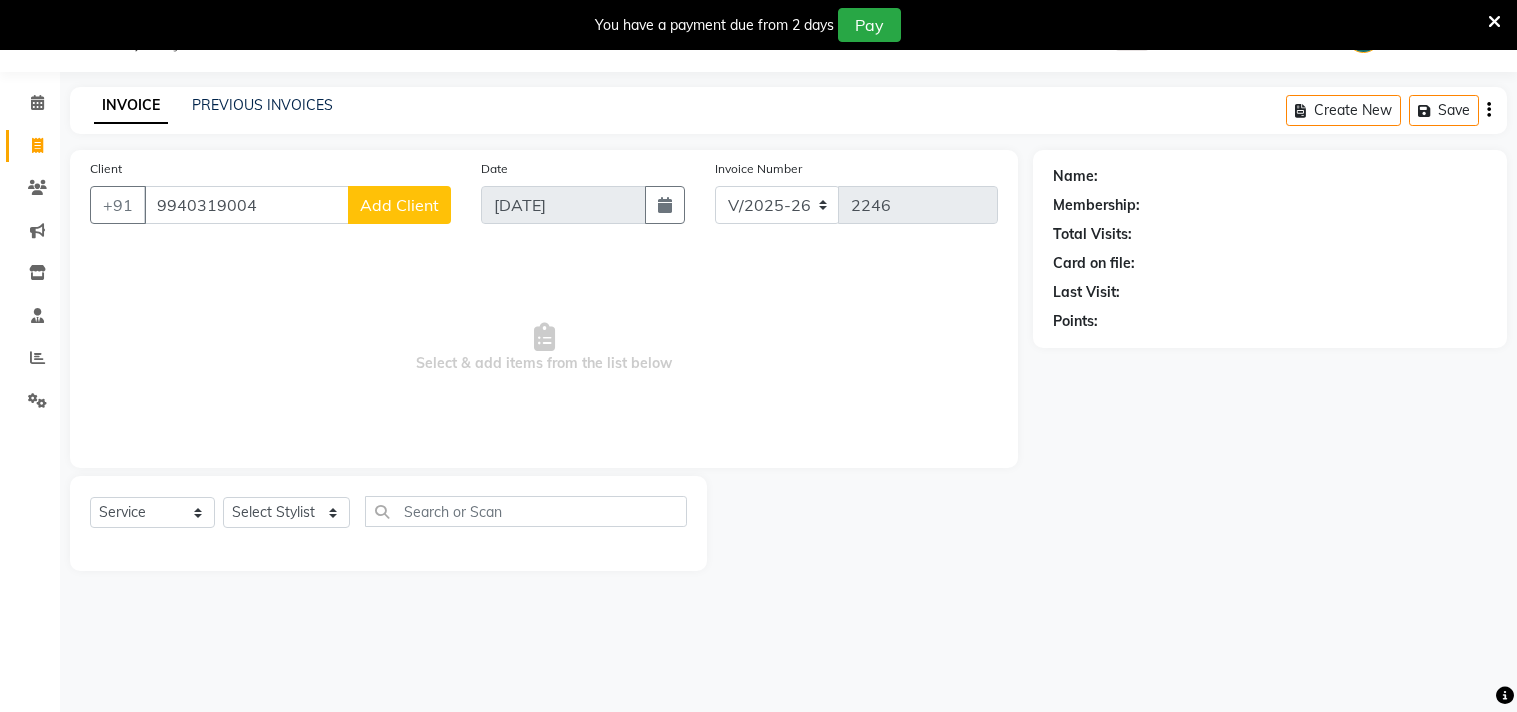 select on "4466" 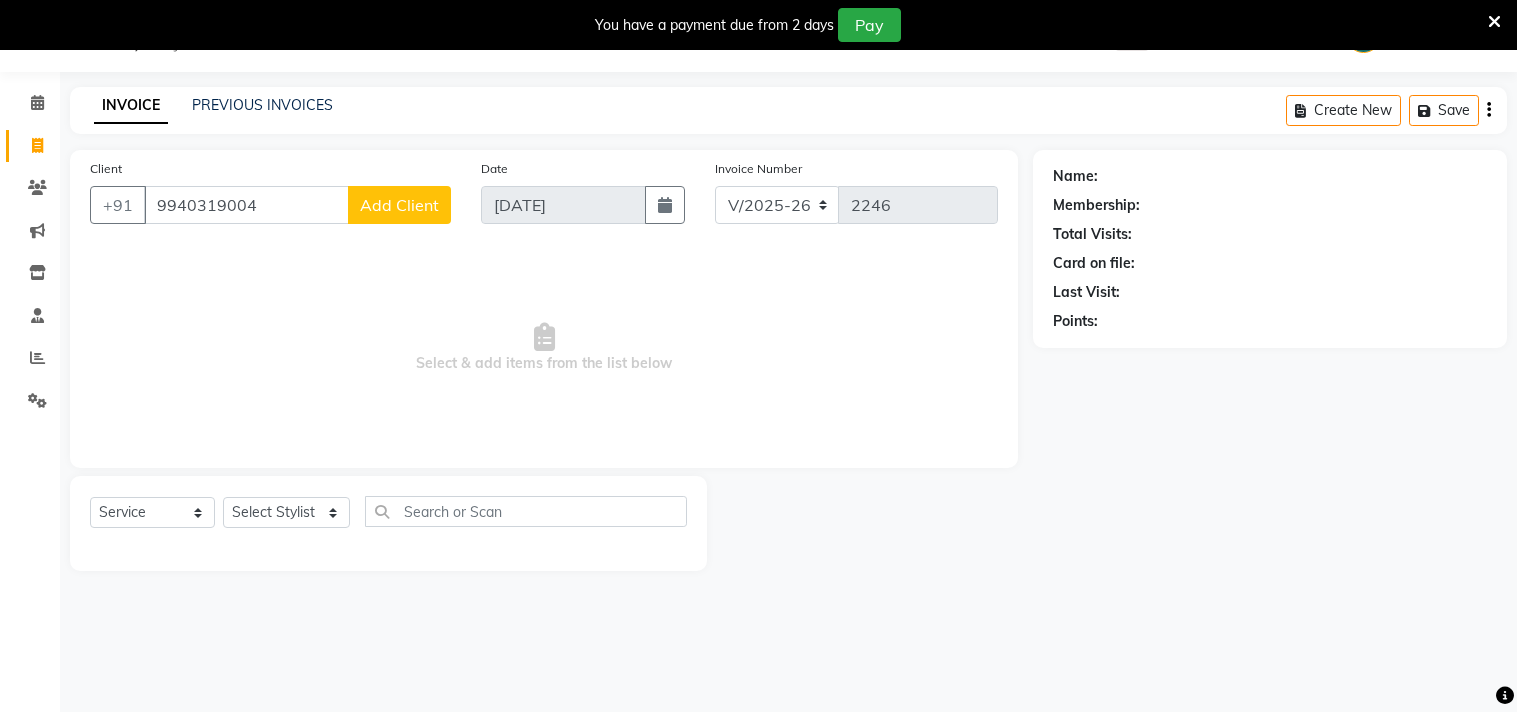 scroll, scrollTop: 0, scrollLeft: 0, axis: both 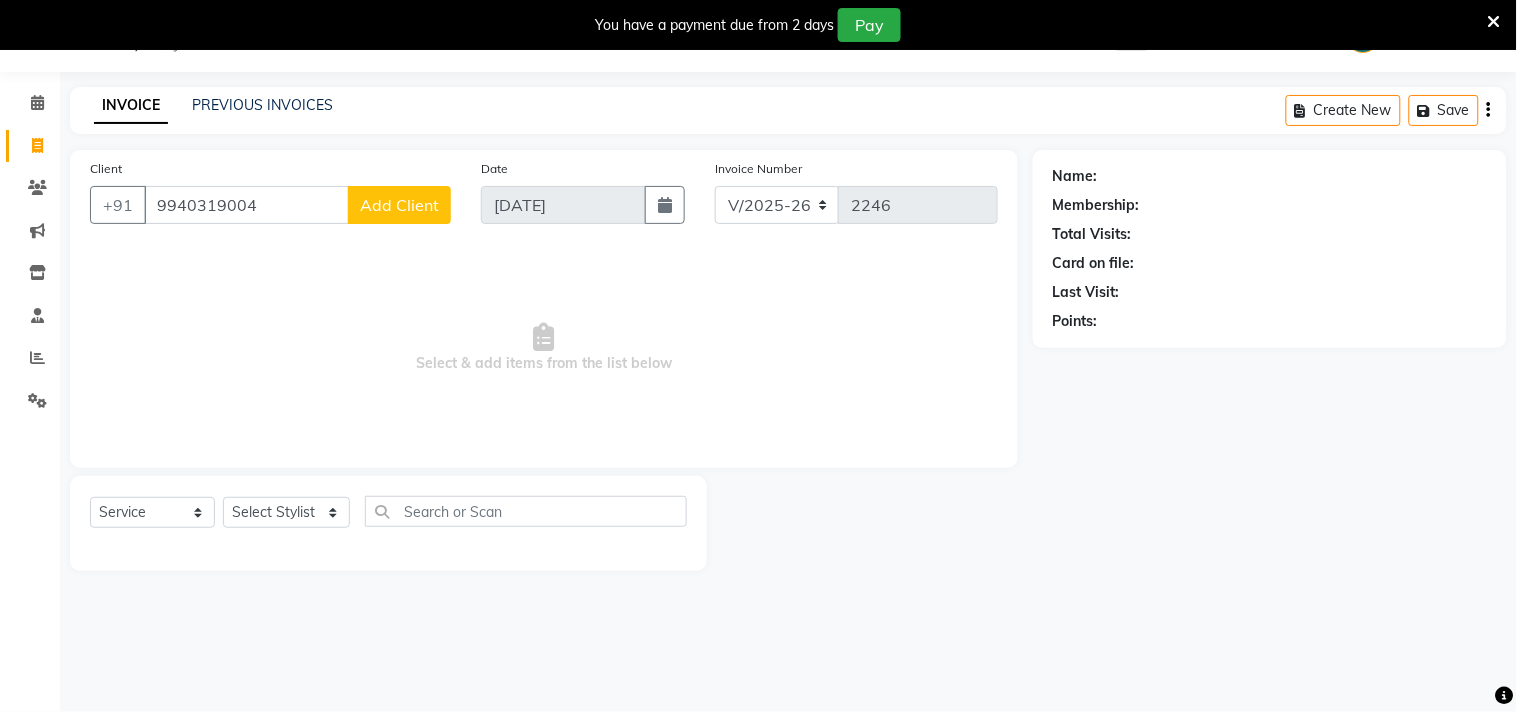 click on "9940319004" at bounding box center [246, 205] 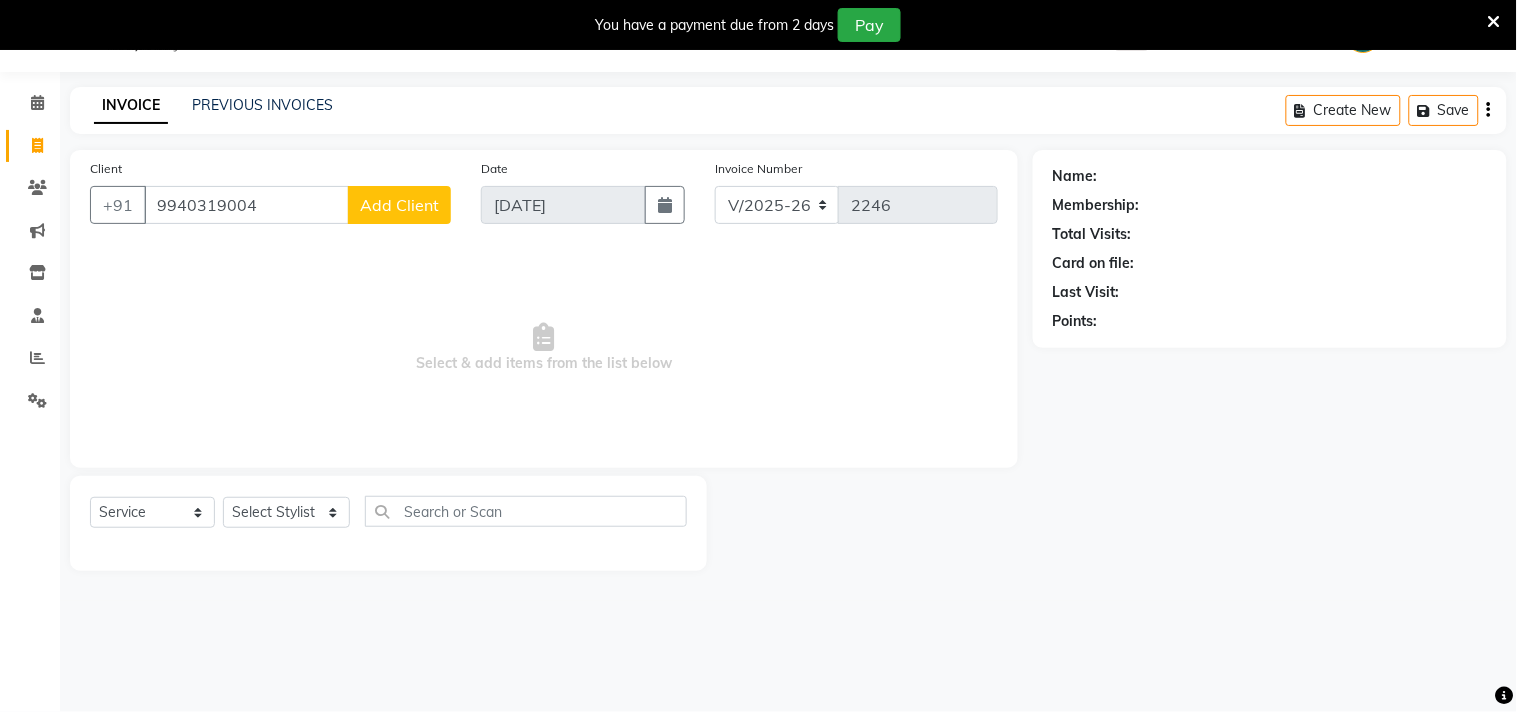 click on "9940319004" at bounding box center [246, 205] 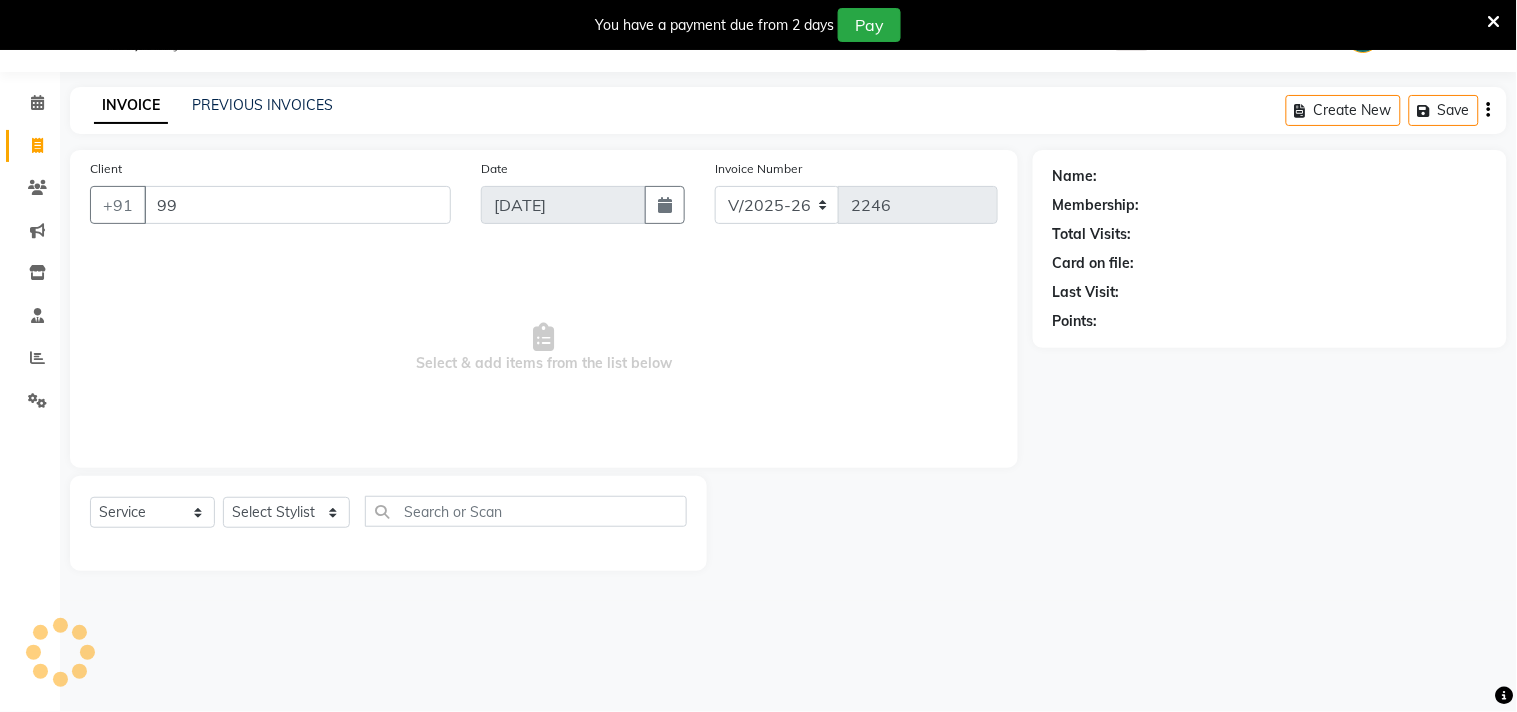 type on "9" 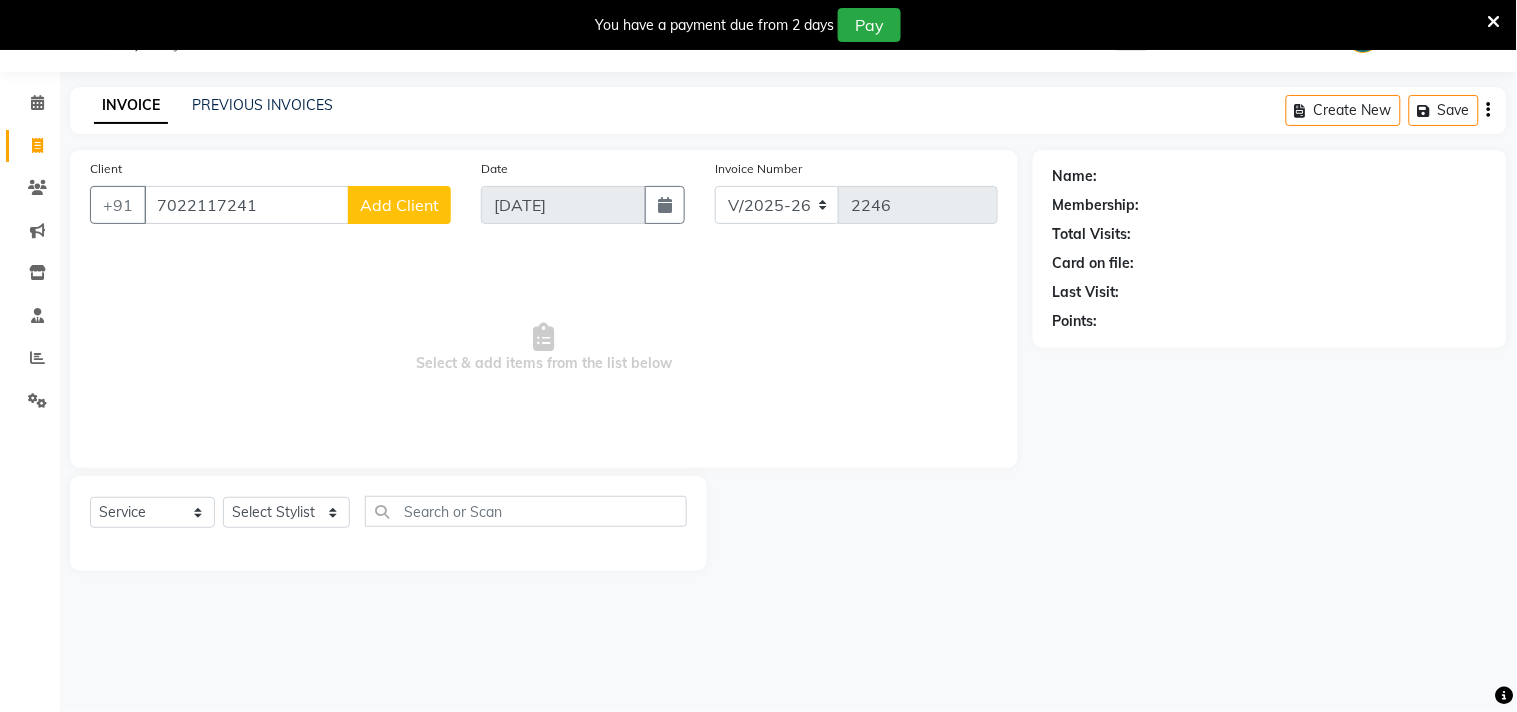 type on "7022117241" 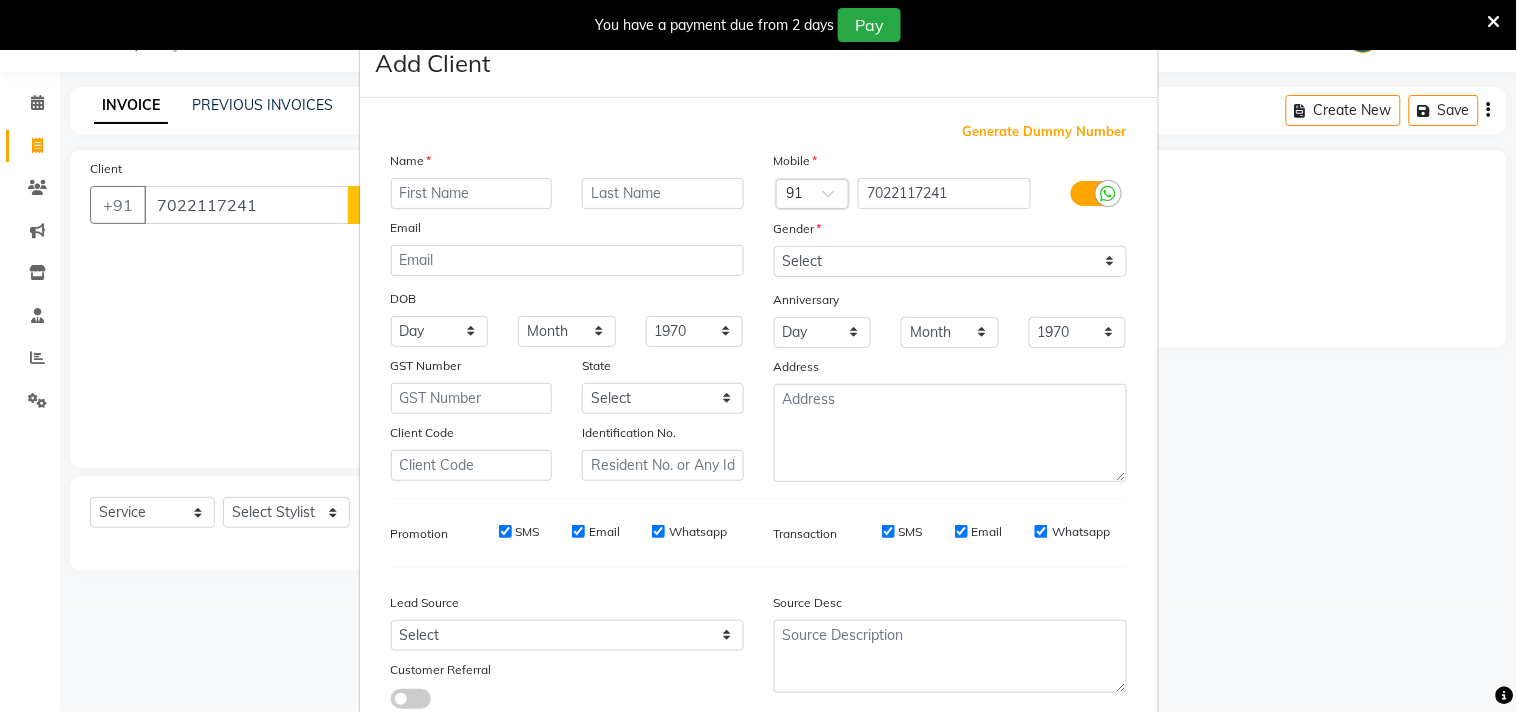 click at bounding box center [472, 193] 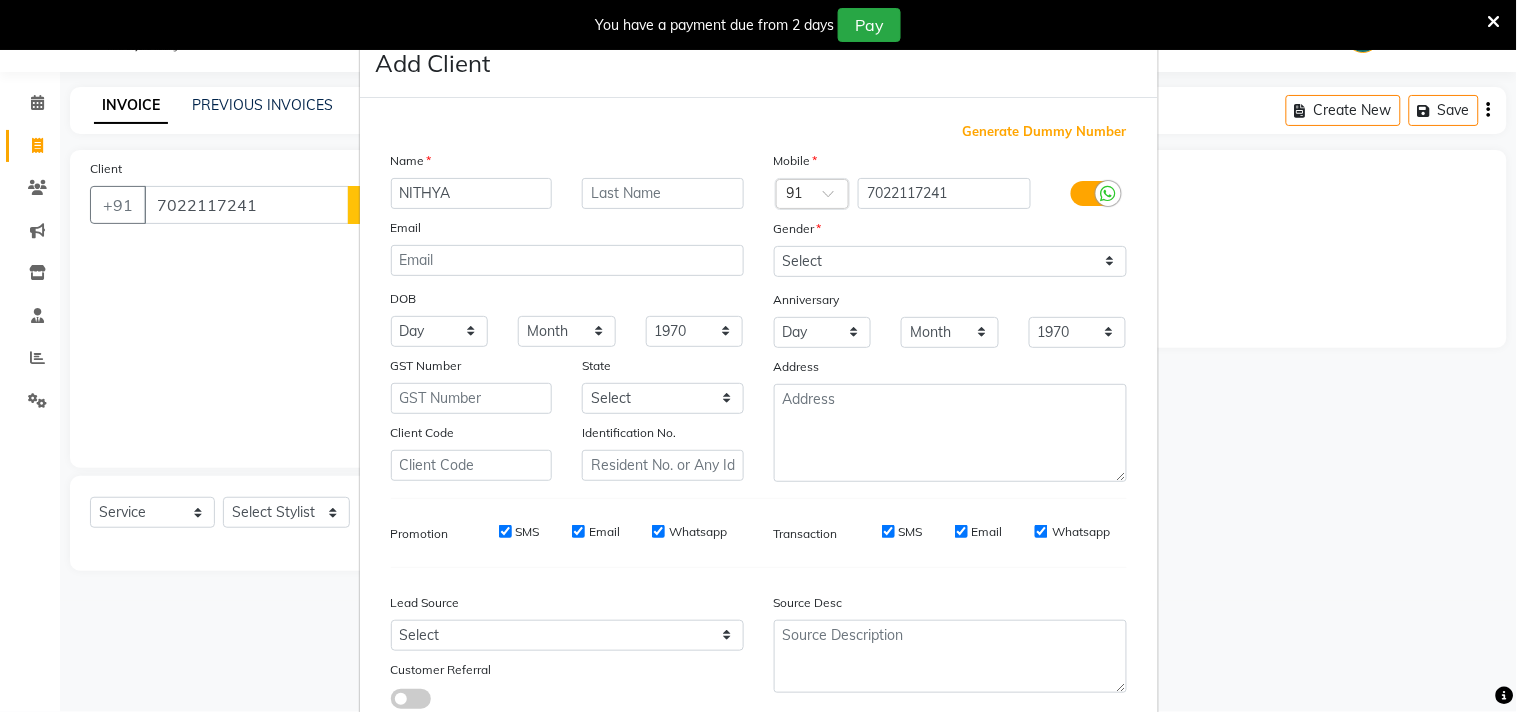 type on "NITHYA" 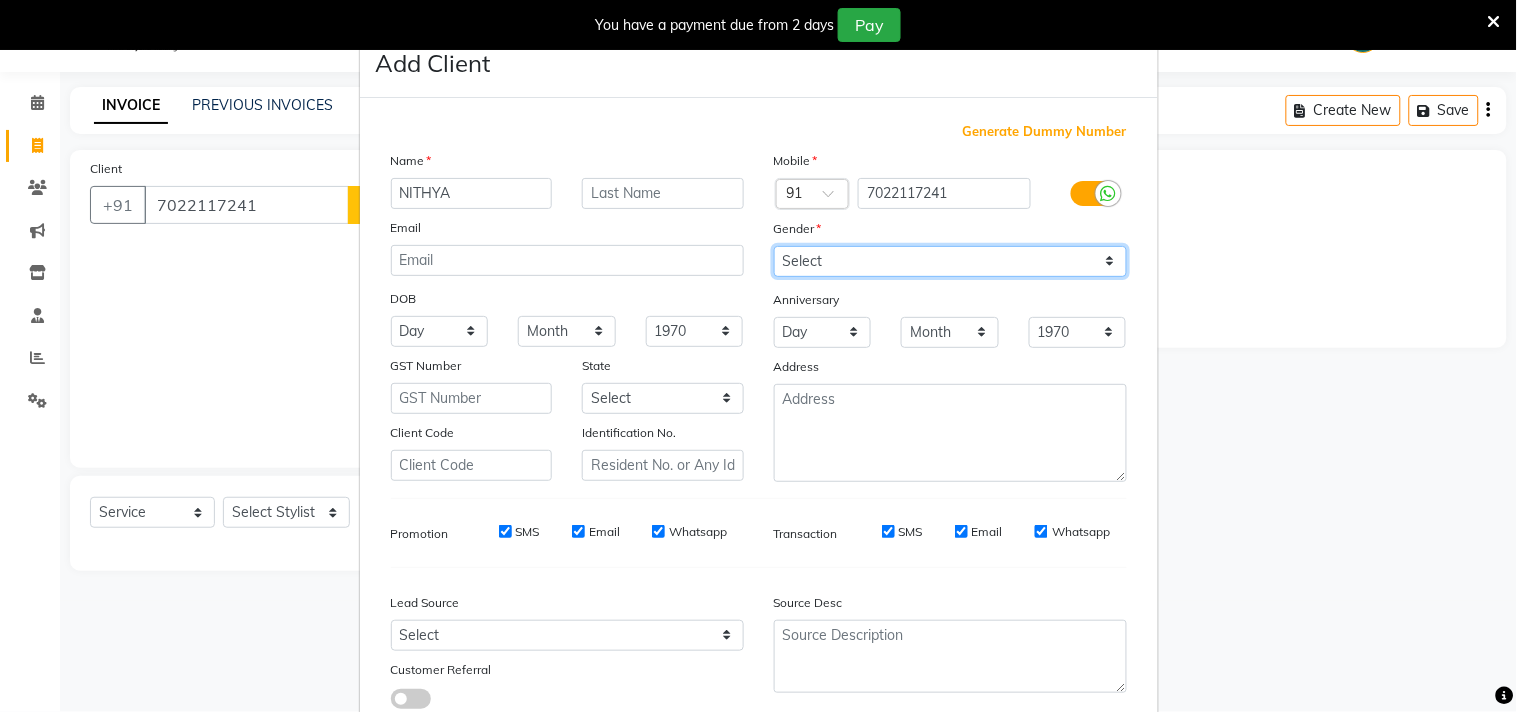 click on "Select [DEMOGRAPHIC_DATA] [DEMOGRAPHIC_DATA] Other Prefer Not To Say" at bounding box center [950, 261] 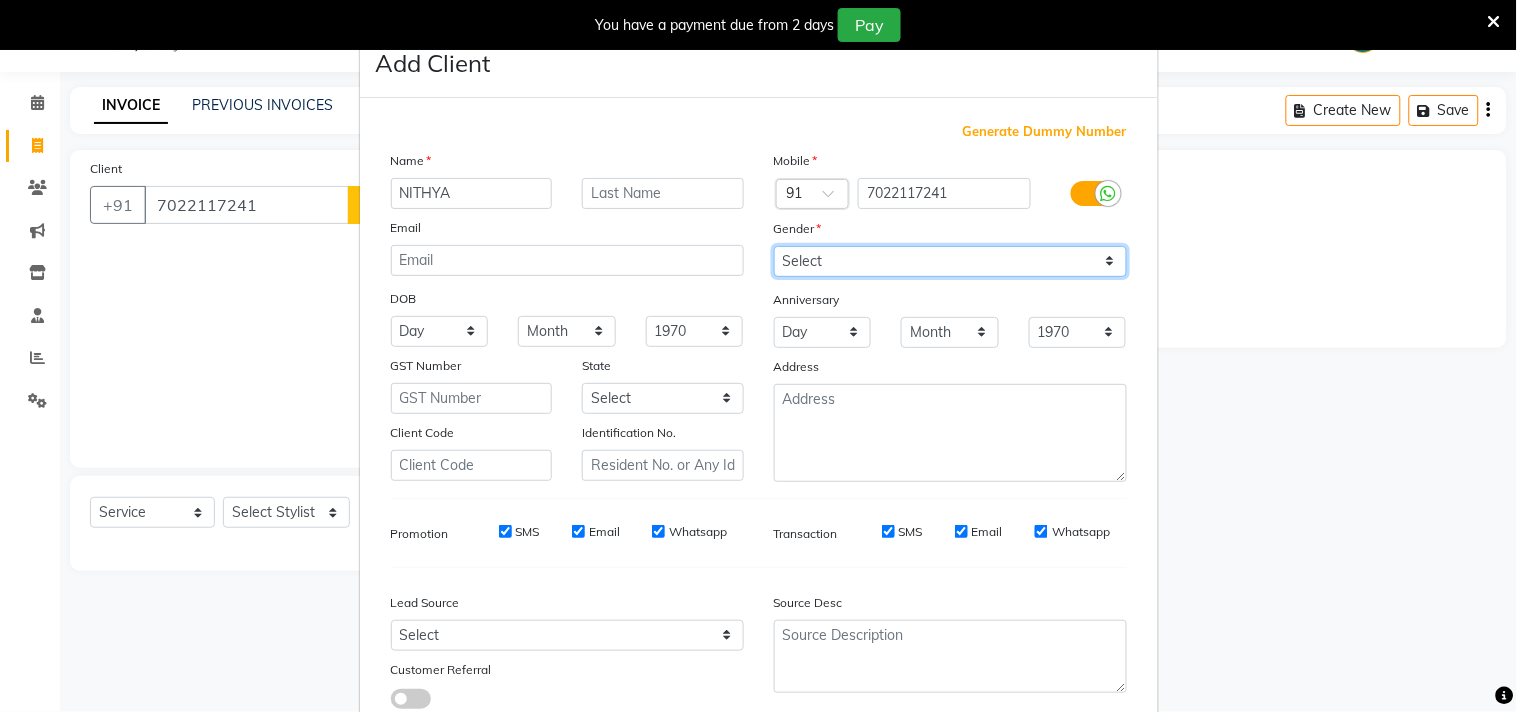 click on "Select Male Female Other Prefer Not To Say" at bounding box center [950, 261] 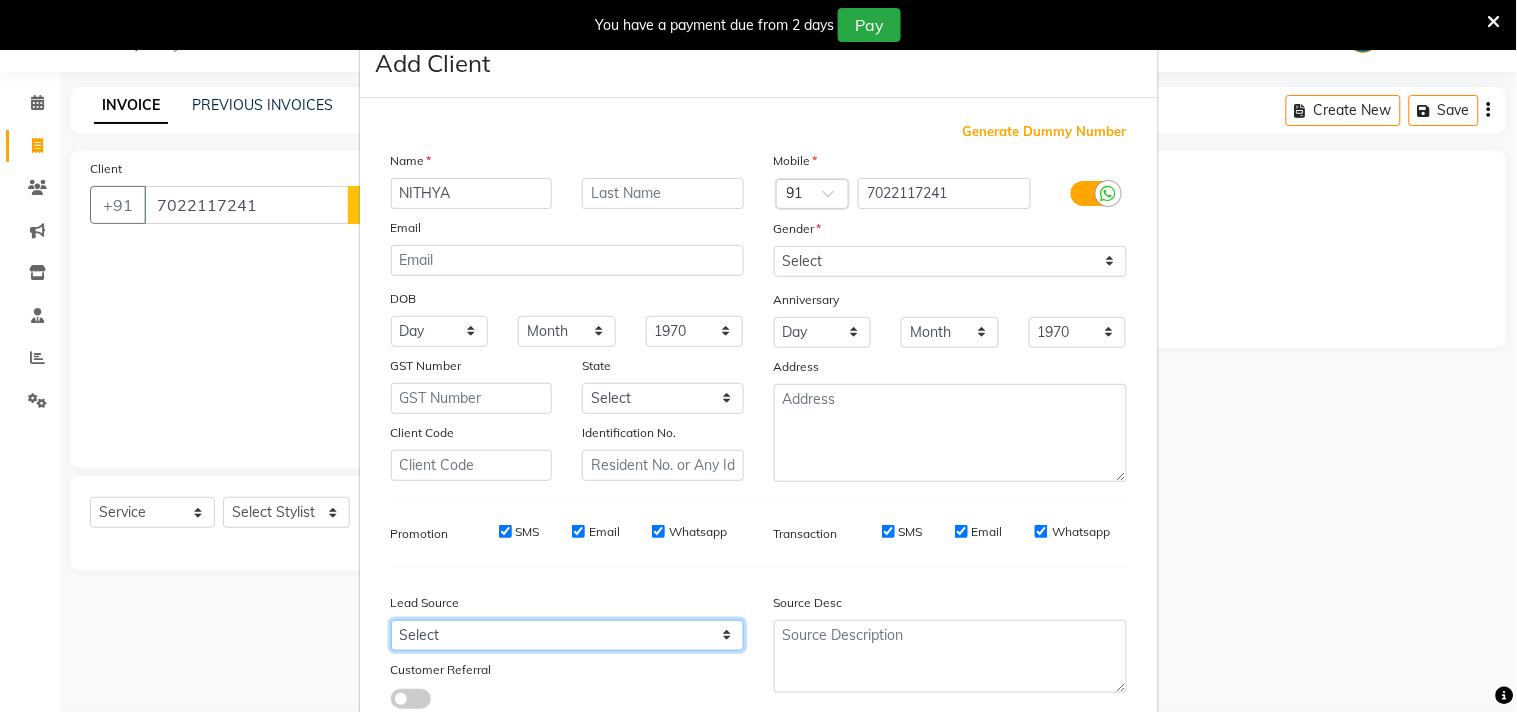 click on "Select Walk-in Referral Internet Friend Word of Mouth Advertisement Facebook JustDial Google Other Instagram  YouTube  WhatsApp" at bounding box center (567, 635) 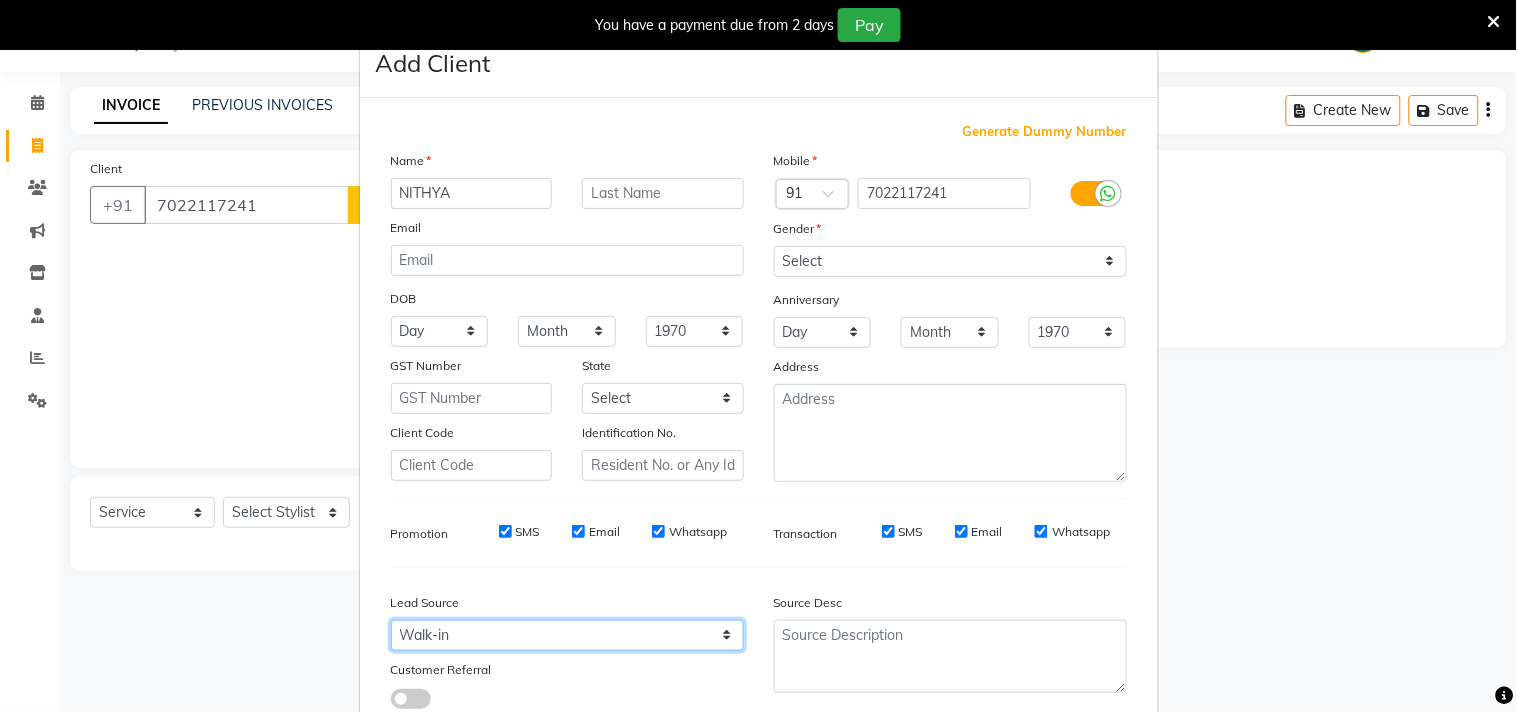 click on "Select Walk-in Referral Internet Friend Word of Mouth Advertisement Facebook JustDial Google Other Instagram  YouTube  WhatsApp" at bounding box center [567, 635] 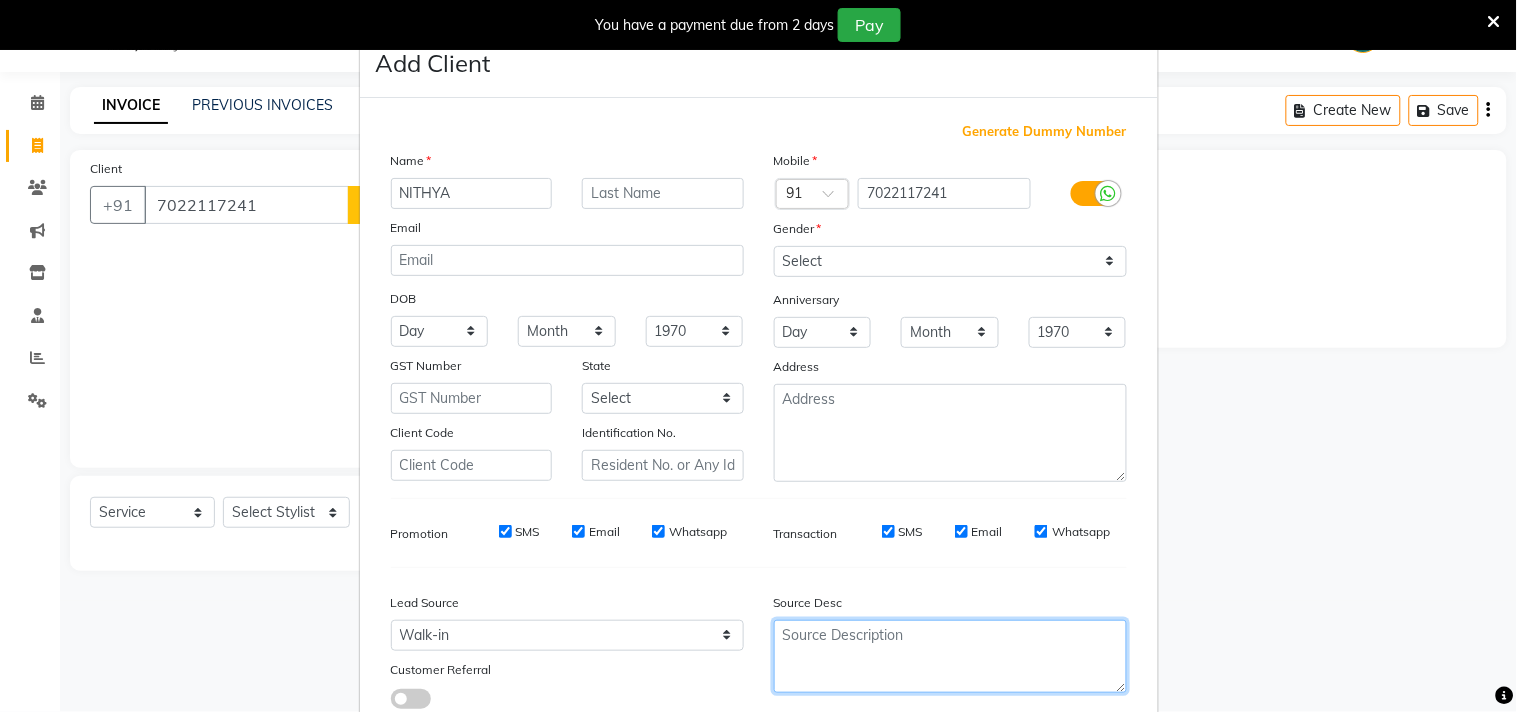 click at bounding box center (950, 656) 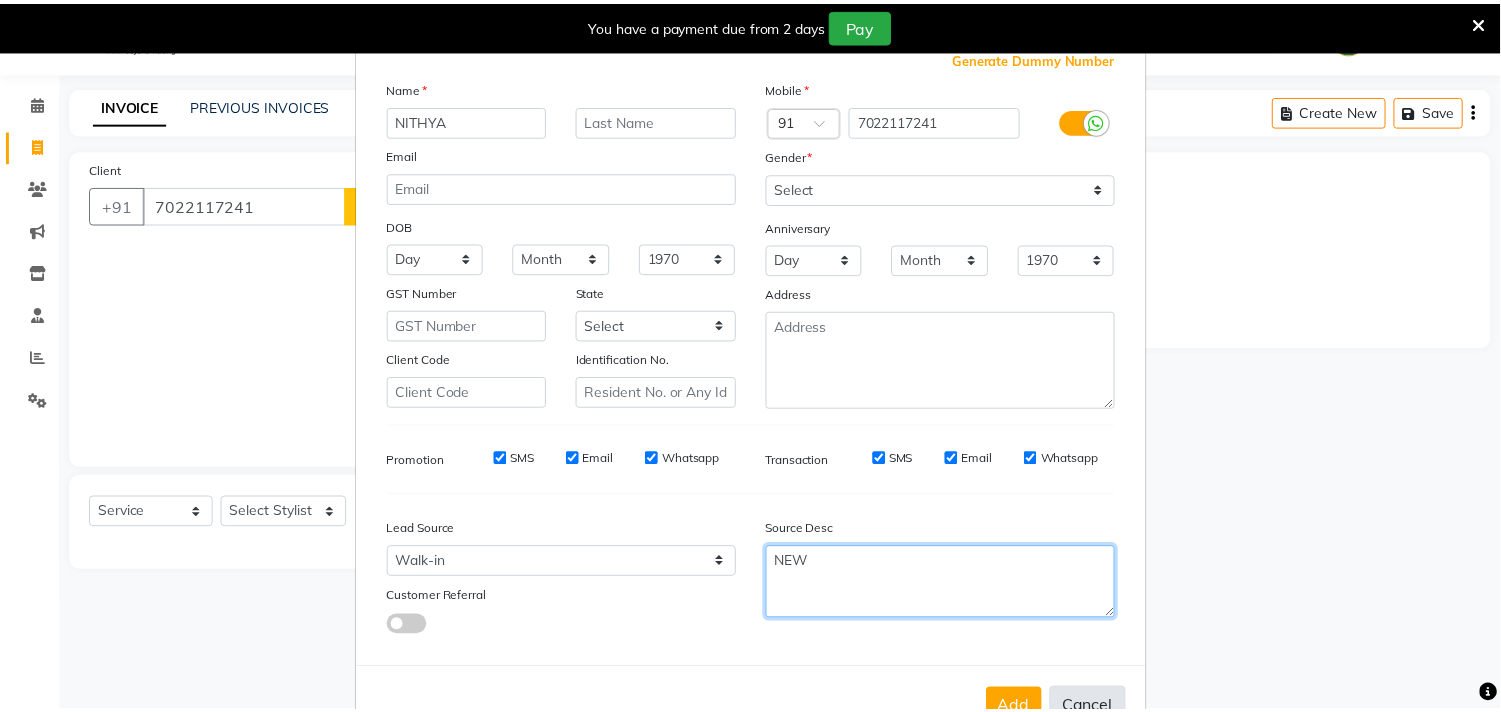 scroll, scrollTop: 138, scrollLeft: 0, axis: vertical 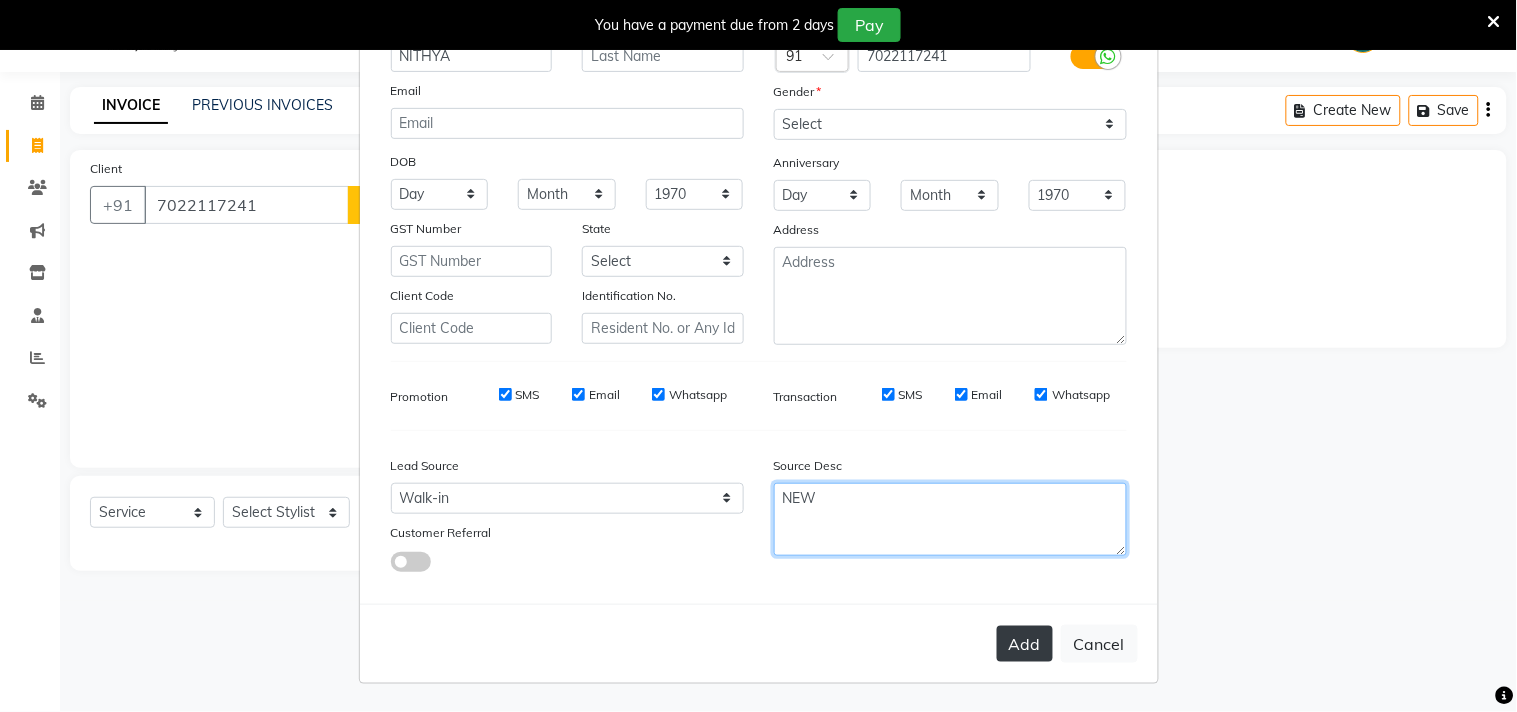 type on "NEW" 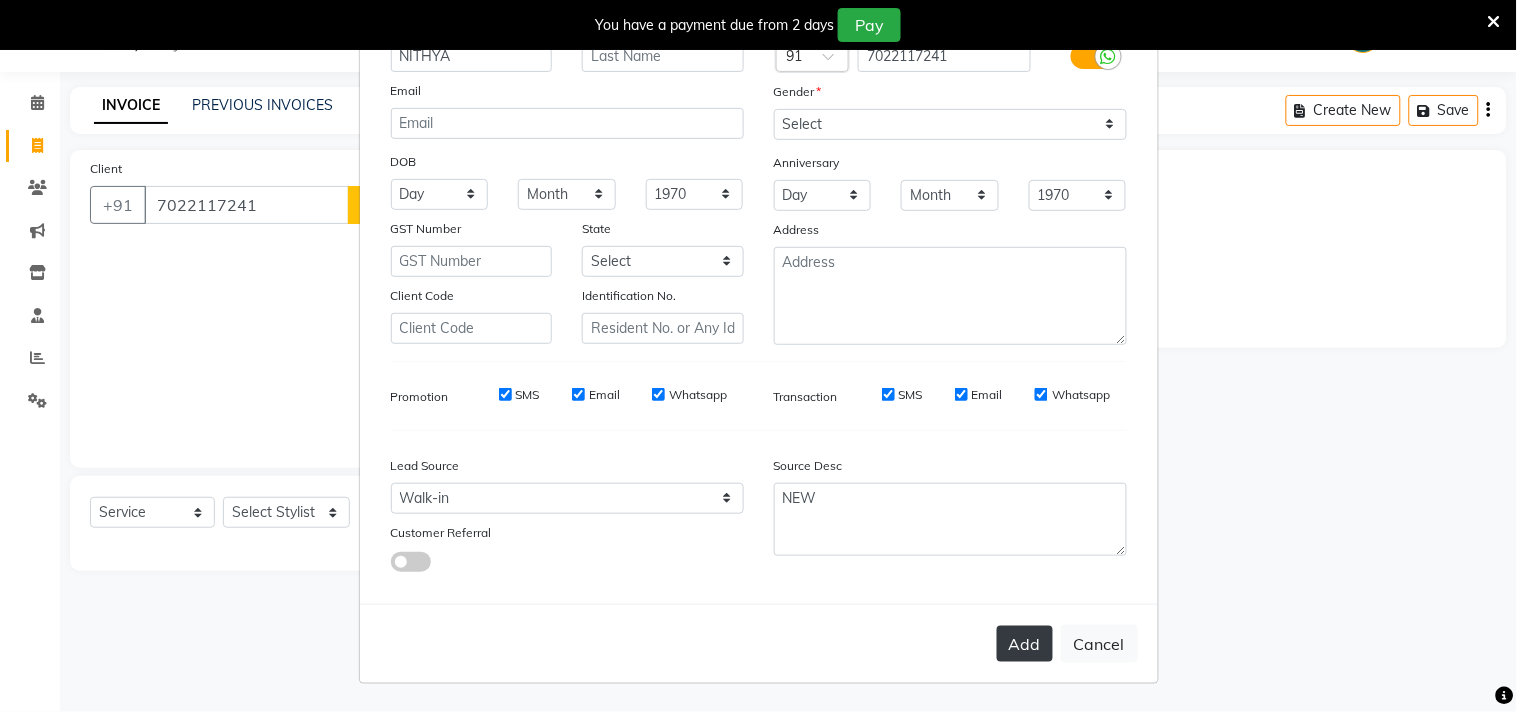 click on "Add" at bounding box center (1025, 644) 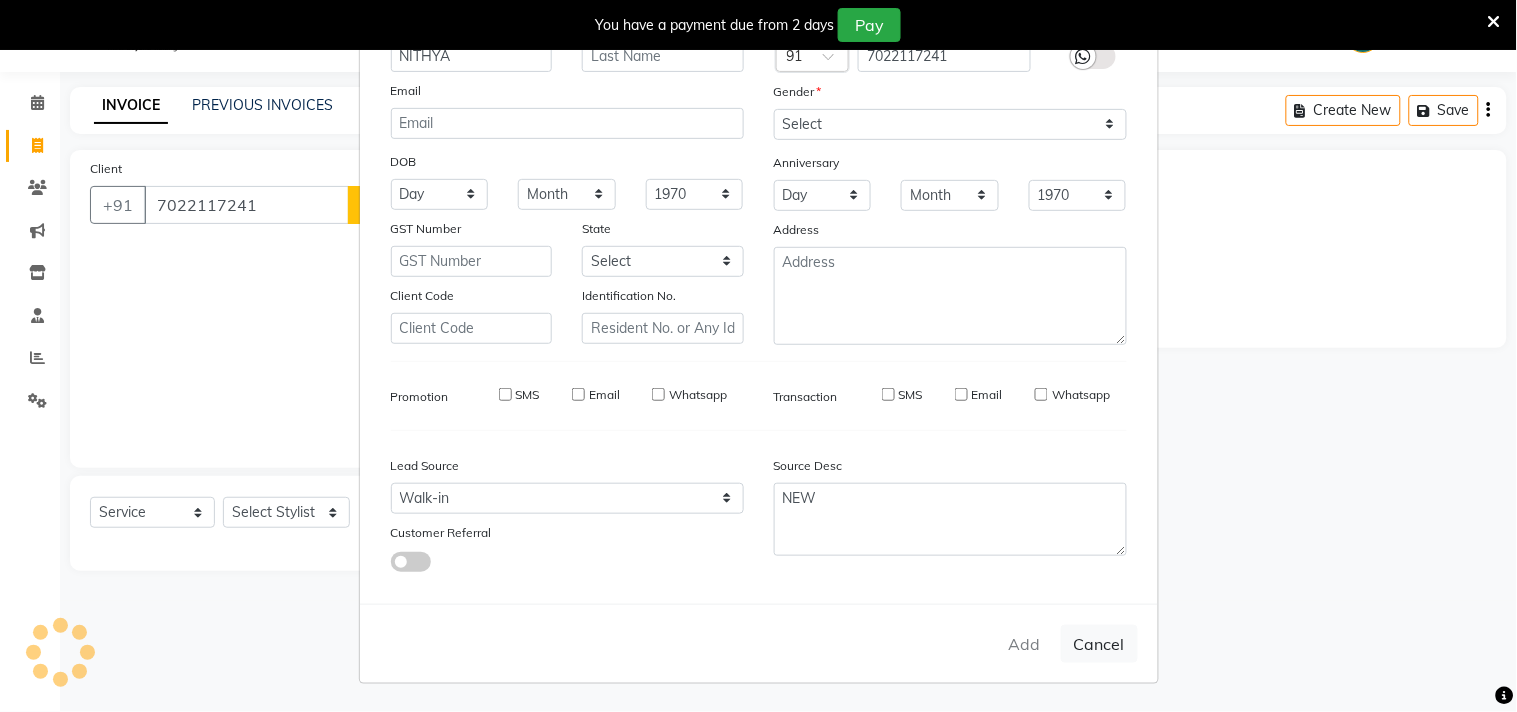 type on "70******41" 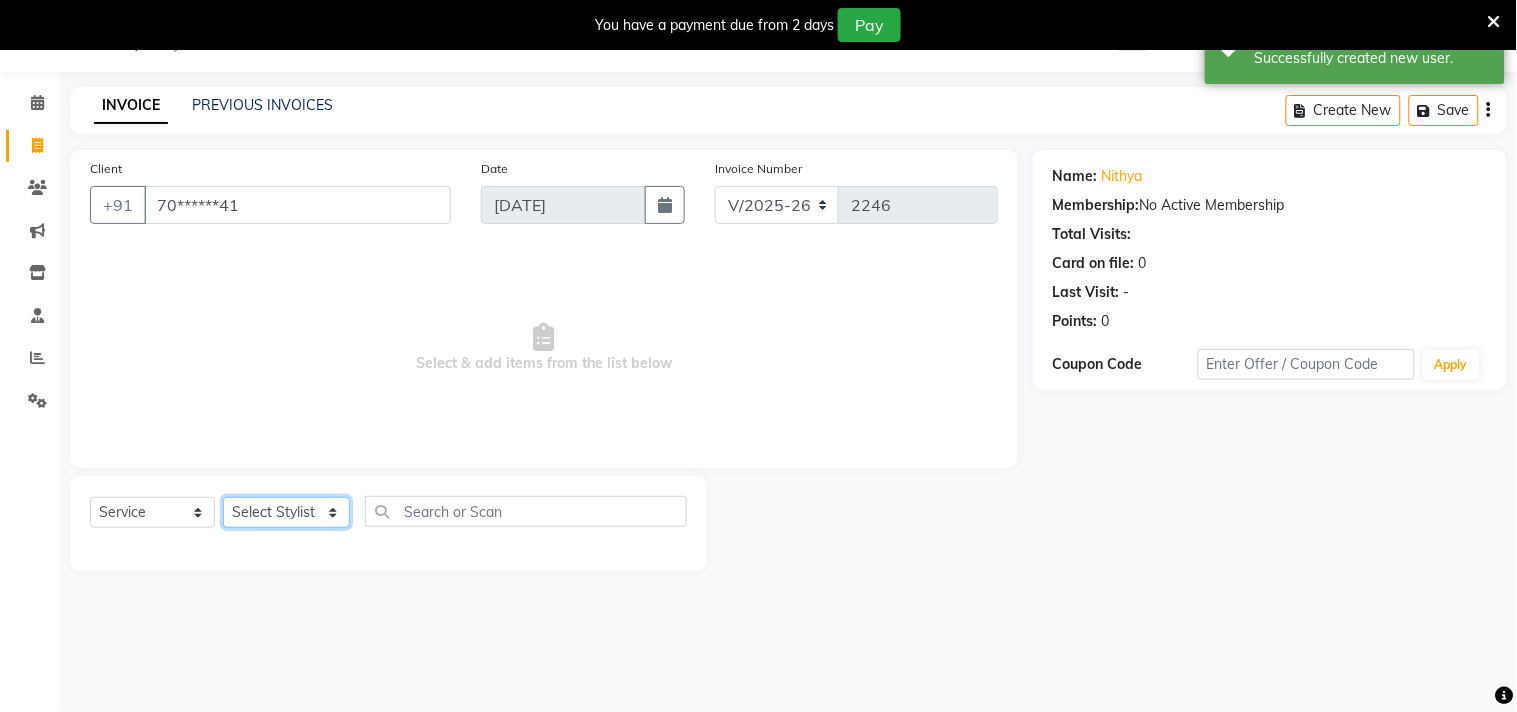 click on "Select Stylist Admin [PERSON_NAME]  Apsu Auditor Ambattur [PERSON_NAME] Dingg - Support Team [PERSON_NAME] [PERSON_NAME] [PERSON_NAME]  [PERSON_NAME] [PERSON_NAME]  [PERSON_NAME] [PERSON_NAME] [PERSON_NAME] RADHA [PERSON_NAME]  [PERSON_NAME] SEETHAL SOCHIPEM [PERSON_NAME] [PERSON_NAME] VANITHA Veena [PERSON_NAME]  [PERSON_NAME] Virtue admin VIRTUE SALON" 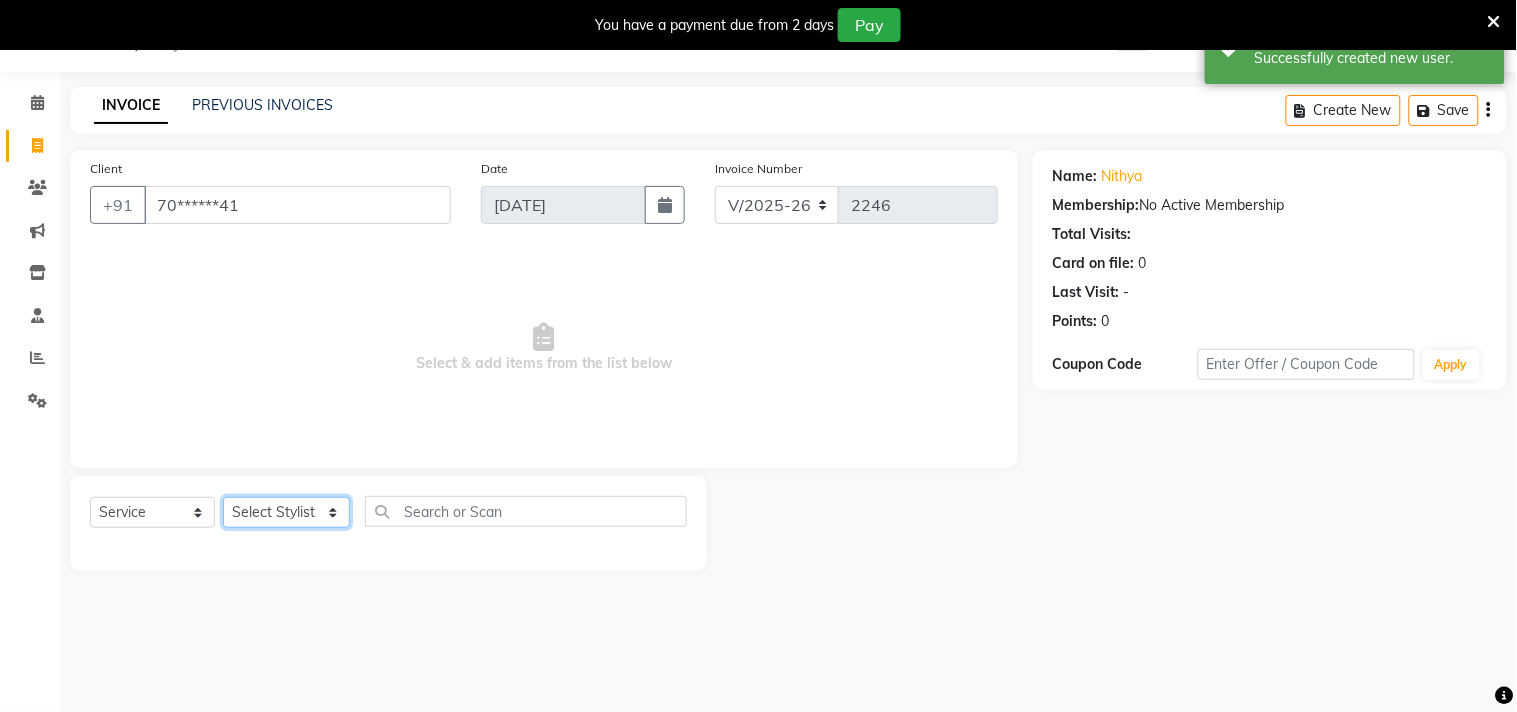 select on "25078" 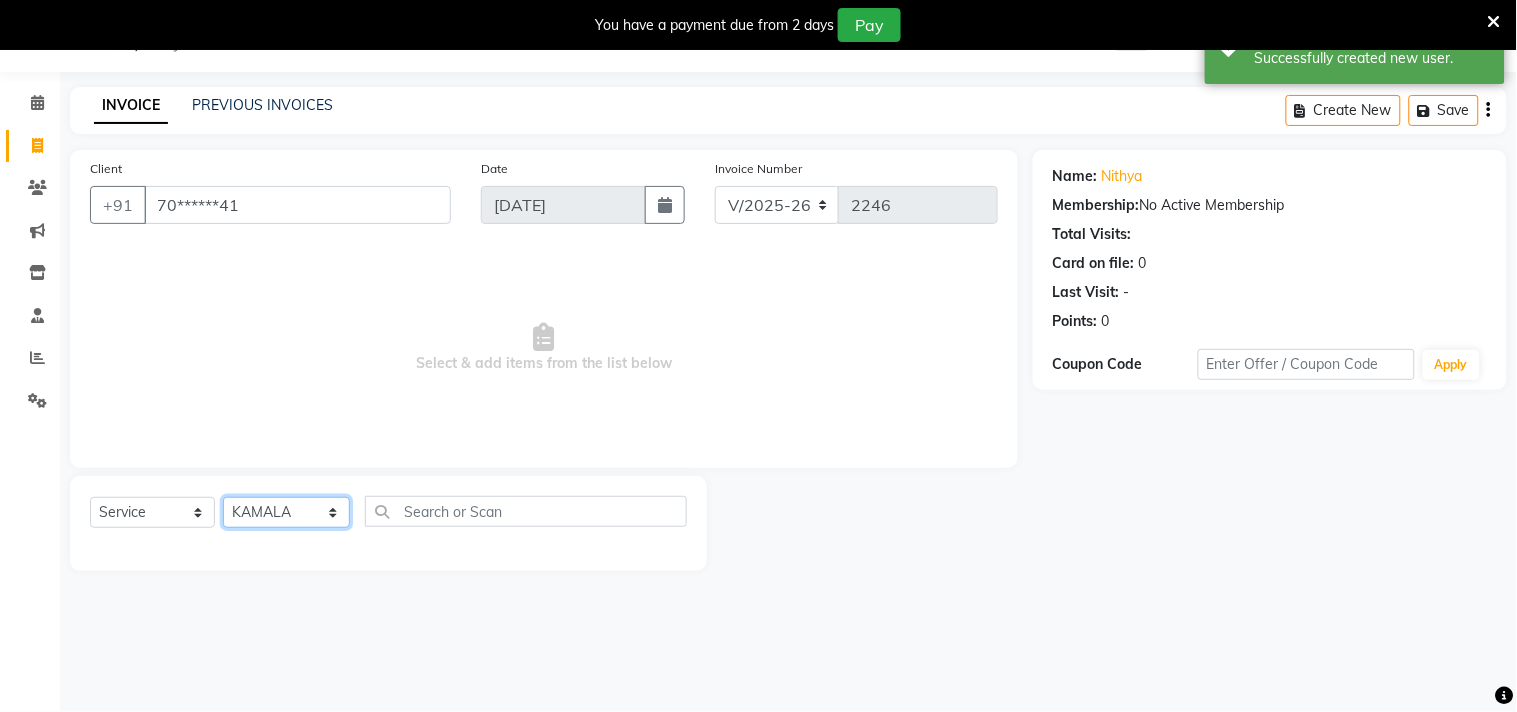 click on "Select Stylist Admin [PERSON_NAME]  Apsu Auditor Ambattur [PERSON_NAME] Dingg - Support Team [PERSON_NAME] [PERSON_NAME] [PERSON_NAME]  [PERSON_NAME] [PERSON_NAME]  [PERSON_NAME] [PERSON_NAME] [PERSON_NAME] RADHA [PERSON_NAME]  [PERSON_NAME] SEETHAL SOCHIPEM [PERSON_NAME] [PERSON_NAME] VANITHA Veena [PERSON_NAME]  [PERSON_NAME] Virtue admin VIRTUE SALON" 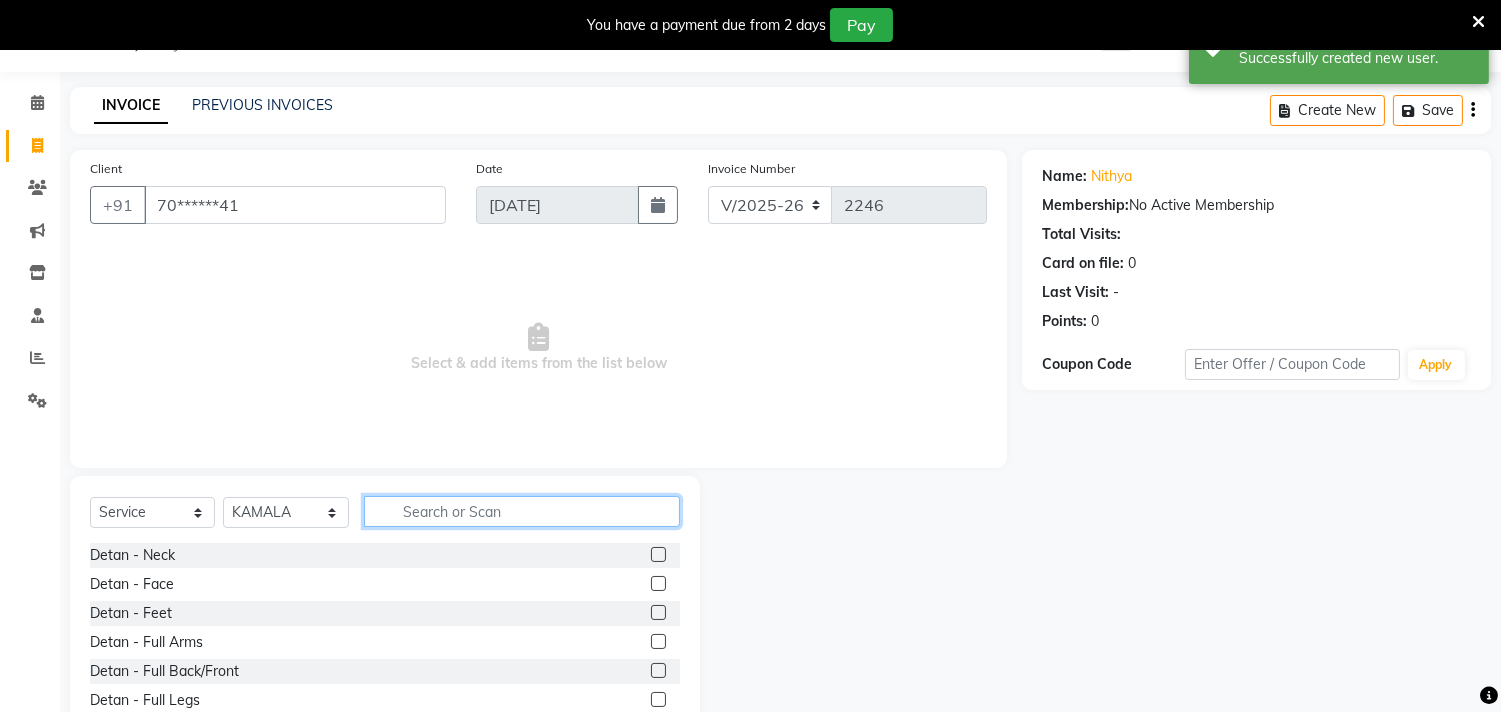 click 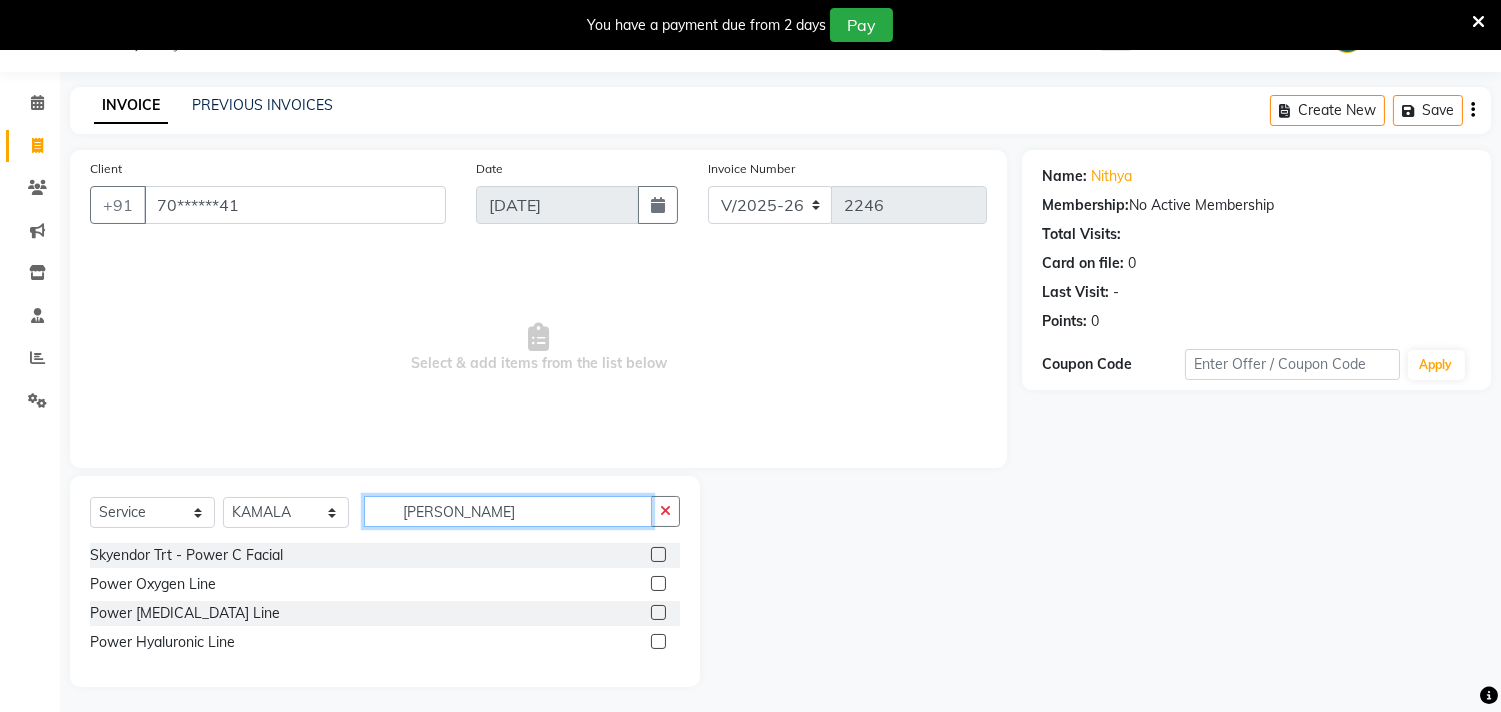 type on "POWE" 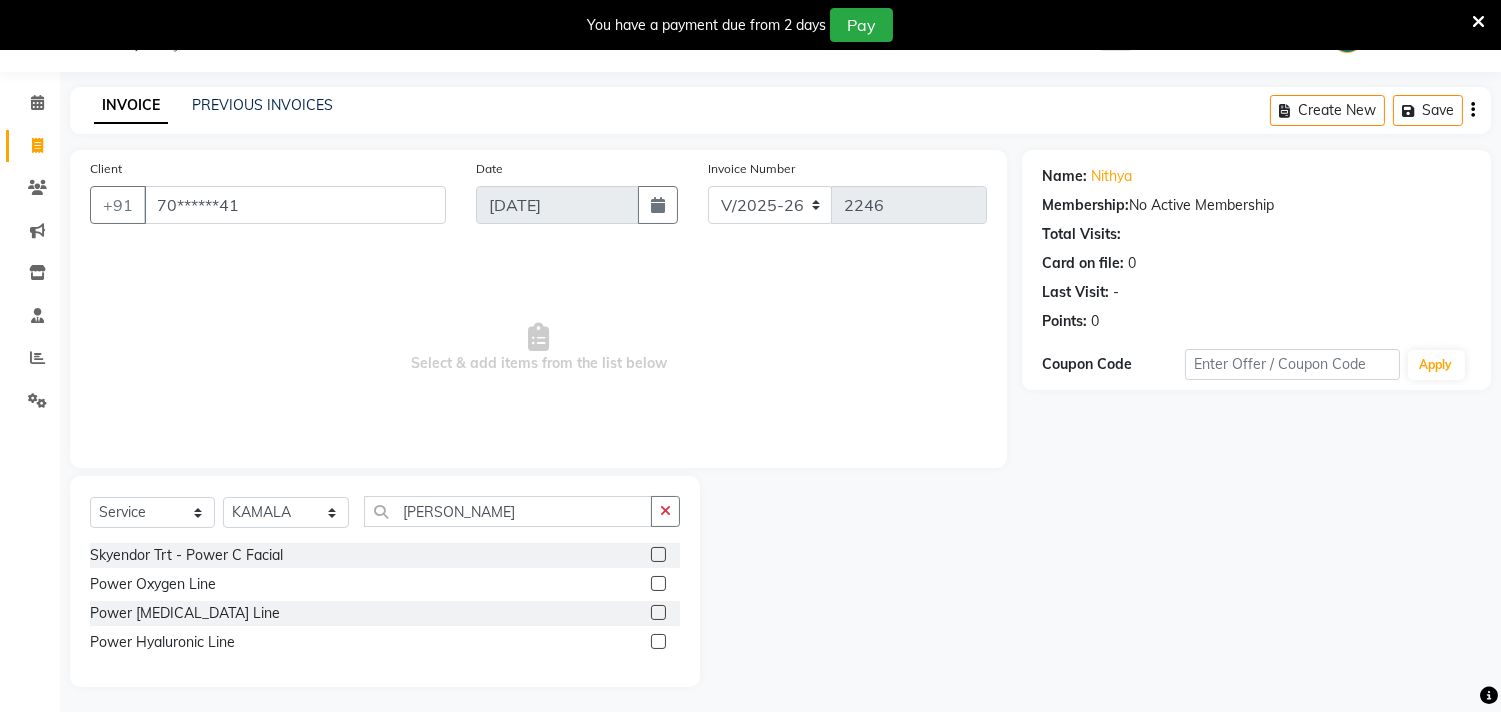 click 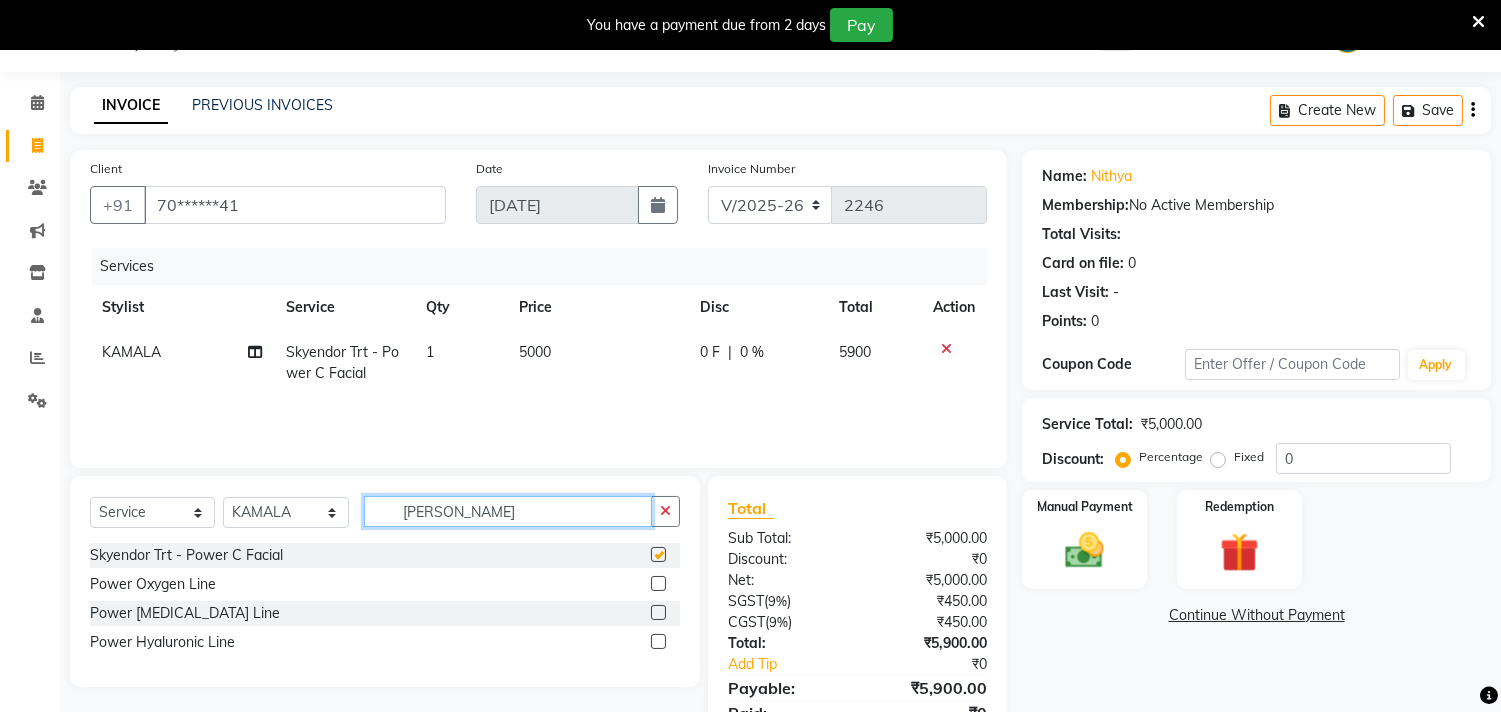 click on "POWE" 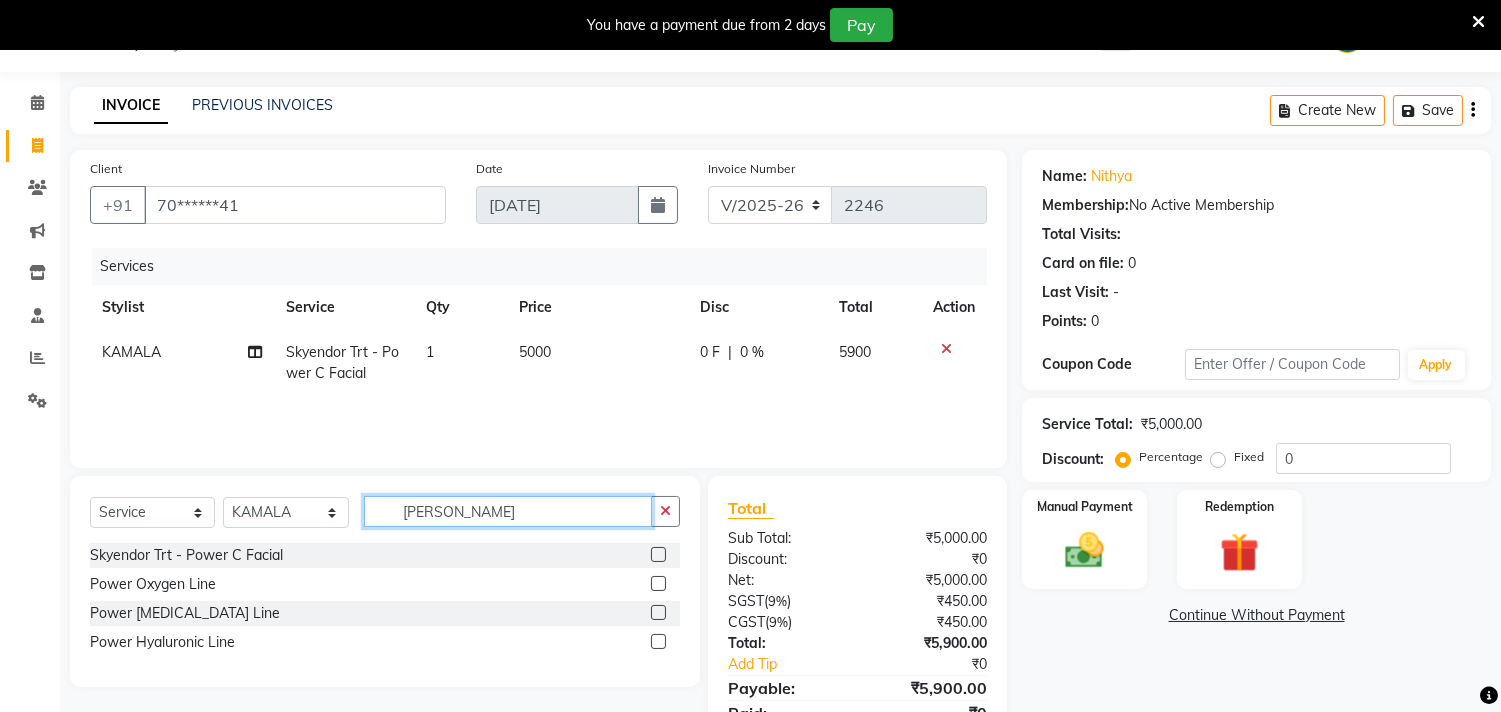 checkbox on "false" 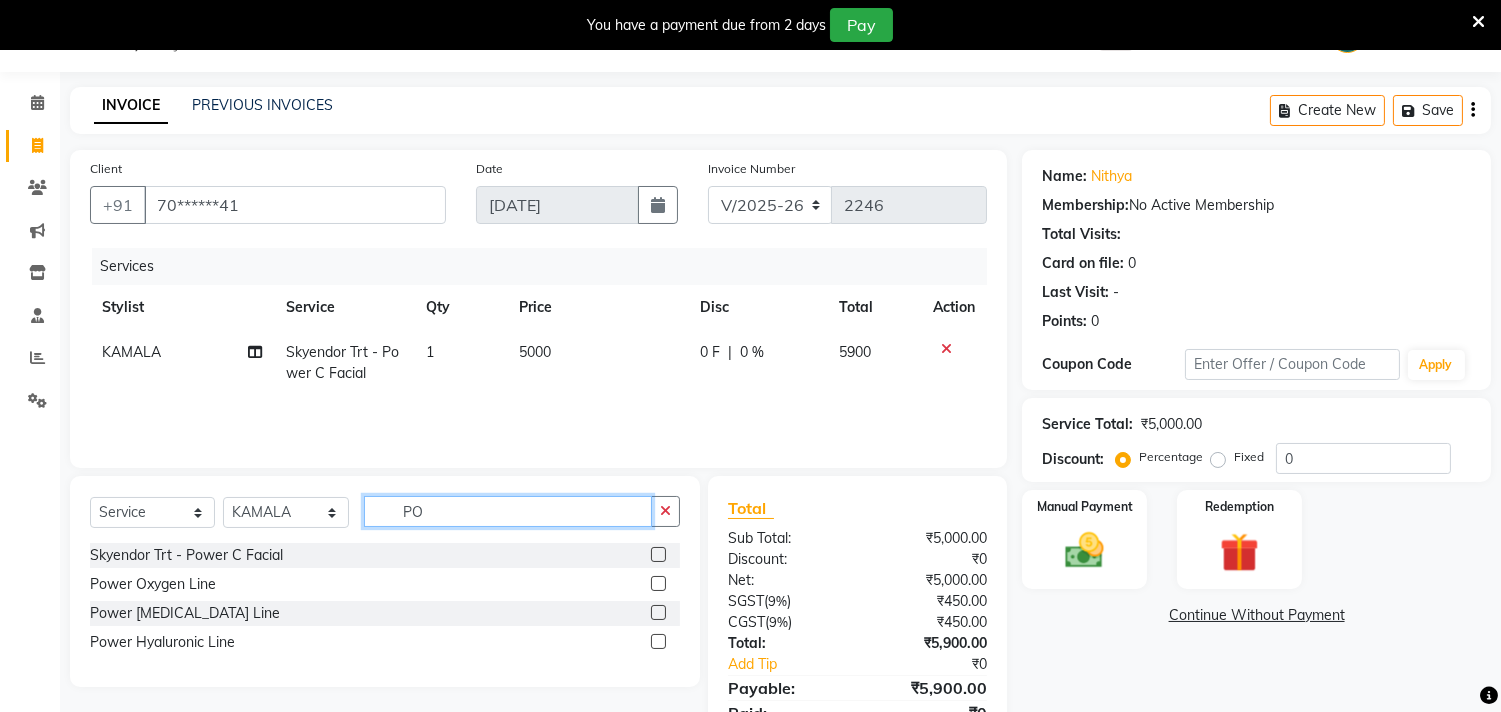 type on "P" 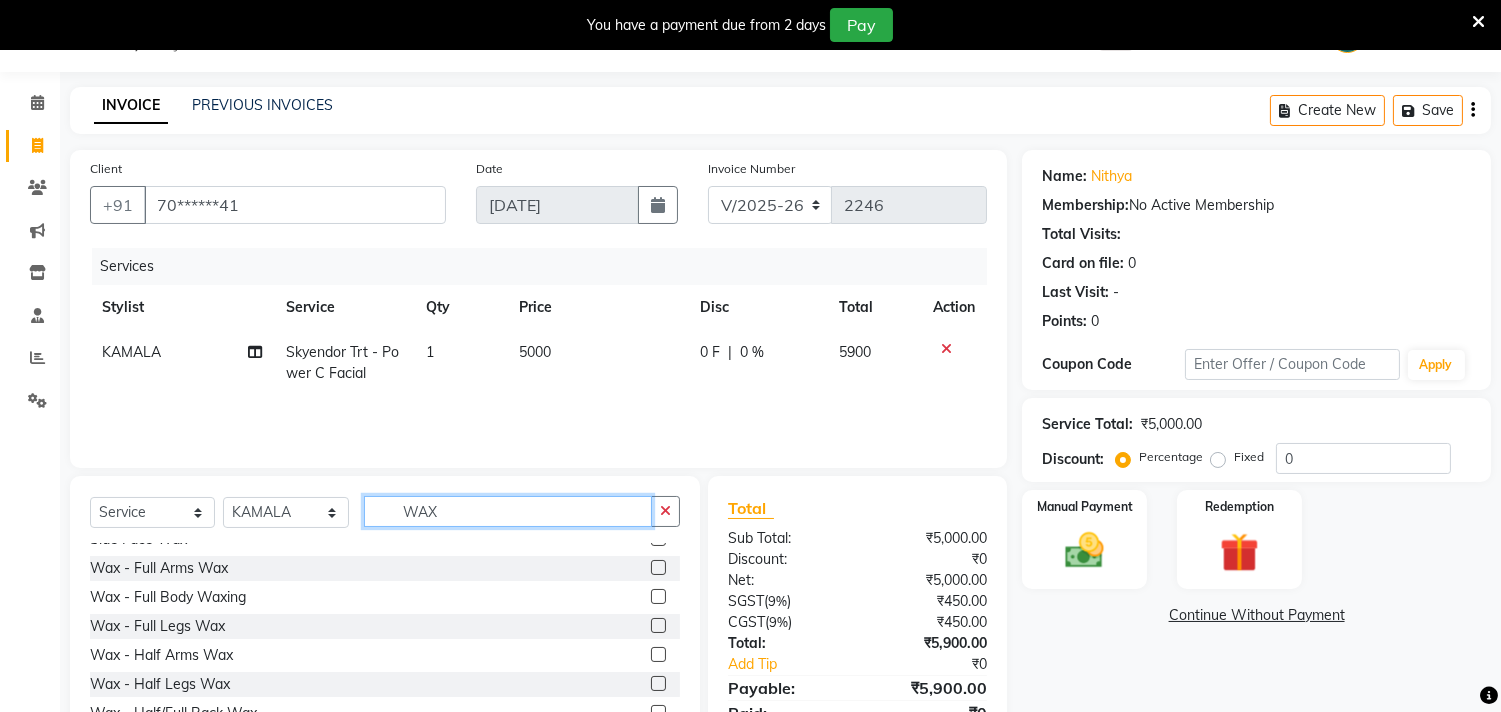 scroll, scrollTop: 111, scrollLeft: 0, axis: vertical 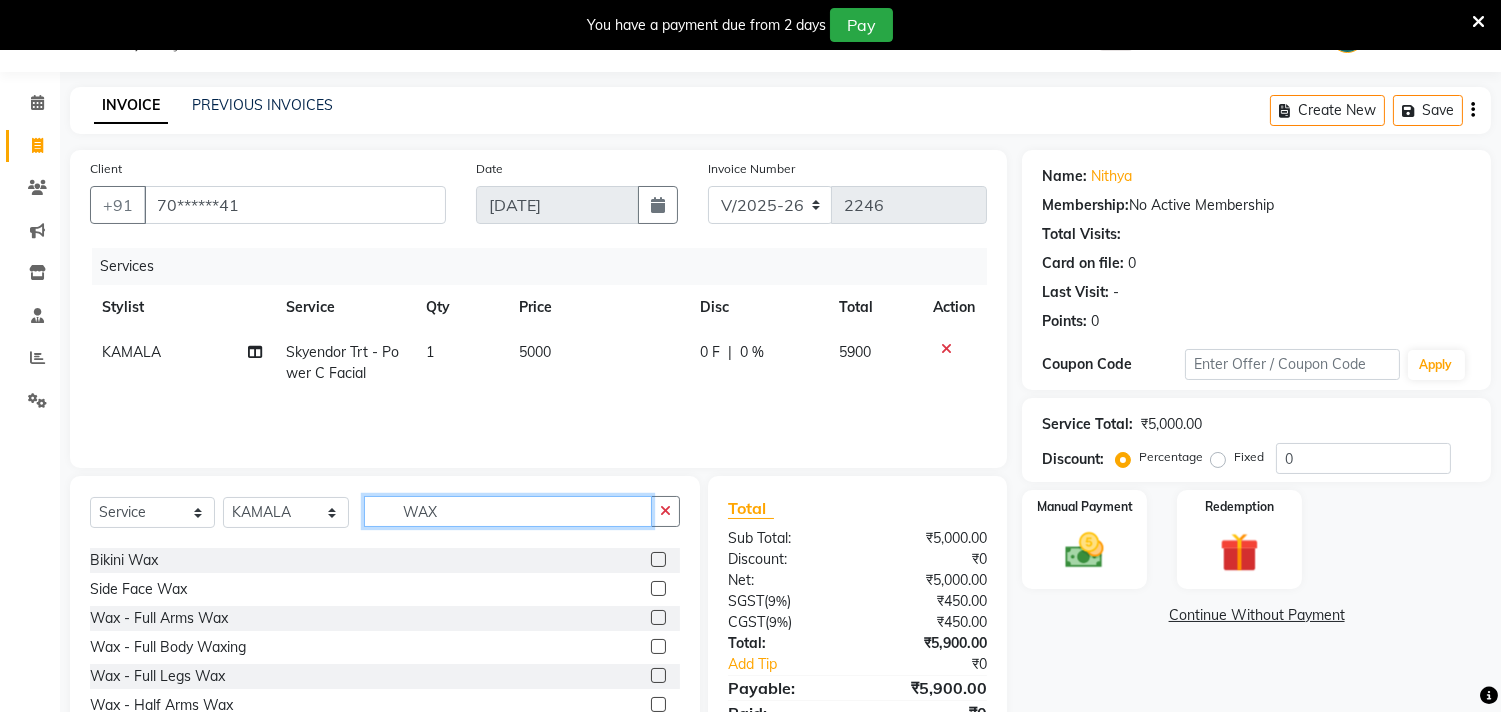 type on "WAX" 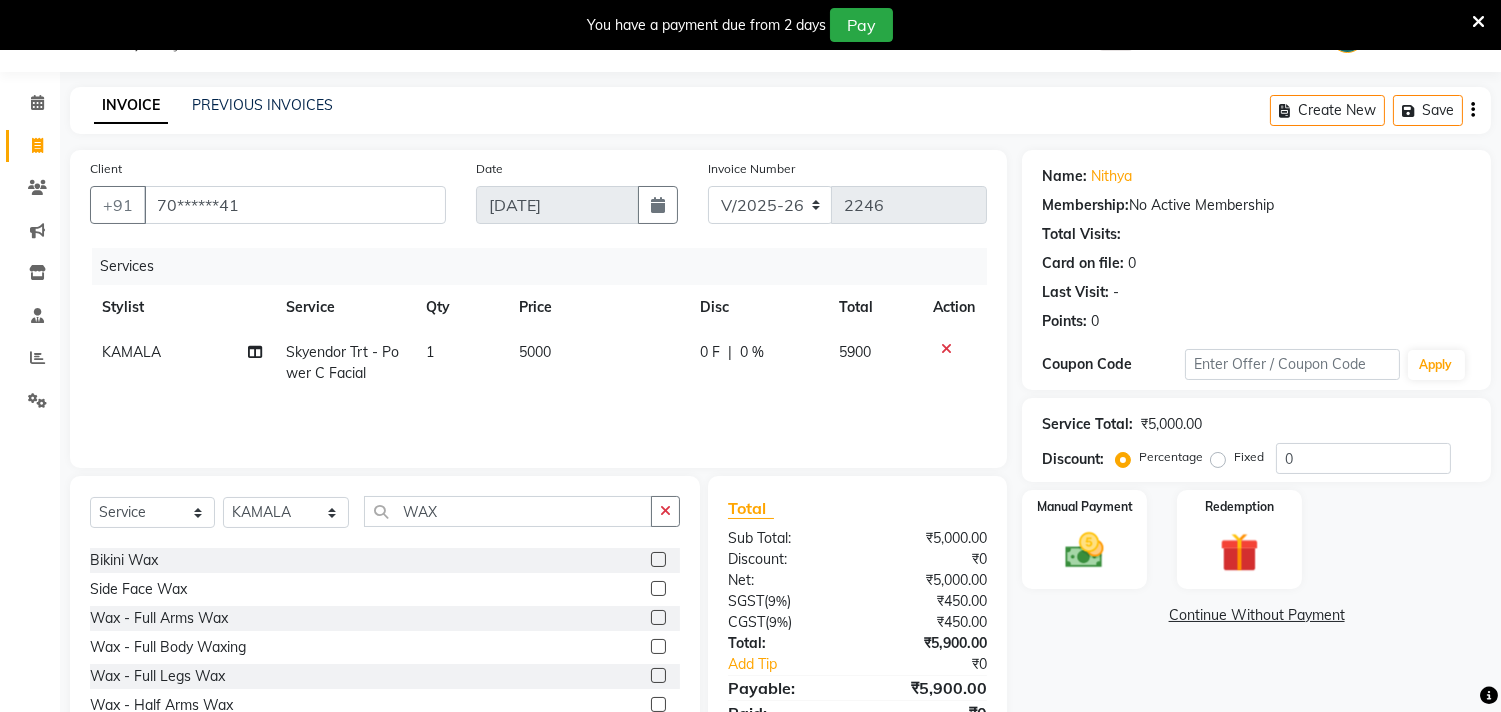 click 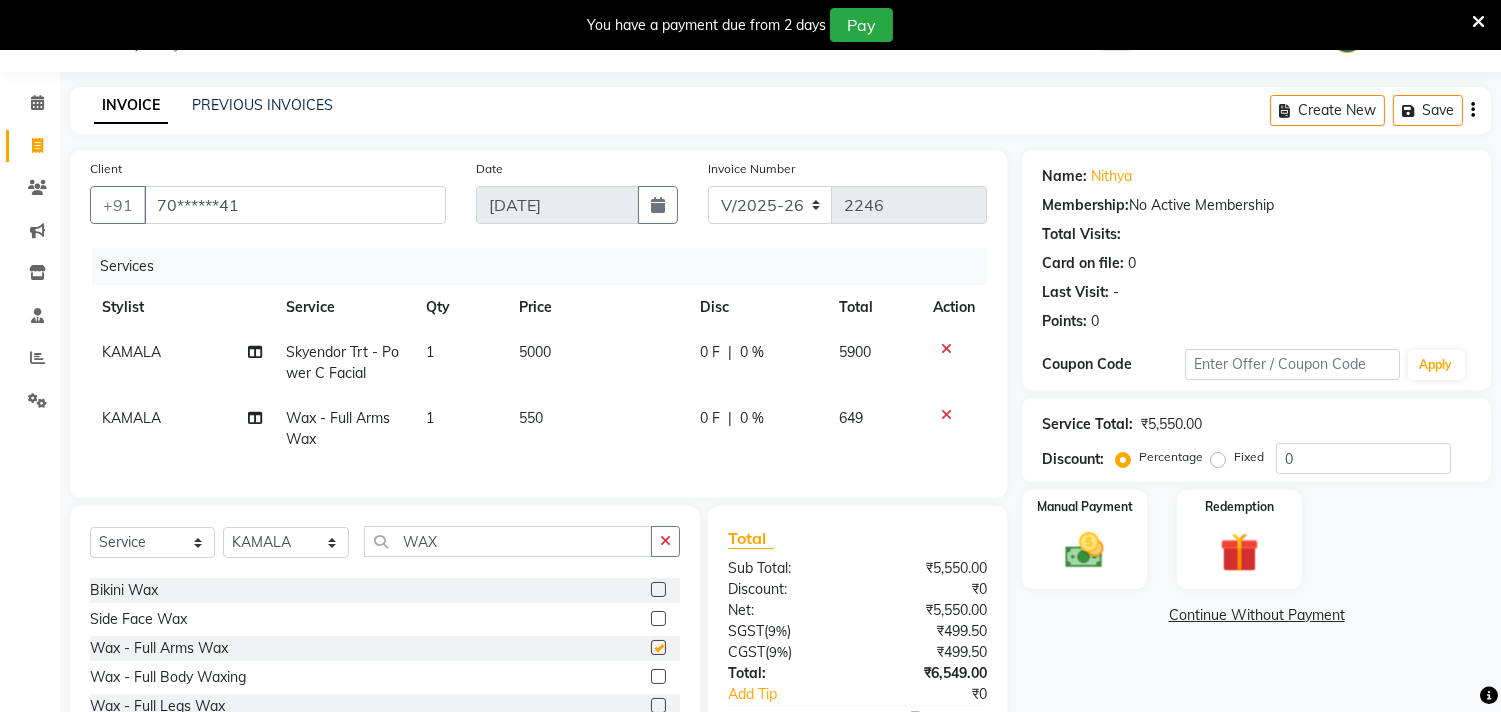 checkbox on "false" 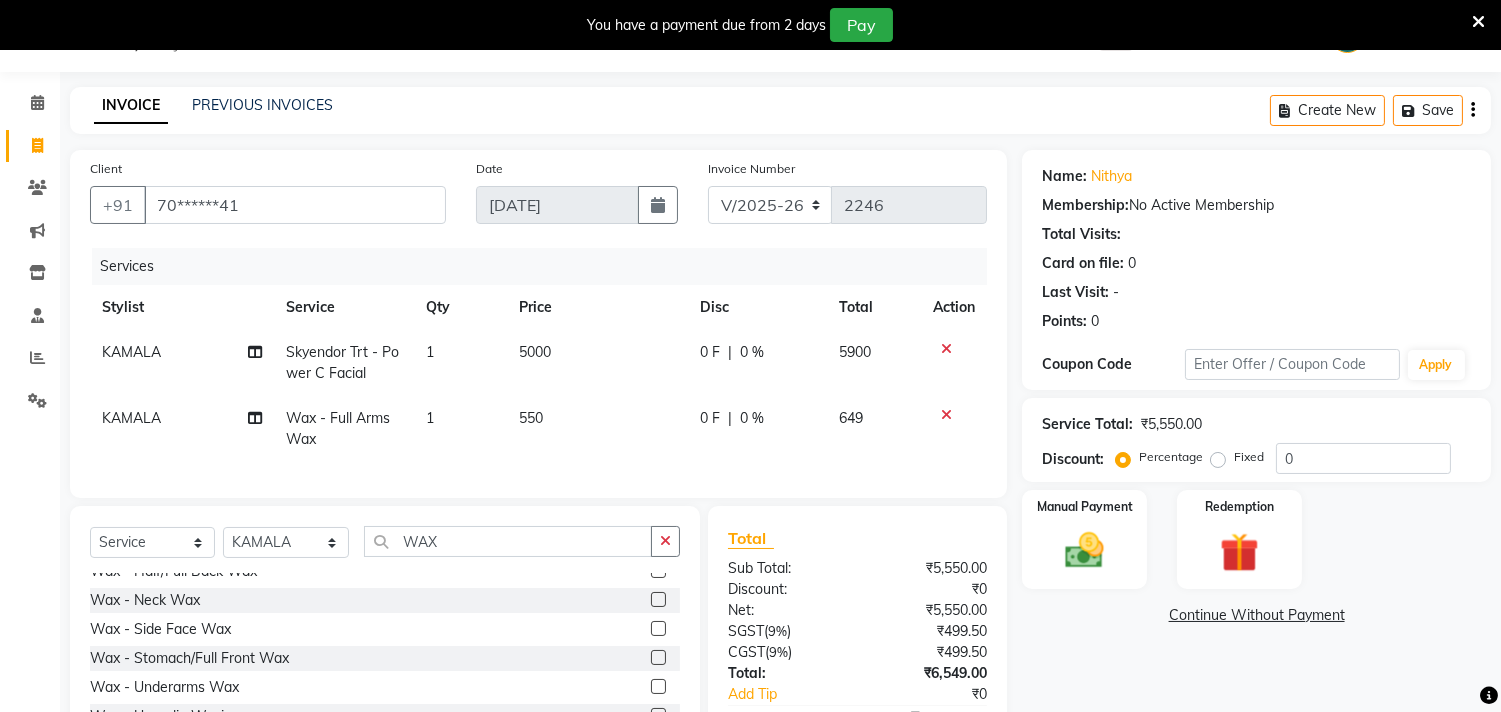 scroll, scrollTop: 222, scrollLeft: 0, axis: vertical 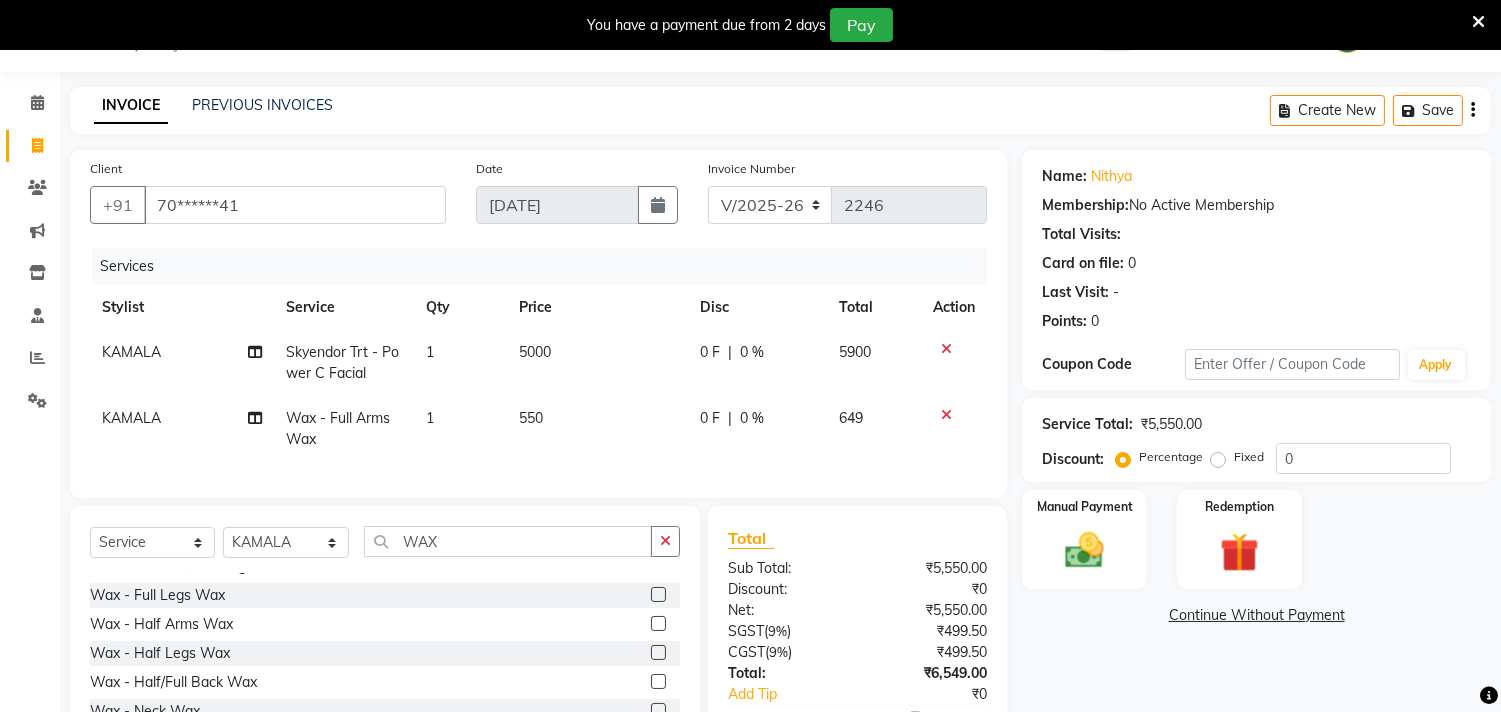 click 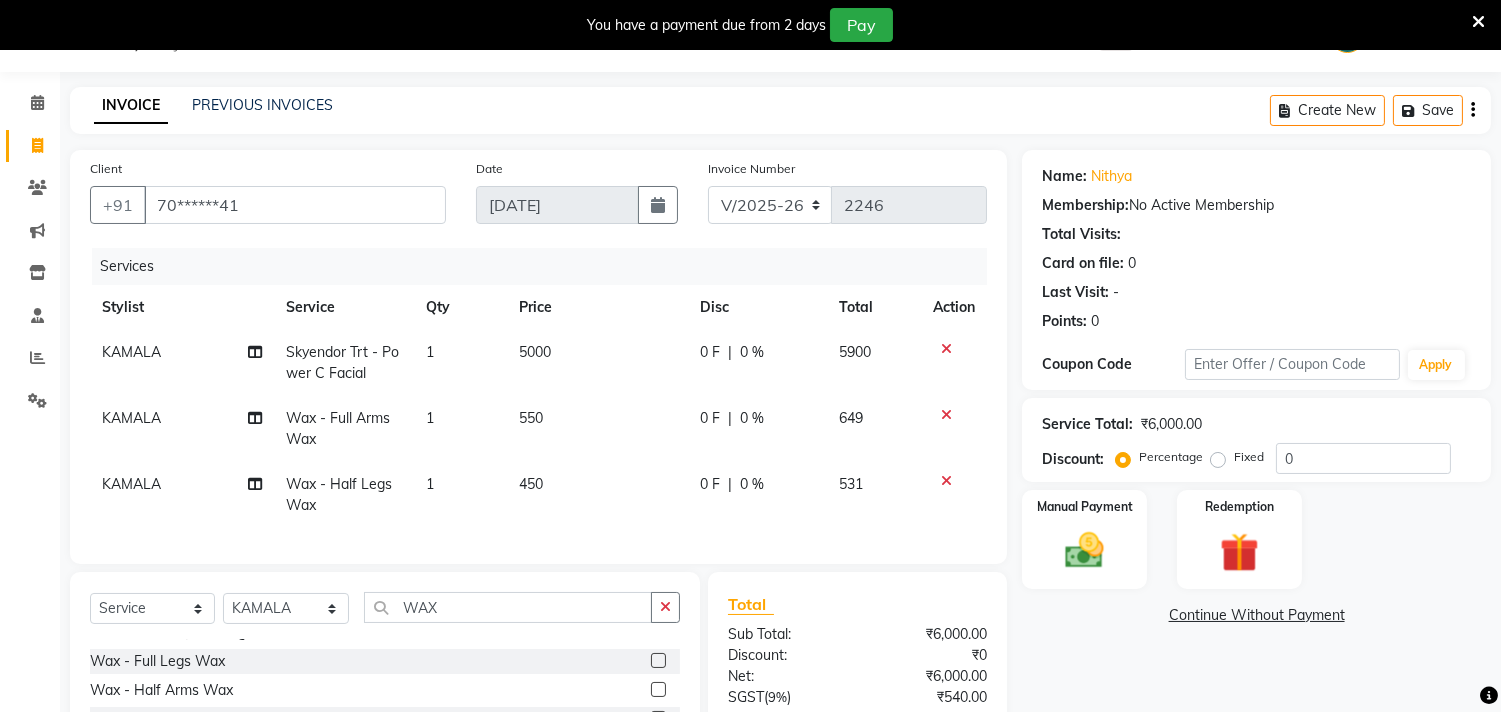 checkbox on "false" 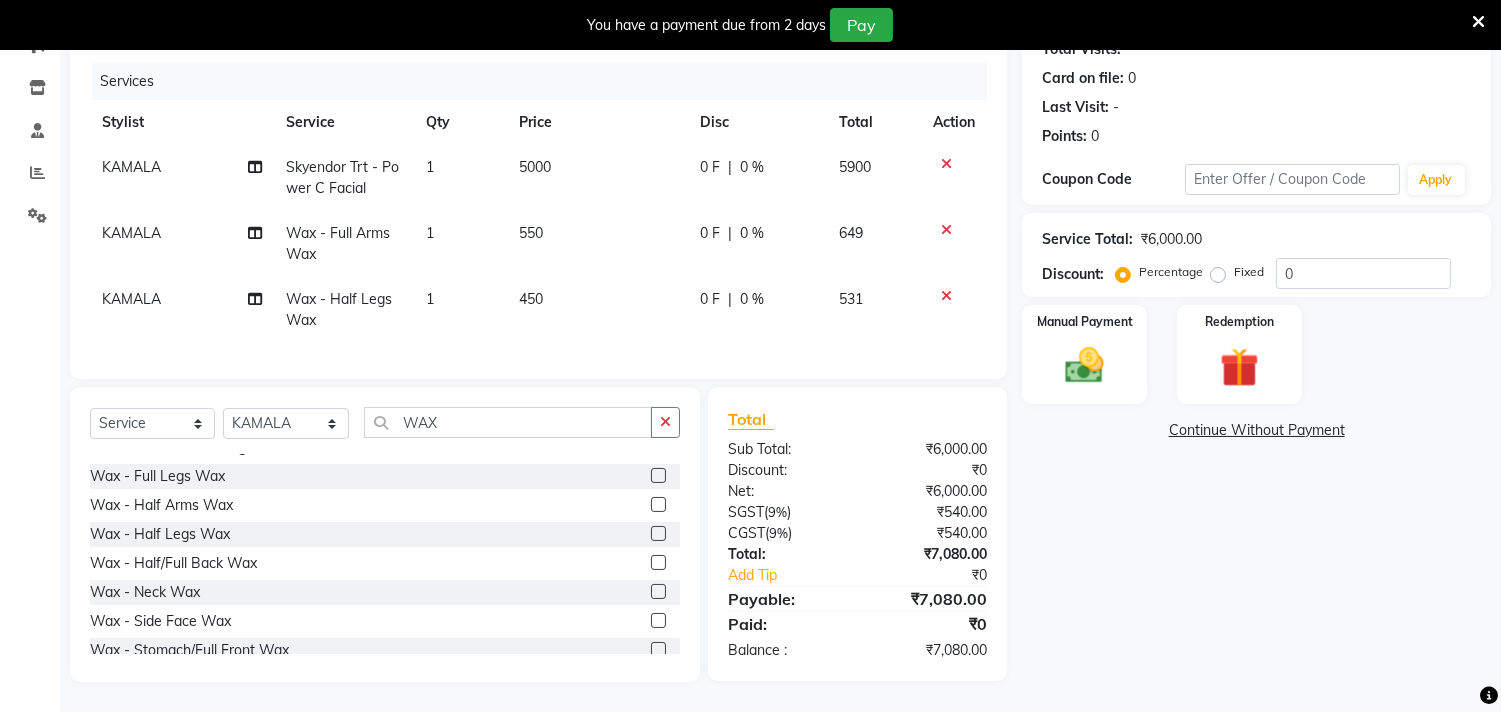 scroll, scrollTop: 202, scrollLeft: 0, axis: vertical 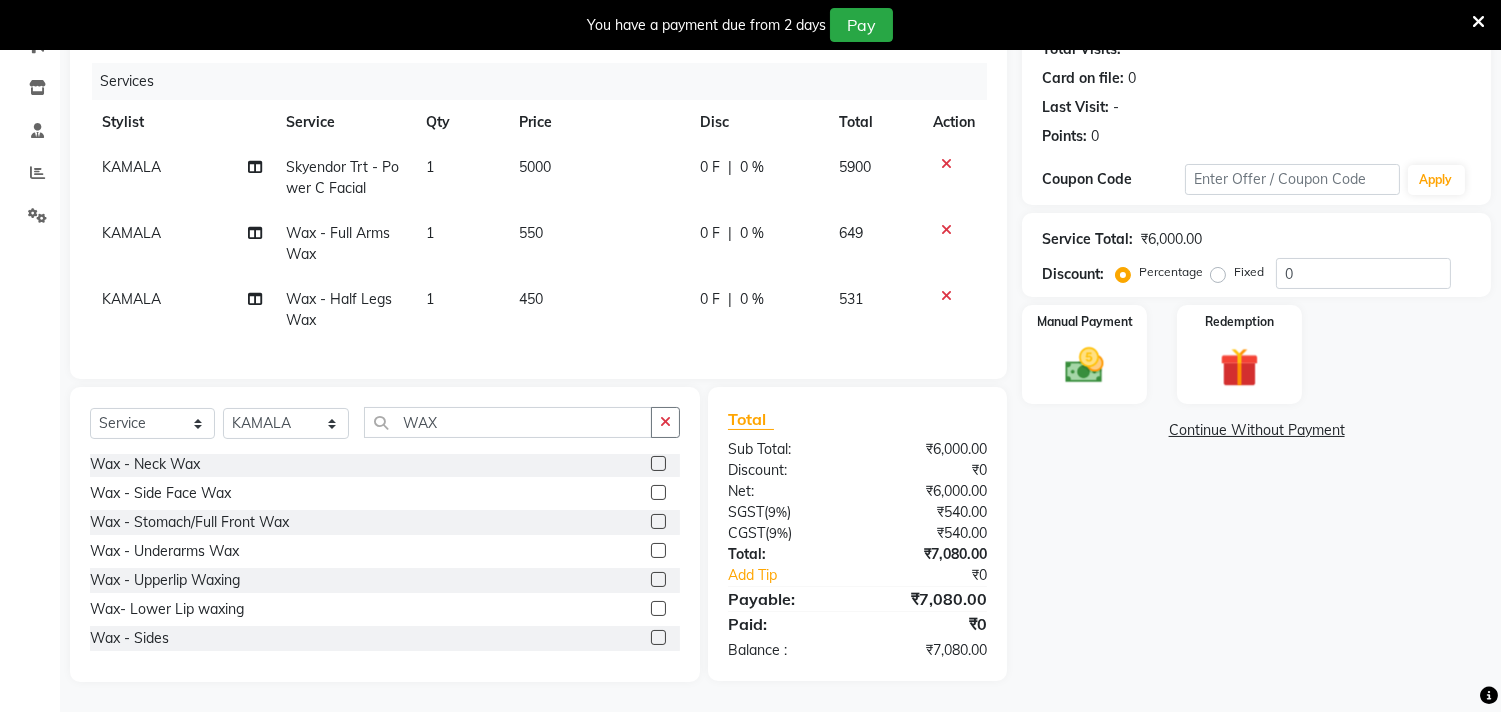 click 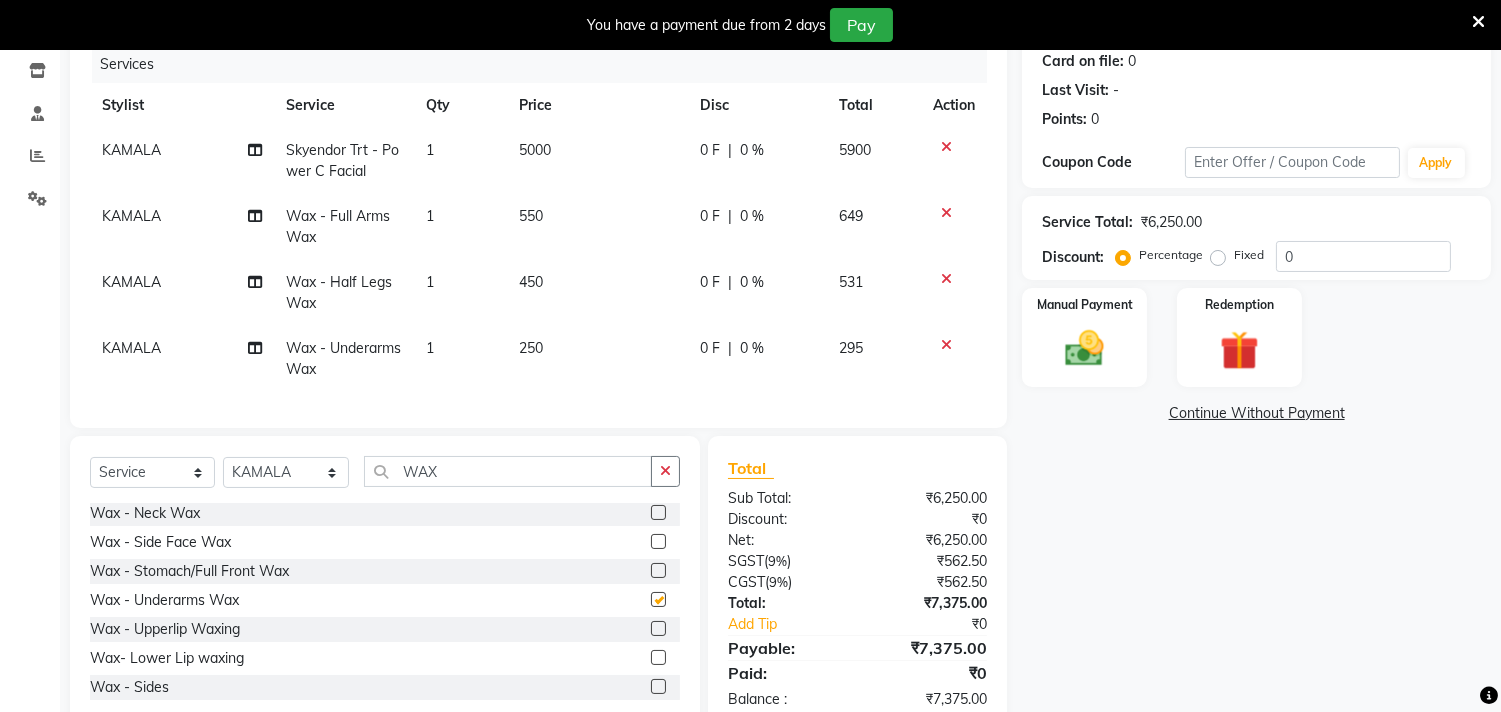 checkbox on "false" 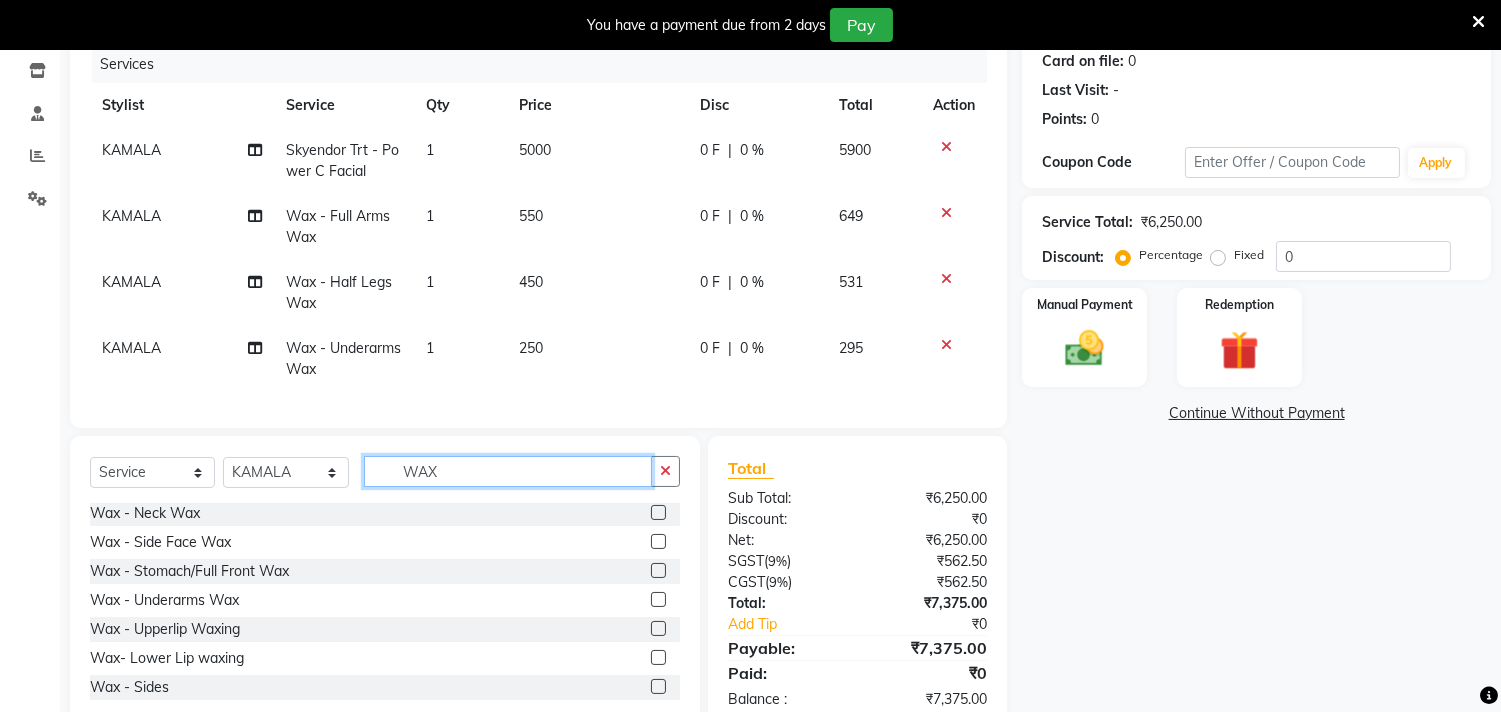 click on "WAX" 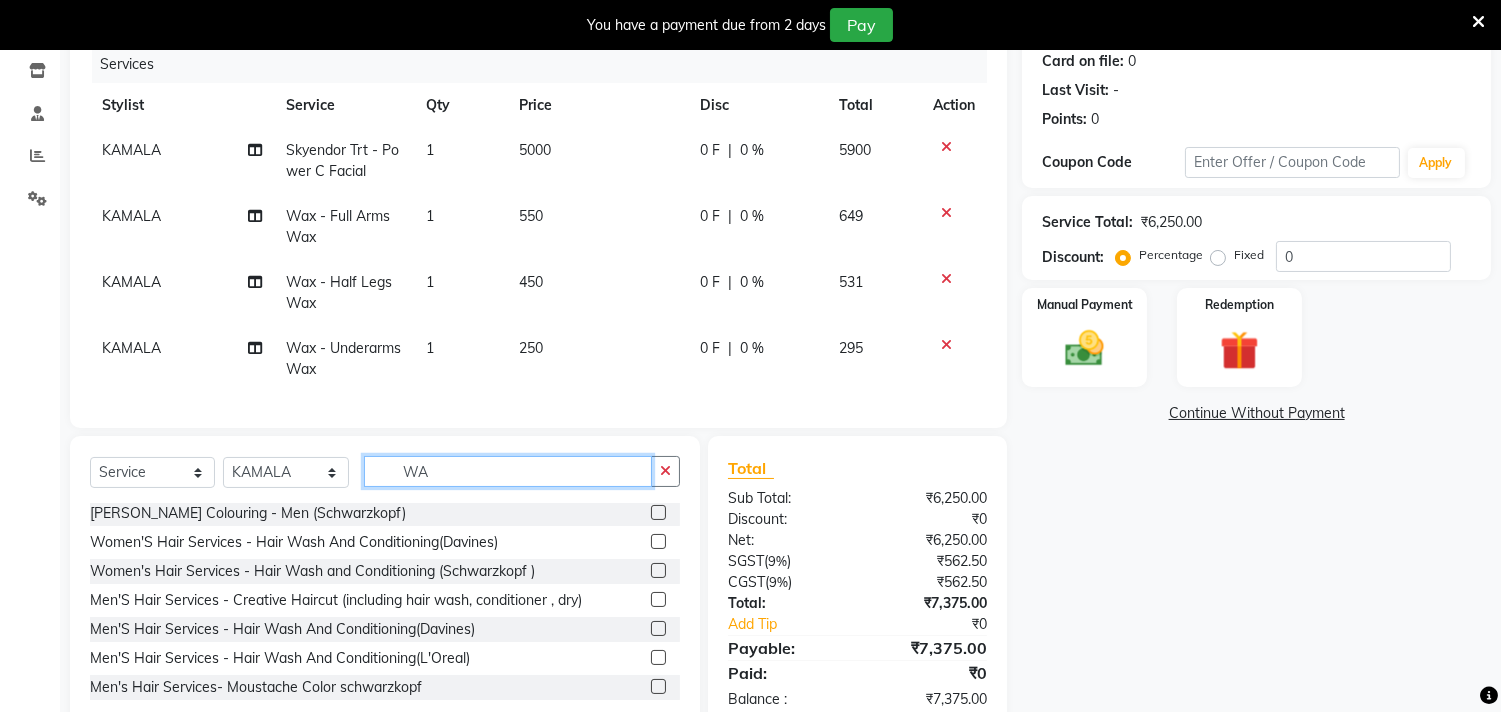 type on "W" 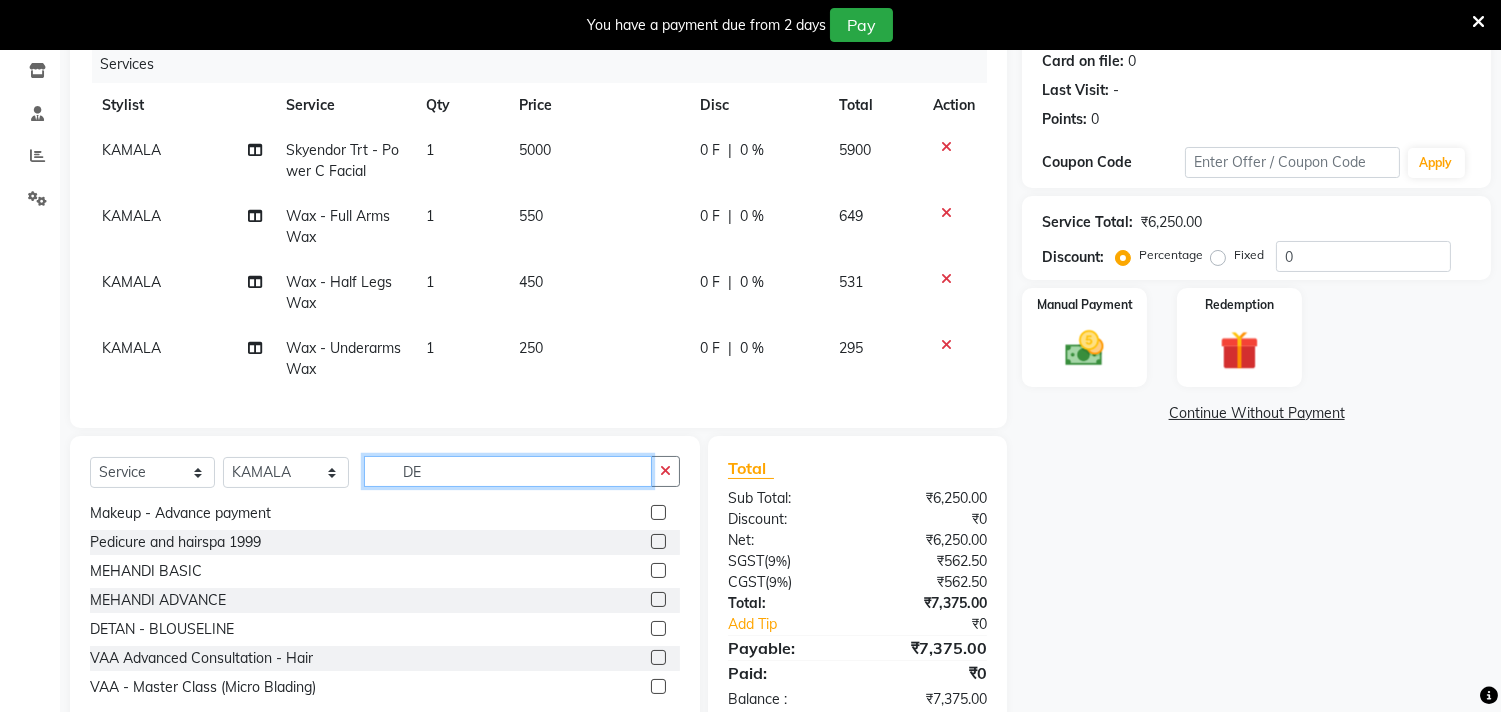 scroll, scrollTop: 263, scrollLeft: 0, axis: vertical 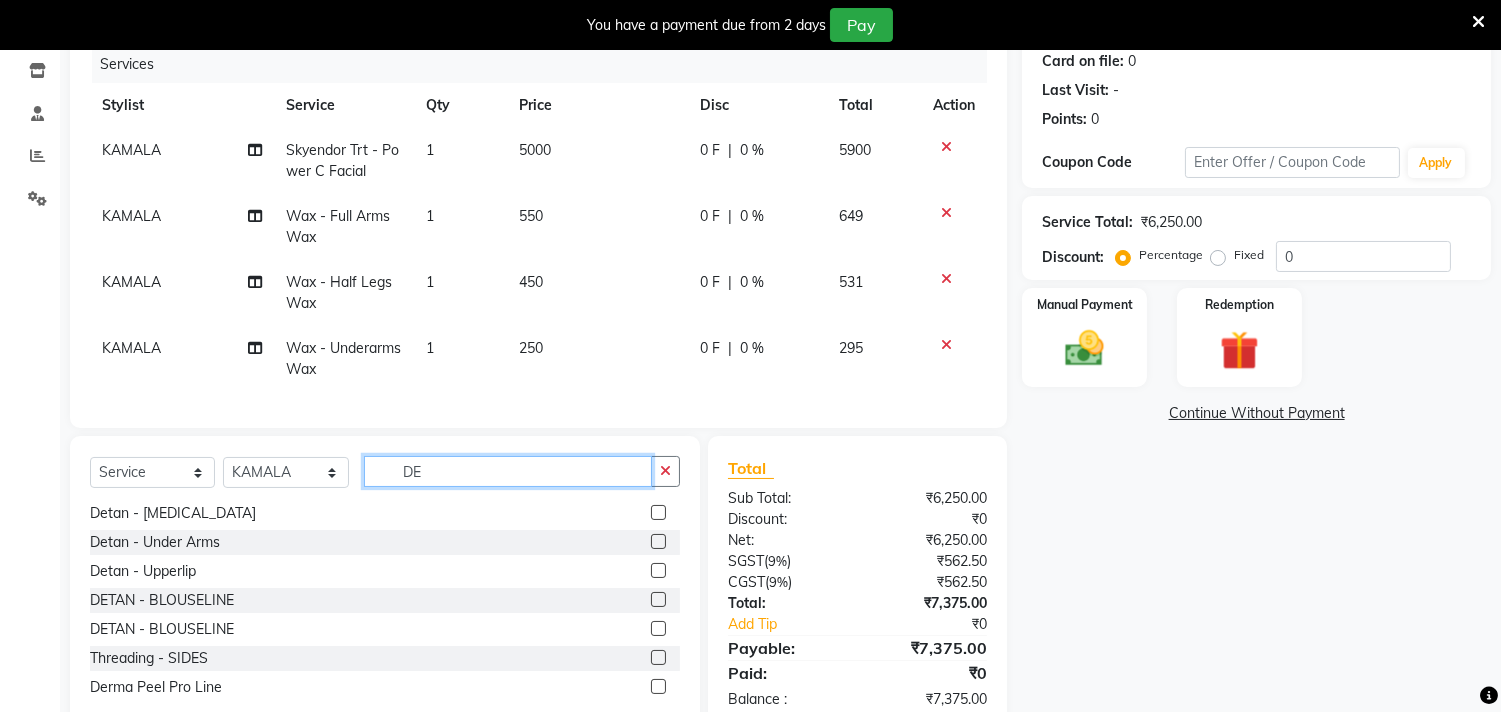type on "D" 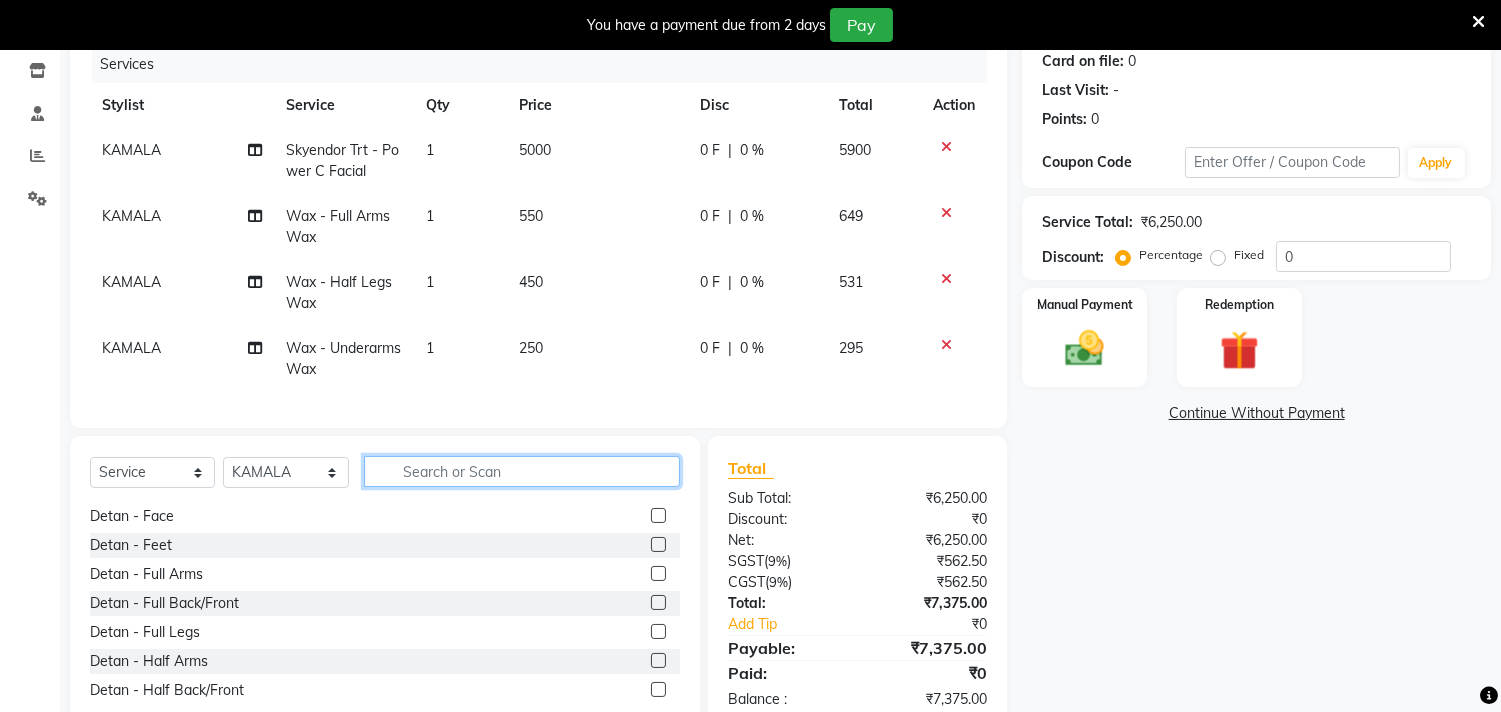 scroll, scrollTop: 0, scrollLeft: 0, axis: both 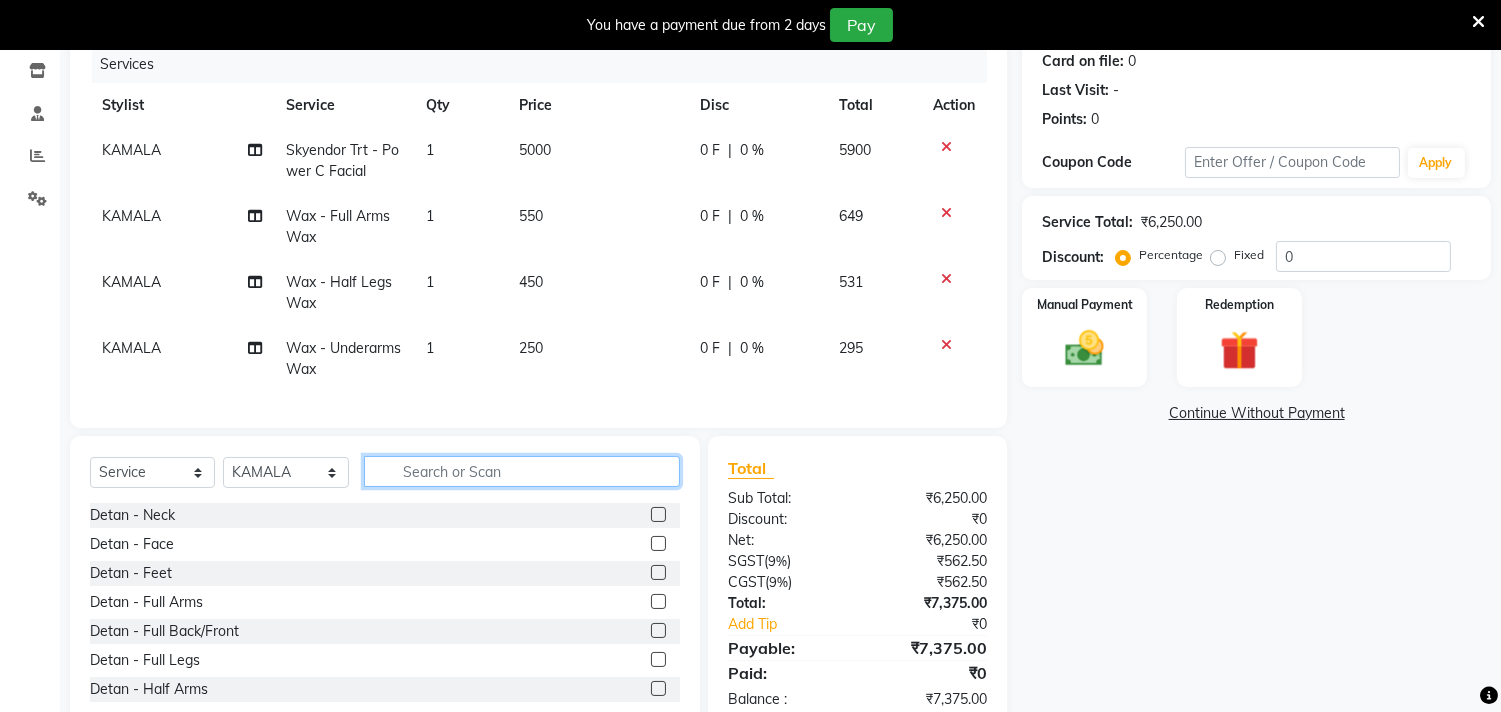 type 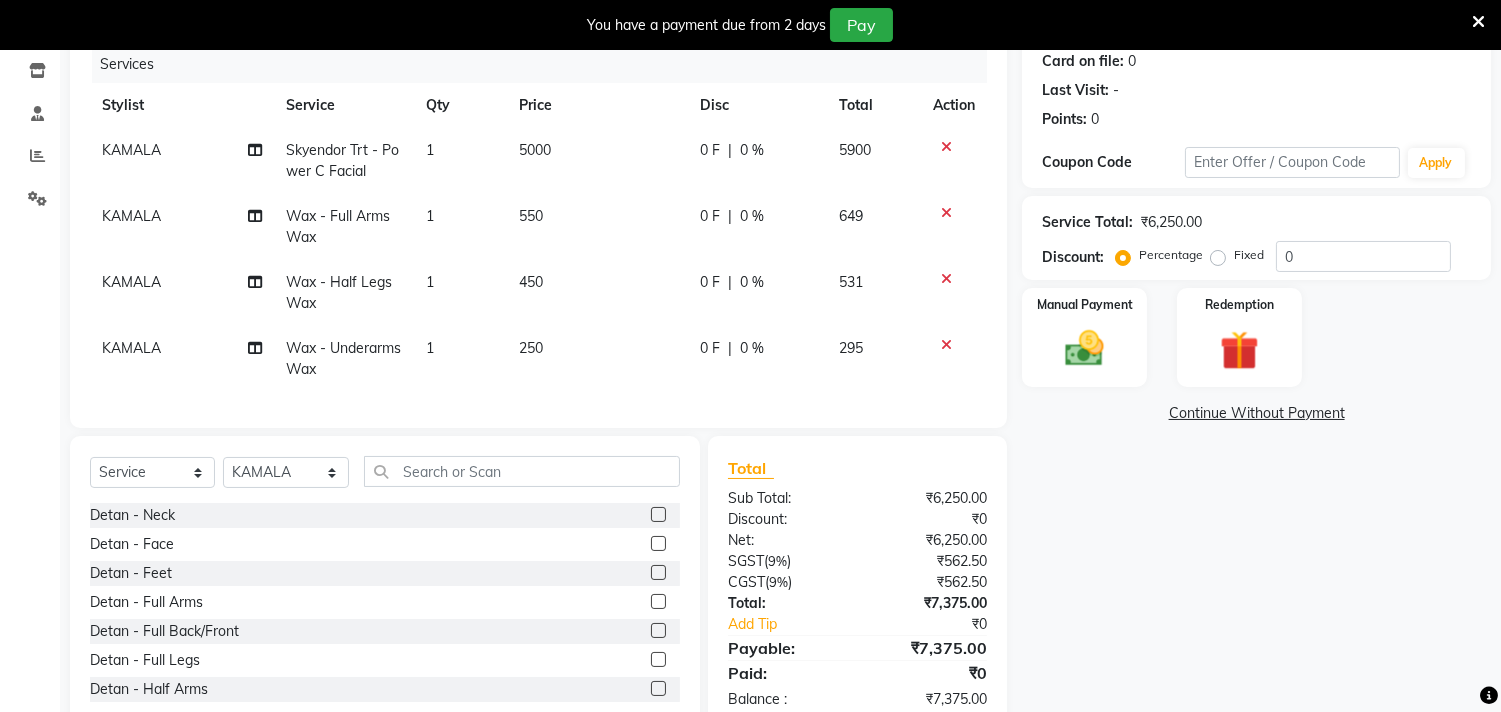 click 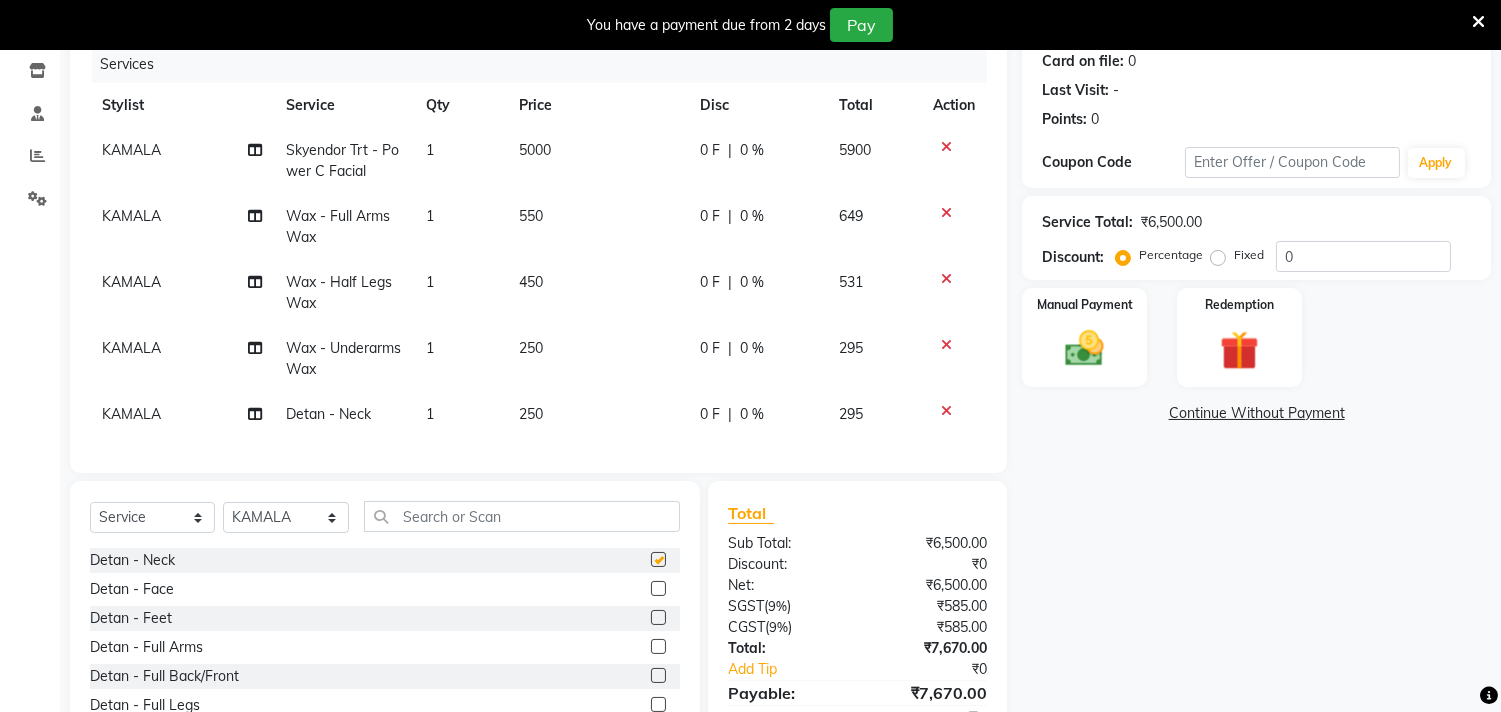 checkbox on "false" 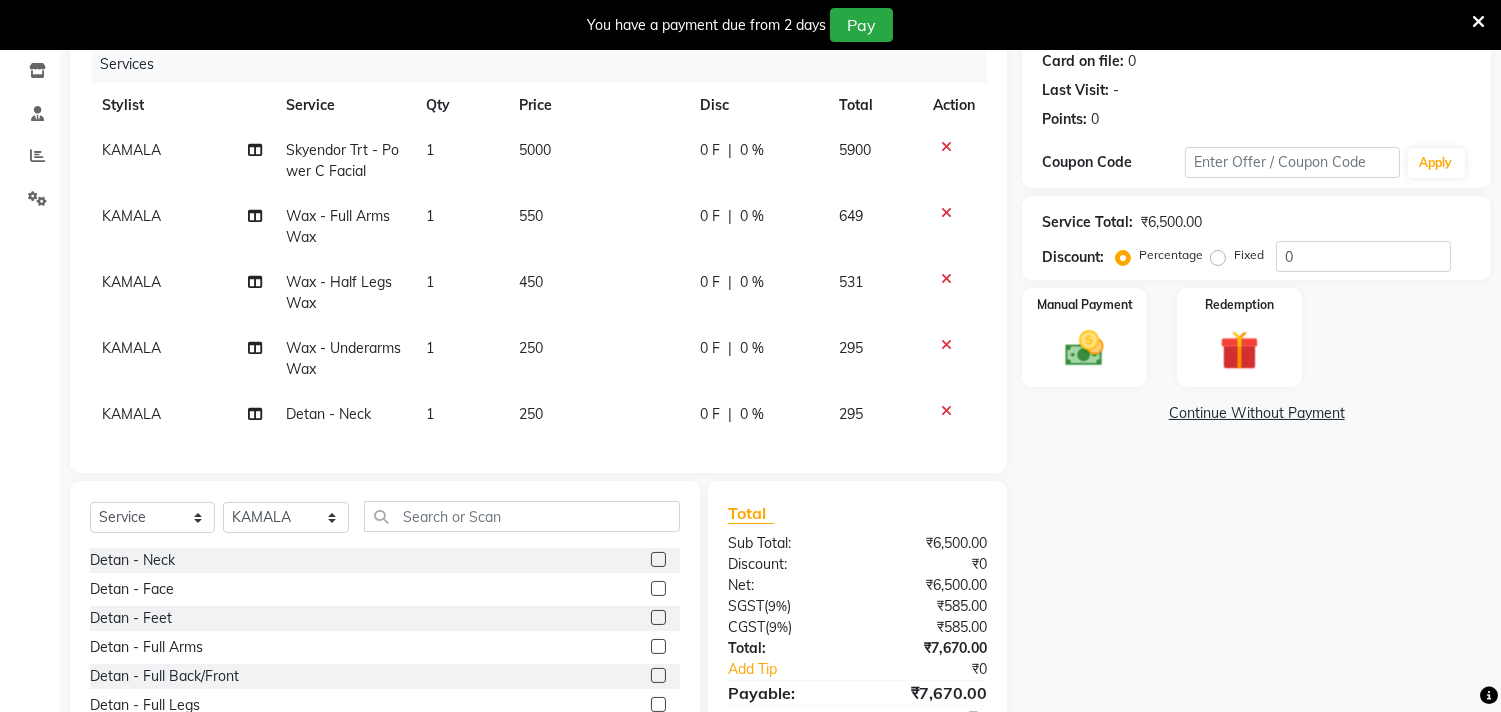 click 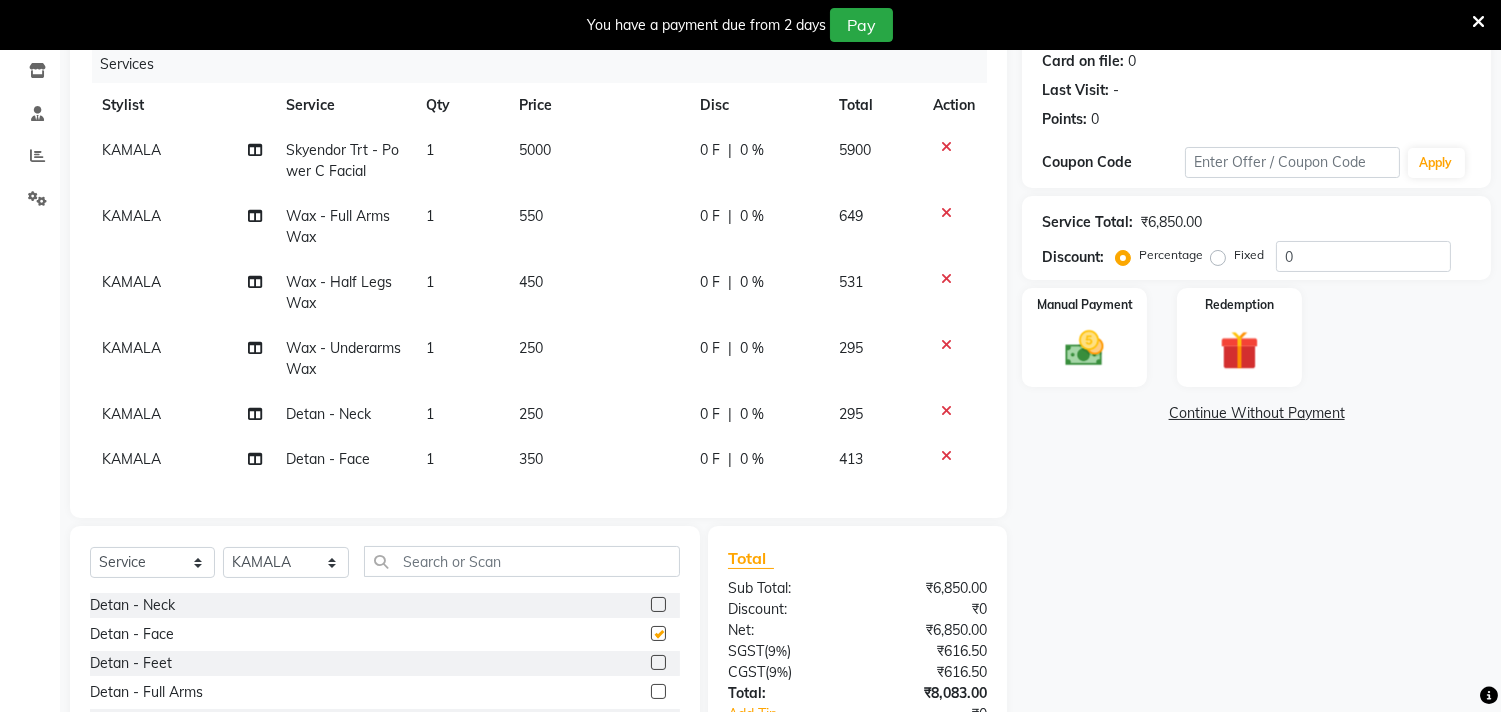 checkbox on "false" 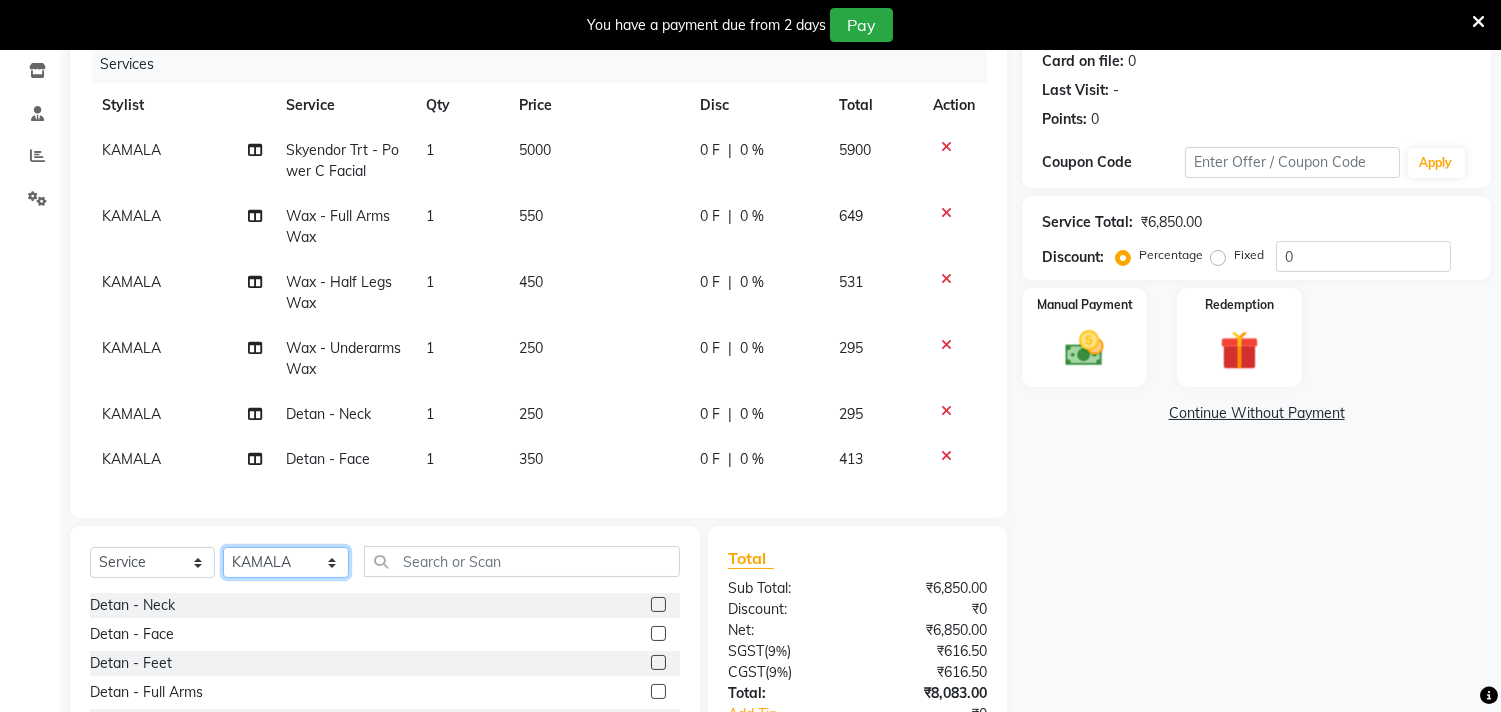 click on "Select Stylist Admin ANUSHA  Apsu Auditor Ambattur Balaji BANUPRIYA Bhuvanesh Dingg - Support Team DIVYA INBARAJ INDHU Javed Jayakumar Joice Neimalsawm  Kalaiselvi KAMALA Nathalie Marinaa Chaarlette POOJA  PREETHI Preethi Raj PRISCILLA RADHA RAJESH  SAHIL SEETHAL SOCHIPEM Suresh Babu SUSHMITA VANITHA Veena Ravi Vignesh  Vinitha Virtue admin VIRTUE SALON" 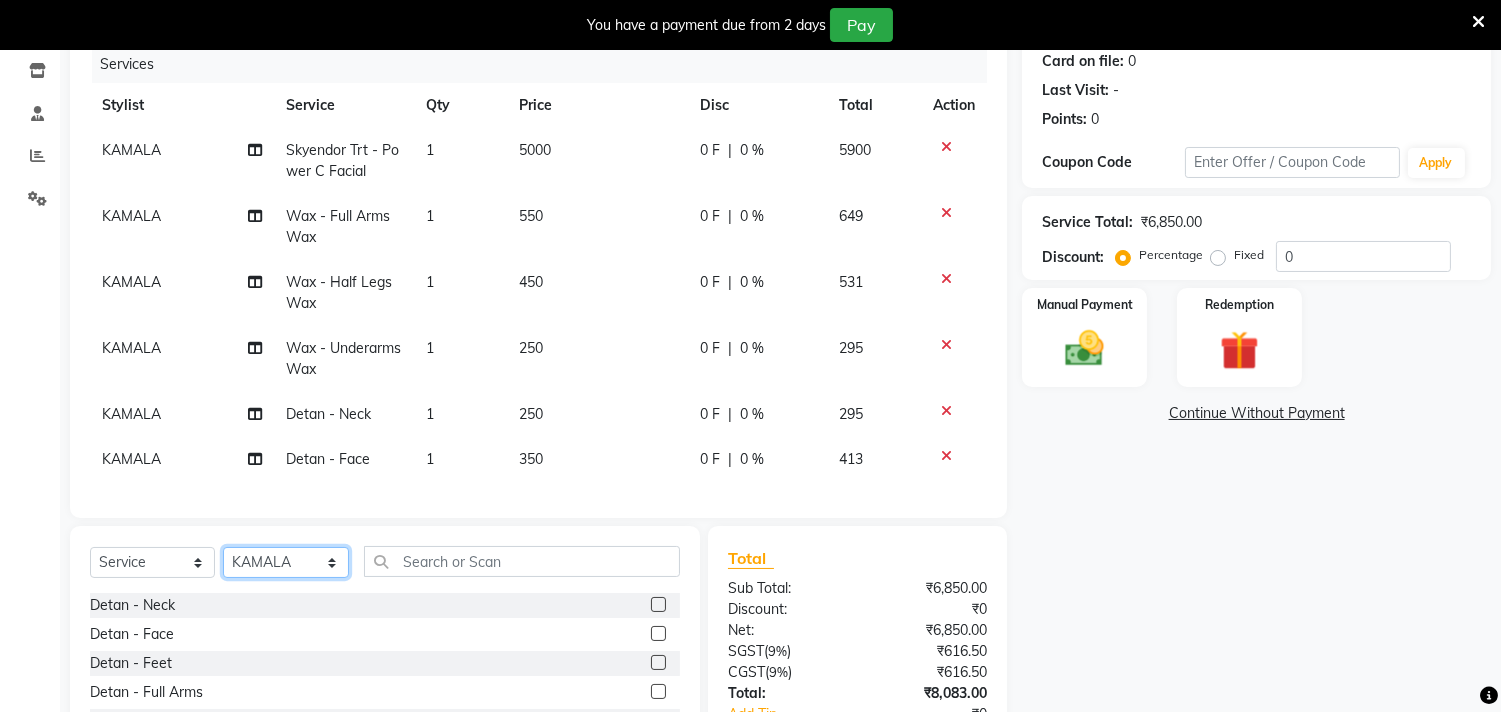 select on "59088" 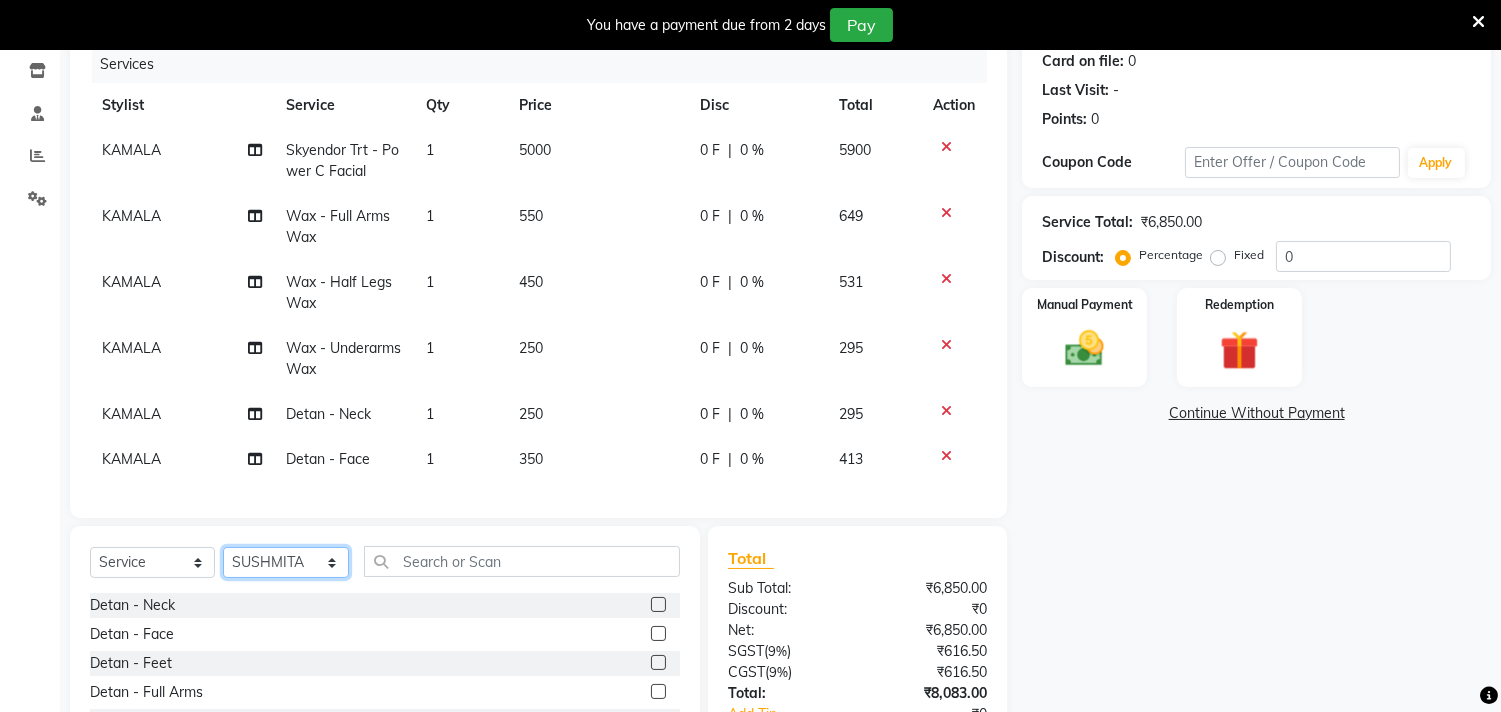 click on "Select Stylist Admin ANUSHA  Apsu Auditor Ambattur Balaji BANUPRIYA Bhuvanesh Dingg - Support Team DIVYA INBARAJ INDHU Javed Jayakumar Joice Neimalsawm  Kalaiselvi KAMALA Nathalie Marinaa Chaarlette POOJA  PREETHI Preethi Raj PRISCILLA RADHA RAJESH  SAHIL SEETHAL SOCHIPEM Suresh Babu SUSHMITA VANITHA Veena Ravi Vignesh  Vinitha Virtue admin VIRTUE SALON" 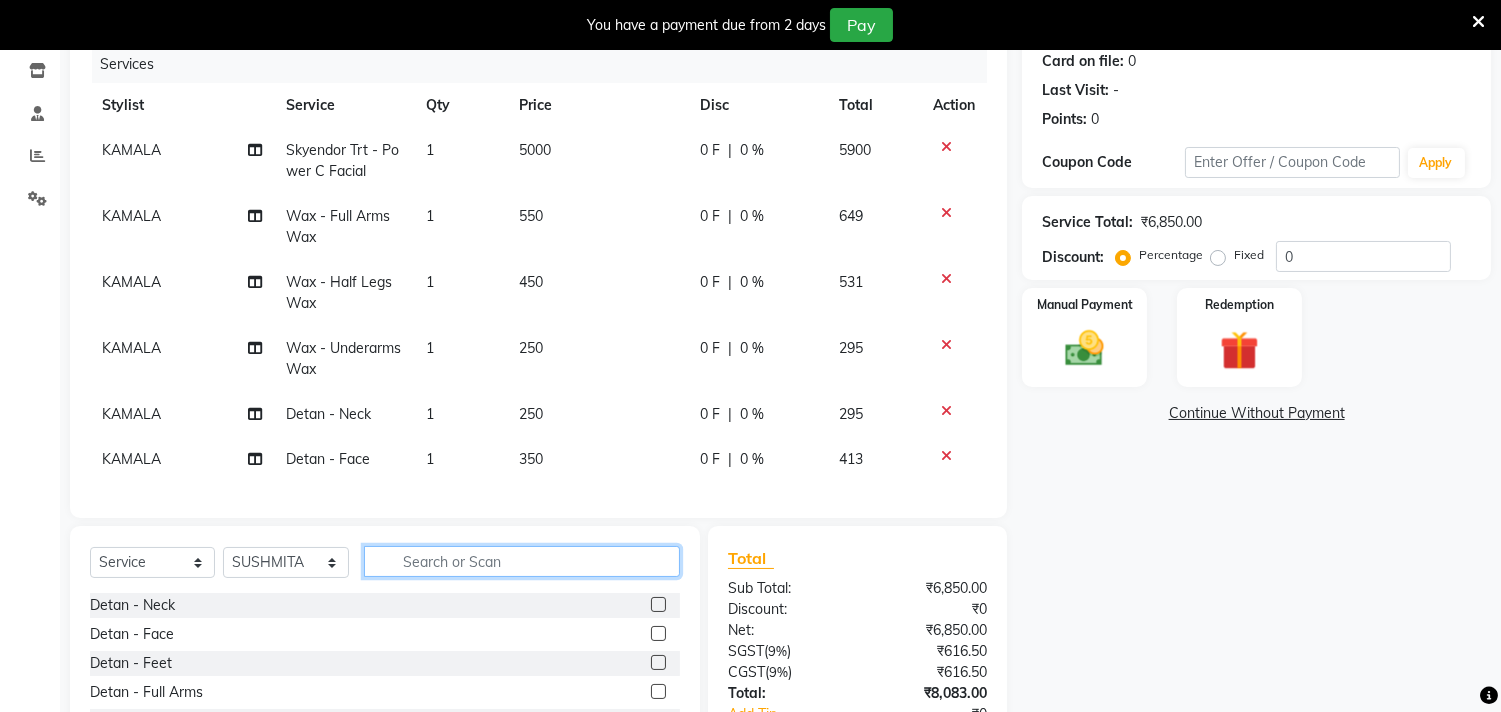 click 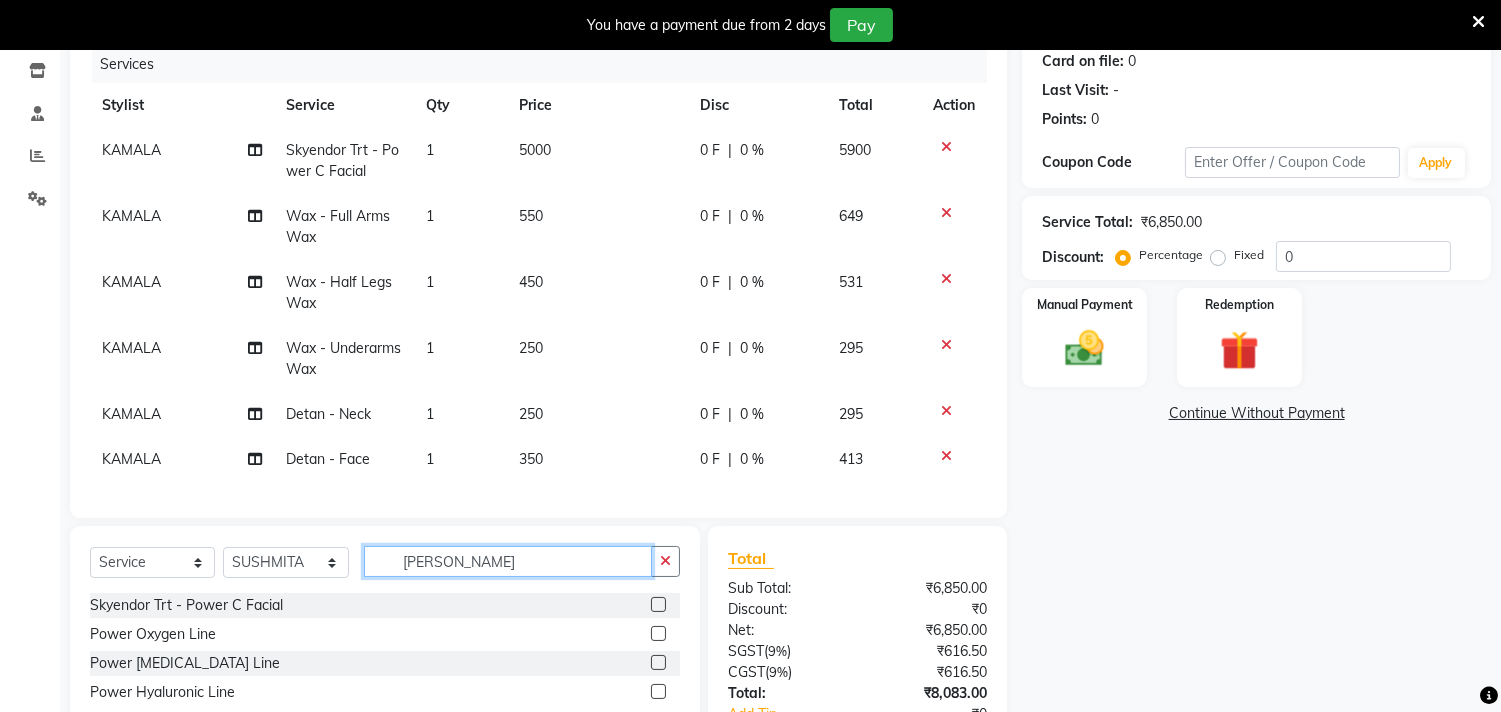 type on "POWE" 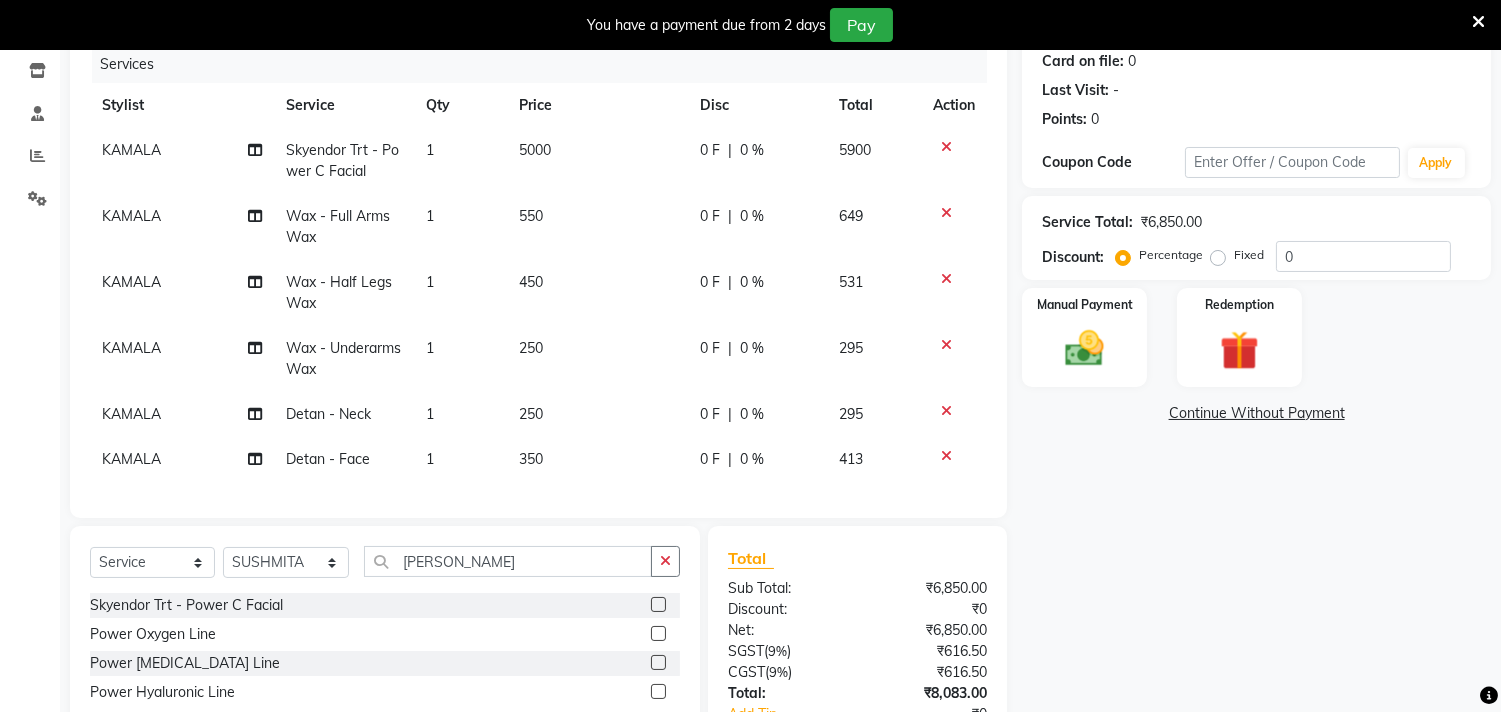 click 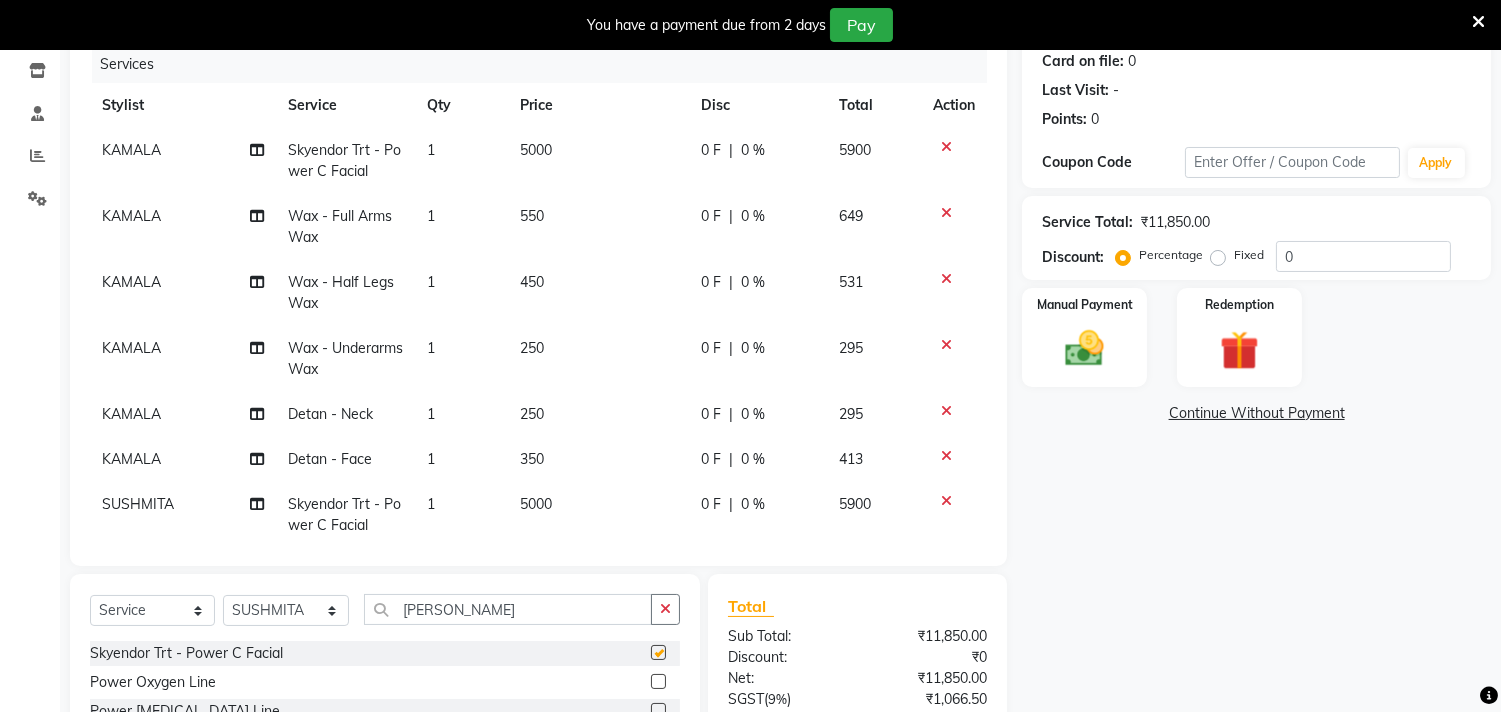 scroll, scrollTop: 34, scrollLeft: 0, axis: vertical 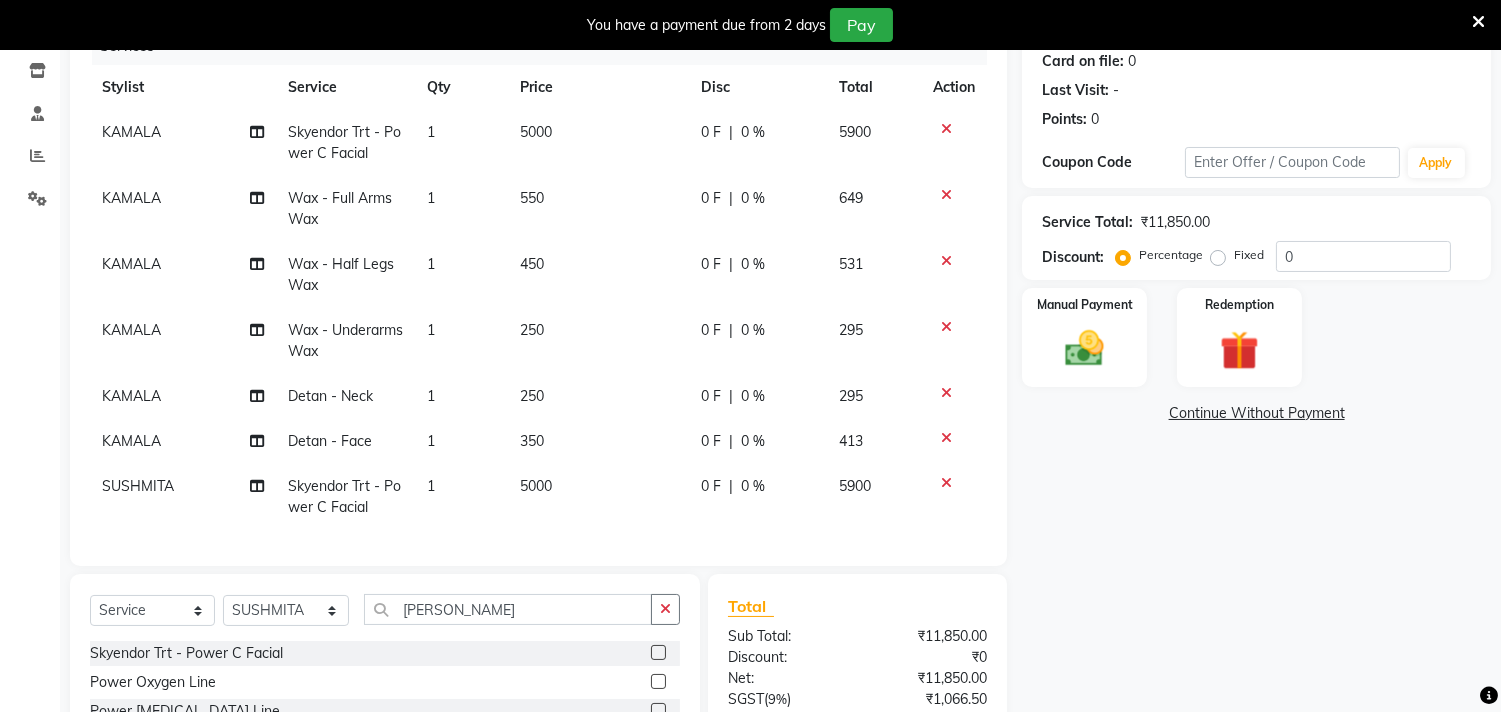 checkbox on "false" 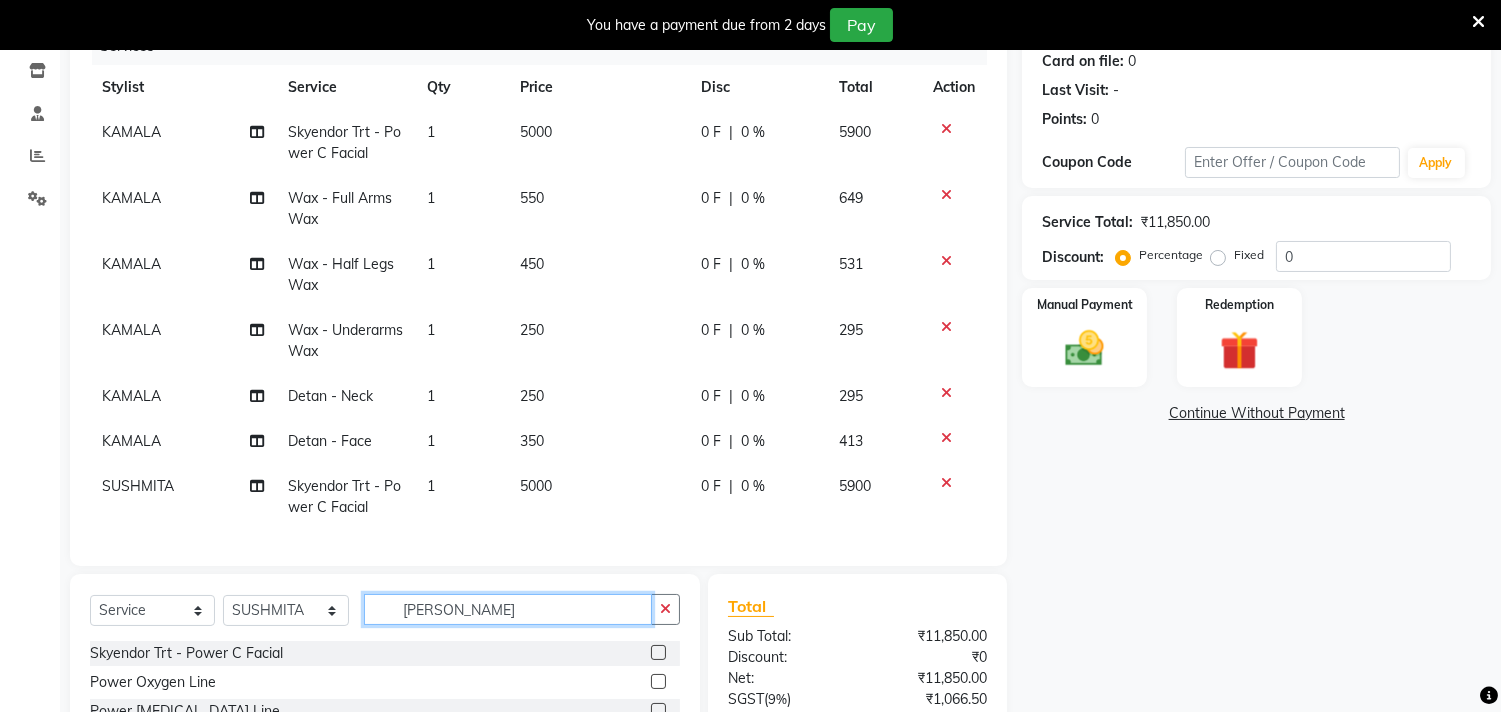 click on "POWE" 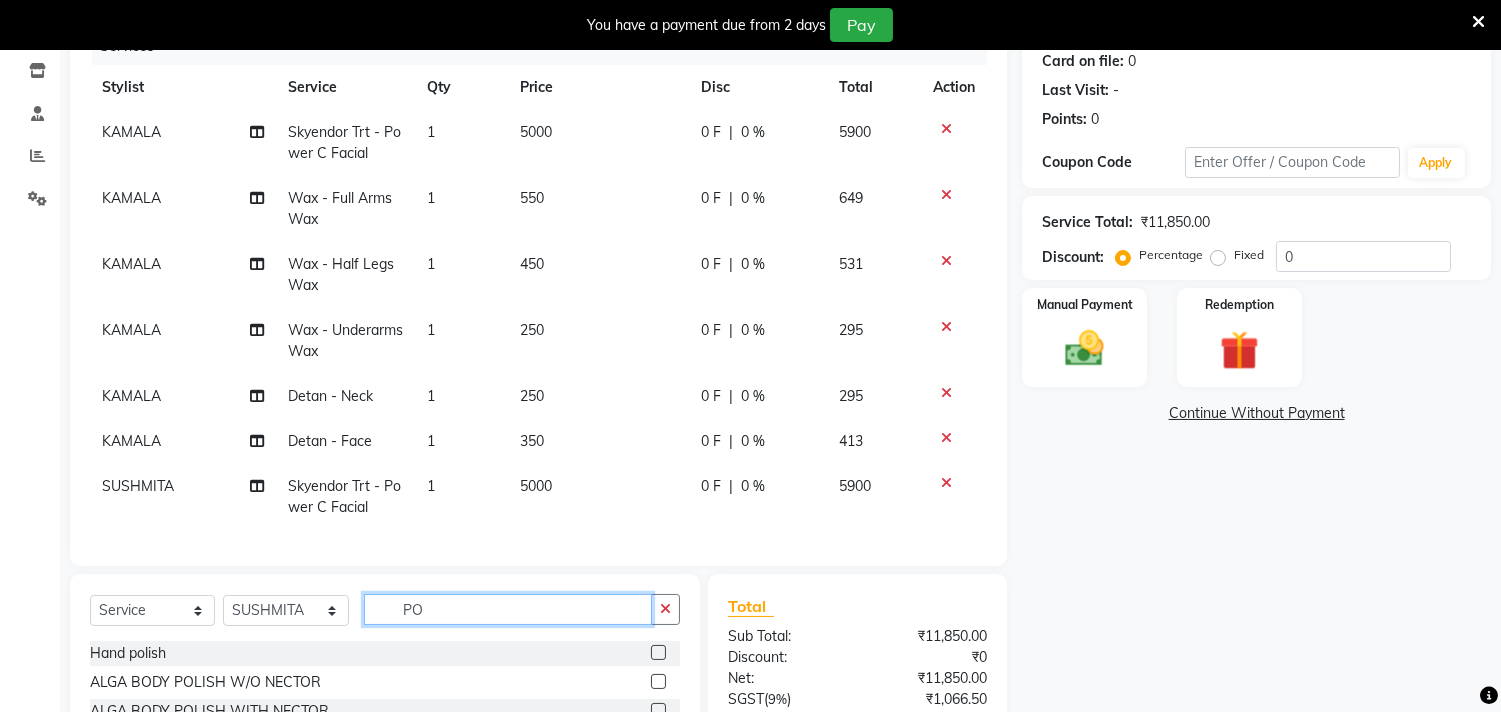 type on "P" 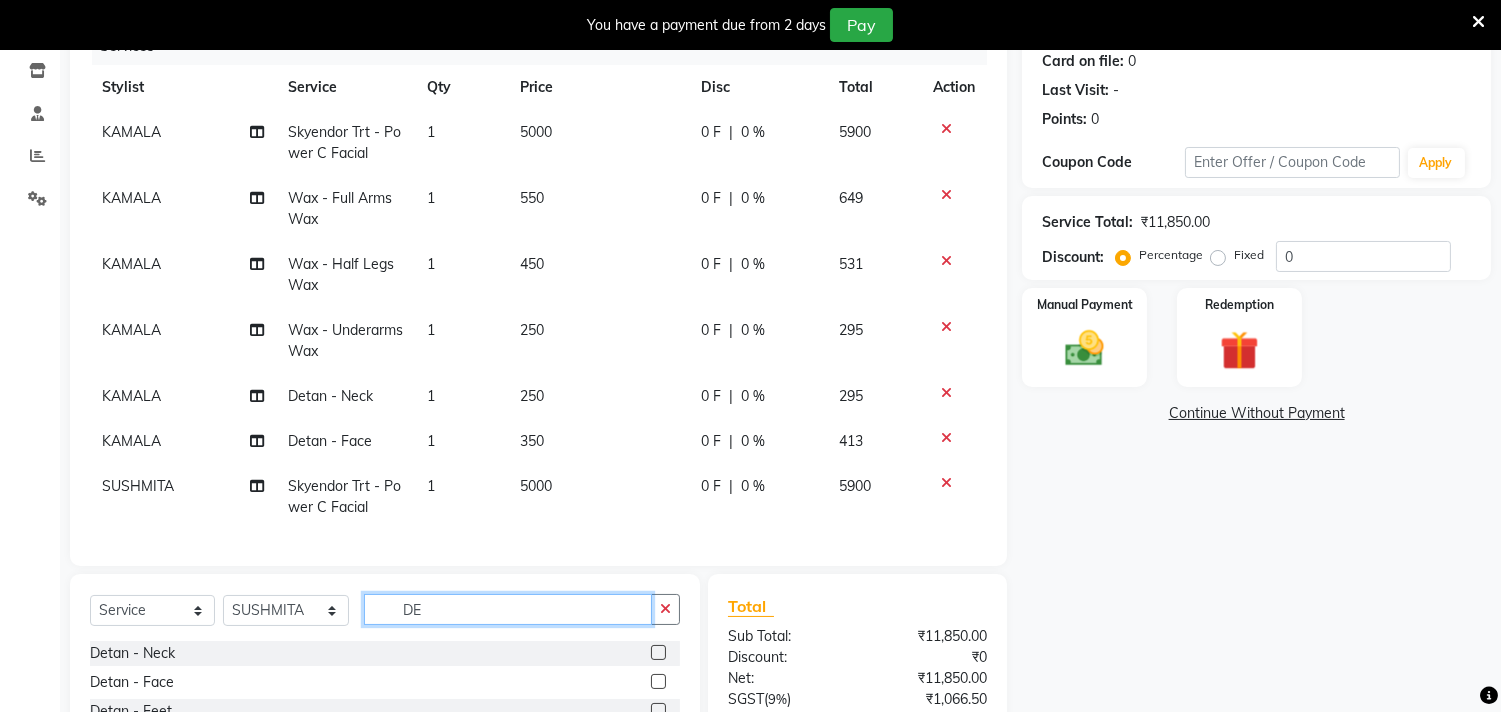 type on "DE" 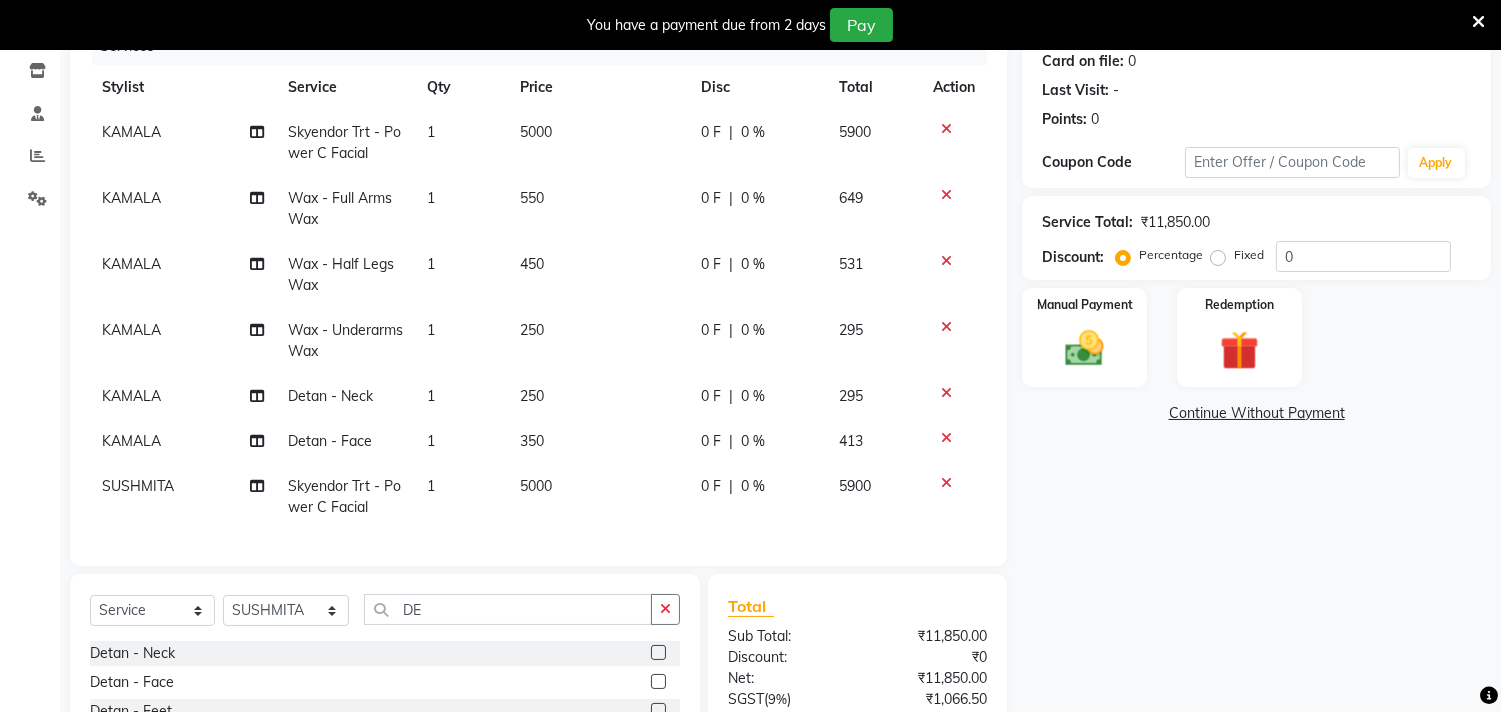 click 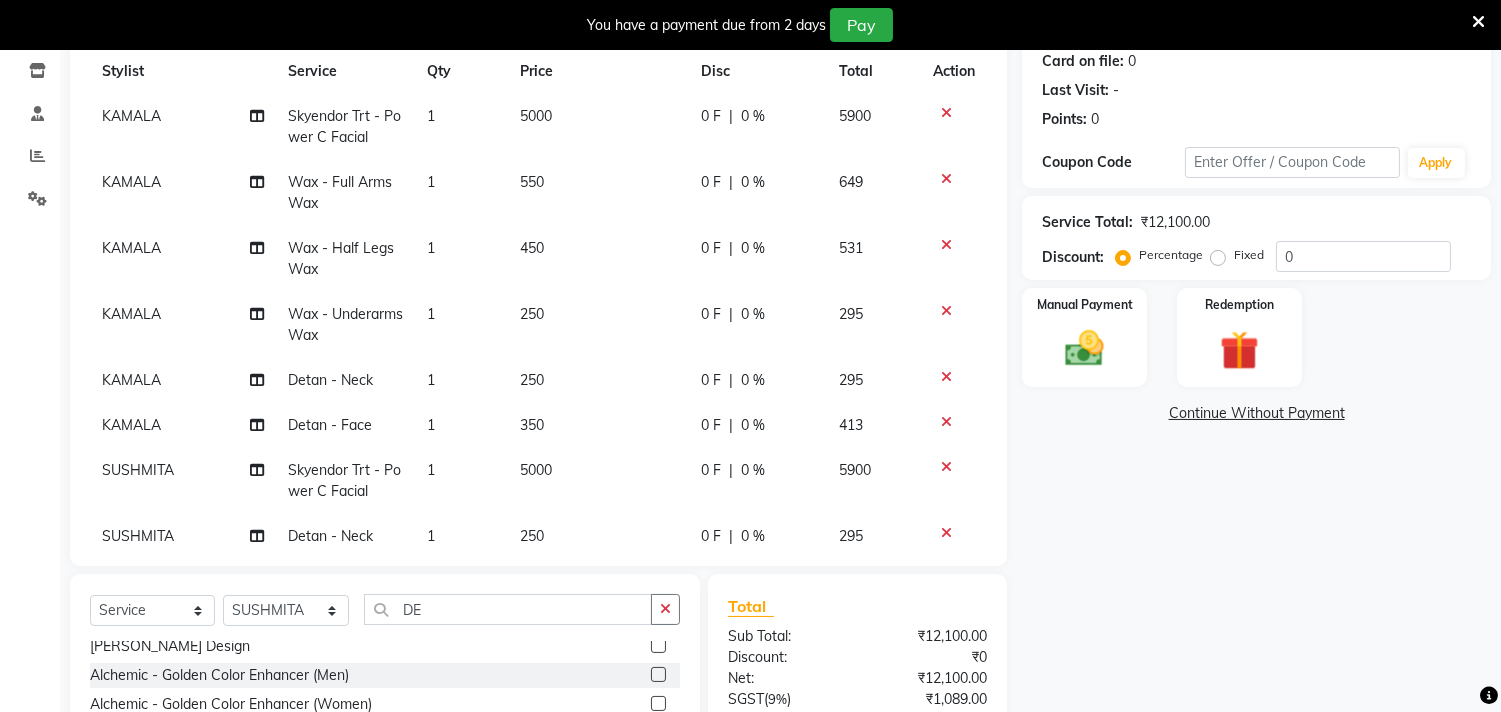 checkbox on "false" 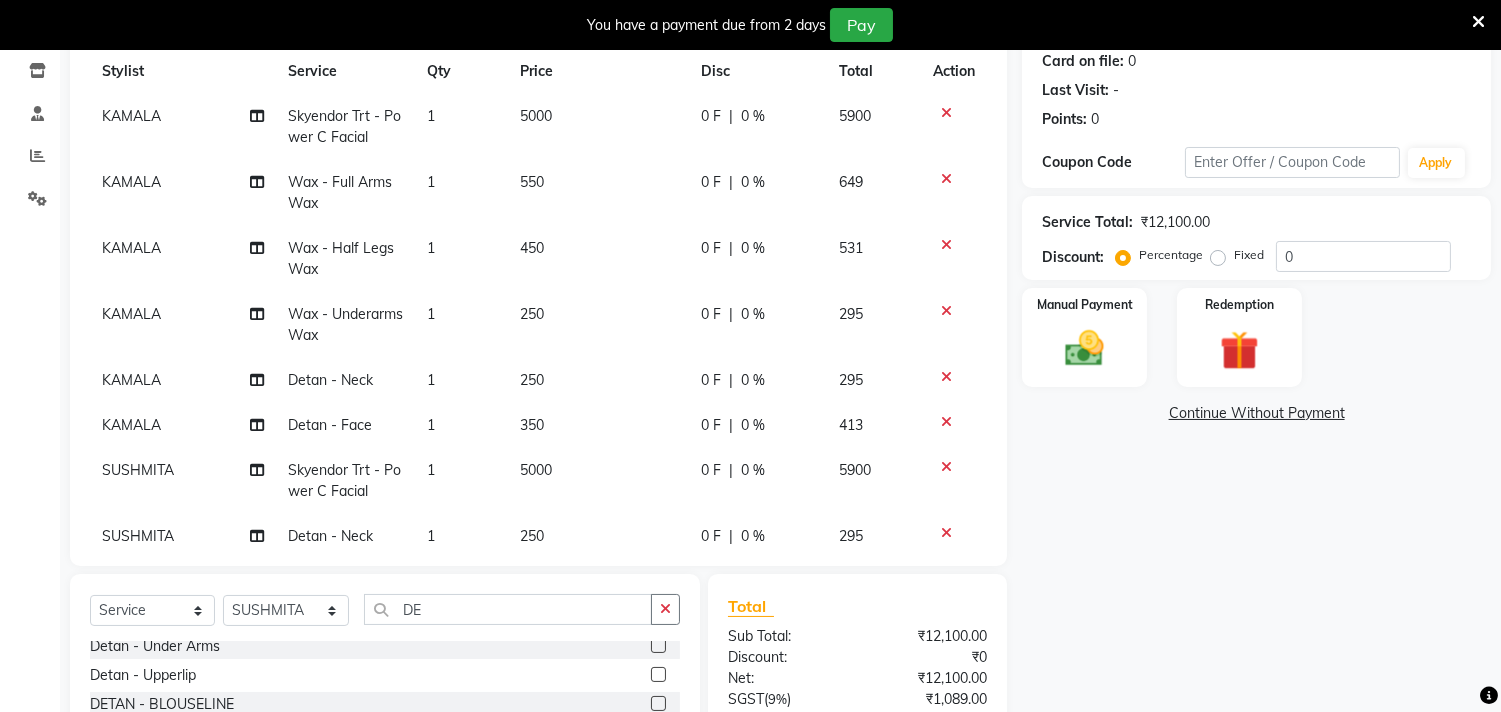 scroll, scrollTop: 0, scrollLeft: 0, axis: both 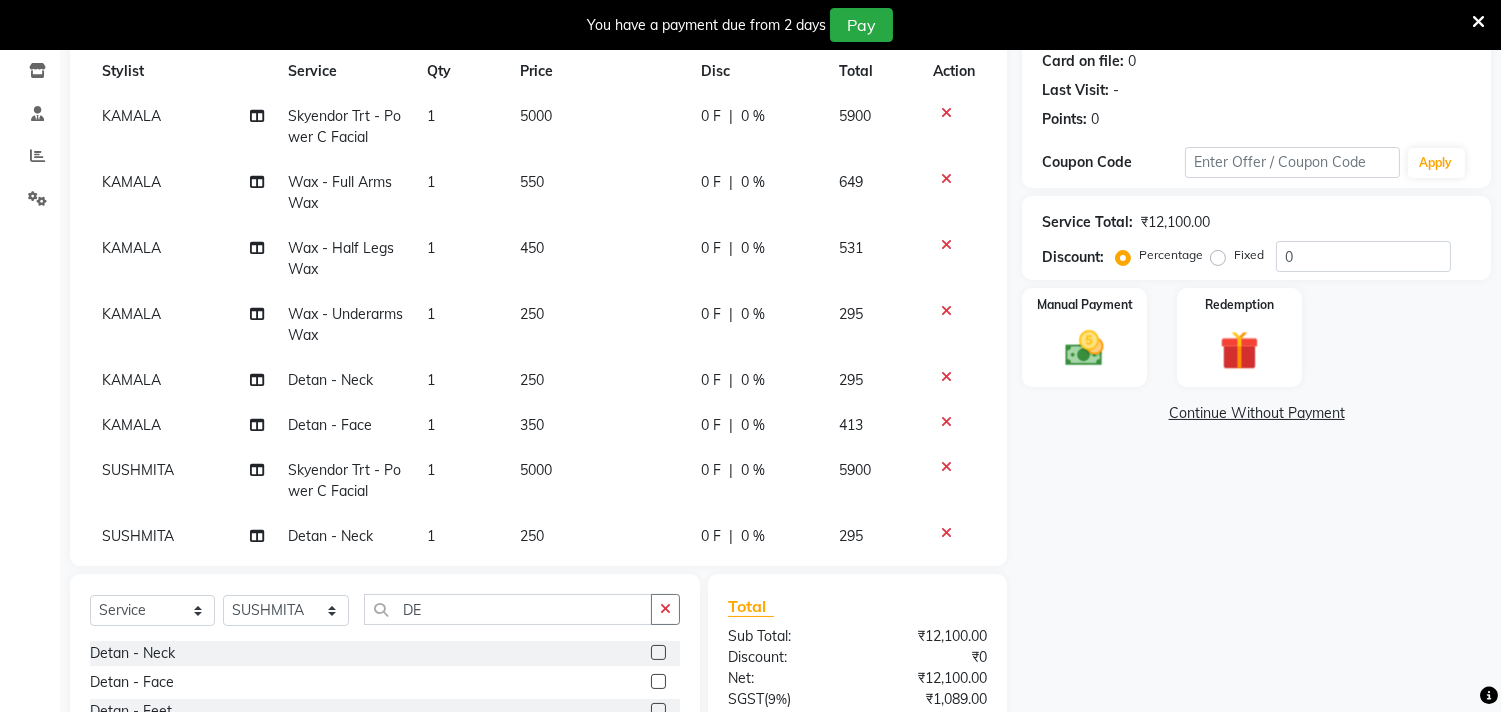 click 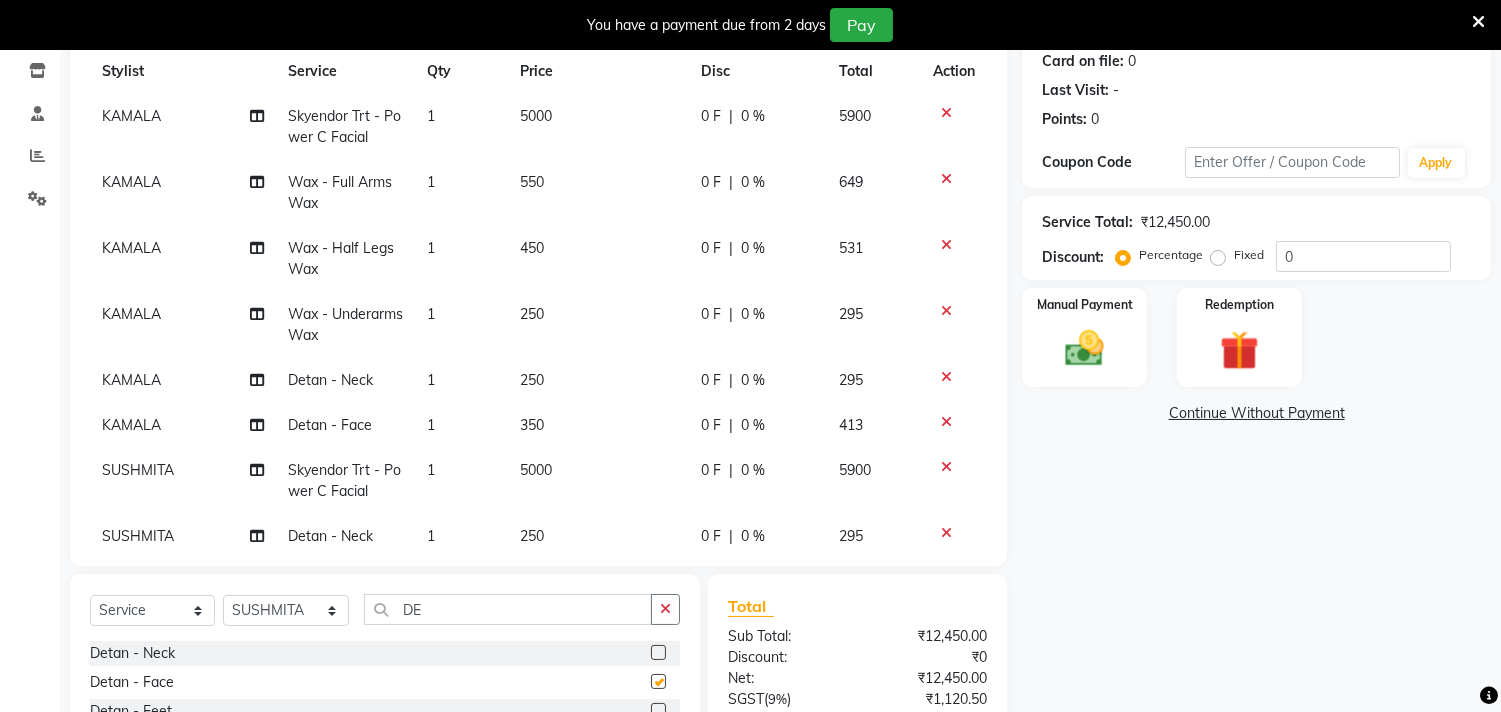 checkbox on "false" 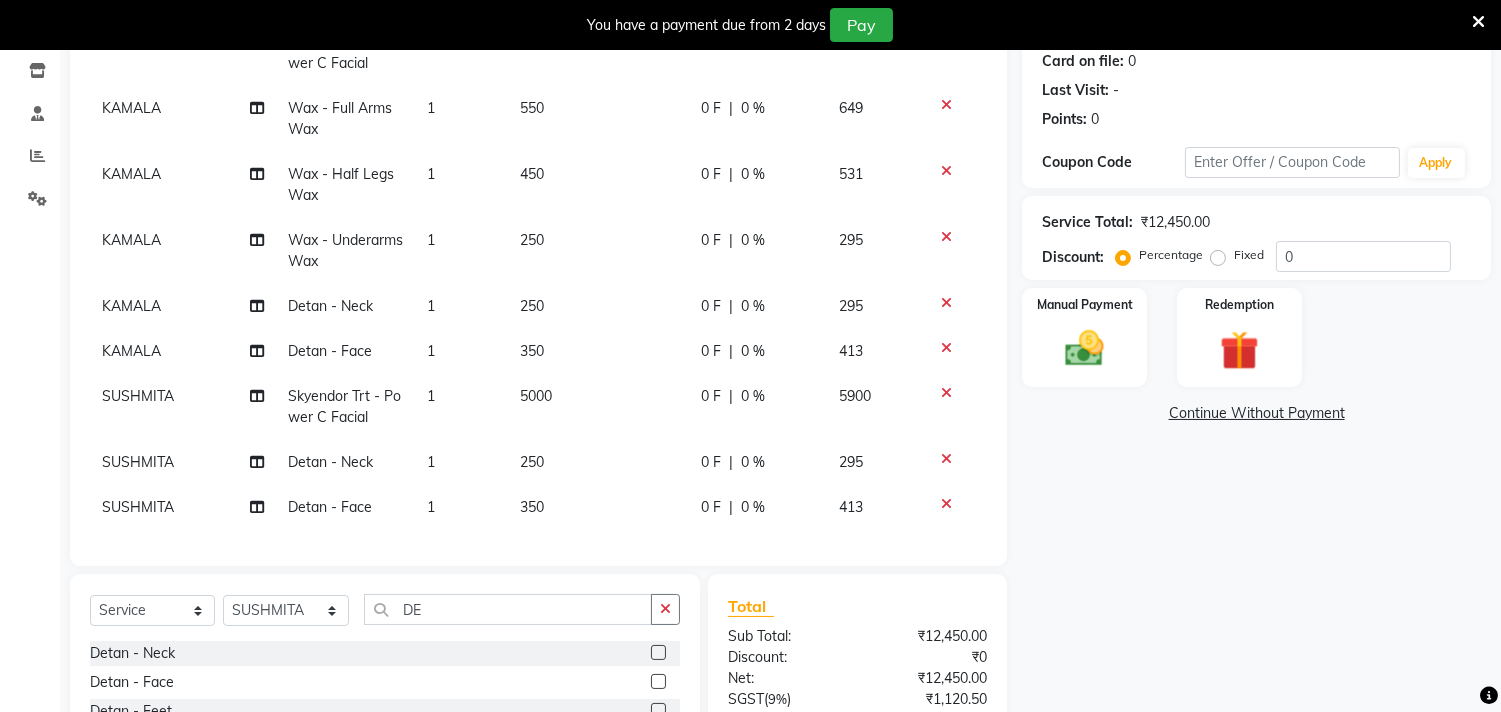 click on "250" 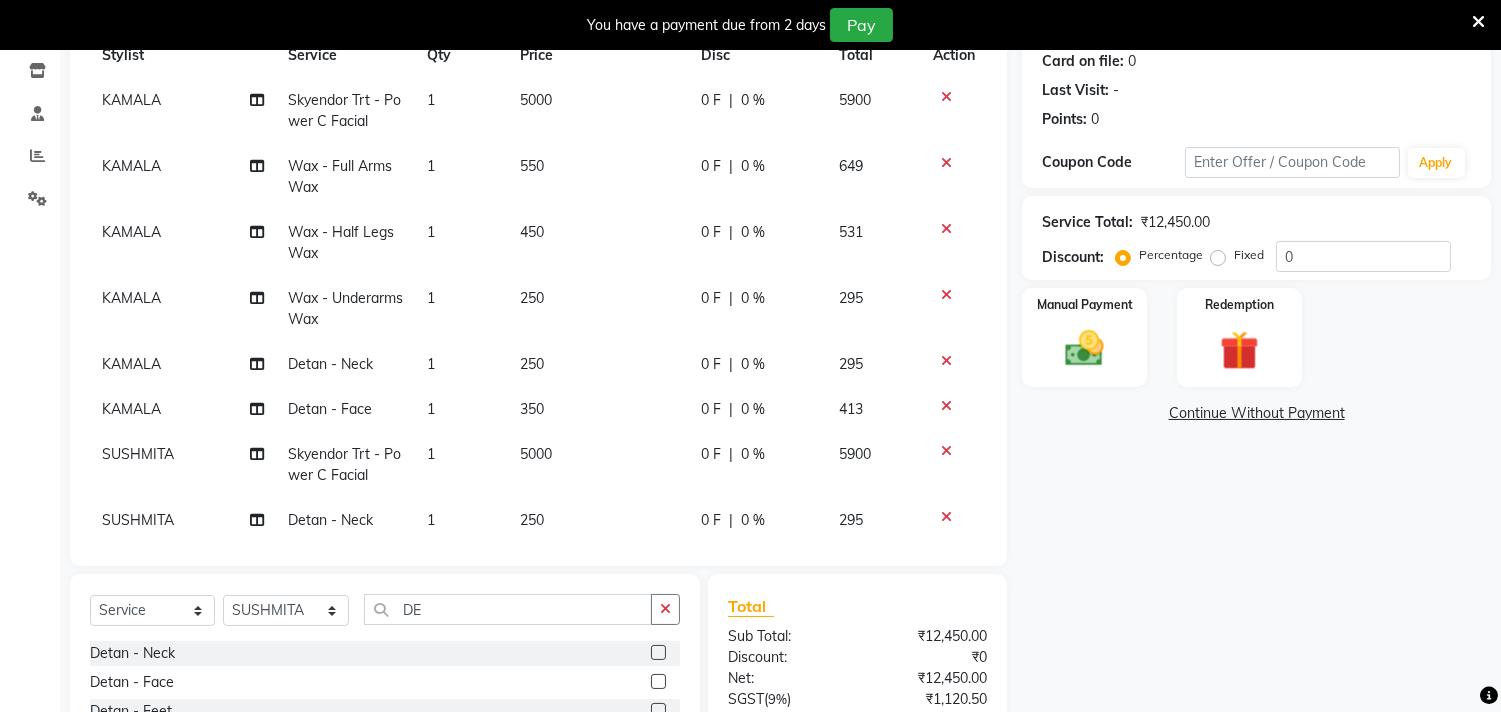 select on "59088" 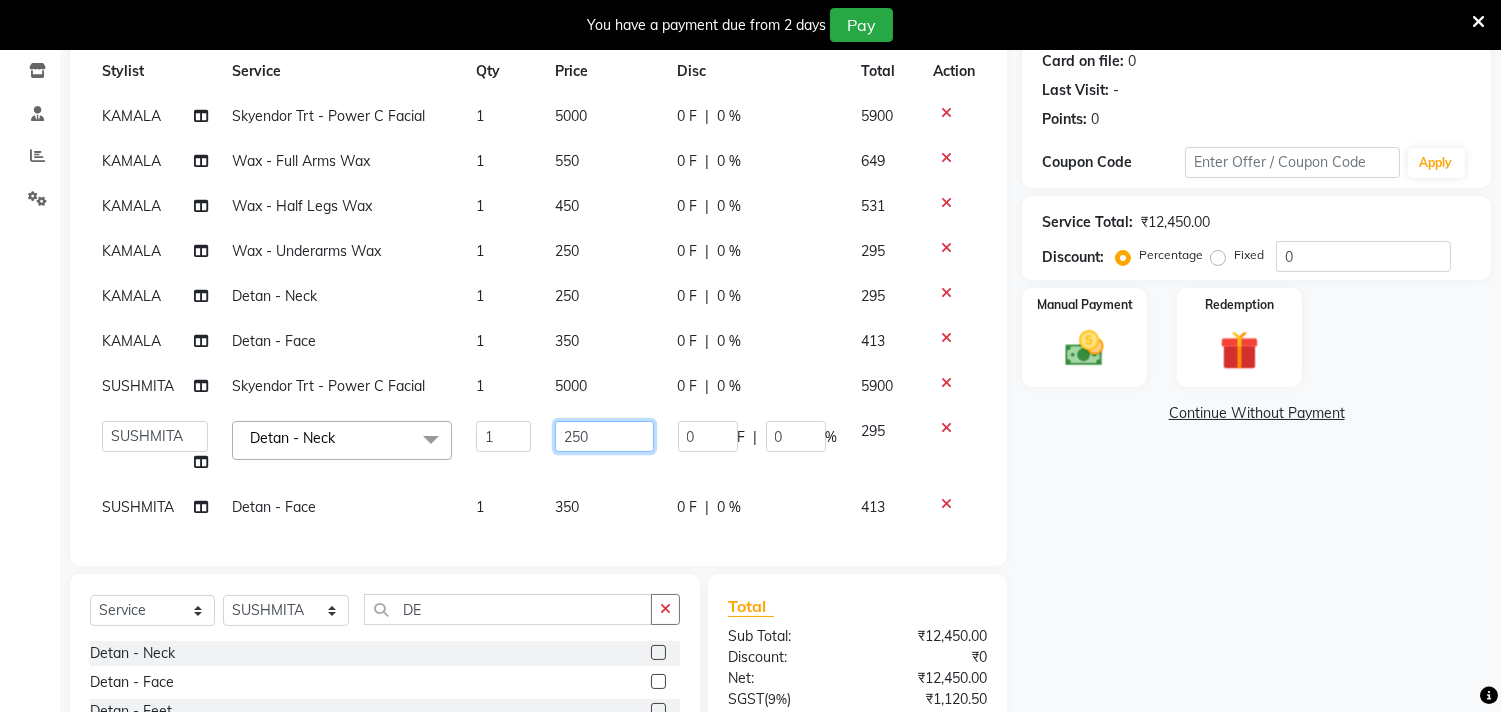 click on "250" 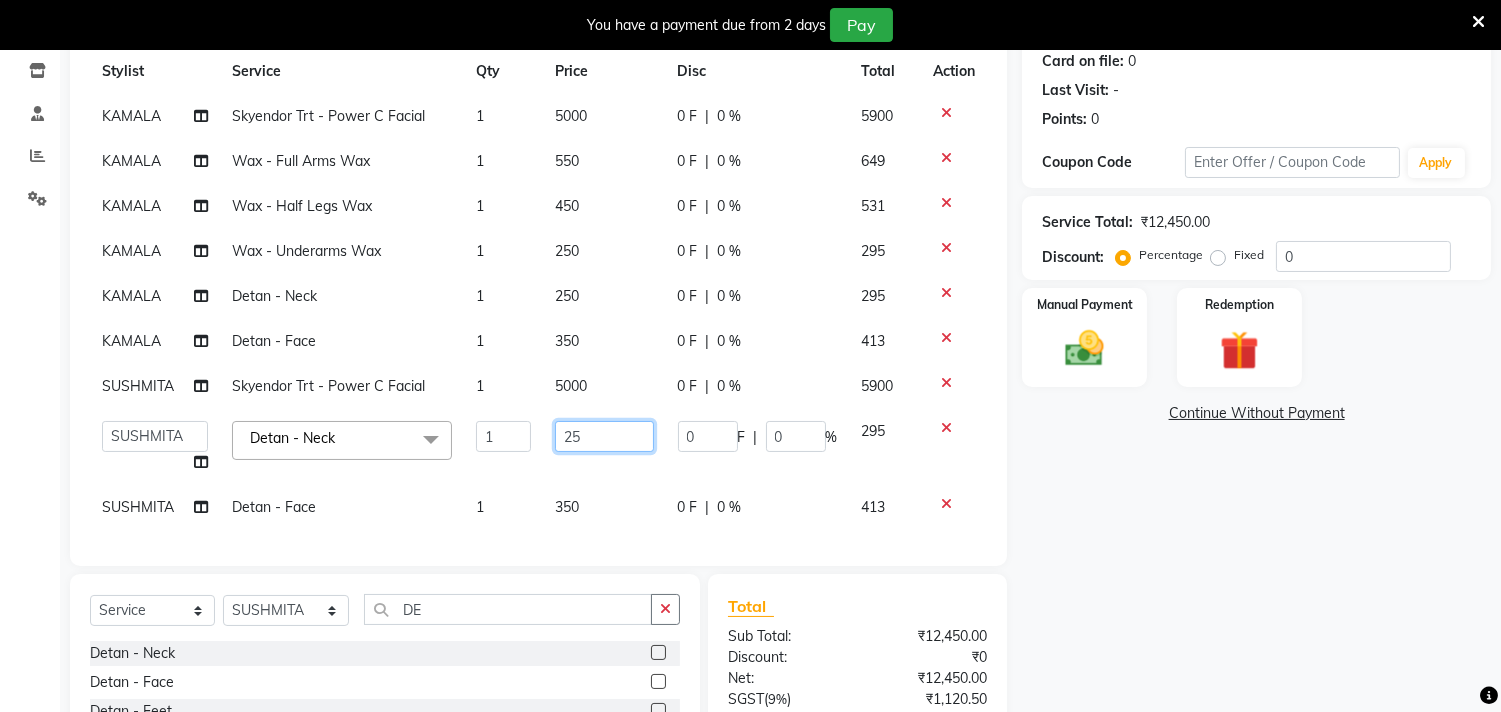 type on "2" 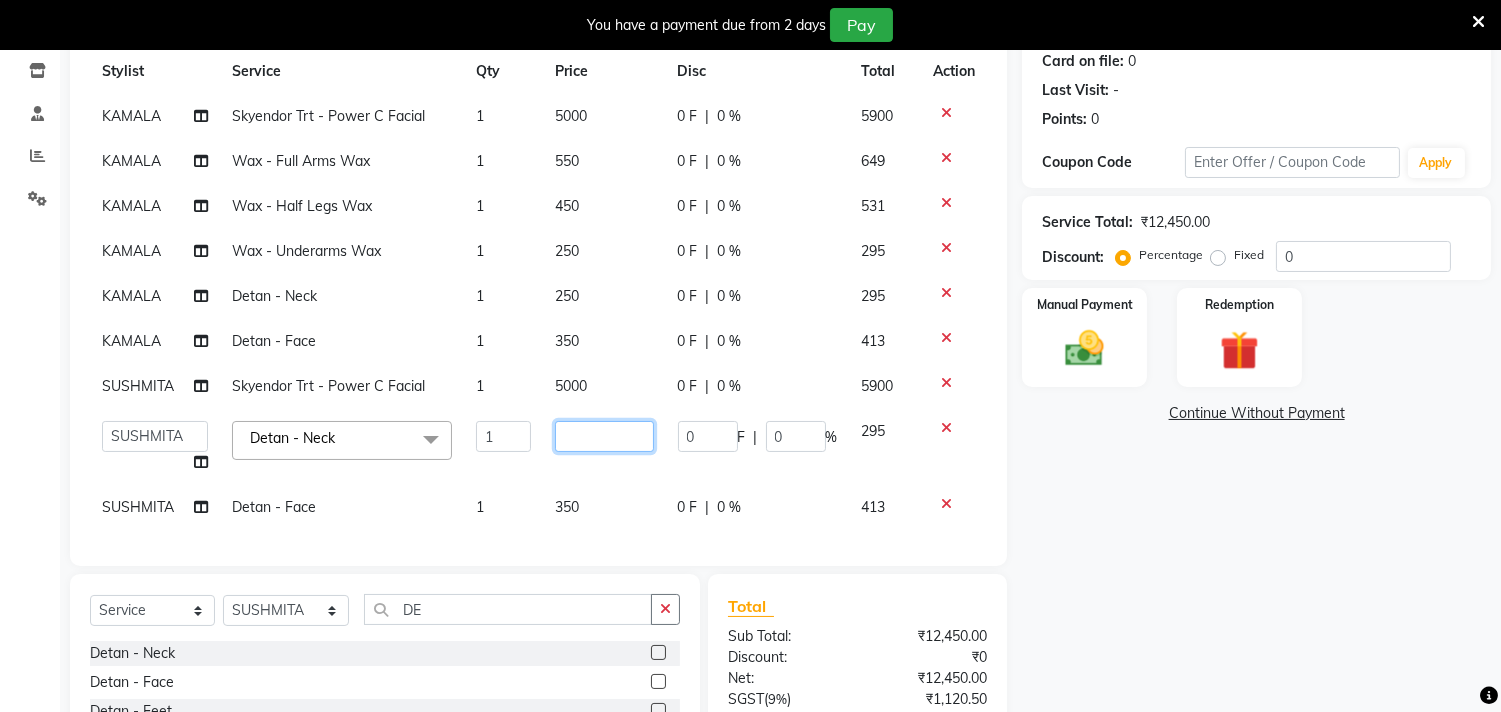 type on "0" 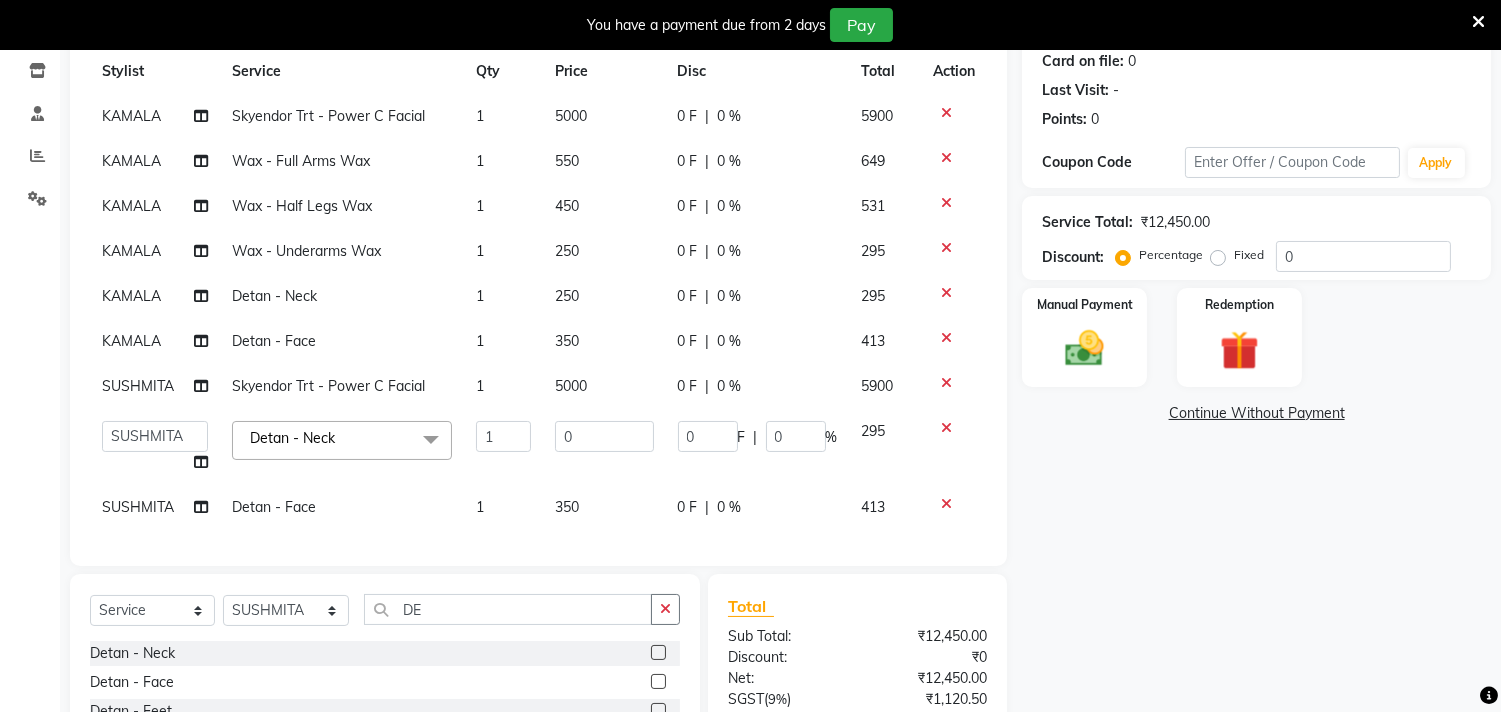 click on "KAMALA Skyendor Trt - Power C Facial 1 5000 0 F | 0 % 5900 KAMALA Wax - Full Arms Wax 1 550 0 F | 0 % 649 KAMALA Wax - Half Legs Wax 1 450 0 F | 0 % 531 KAMALA Wax - Underarms Wax 1 250 0 F | 0 % 295 KAMALA Detan -  Neck 1 250 0 F | 0 % 295 KAMALA Detan - Face 1 350 0 F | 0 % 413 SUSHMITA Skyendor Trt - Power C Facial 1 5000 0 F | 0 % 5900  Admin   ANUSHA    Apsu   Auditor Ambattur   Balaji   BANUPRIYA   Bhuvanesh   Dingg - Support Team   DIVYA   INBARAJ   INDHU   Javed   Jayakumar   Joice Neimalsawm    Kalaiselvi   KAMALA   Nathalie Marinaa Chaarlette   POOJA    PREETHI   Preethi Raj   PRISCILLA   RADHA   RAJESH    SAHIL   SEETHAL   SOCHIPEM   Suresh Babu   SUSHMITA   VANITHA   Veena Ravi   Vignesh    Vinitha   Virtue admin   VIRTUE SALON  Detan -  Neck  x Detan -  Neck Detan - Face Detan - Feet Detan - Full Arms Detan - Full Back/Front Detan - Full Legs Detan - Half Arms Detan - Half Back/Front Detan - Half Legs Detan - Midriff Detan - Under Arms Detan - Upperlip HAIR EXTENSION-CLIPPING TEXTURE - KERA DOUX" 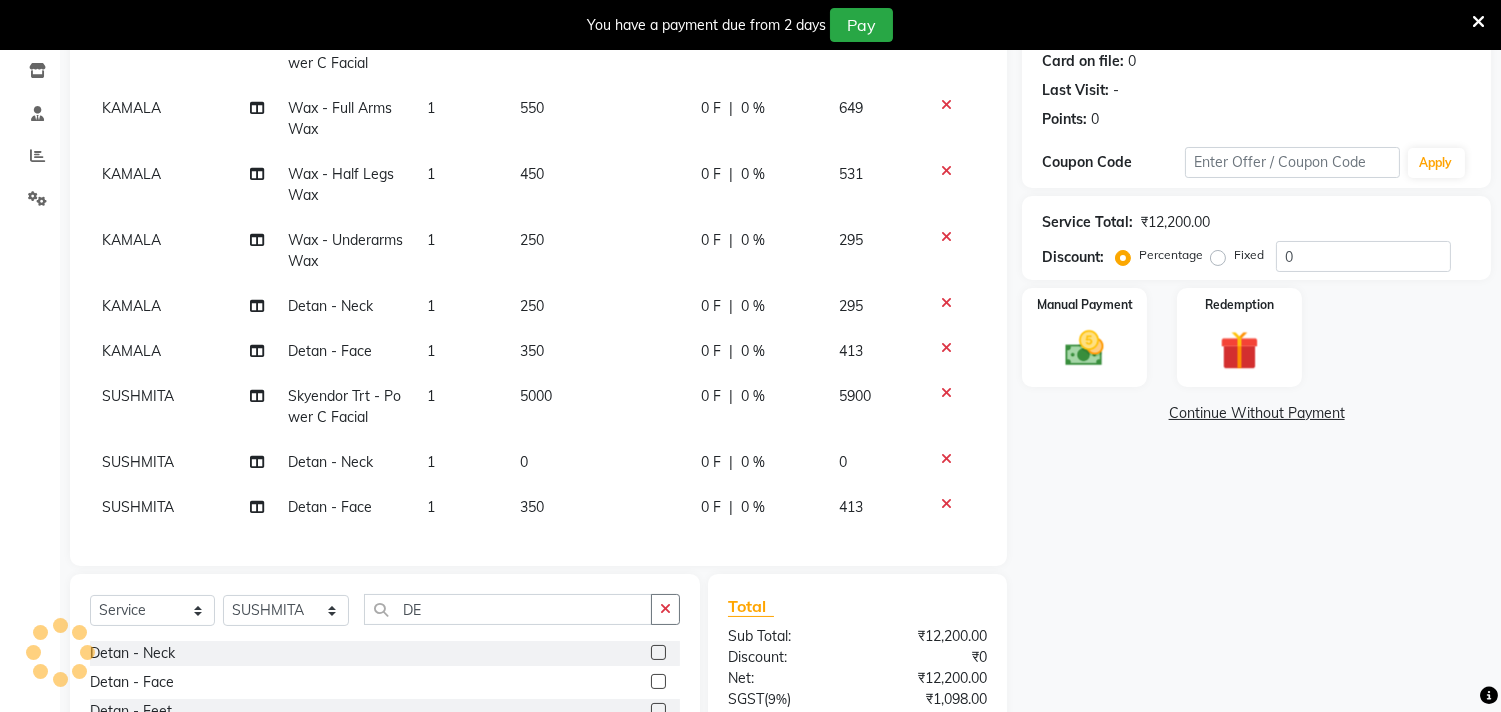 click on "350" 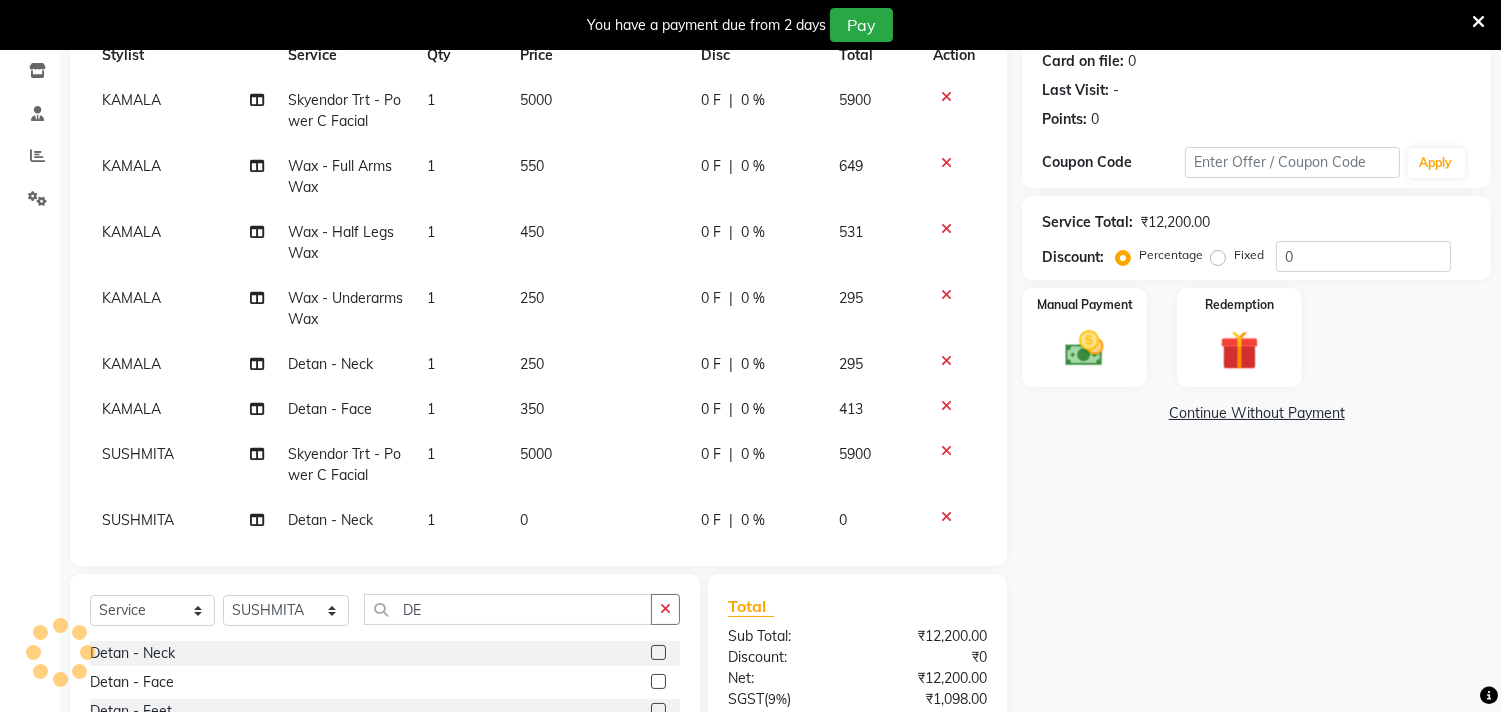 select on "59088" 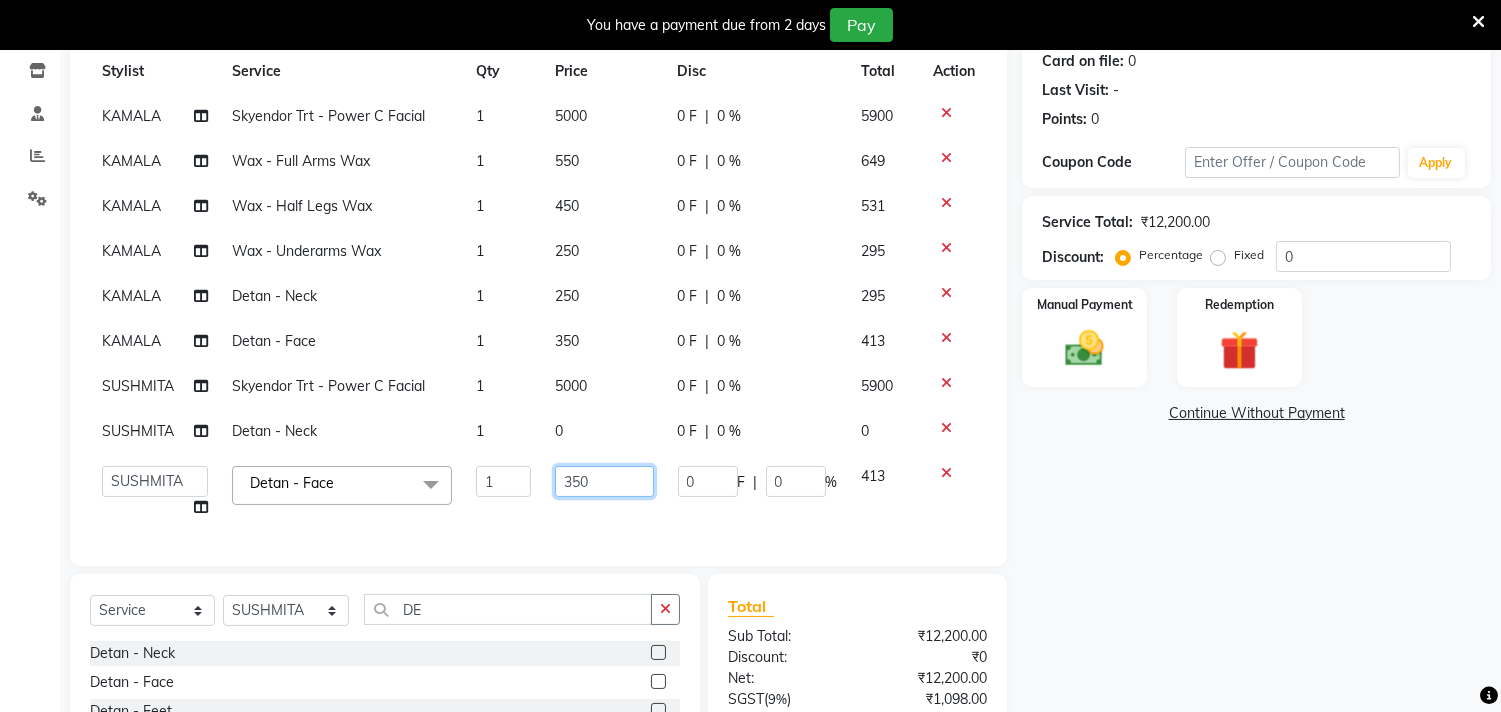 click on "350" 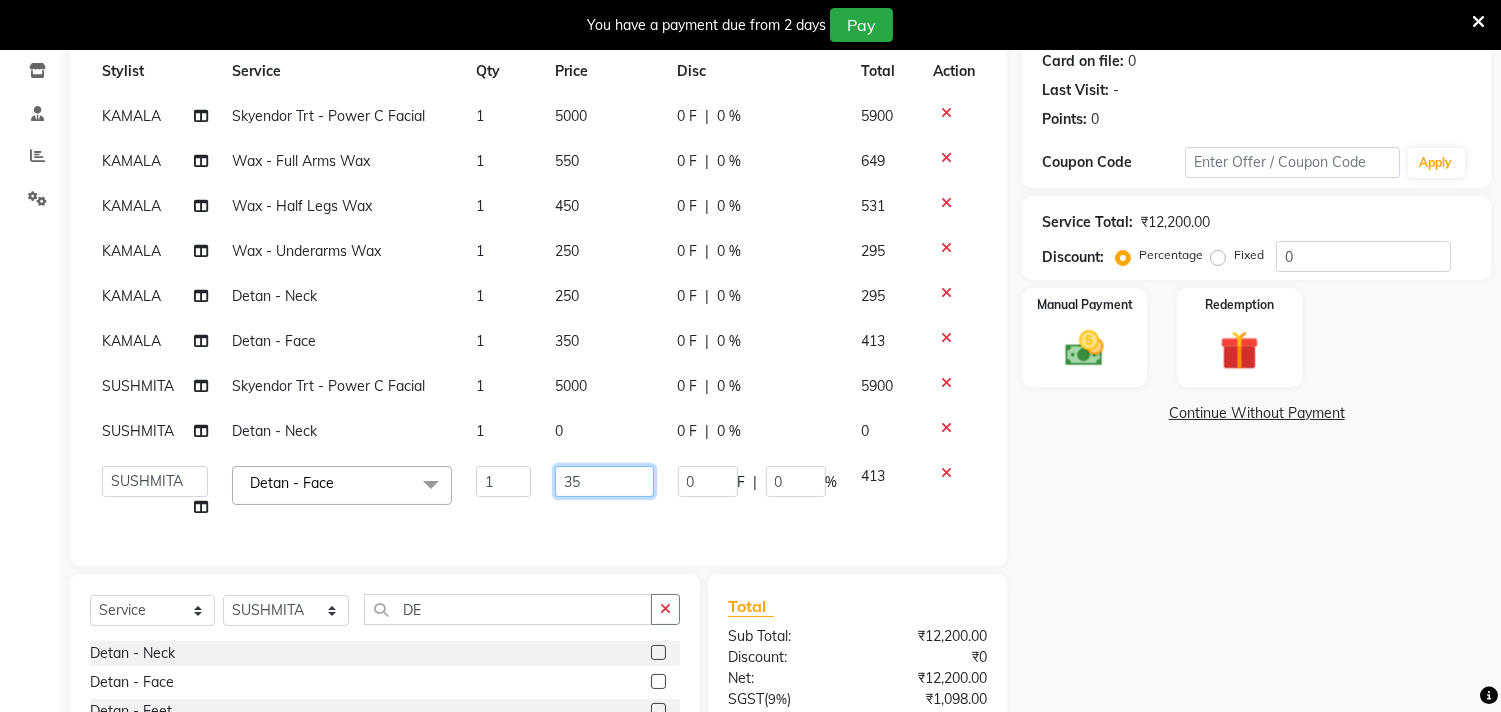 type on "3" 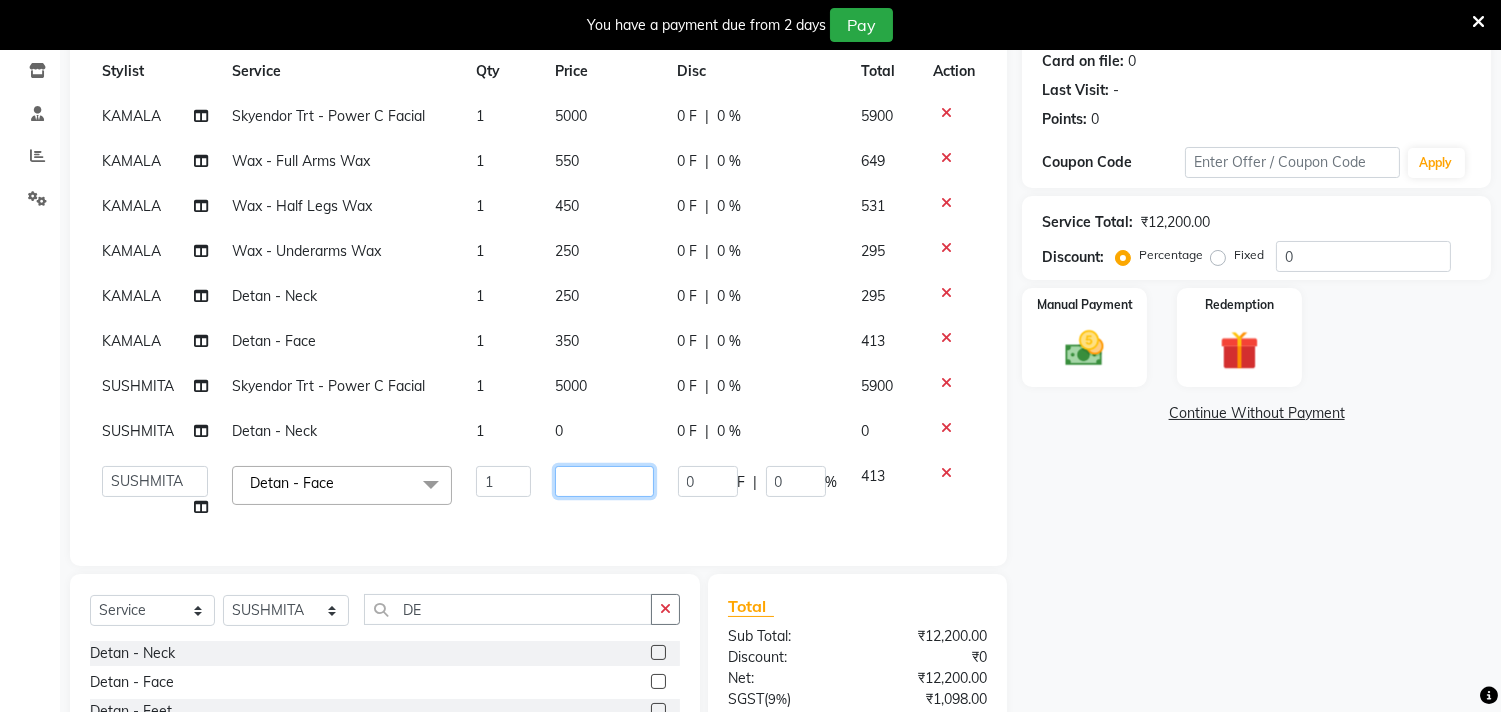 type on "0" 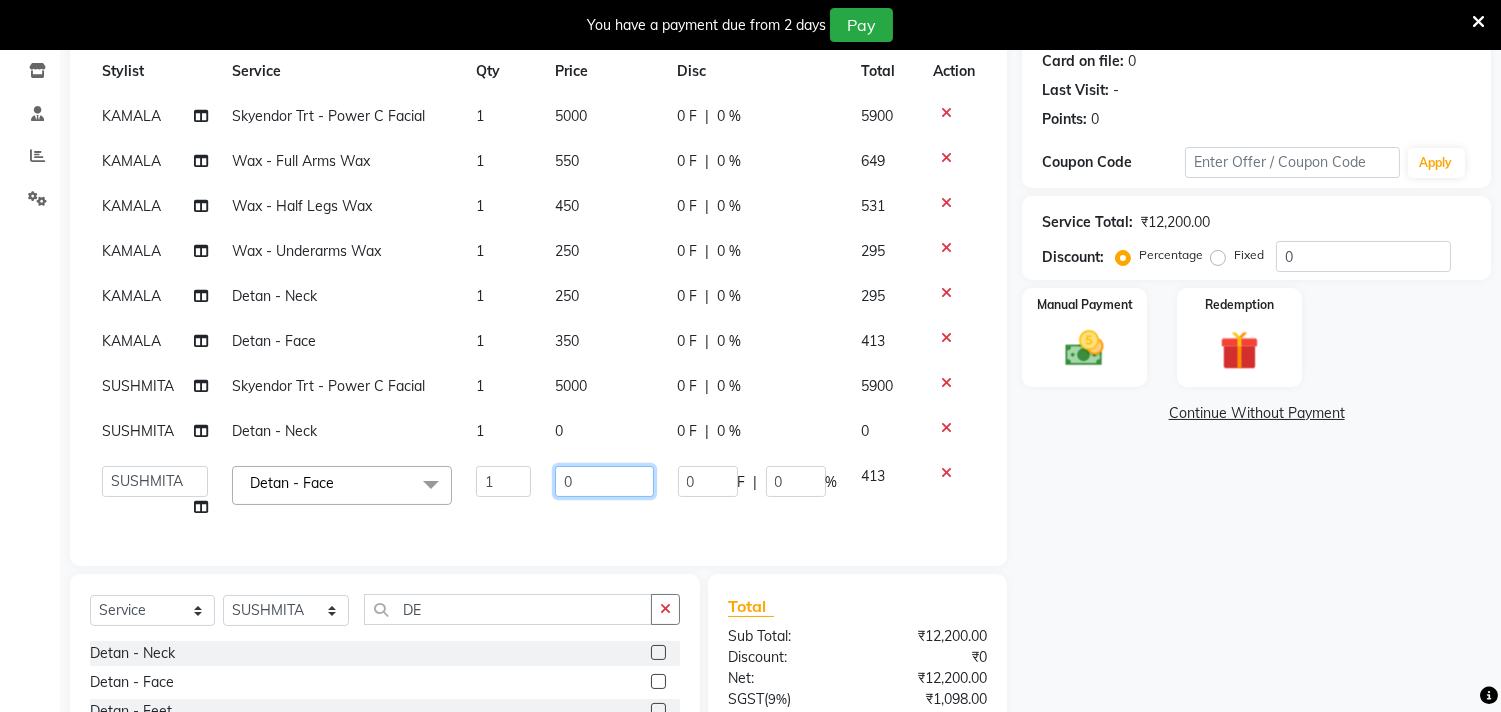 scroll, scrollTop: 0, scrollLeft: 0, axis: both 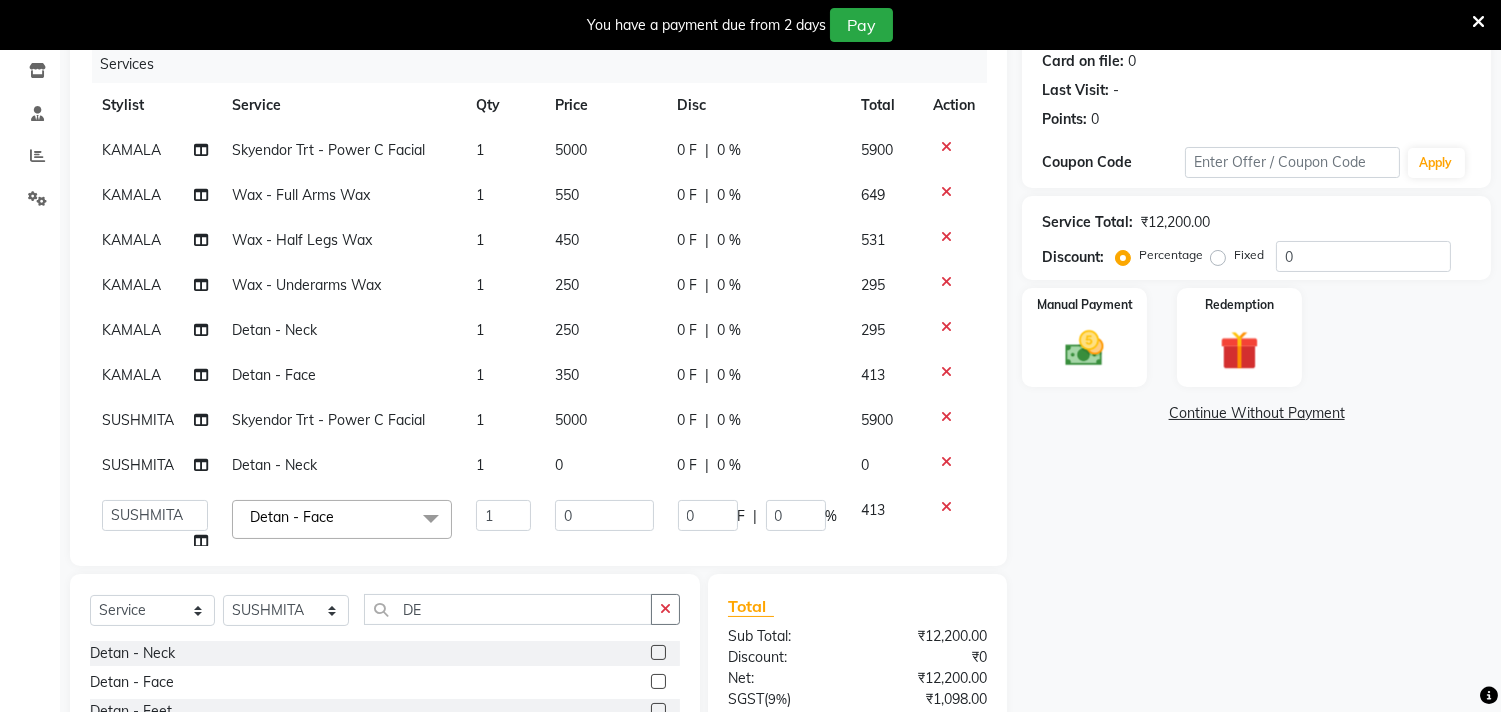 click on "KAMALA Skyendor Trt - Power C Facial 1 5000 0 F | 0 % 5900 KAMALA Wax - Full Arms Wax 1 550 0 F | 0 % 649 KAMALA Wax - Half Legs Wax 1 450 0 F | 0 % 531 KAMALA Wax - Underarms Wax 1 250 0 F | 0 % 295 KAMALA Detan -  Neck 1 250 0 F | 0 % 295 KAMALA Detan - Face 1 350 0 F | 0 % 413 SUSHMITA Skyendor Trt - Power C Facial 1 5000 0 F | 0 % 5900 SUSHMITA Detan -  Neck 1 0 0 F | 0 % 0  Admin   ANUSHA    Apsu   Auditor Ambattur   Balaji   BANUPRIYA   Bhuvanesh   Dingg - Support Team   DIVYA   INBARAJ   INDHU   Javed   Jayakumar   Joice Neimalsawm    Kalaiselvi   KAMALA   Nathalie Marinaa Chaarlette   POOJA    PREETHI   Preethi Raj   PRISCILLA   RADHA   RAJESH    SAHIL   SEETHAL   SOCHIPEM   Suresh Babu   SUSHMITA   VANITHA   Veena Ravi   Vignesh    Vinitha   Virtue admin   VIRTUE SALON  Detan - Face  x Detan -  Neck Detan - Face Detan - Feet Detan - Full Arms Detan - Full Back/Front Detan - Full Legs Detan - Half Arms Detan - Half Back/Front Detan - Half Legs Detan - Midriff Detan - Under Arms Detan - Upperlip Tongs" 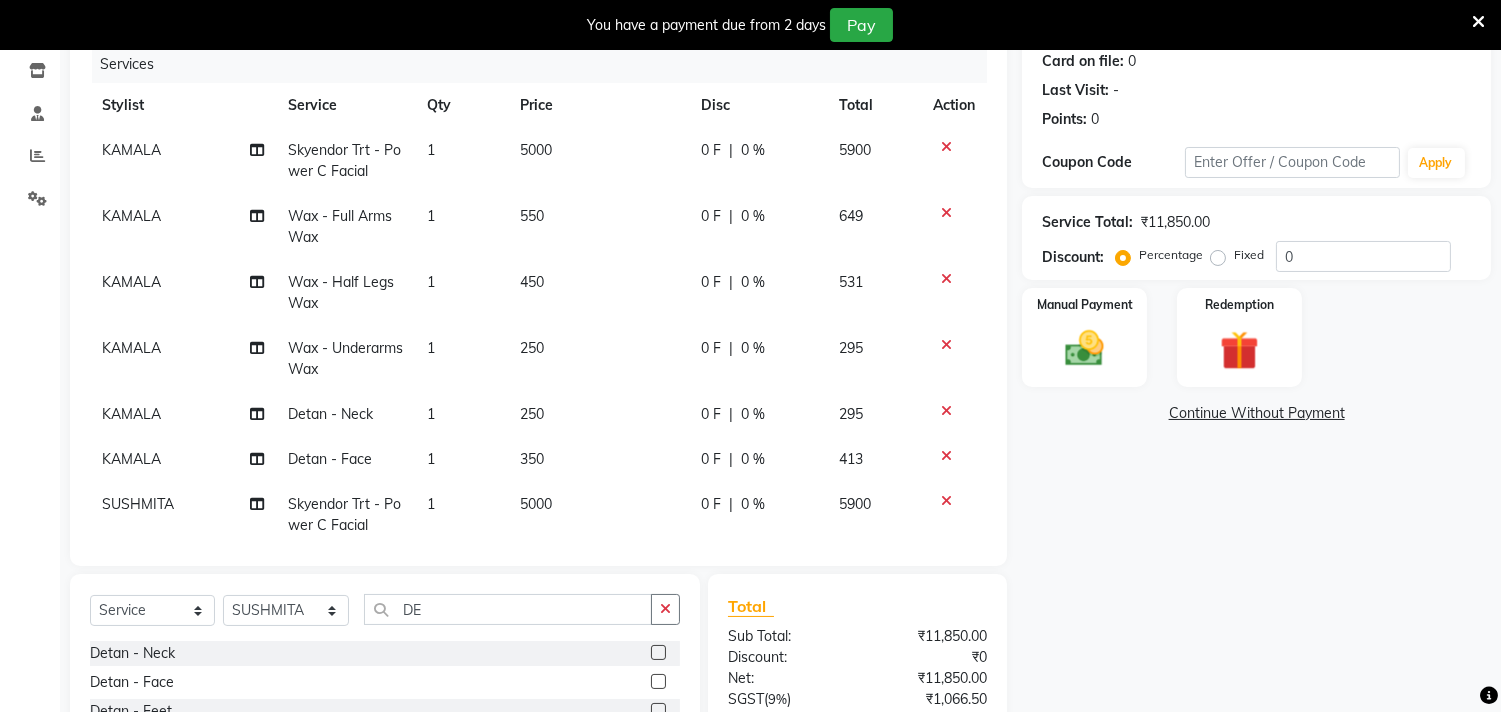 click on "250" 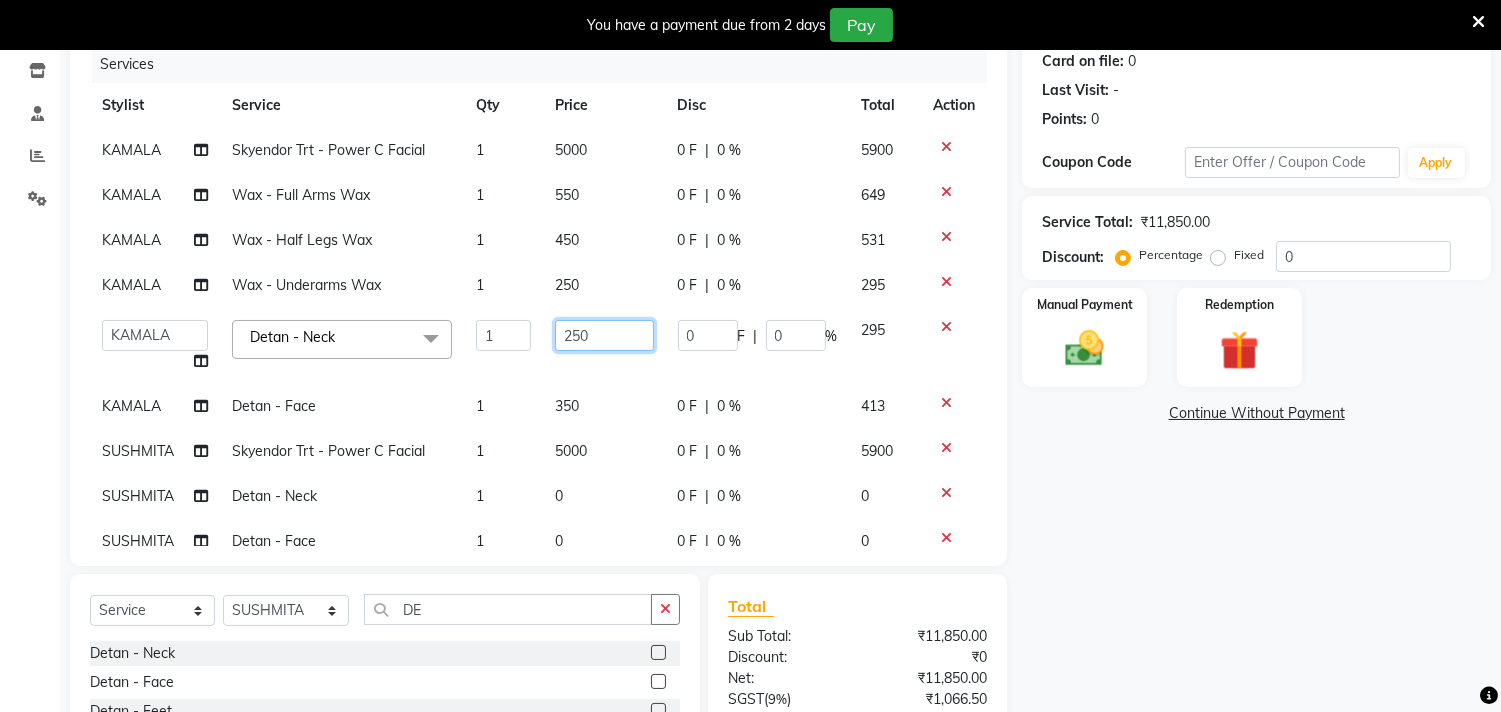 click on "250" 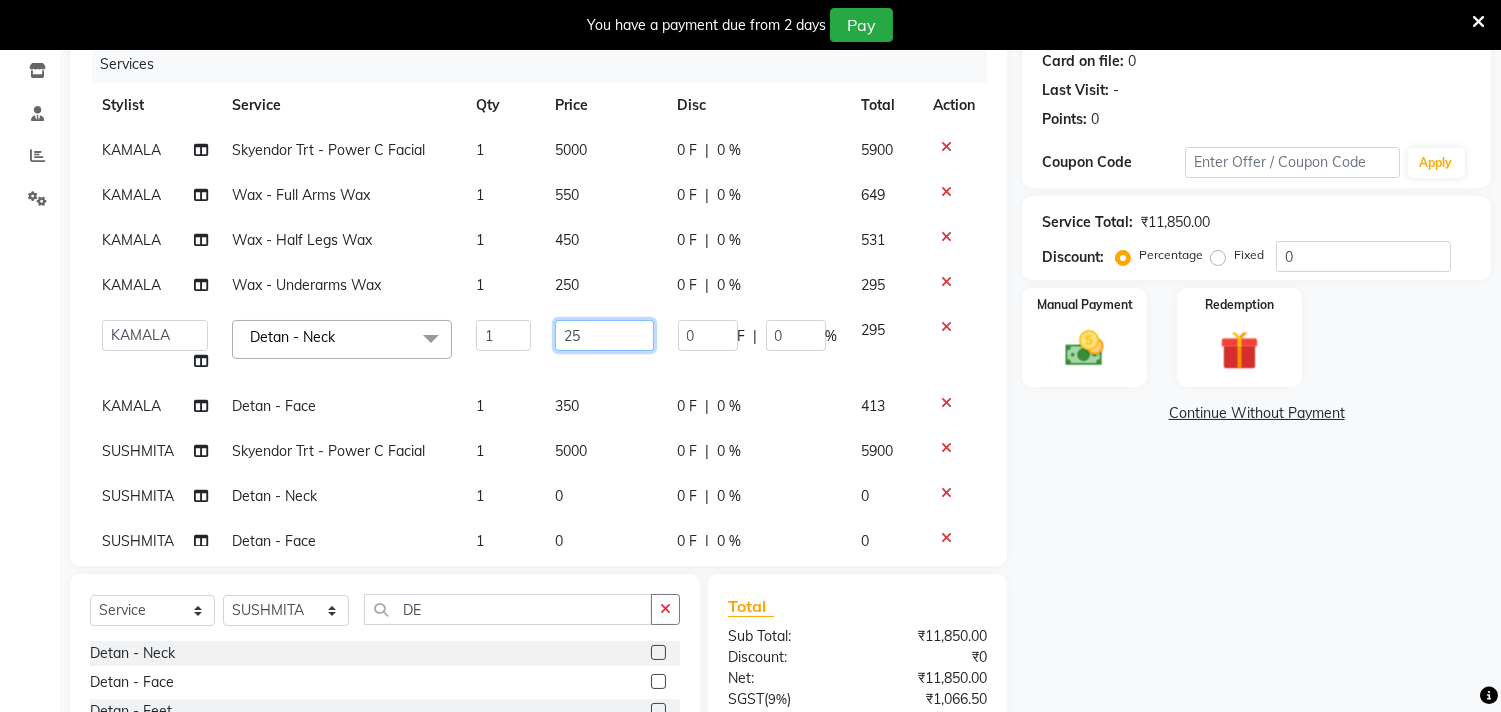 type on "2" 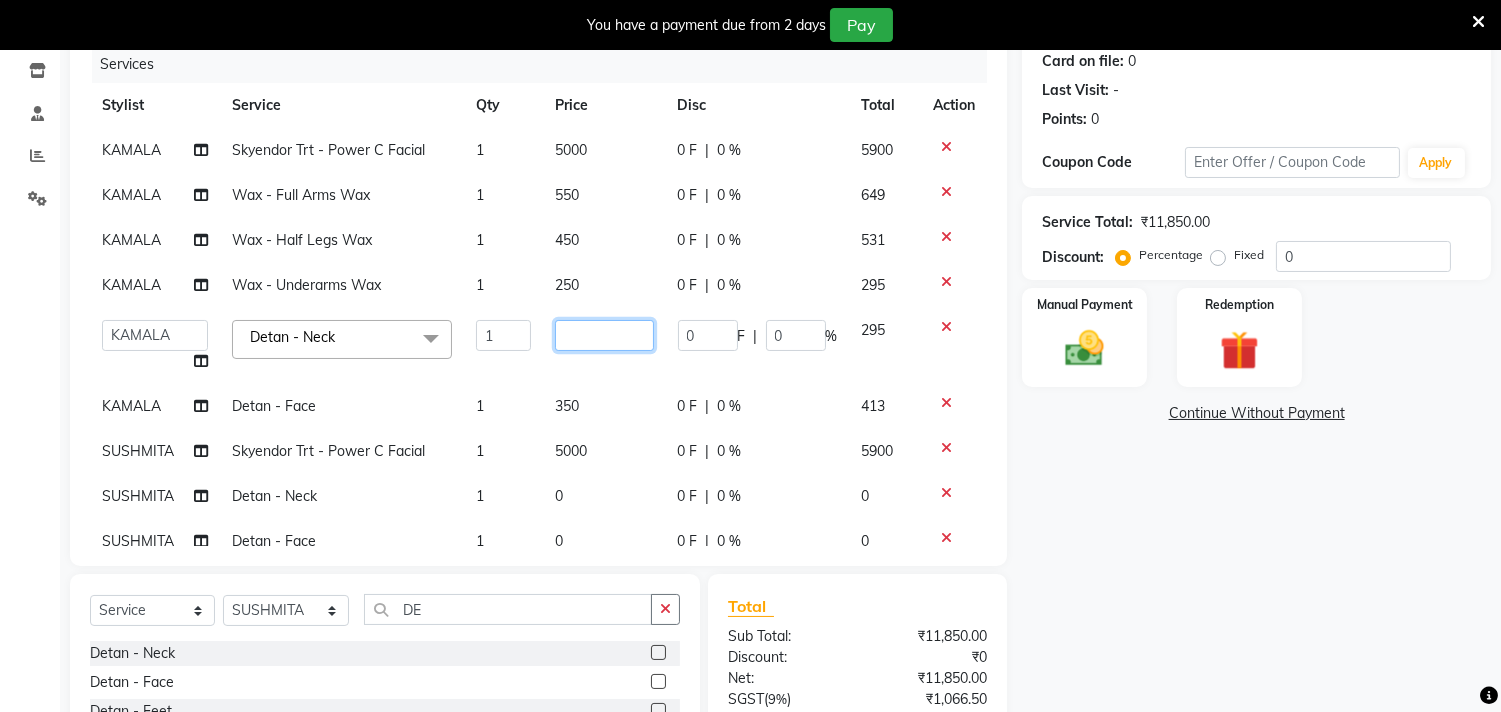 type on "0" 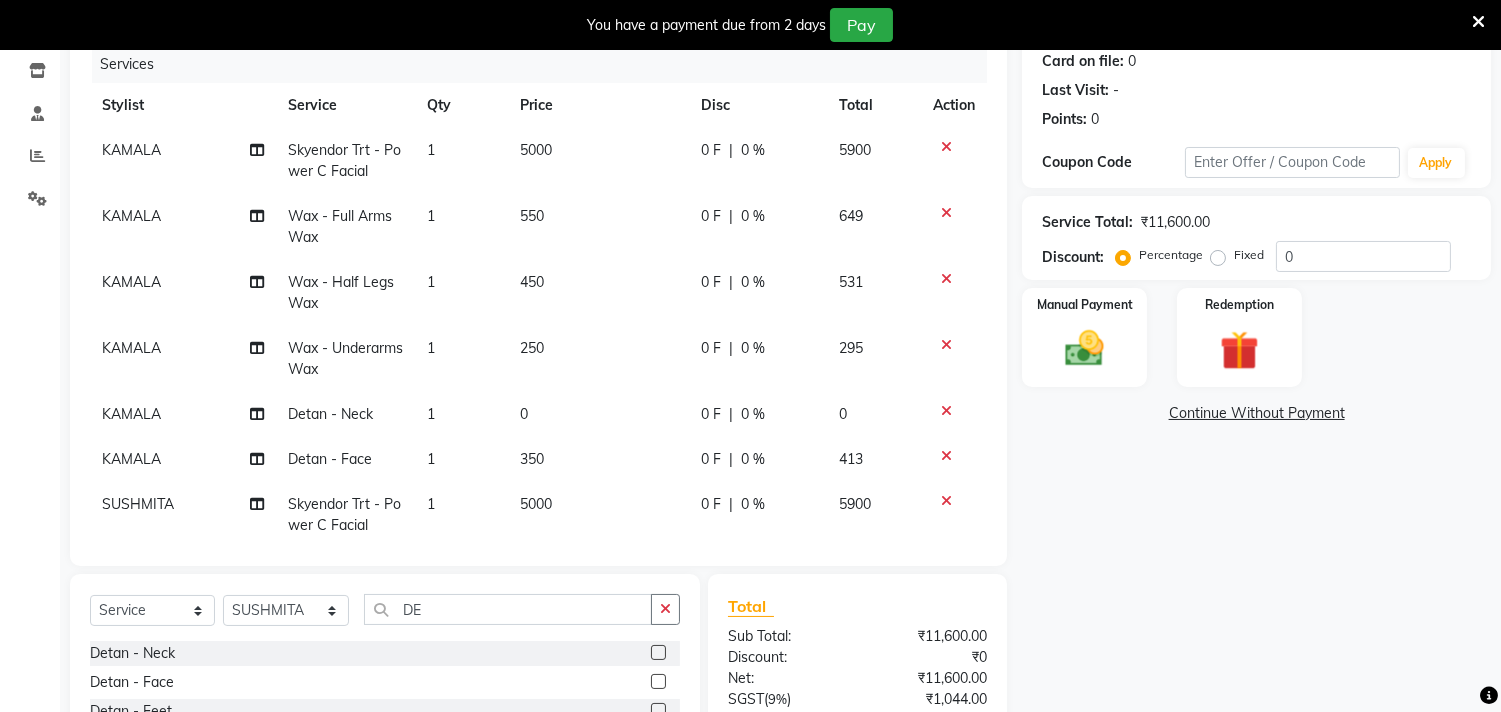 click on "KAMALA Skyendor Trt - Power C Facial 1 5000 0 F | 0 % 5900 KAMALA Wax - Full Arms Wax 1 550 0 F | 0 % 649 KAMALA Wax - Half Legs Wax 1 450 0 F | 0 % 531 KAMALA Wax - Underarms Wax 1 250 0 F | 0 % 295 KAMALA Detan -  Neck 1 0 0 F | 0 % 0 KAMALA Detan - Face 1 350 0 F | 0 % 413 SUSHMITA Skyendor Trt - Power C Facial 1 5000 0 F | 0 % 5900 SUSHMITA Detan -  Neck 1 0 0 F | 0 % 0 SUSHMITA Detan - Face 1 0 0 F | 0 % 0" 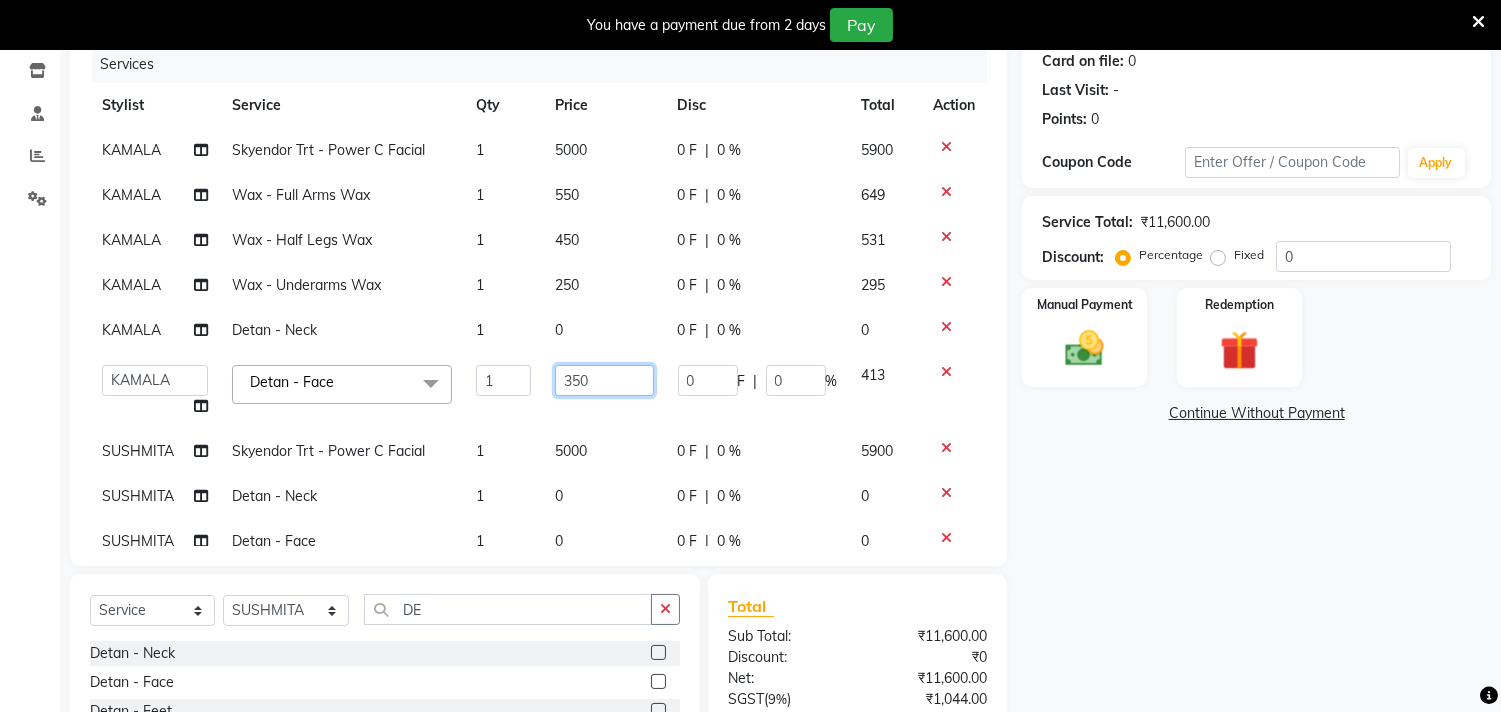 click on "350" 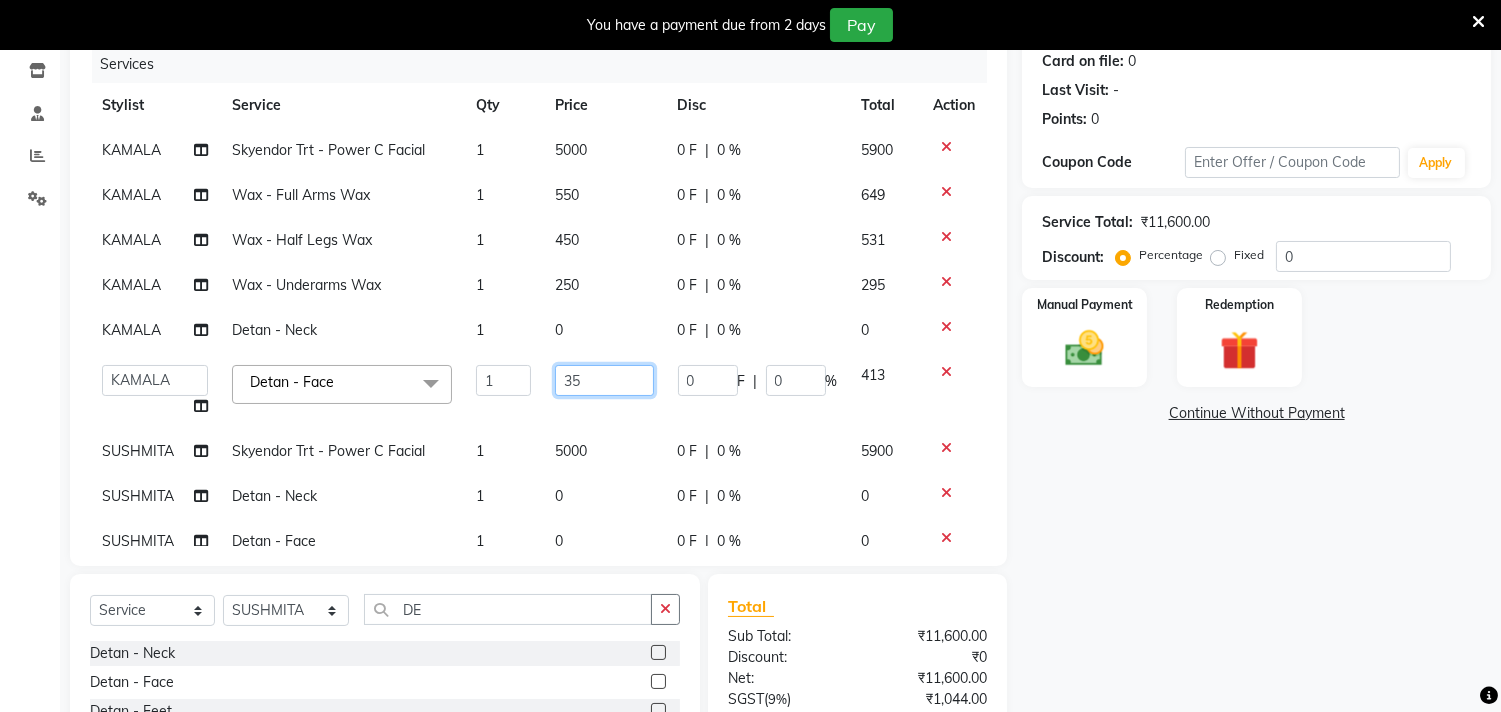 type on "3" 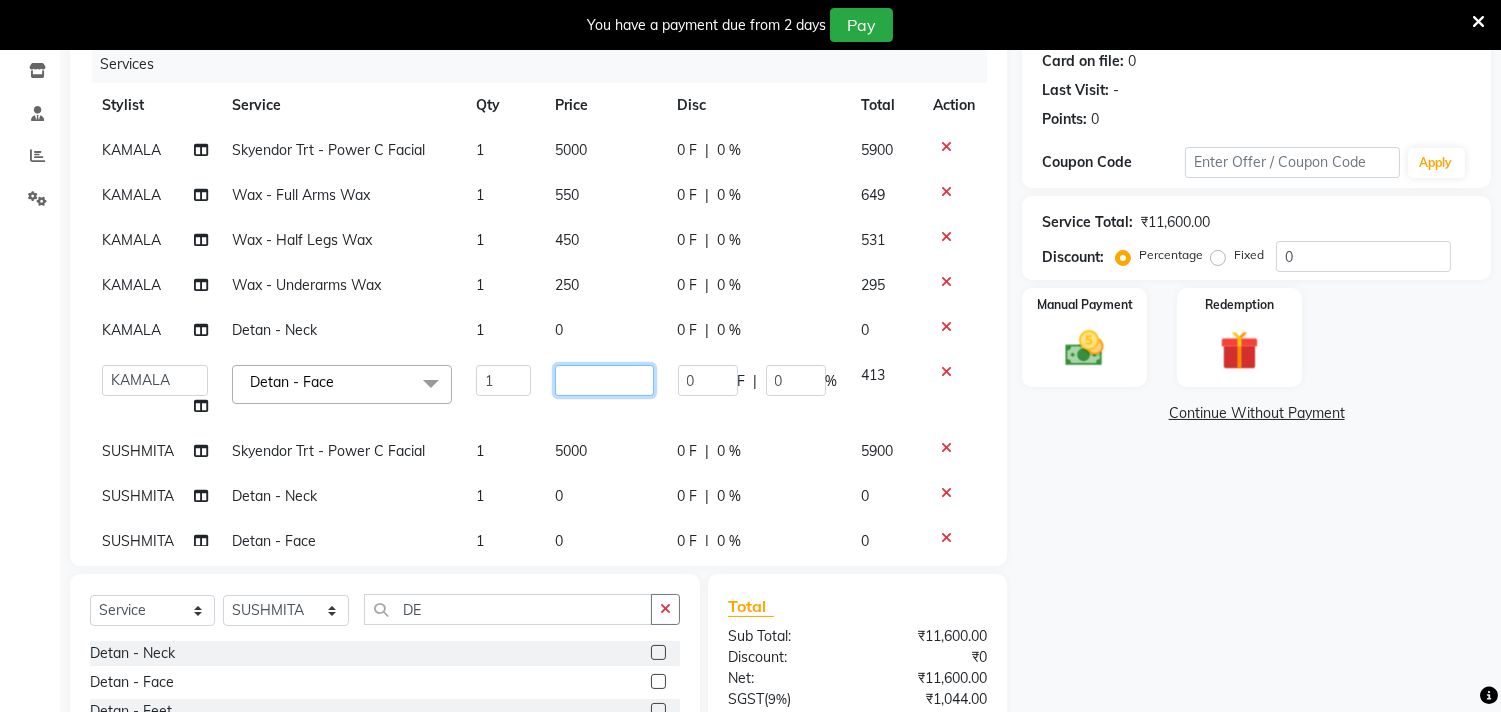 type on "0" 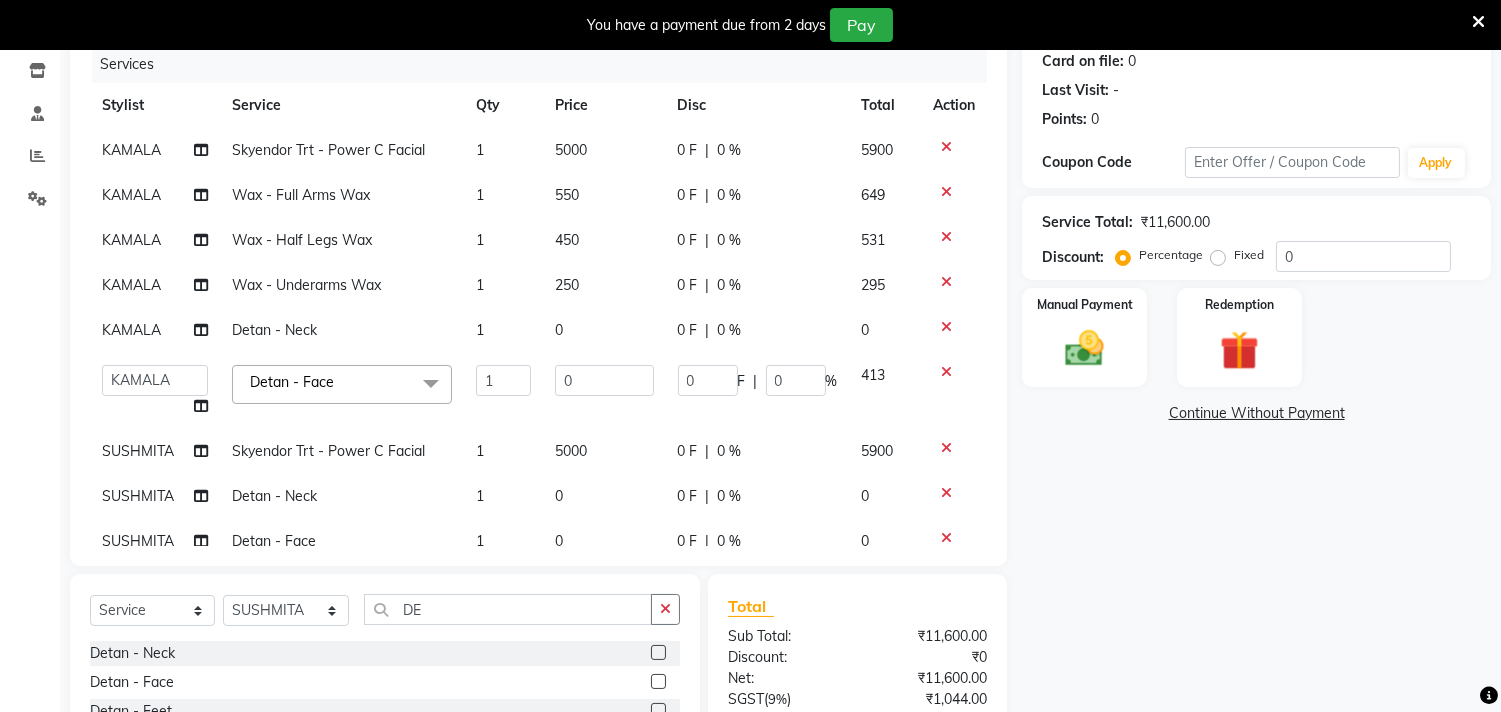 click on "KAMALA Skyendor Trt - Power C Facial 1 5000 0 F | 0 % 5900 KAMALA Wax - Full Arms Wax 1 550 0 F | 0 % 649 KAMALA Wax - Half Legs Wax 1 450 0 F | 0 % 531 KAMALA Wax - Underarms Wax 1 250 0 F | 0 % 295 KAMALA Detan -  Neck 1 0 0 F | 0 % 0  Admin   ANUSHA    Apsu   Auditor Ambattur   Balaji   BANUPRIYA   Bhuvanesh   Dingg - Support Team   DIVYA   INBARAJ   INDHU   Javed   Jayakumar   Joice Neimalsawm    Kalaiselvi   KAMALA   Nathalie Marinaa Chaarlette   POOJA    PREETHI   Preethi Raj   PRISCILLA   RADHA   RAJESH    SAHIL   SEETHAL   SOCHIPEM   Suresh Babu   SUSHMITA   VANITHA   Veena Ravi   Vignesh    Vinitha   Virtue admin   VIRTUE SALON  Detan - Face  x Detan -  Neck Detan - Face Detan - Feet Detan - Full Arms Detan - Full Back/Front Detan - Full Legs Detan - Half Arms Detan - Half Back/Front Detan - Half Legs Detan - Midriff Detan - Under Arms Detan - Upperlip HAIR EXTENSION-CLIPPING ADD ON - PEEL OFF MASK TEXTURE - KERA DOUX THREADING - UPPERLIP DETAN - BLOUSELINE  FULL FACE WAXING Pro Bio Peel facial 1 0" 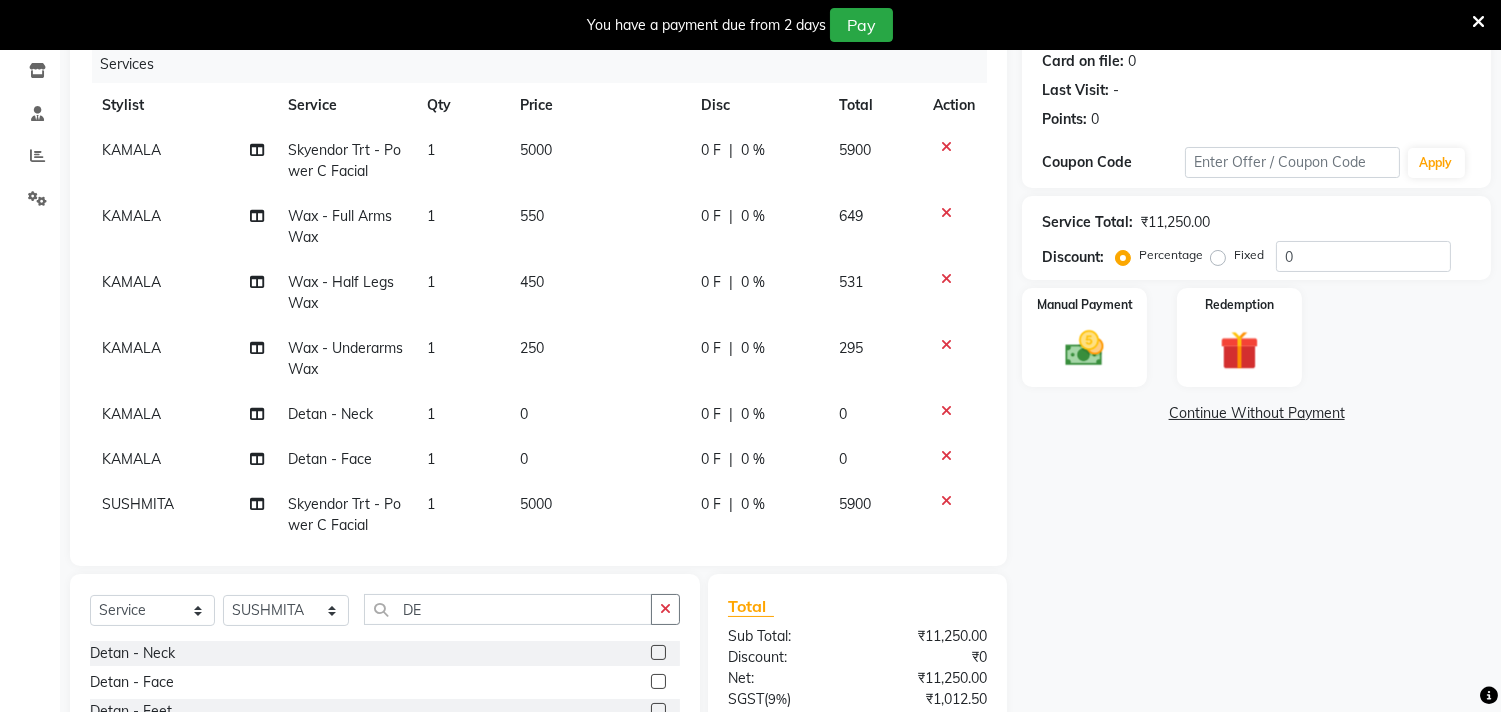 click on "250" 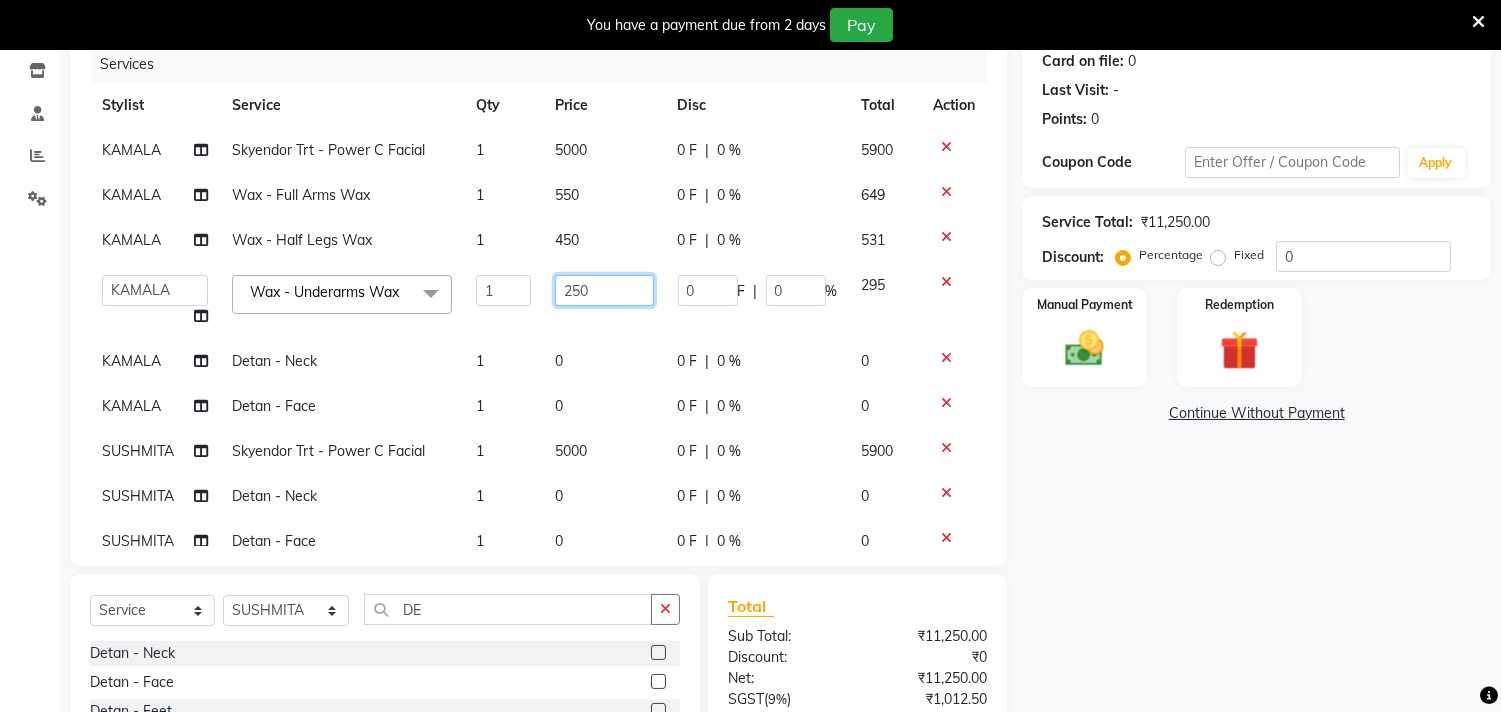 click on "250" 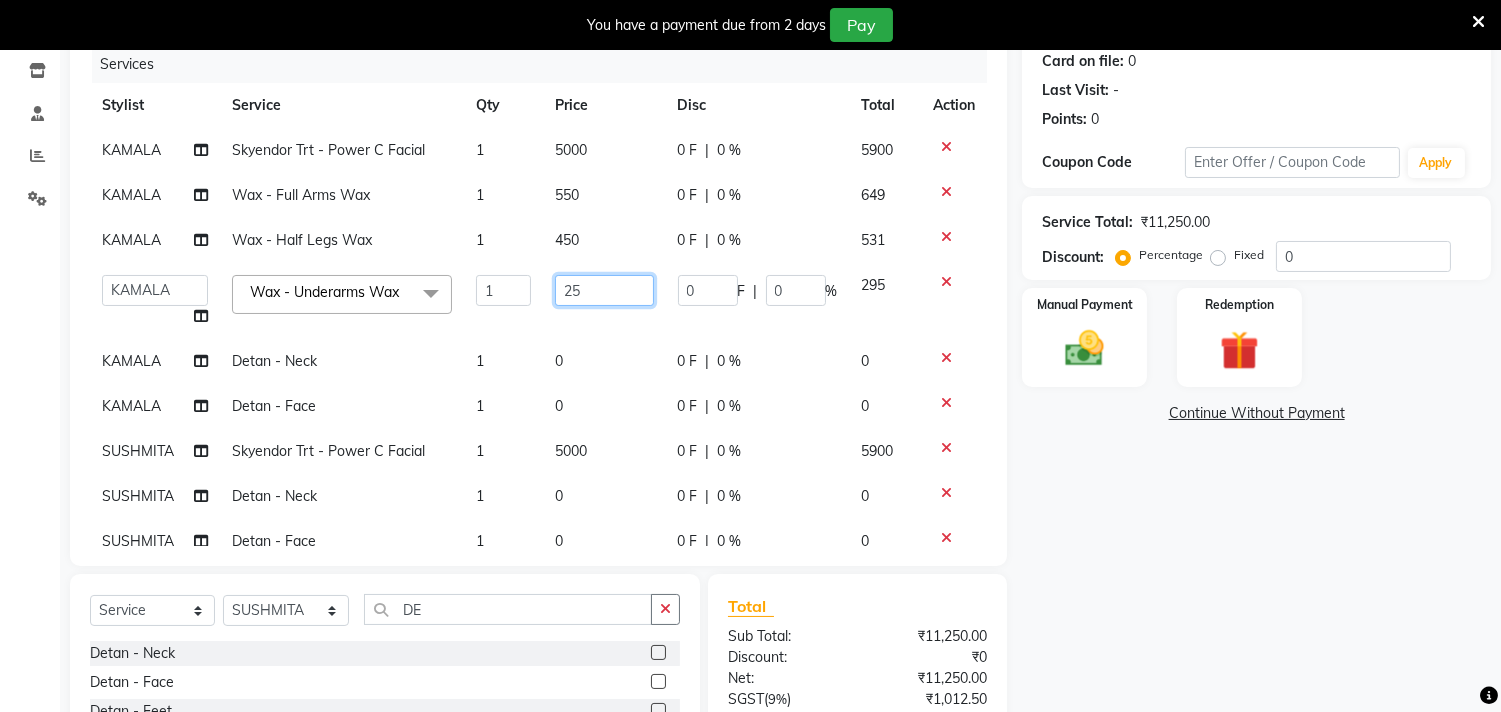 type on "2" 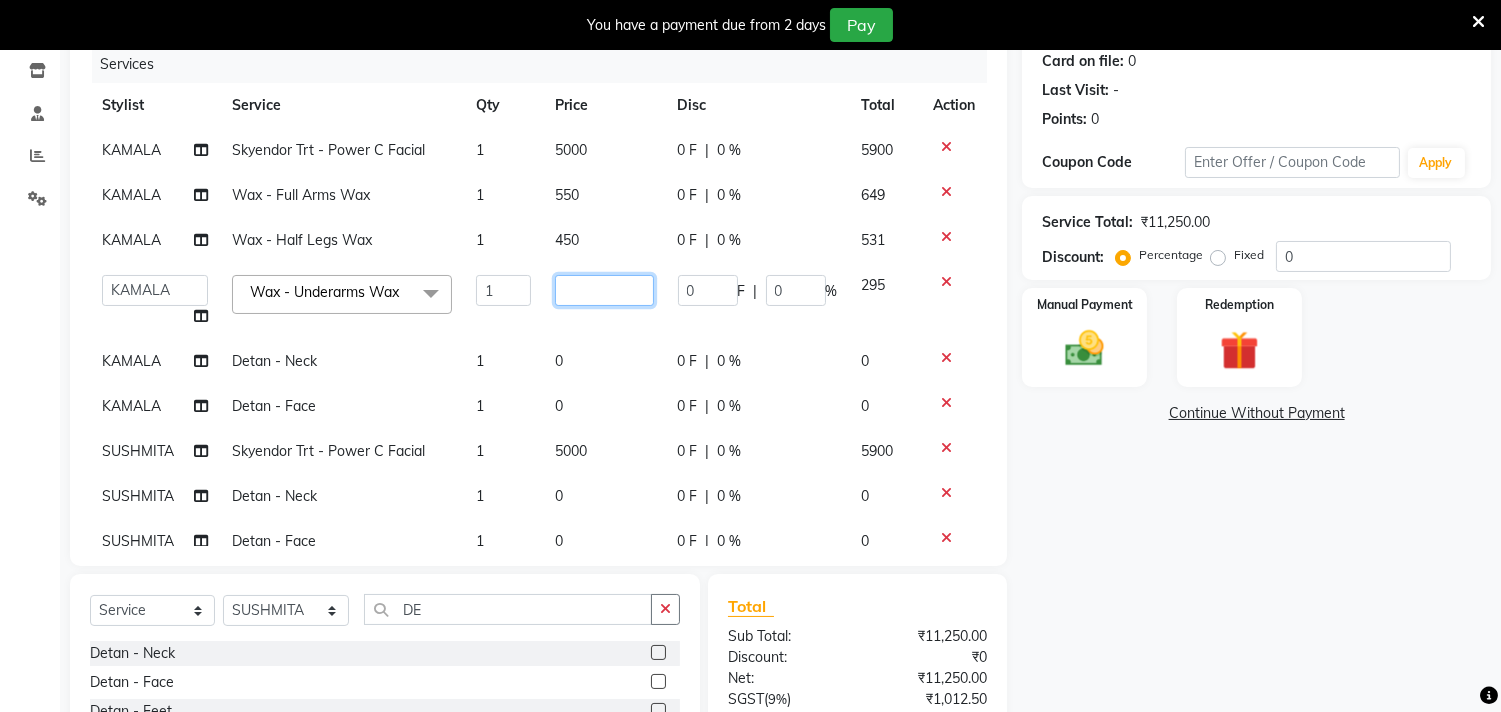 type on "0" 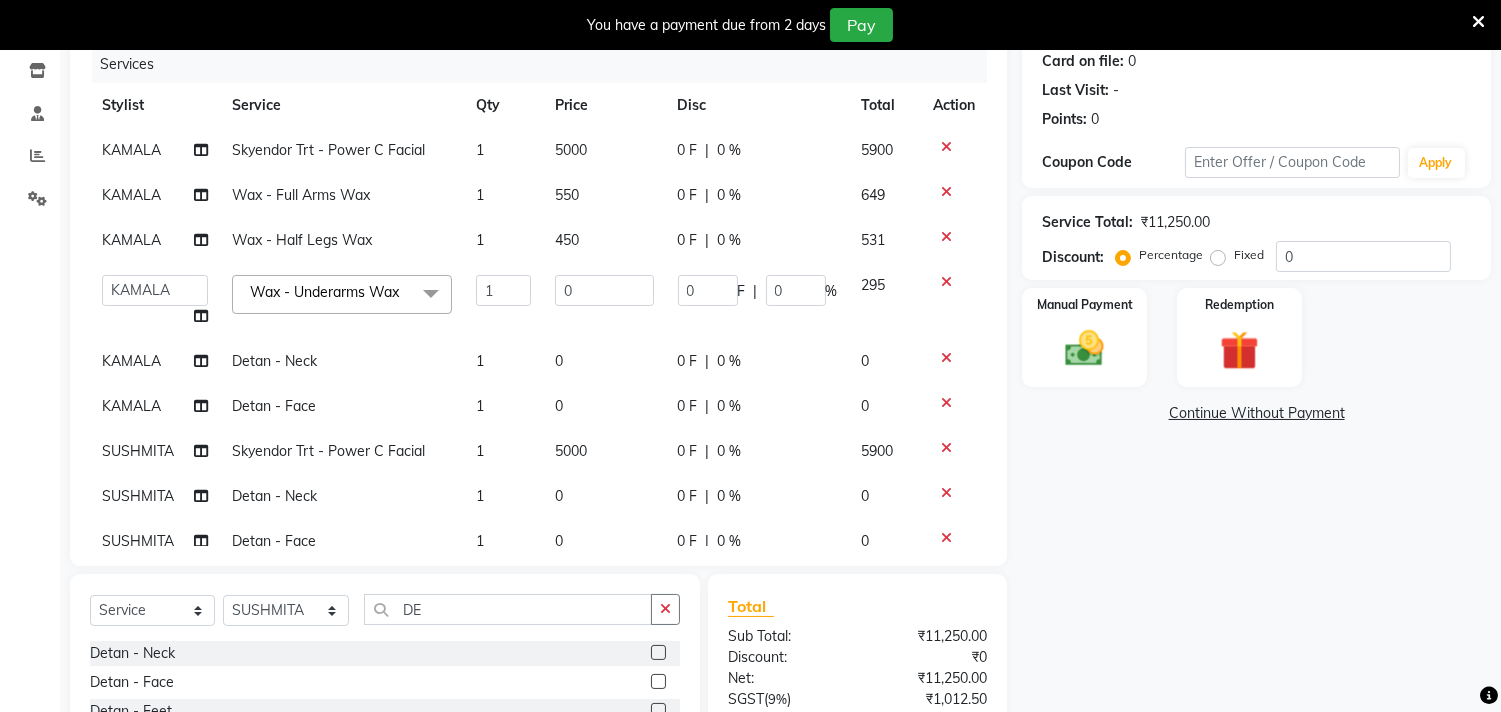 click on "KAMALA Skyendor Trt - Power C Facial 1 5000 0 F | 0 % 5900 KAMALA Wax - Full Arms Wax 1 550 0 F | 0 % 649 KAMALA Wax - Half Legs Wax 1 450 0 F | 0 % 531  Admin   ANUSHA    Apsu   Auditor Ambattur   Balaji   BANUPRIYA   Bhuvanesh   Dingg - Support Team   DIVYA   INBARAJ   INDHU   Javed   Jayakumar   Joice Neimalsawm    Kalaiselvi   KAMALA   Nathalie Marinaa Chaarlette   POOJA    PREETHI   Preethi Raj   PRISCILLA   RADHA   RAJESH    SAHIL   SEETHAL   SOCHIPEM   Suresh Babu   SUSHMITA   VANITHA   Veena Ravi   Vignesh    Vinitha   Virtue admin   VIRTUE SALON  Wax - Underarms Wax  x Detan -  Neck Detan - Face Detan - Feet Detan - Full Arms Detan - Full Back/Front Detan - Full Legs Detan - Half Arms Detan - Half Back/Front Detan - Half Legs Detan - Midriff Detan - Under Arms Detan - Upperlip HAIR EXTENSION-CLIPPING ADD ON - PEEL OFF MASK TEXTURE - KERA DOUX THREADING - UPPERLIP DETAN - BLOUSELINE  FULL FACE WAXING Pro Bio Peel facial Schwarzkopf Nourishing Hair spa Beard colour(Davines) Blow styling Hand polish 1" 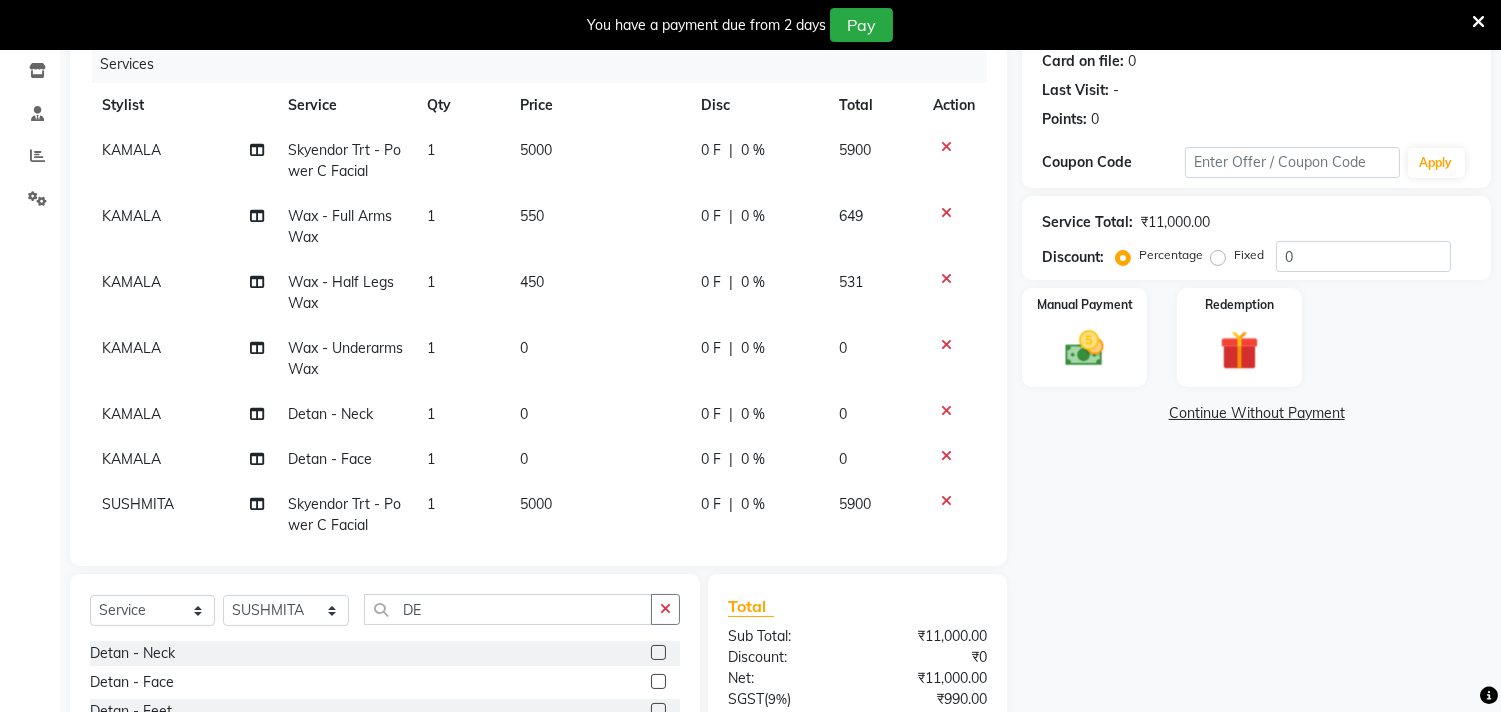 click on "450" 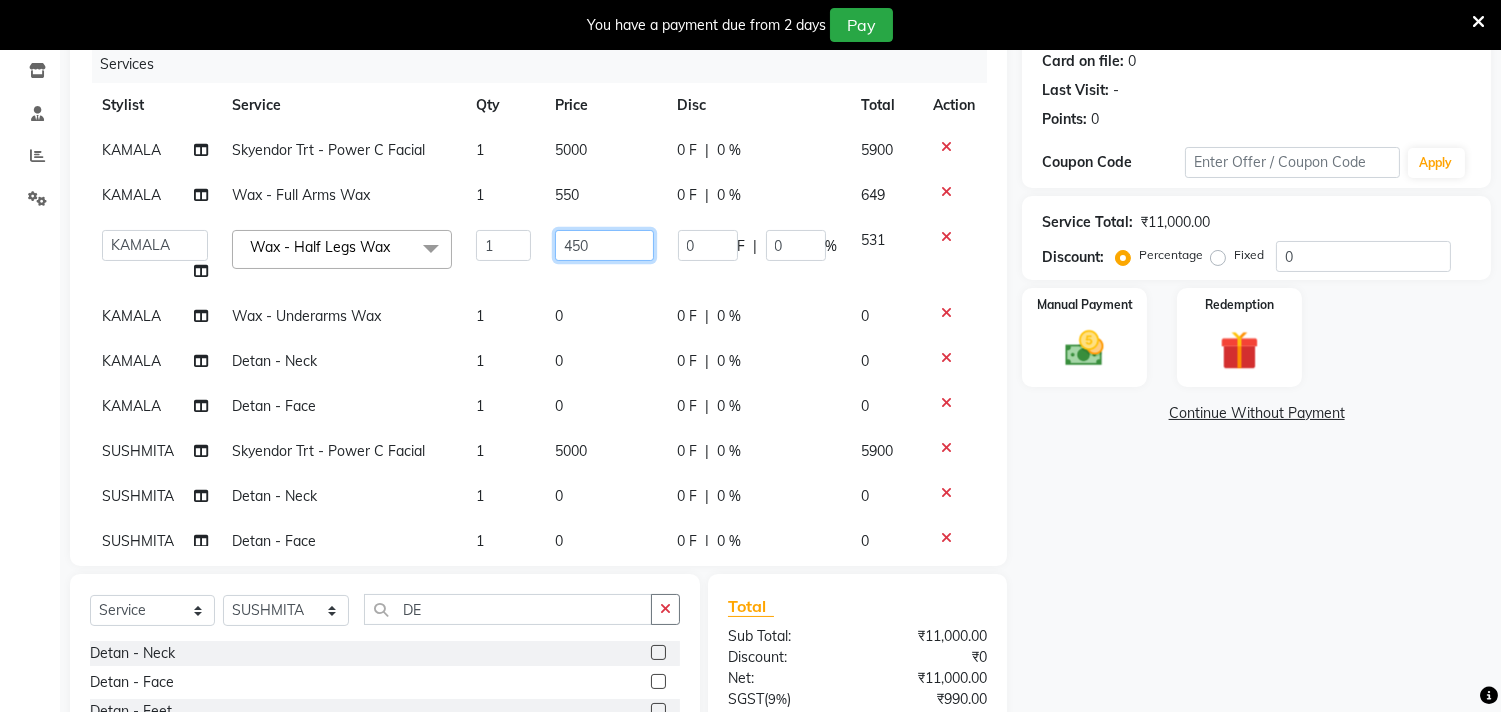 click on "450" 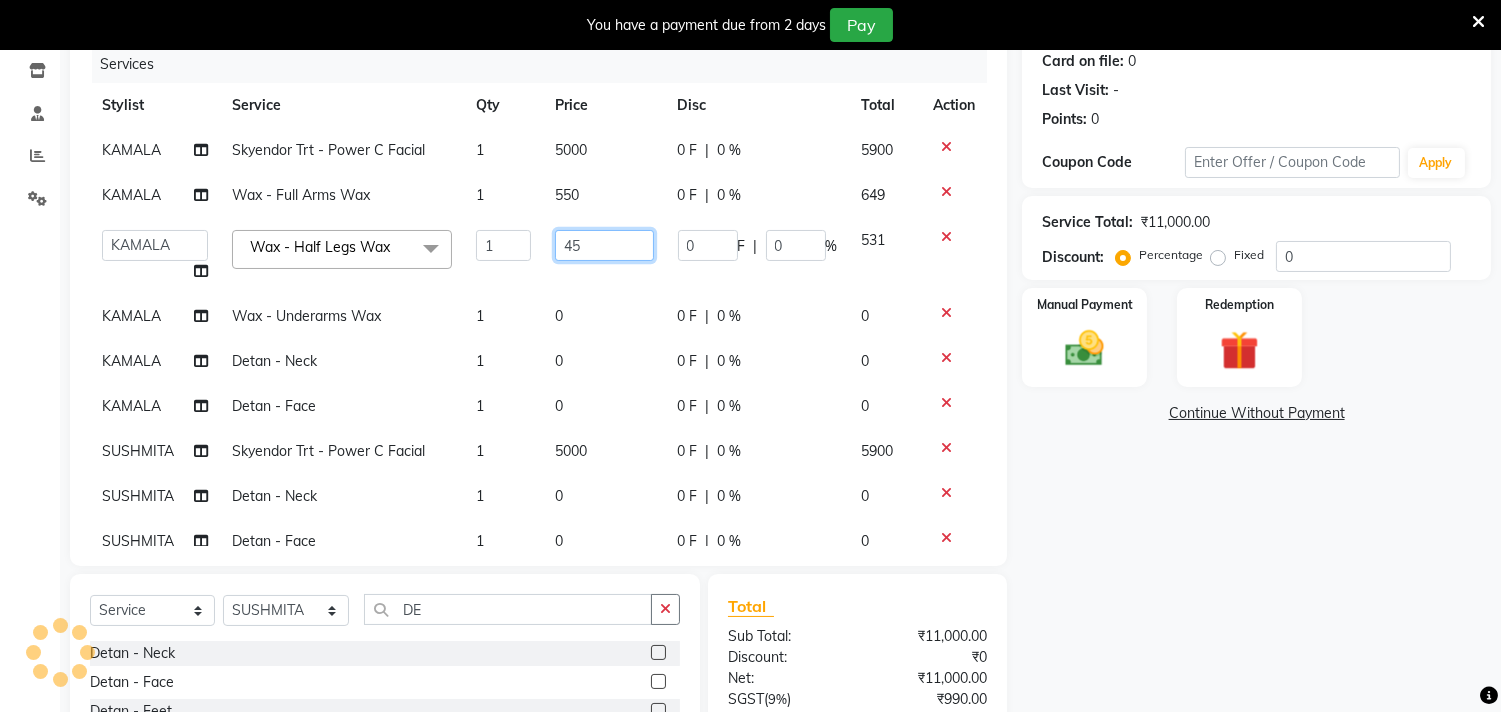 type on "4" 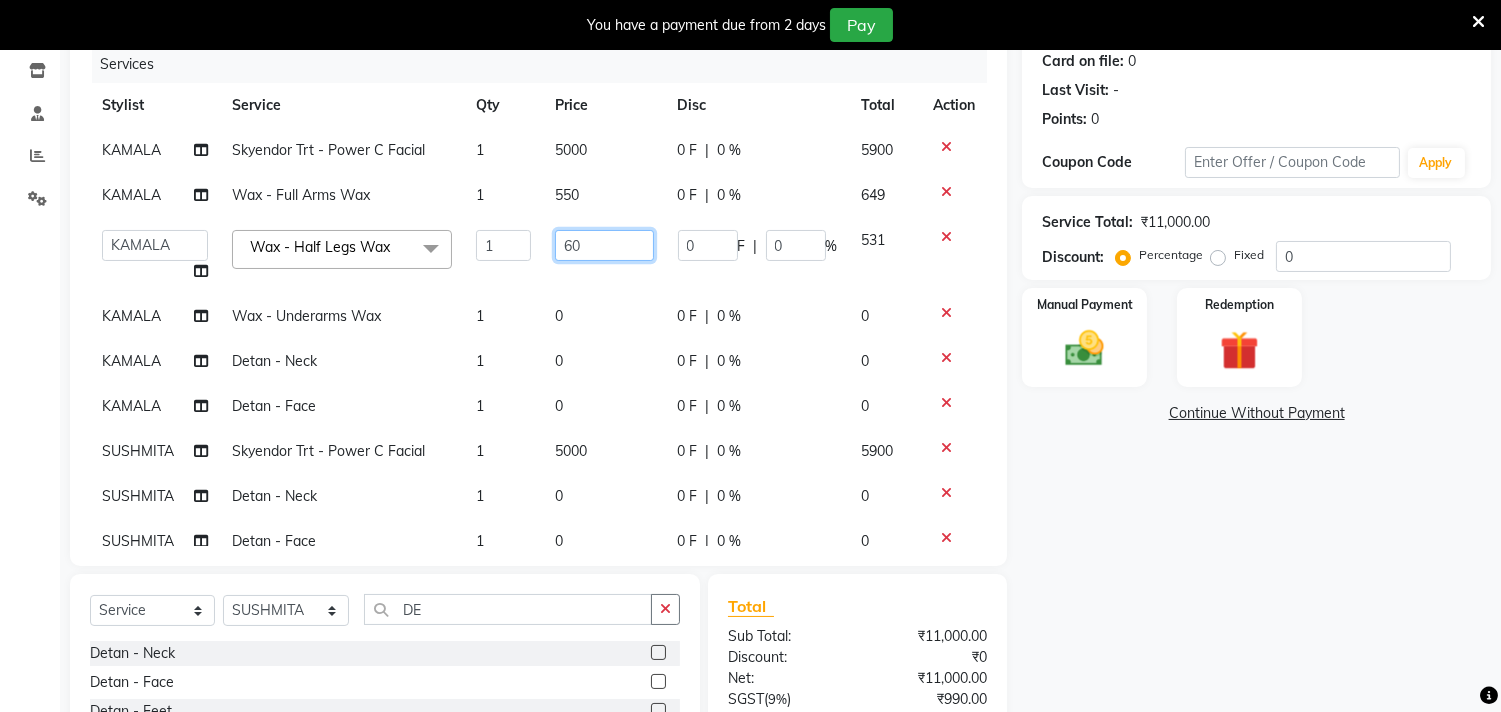 type on "600" 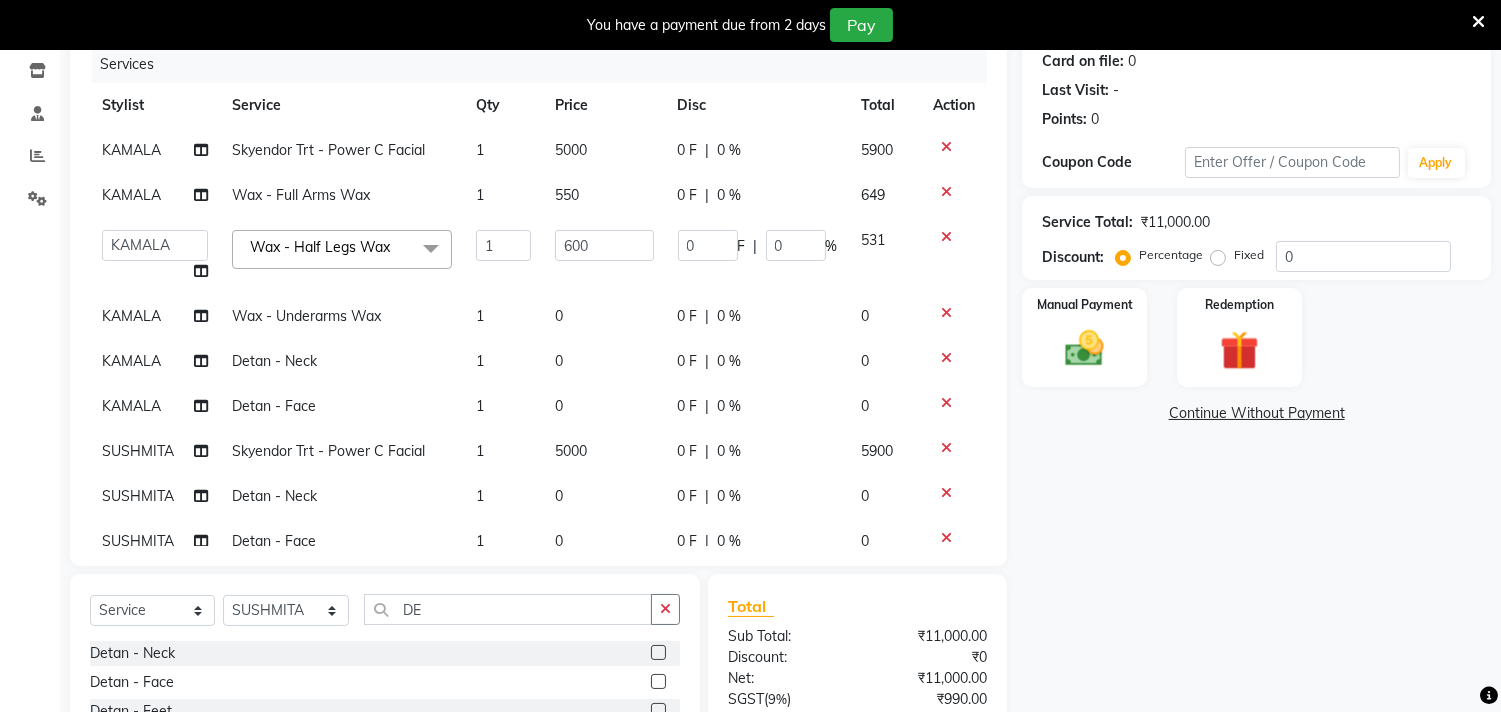 click on "550" 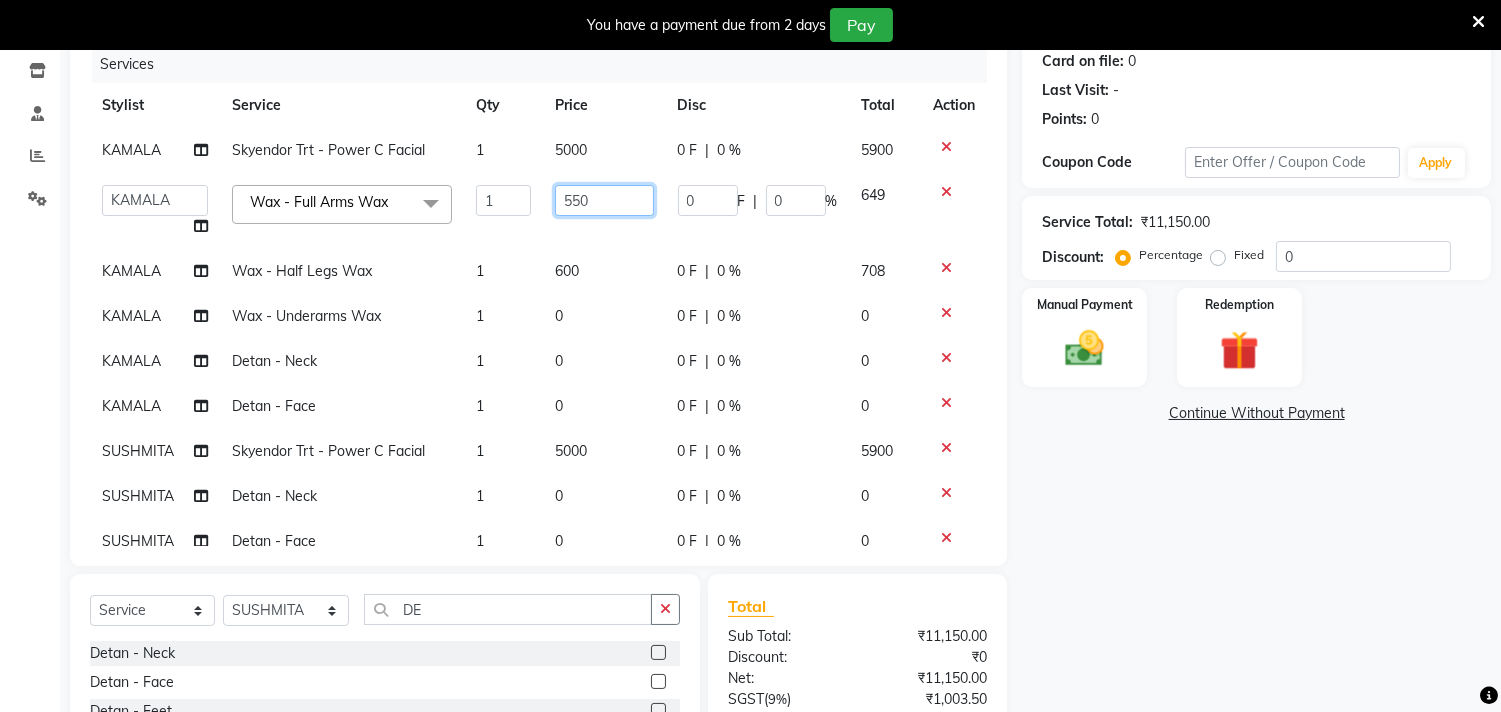 click on "550" 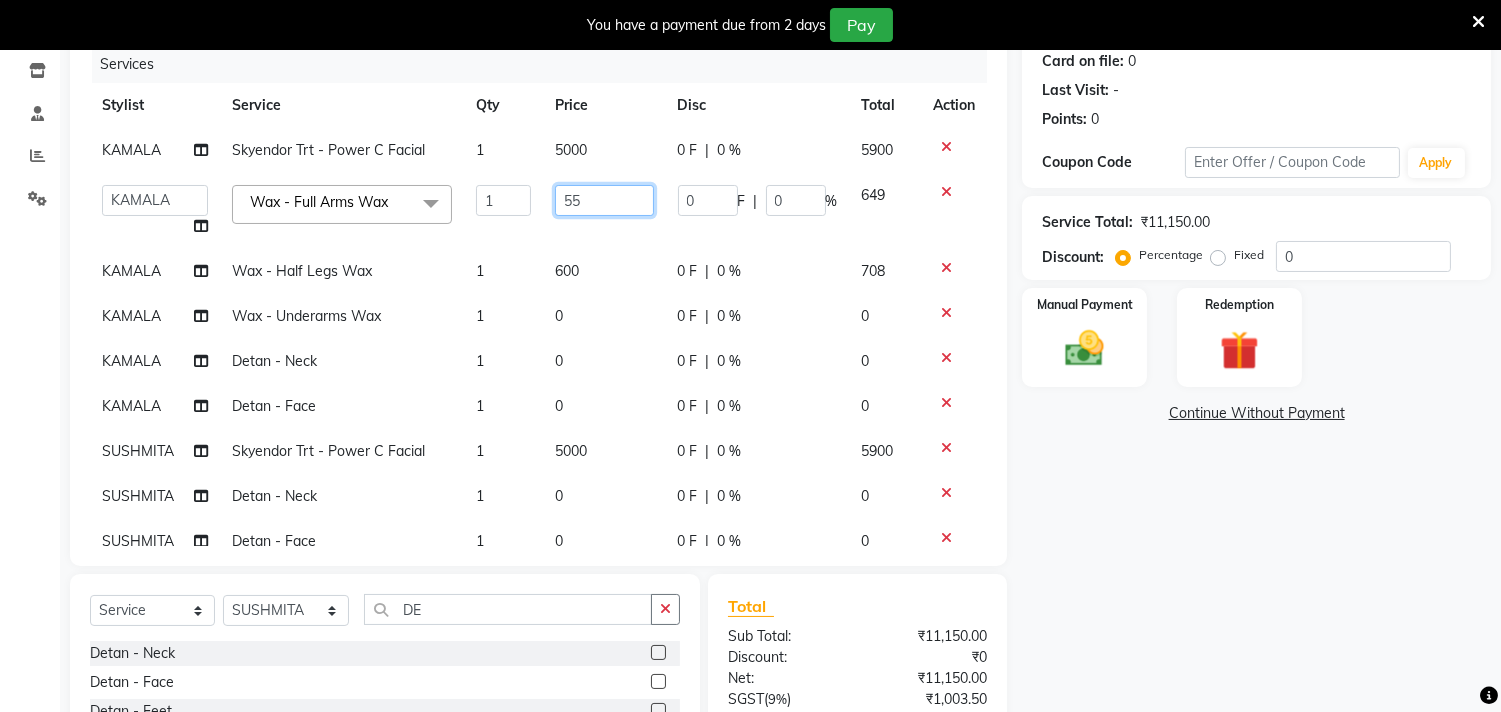 type on "5" 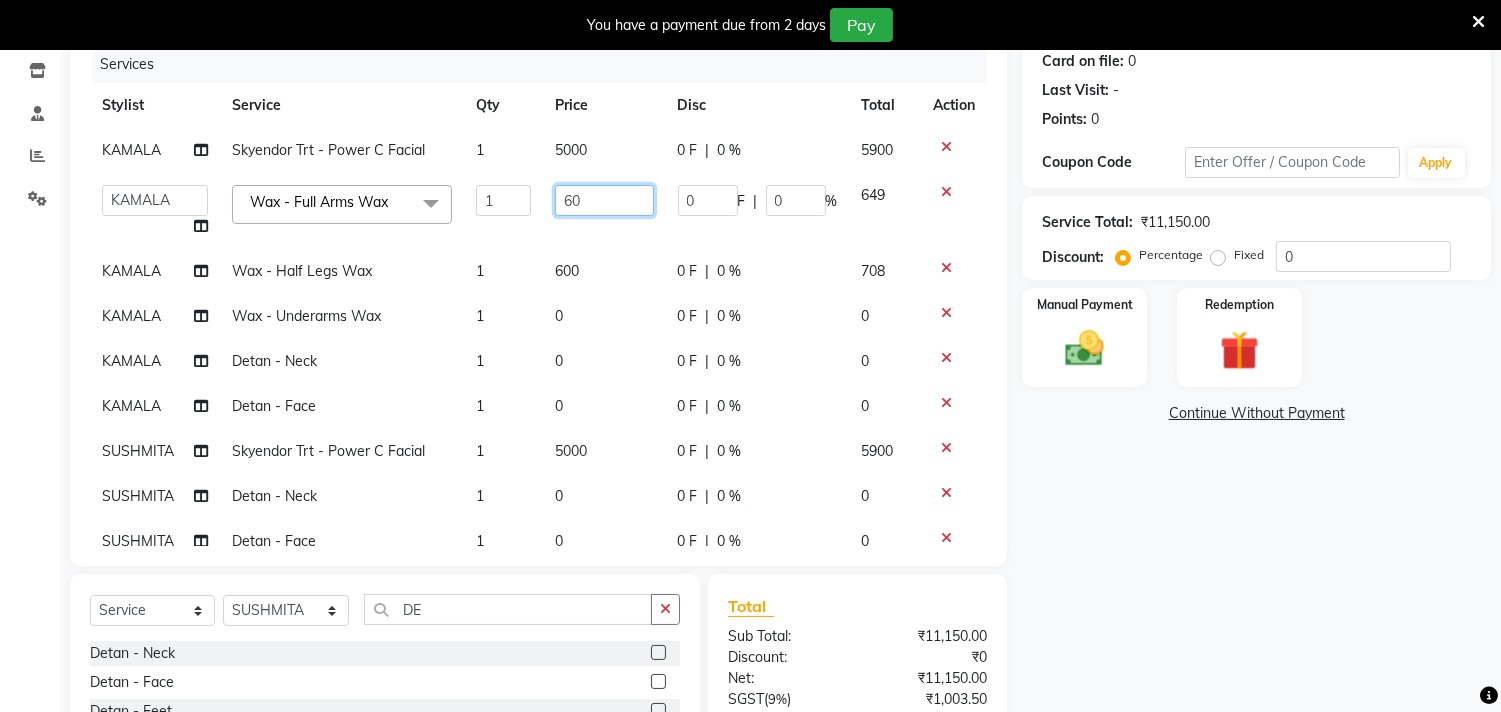 type on "600" 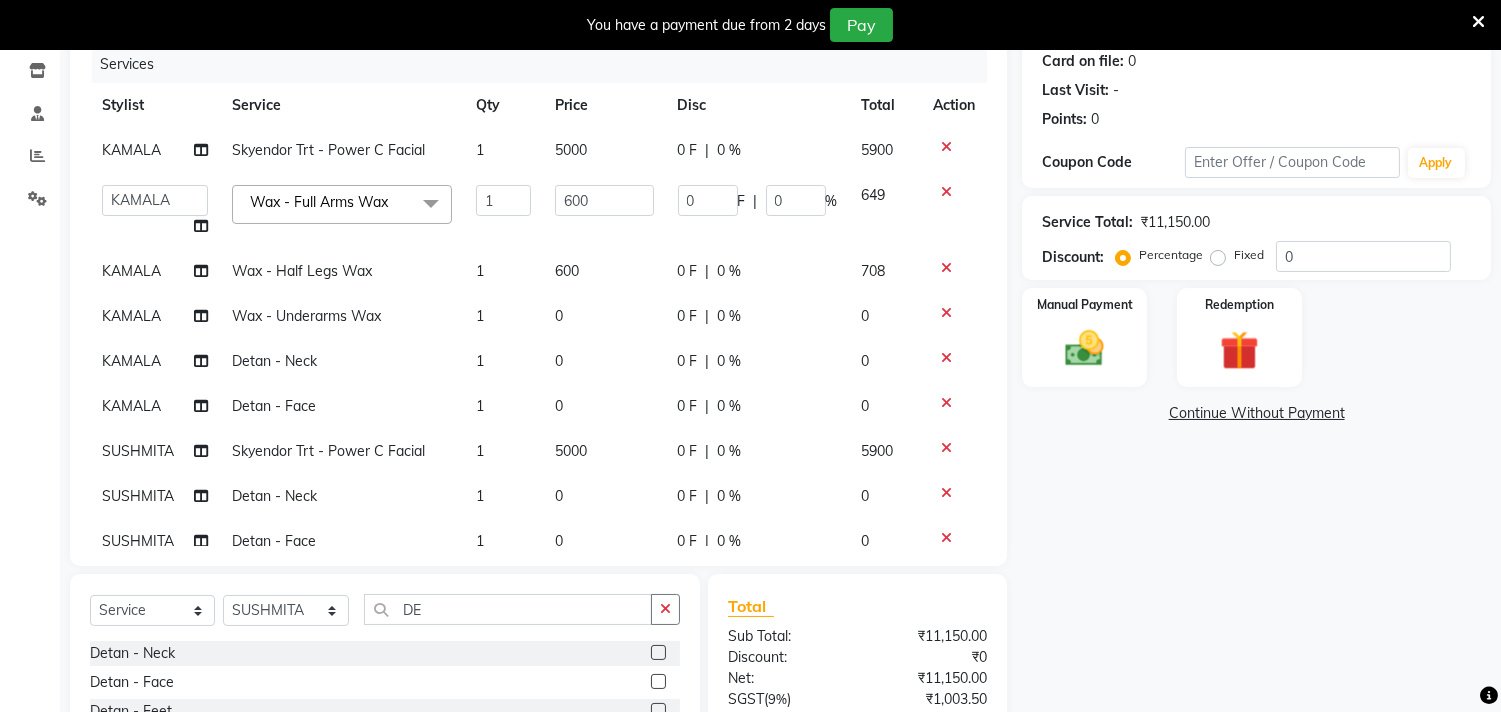 click on "Client +91 70******41 Date 11-07-2025 Invoice Number V/2025 V/2025-26 2246 Services Stylist Service Qty Price Disc Total Action KAMALA Skyendor Trt - Power C Facial 1 5000 0 F | 0 % 5900  Admin   ANUSHA    Apsu   Auditor Ambattur   Balaji   BANUPRIYA   Bhuvanesh   Dingg - Support Team   DIVYA   INBARAJ   INDHU   Javed   Jayakumar   Joice Neimalsawm    Kalaiselvi   KAMALA   Nathalie Marinaa Chaarlette   POOJA    PREETHI   Preethi Raj   PRISCILLA   RADHA   RAJESH    SAHIL   SEETHAL   SOCHIPEM   Suresh Babu   SUSHMITA   VANITHA   Veena Ravi   Vignesh    Vinitha   Virtue admin   VIRTUE SALON  Wax - Full Arms Wax  x Detan -  Neck Detan - Face Detan - Feet Detan - Full Arms Detan - Full Back/Front Detan - Full Legs Detan - Half Arms Detan - Half Back/Front Detan - Half Legs Detan - Midriff Detan - Under Arms Detan - Upperlip HAIR EXTENSION-CLIPPING ADD ON - PEEL OFF MASK TEXTURE - KERA DOUX THREADING - UPPERLIP DETAN - BLOUSELINE  FULL FACE WAXING Pro Bio Peel facial Schwarzkopf Nourishing Hair spa Blow styling 1" 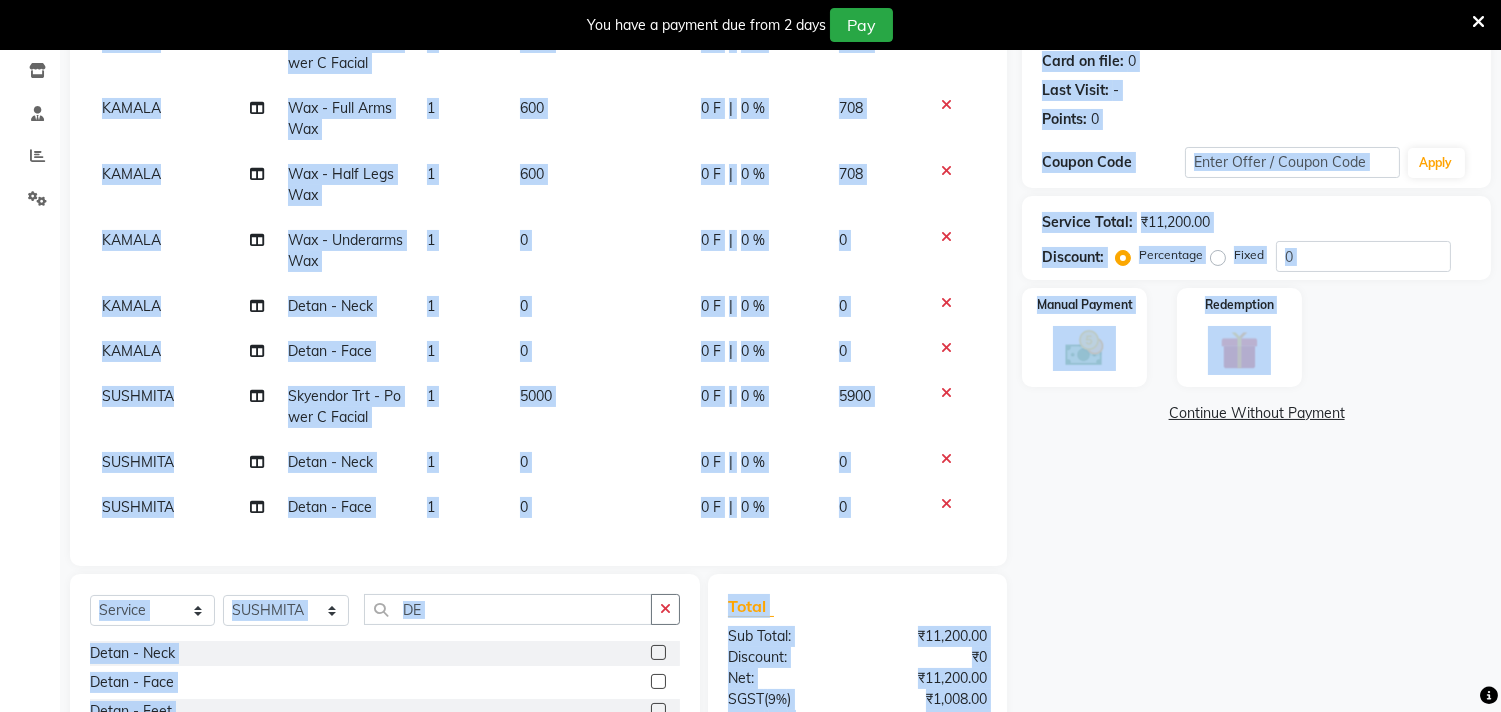 scroll, scrollTop: 124, scrollLeft: 0, axis: vertical 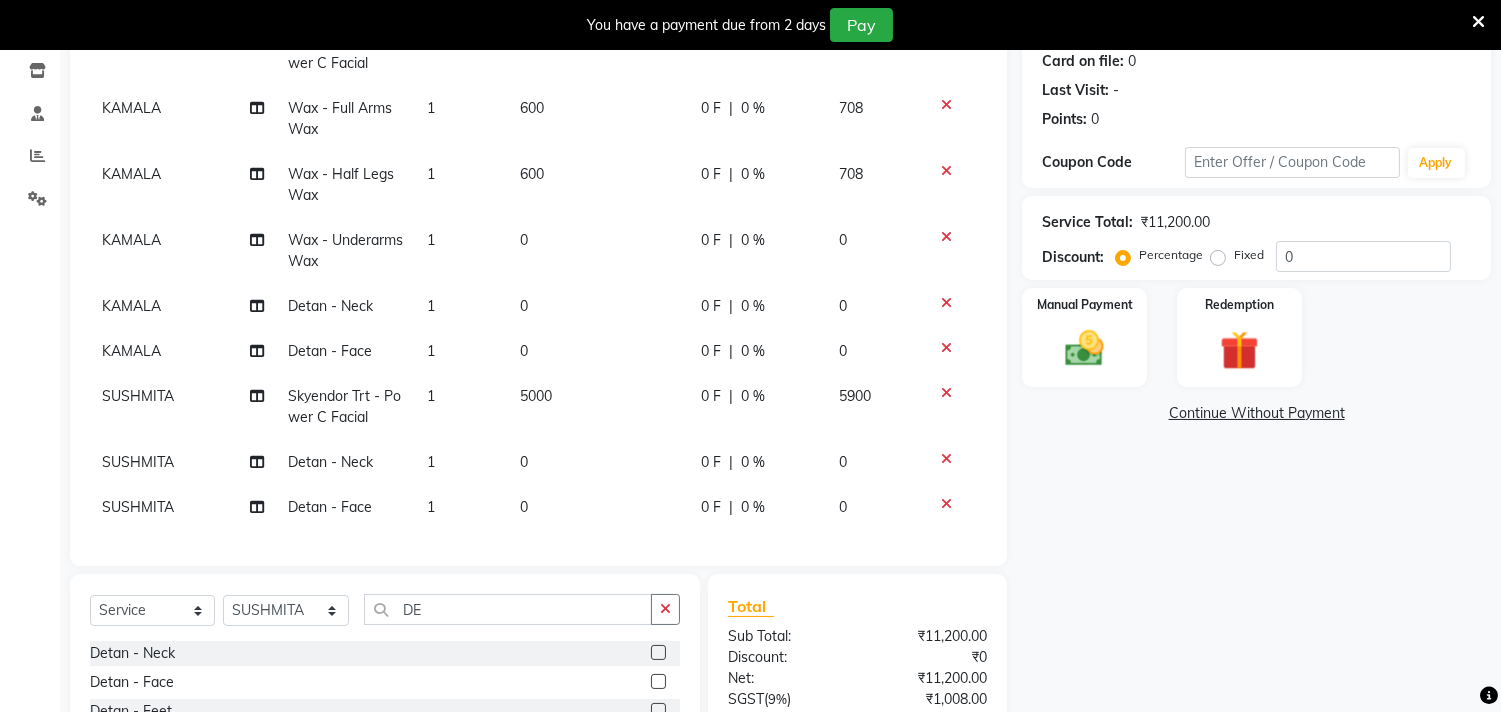 click on "Name: Nithya  Membership:  No Active Membership  Total Visits:   Card on file:  0 Last Visit:   - Points:   0  Coupon Code Apply Service Total:  ₹11,200.00  Discount:  Percentage   Fixed  0 Manual Payment Redemption  Continue Without Payment" 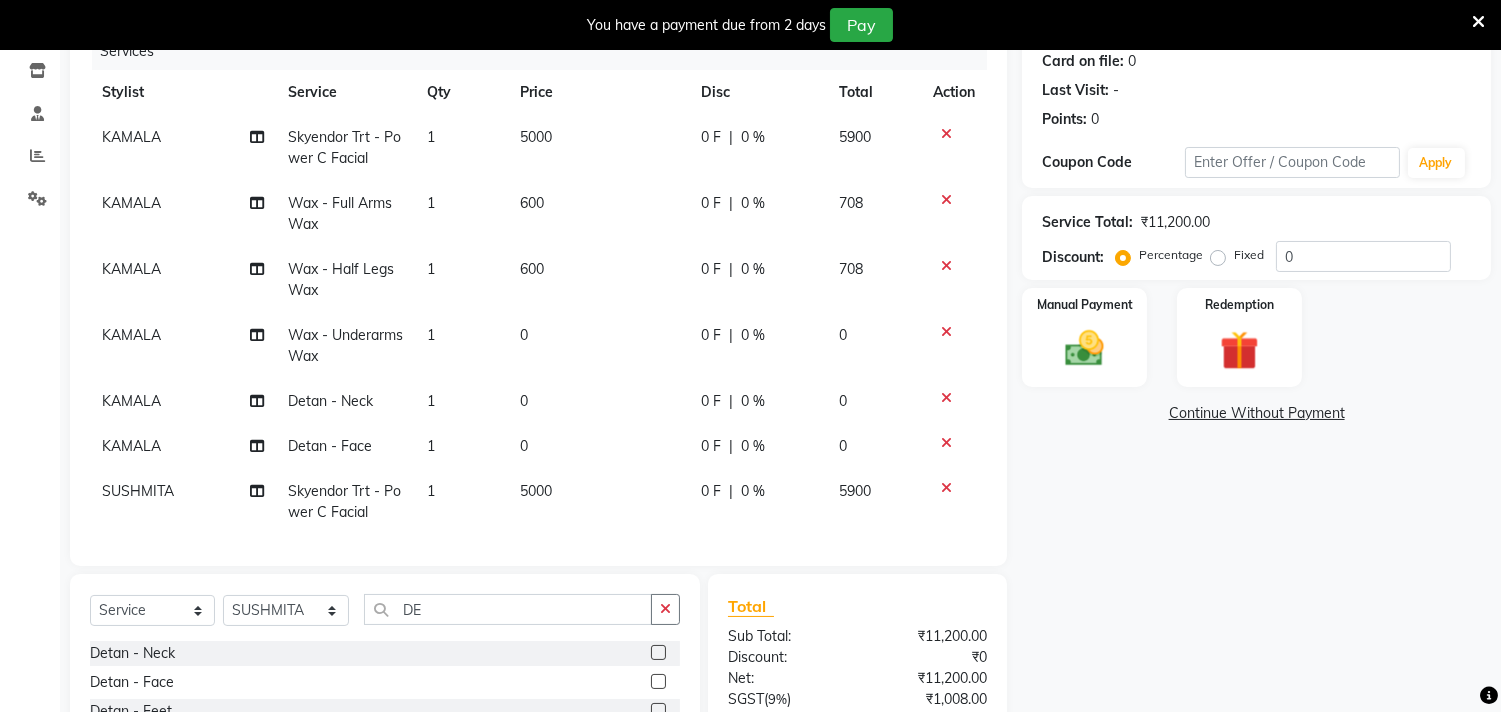 scroll, scrollTop: 124, scrollLeft: 0, axis: vertical 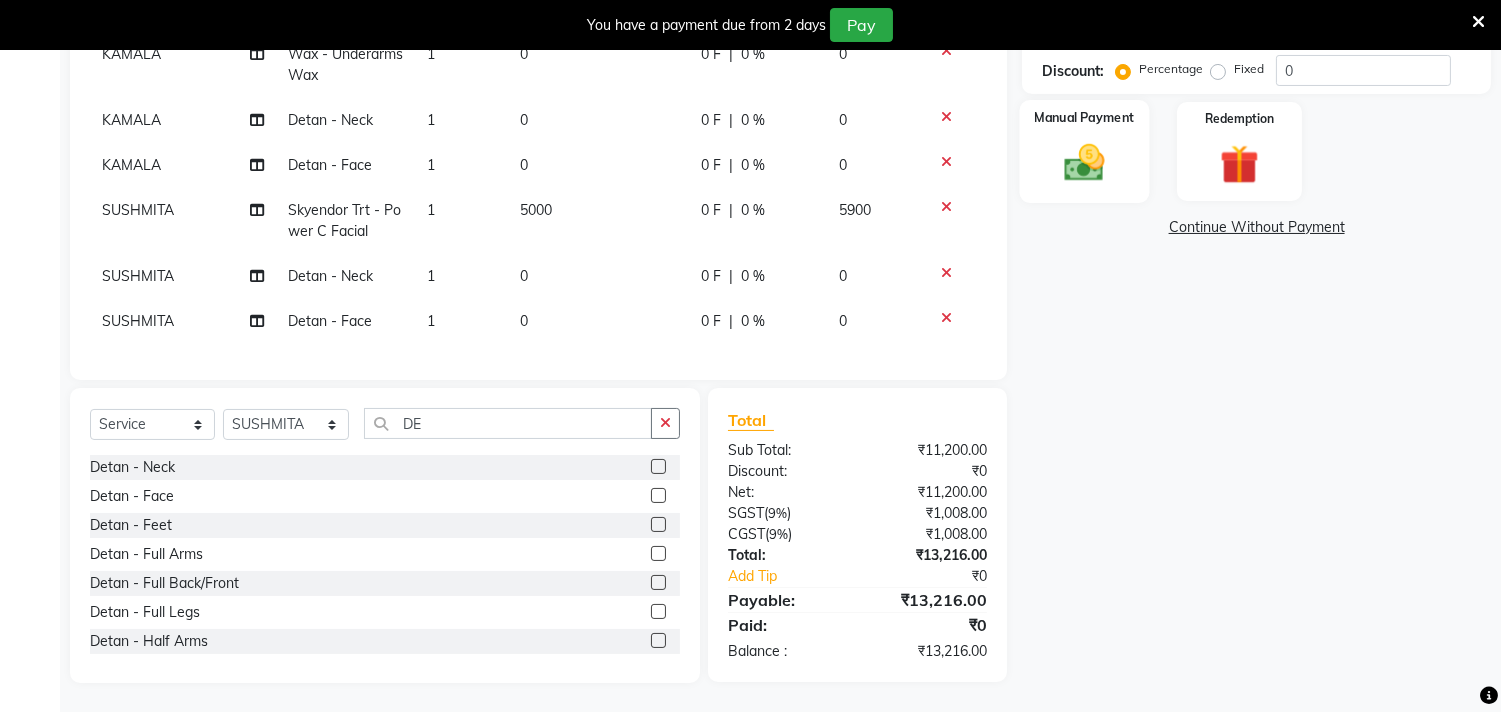 click on "Manual Payment" 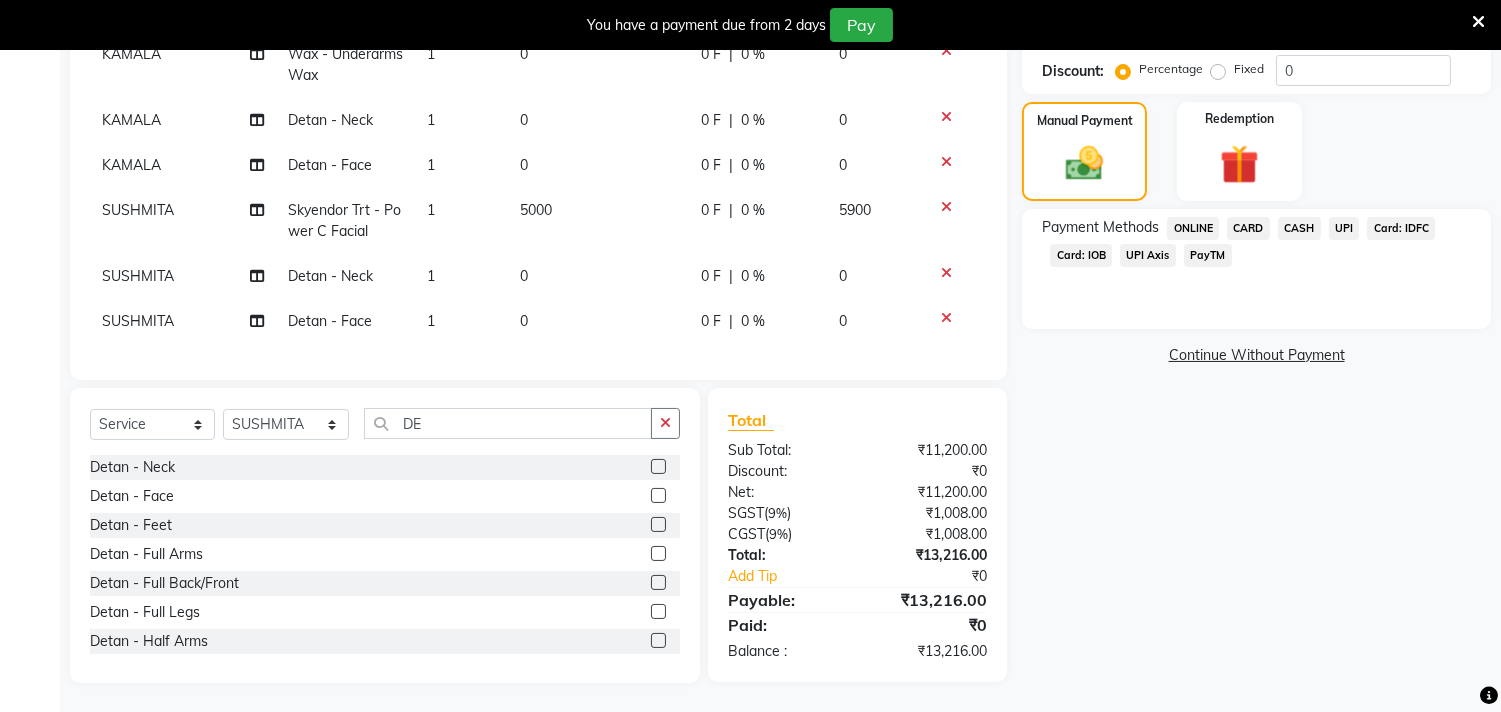 click on "CASH" 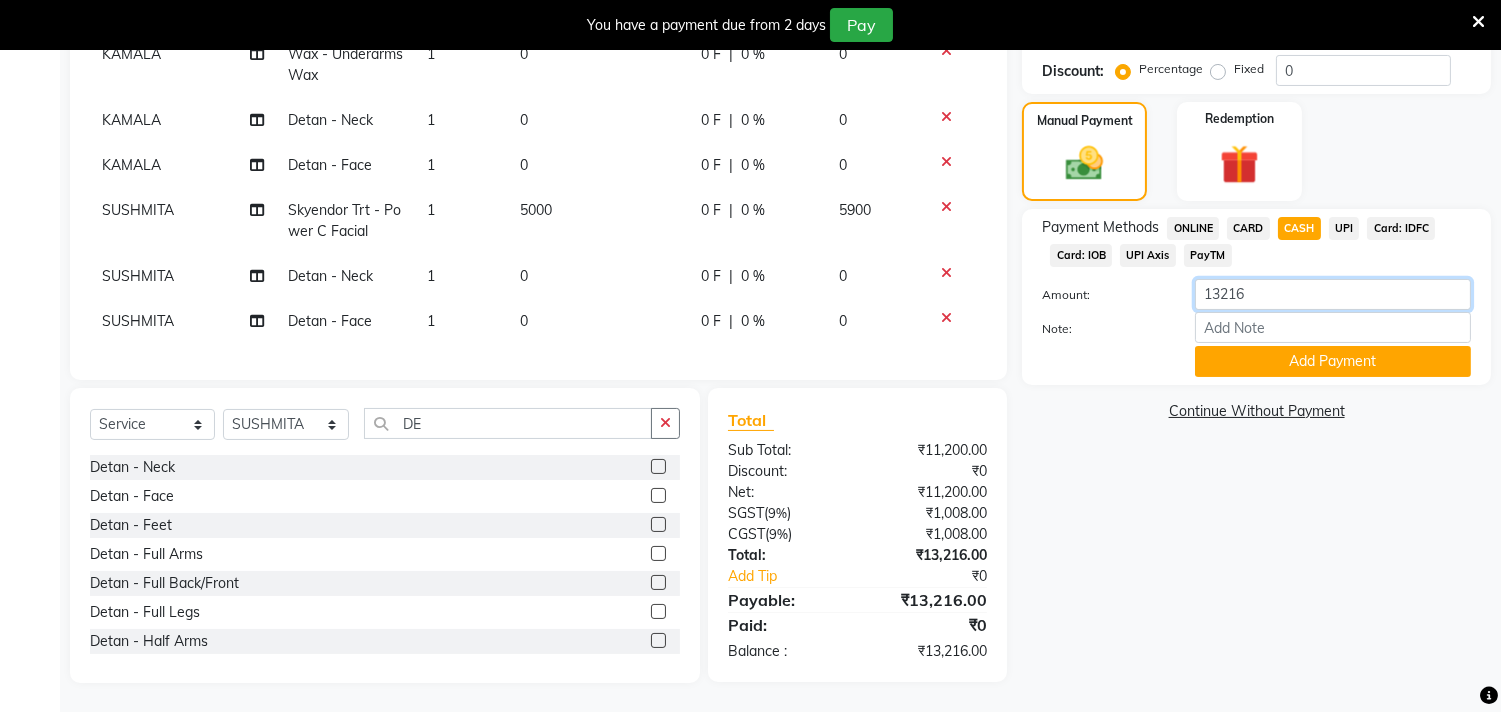 click on "13216" 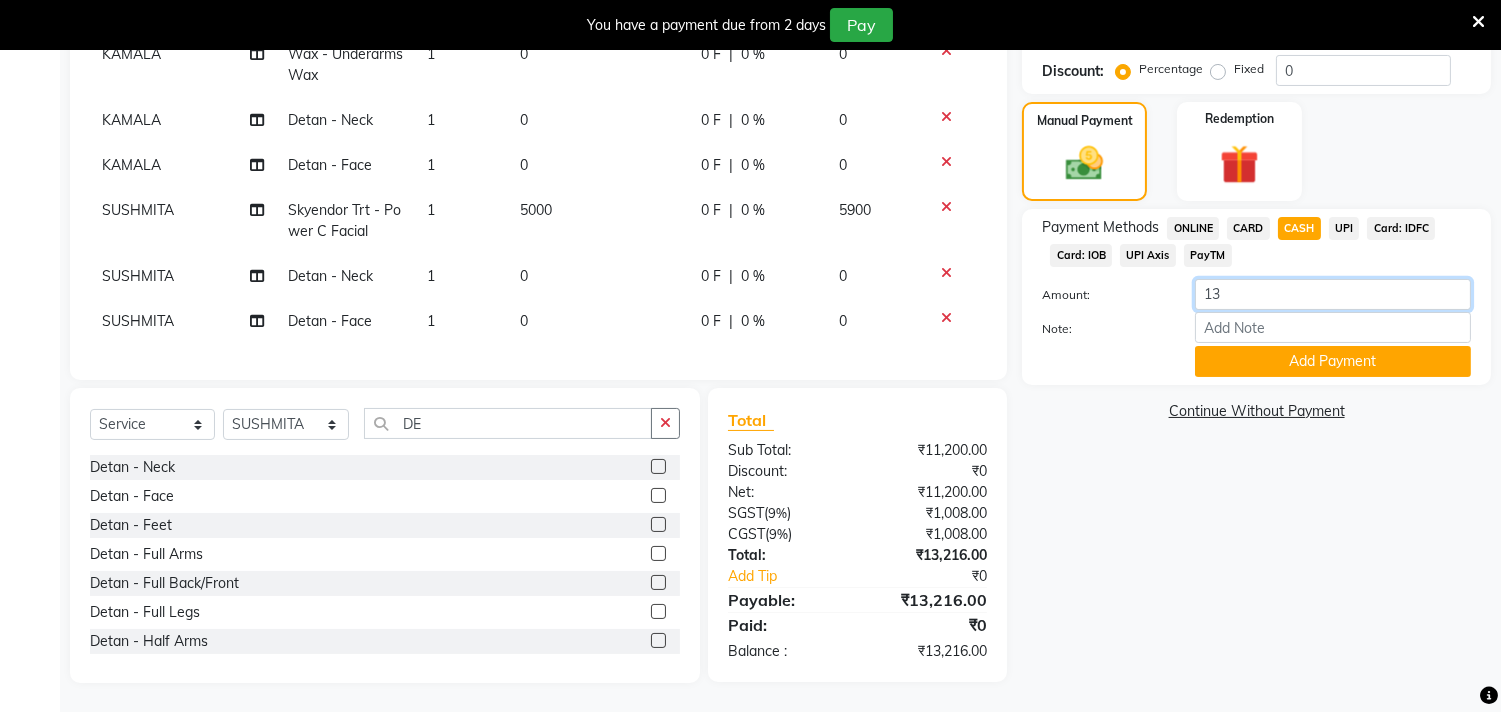 type on "1" 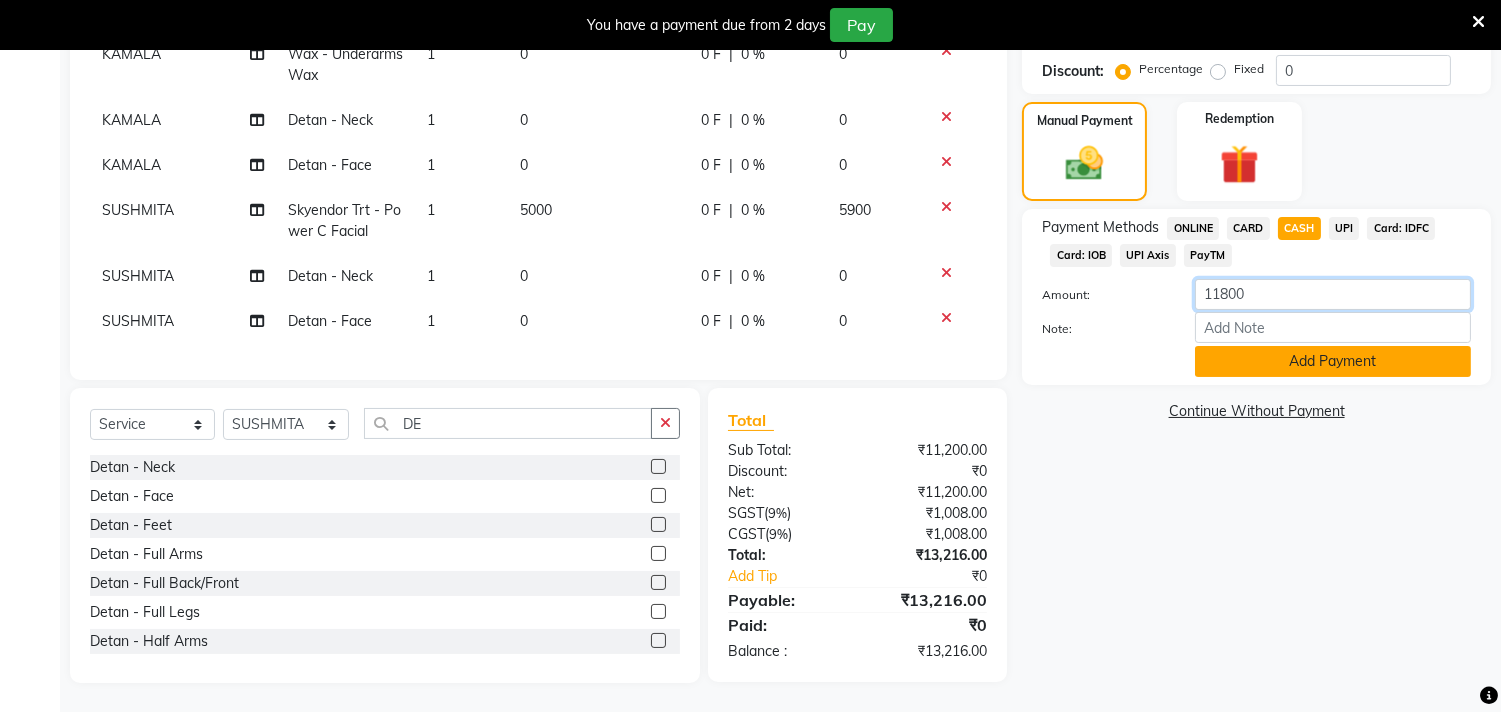 type on "11800" 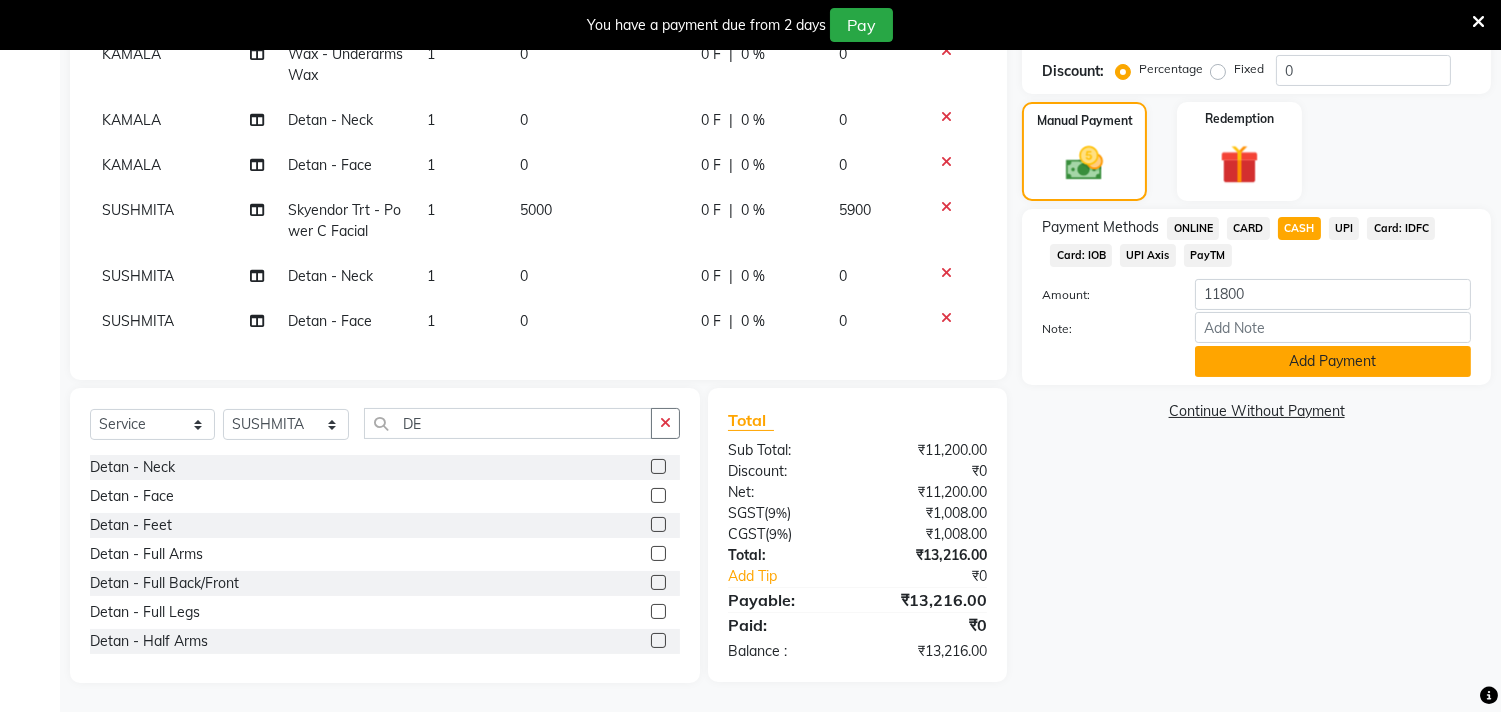 click on "Add Payment" 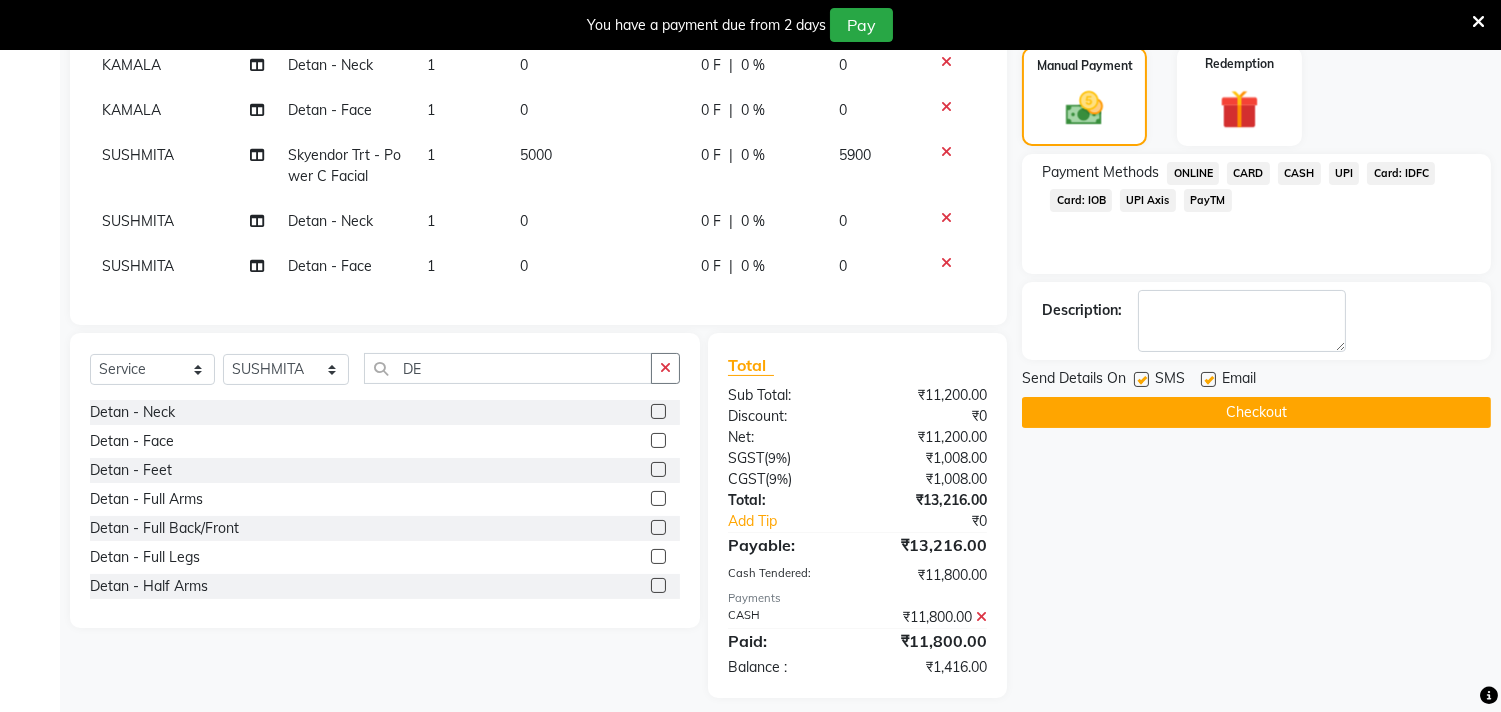 scroll, scrollTop: 458, scrollLeft: 0, axis: vertical 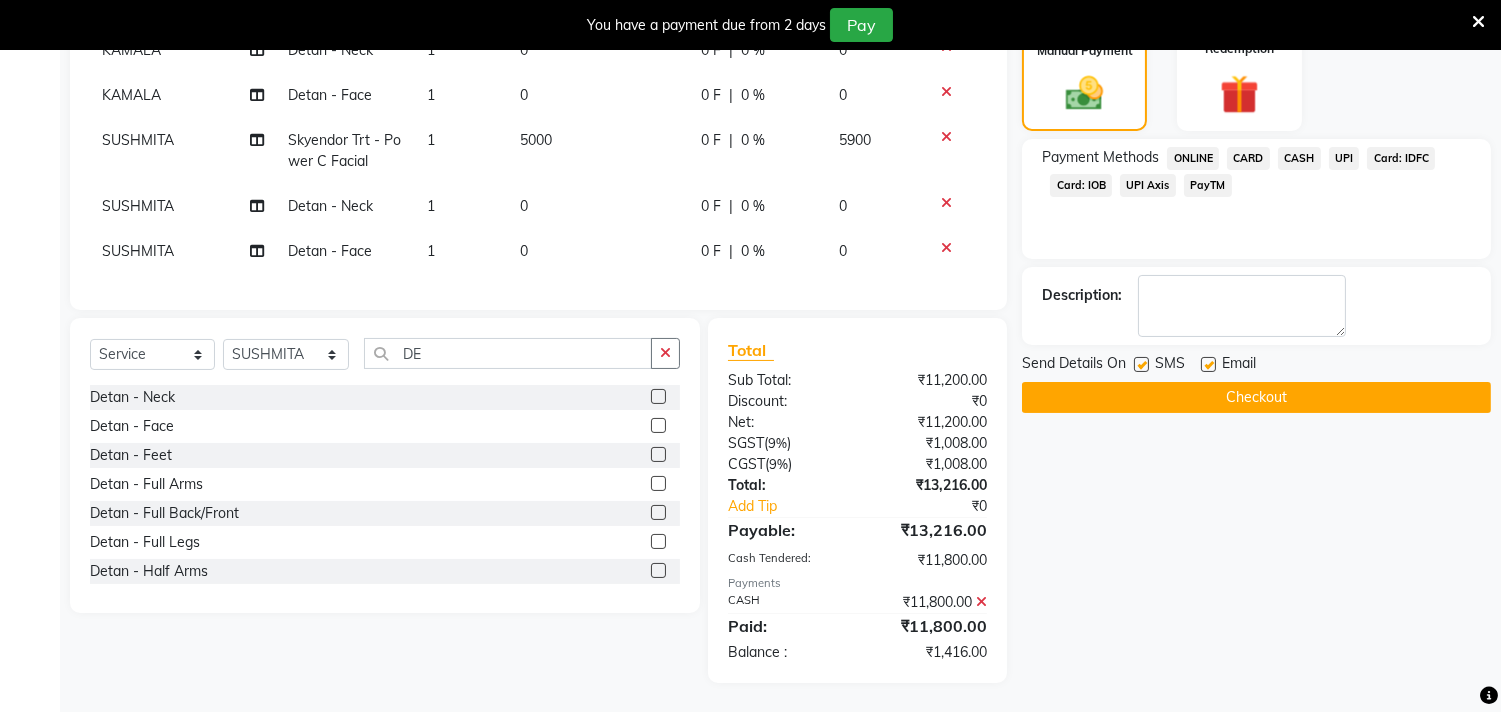 click on "UPI" 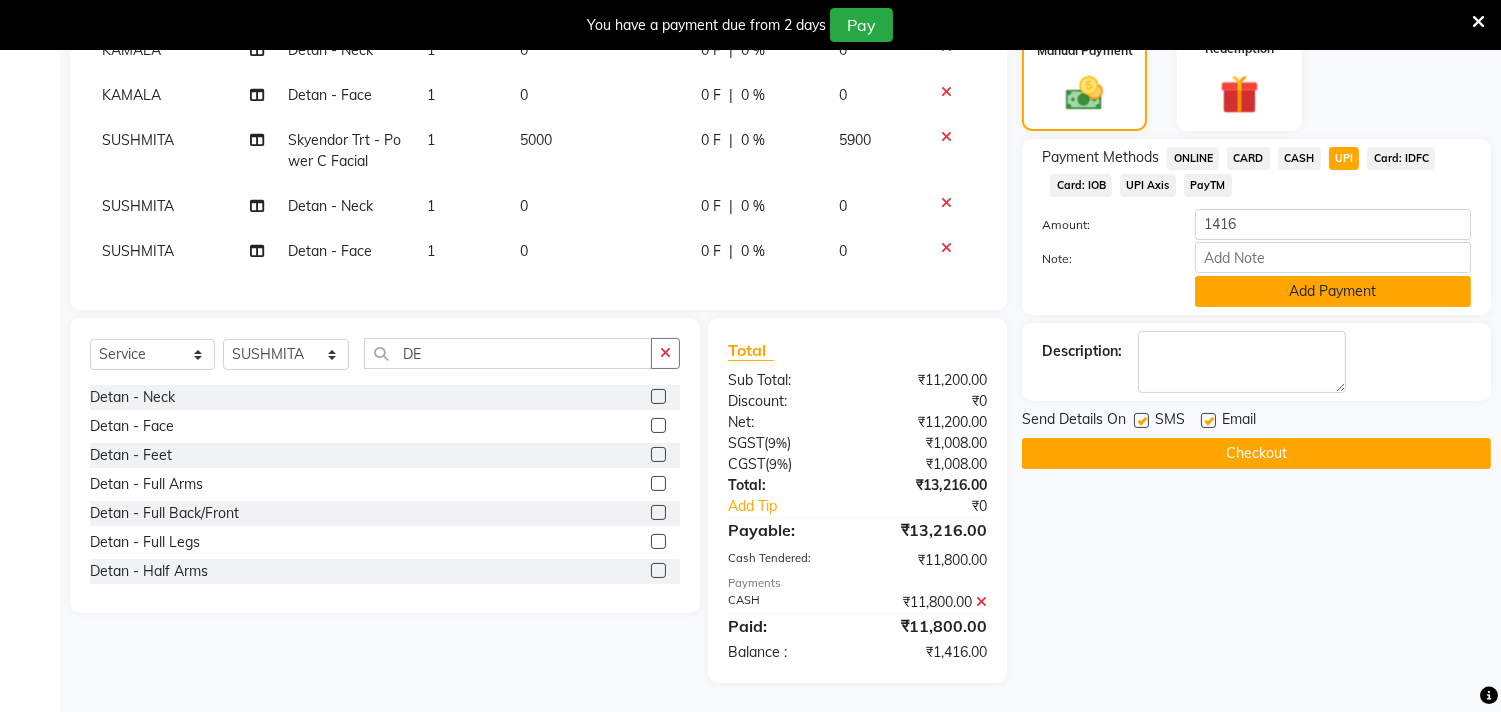 click on "Add Payment" 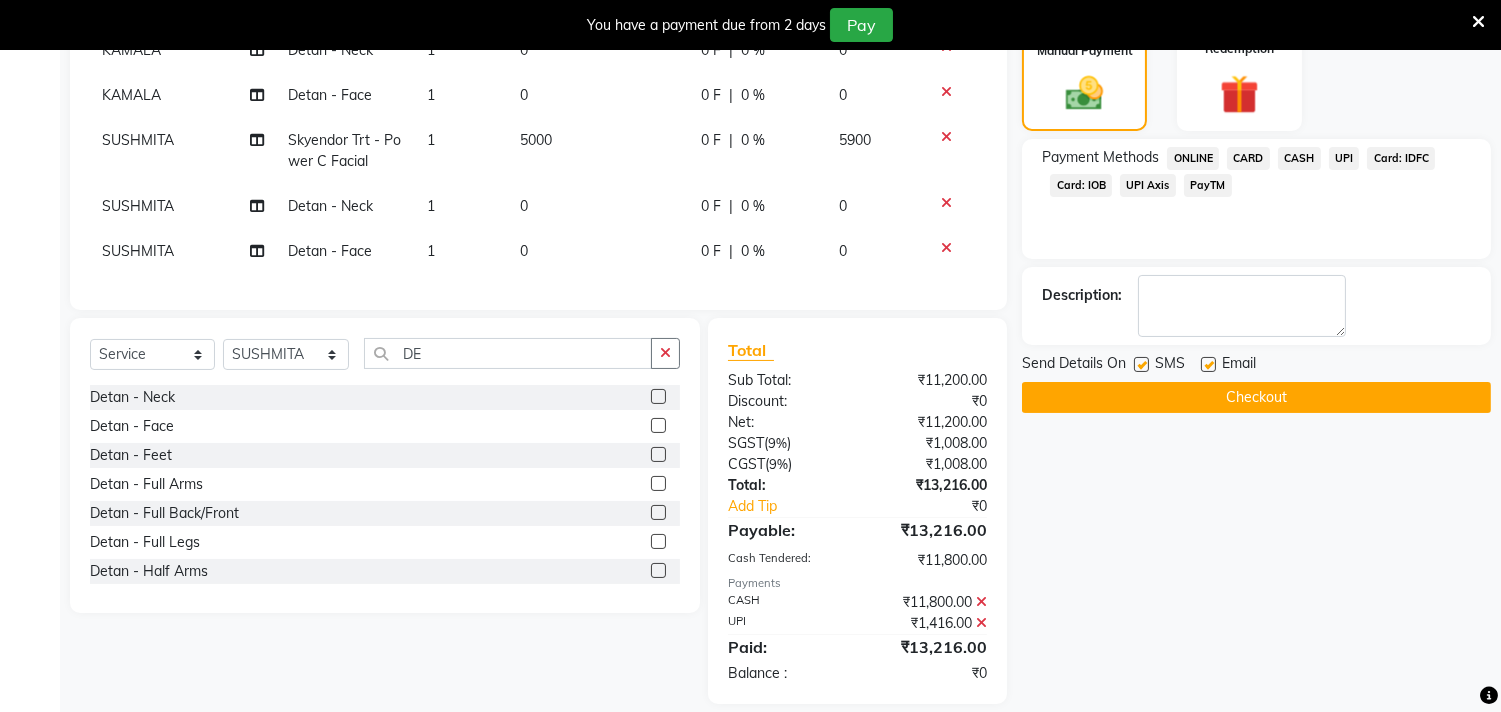 scroll, scrollTop: 480, scrollLeft: 0, axis: vertical 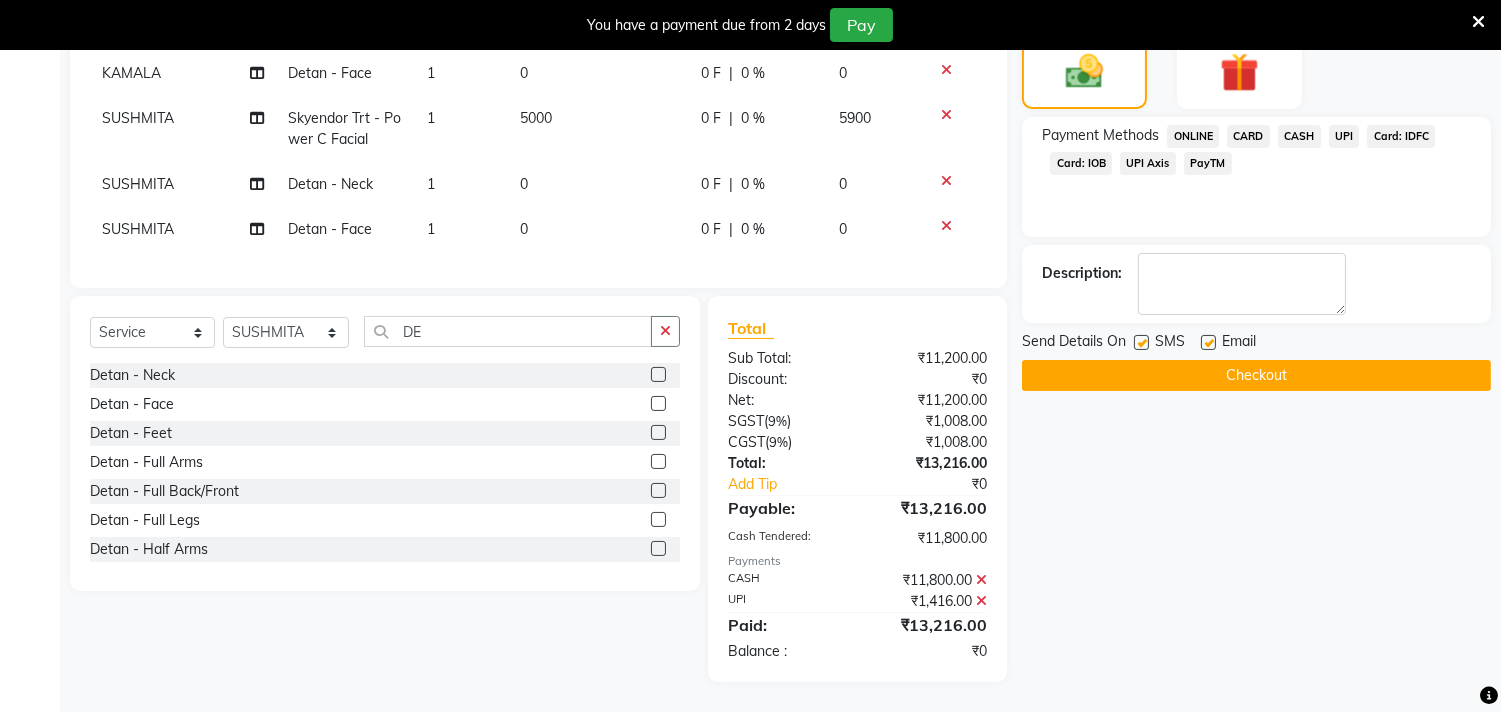click on "Checkout" 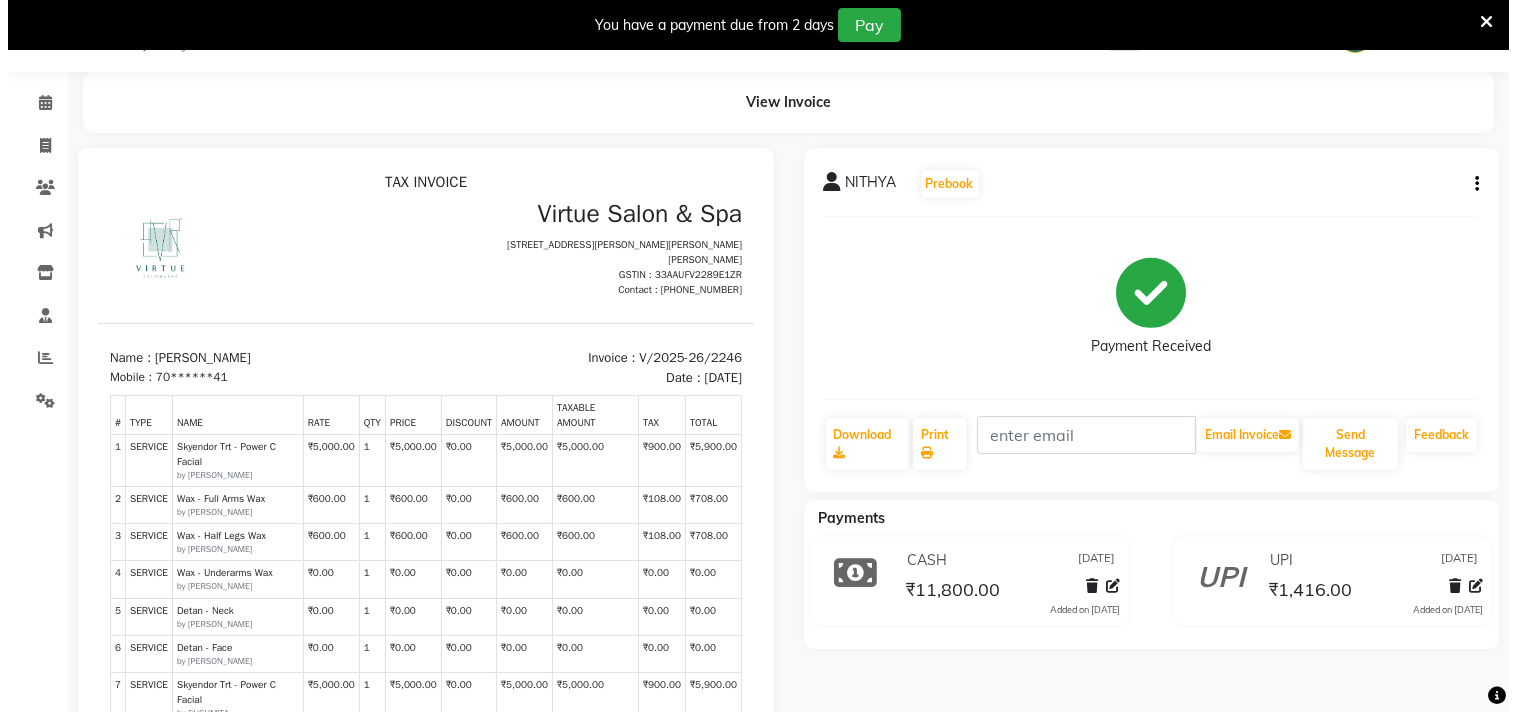 scroll, scrollTop: 0, scrollLeft: 0, axis: both 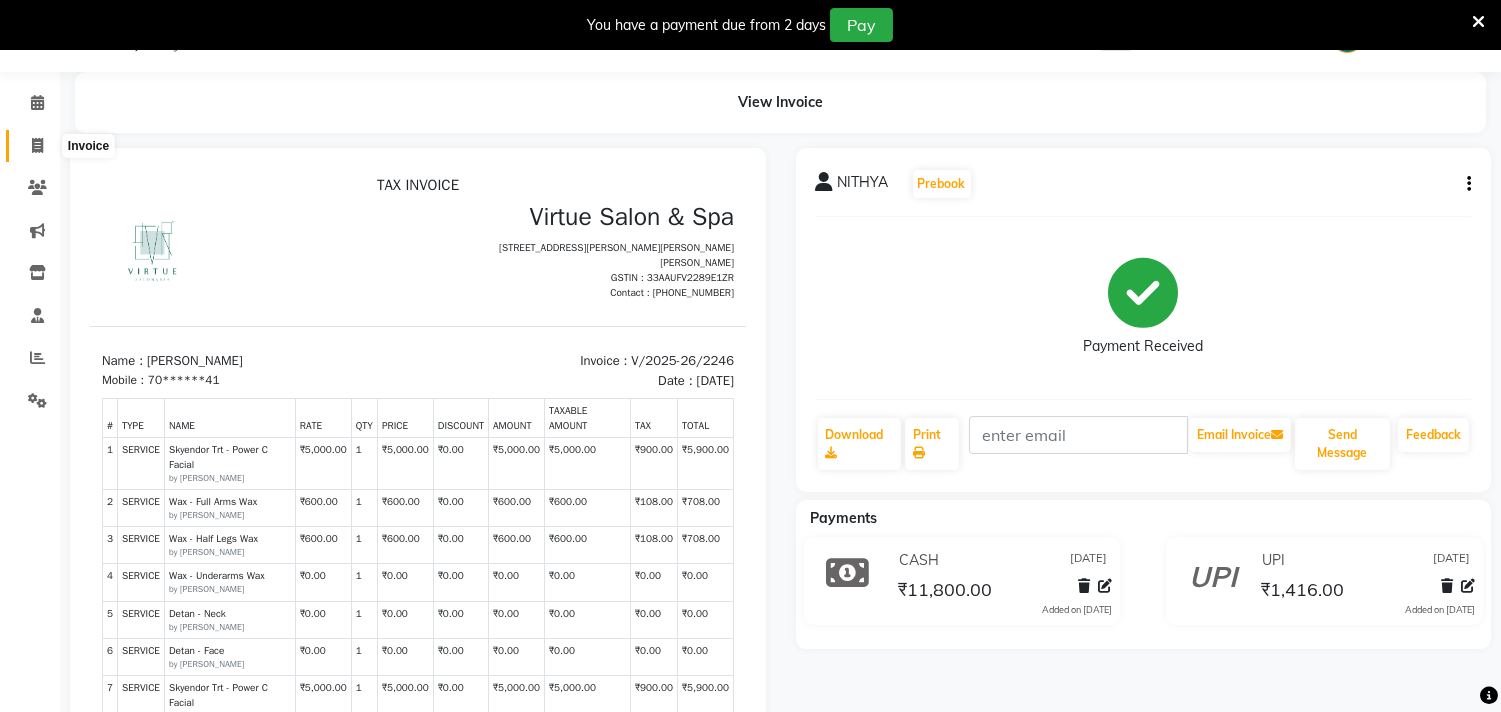 click 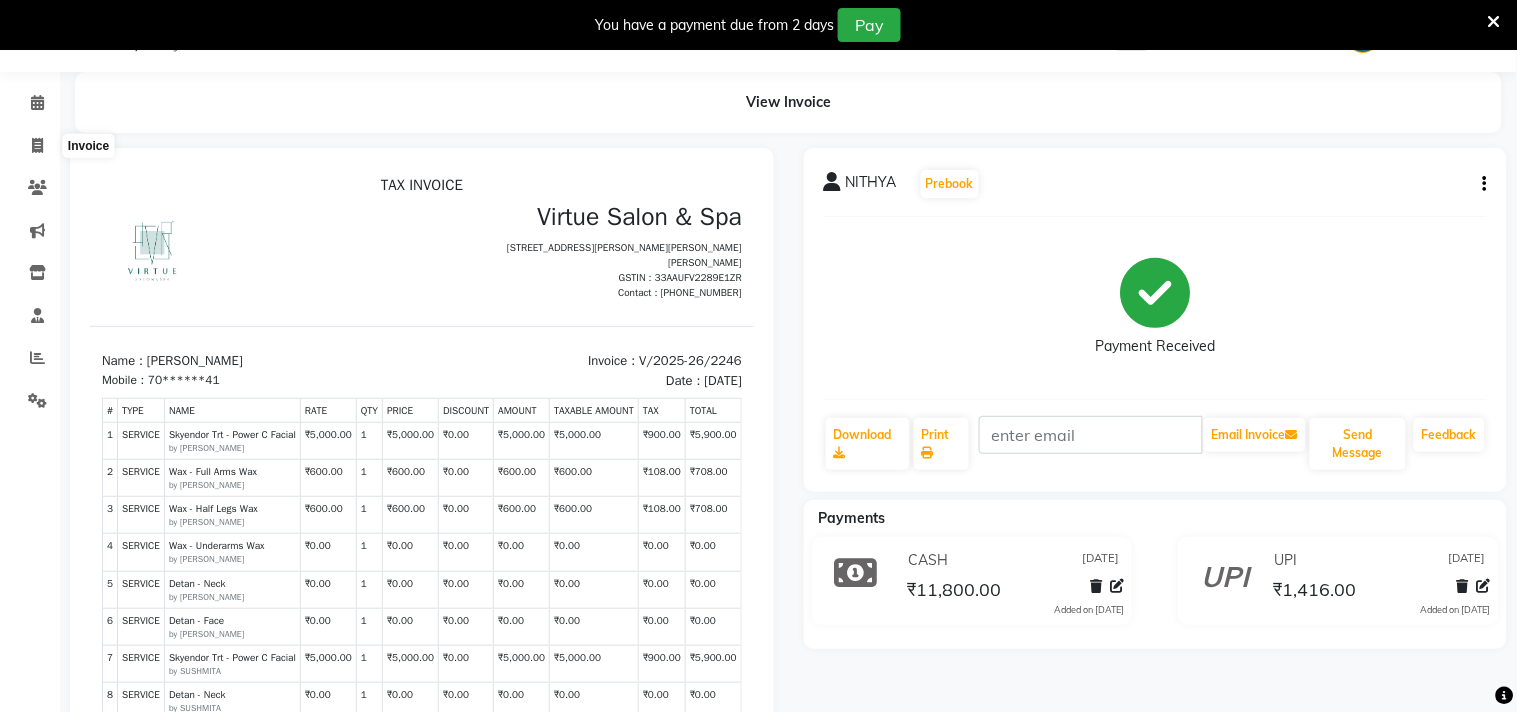 select on "service" 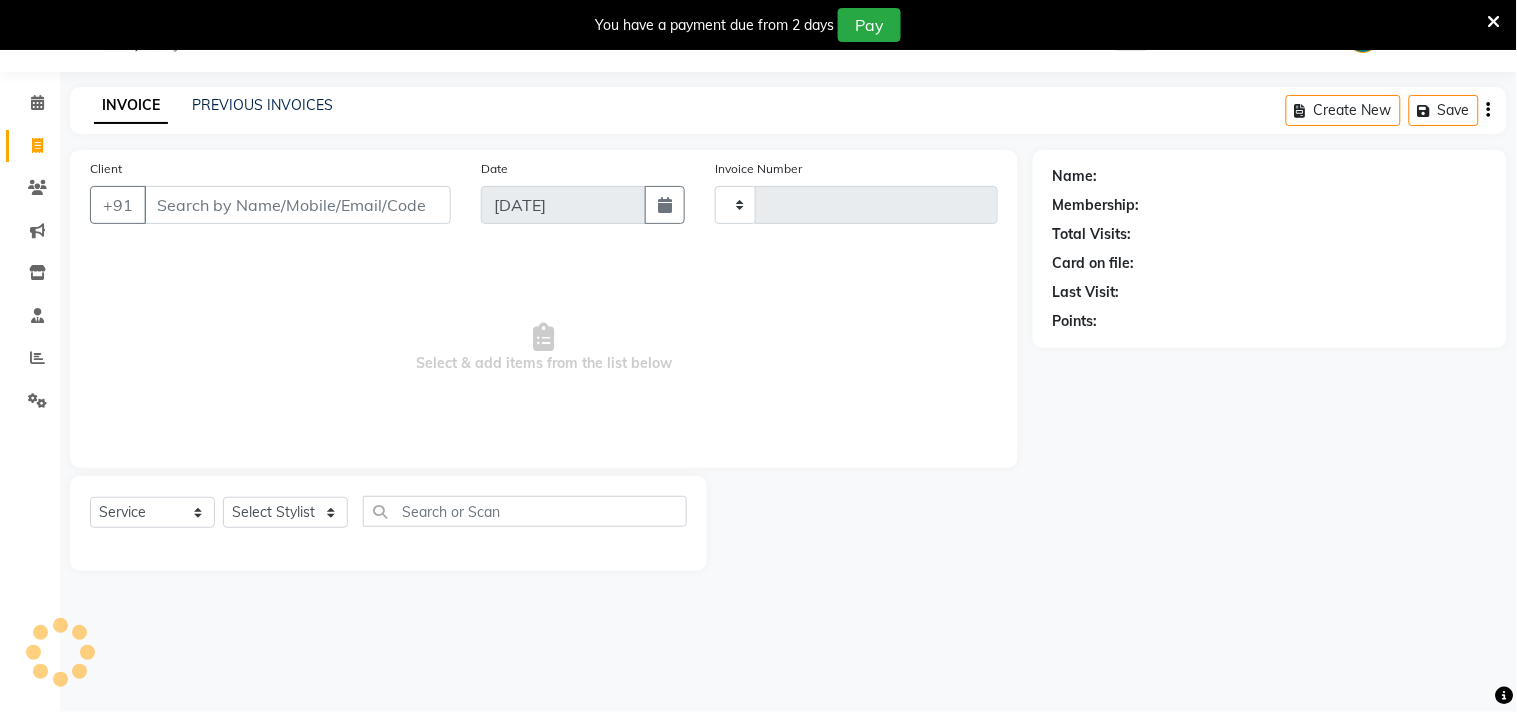 click on "Client" at bounding box center (297, 205) 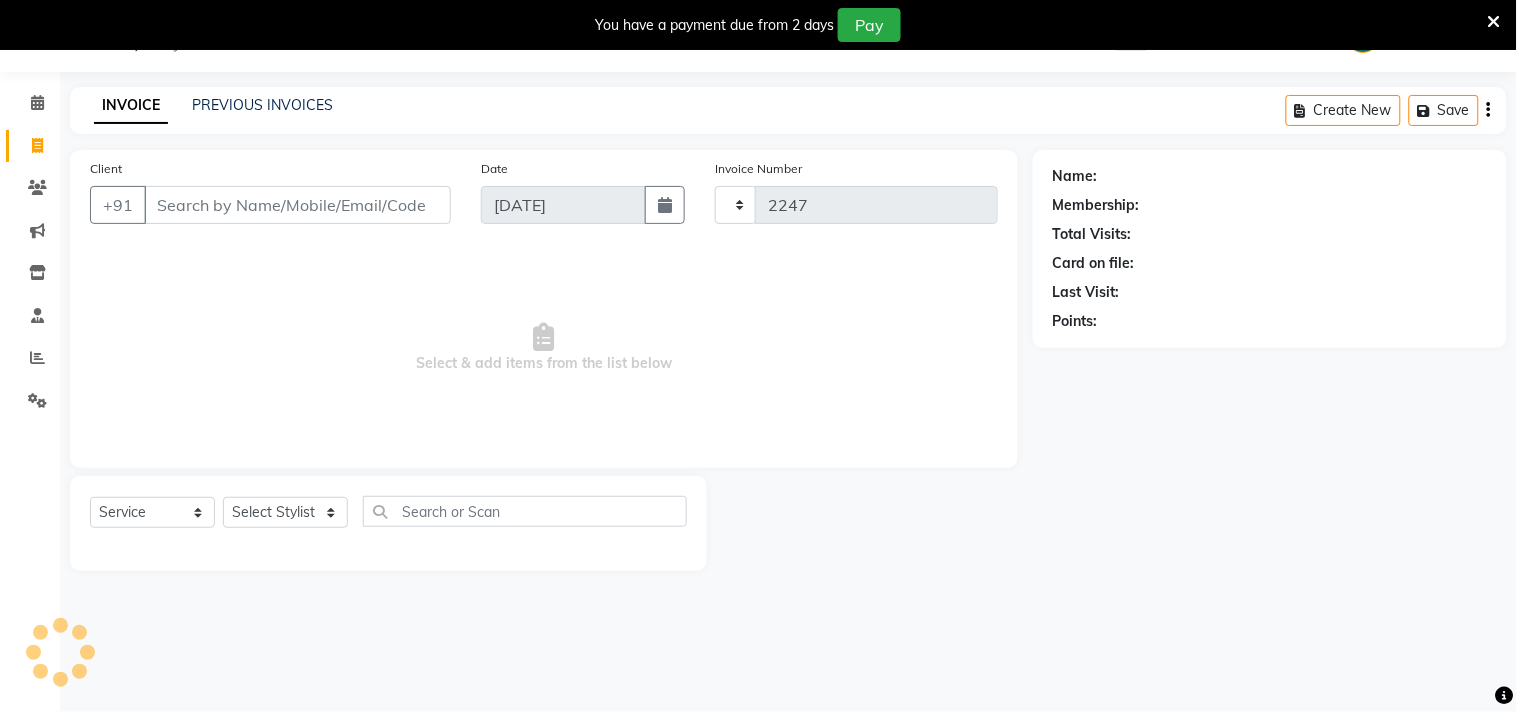 select on "4466" 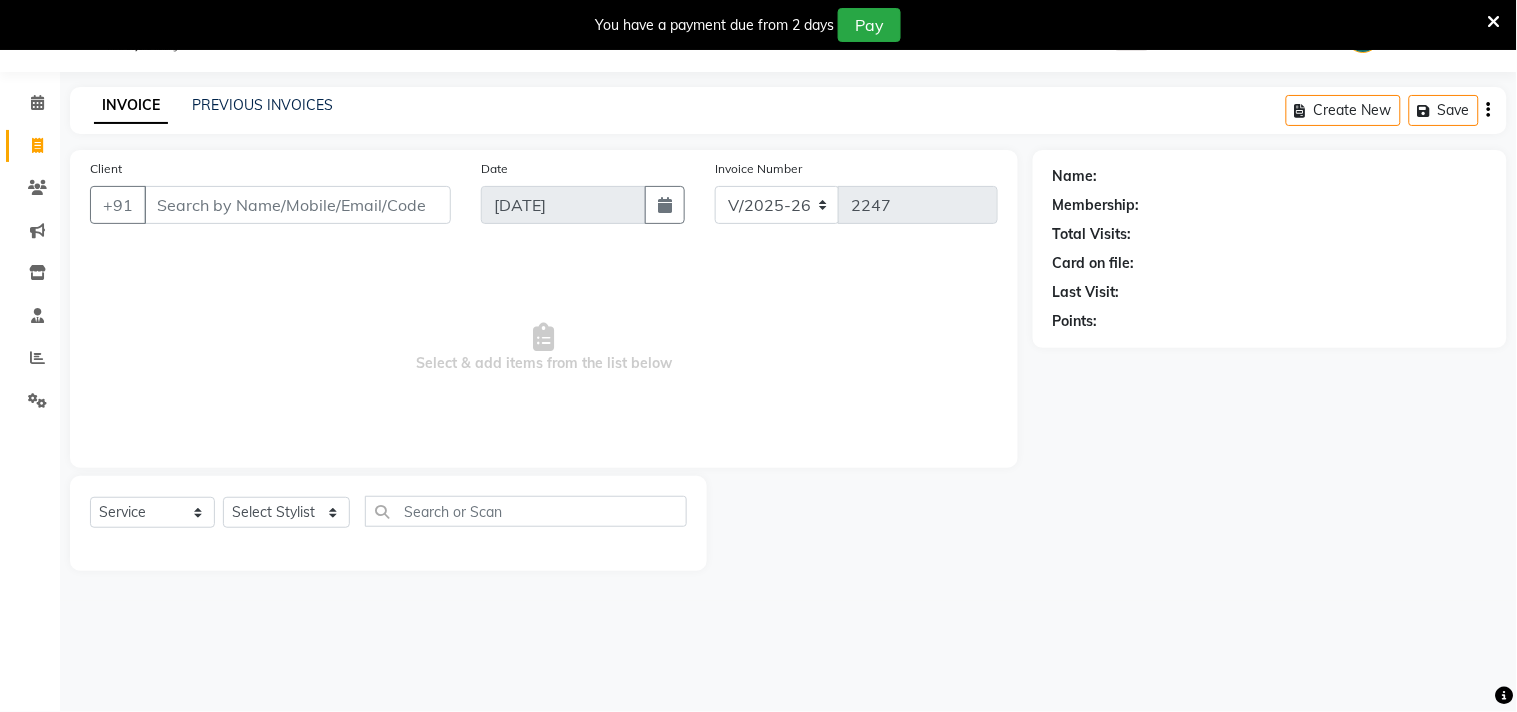click on "Client" at bounding box center (297, 205) 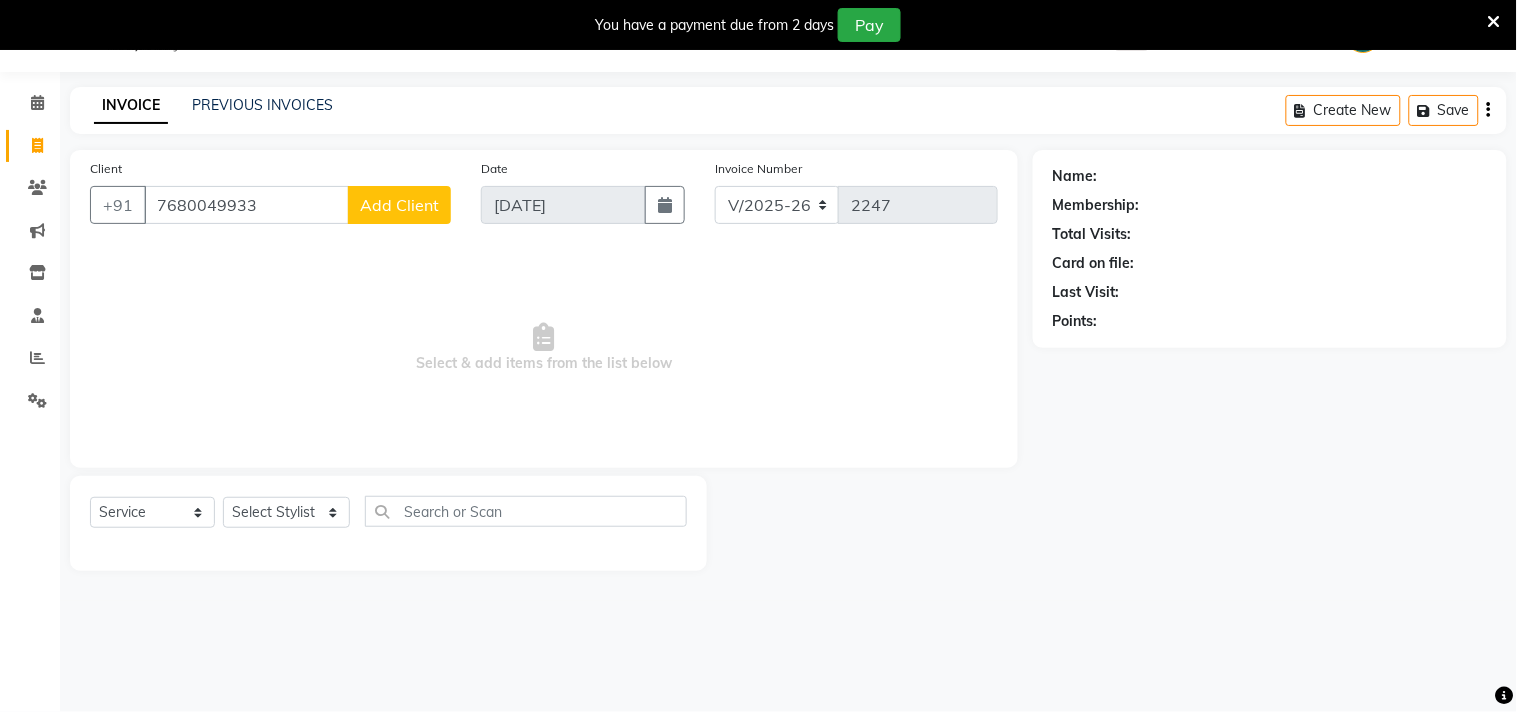 type on "7680049933" 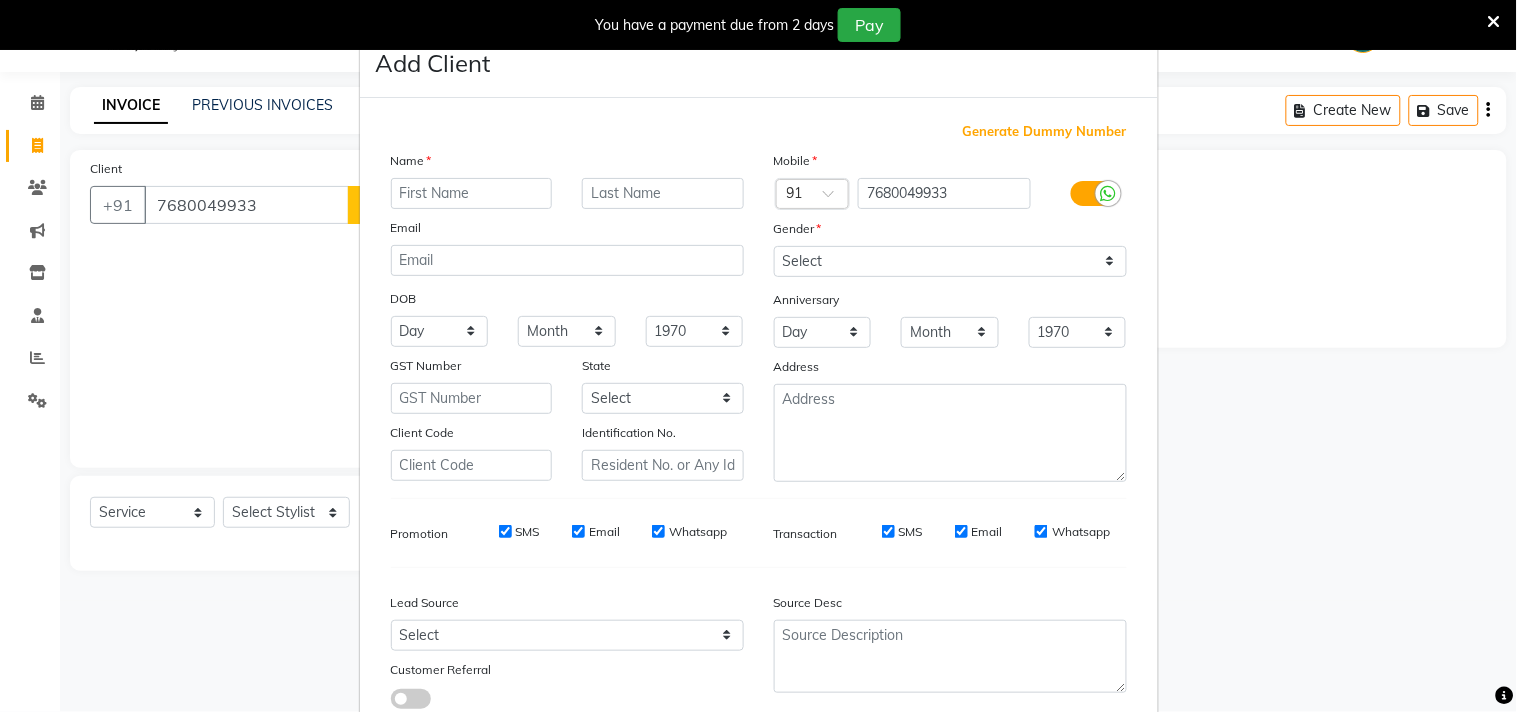 click at bounding box center (472, 193) 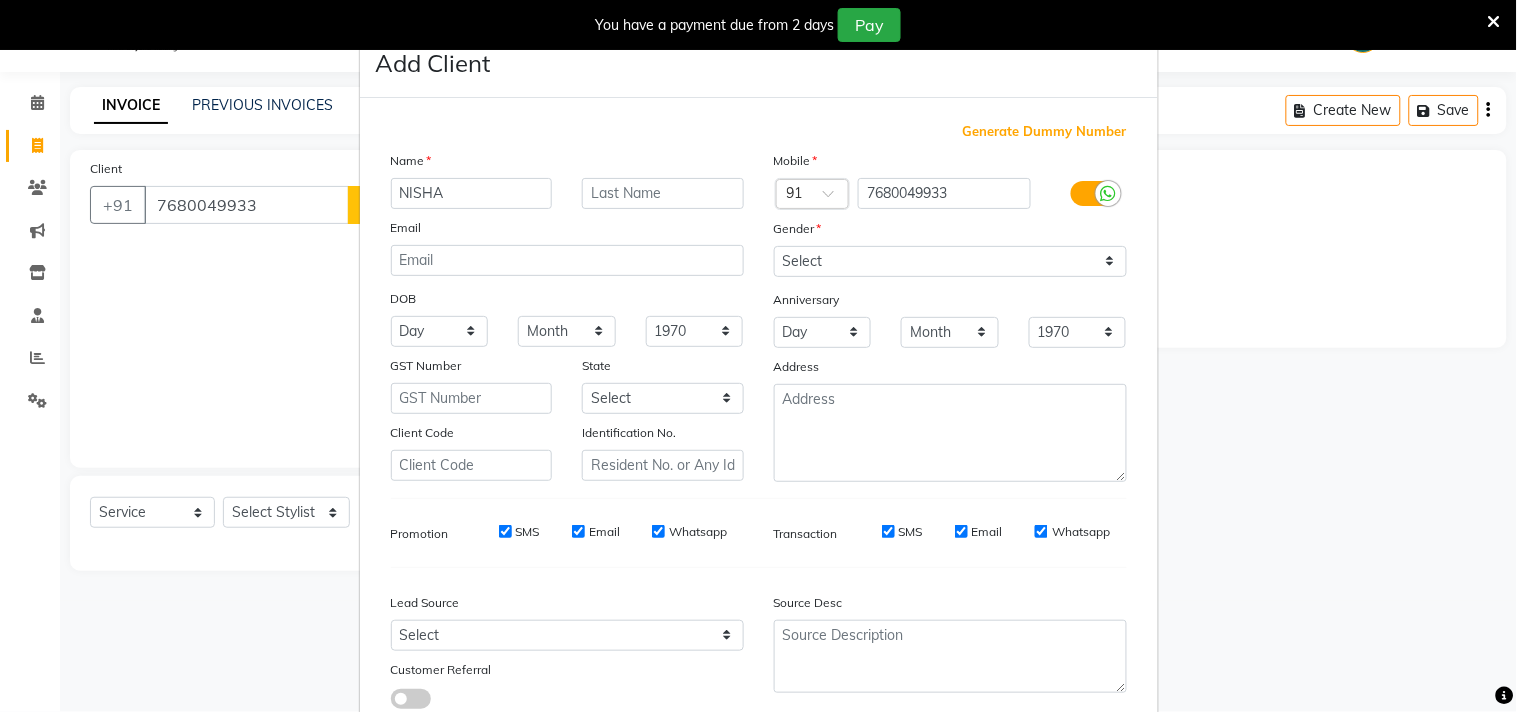 type on "NISHA" 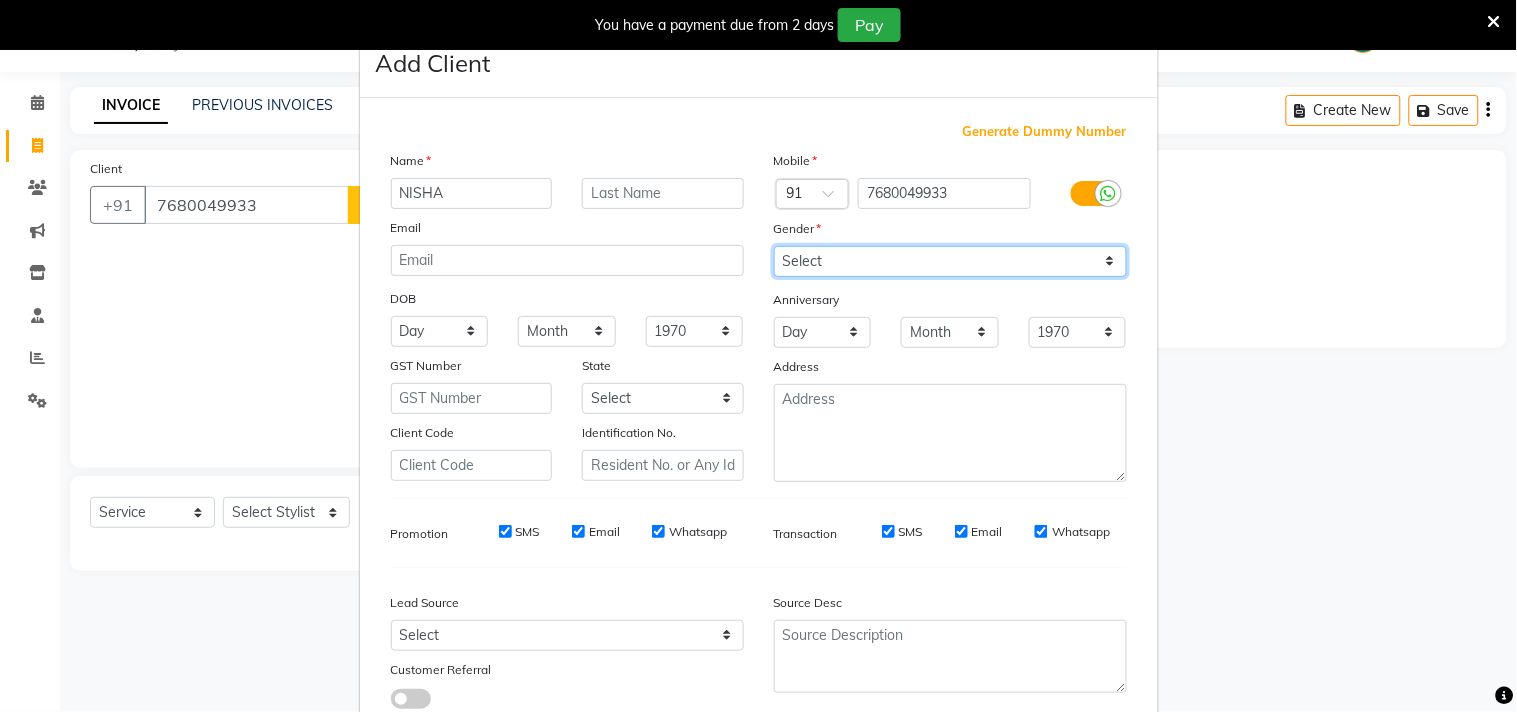 click on "Select Male Female Other Prefer Not To Say" at bounding box center (950, 261) 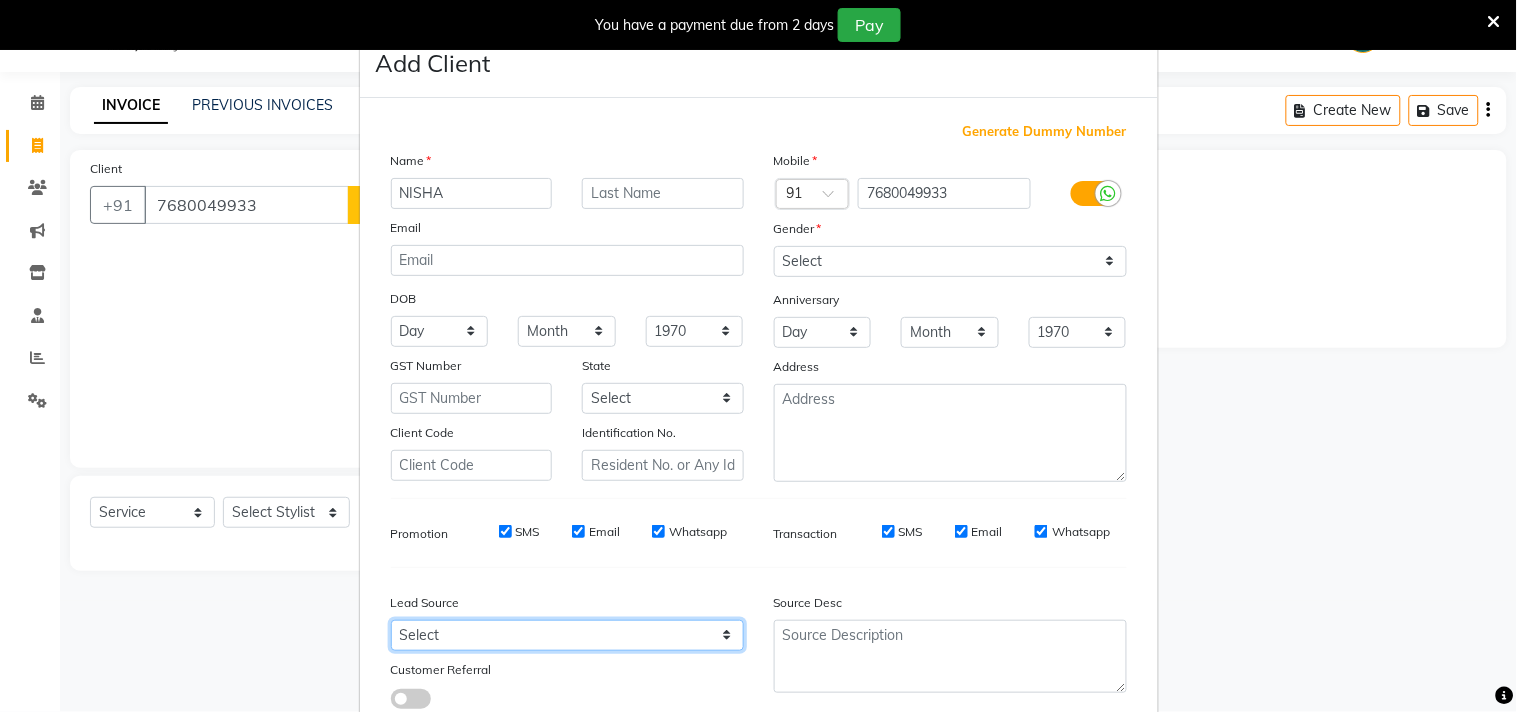 click on "Select Walk-in Referral Internet Friend Word of Mouth Advertisement Facebook JustDial Google Other Instagram  YouTube  WhatsApp" at bounding box center [567, 635] 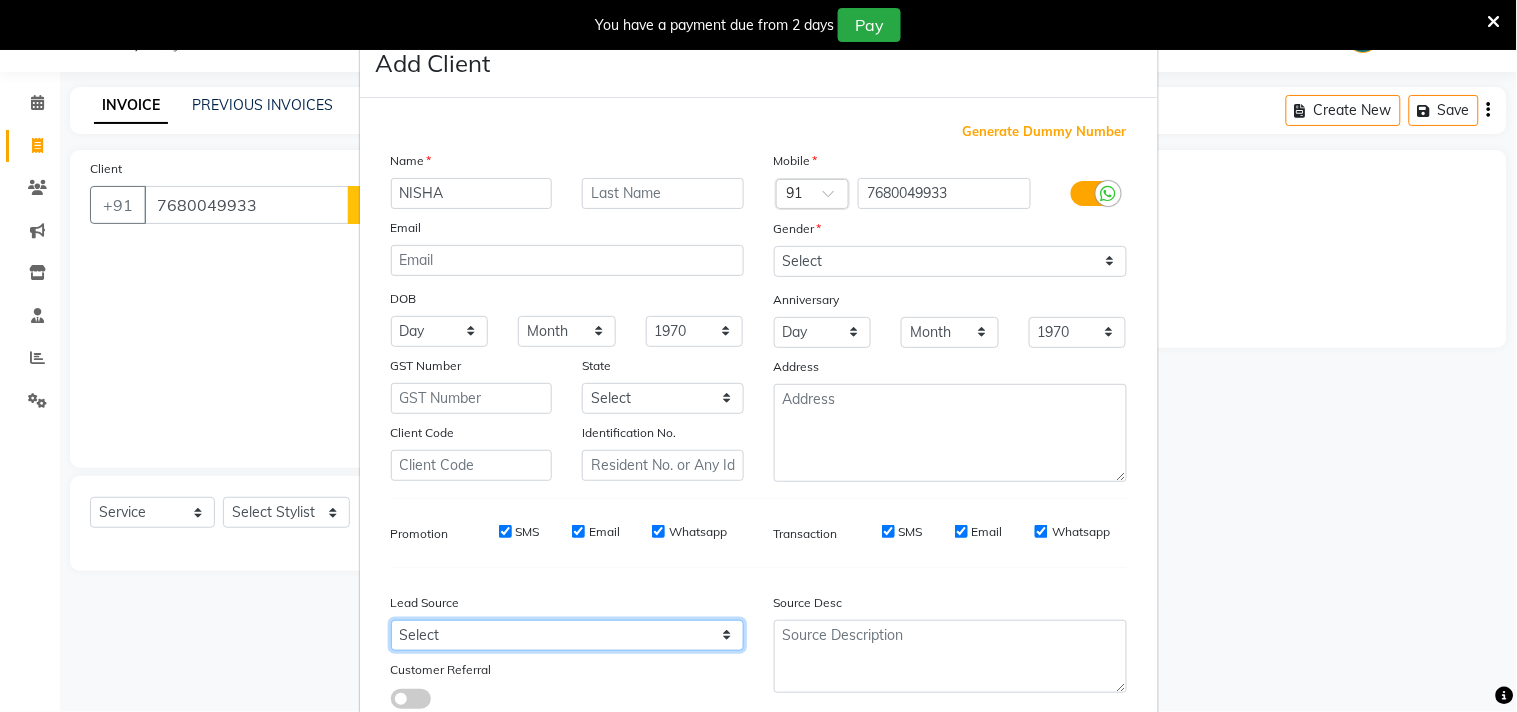 select on "30564" 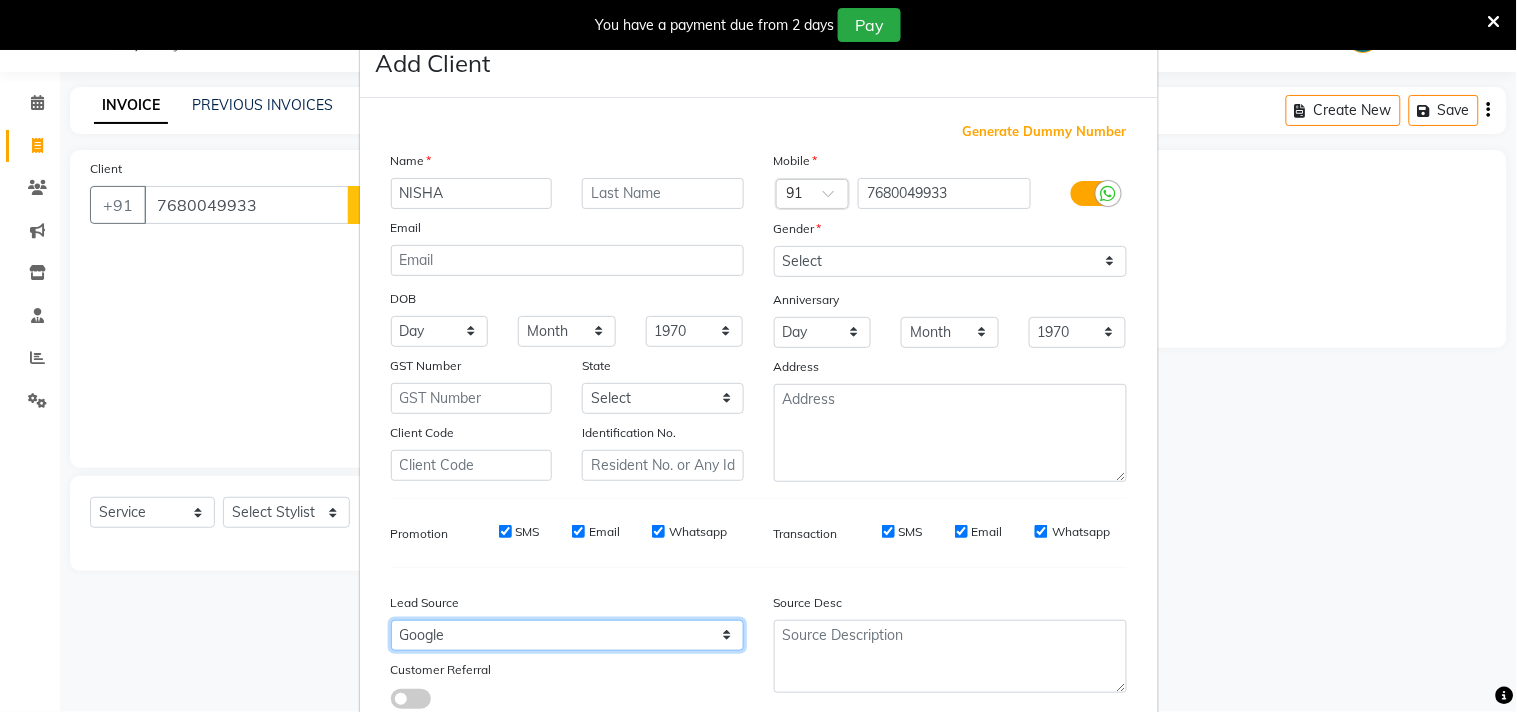 click on "Select Walk-in Referral Internet Friend Word of Mouth Advertisement Facebook JustDial Google Other Instagram  YouTube  WhatsApp" at bounding box center (567, 635) 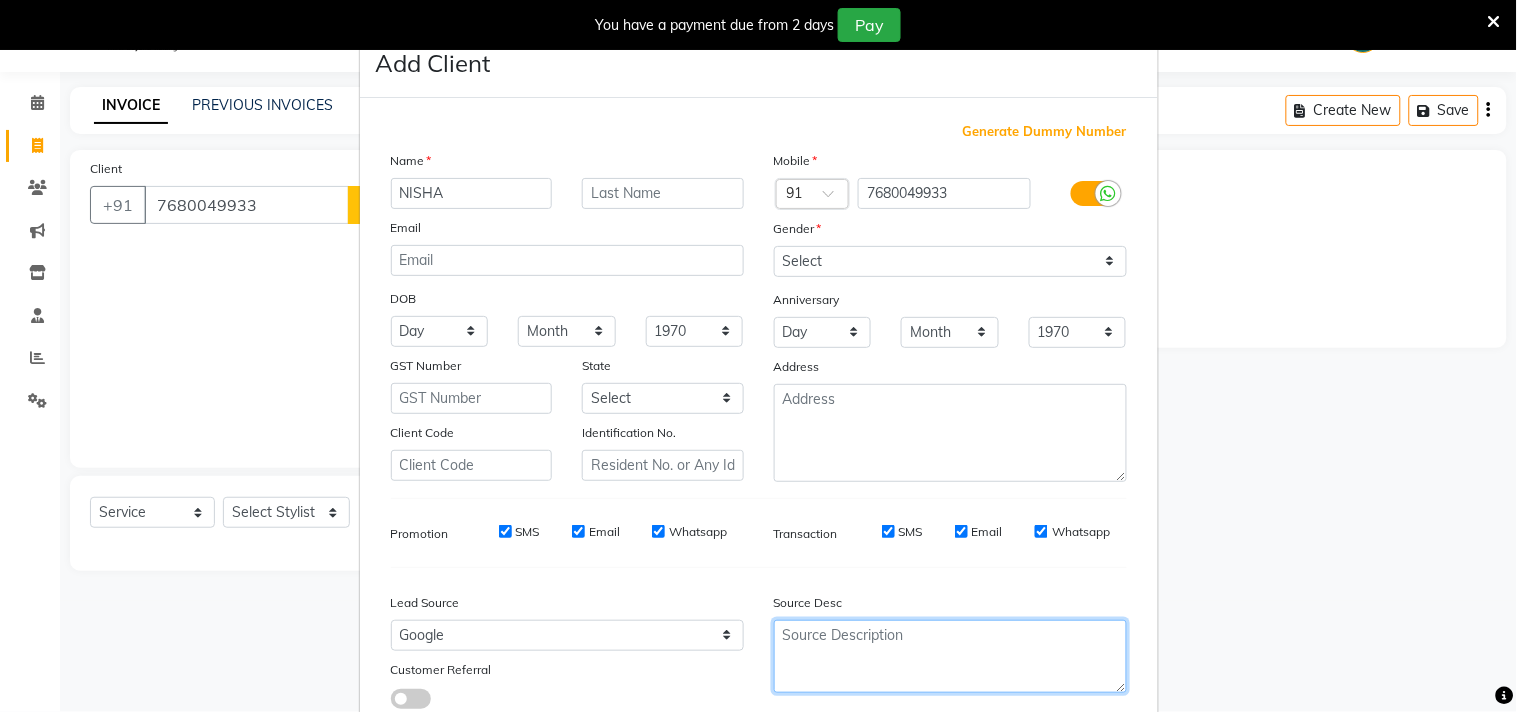 click at bounding box center [950, 656] 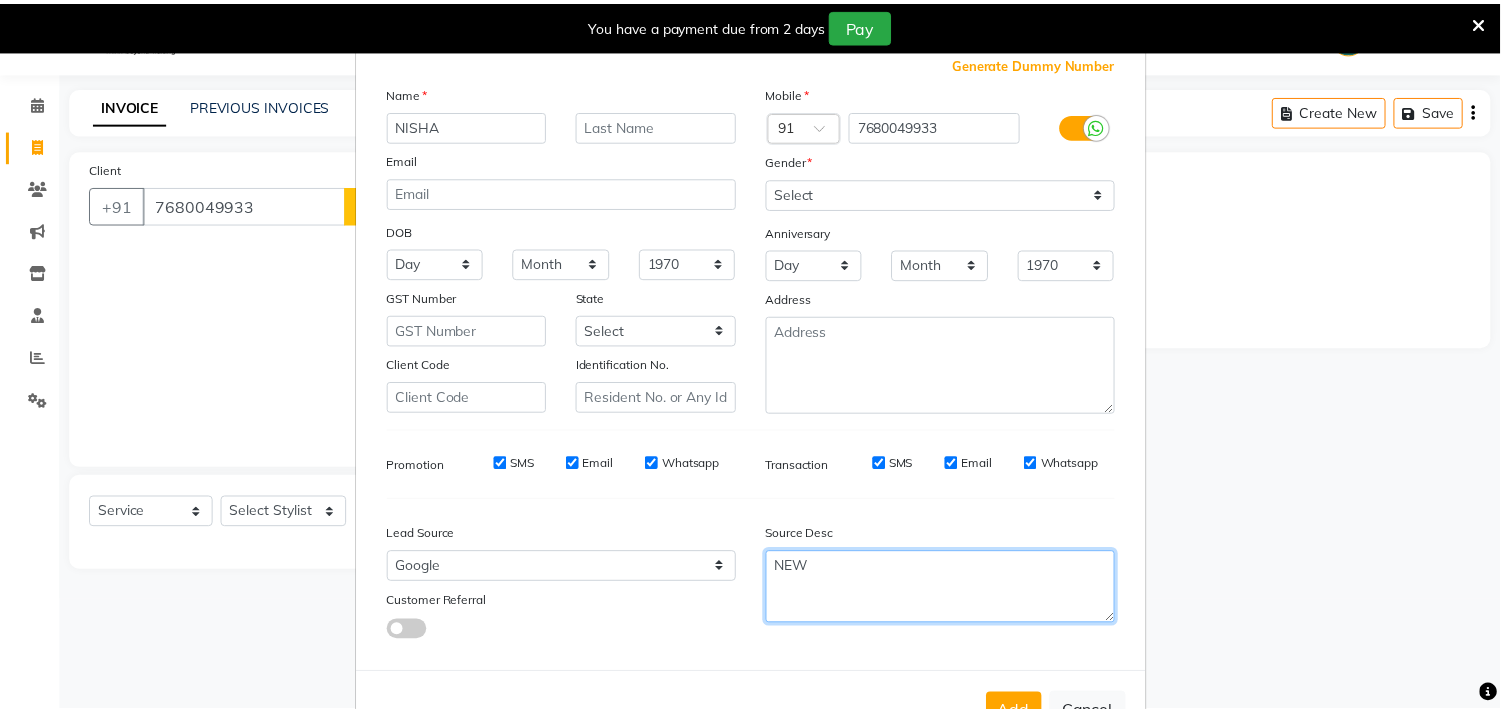 scroll, scrollTop: 138, scrollLeft: 0, axis: vertical 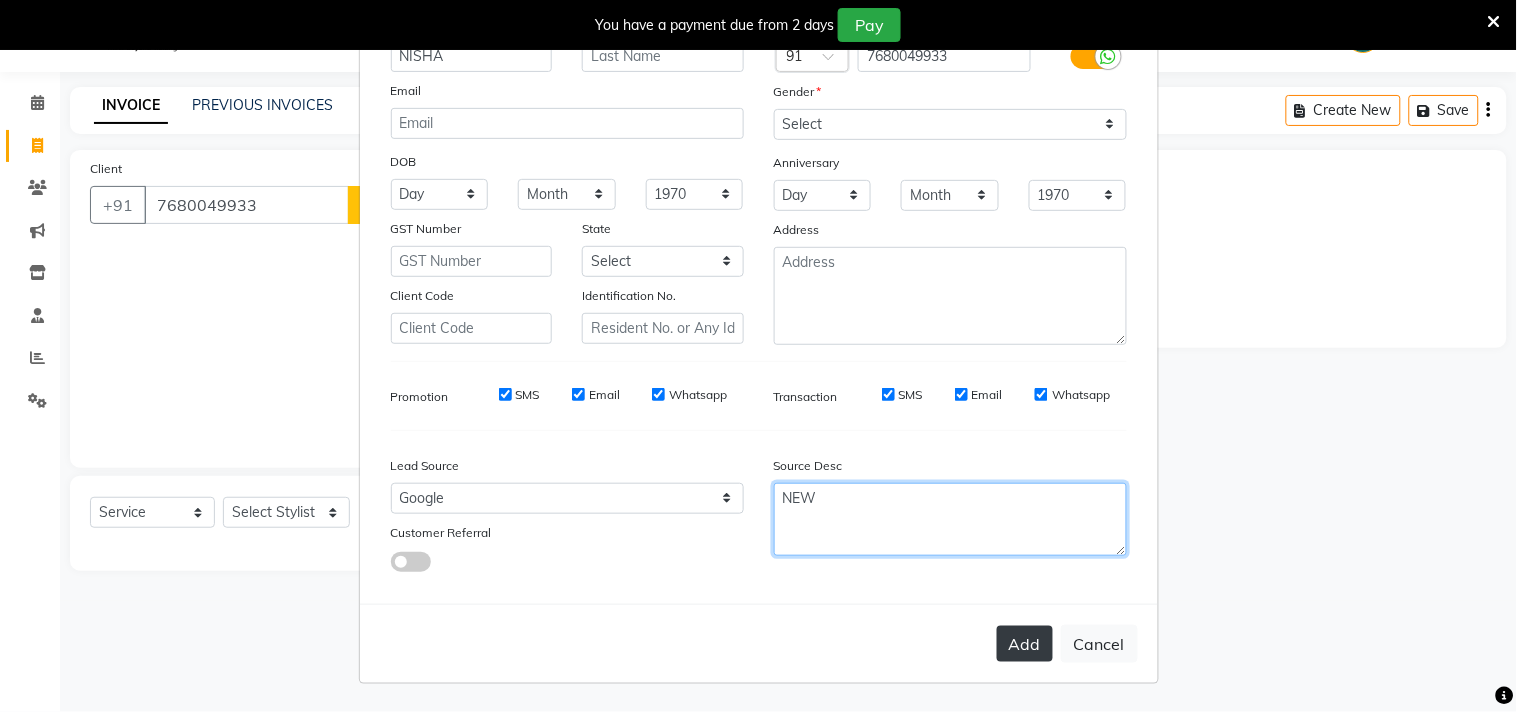 type on "NEW" 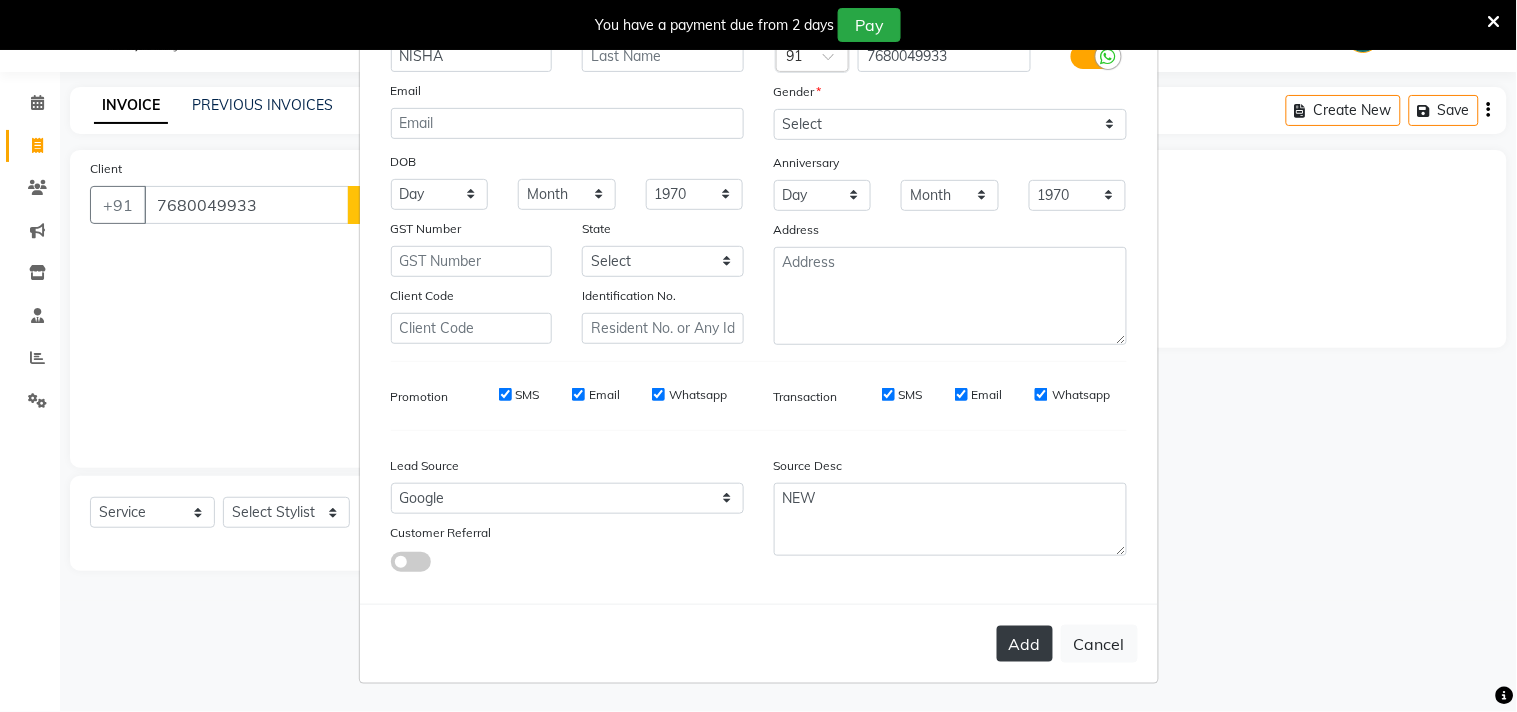 click on "Add" at bounding box center [1025, 644] 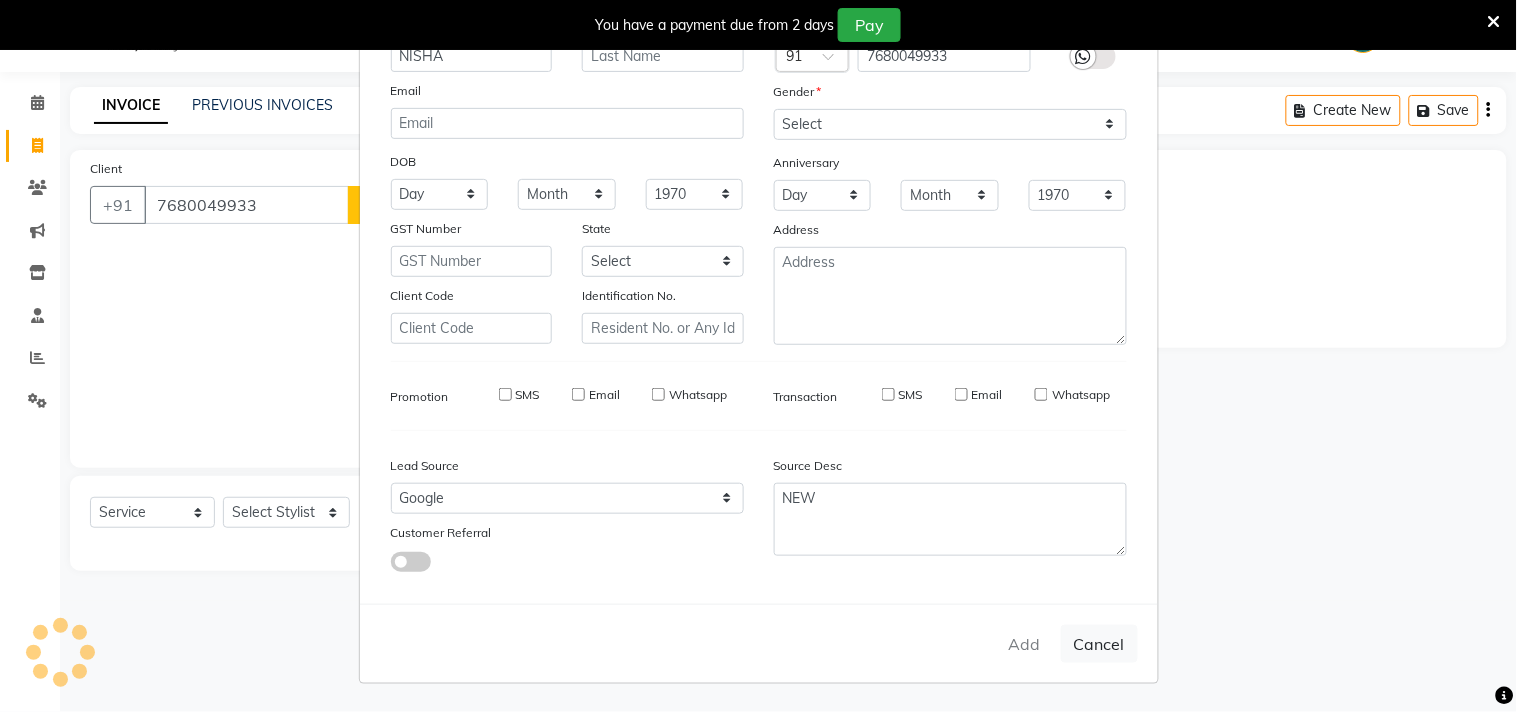 type on "76******33" 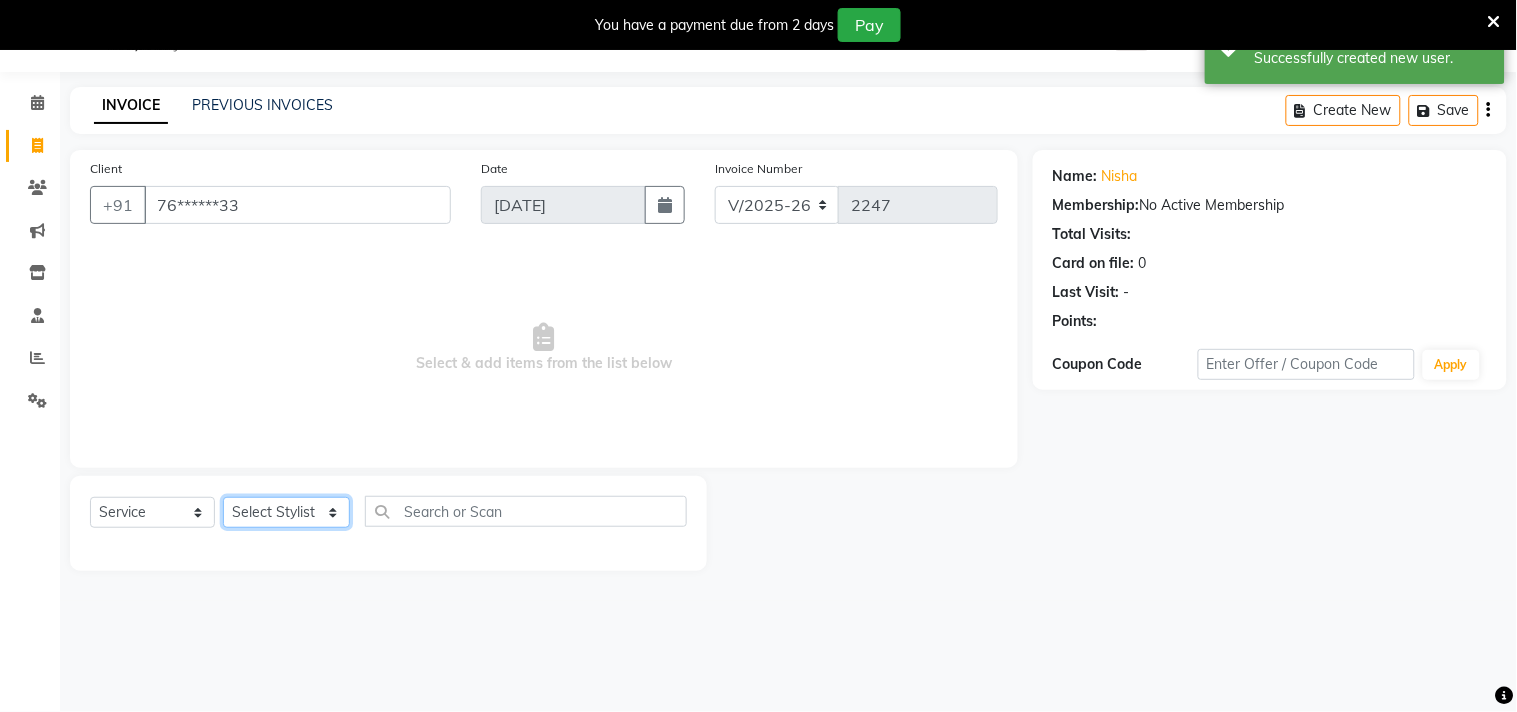 click on "Select Stylist Admin ANUSHA  Apsu Auditor Ambattur Balaji BANUPRIYA Bhuvanesh Dingg - Support Team DIVYA INBARAJ INDHU Javed Jayakumar Joice Neimalsawm  Kalaiselvi KAMALA Nathalie Marinaa Chaarlette POOJA  PREETHI Preethi Raj PRISCILLA RADHA RAJESH  SAHIL SEETHAL SOCHIPEM Suresh Babu SUSHMITA VANITHA Veena Ravi Vignesh  Vinitha Virtue admin VIRTUE SALON" 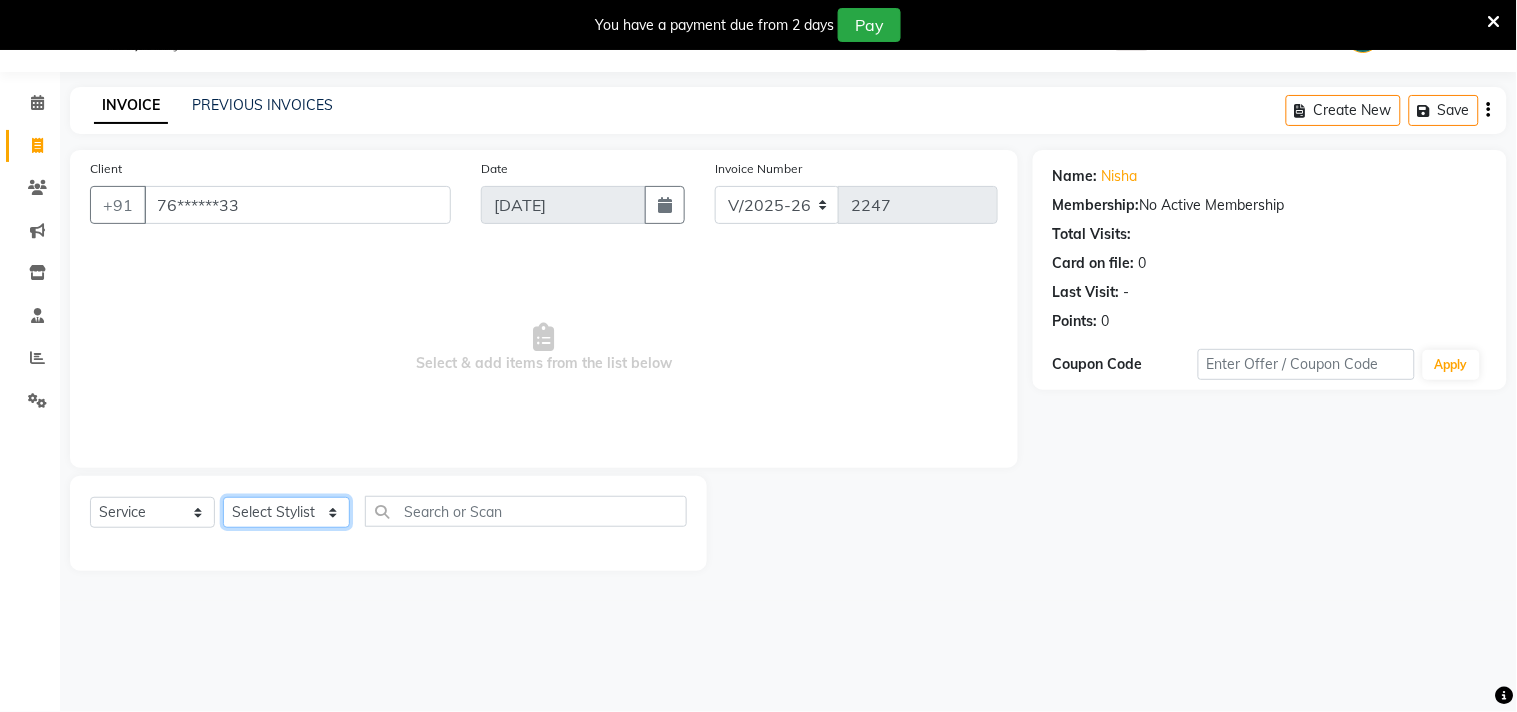select on "25074" 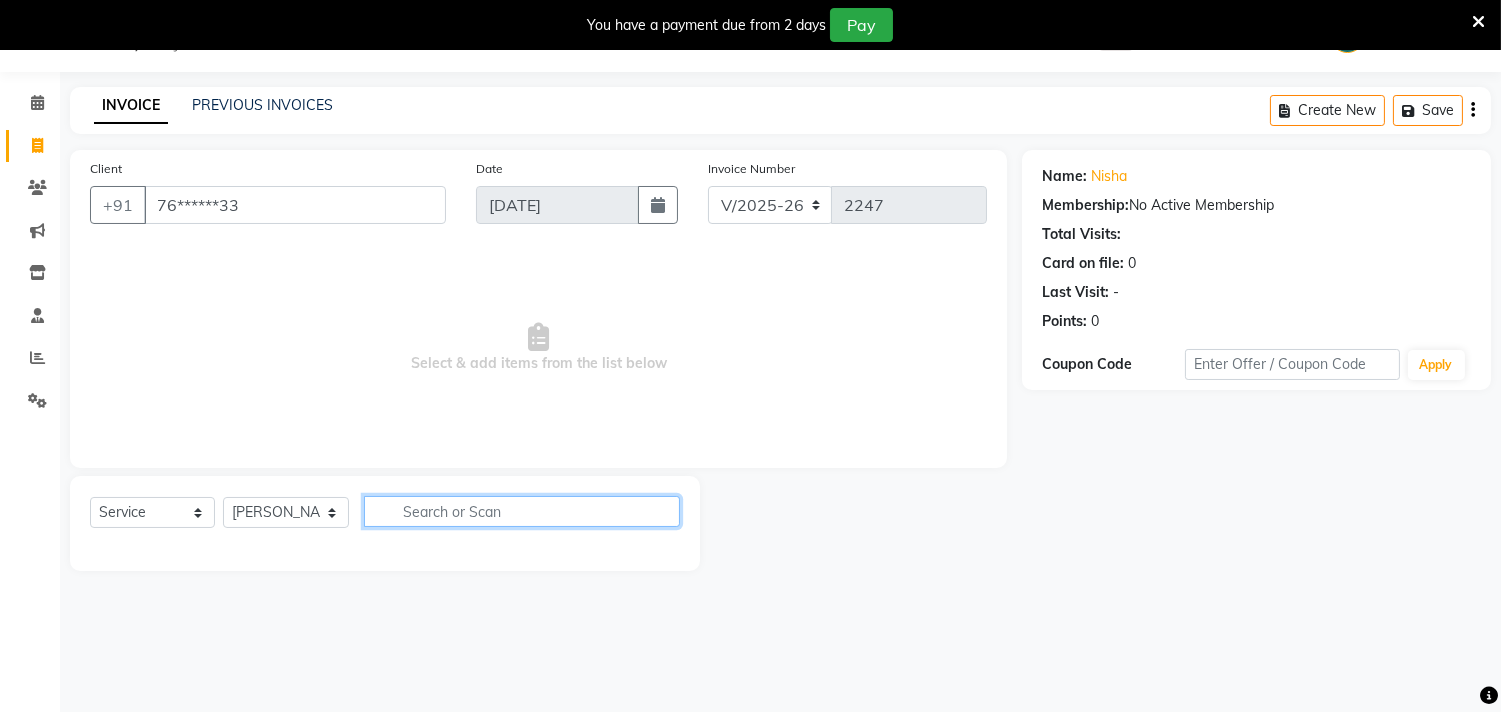 click 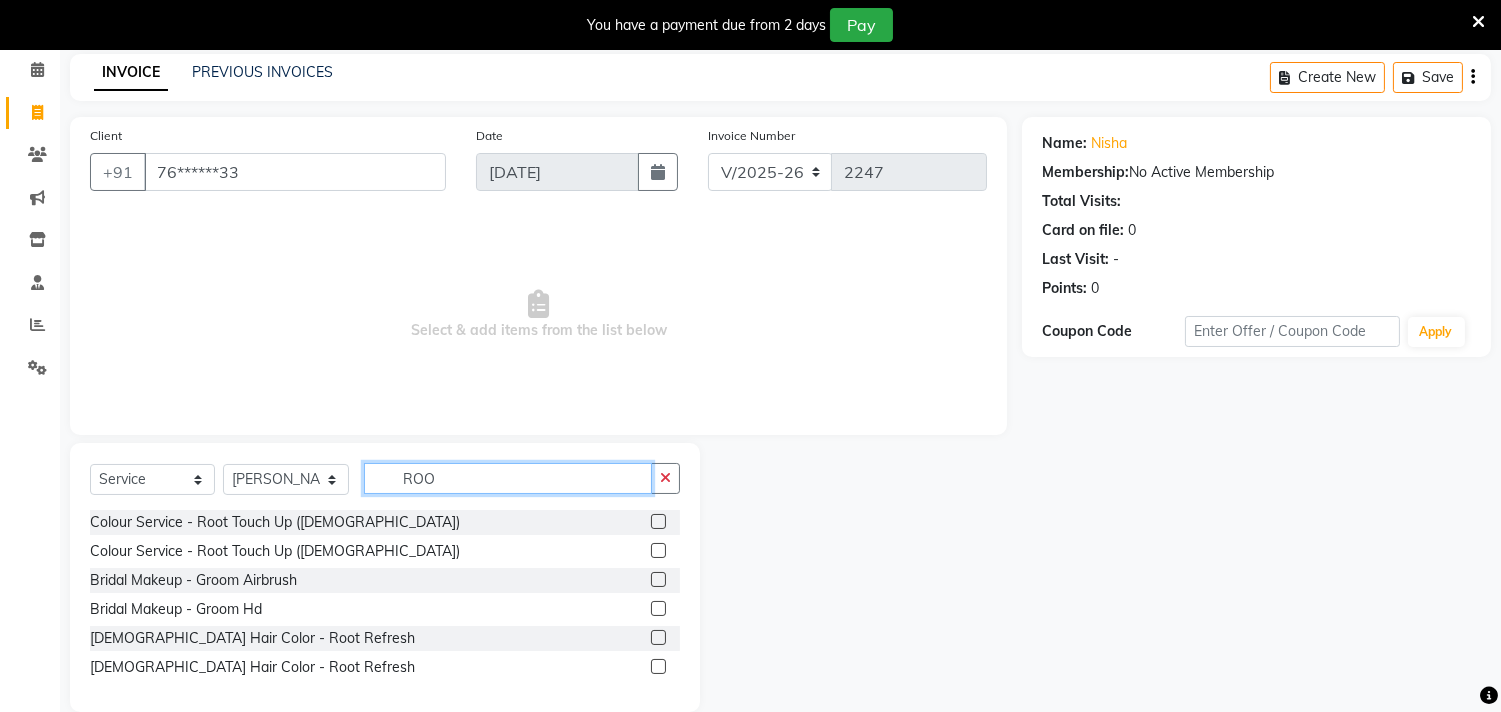 scroll, scrollTop: 63, scrollLeft: 0, axis: vertical 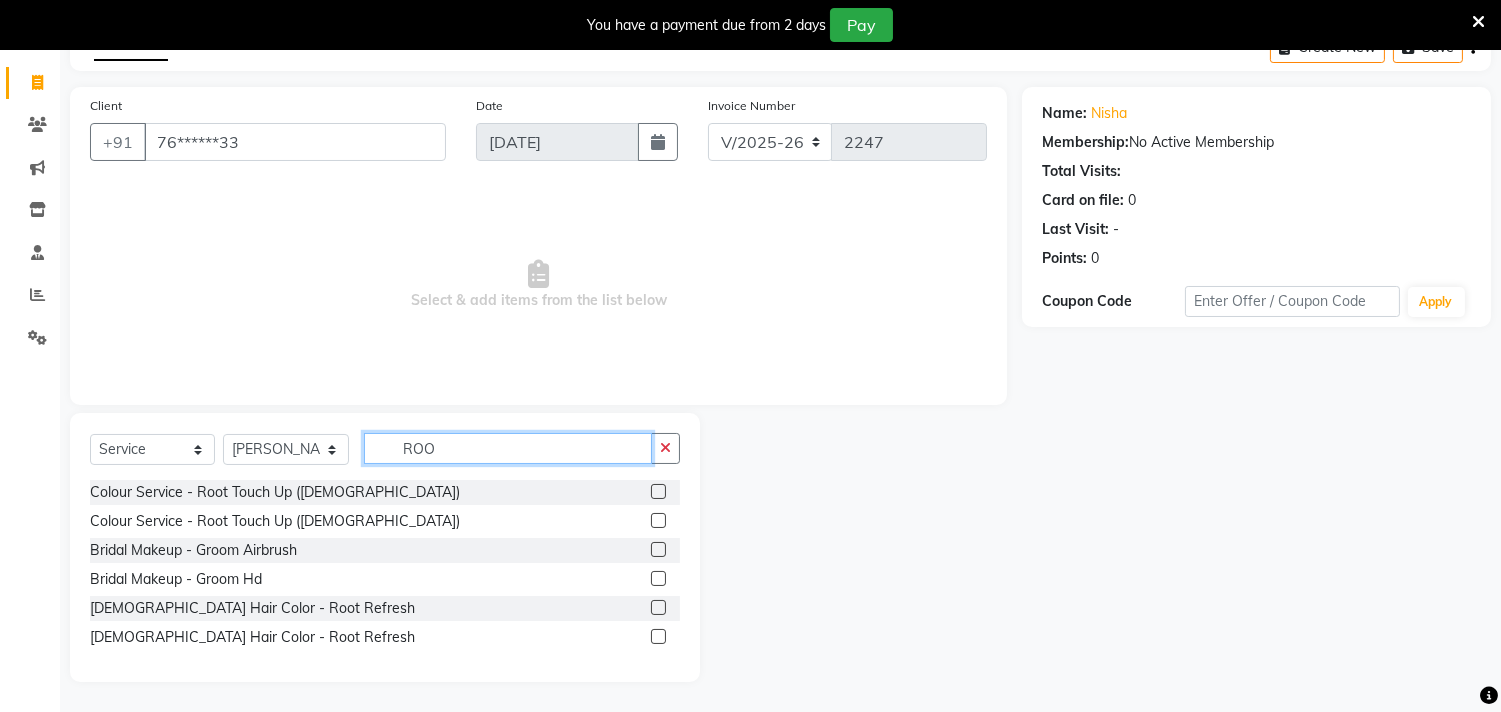 type on "ROO" 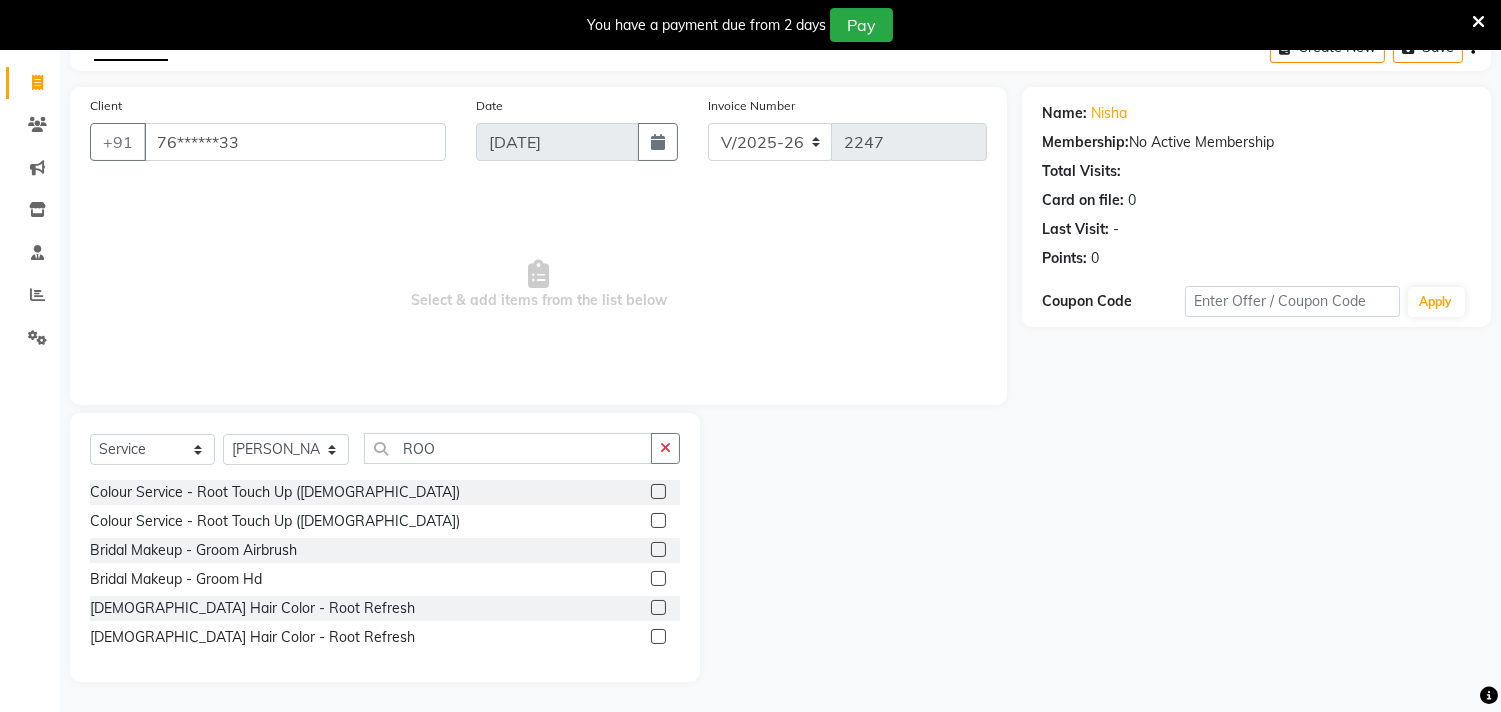 click 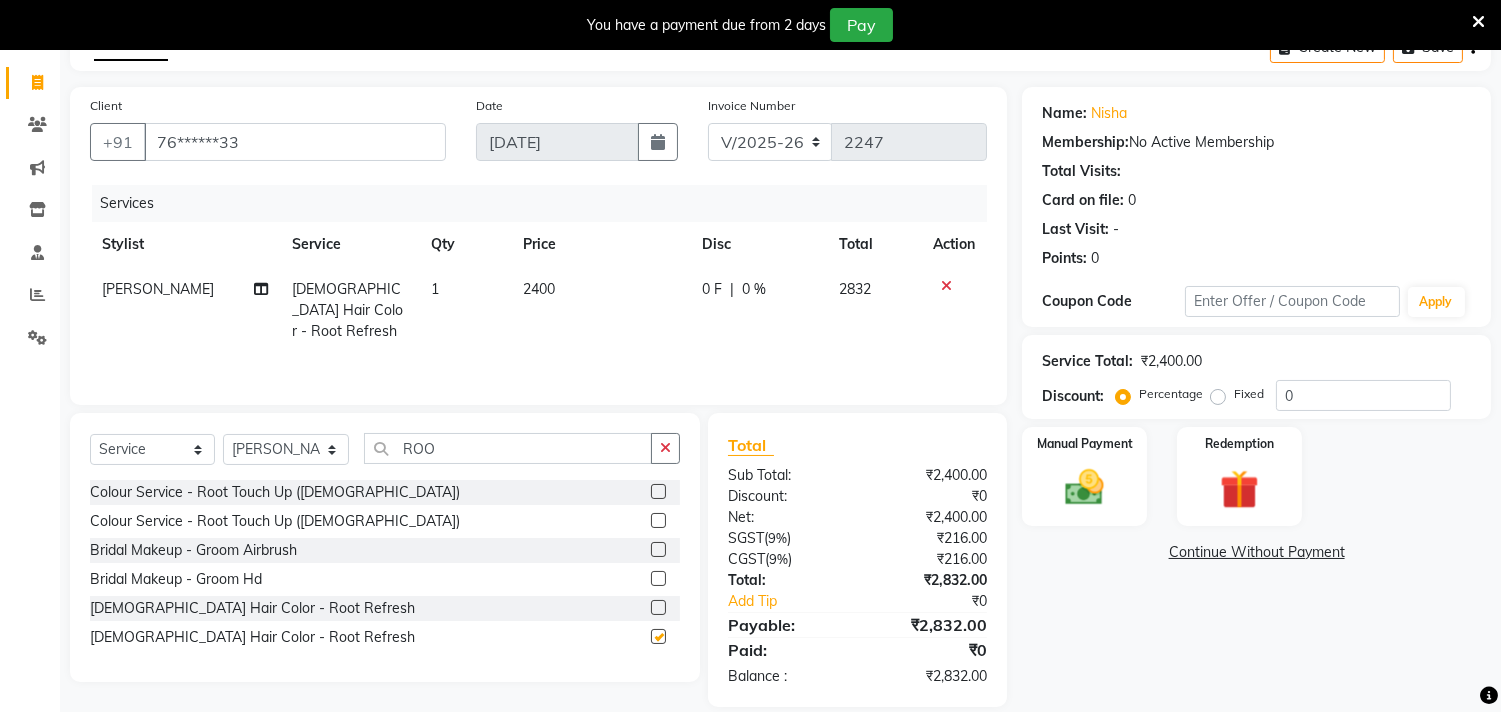 checkbox on "false" 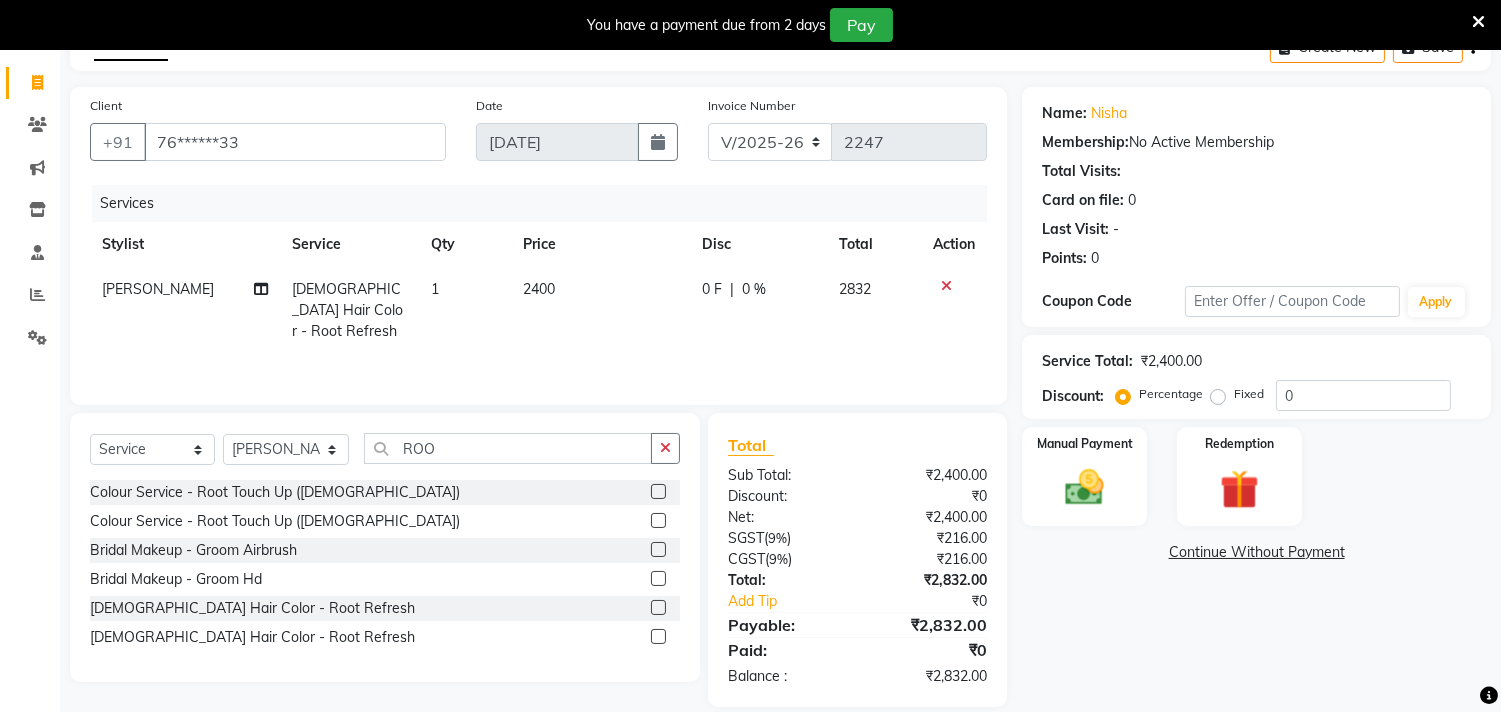click 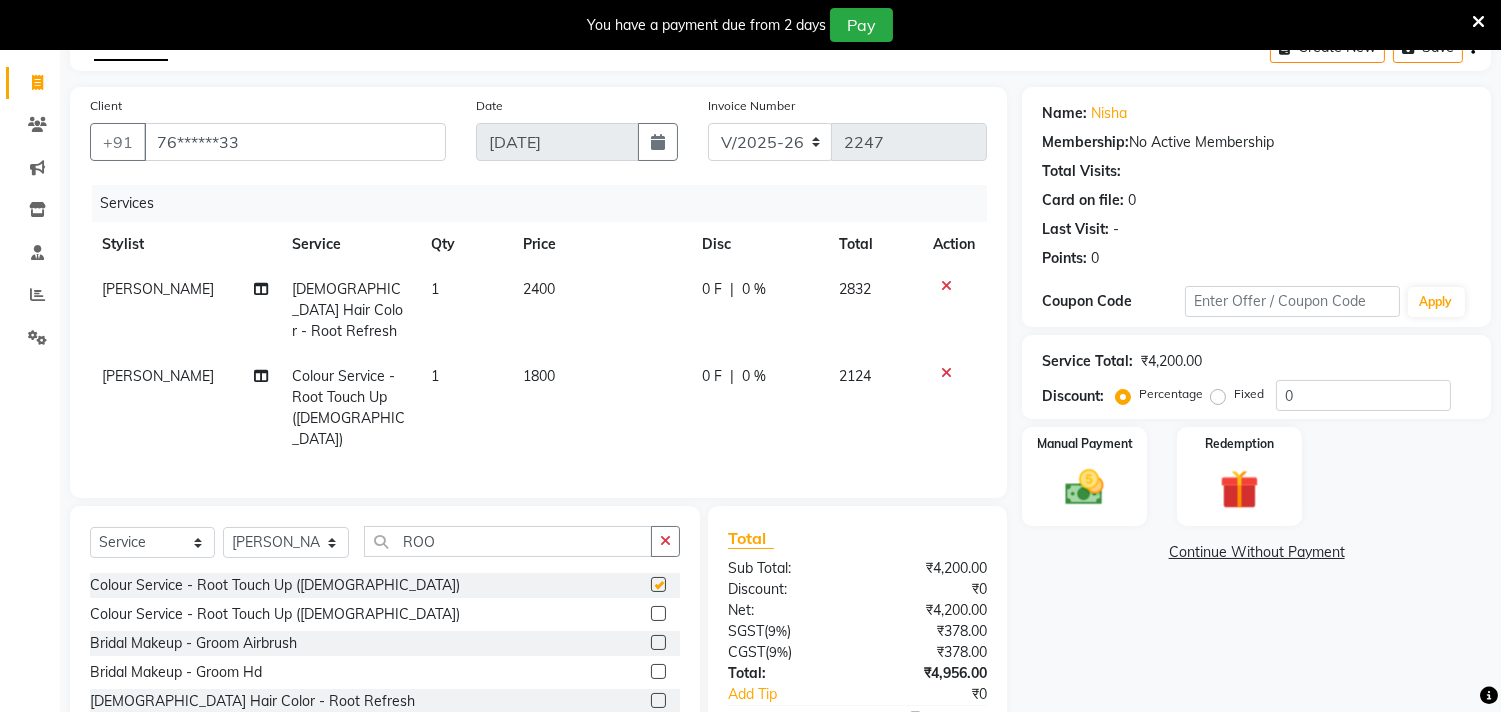 checkbox on "false" 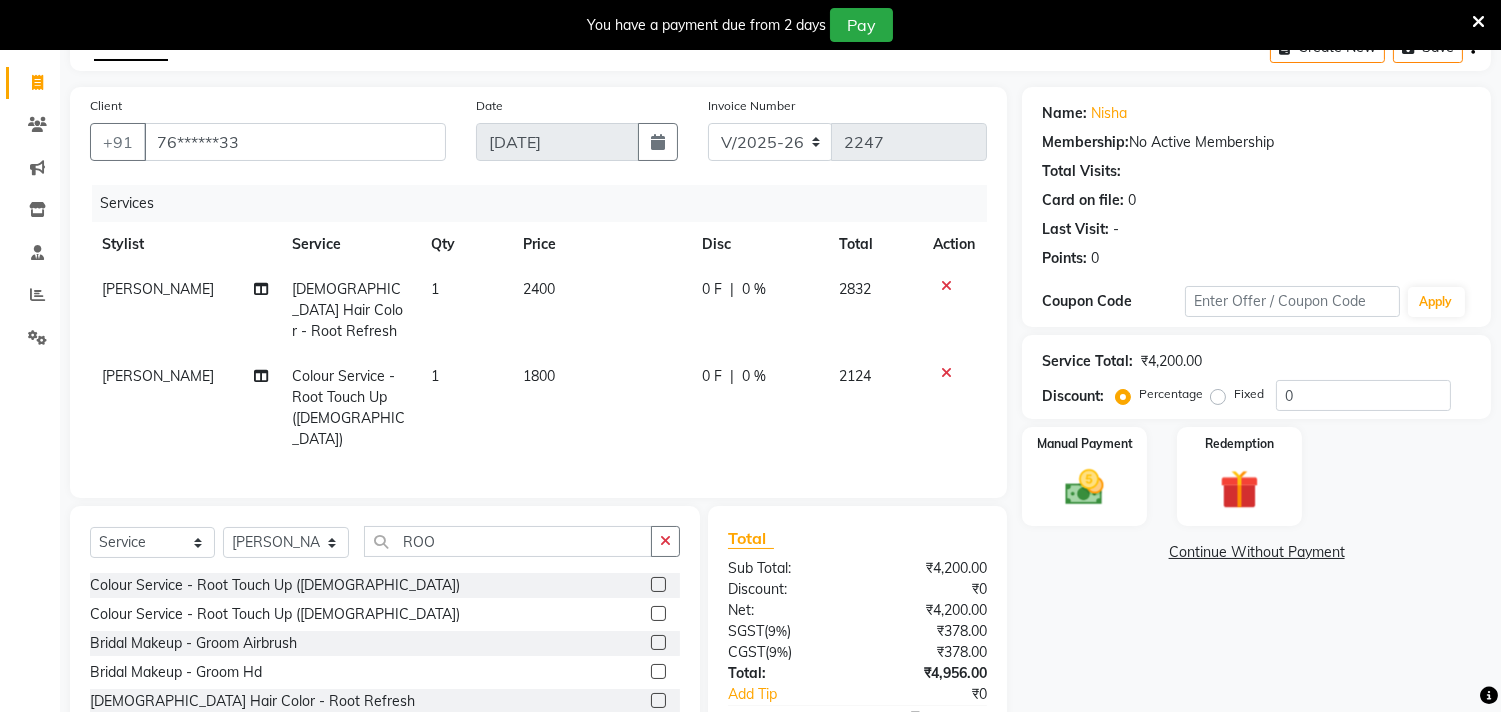 drag, startPoint x: 951, startPoint y: 276, endPoint x: 923, endPoint y: 283, distance: 28.86174 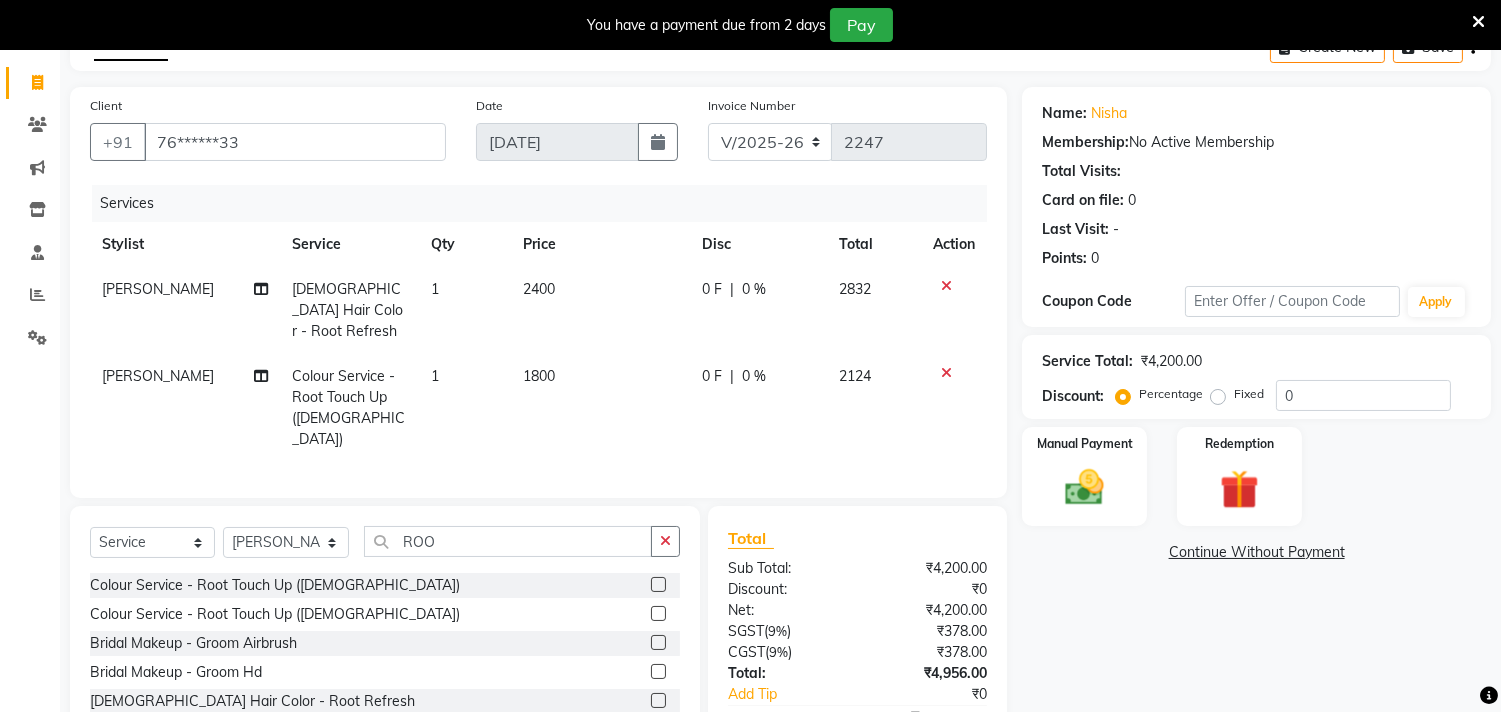 click 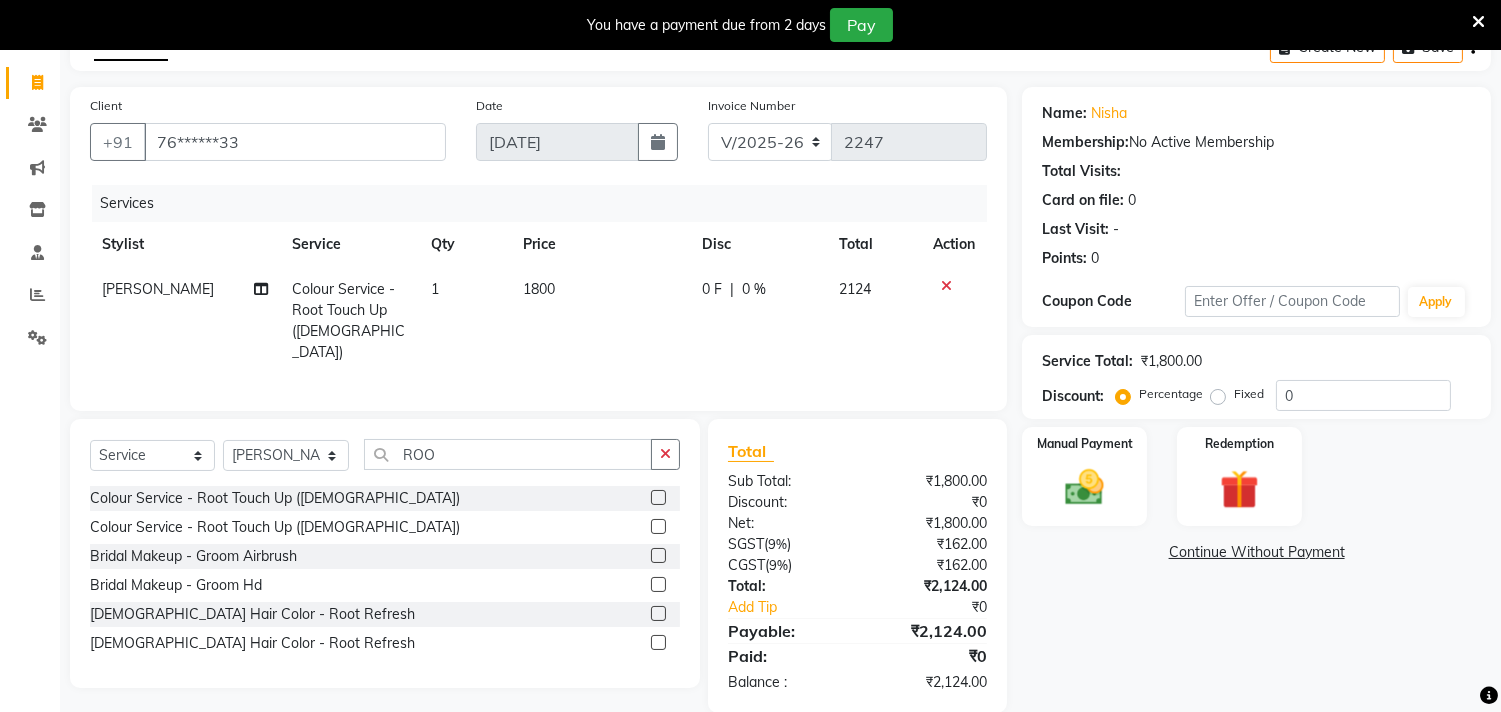 click on "1800" 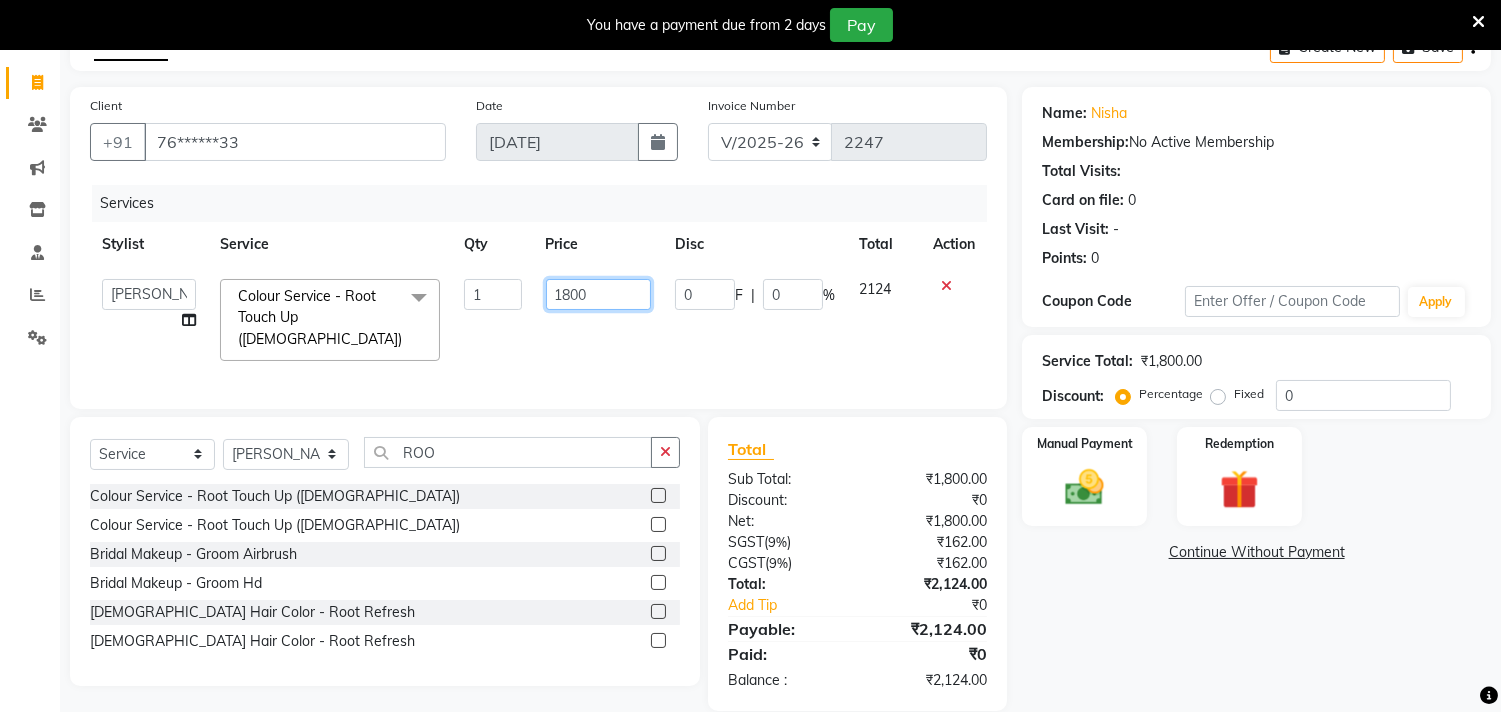 click on "1800" 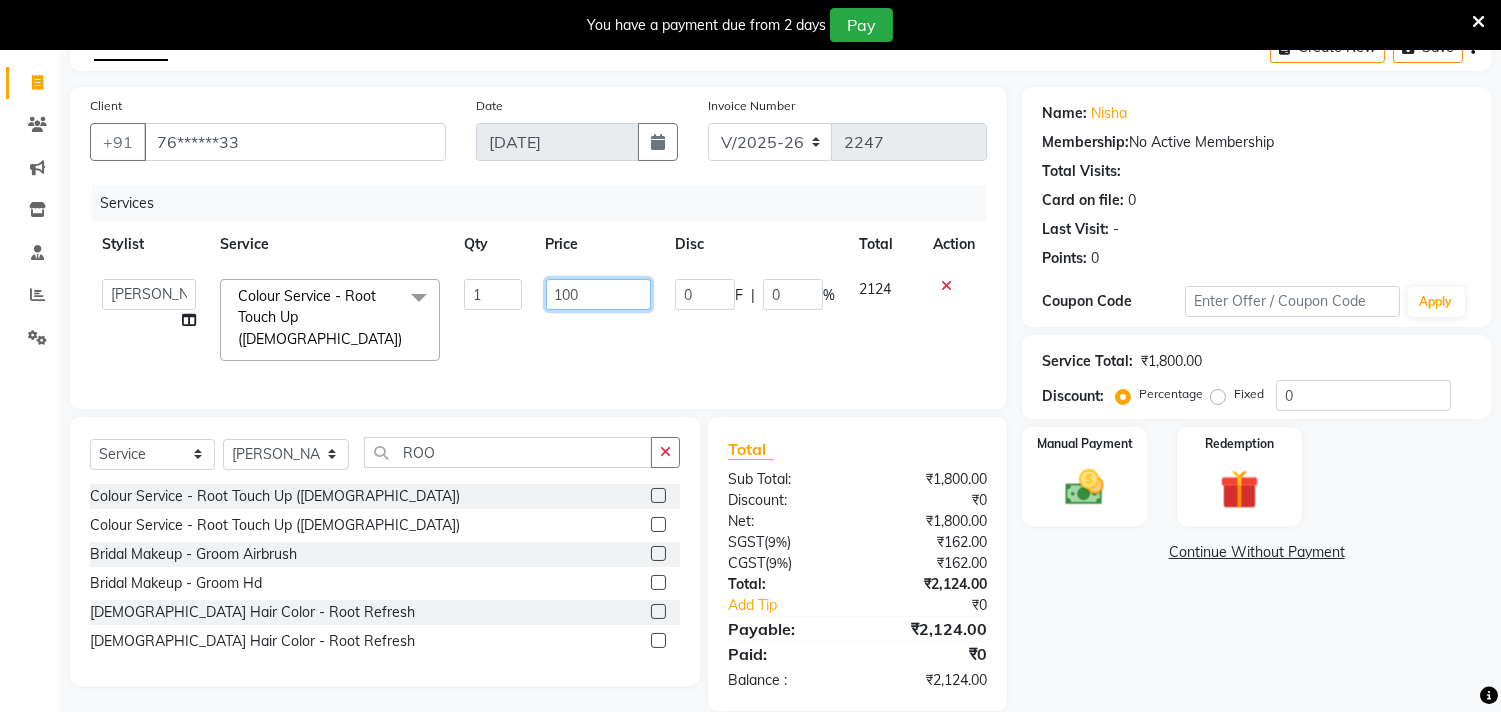 type on "1500" 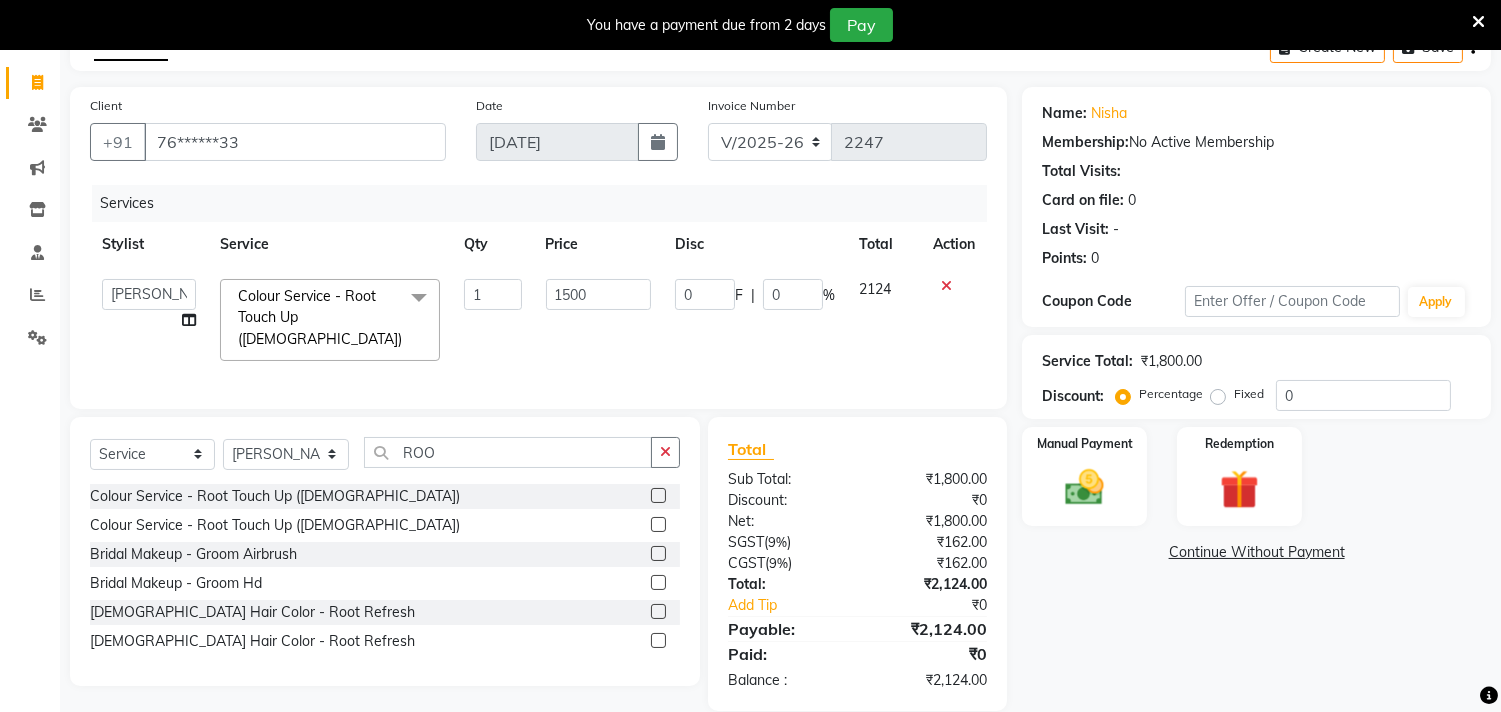 click on "Name: Nisha  Membership:  No Active Membership  Total Visits:   Card on file:  0 Last Visit:   - Points:   0  Coupon Code Apply Service Total:  ₹1,800.00  Discount:  Percentage   Fixed  0 Manual Payment Redemption  Continue Without Payment" 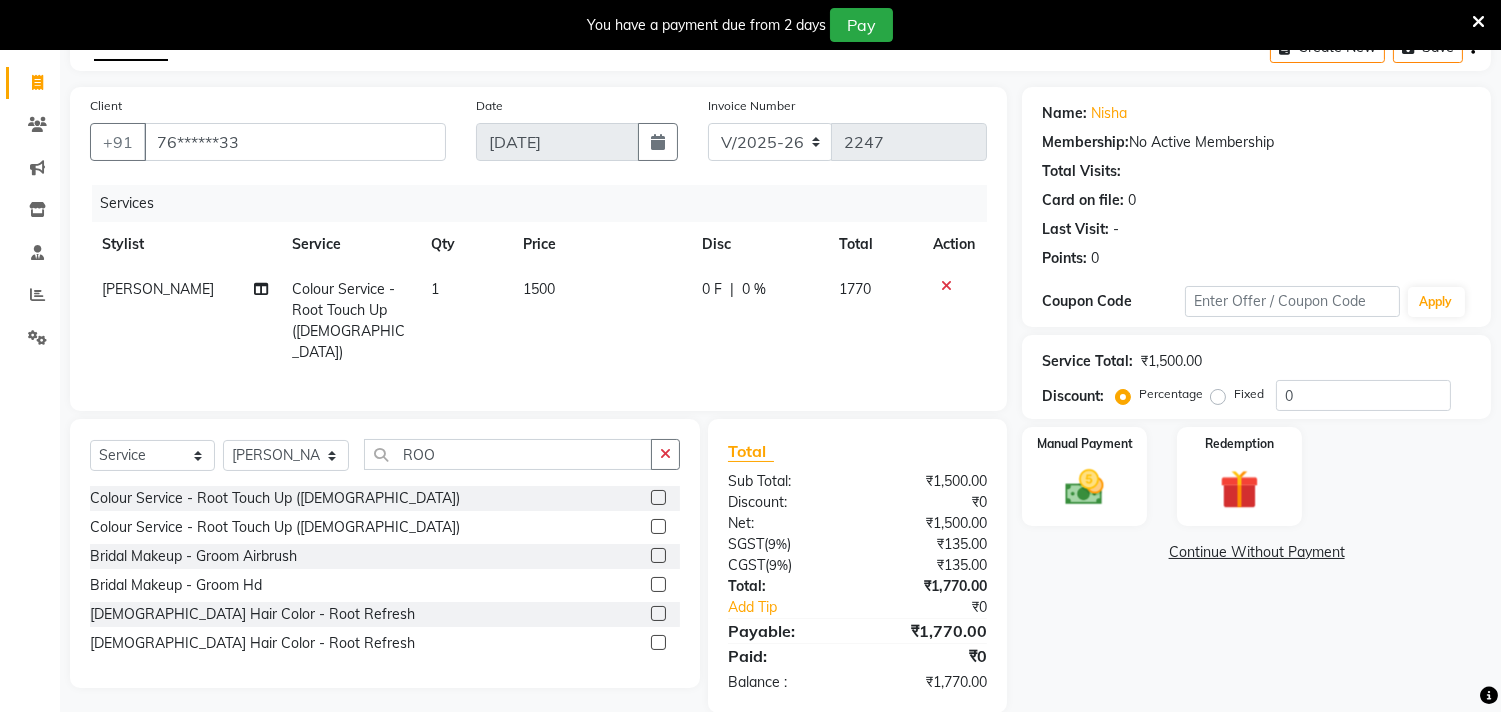 click on "Fixed" 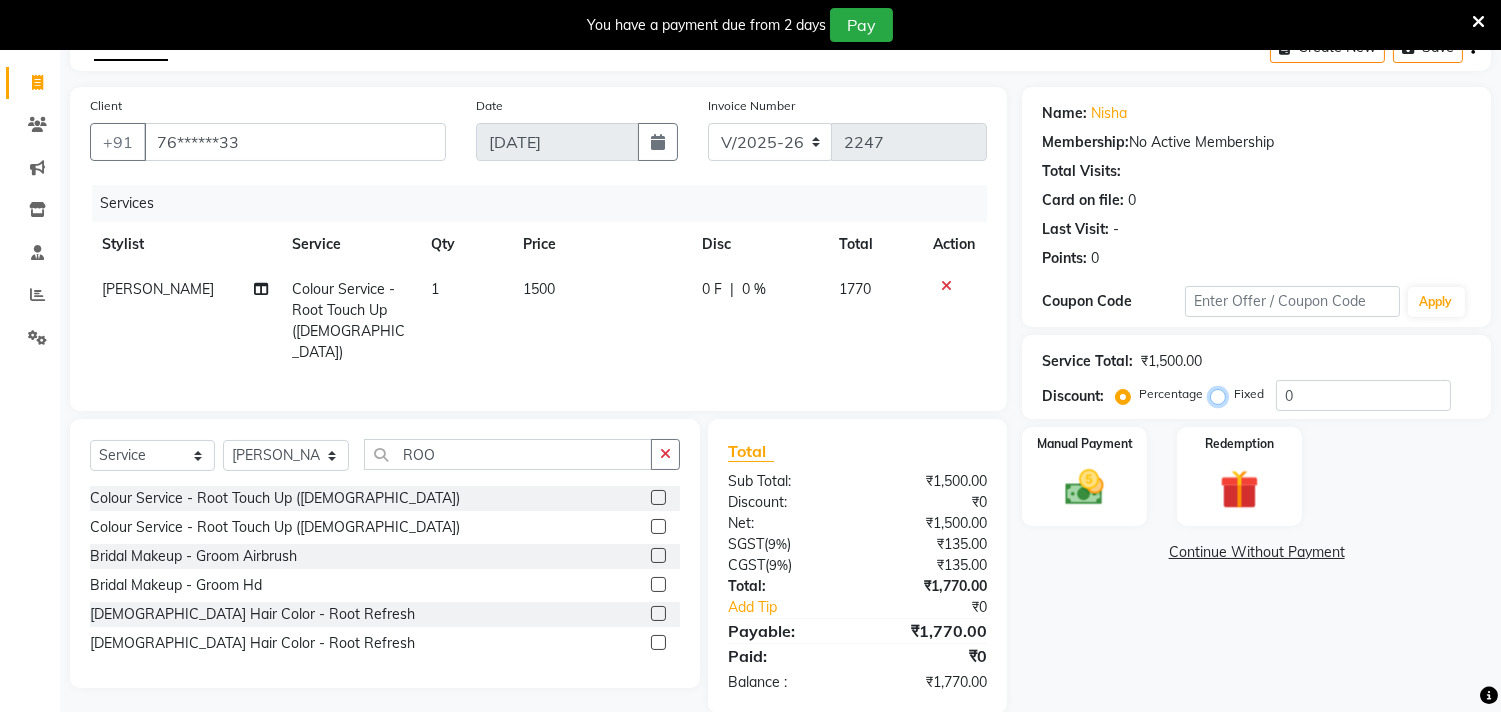 click on "Fixed" at bounding box center (1222, 394) 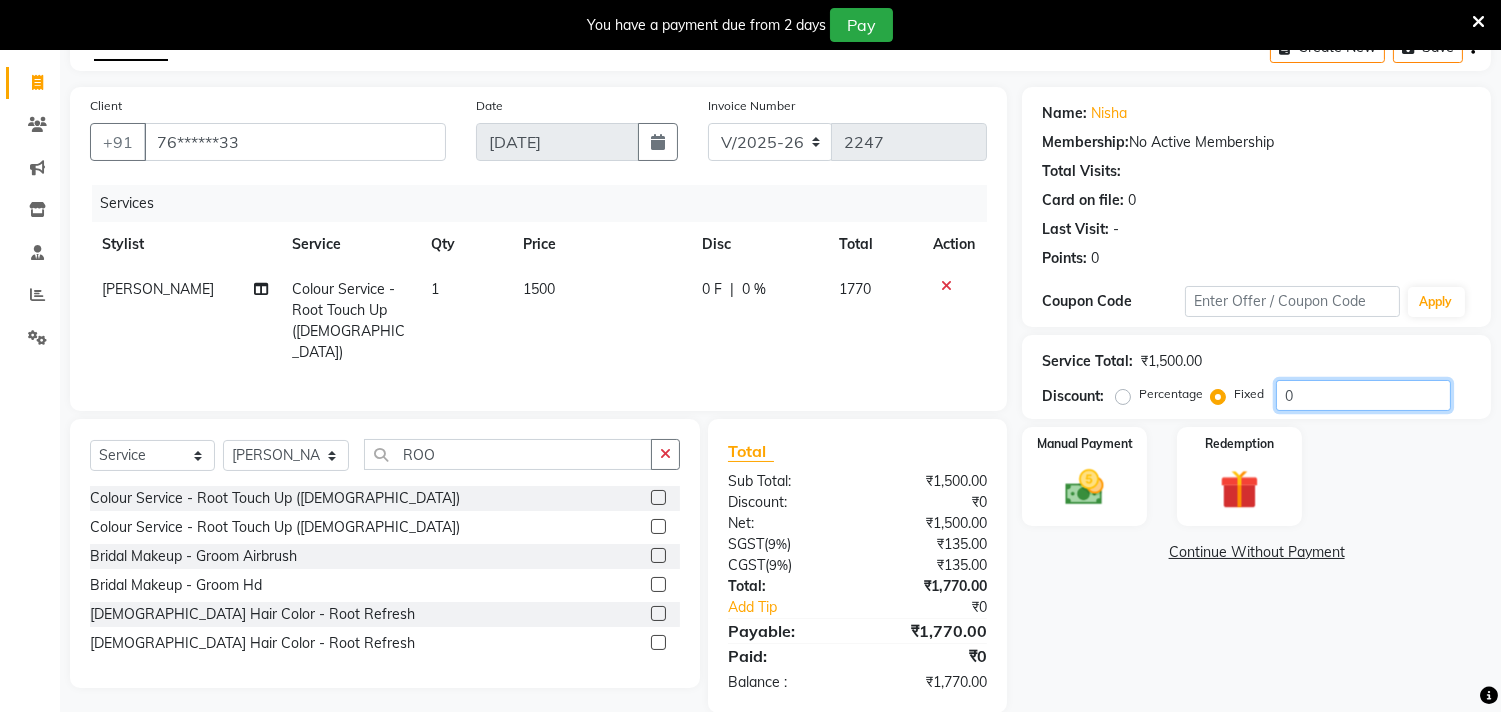 click on "0" 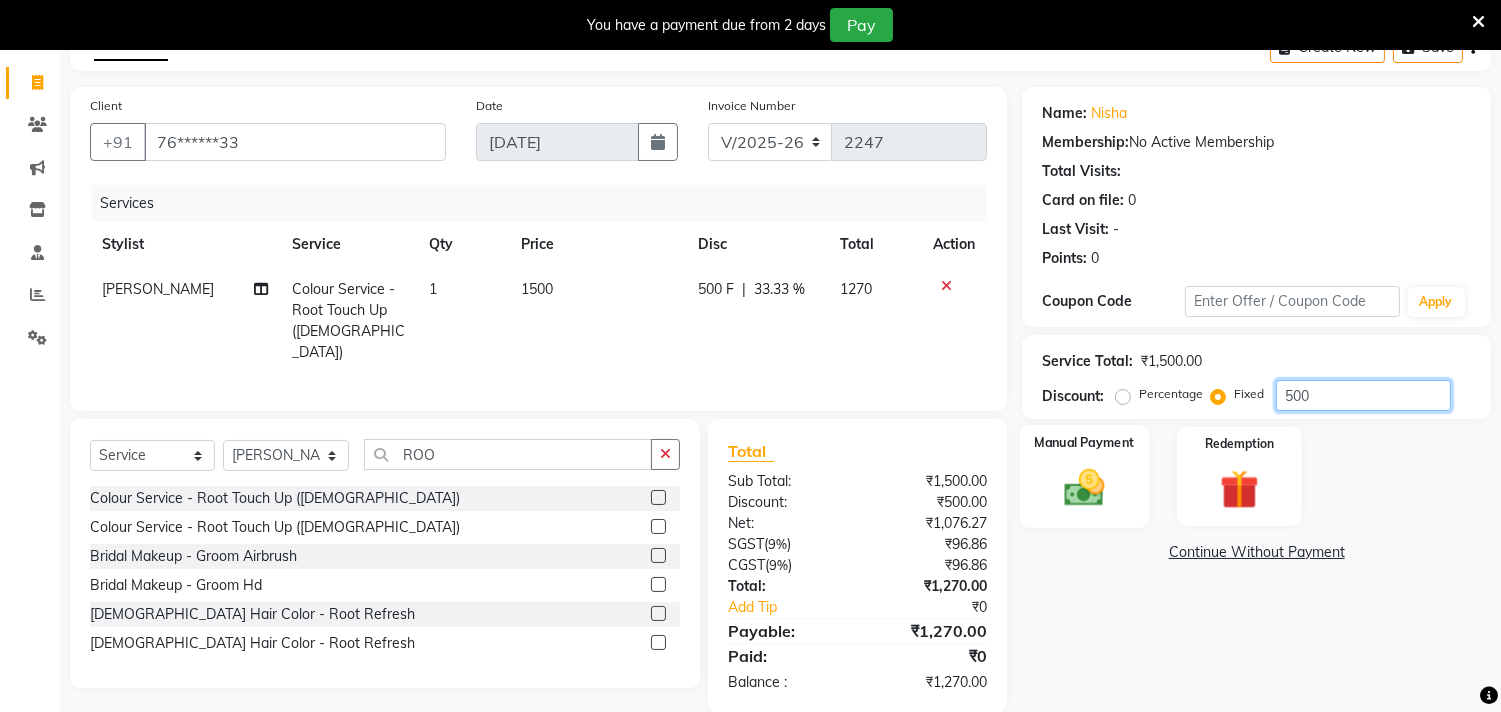 type on "500" 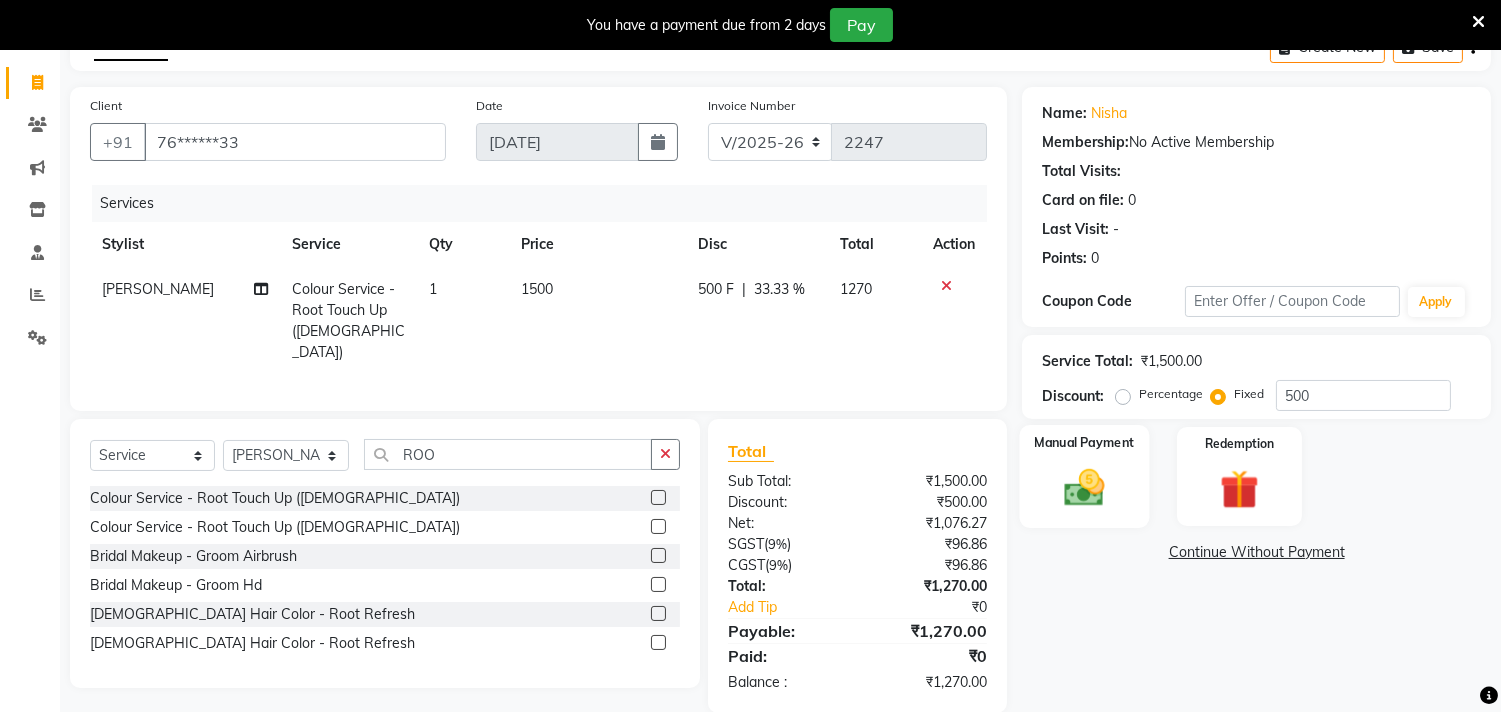 click 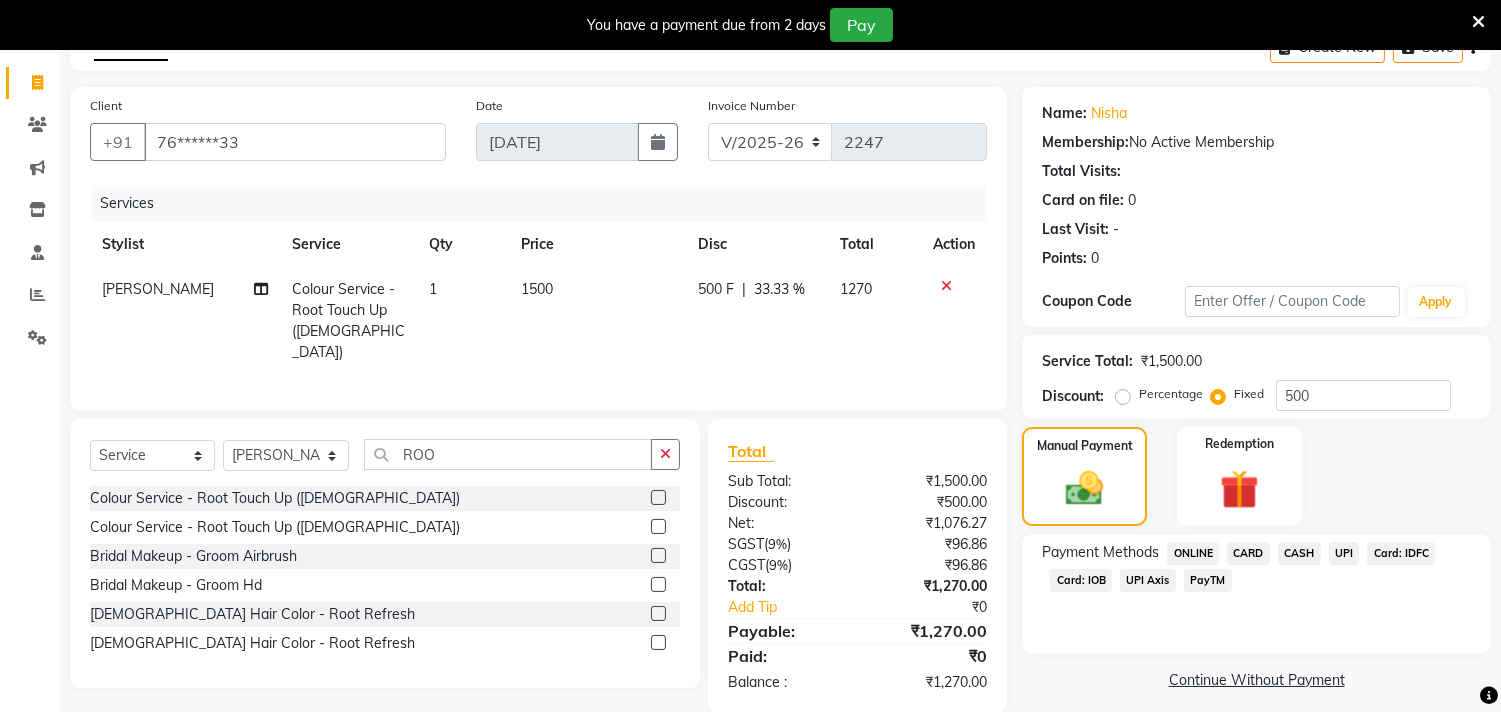 click on "UPI" 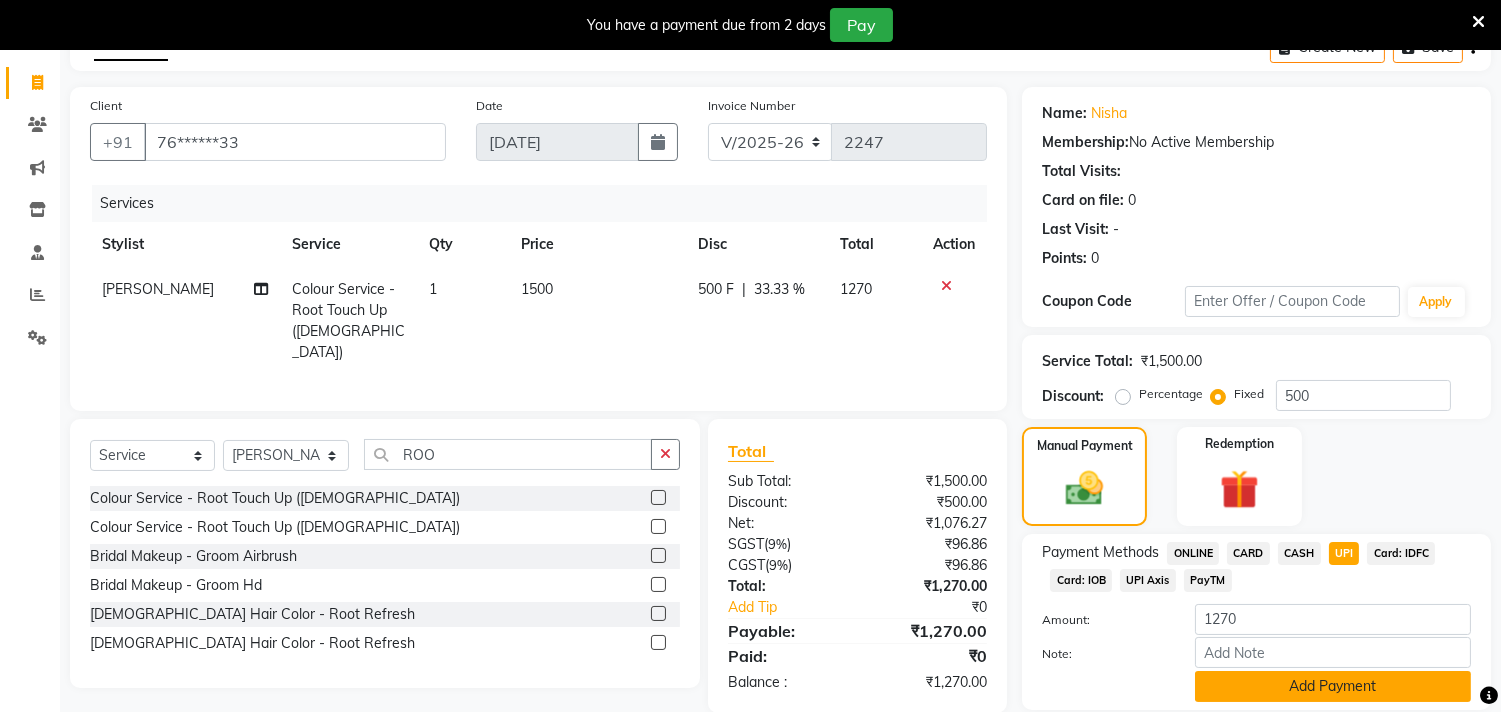click on "Add Payment" 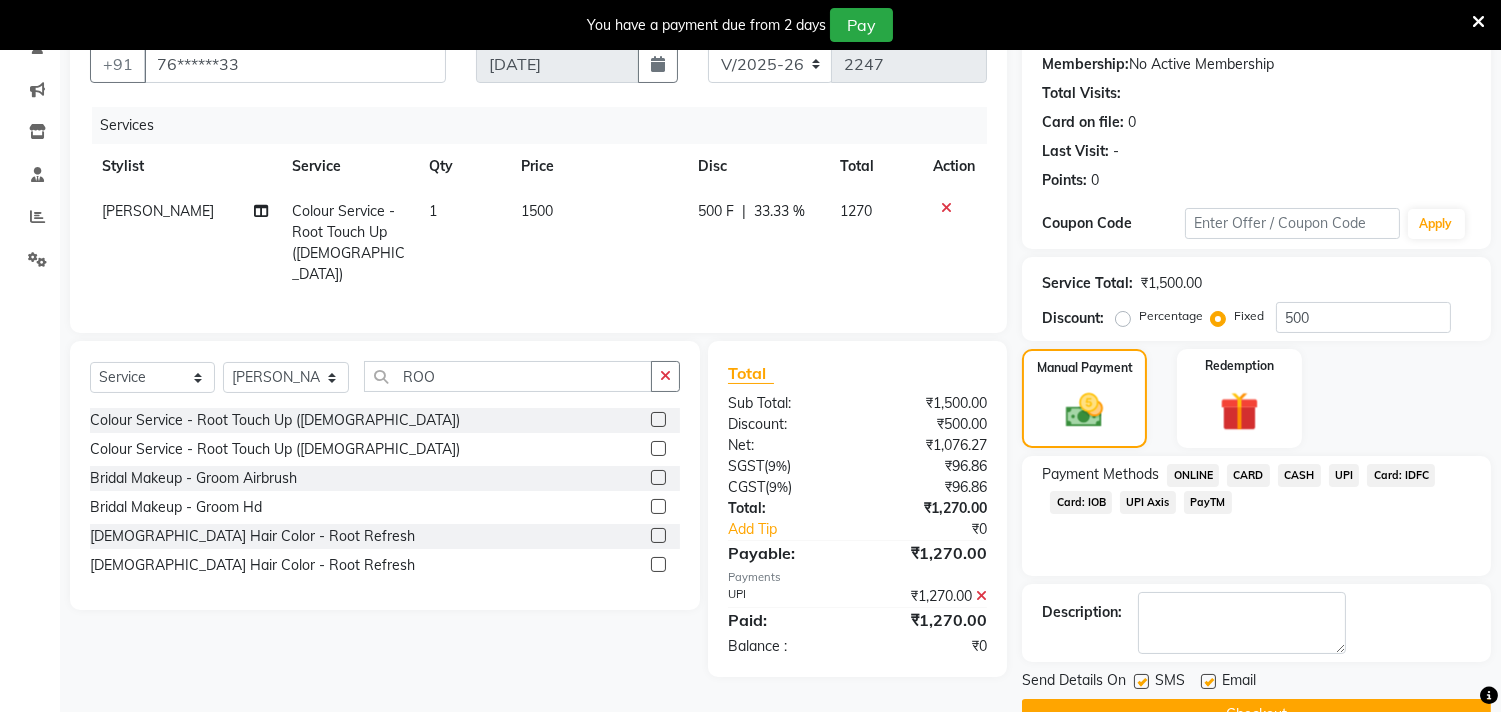scroll, scrollTop: 187, scrollLeft: 0, axis: vertical 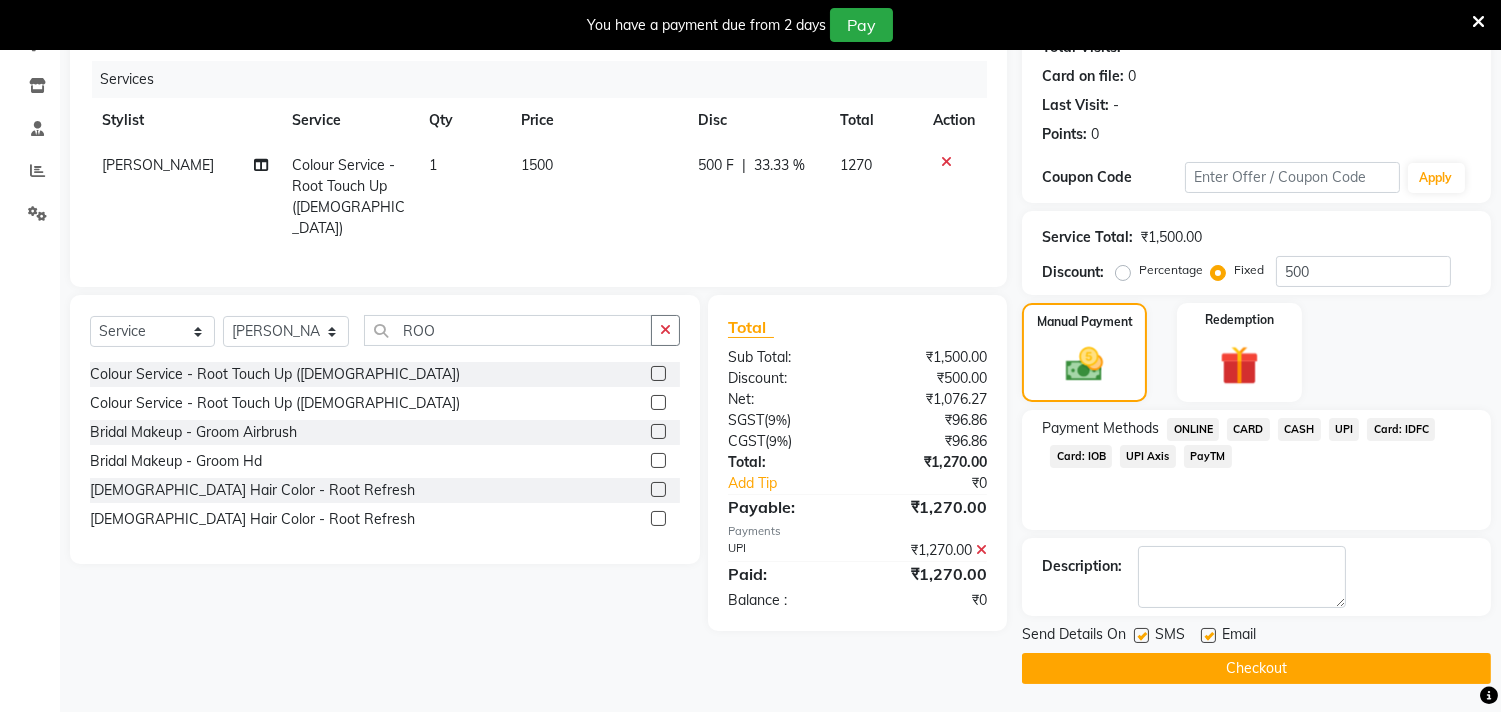 click on "Checkout" 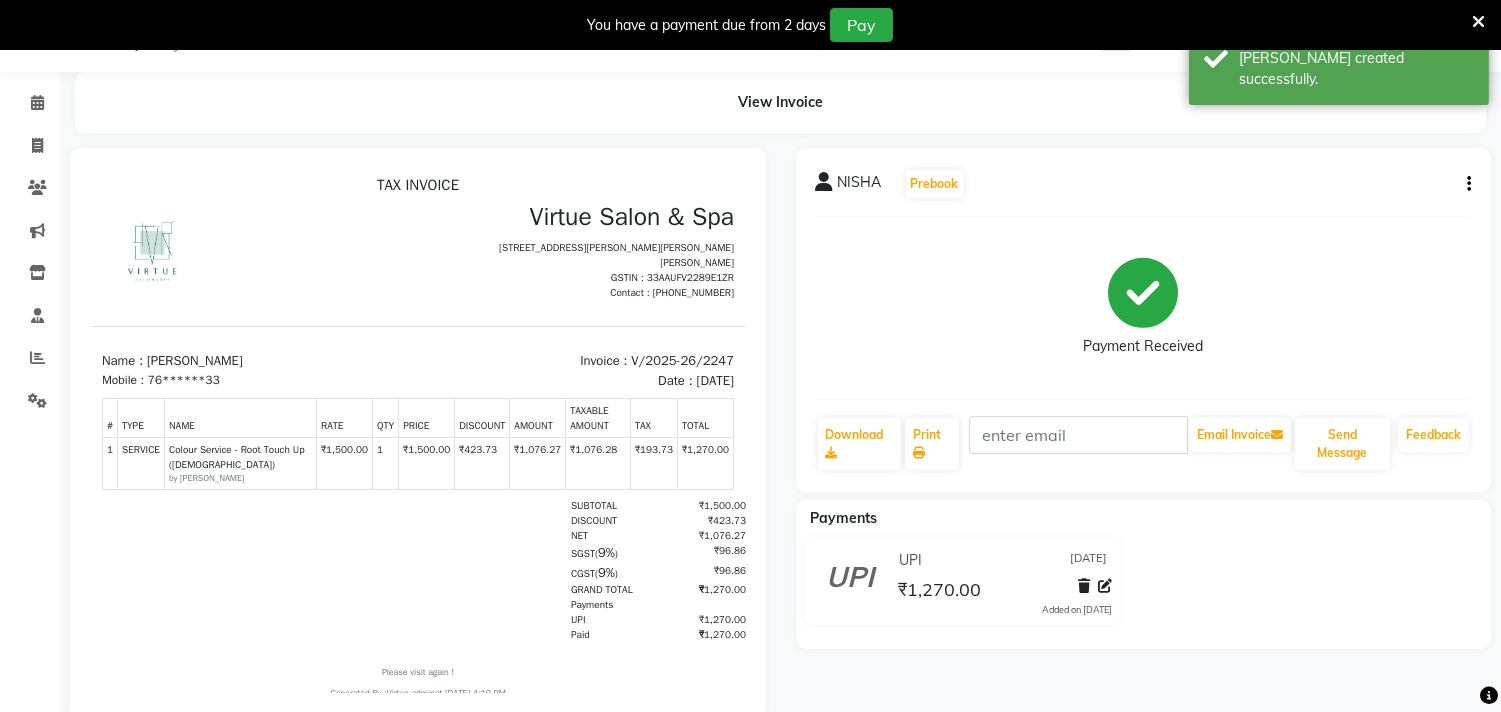 scroll, scrollTop: 0, scrollLeft: 0, axis: both 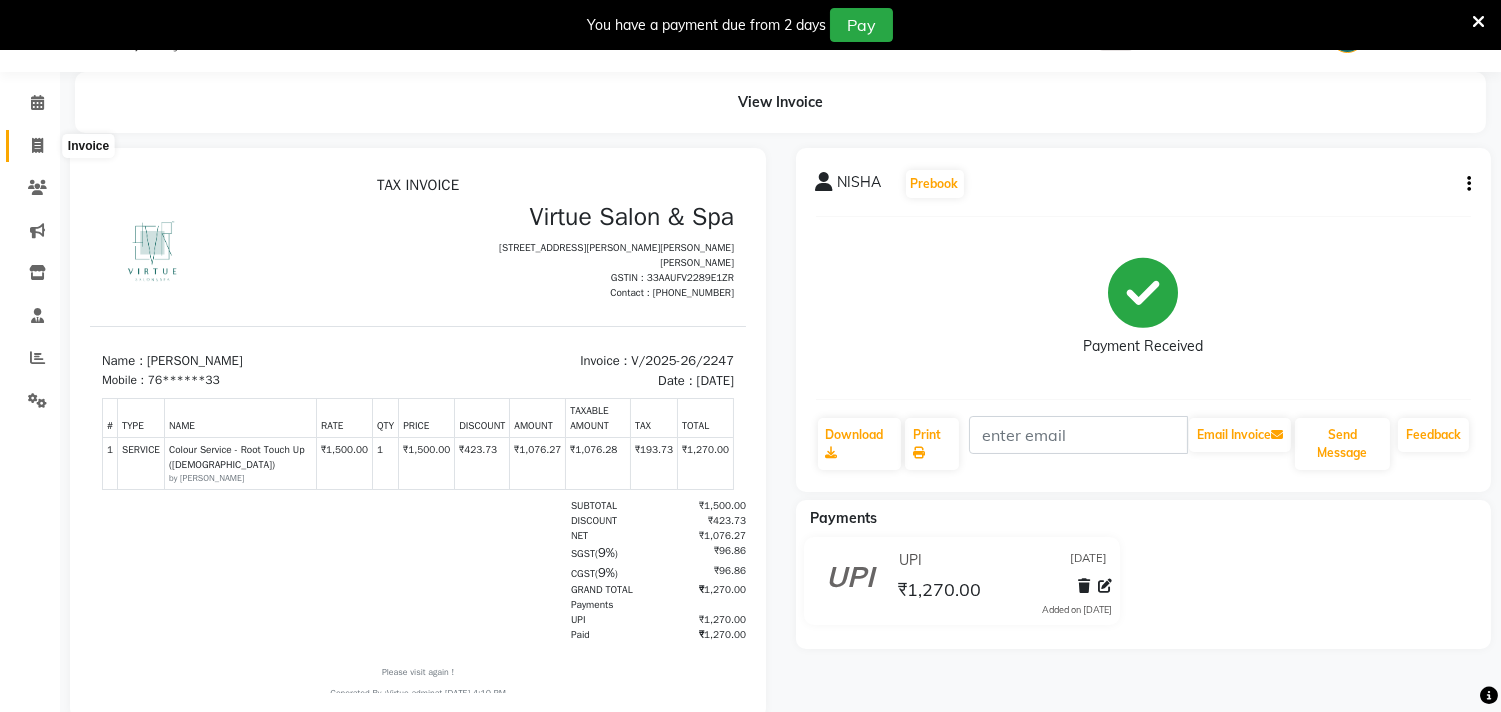 click 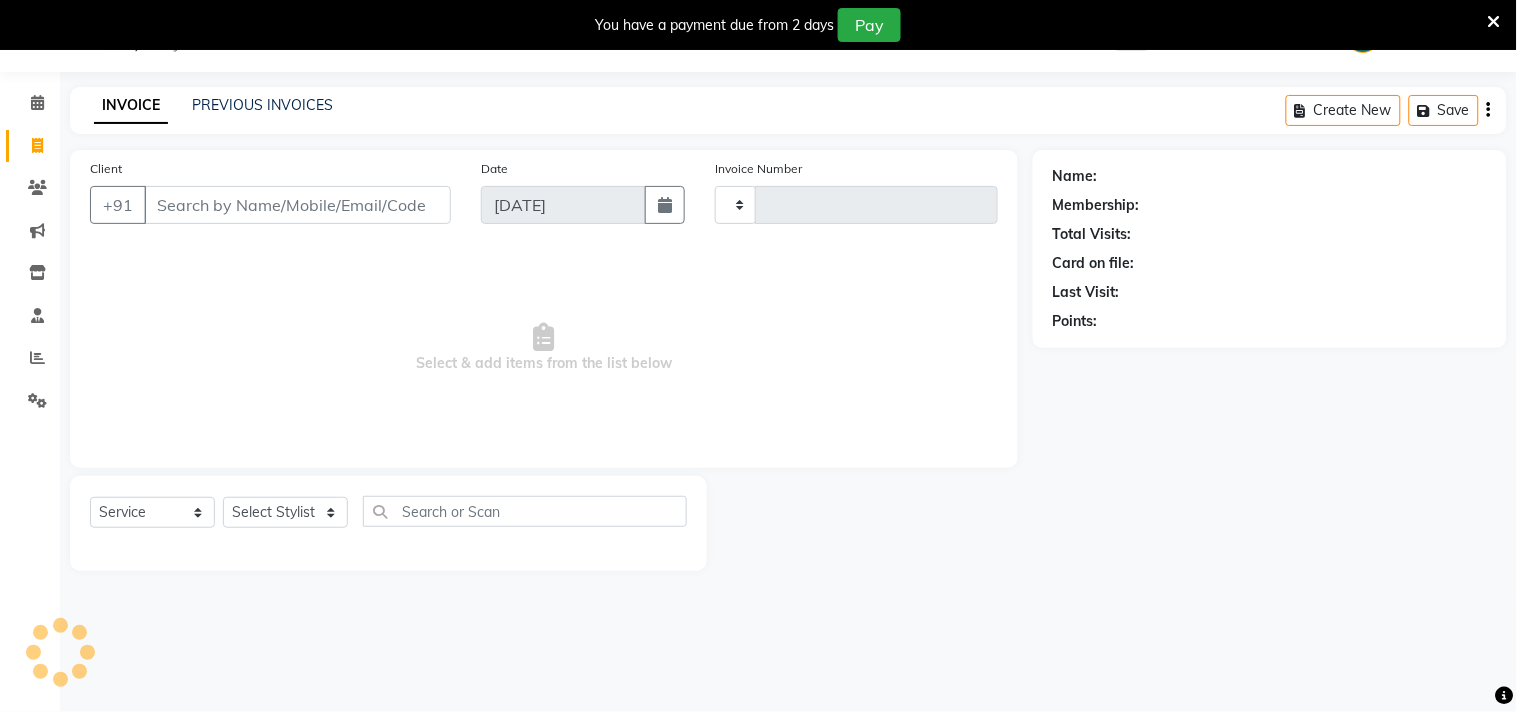 type on "2248" 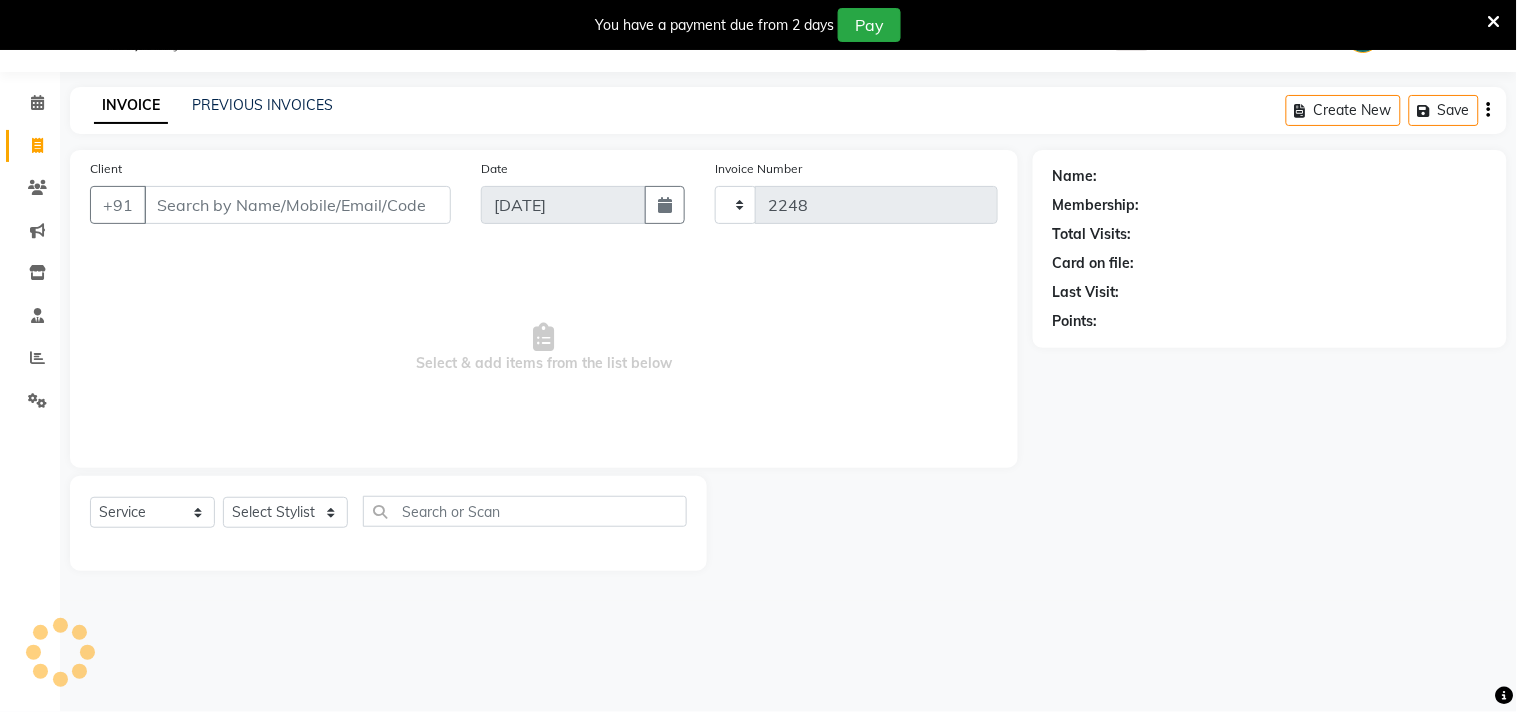 select on "4466" 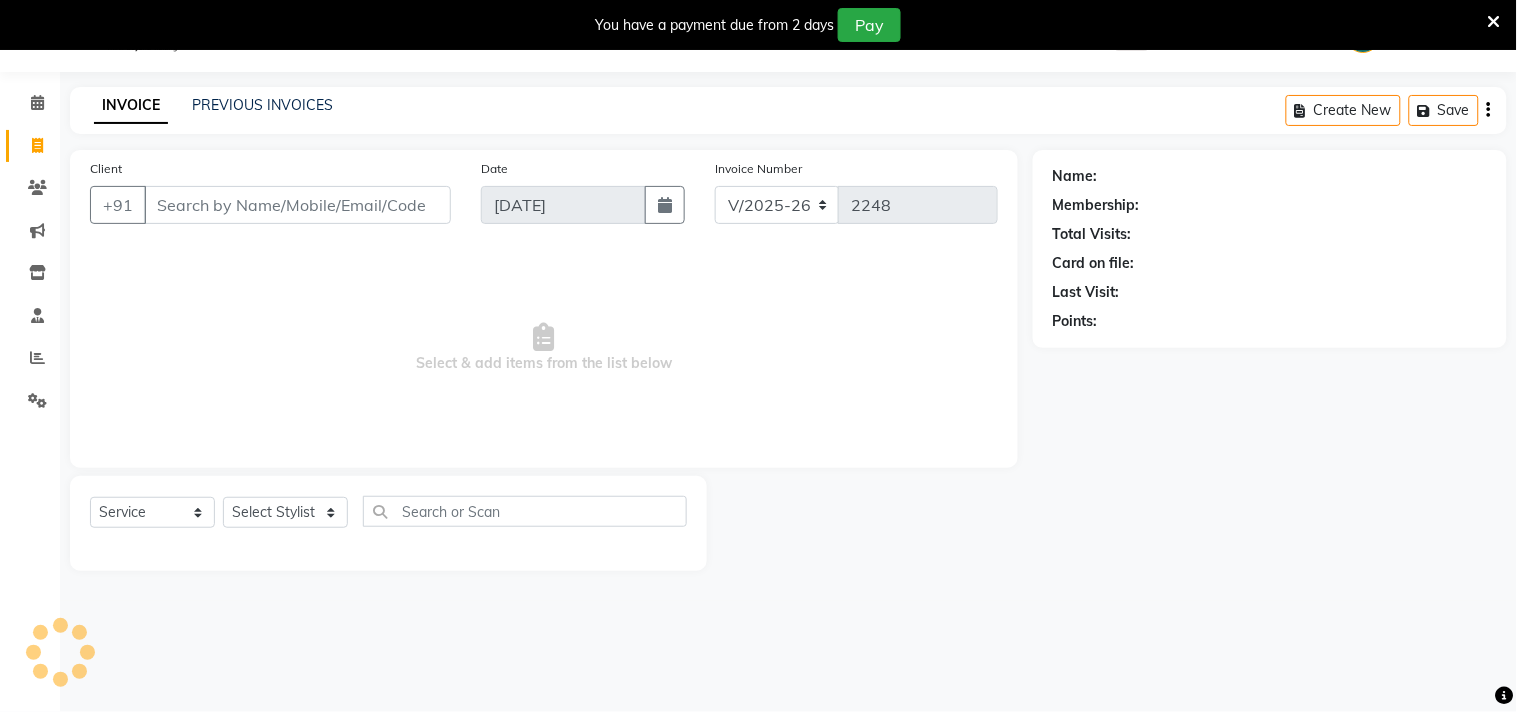 click on "Client" at bounding box center [297, 205] 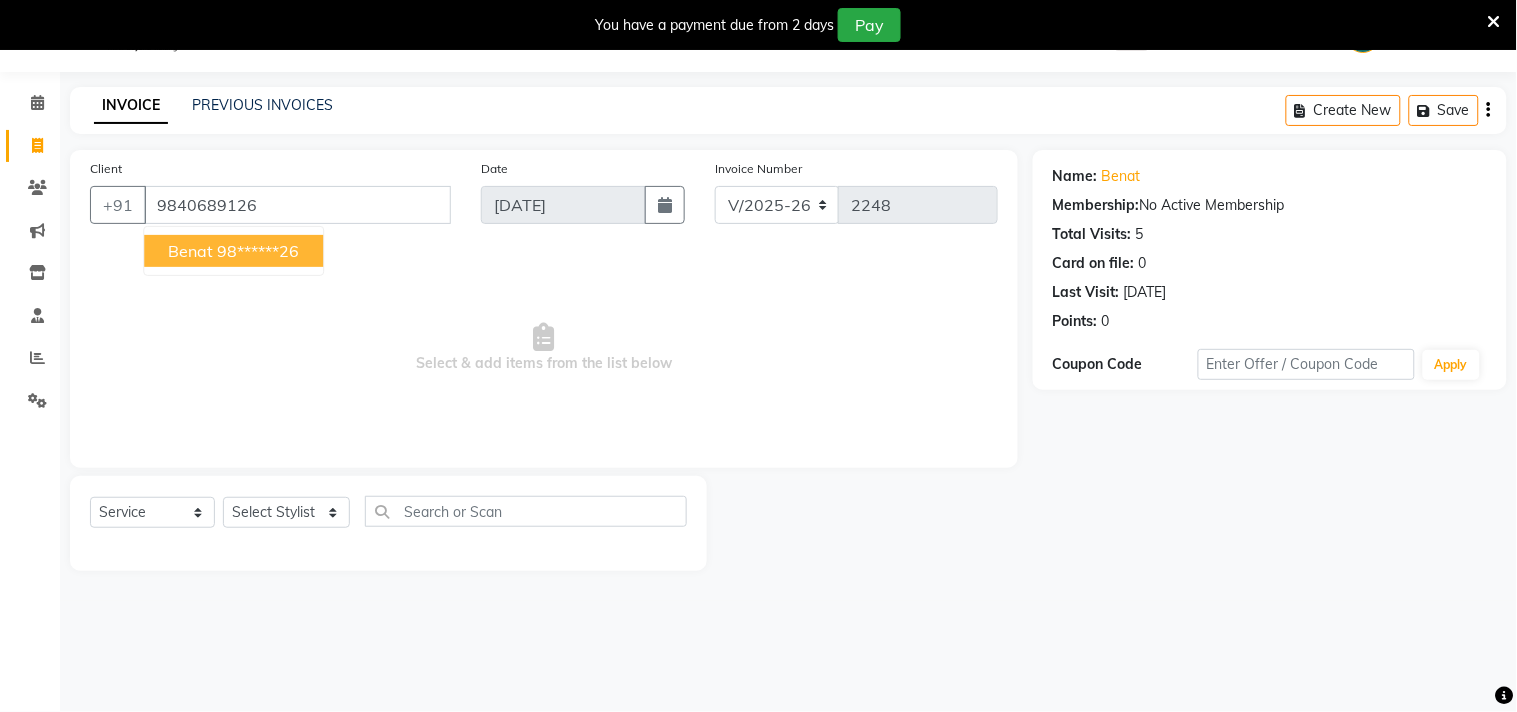 click on "98******26" at bounding box center [258, 251] 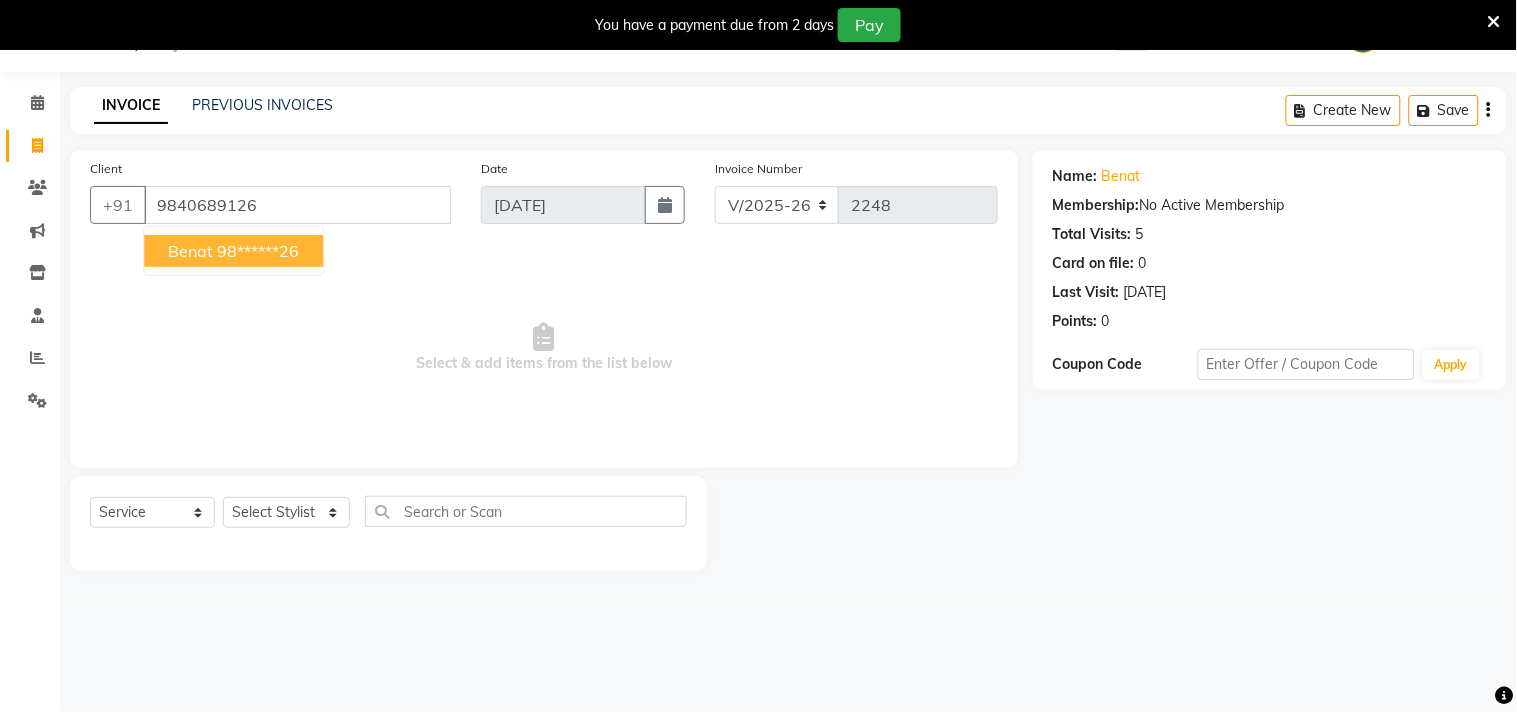 type on "98******26" 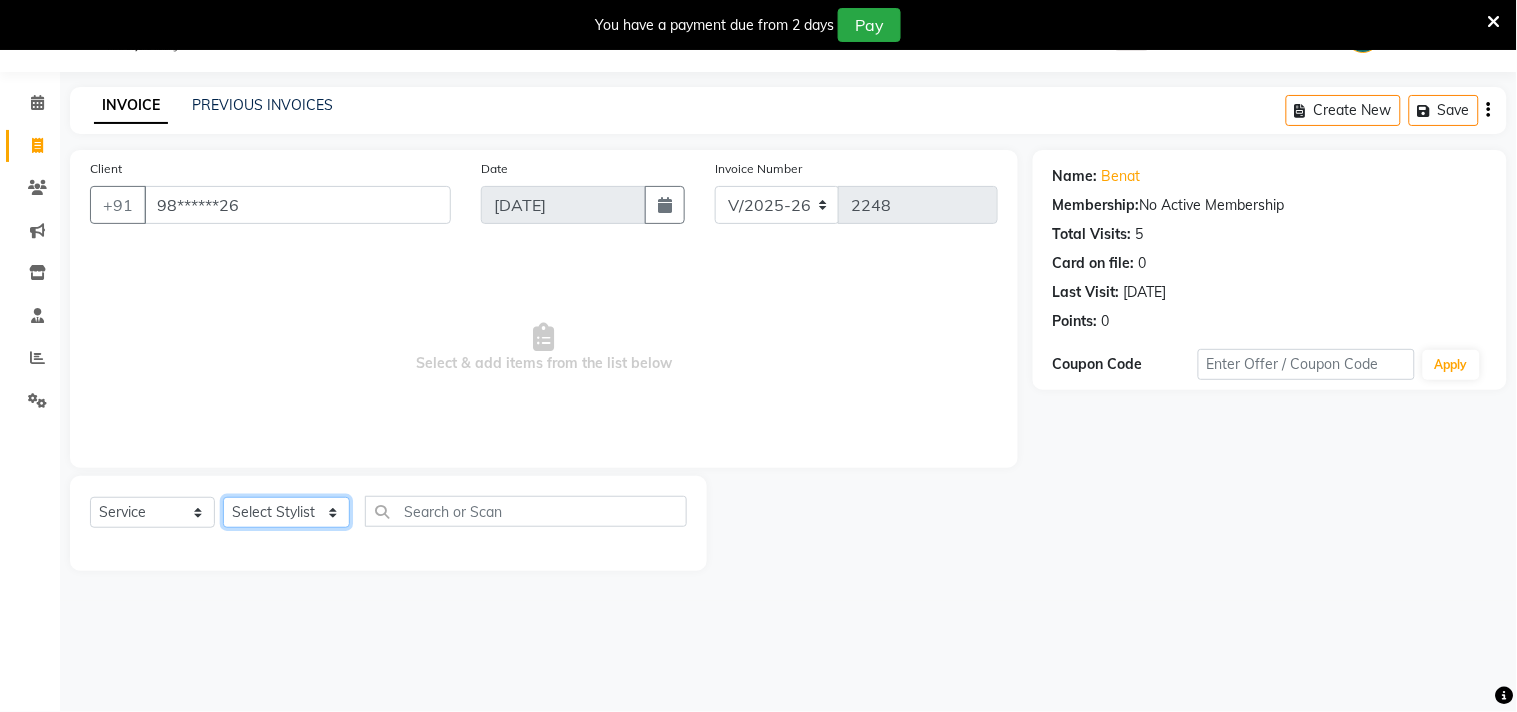 click on "Select Stylist Admin ANUSHA  Apsu Auditor Ambattur Balaji BANUPRIYA Bhuvanesh Dingg - Support Team DIVYA INBARAJ INDHU Javed Jayakumar Joice Neimalsawm  Kalaiselvi KAMALA Nathalie Marinaa Chaarlette POOJA  PREETHI Preethi Raj PRISCILLA RADHA RAJESH  SAHIL SEETHAL SOCHIPEM Suresh Babu SUSHMITA VANITHA Veena Ravi Vignesh  Vinitha Virtue admin VIRTUE SALON" 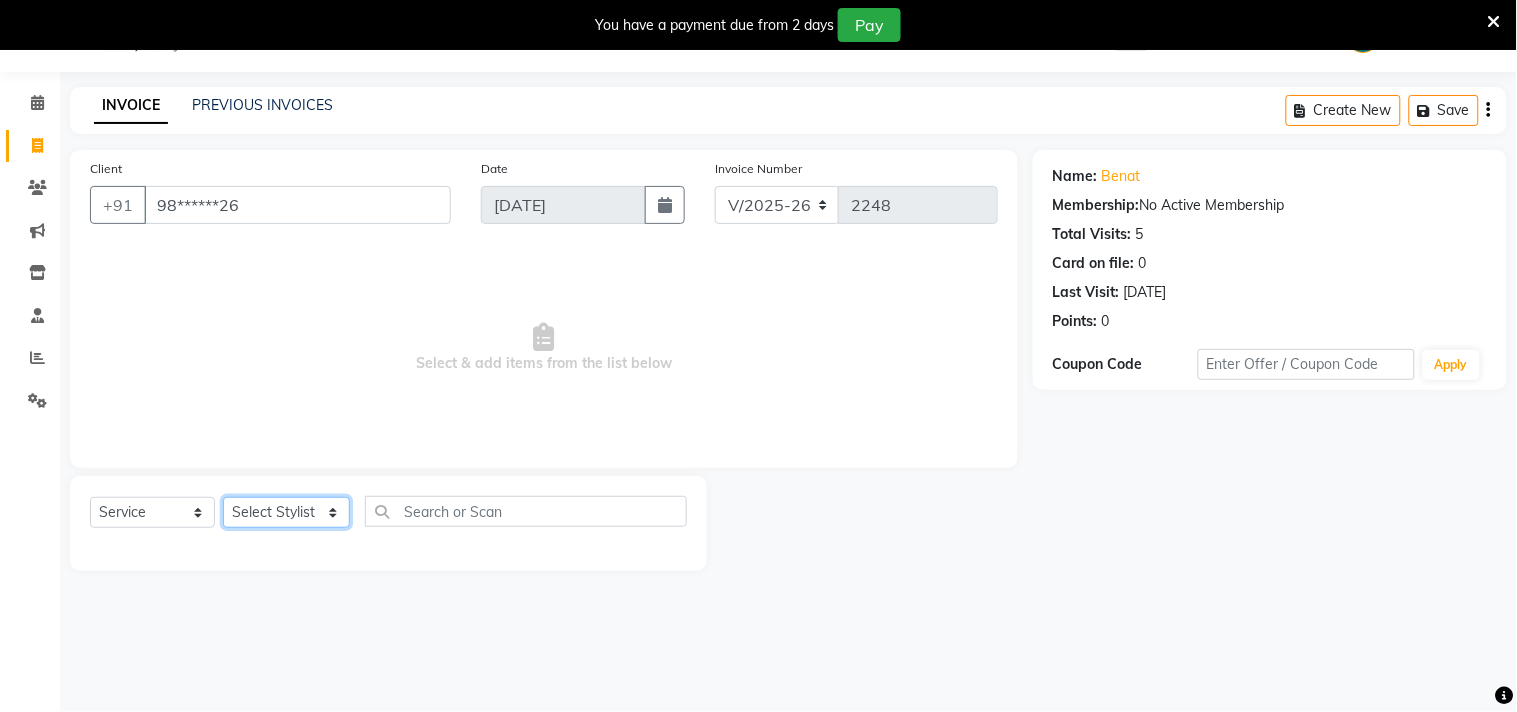 select on "73933" 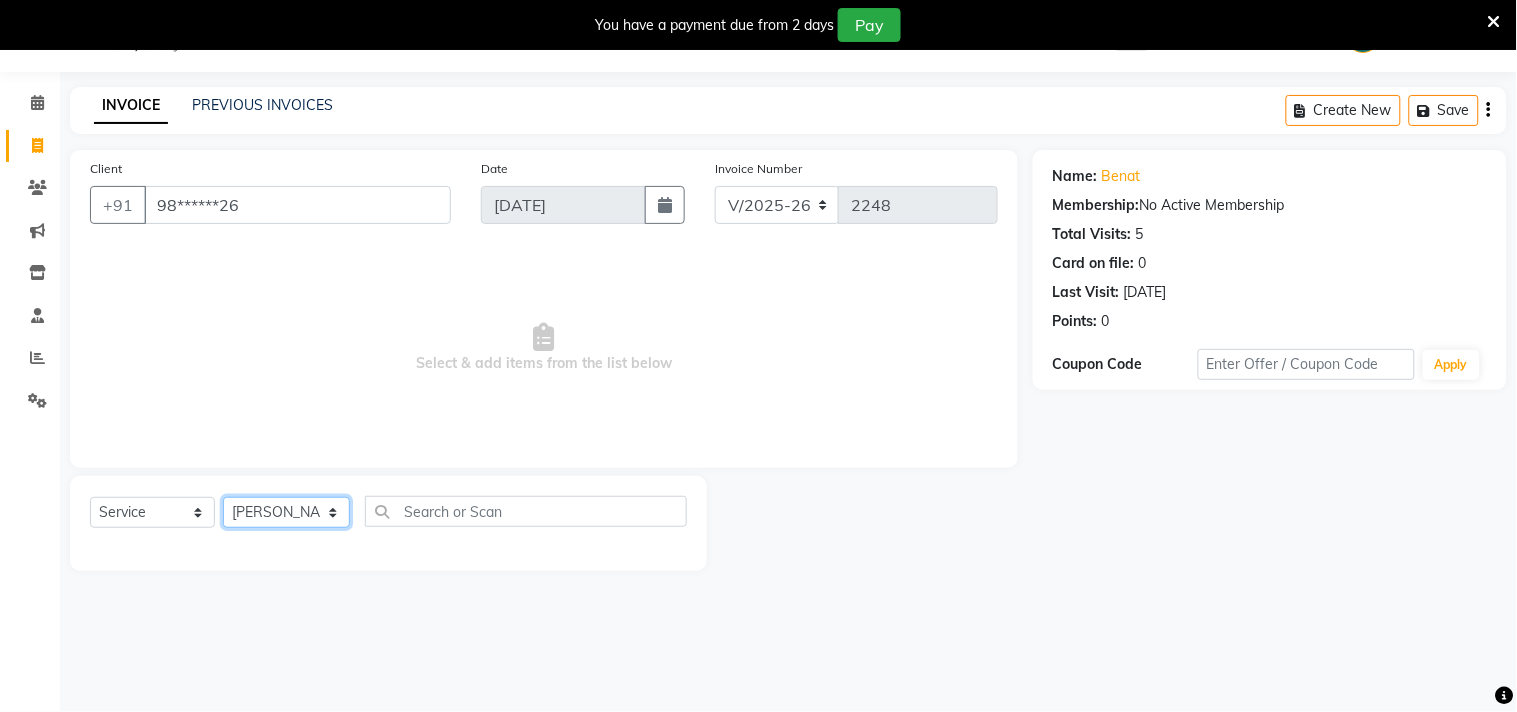click on "Select Stylist Admin ANUSHA  Apsu Auditor Ambattur Balaji BANUPRIYA Bhuvanesh Dingg - Support Team DIVYA INBARAJ INDHU Javed Jayakumar Joice Neimalsawm  Kalaiselvi KAMALA Nathalie Marinaa Chaarlette POOJA  PREETHI Preethi Raj PRISCILLA RADHA RAJESH  SAHIL SEETHAL SOCHIPEM Suresh Babu SUSHMITA VANITHA Veena Ravi Vignesh  Vinitha Virtue admin VIRTUE SALON" 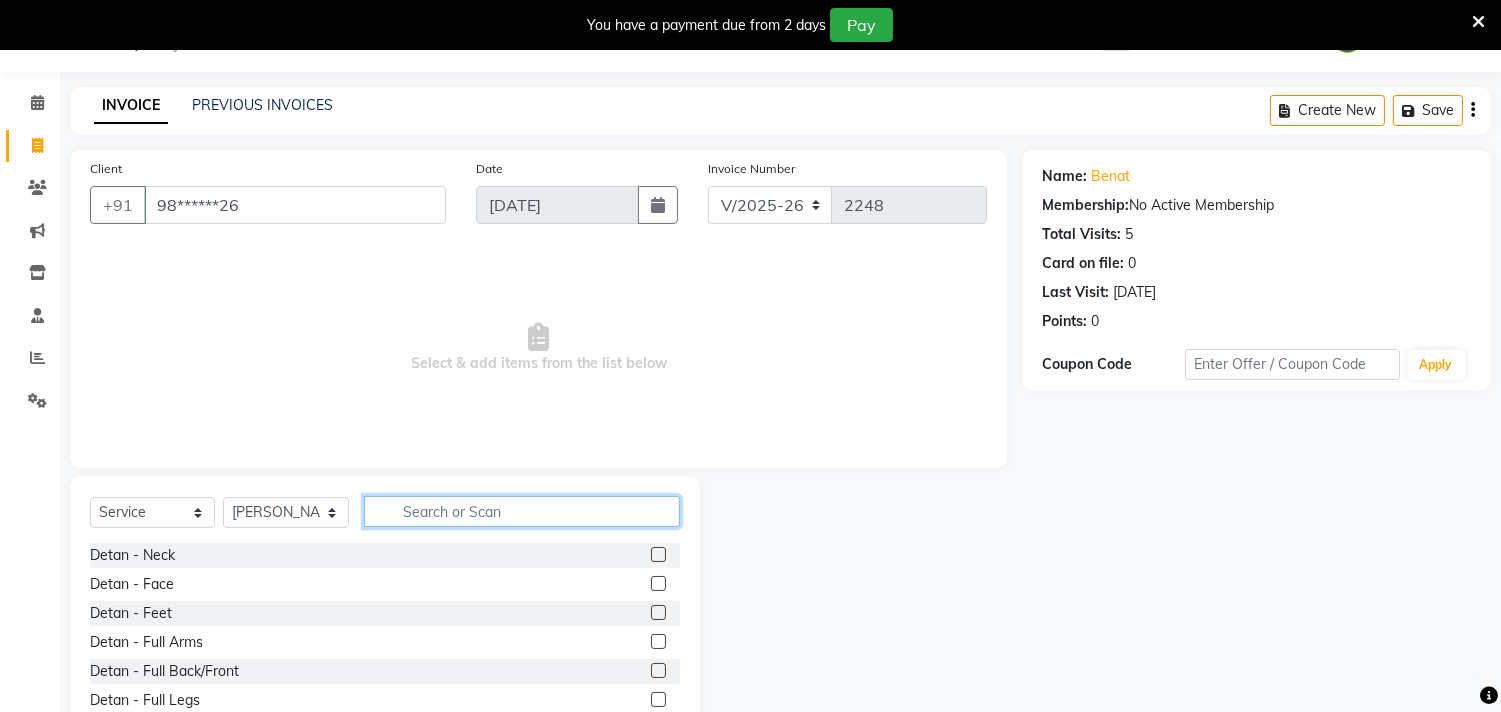 click 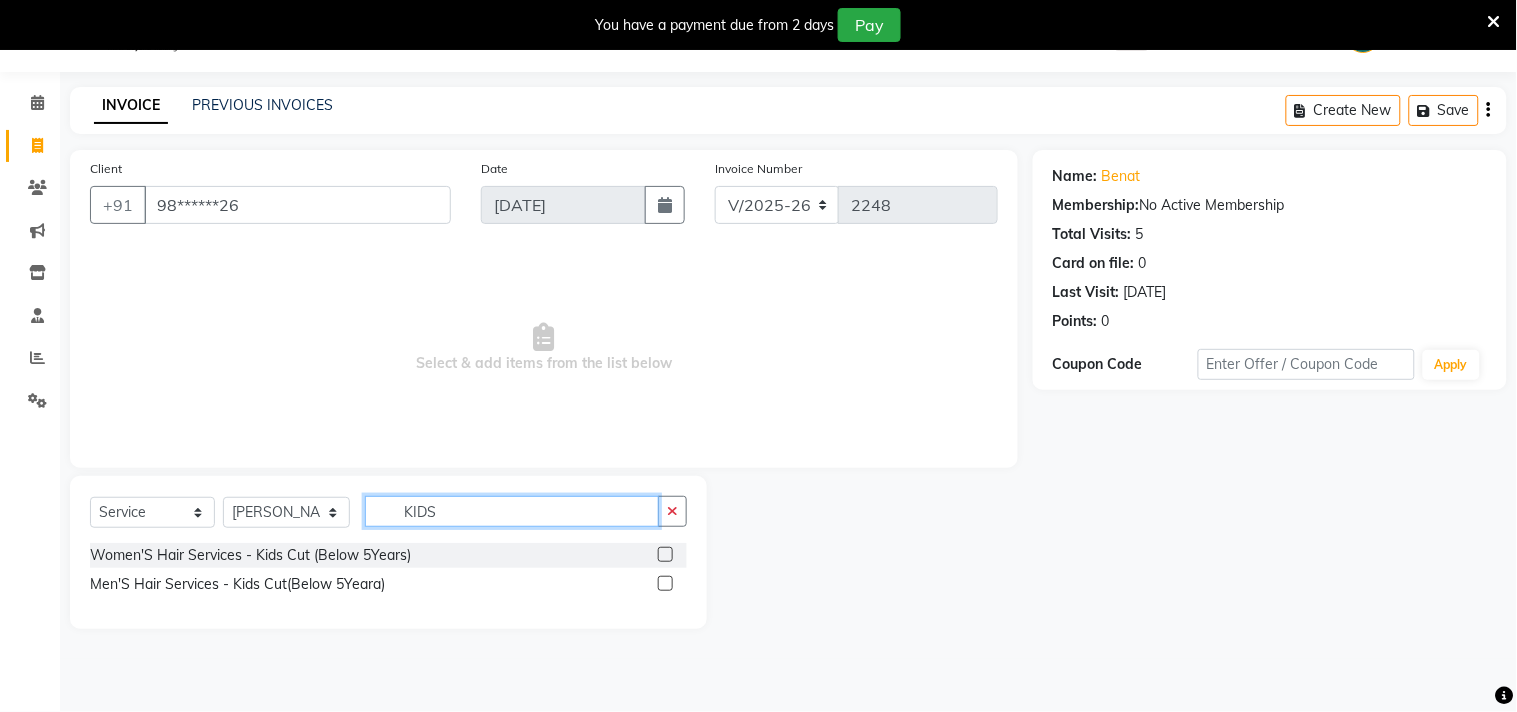 type on "KIDS" 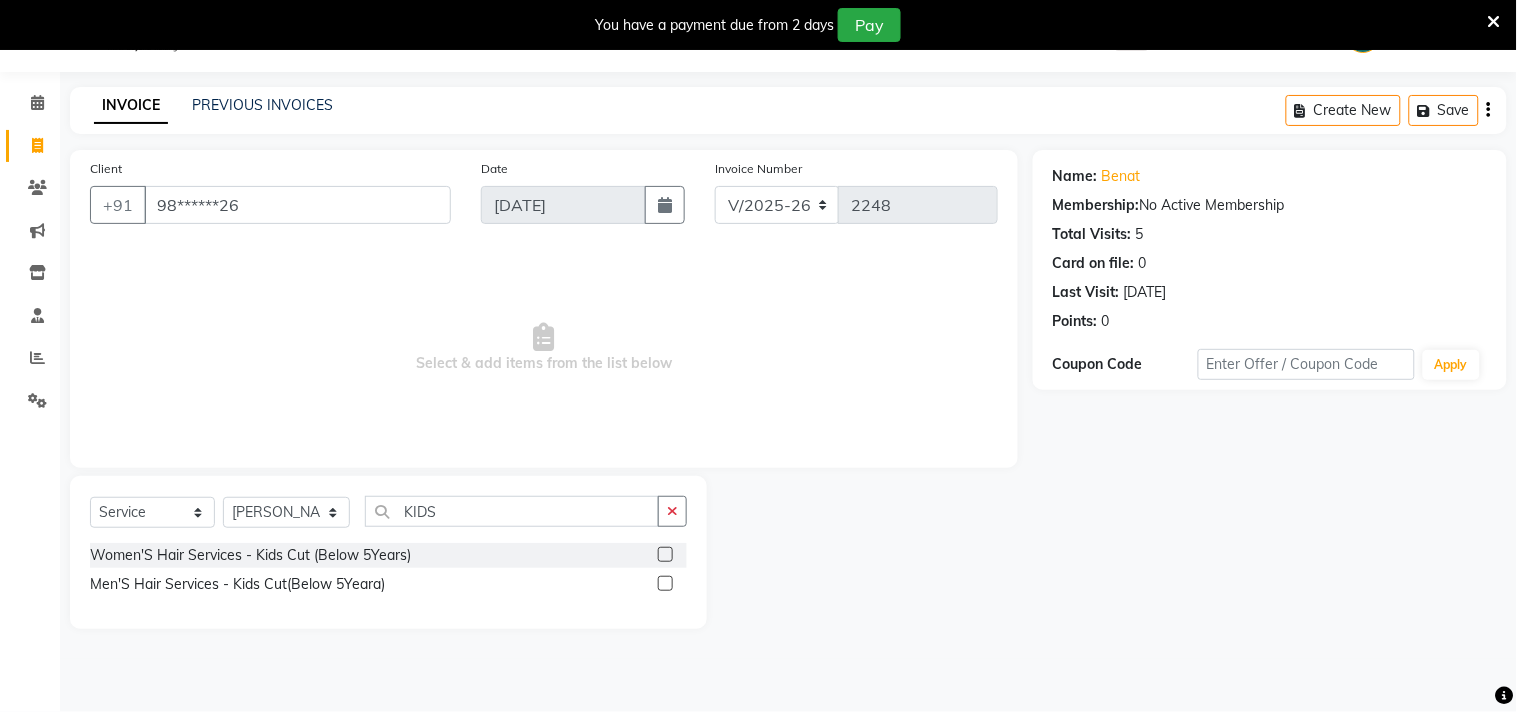 click 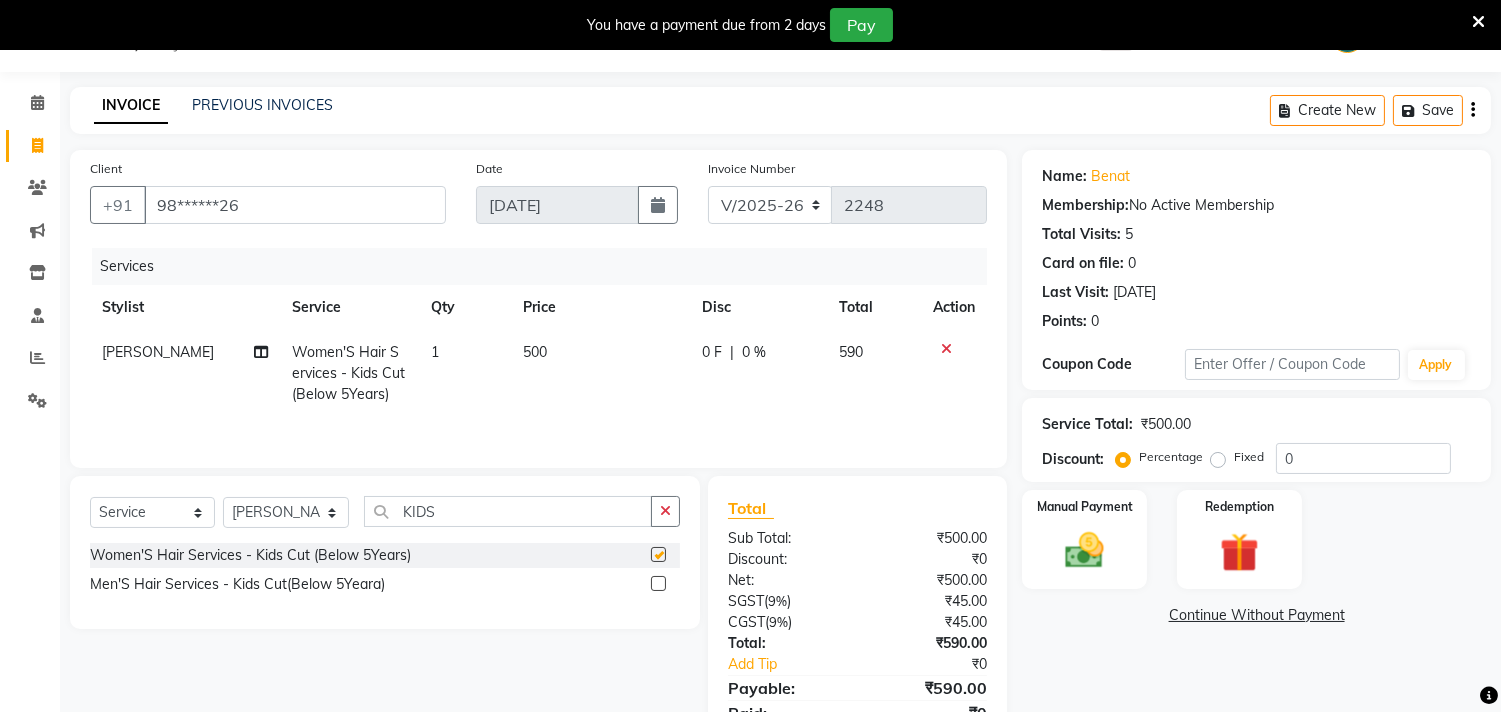 checkbox on "false" 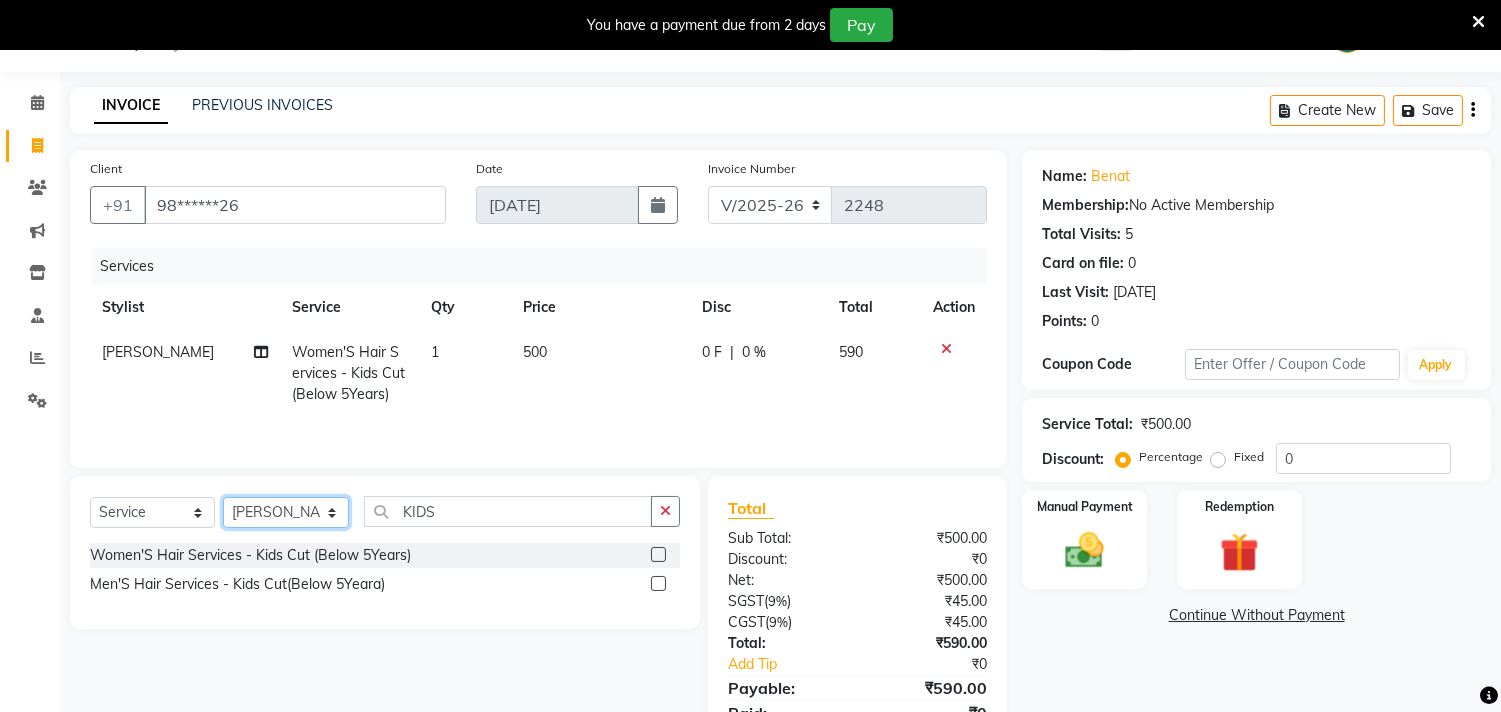 click on "Select Stylist Admin ANUSHA  Apsu Auditor Ambattur Balaji BANUPRIYA Bhuvanesh Dingg - Support Team DIVYA INBARAJ INDHU Javed Jayakumar Joice Neimalsawm  Kalaiselvi KAMALA Nathalie Marinaa Chaarlette POOJA  PREETHI Preethi Raj PRISCILLA RADHA RAJESH  SAHIL SEETHAL SOCHIPEM Suresh Babu SUSHMITA VANITHA Veena Ravi Vignesh  Vinitha Virtue admin VIRTUE SALON" 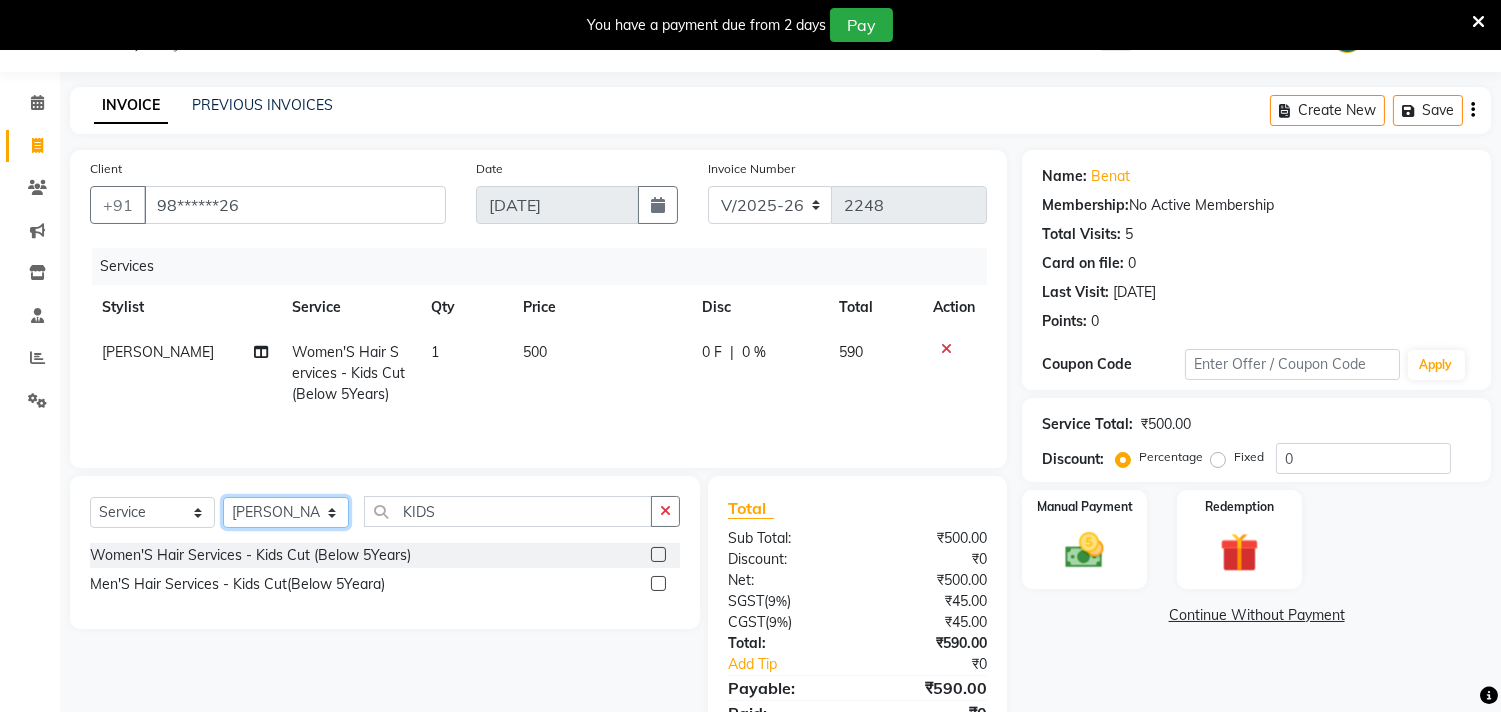 click on "Select Stylist Admin ANUSHA  Apsu Auditor Ambattur Balaji BANUPRIYA Bhuvanesh Dingg - Support Team DIVYA INBARAJ INDHU Javed Jayakumar Joice Neimalsawm  Kalaiselvi KAMALA Nathalie Marinaa Chaarlette POOJA  PREETHI Preethi Raj PRISCILLA RADHA RAJESH  SAHIL SEETHAL SOCHIPEM Suresh Babu SUSHMITA VANITHA Veena Ravi Vignesh  Vinitha Virtue admin VIRTUE SALON" 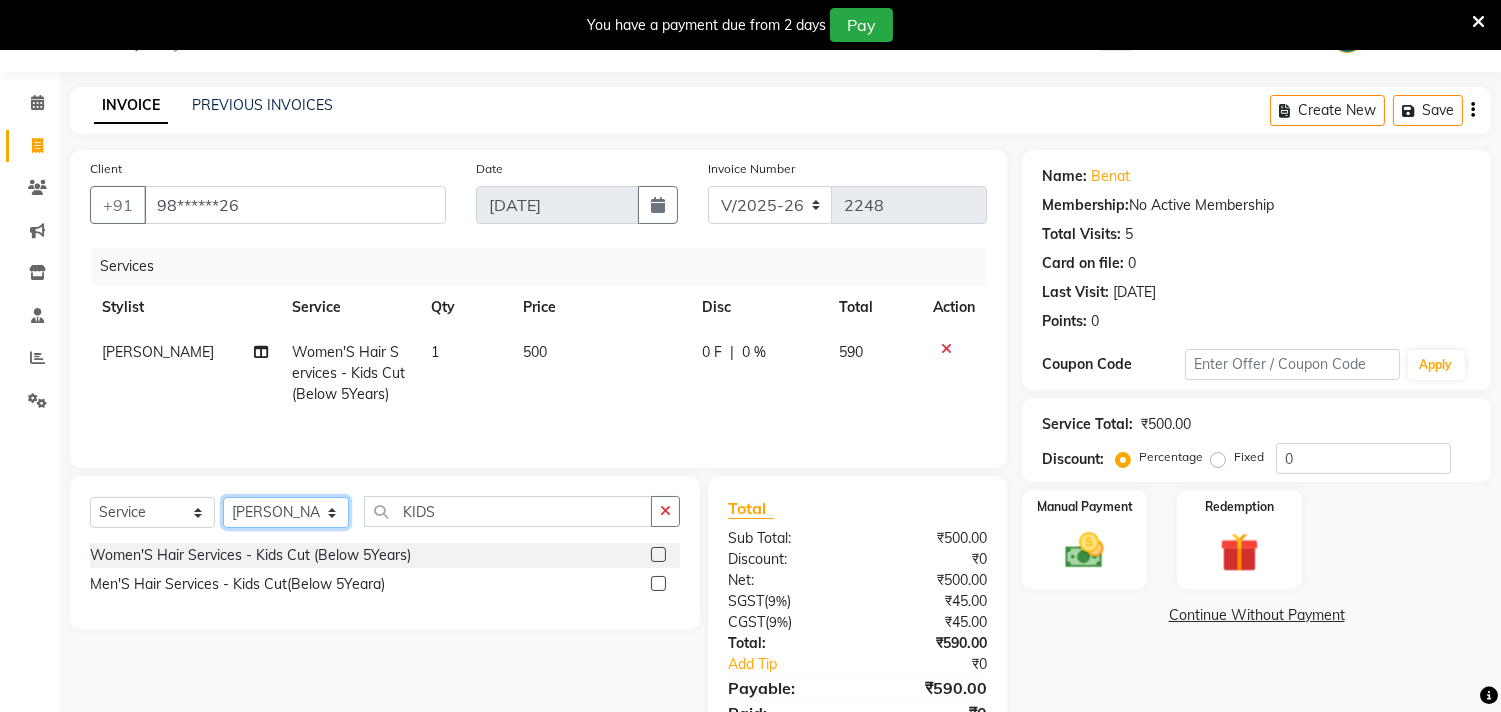 click on "Select Stylist Admin ANUSHA  Apsu Auditor Ambattur Balaji BANUPRIYA Bhuvanesh Dingg - Support Team DIVYA INBARAJ INDHU Javed Jayakumar Joice Neimalsawm  Kalaiselvi KAMALA Nathalie Marinaa Chaarlette POOJA  PREETHI Preethi Raj PRISCILLA RADHA RAJESH  SAHIL SEETHAL SOCHIPEM Suresh Babu SUSHMITA VANITHA Veena Ravi Vignesh  Vinitha Virtue admin VIRTUE SALON" 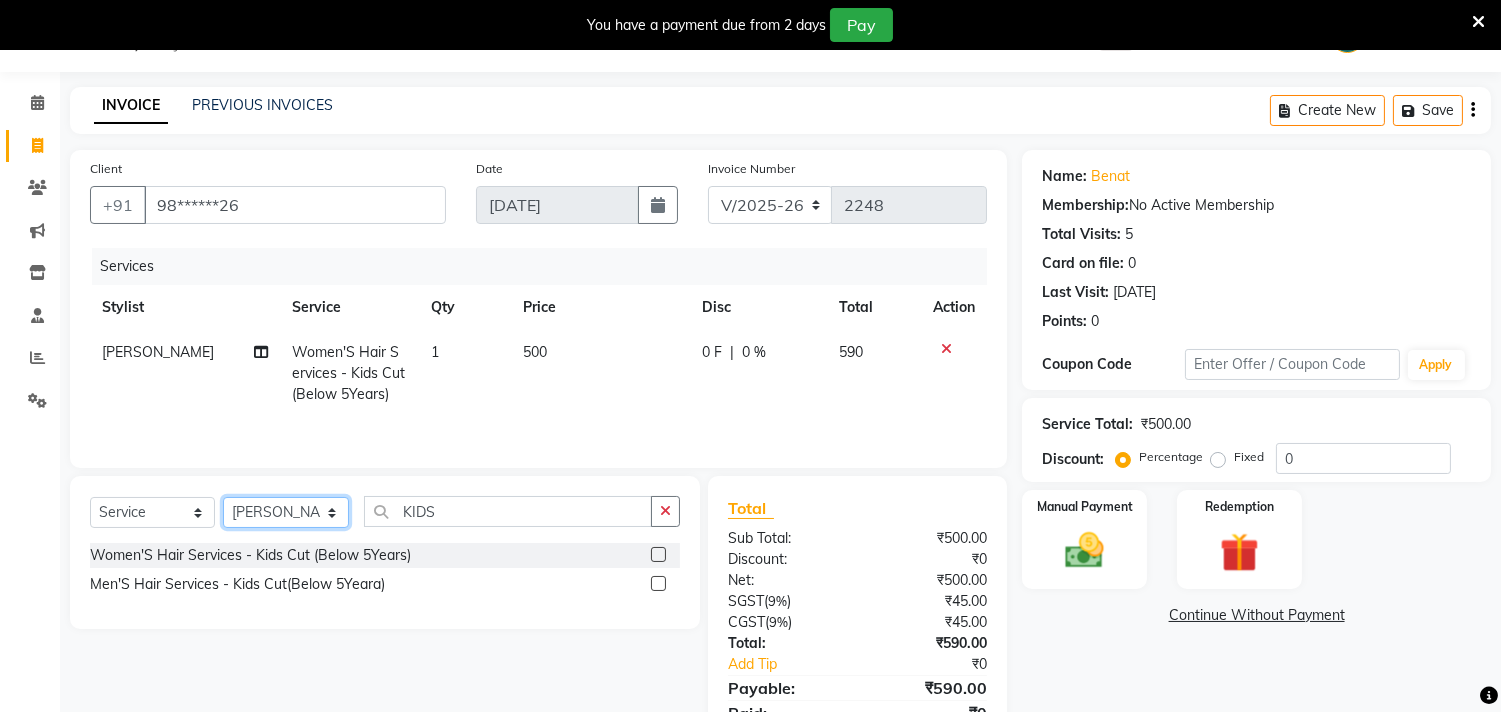 select on "47999" 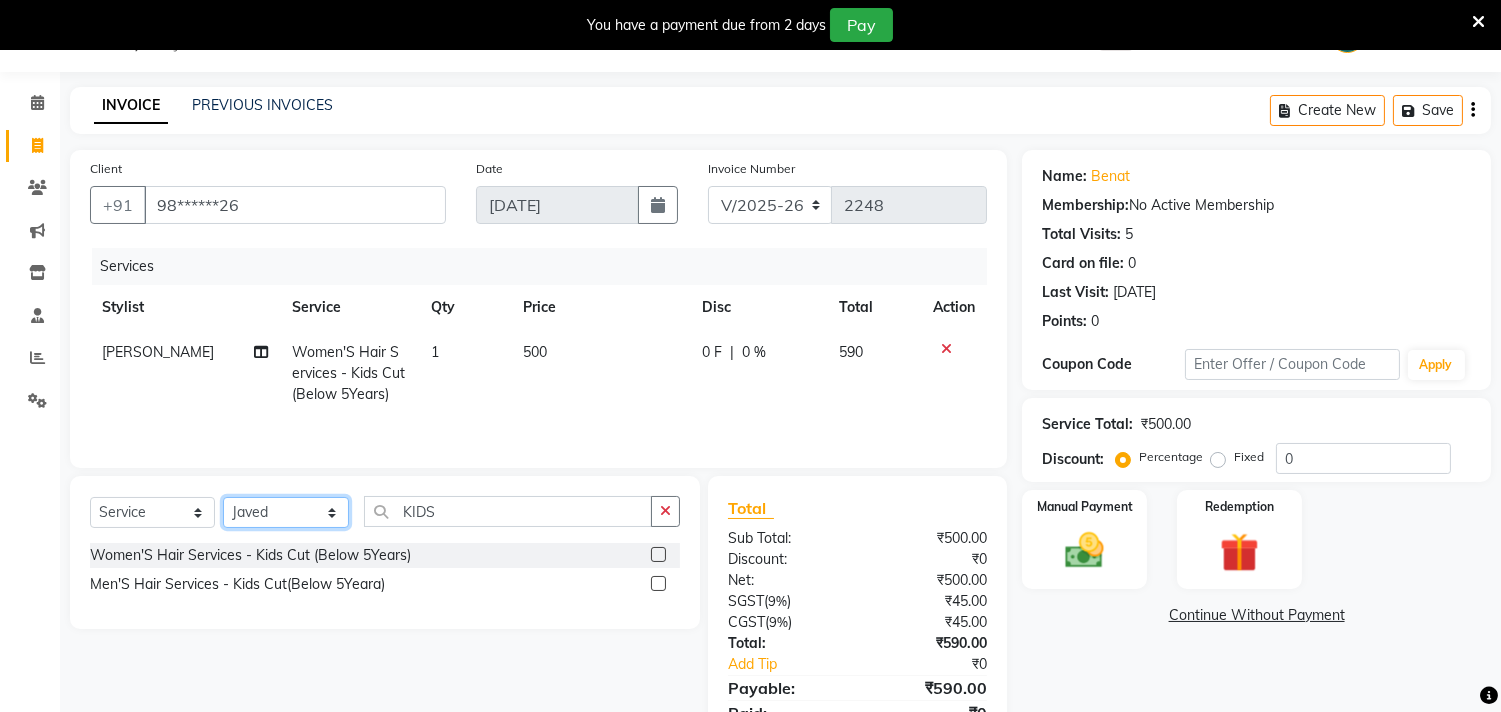 click on "Select Stylist Admin ANUSHA  Apsu Auditor Ambattur Balaji BANUPRIYA Bhuvanesh Dingg - Support Team DIVYA INBARAJ INDHU Javed Jayakumar Joice Neimalsawm  Kalaiselvi KAMALA Nathalie Marinaa Chaarlette POOJA  PREETHI Preethi Raj PRISCILLA RADHA RAJESH  SAHIL SEETHAL SOCHIPEM Suresh Babu SUSHMITA VANITHA Veena Ravi Vignesh  Vinitha Virtue admin VIRTUE SALON" 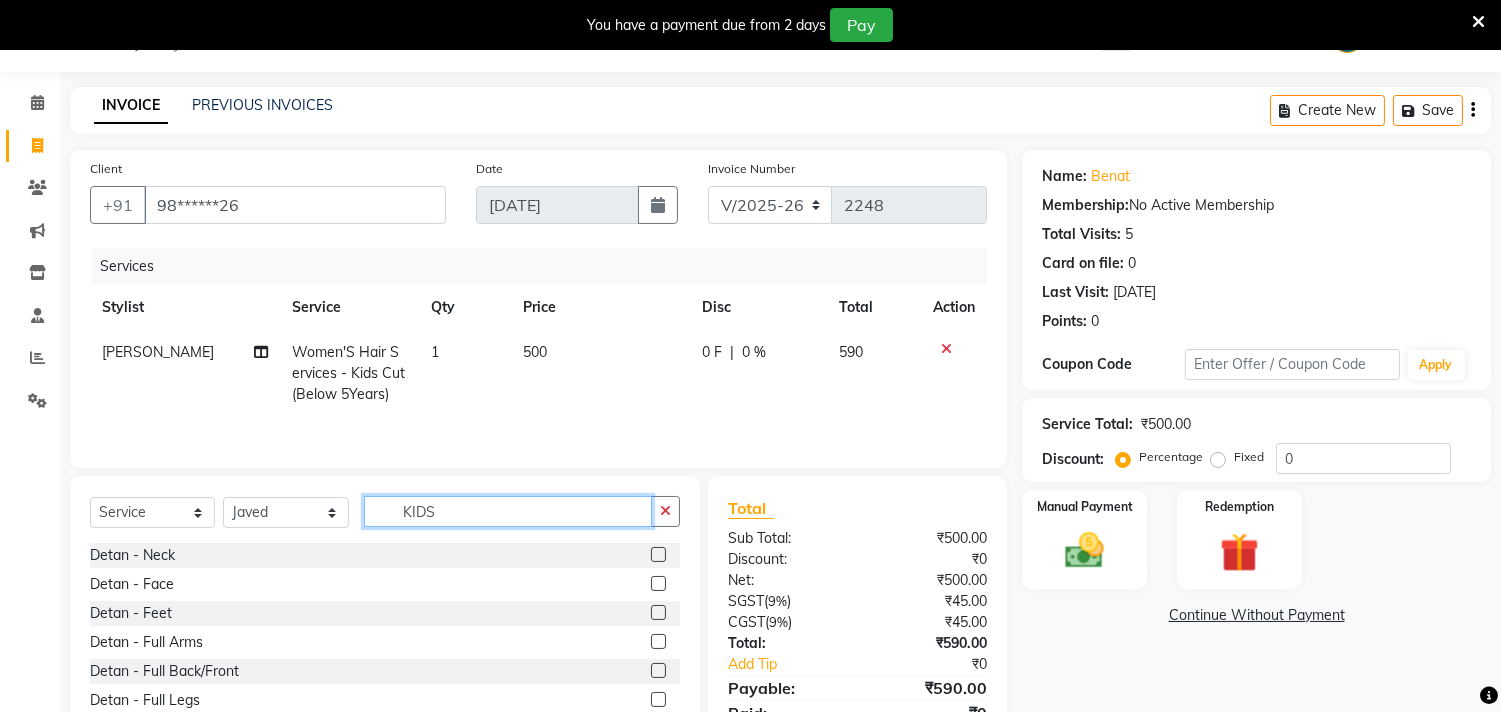 click on "KIDS" 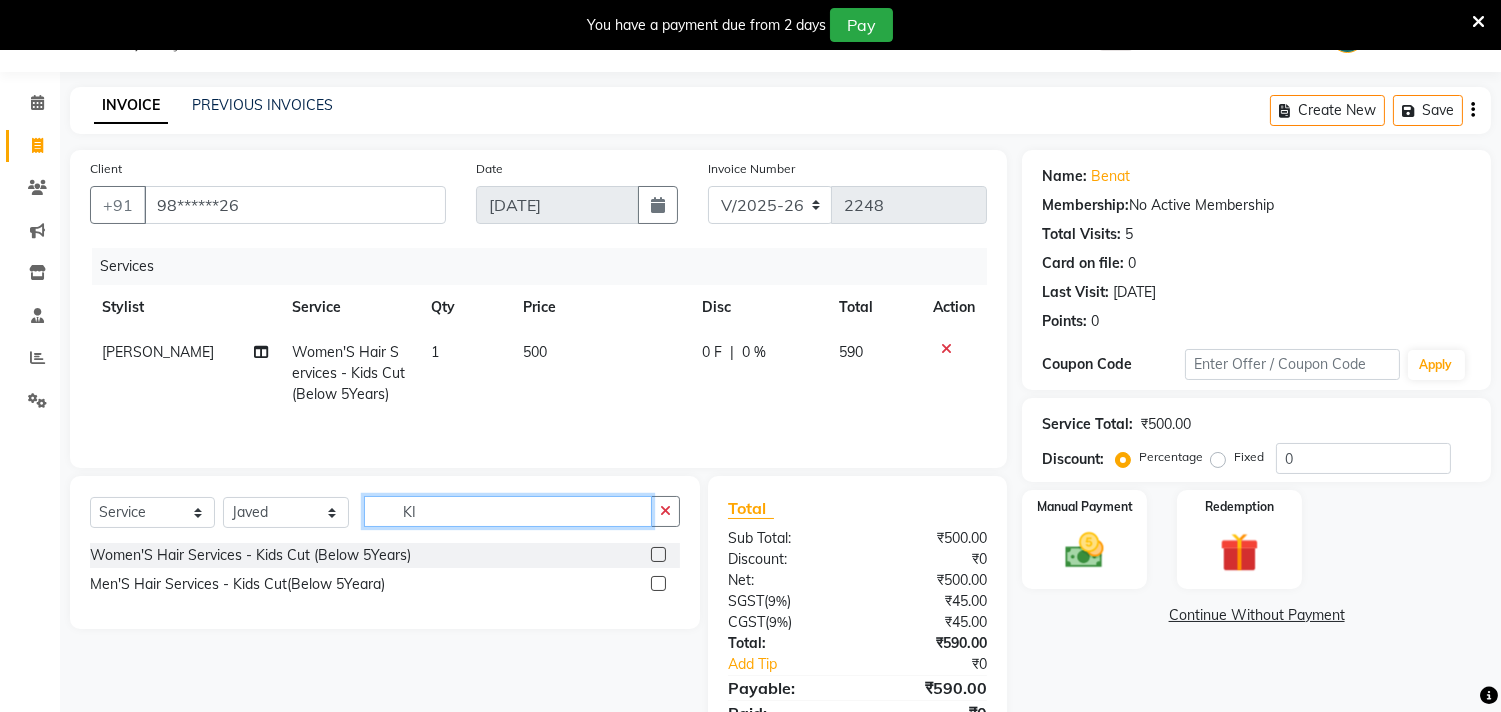 type on "K" 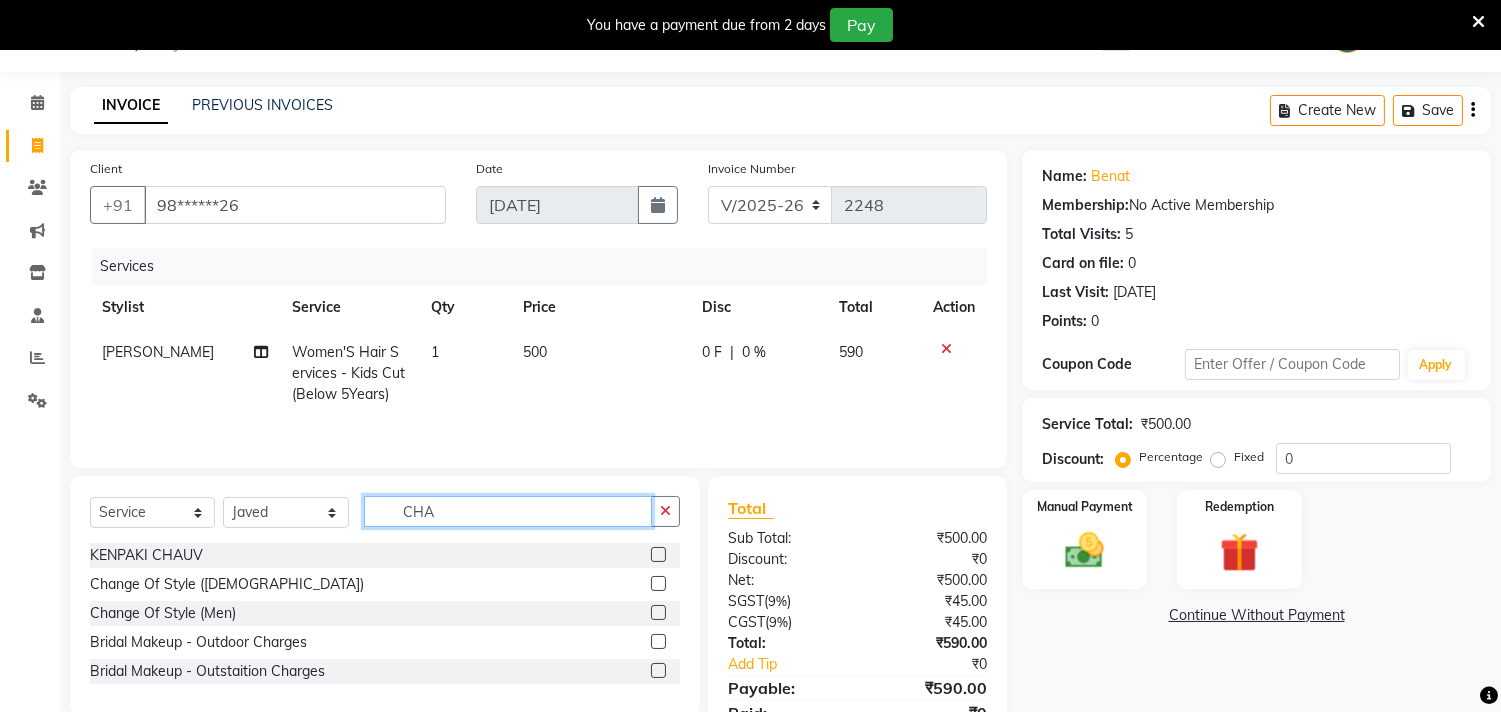 type on "CHA" 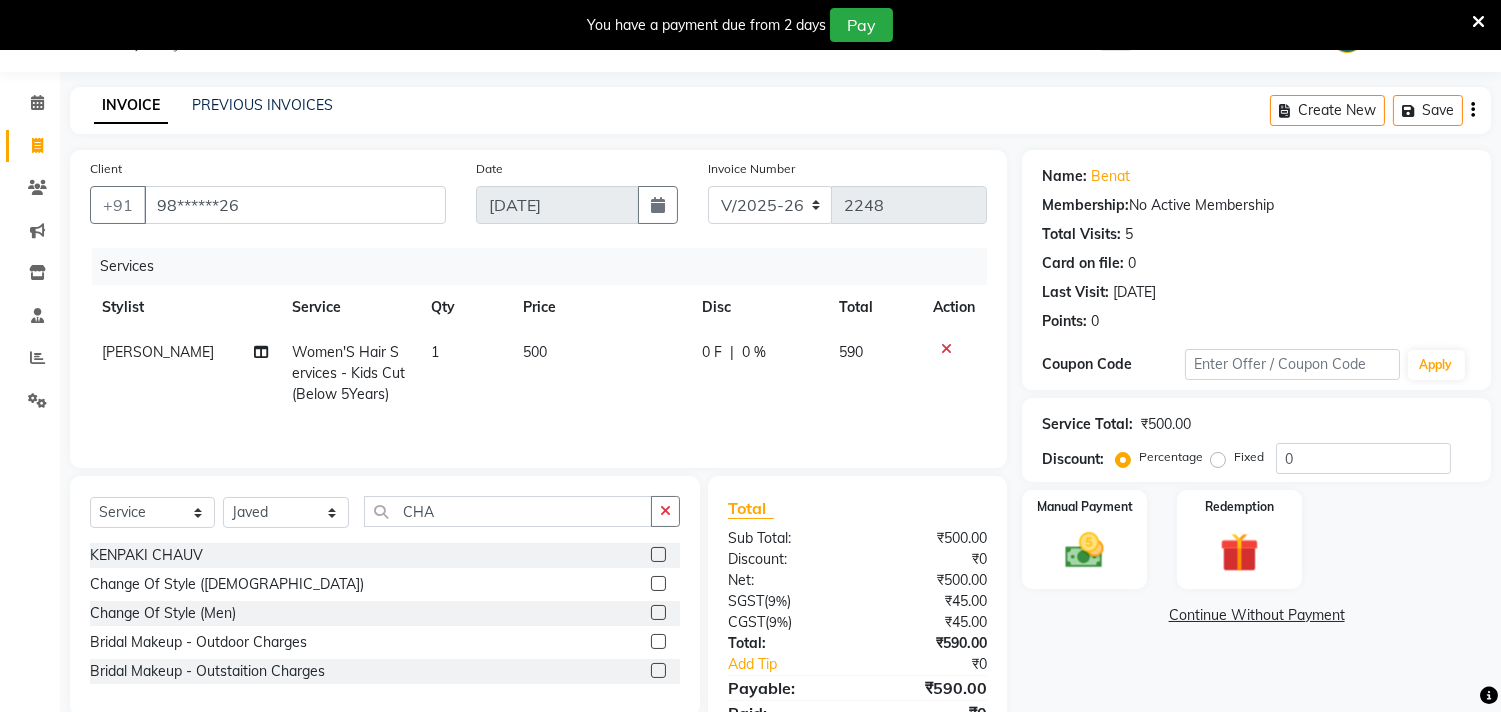 click 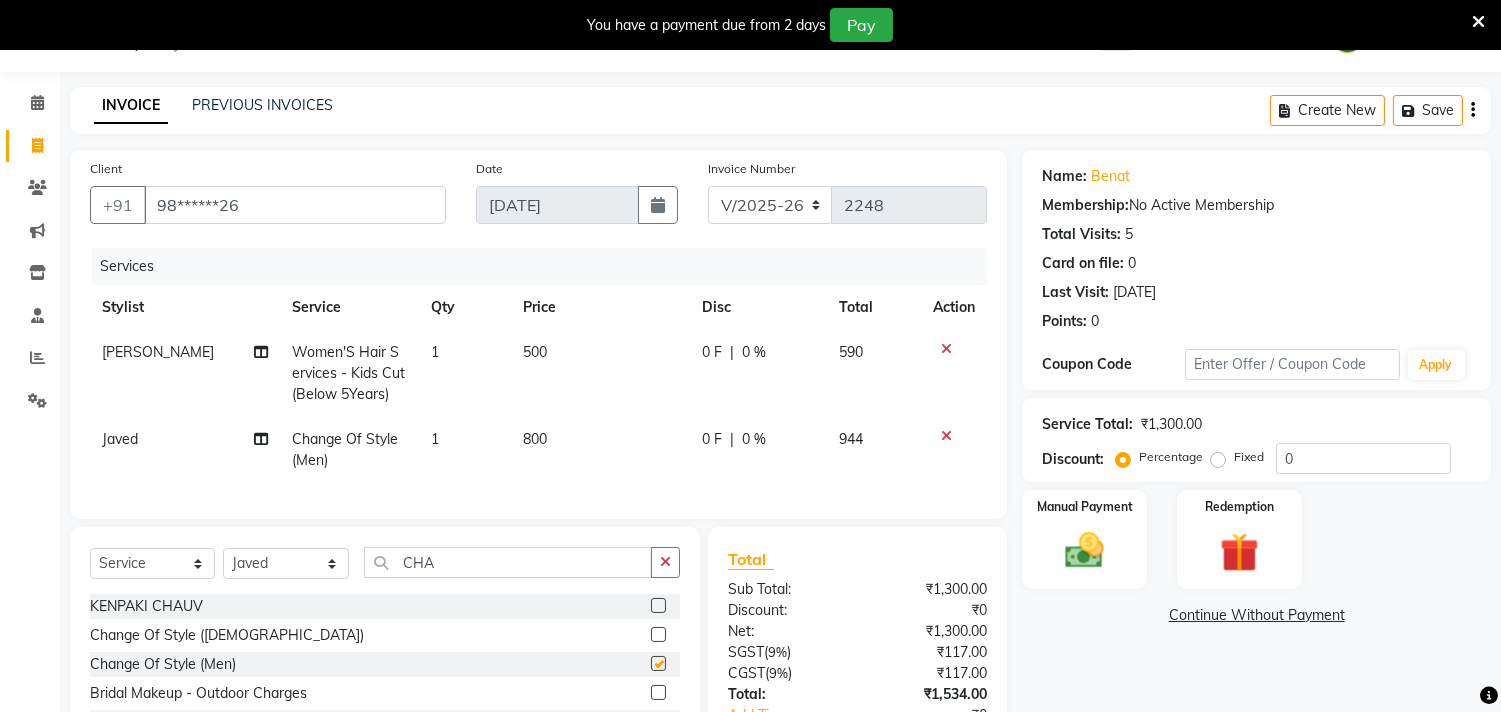 checkbox on "false" 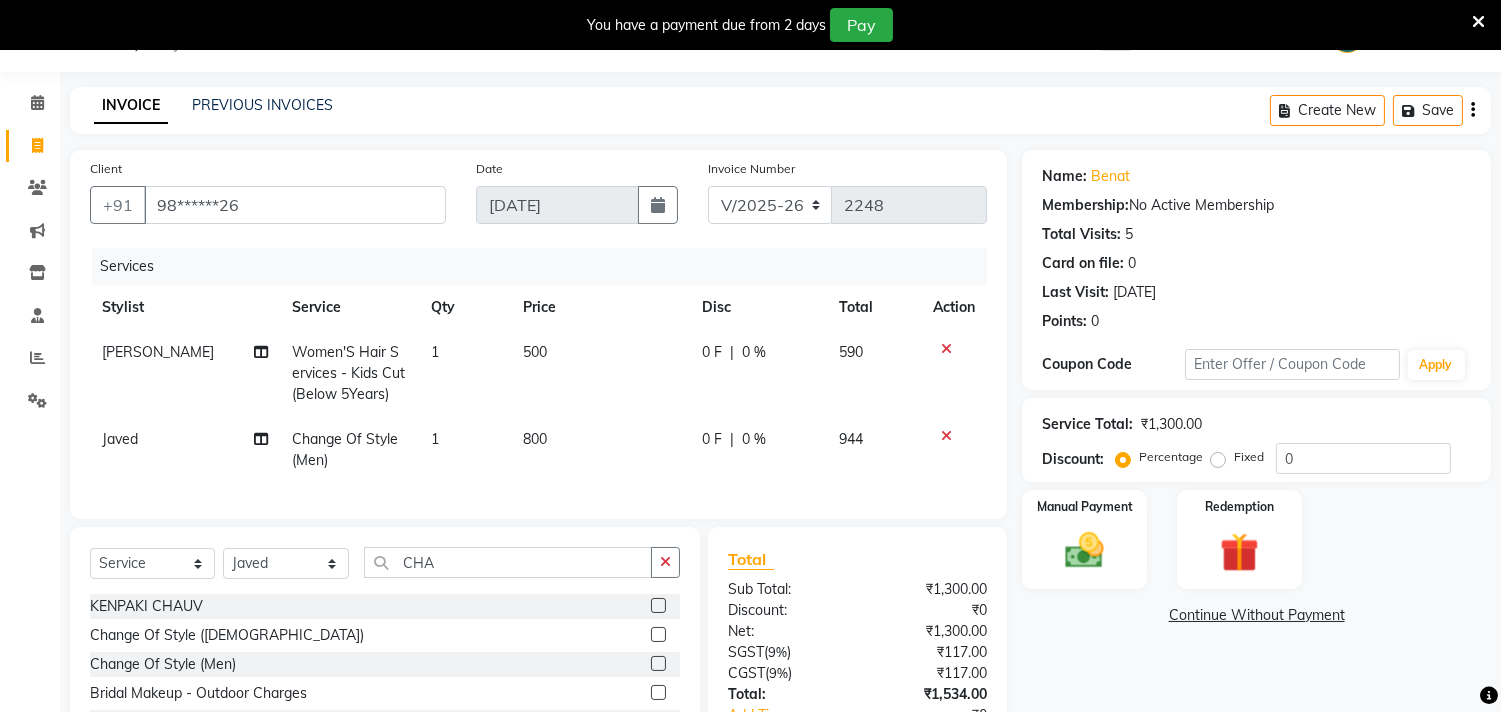 click on "Select  Service  Product  Membership  Package Voucher Prepaid Gift Card  Select Stylist Admin ANUSHA  Apsu Auditor Ambattur Balaji BANUPRIYA Bhuvanesh Dingg - Support Team DIVYA INBARAJ INDHU Javed Jayakumar Joice Neimalsawm  Kalaiselvi KAMALA Nathalie Marinaa Chaarlette POOJA  PREETHI Preethi Raj PRISCILLA RADHA RAJESH  SAHIL SEETHAL SOCHIPEM Suresh Babu SUSHMITA VANITHA Veena Ravi Vignesh  Vinitha Virtue admin VIRTUE SALON CHA KENPAKI CHAUV  Change Of Style (Female)  Change Of Style (Men)  Bridal Makeup - Outdoor Charges  Bridal Makeup - Outstaition Charges" 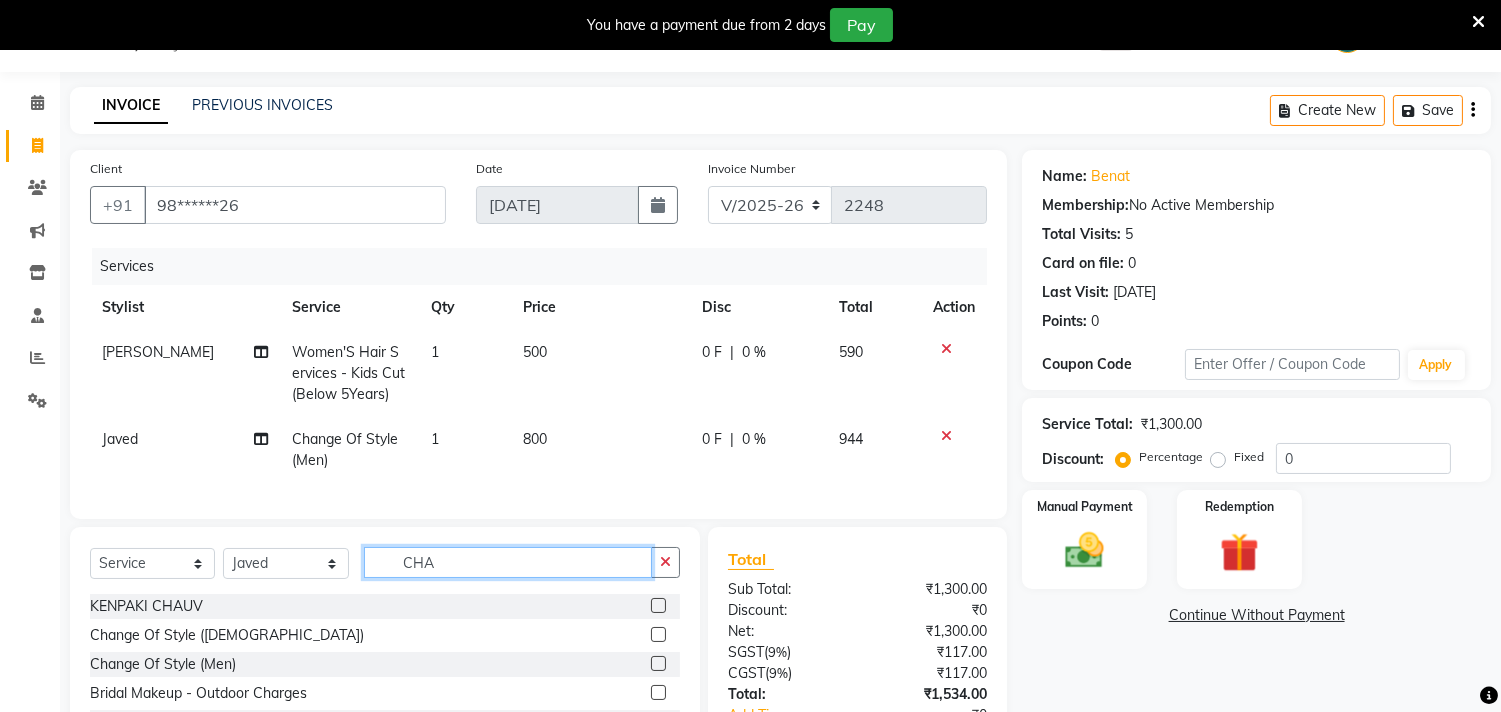click on "CHA" 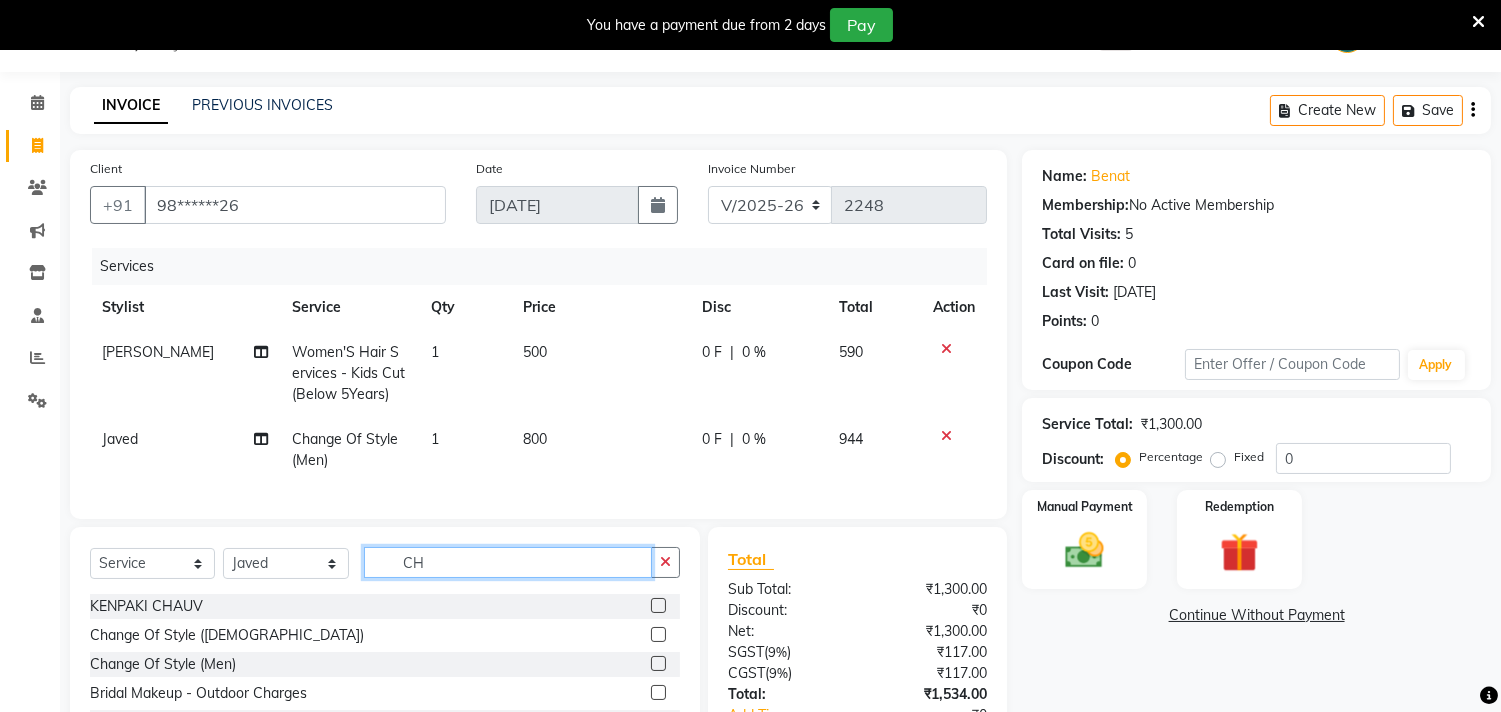 type on "C" 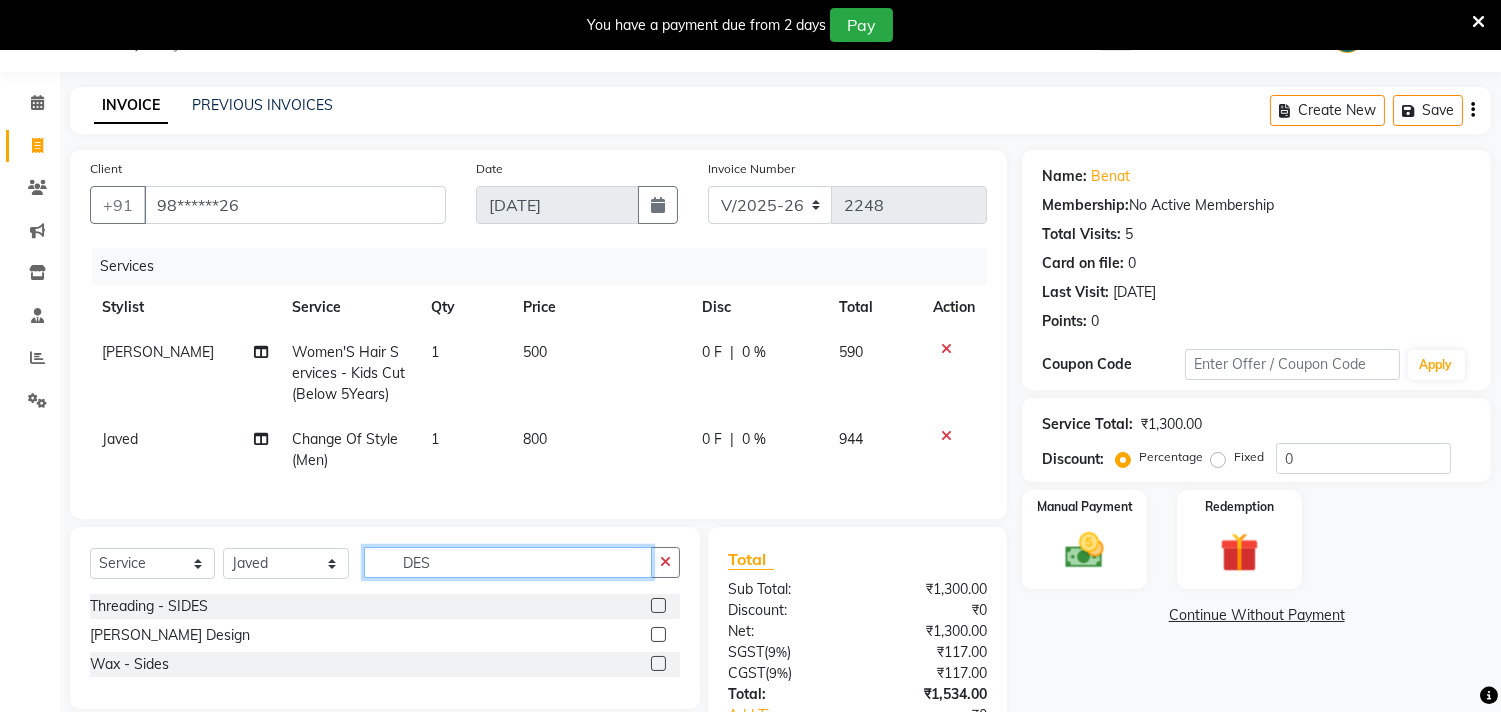 type on "DES" 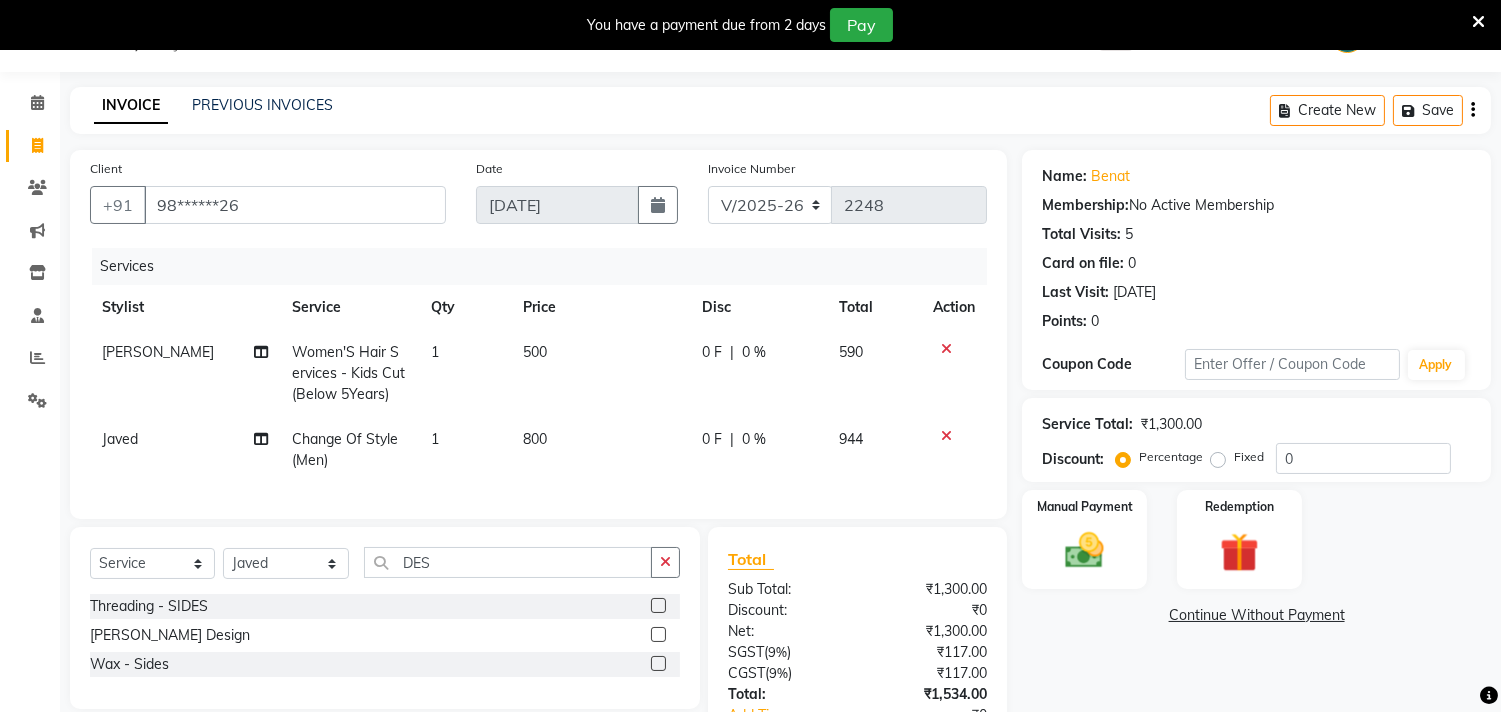 click 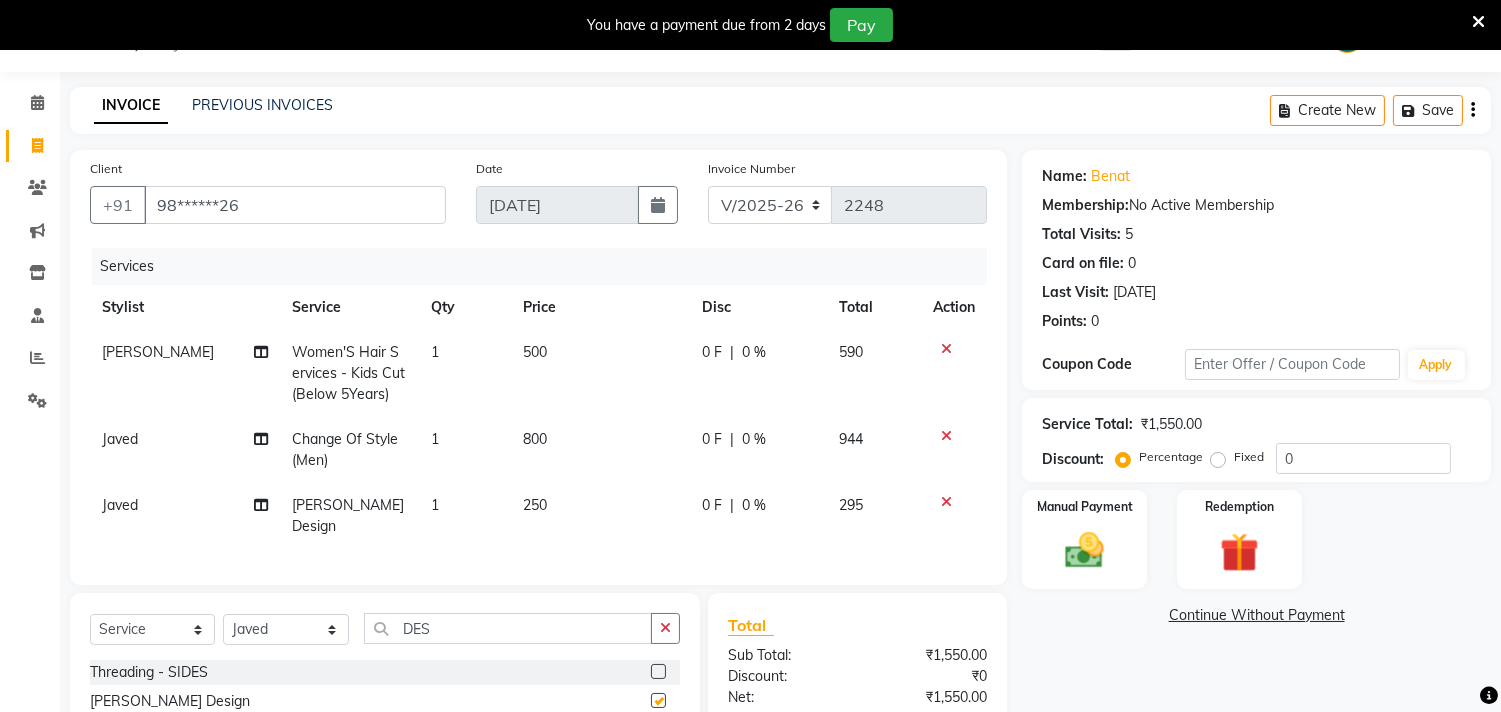 checkbox on "false" 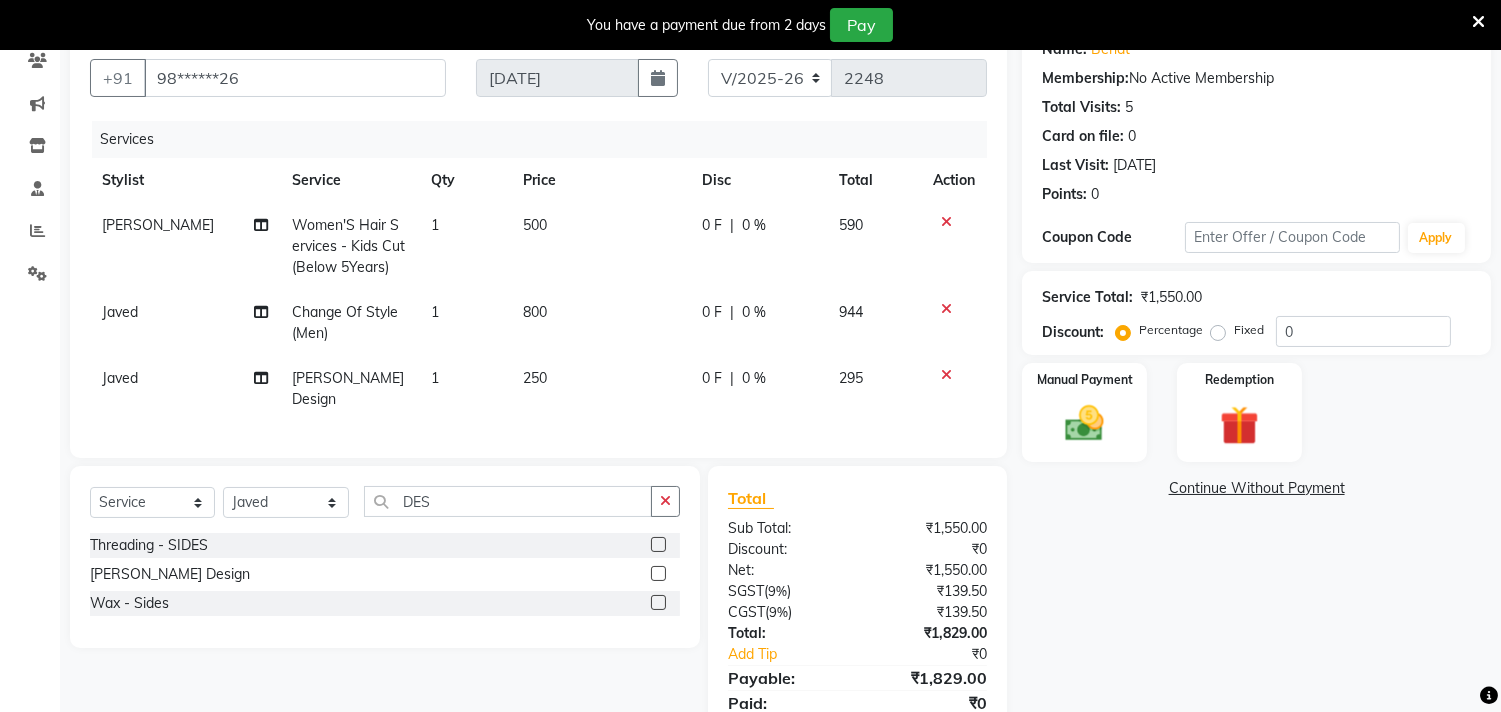 scroll, scrollTop: 201, scrollLeft: 0, axis: vertical 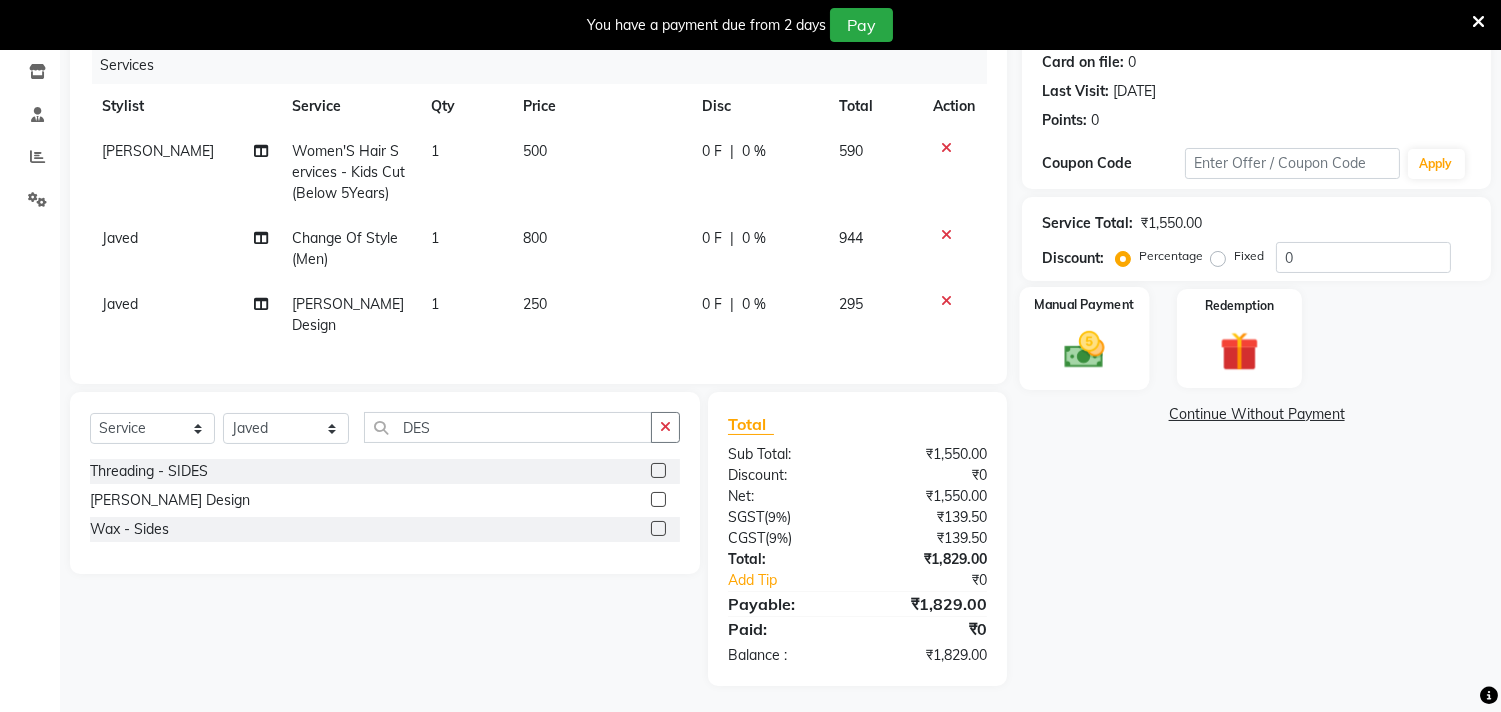 click 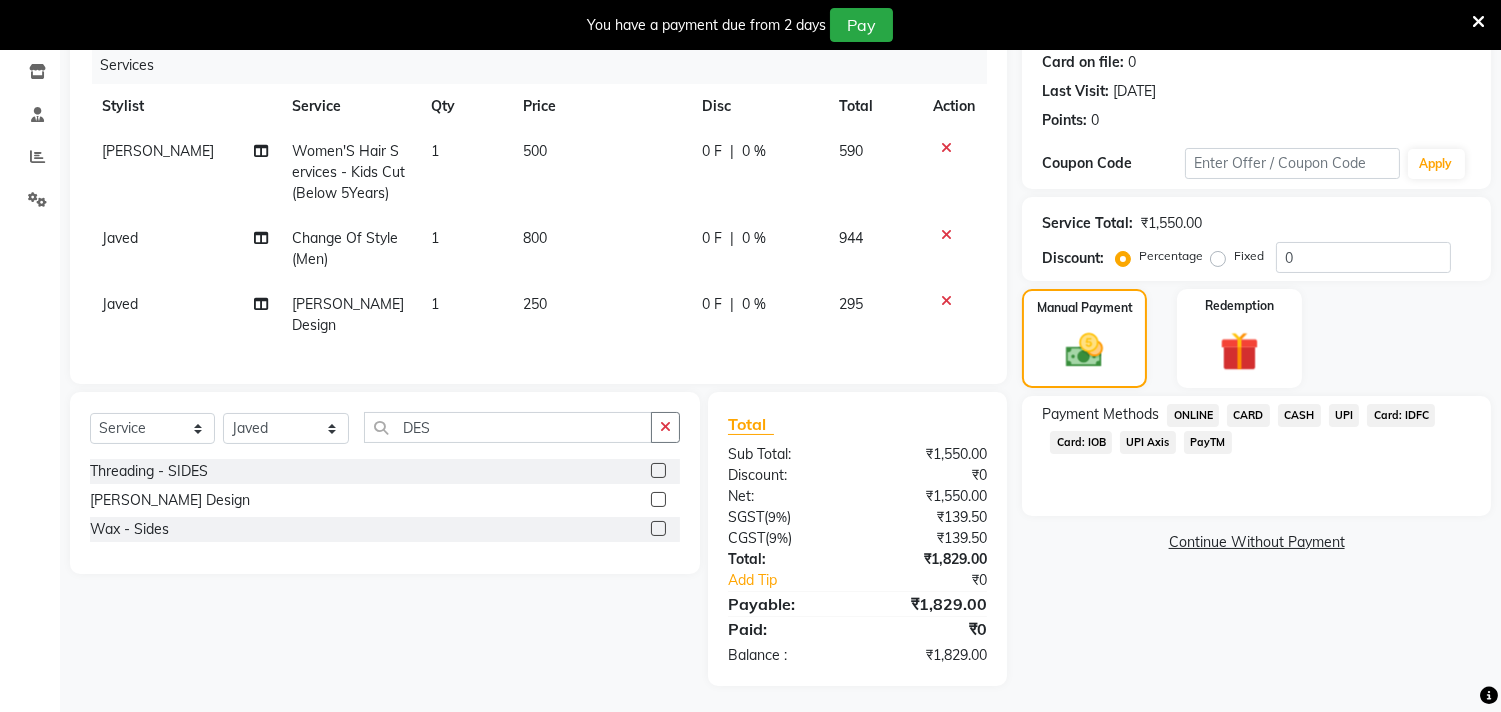 click on "Card: IOB" 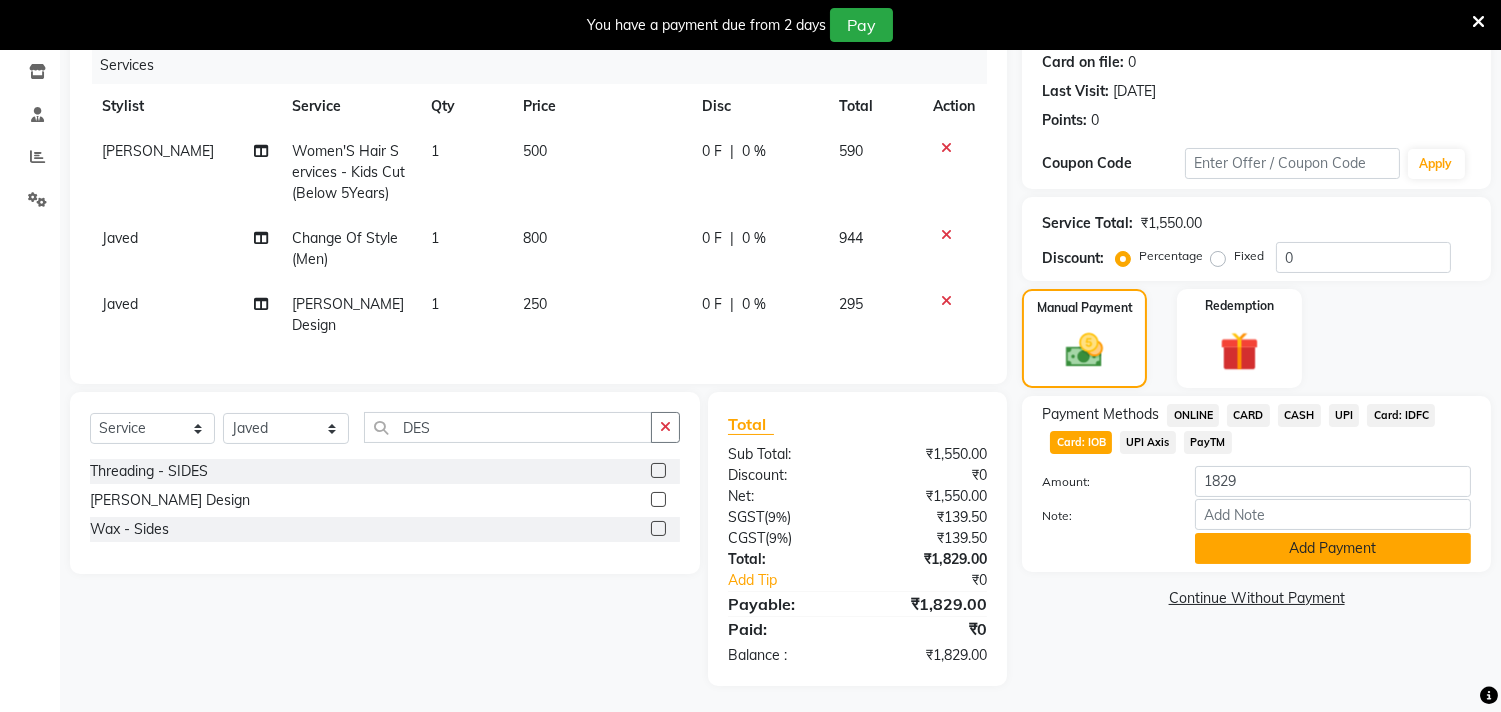click on "Add Payment" 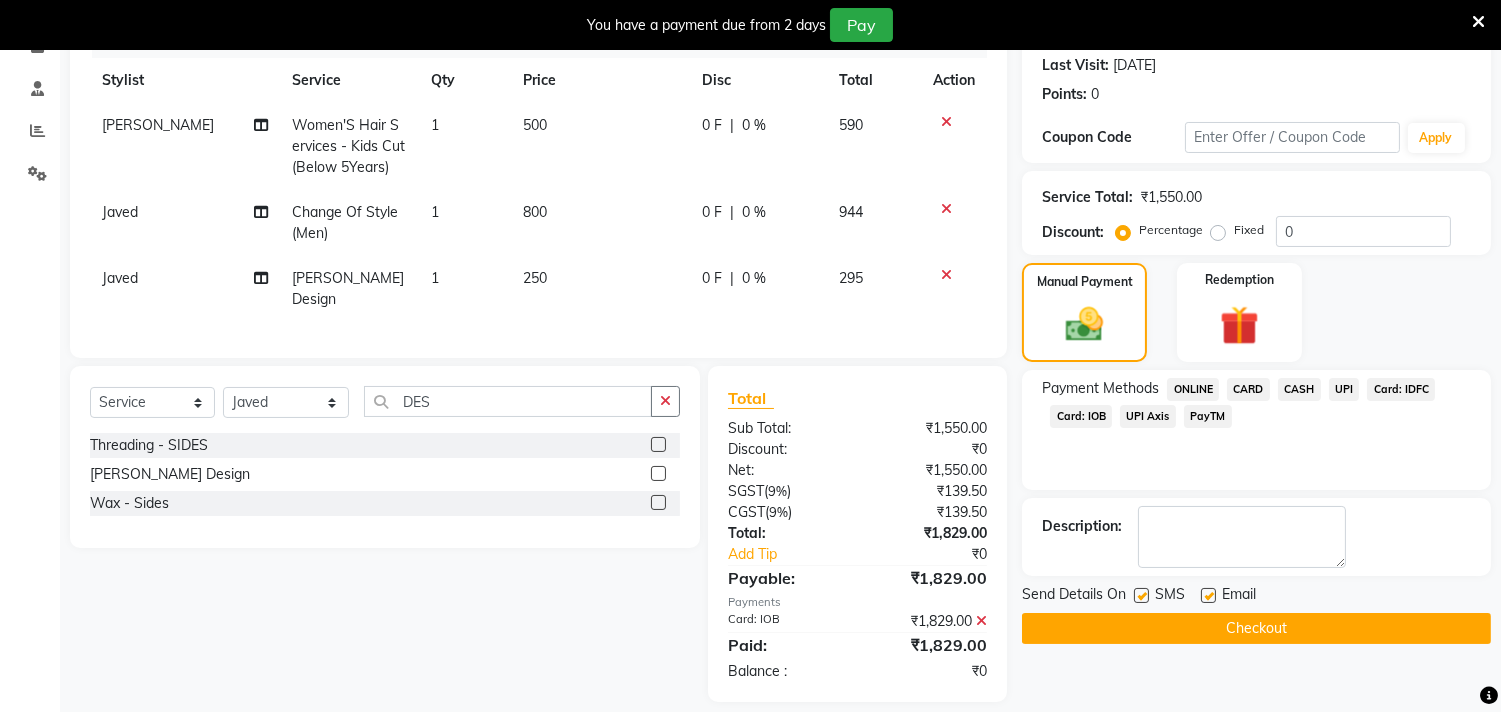 scroll, scrollTop: 242, scrollLeft: 0, axis: vertical 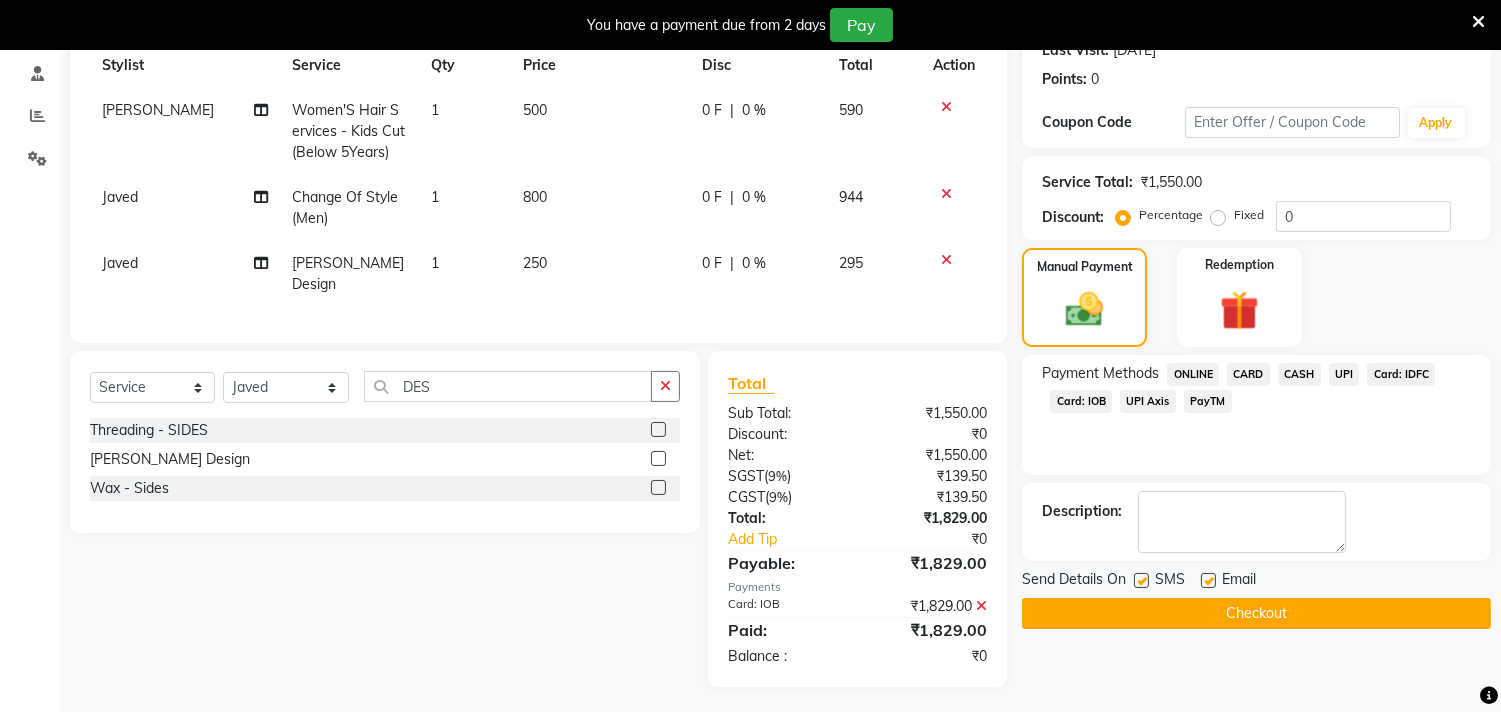 click on "Checkout" 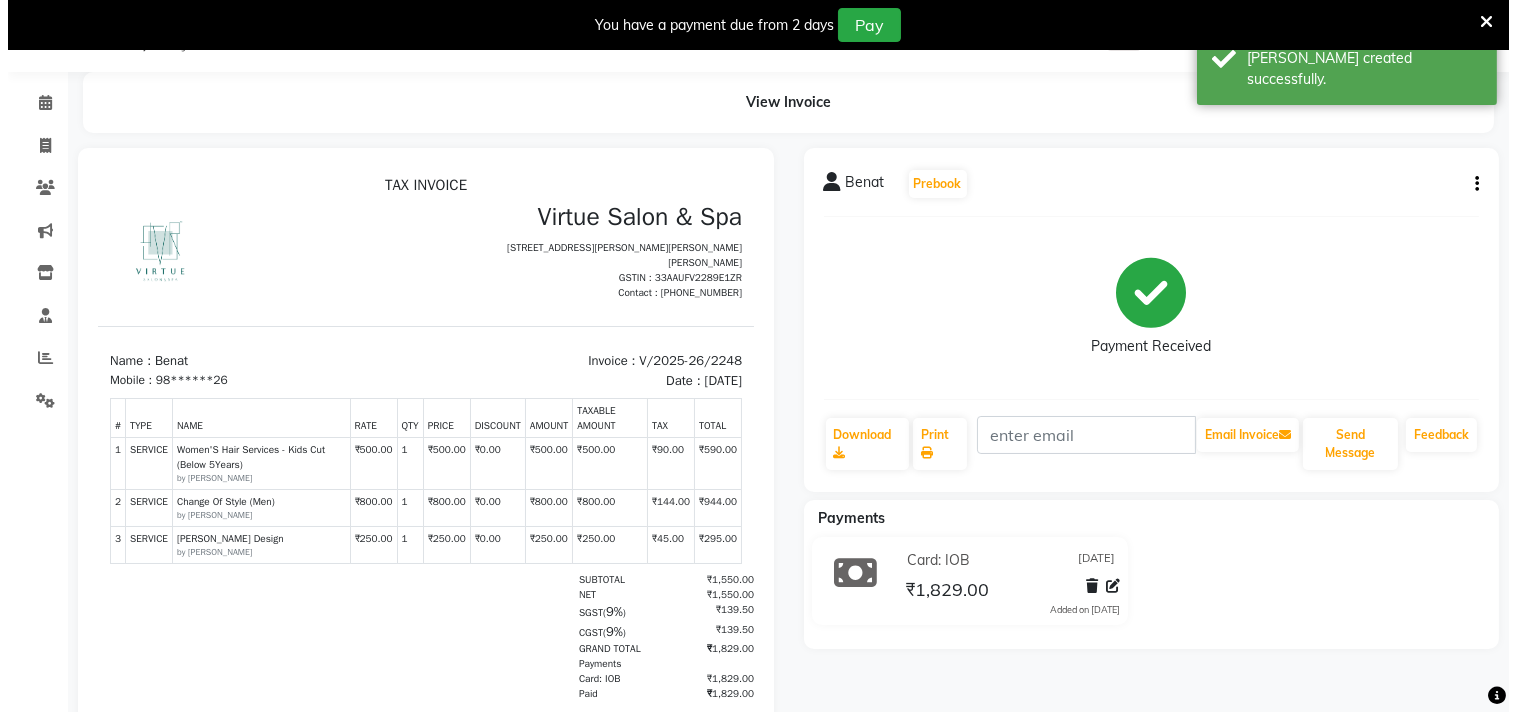 scroll, scrollTop: 0, scrollLeft: 0, axis: both 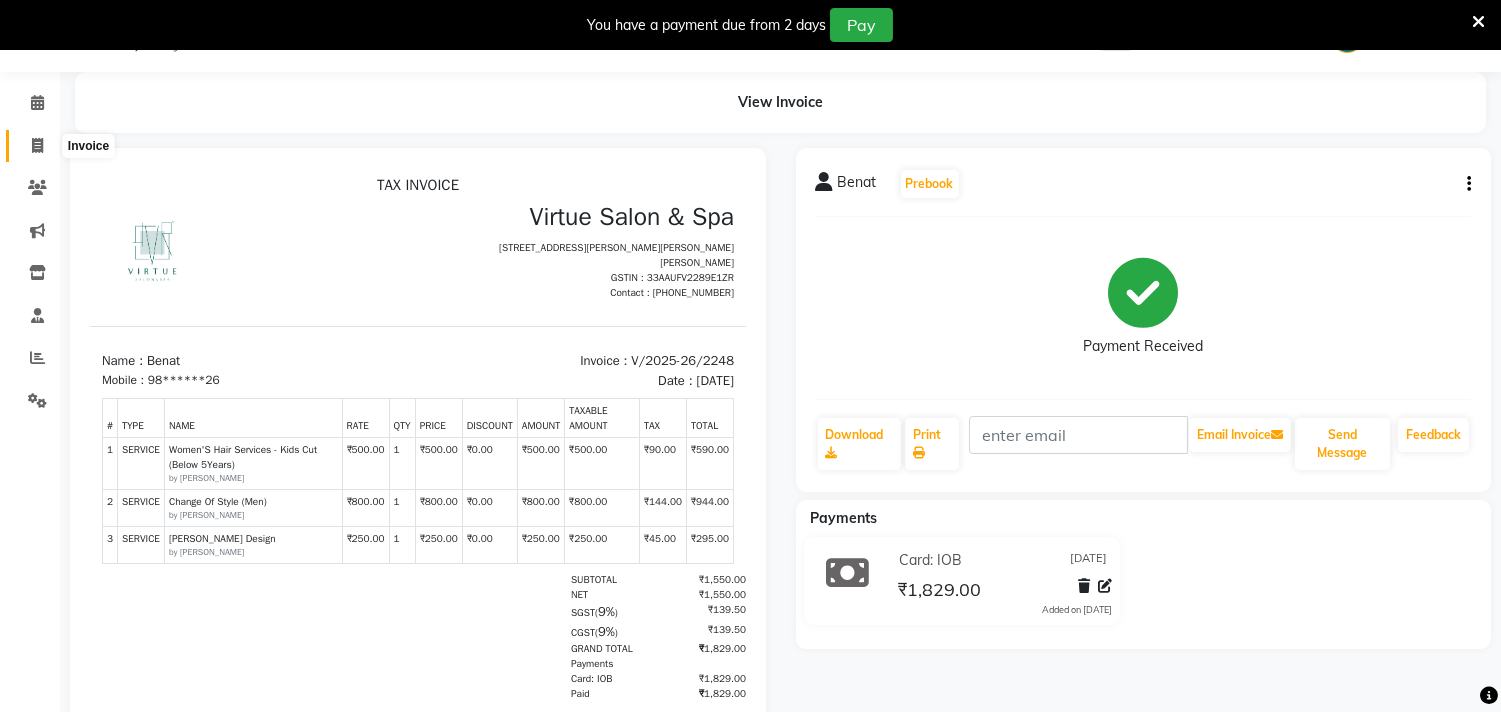 click 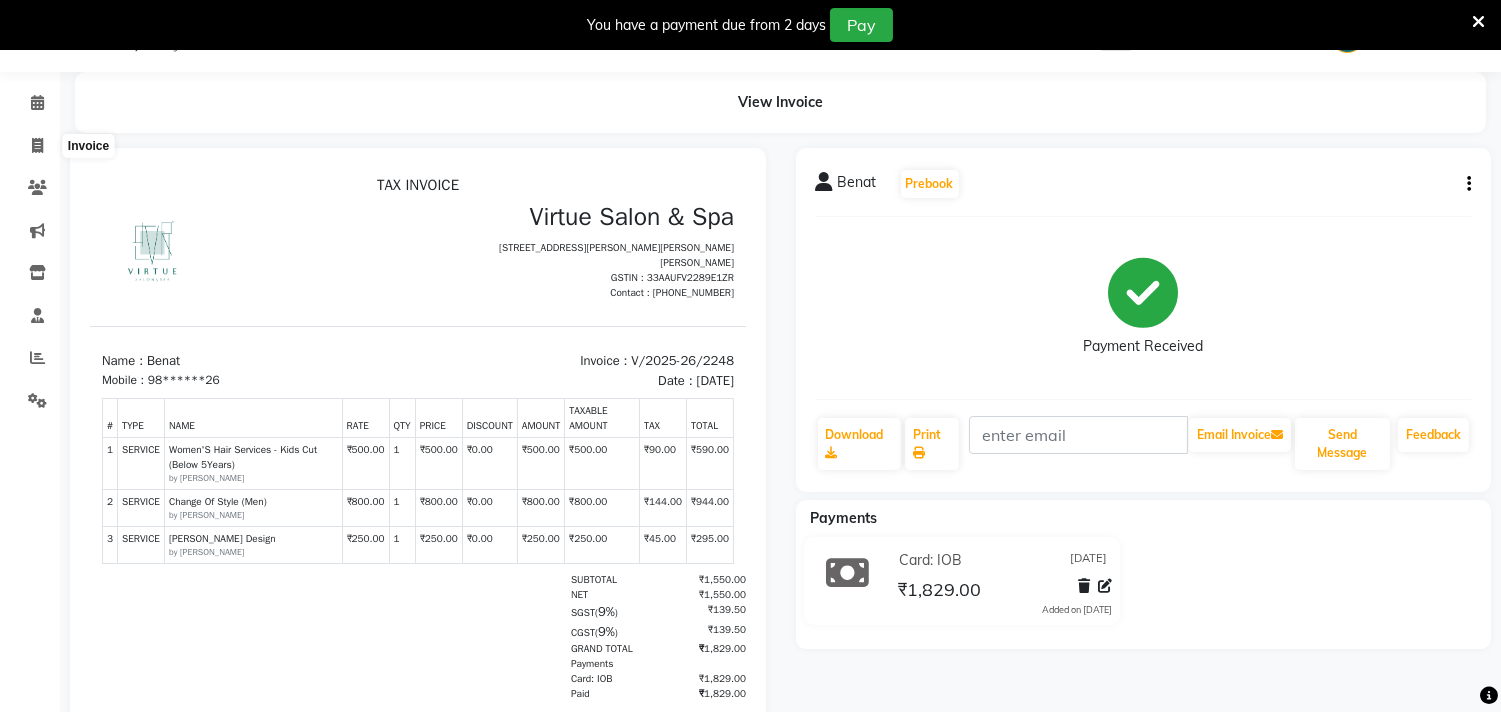 select on "service" 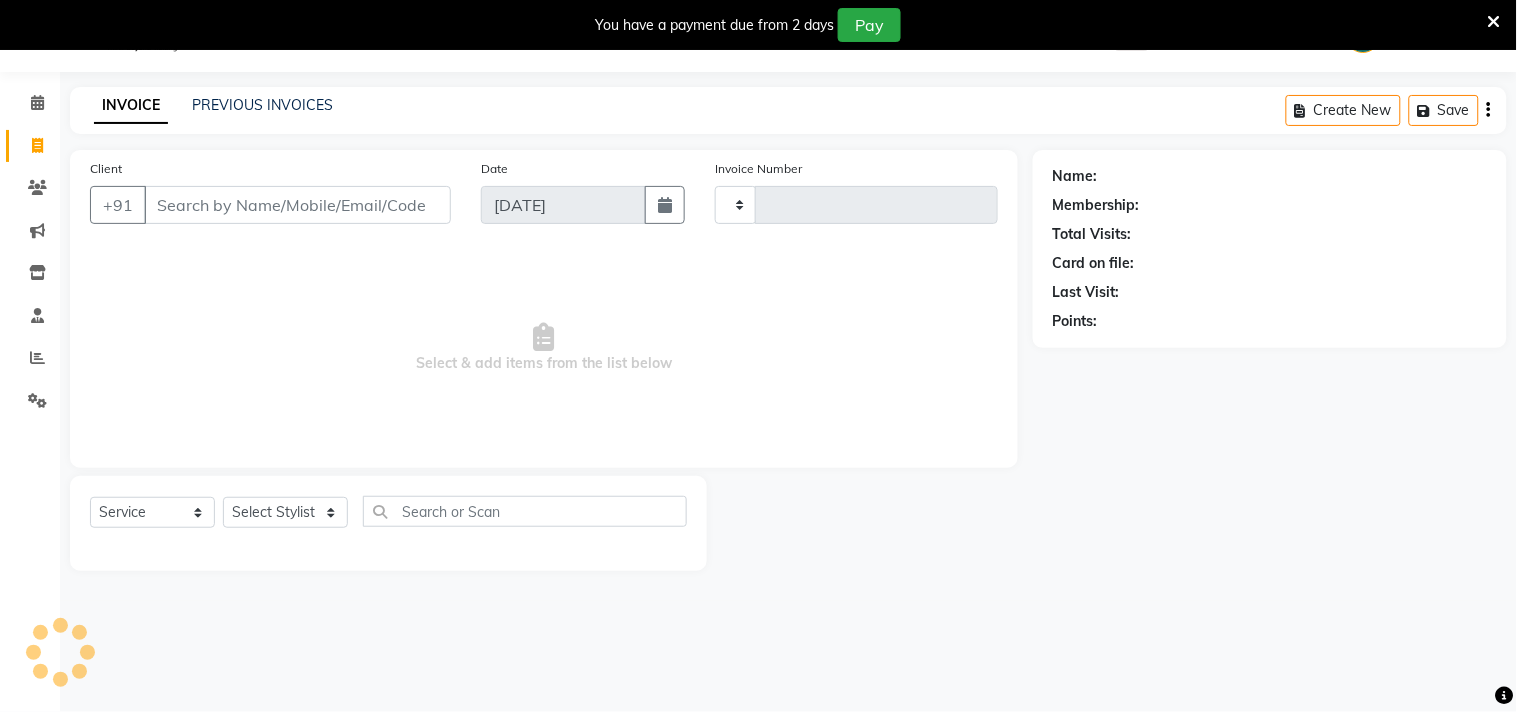 type on "2249" 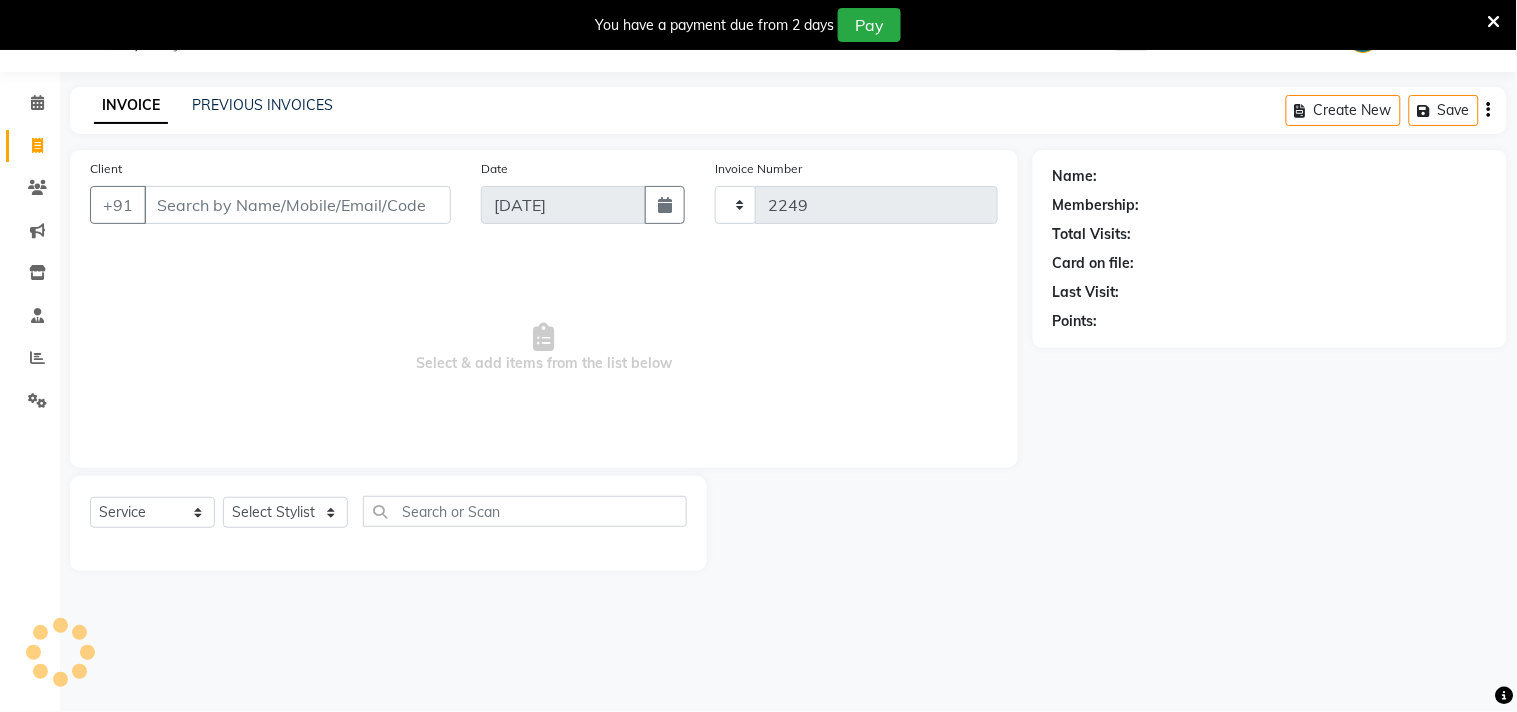 select on "4466" 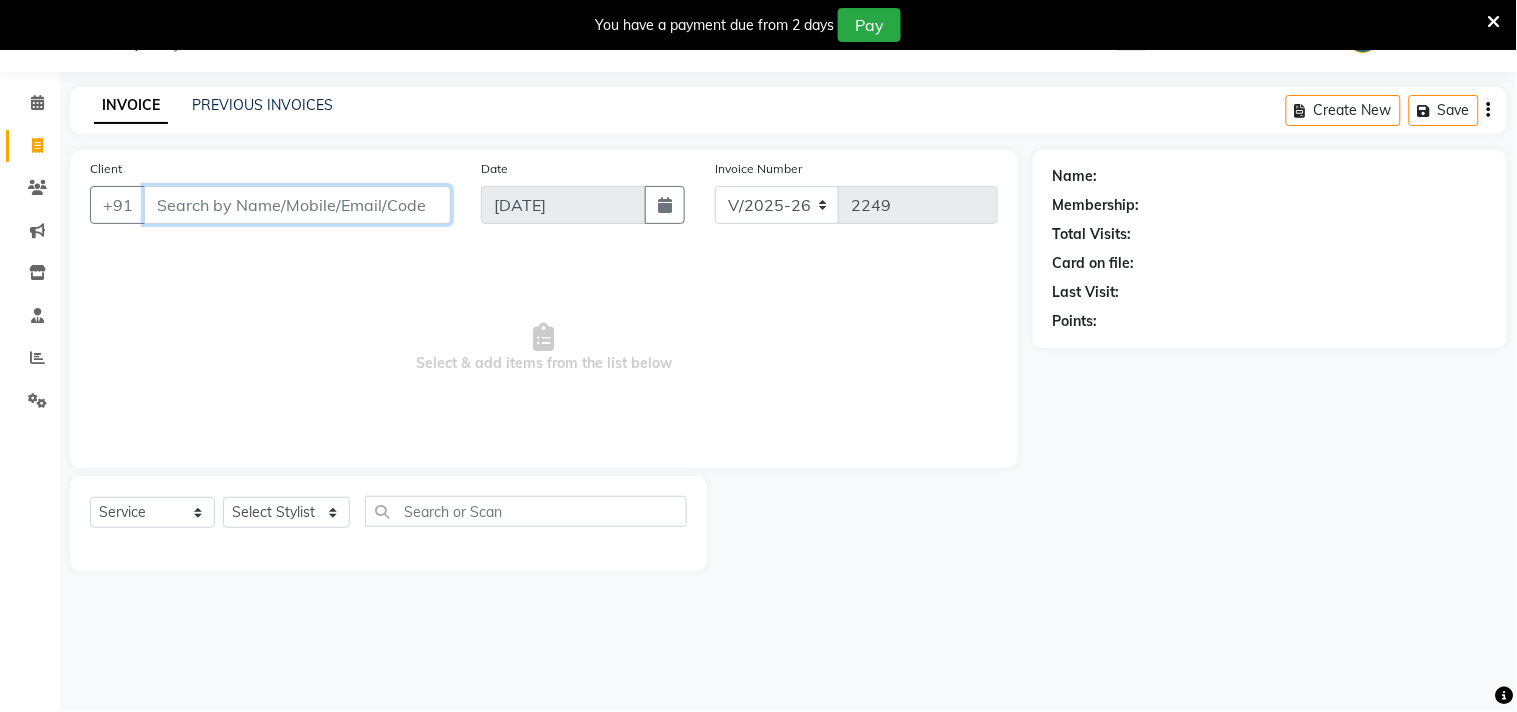 click on "Client" at bounding box center (297, 205) 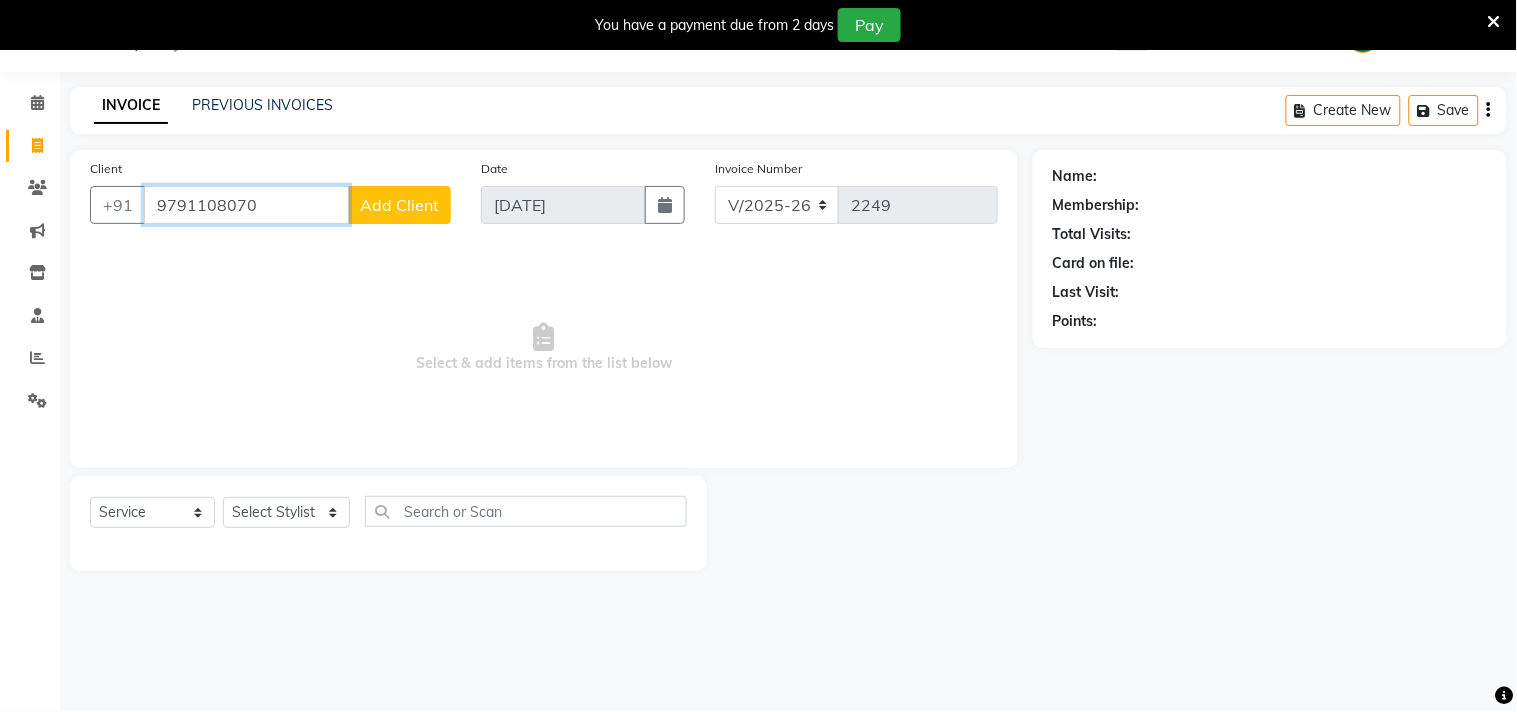 type on "9791108070" 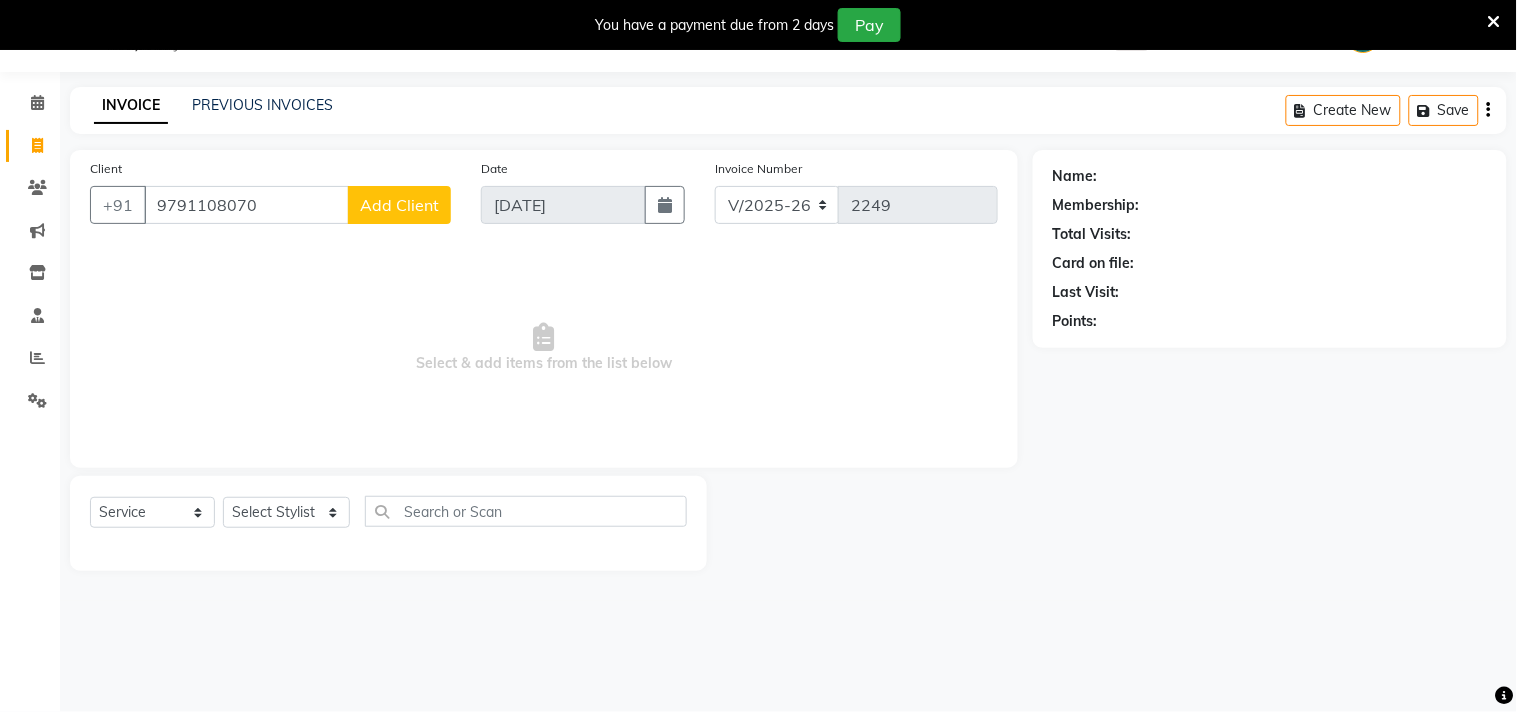 click on "Add Client" 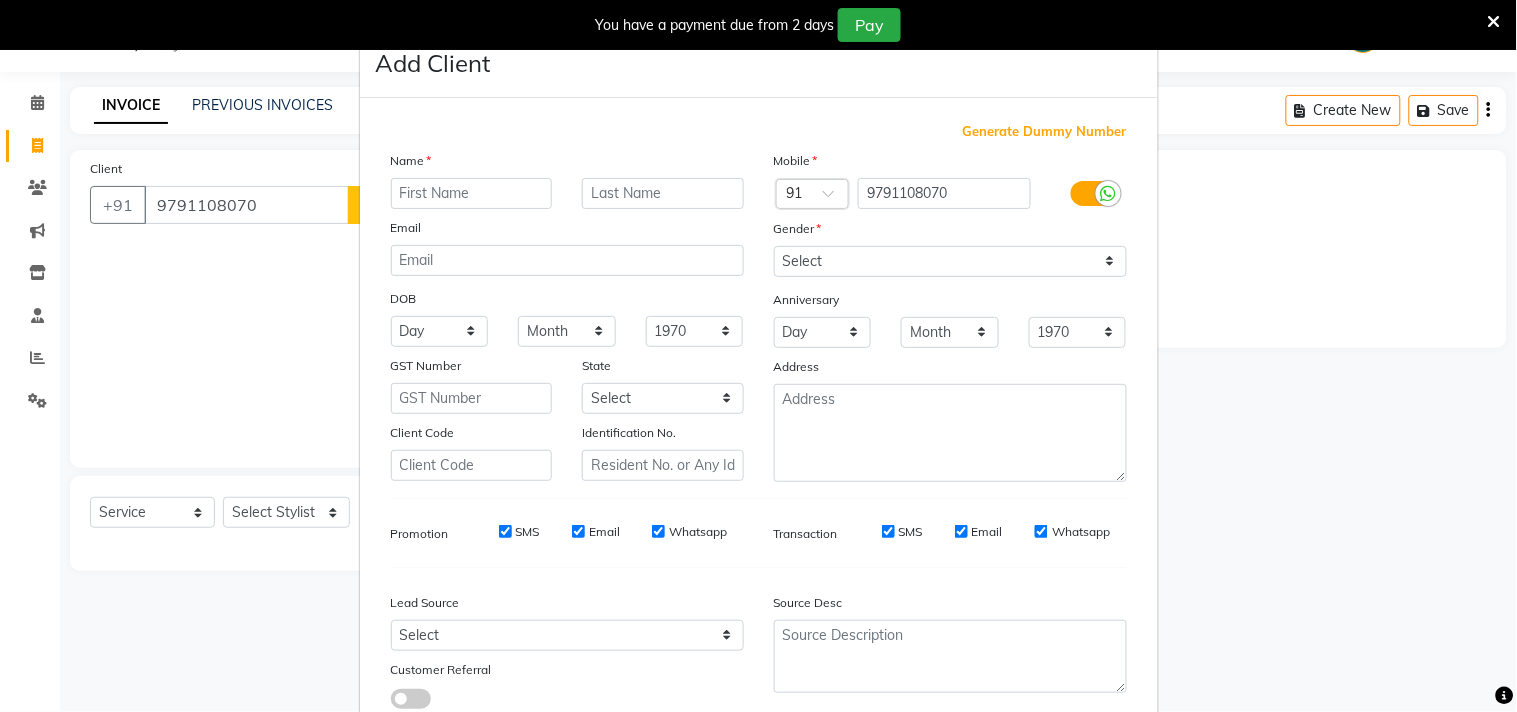 click at bounding box center (472, 193) 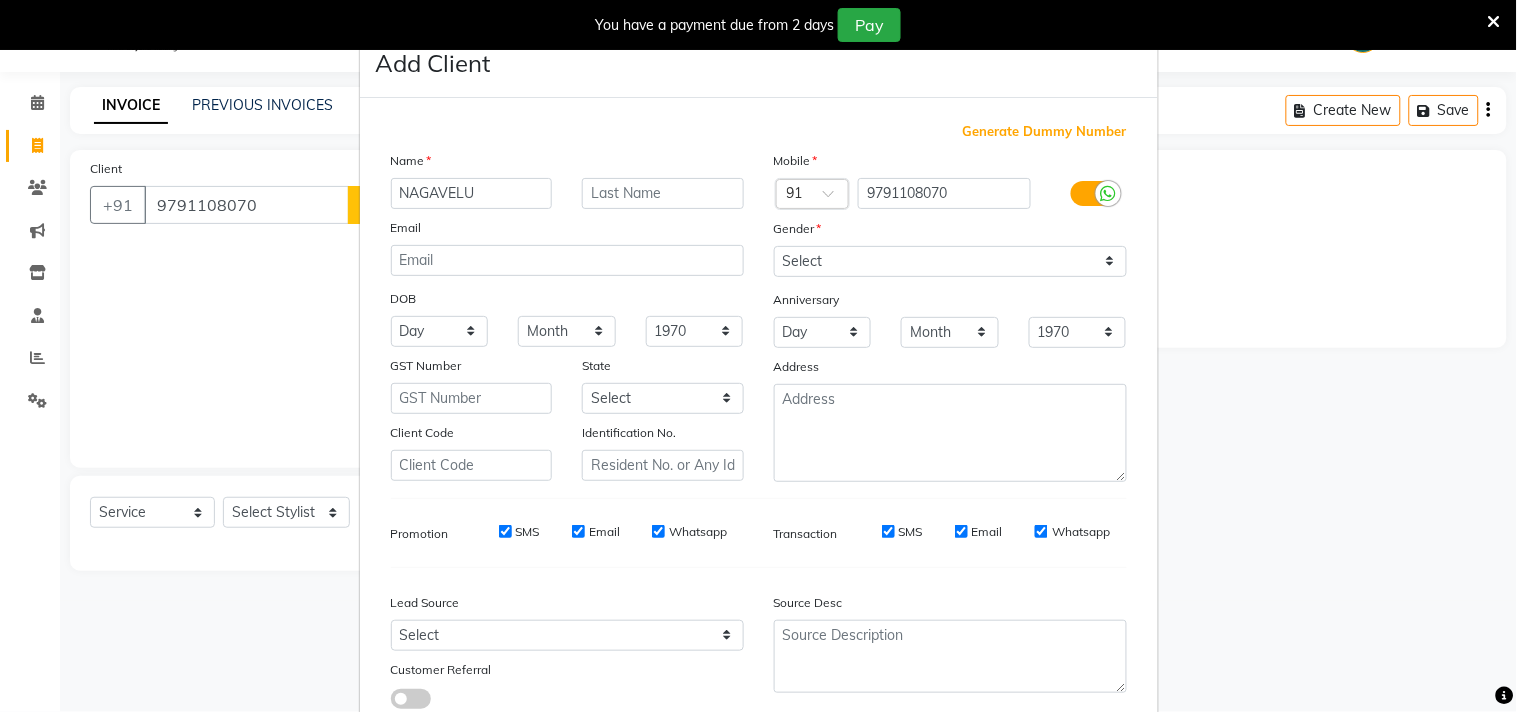type on "NAGAVELU" 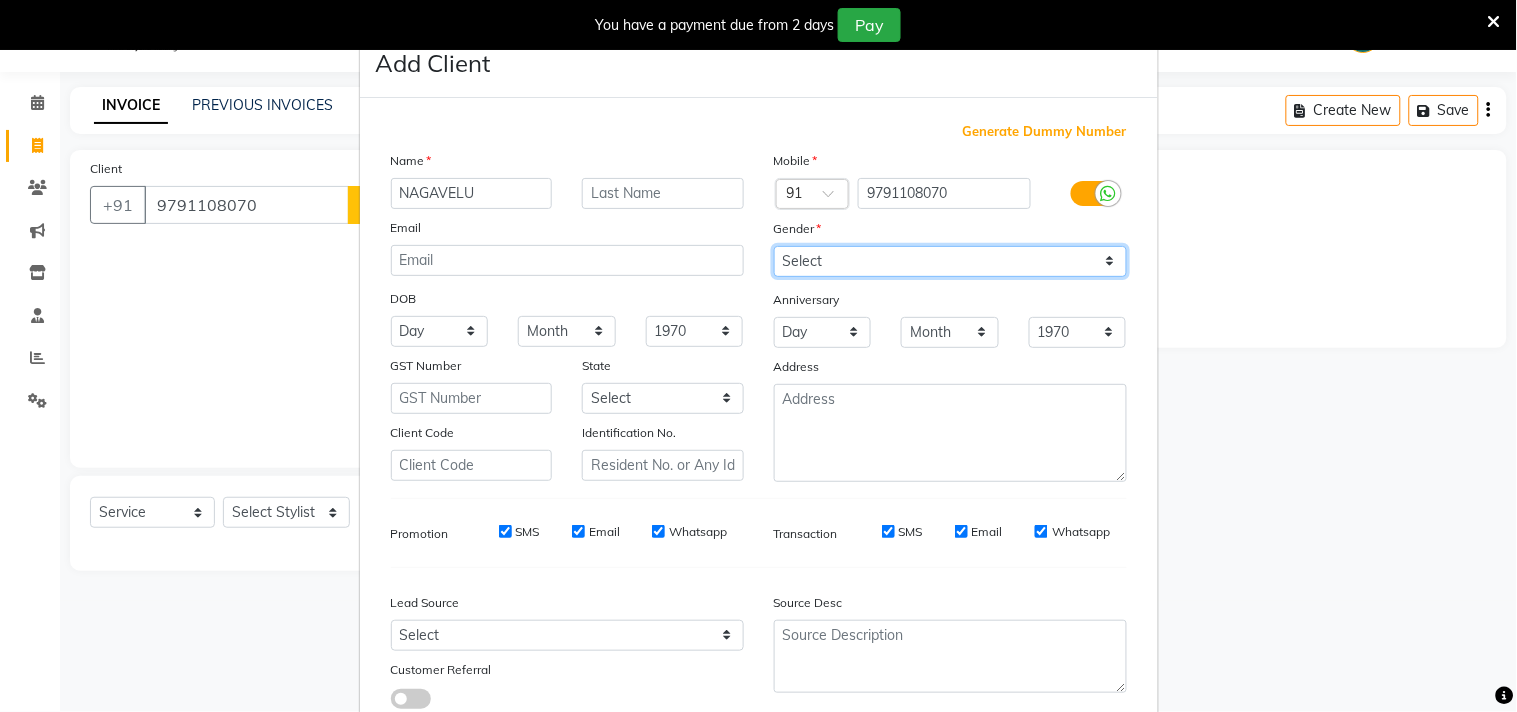 click on "Select Male Female Other Prefer Not To Say" at bounding box center (950, 261) 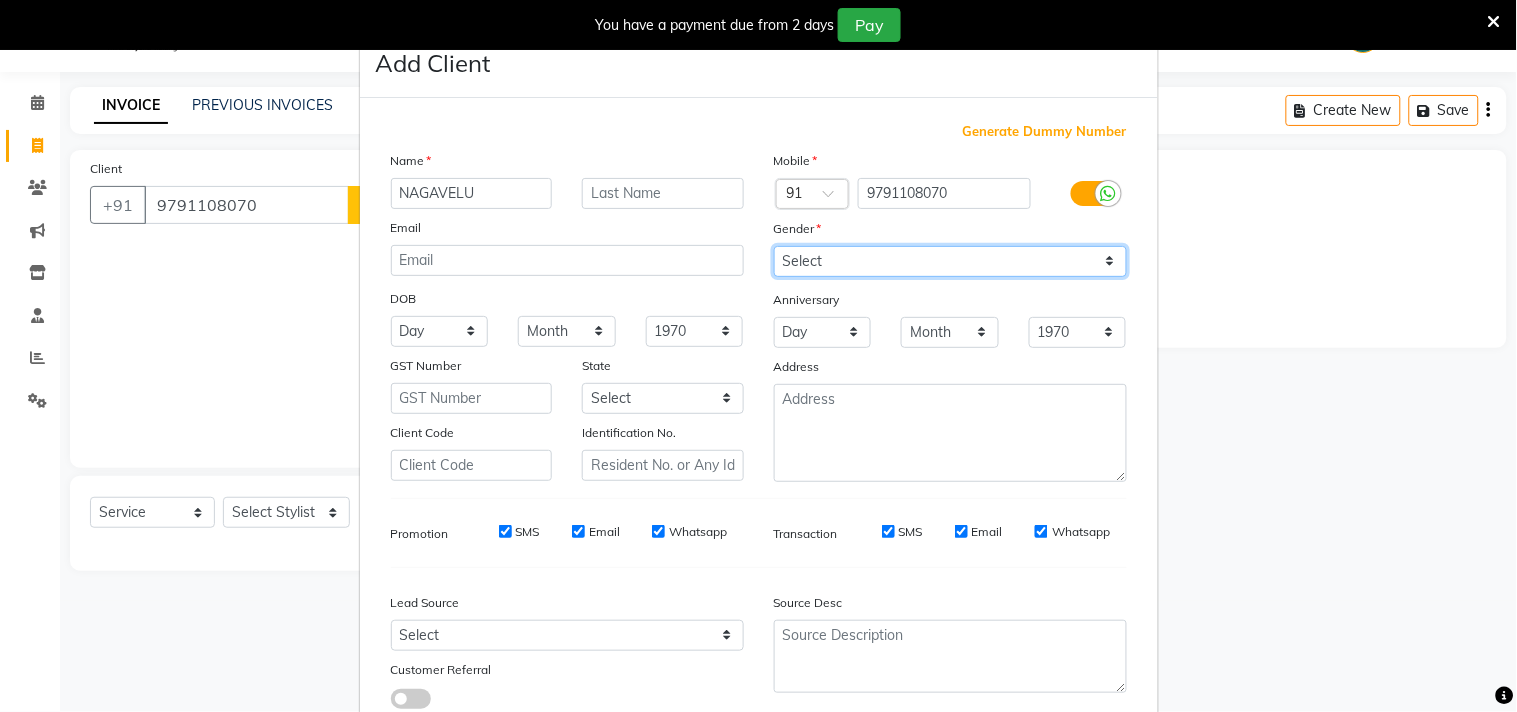 select on "male" 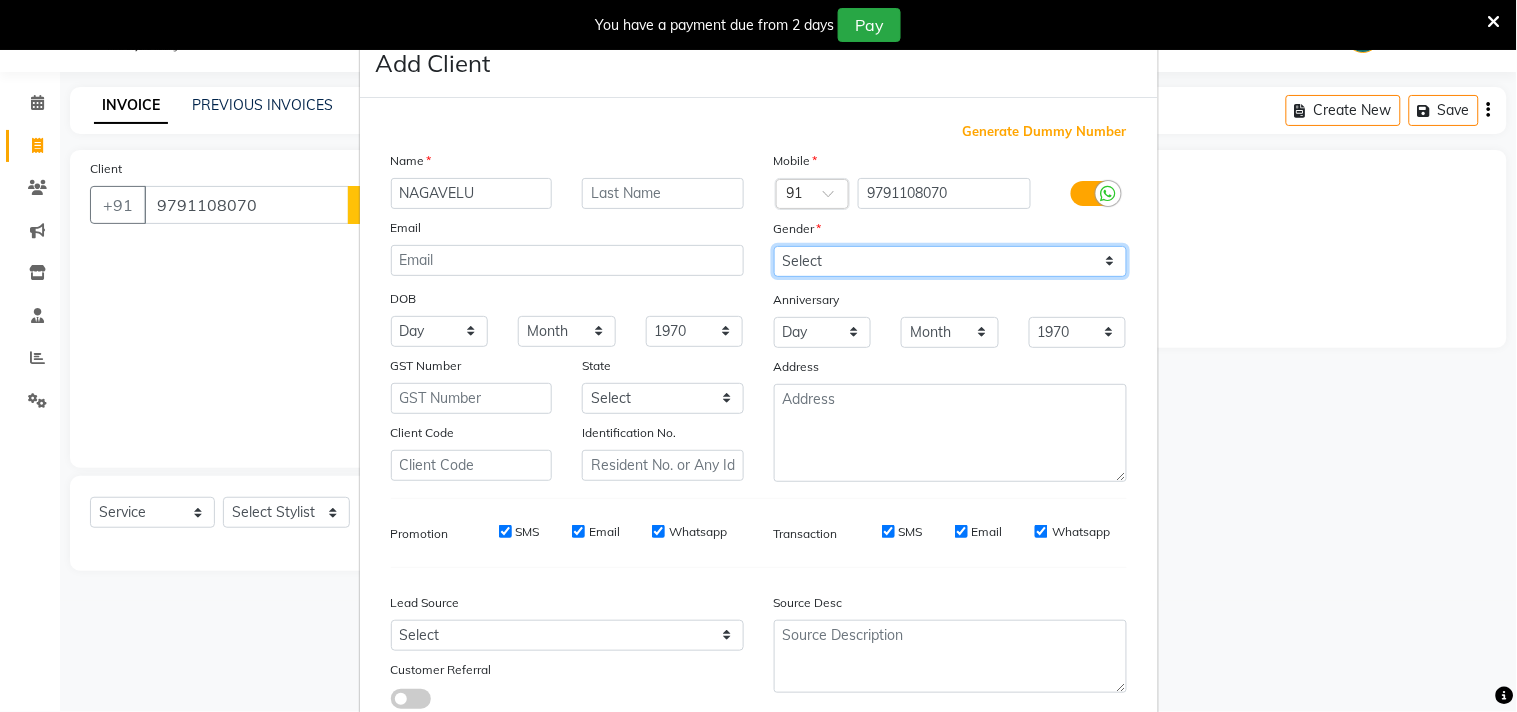 click on "Select Male Female Other Prefer Not To Say" at bounding box center (950, 261) 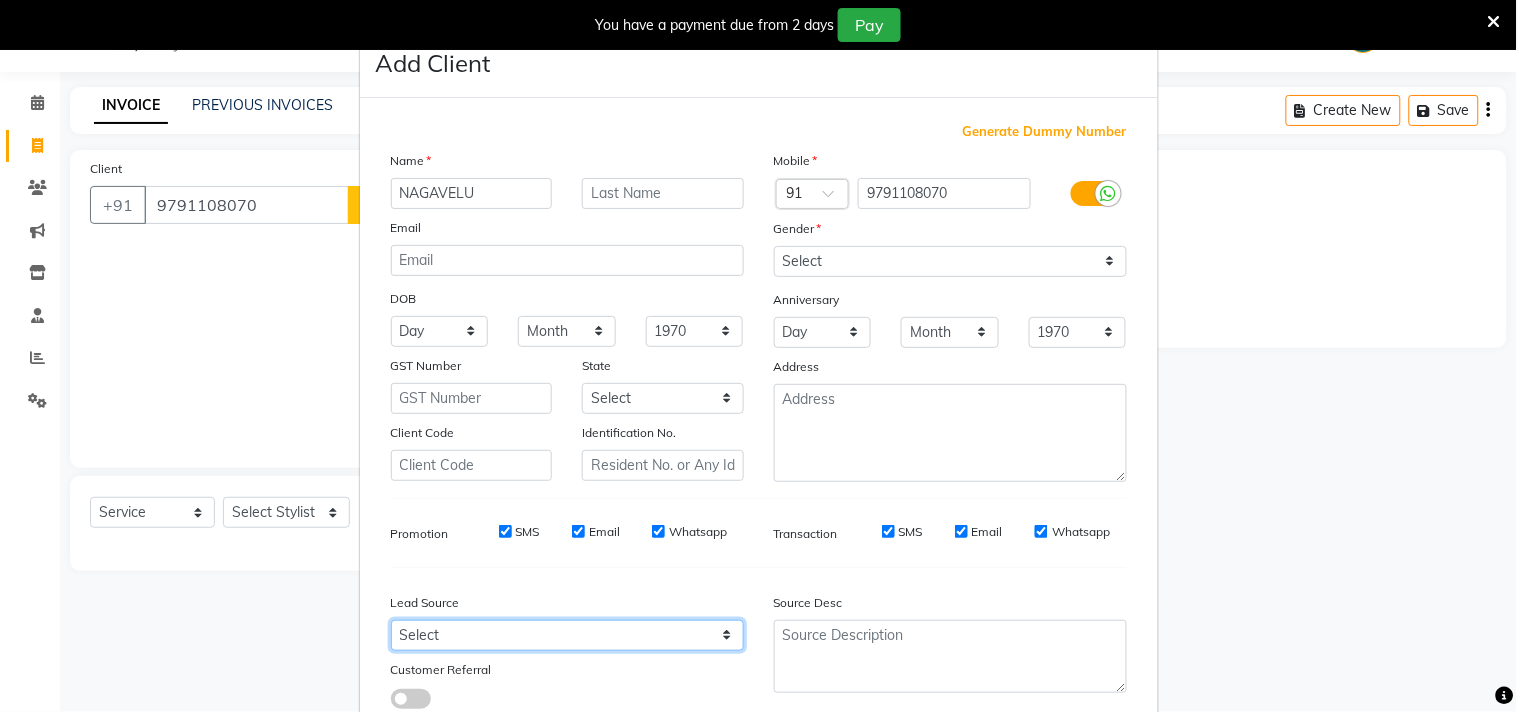 click on "Select Walk-in Referral Internet Friend Word of Mouth Advertisement Facebook JustDial Google Other Instagram  YouTube  WhatsApp" at bounding box center (567, 635) 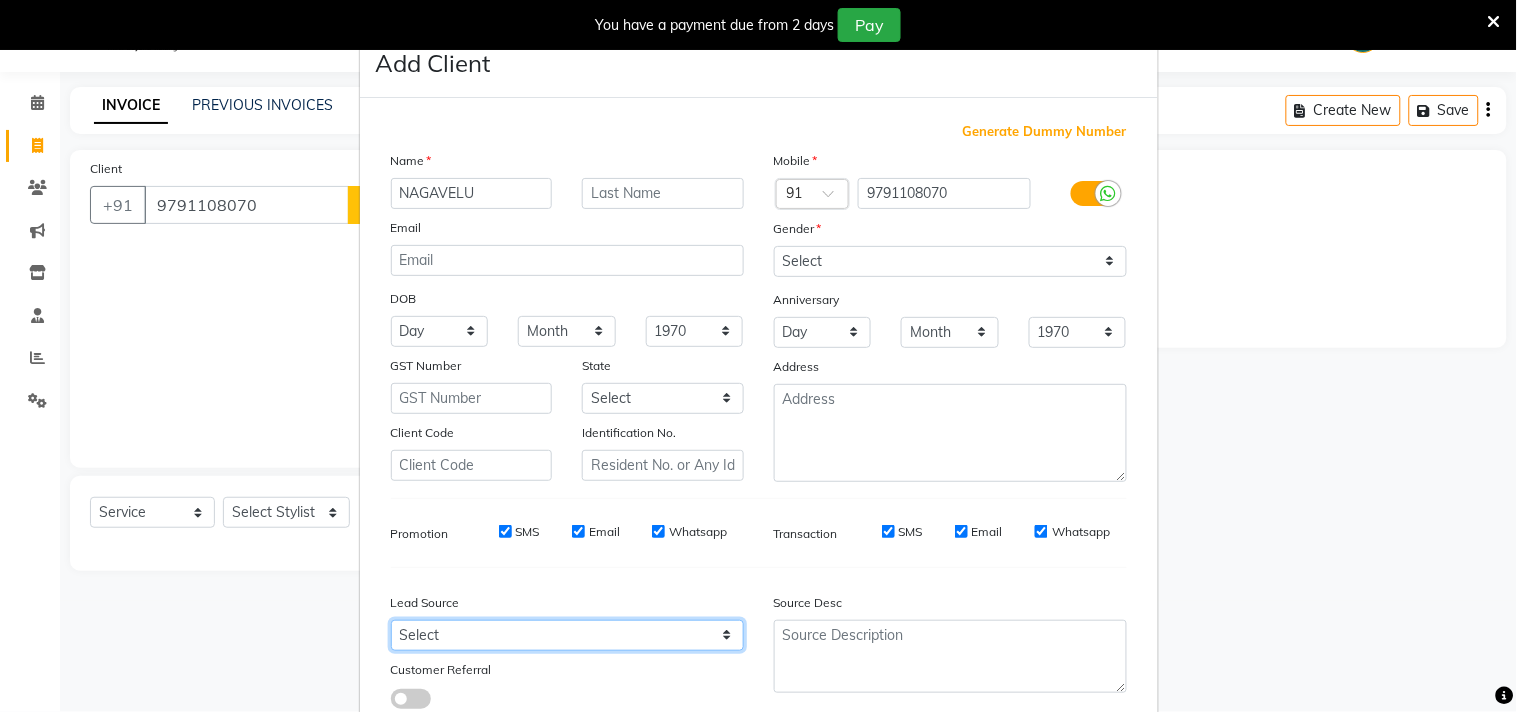 select on "30556" 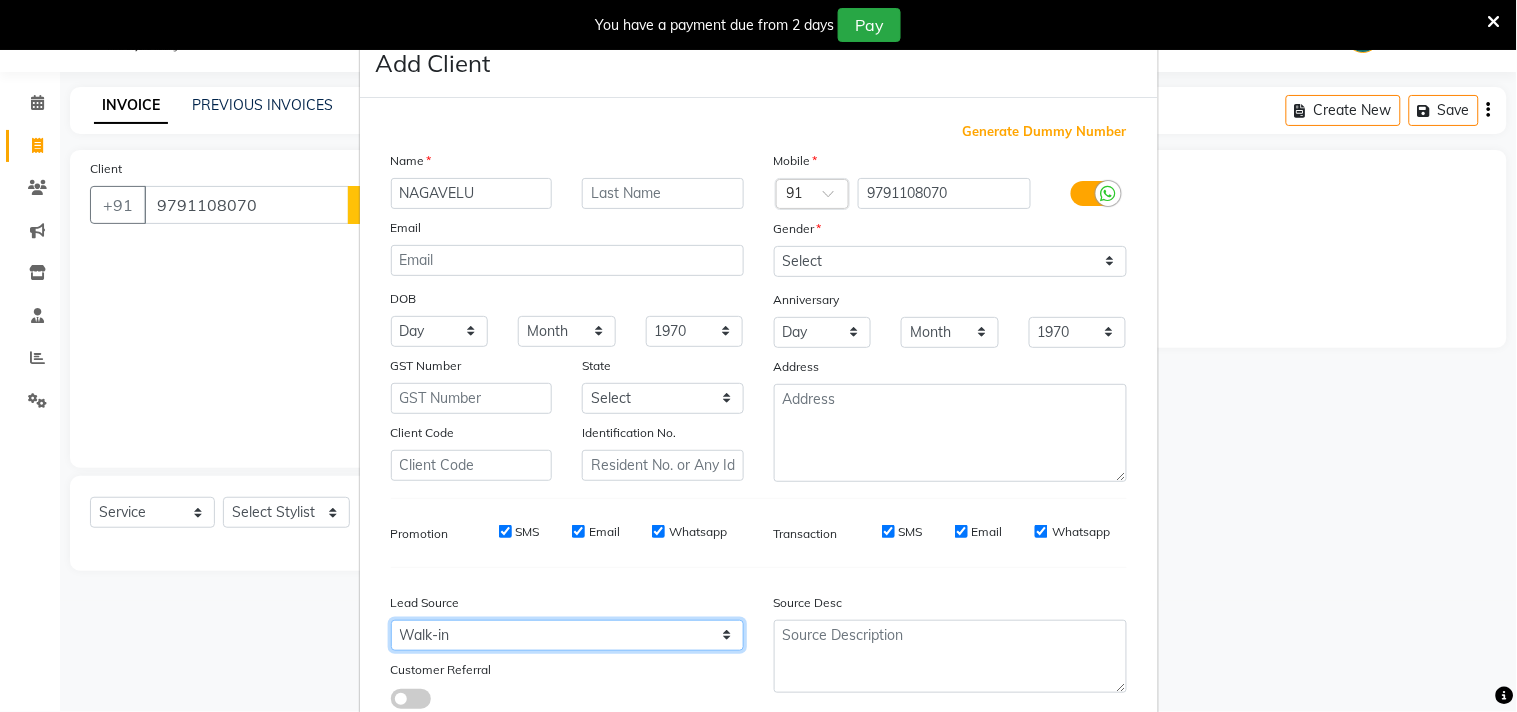 click on "Select Walk-in Referral Internet Friend Word of Mouth Advertisement Facebook JustDial Google Other Instagram  YouTube  WhatsApp" at bounding box center [567, 635] 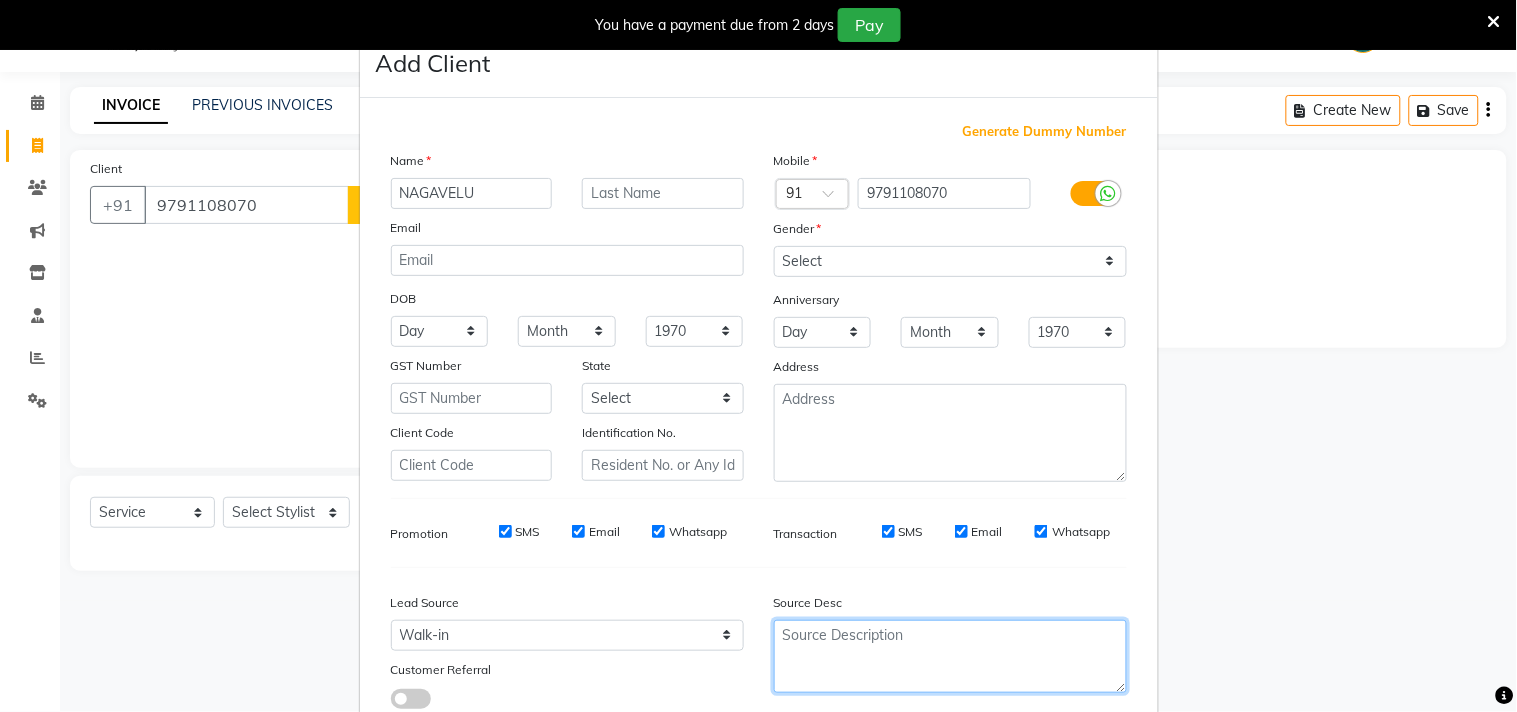 click at bounding box center [950, 656] 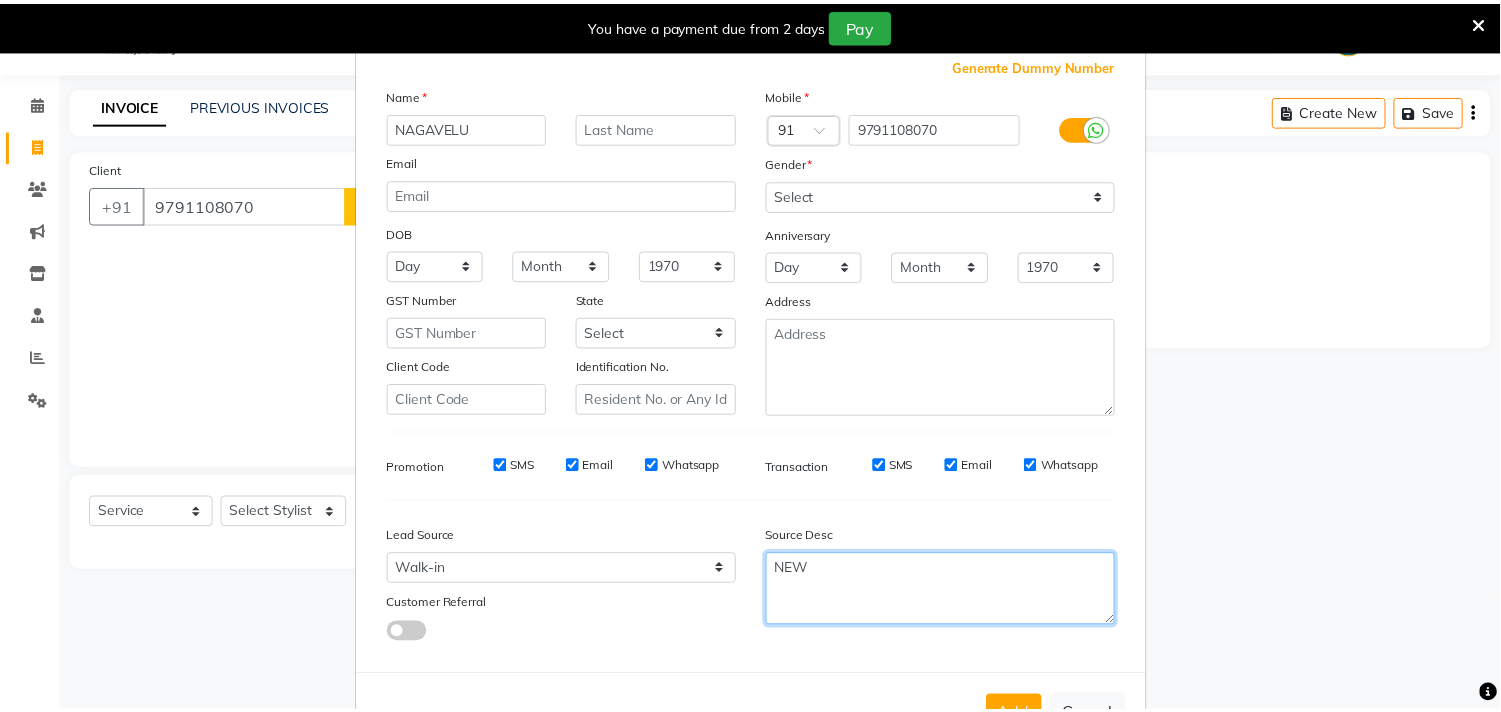 scroll, scrollTop: 138, scrollLeft: 0, axis: vertical 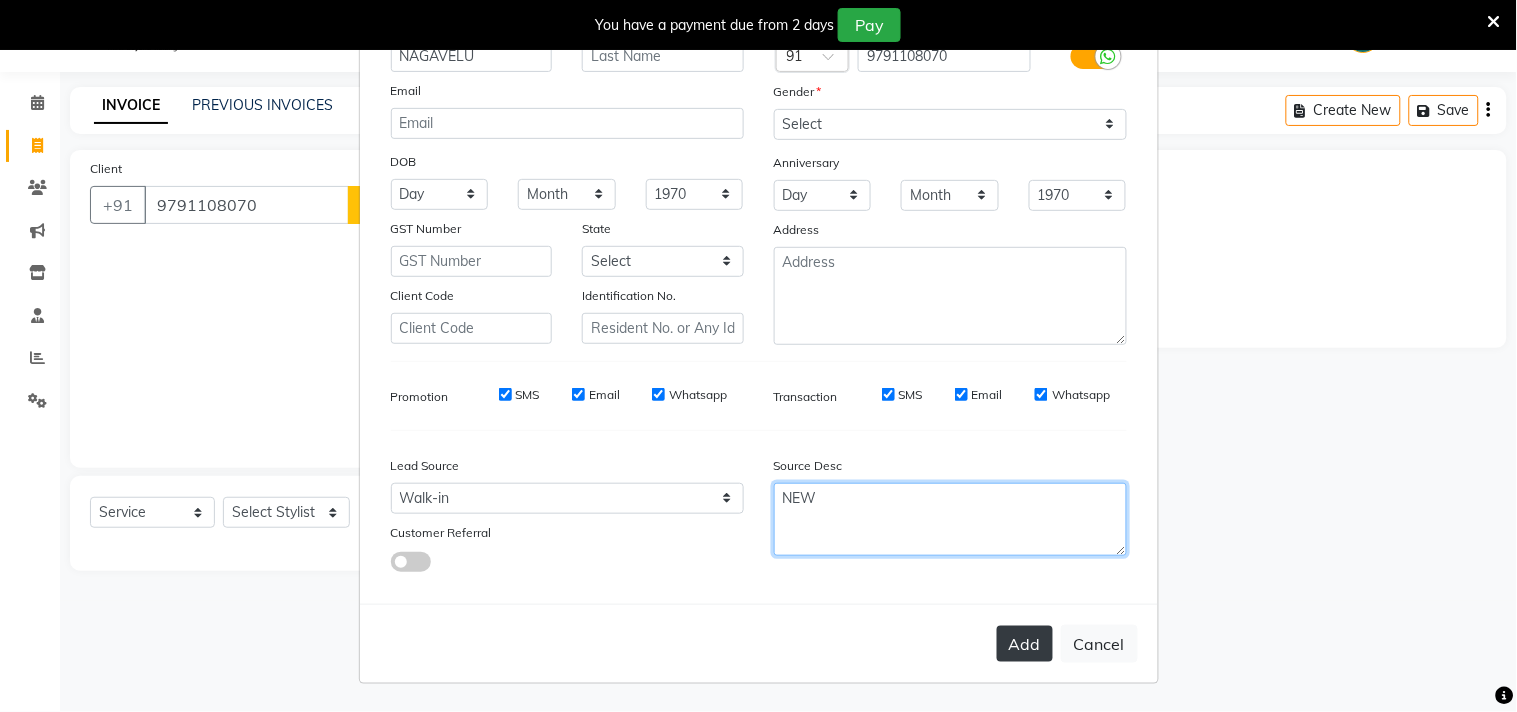 type on "NEW" 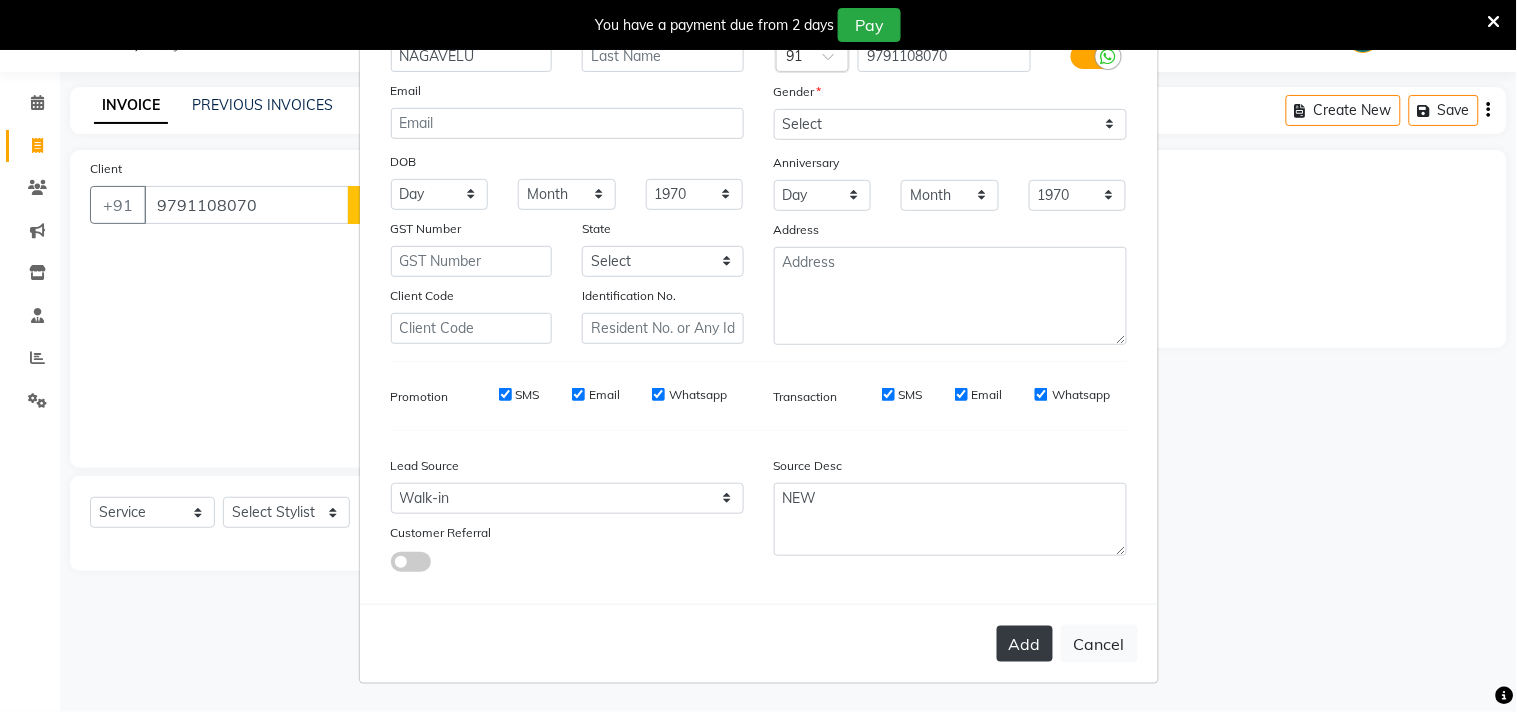 click on "Add" at bounding box center (1025, 644) 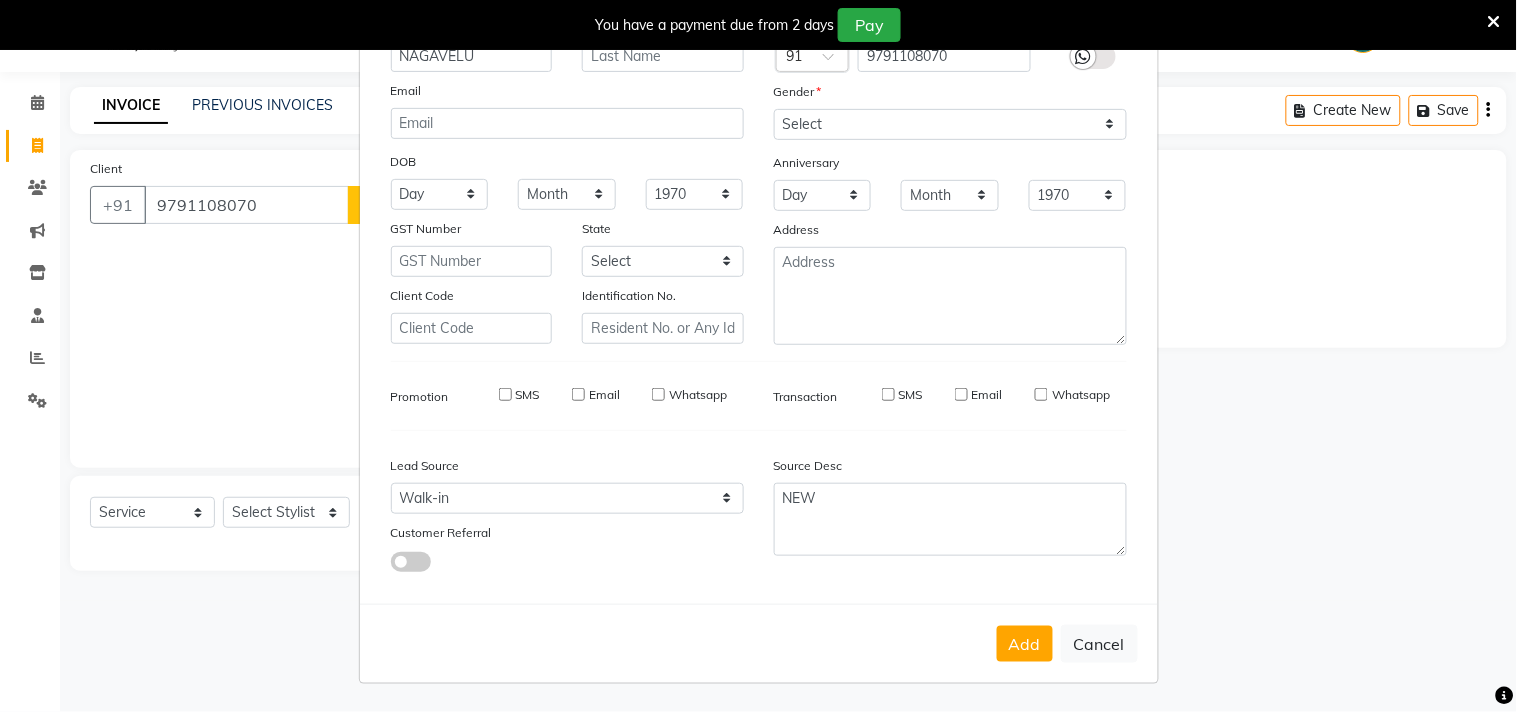 type on "97******70" 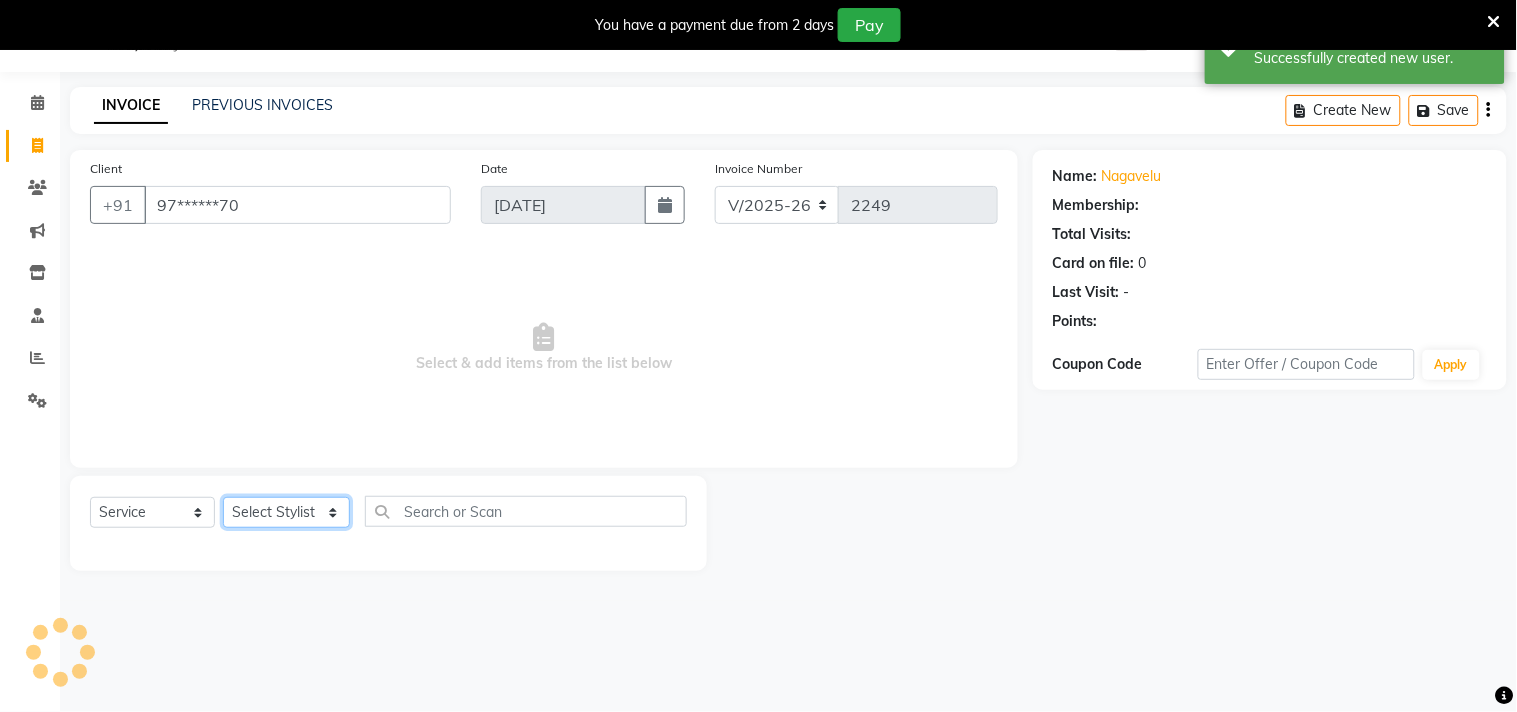 click on "Select Stylist Admin ANUSHA  Apsu Auditor Ambattur Balaji BANUPRIYA Bhuvanesh Dingg - Support Team DIVYA INBARAJ INDHU Javed Jayakumar Joice Neimalsawm  Kalaiselvi KAMALA Nathalie Marinaa Chaarlette POOJA  PREETHI Preethi Raj PRISCILLA RADHA RAJESH  SAHIL SEETHAL SOCHIPEM Suresh Babu SUSHMITA VANITHA Veena Ravi Vignesh  Vinitha Virtue admin VIRTUE SALON" 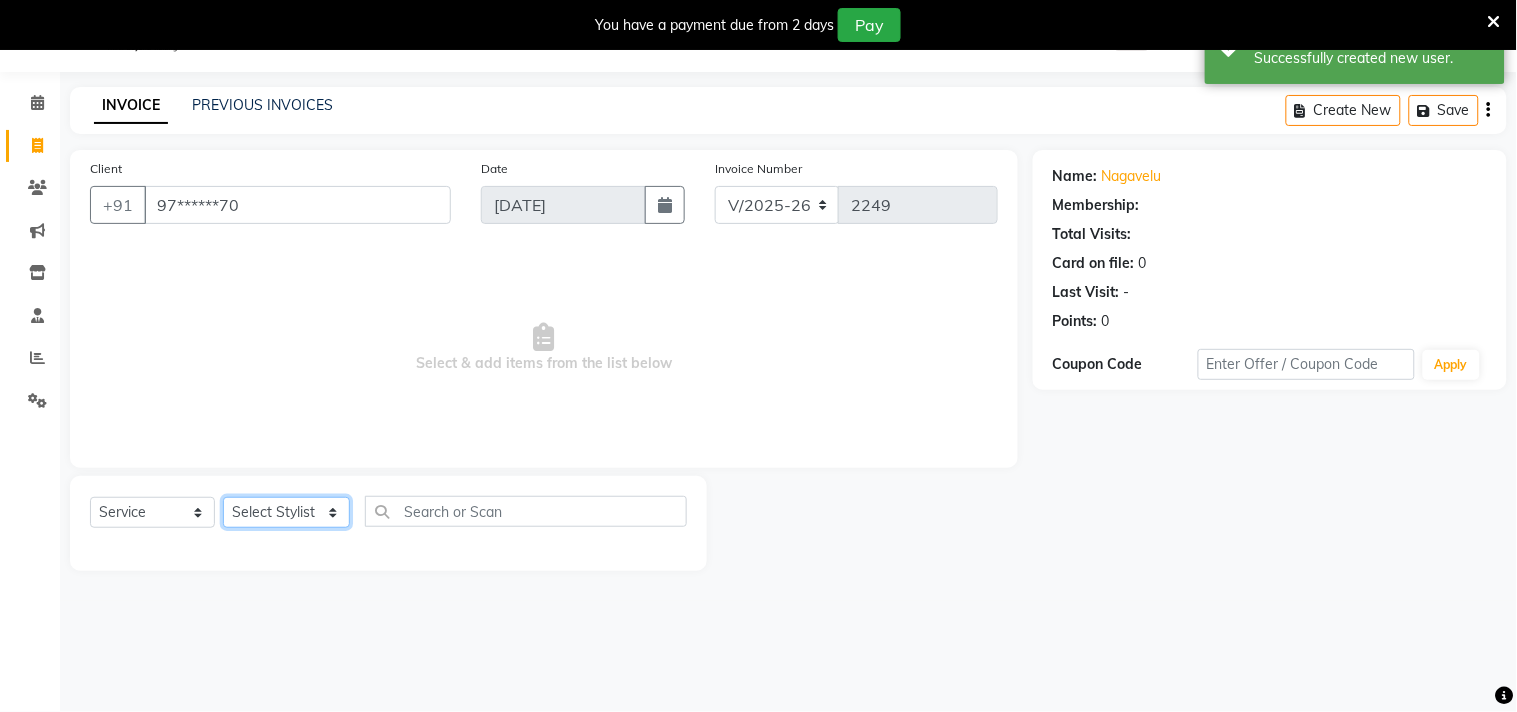 select on "25071" 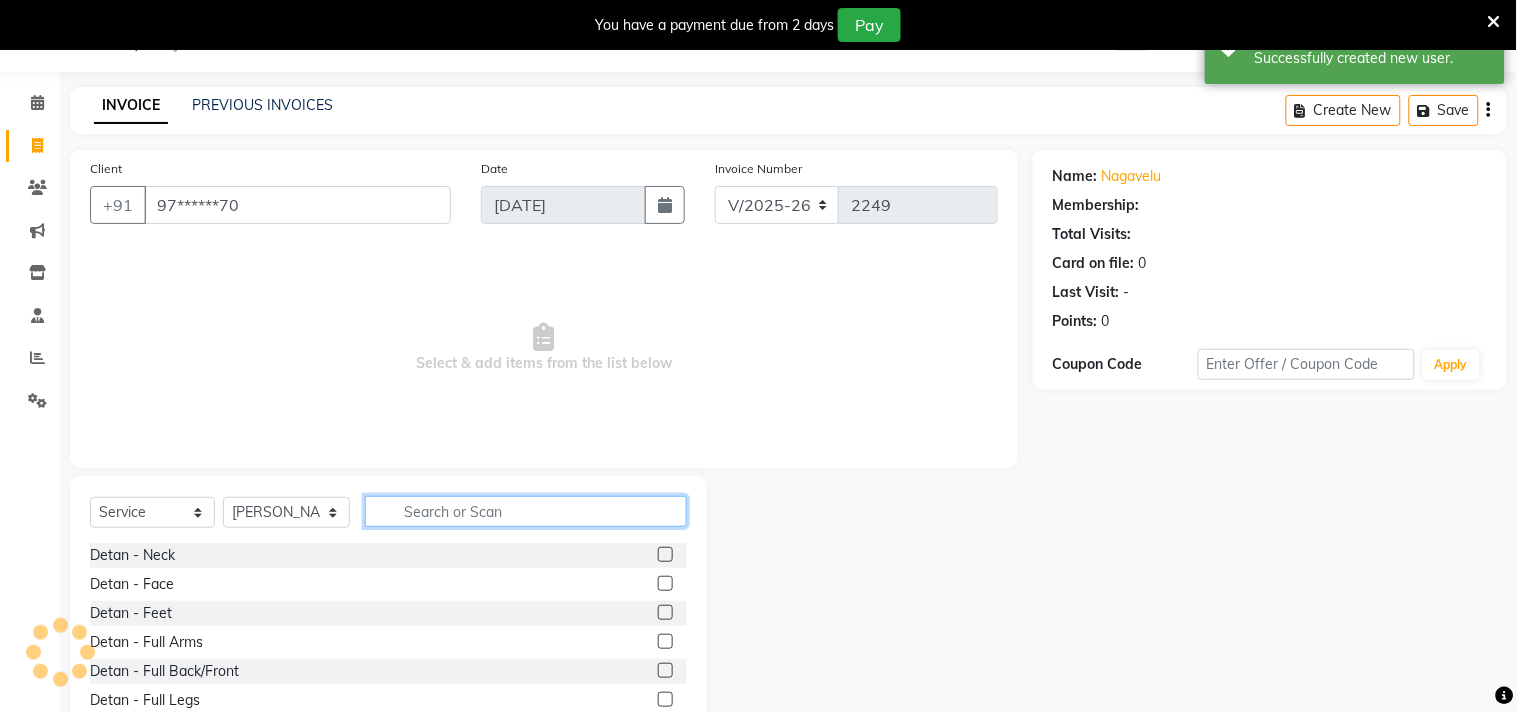 click 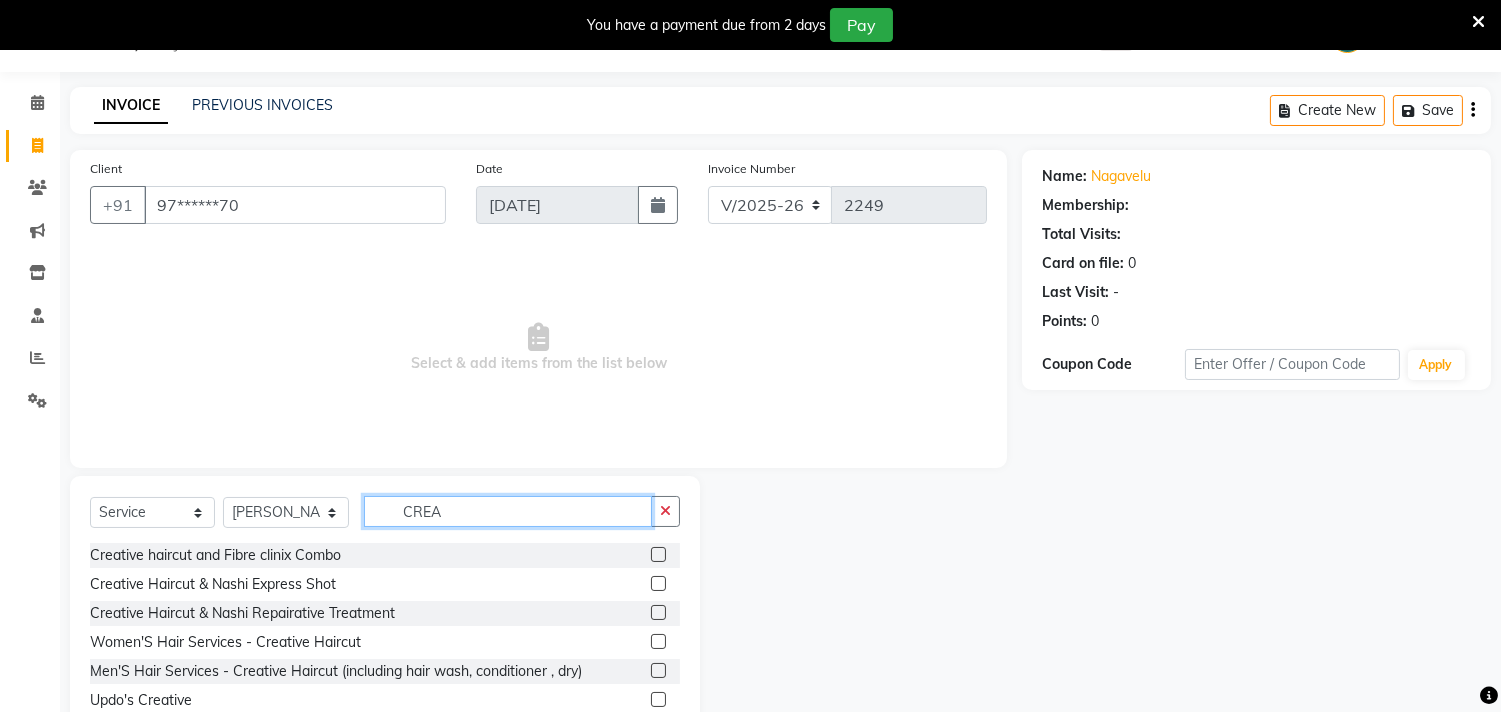 type on "CREA" 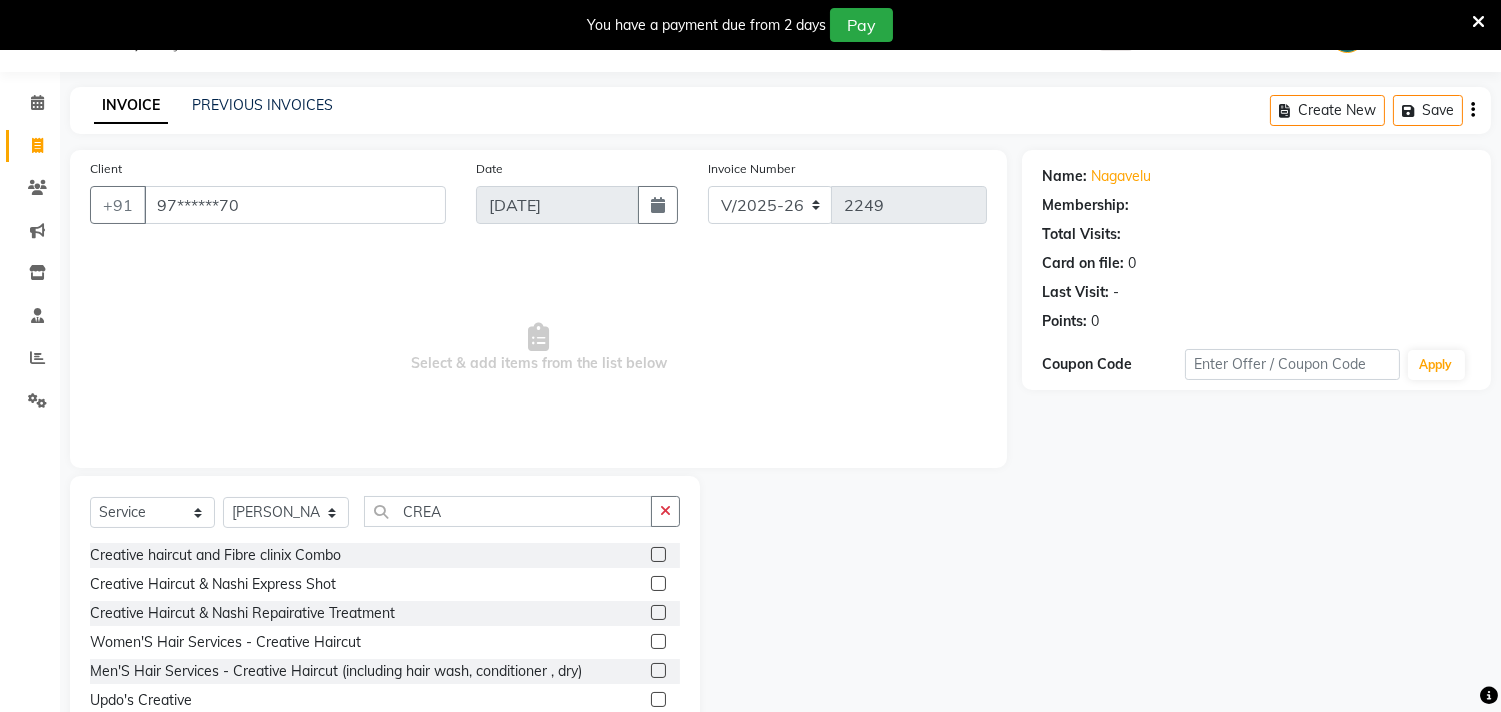 click 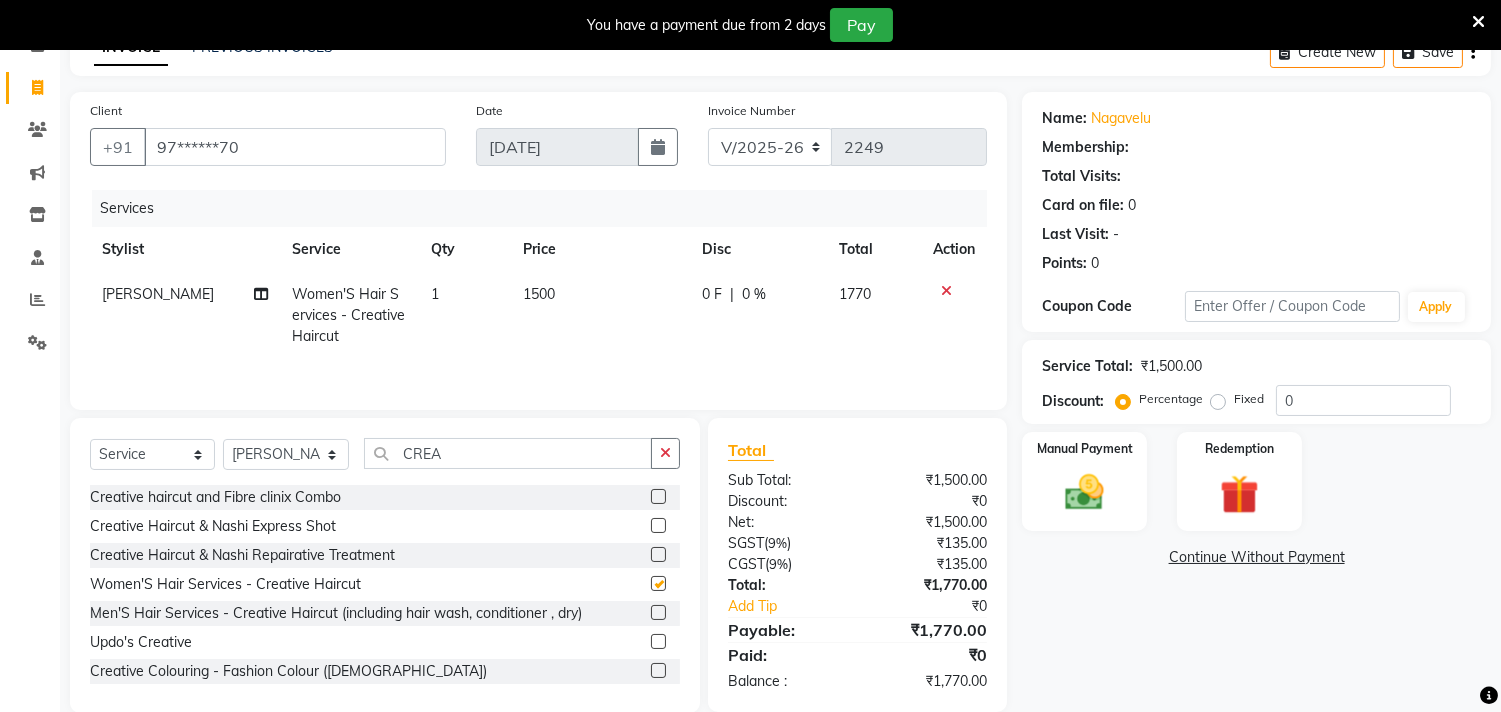 checkbox on "false" 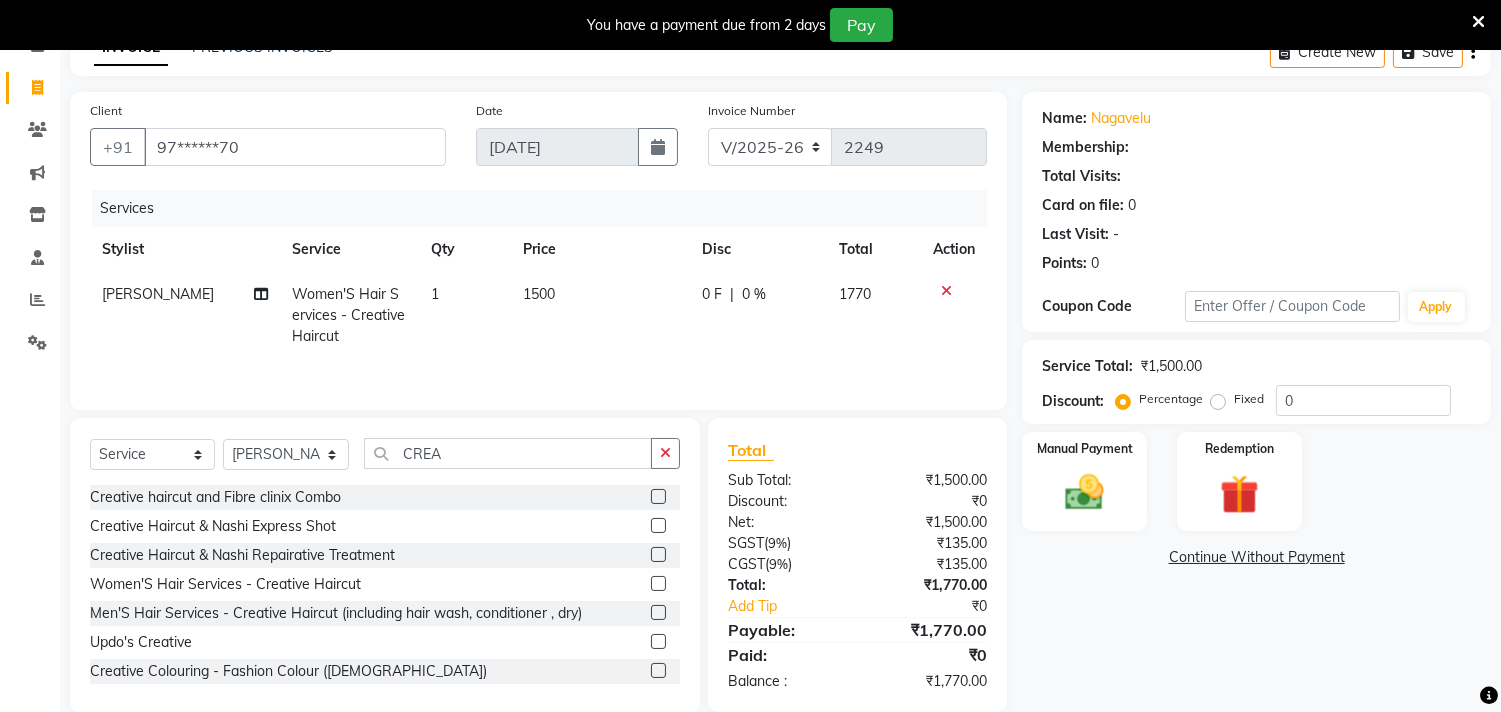 scroll, scrollTop: 91, scrollLeft: 0, axis: vertical 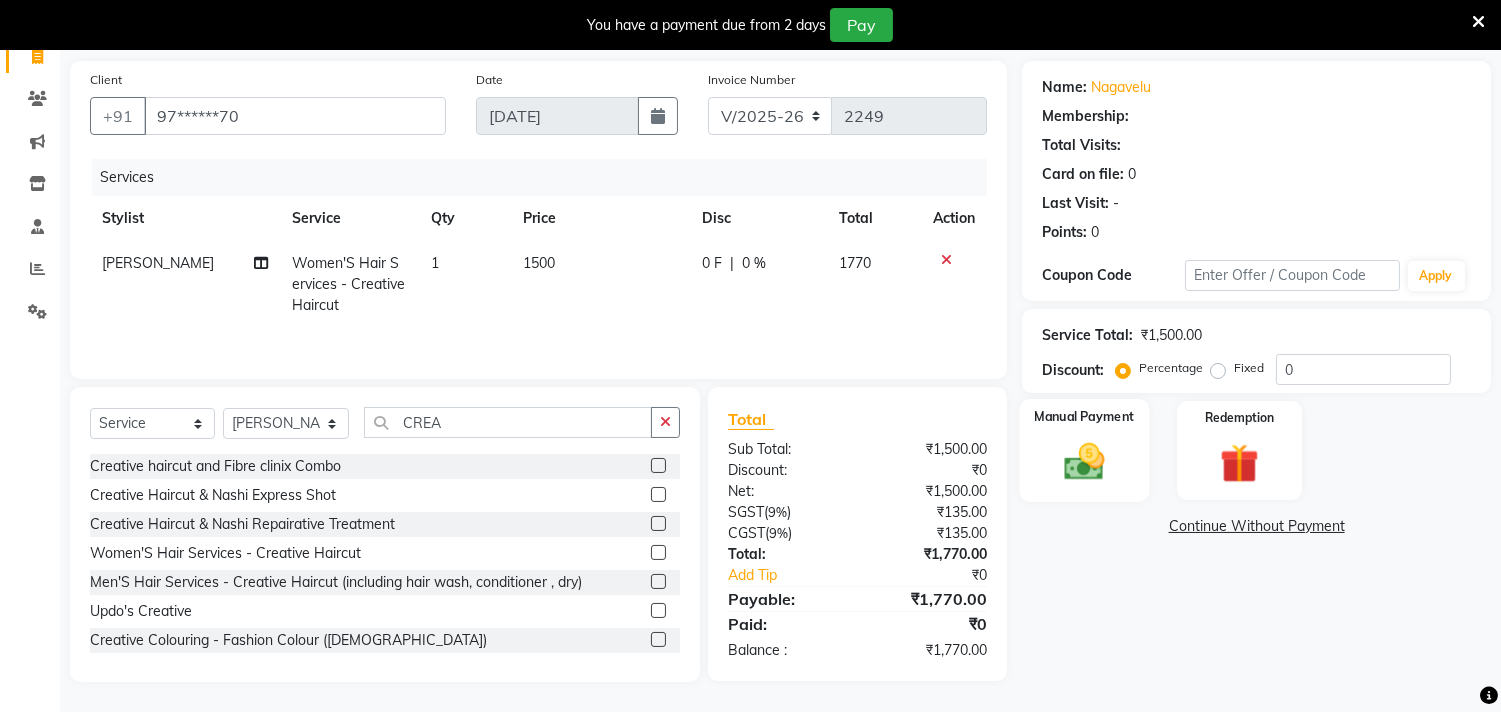 click 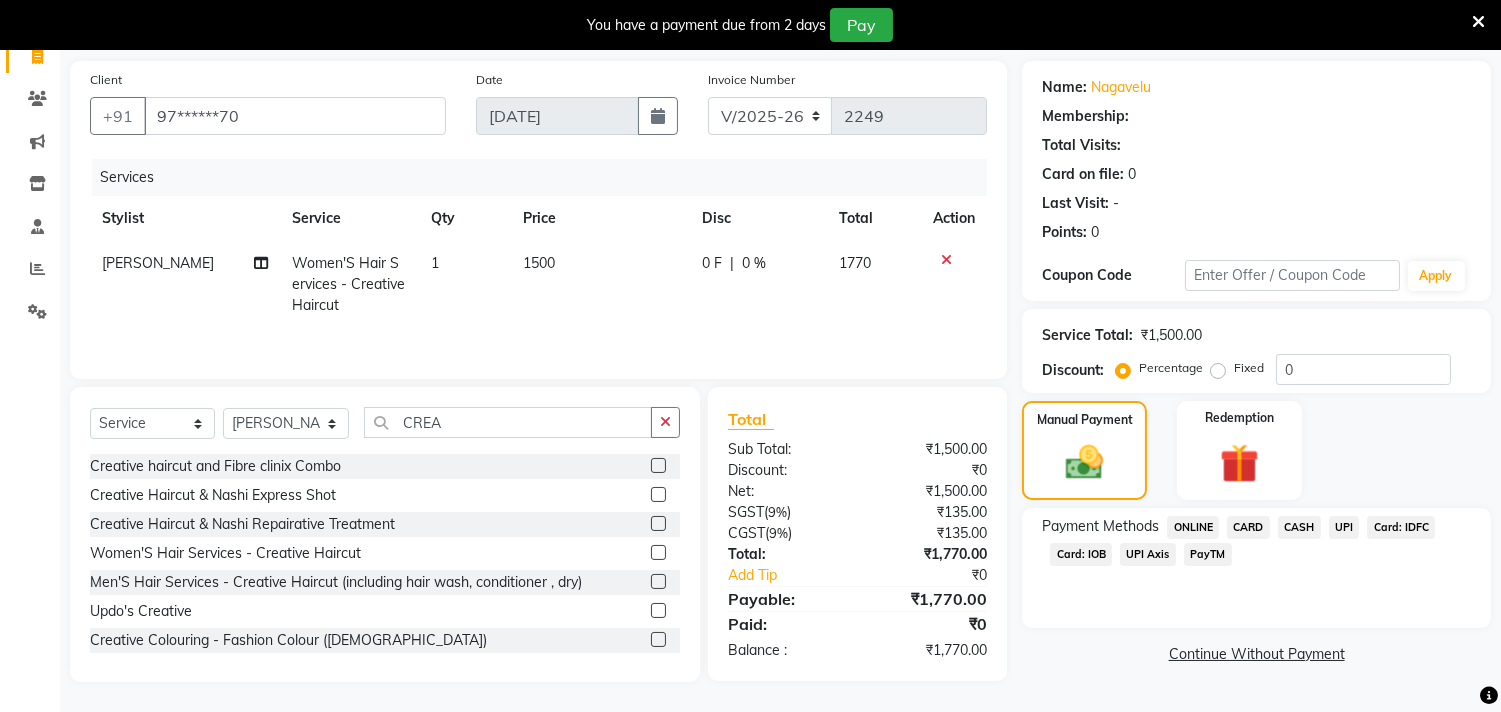 click on "UPI" 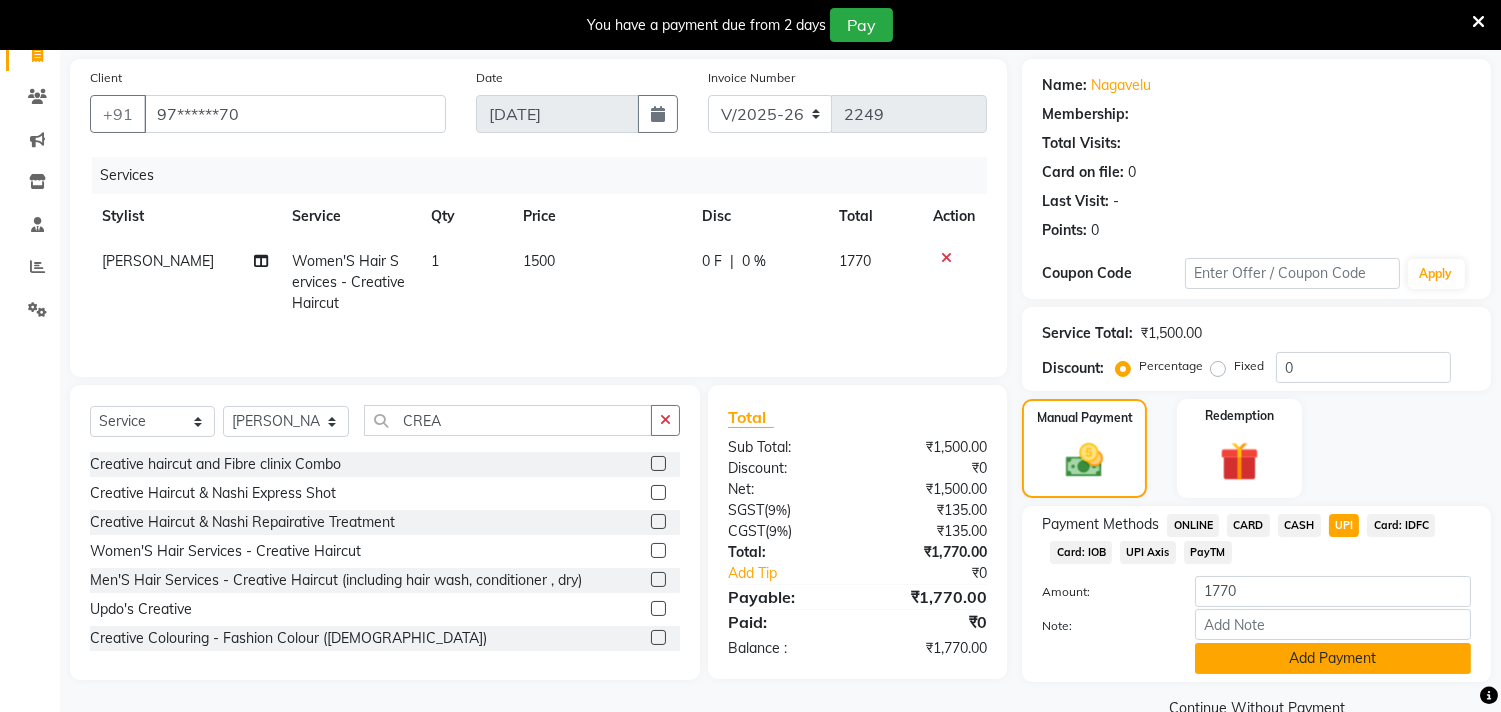 click on "Add Payment" 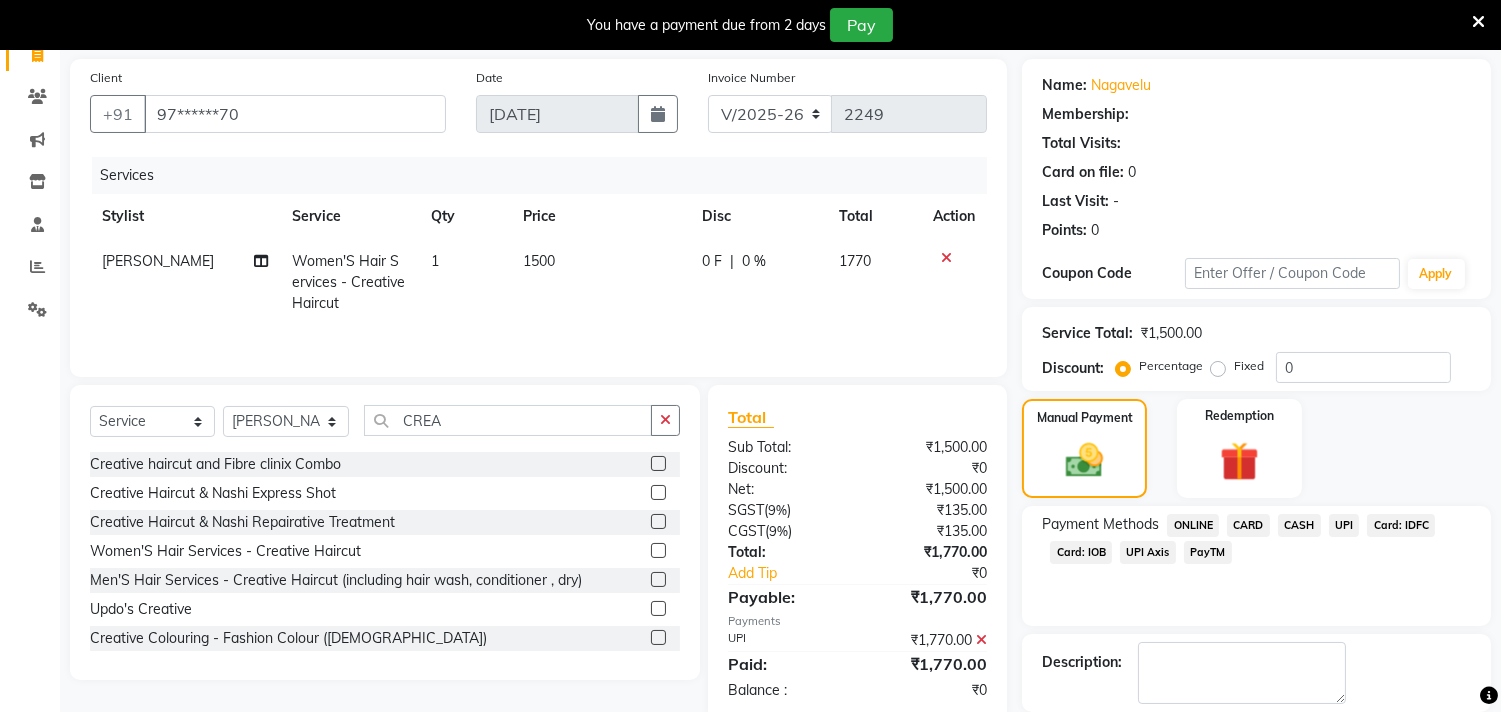 scroll, scrollTop: 187, scrollLeft: 0, axis: vertical 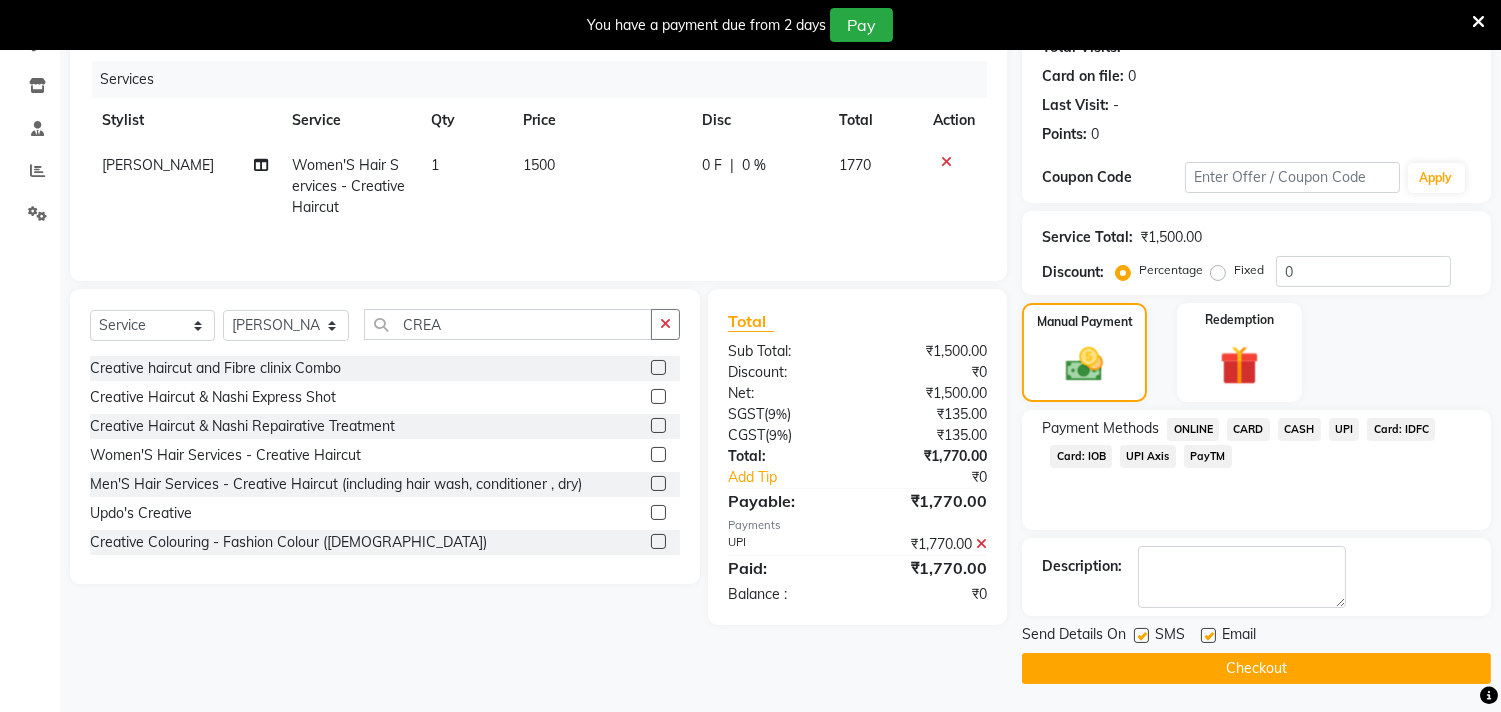 click on "Checkout" 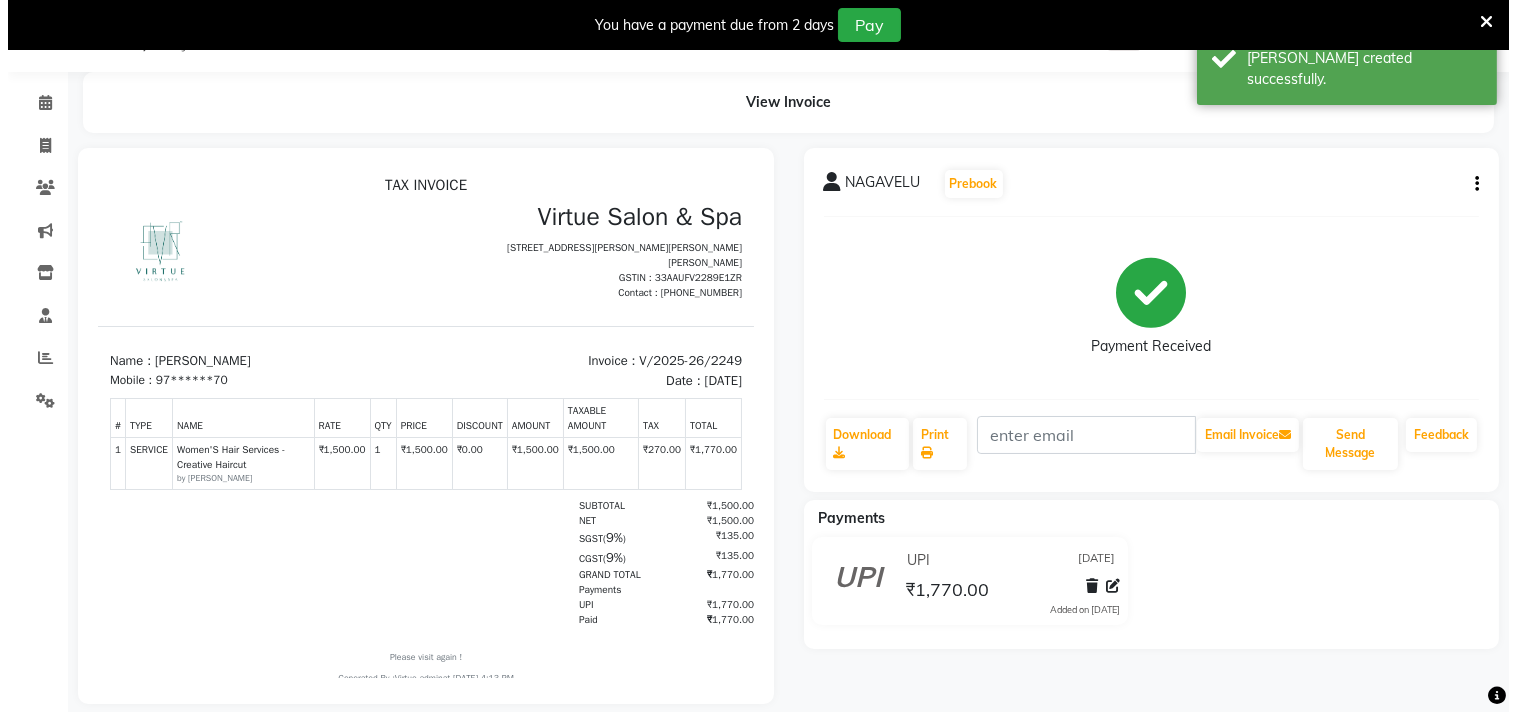scroll, scrollTop: 0, scrollLeft: 0, axis: both 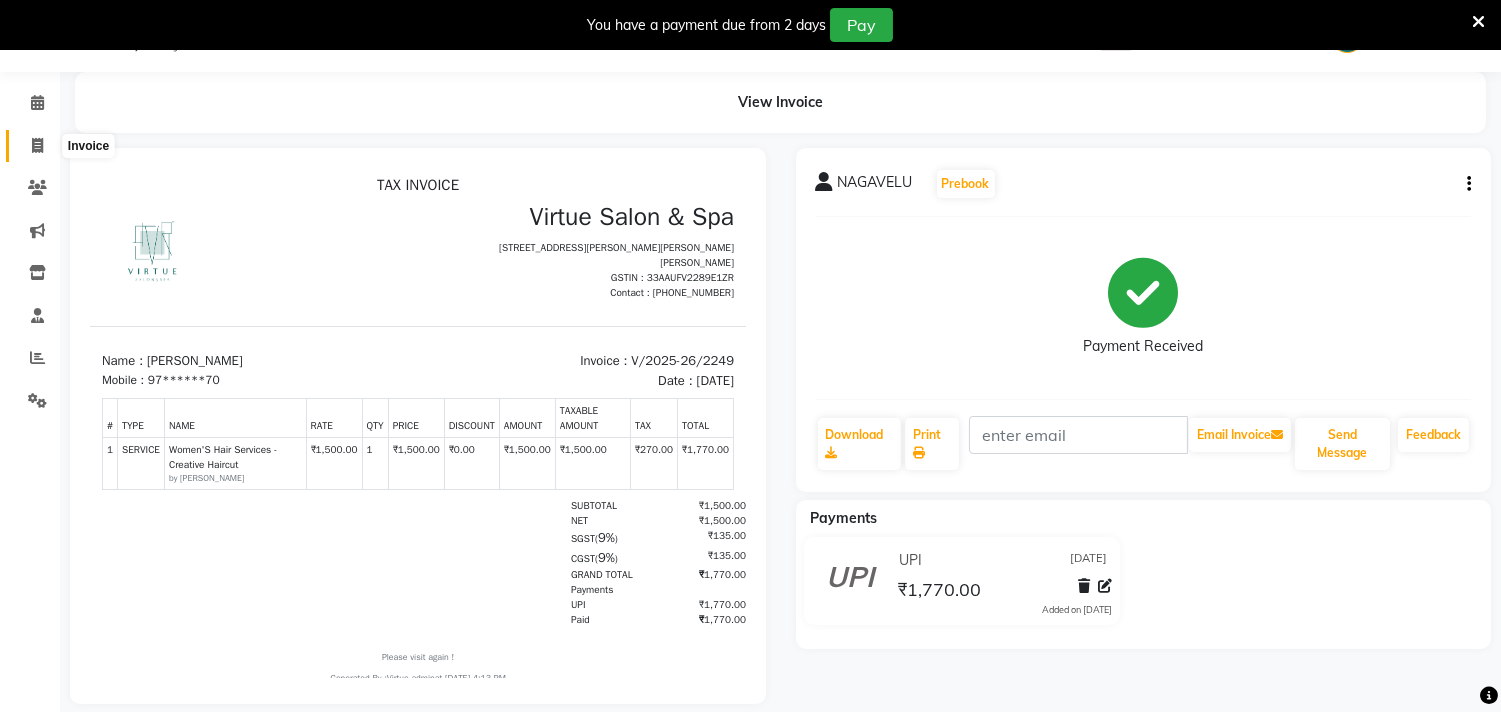 click 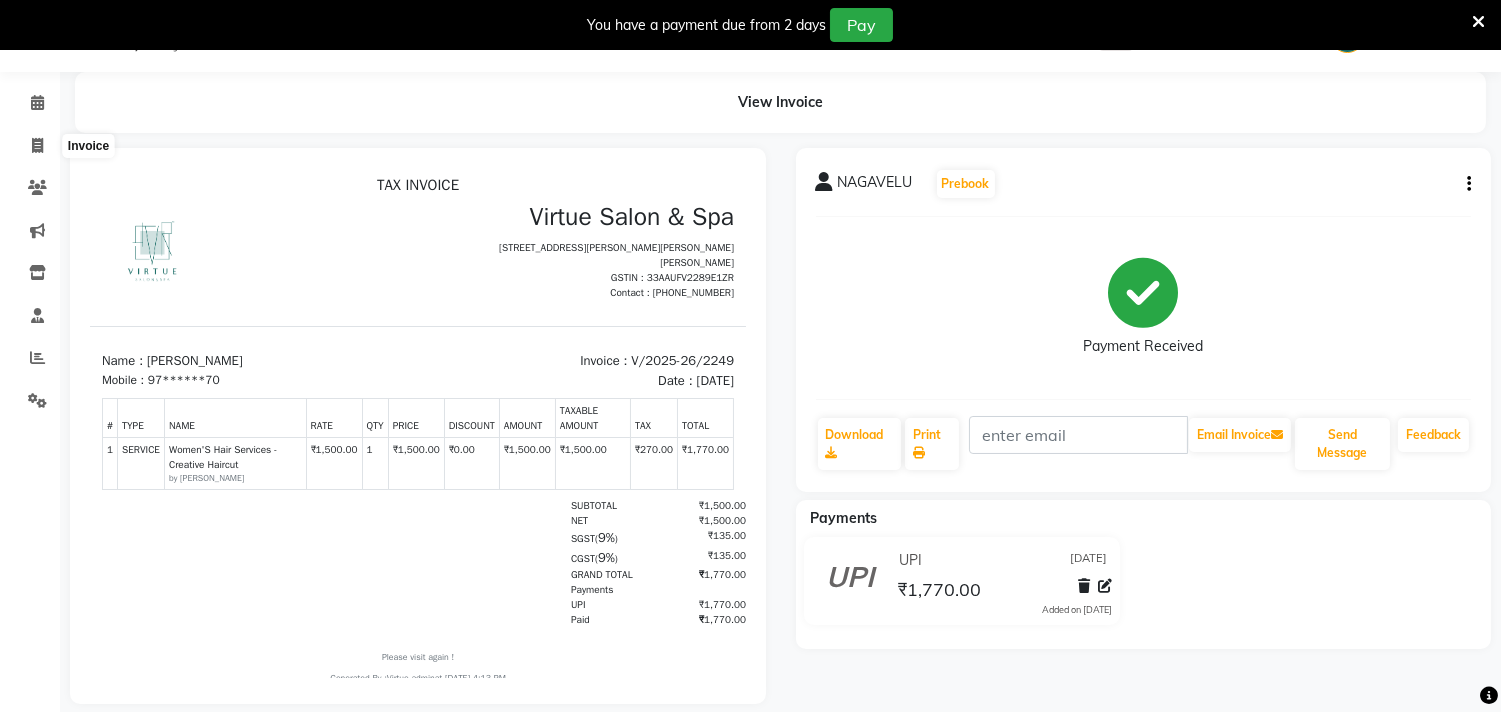 select on "4466" 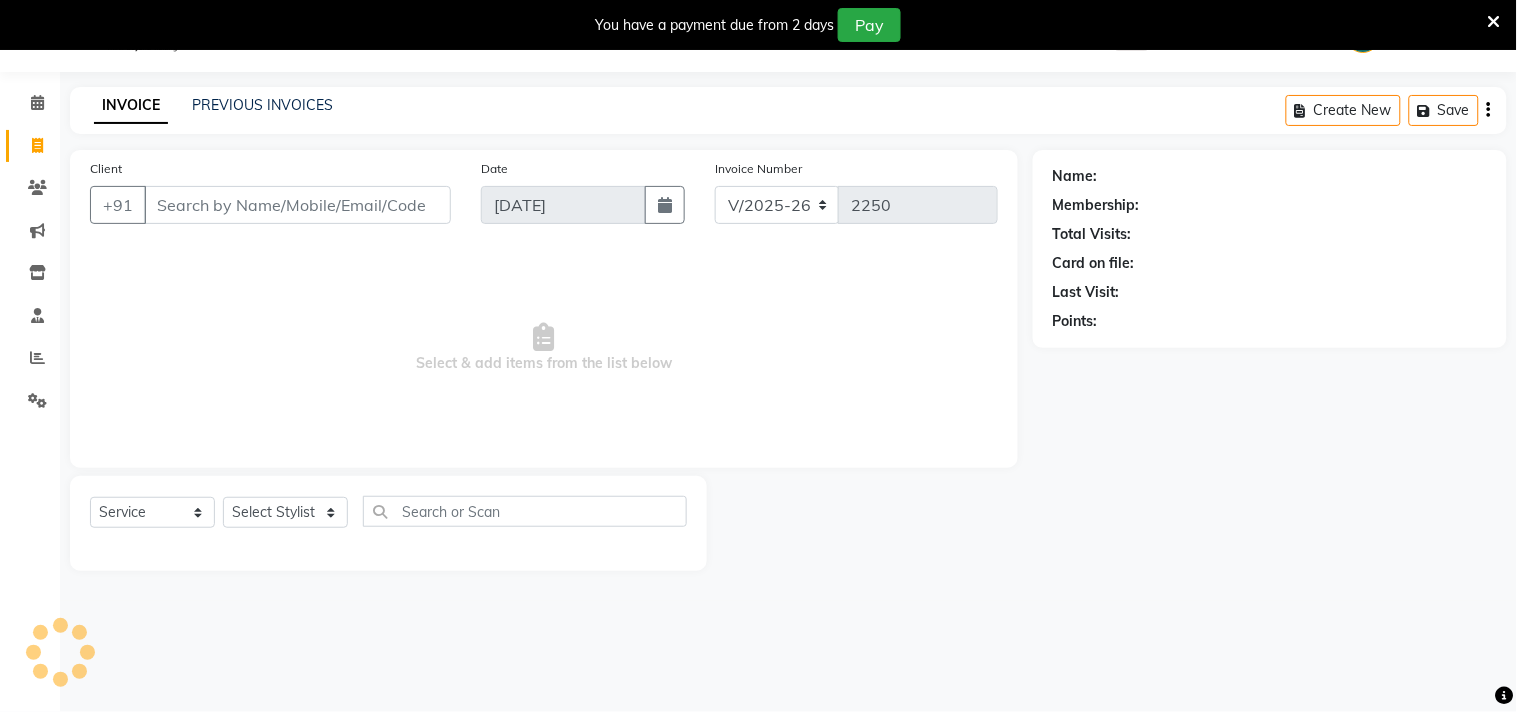 click on "Client" at bounding box center (297, 205) 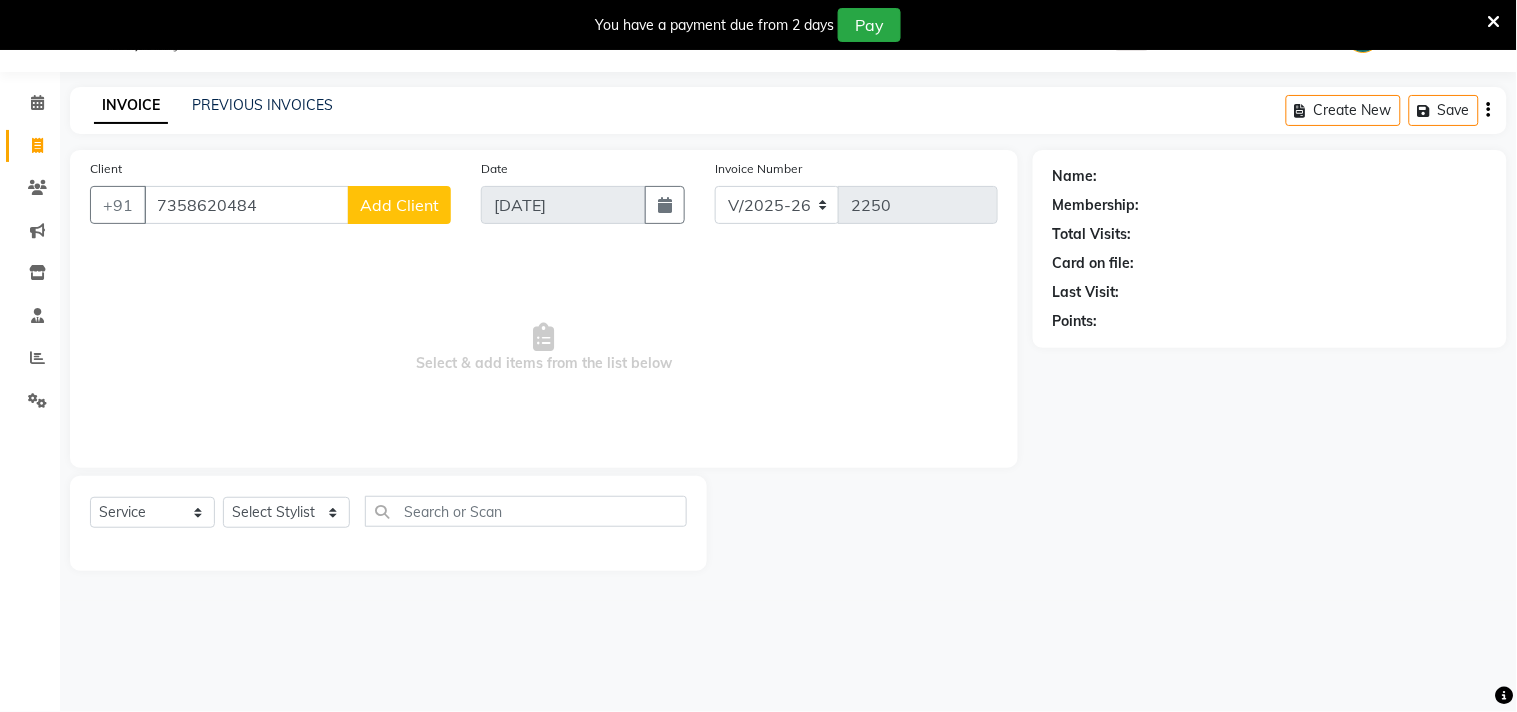 type on "7358620484" 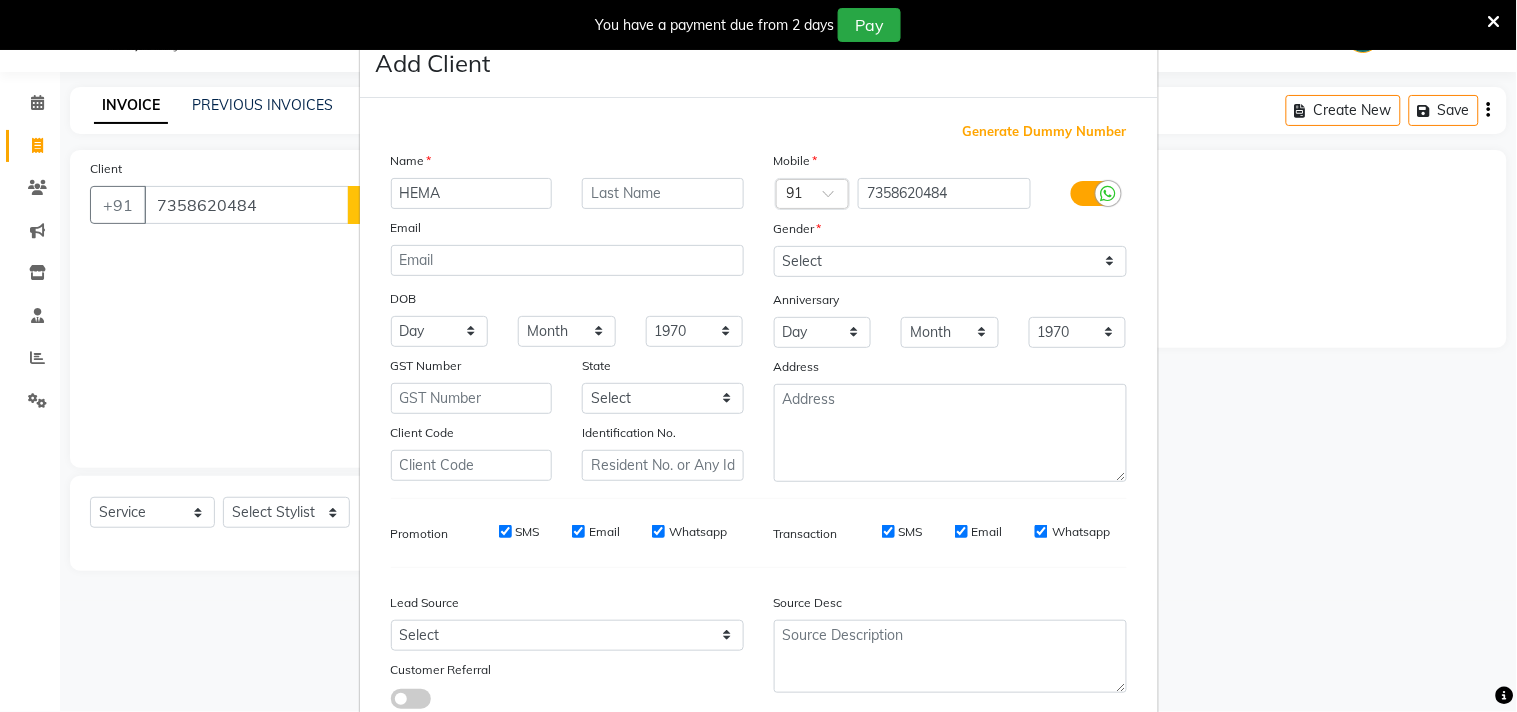 type on "HEMA" 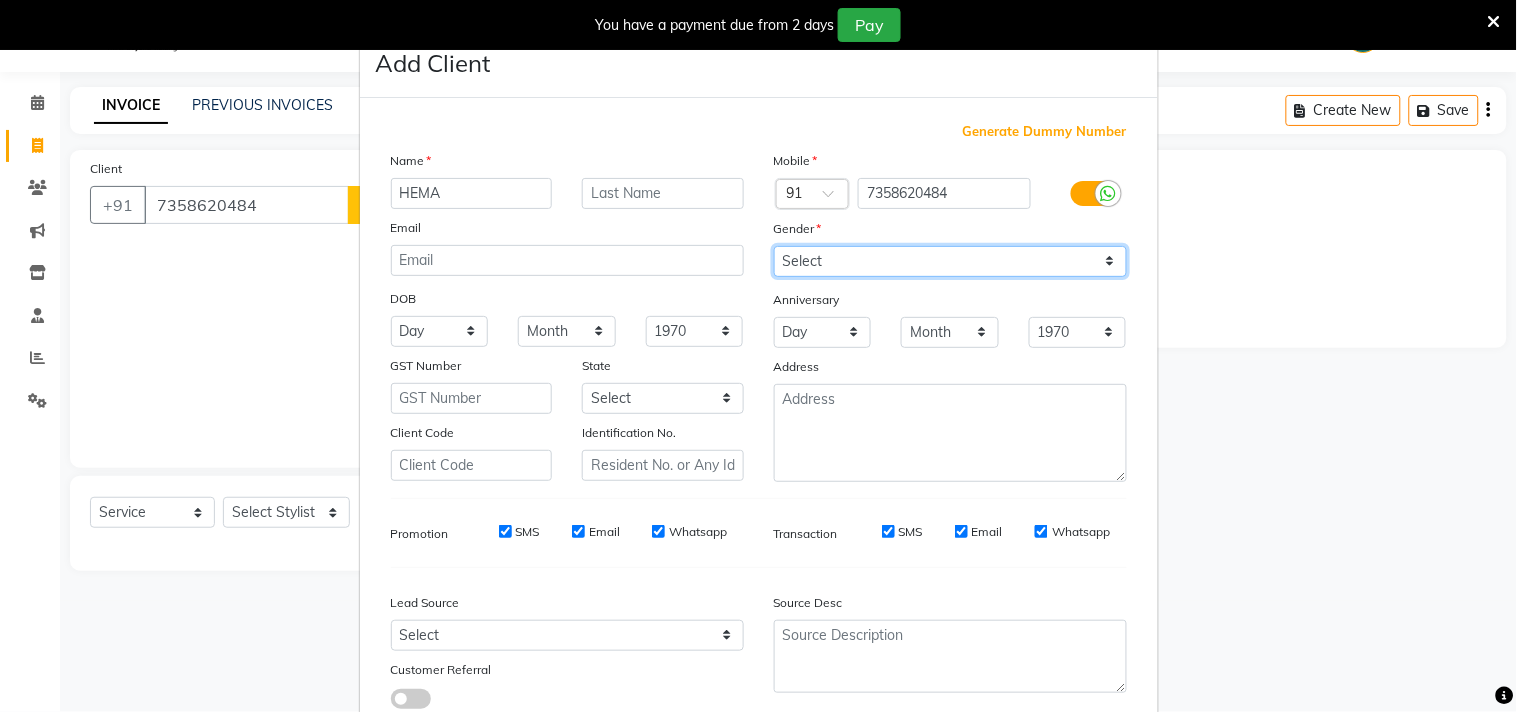 click on "Select Male Female Other Prefer Not To Say" at bounding box center (950, 261) 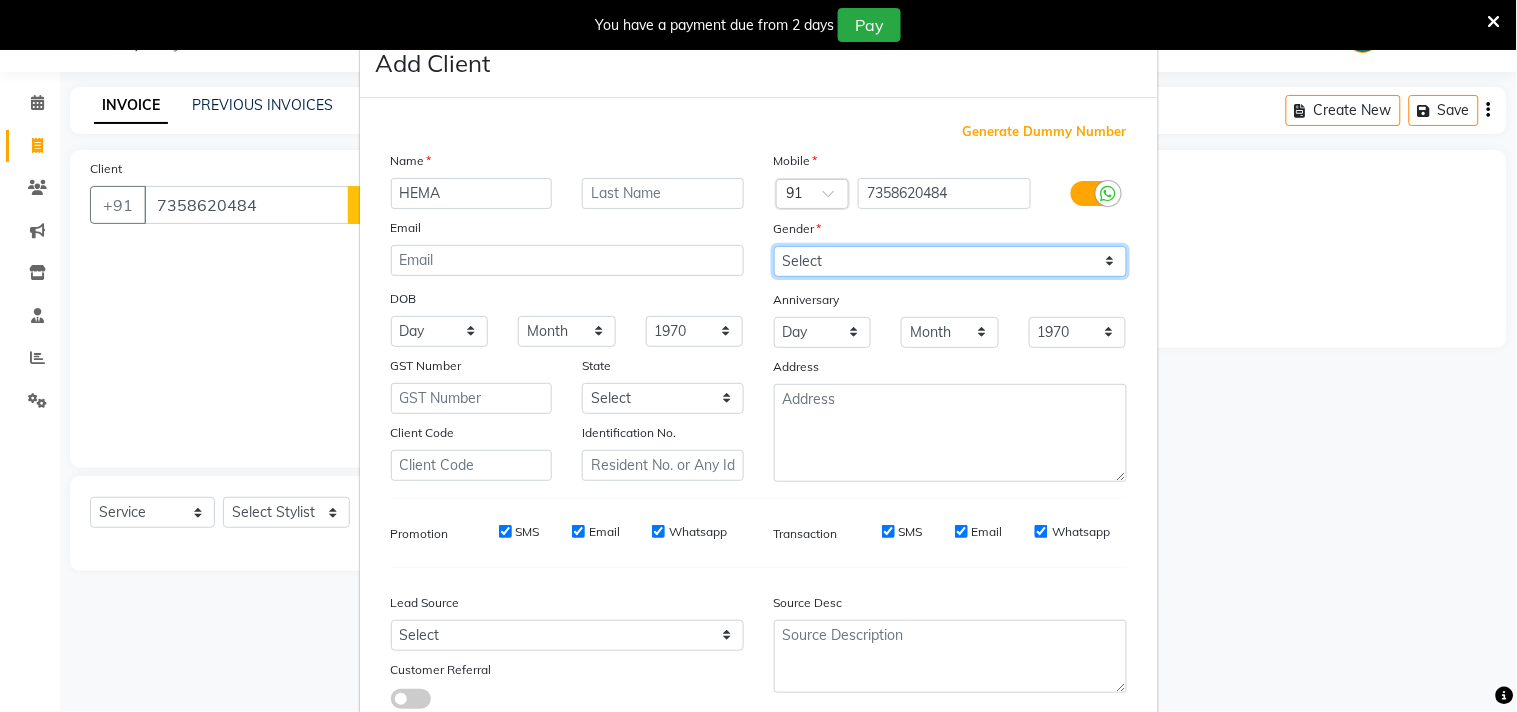 select on "female" 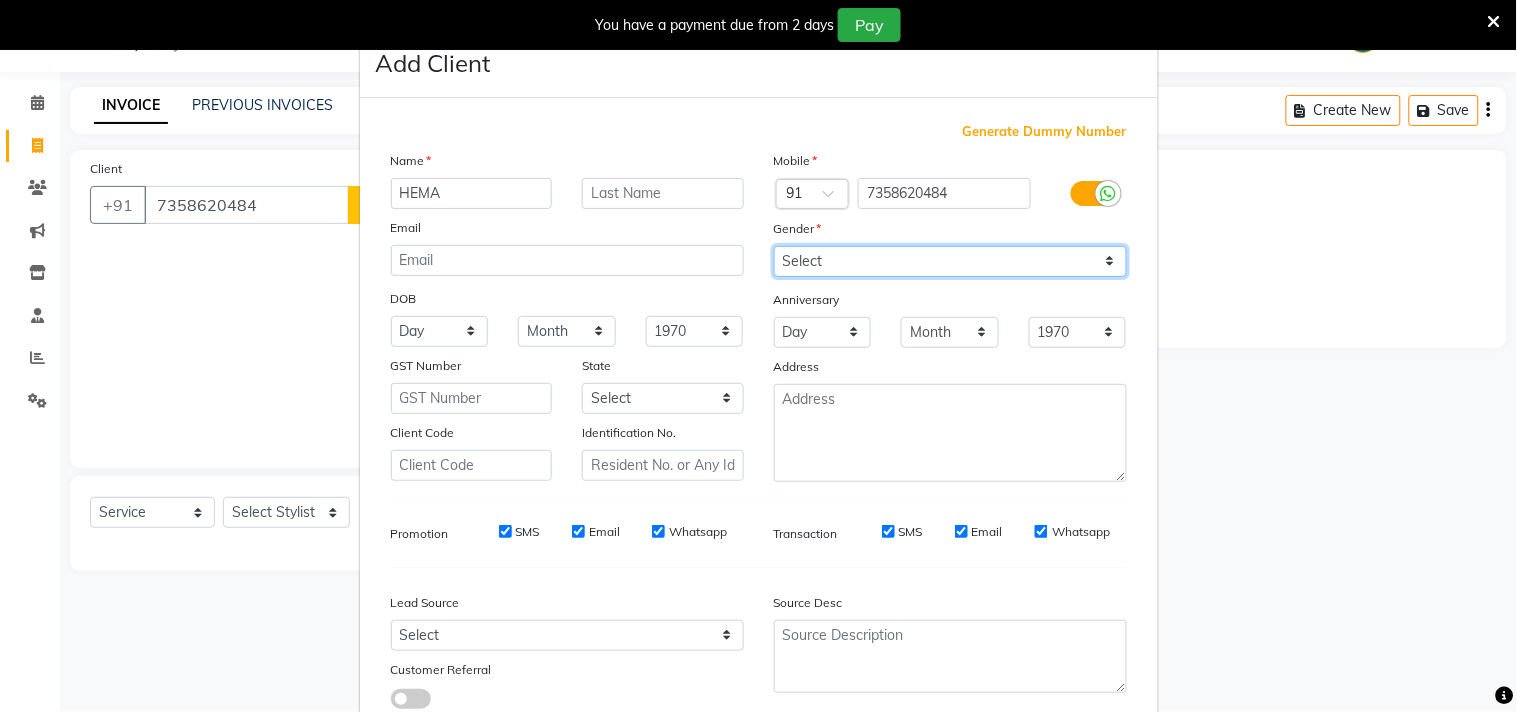 click on "Select Male Female Other Prefer Not To Say" at bounding box center (950, 261) 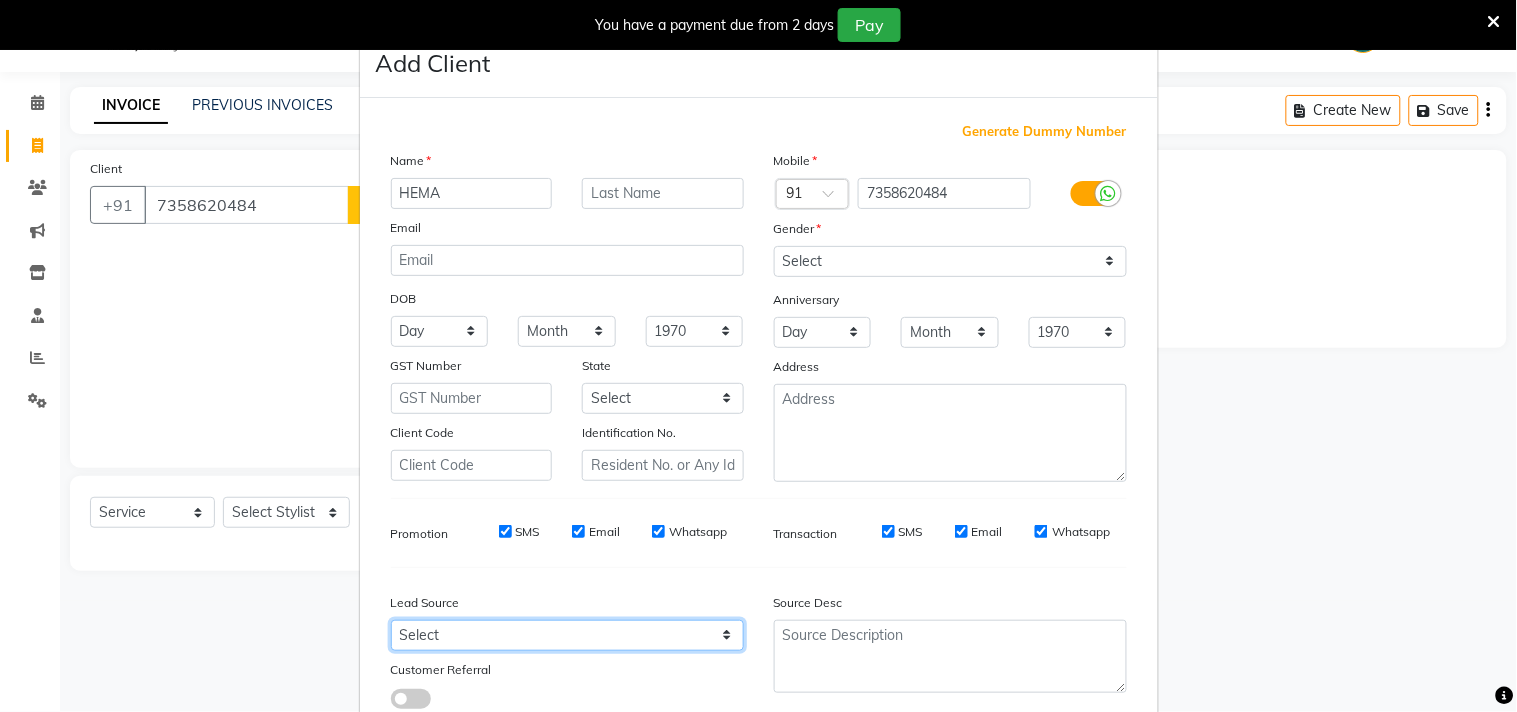 click on "Select Walk-in Referral Internet Friend Word of Mouth Advertisement Facebook JustDial Google Other Instagram  YouTube  WhatsApp" at bounding box center [567, 635] 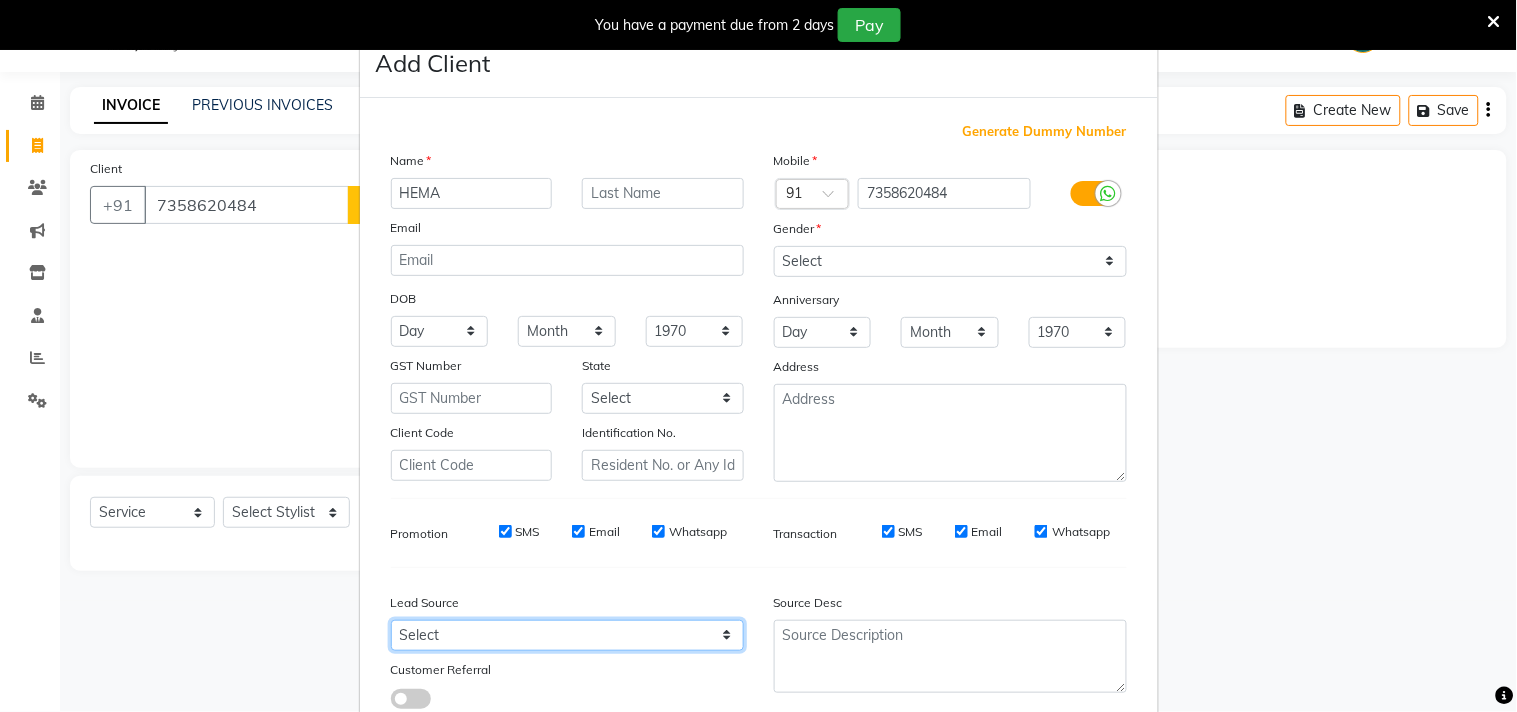 select on "30557" 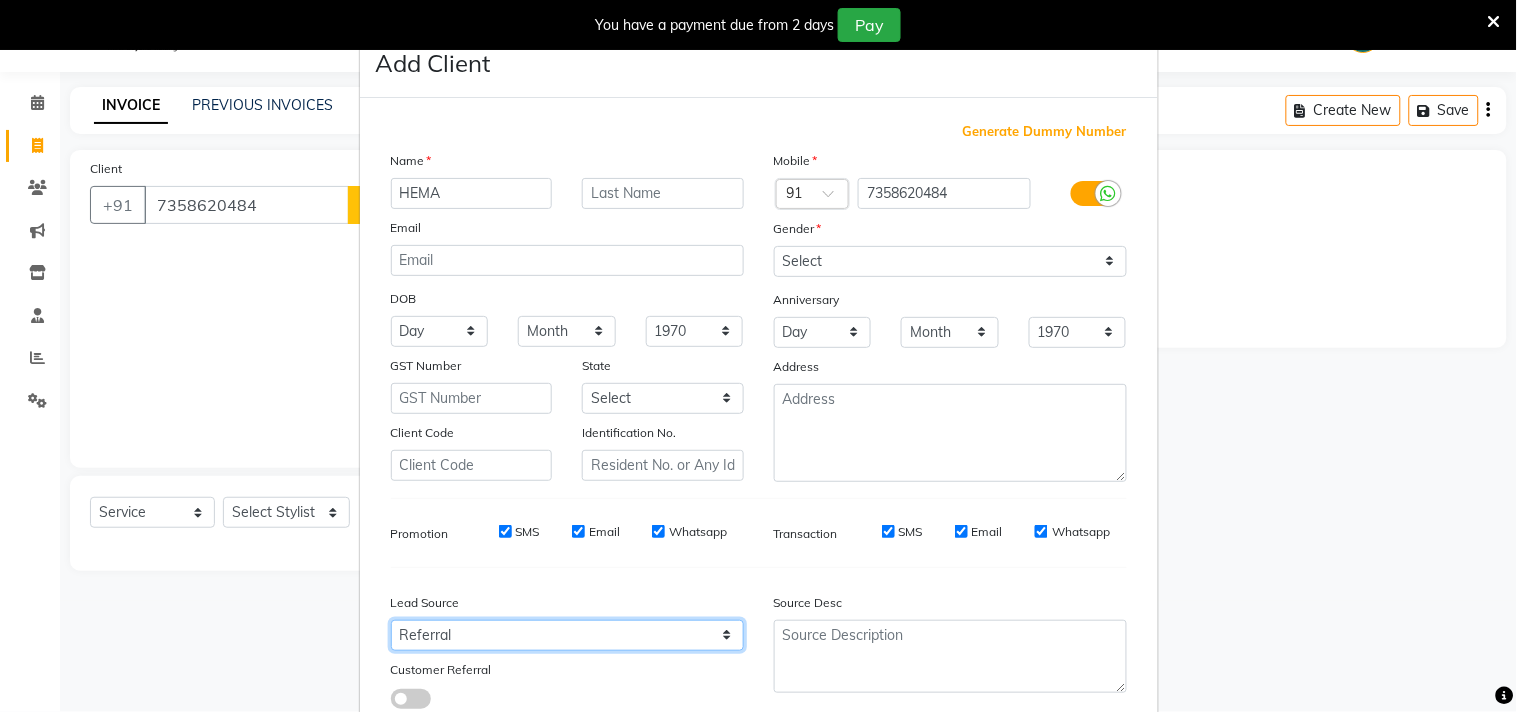click on "Select Walk-in Referral Internet Friend Word of Mouth Advertisement Facebook JustDial Google Other Instagram  YouTube  WhatsApp" at bounding box center (567, 635) 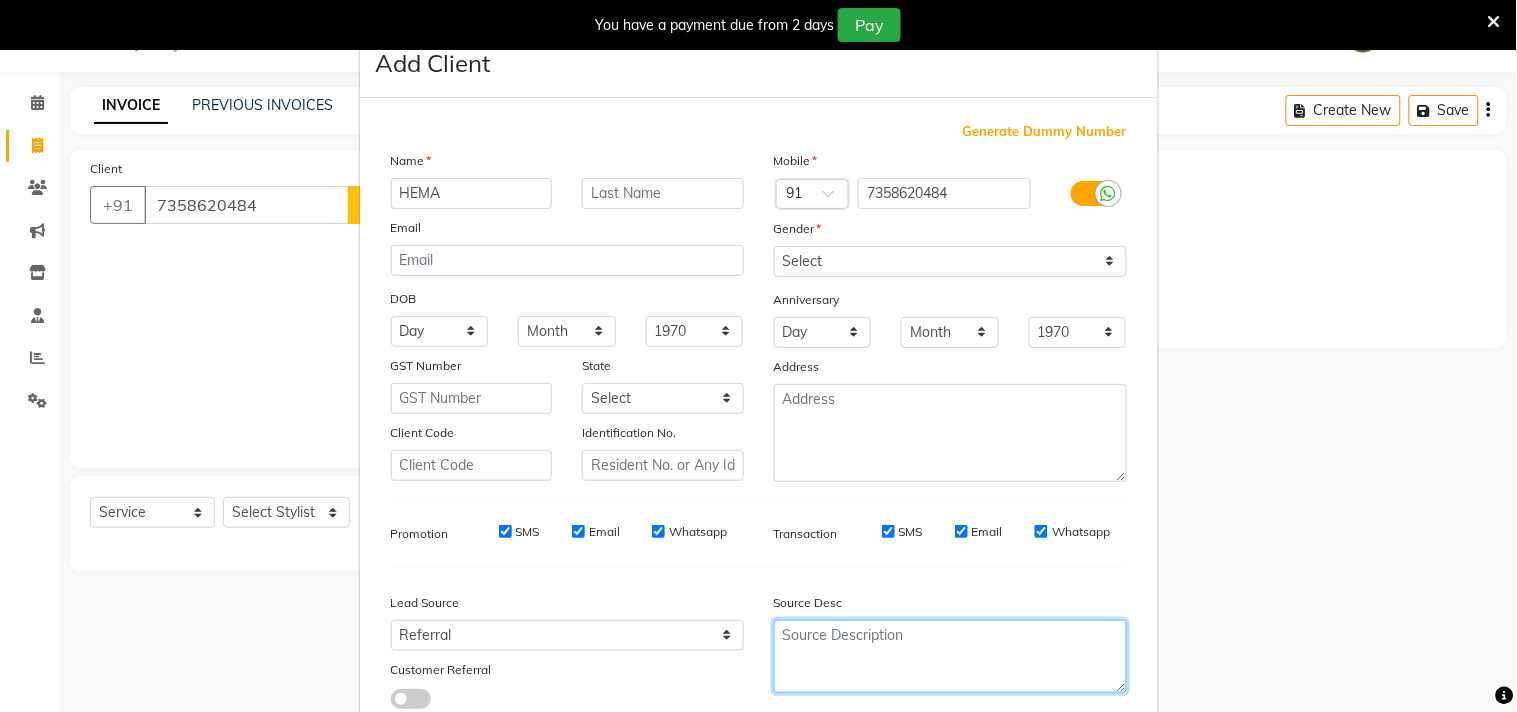 click at bounding box center [950, 656] 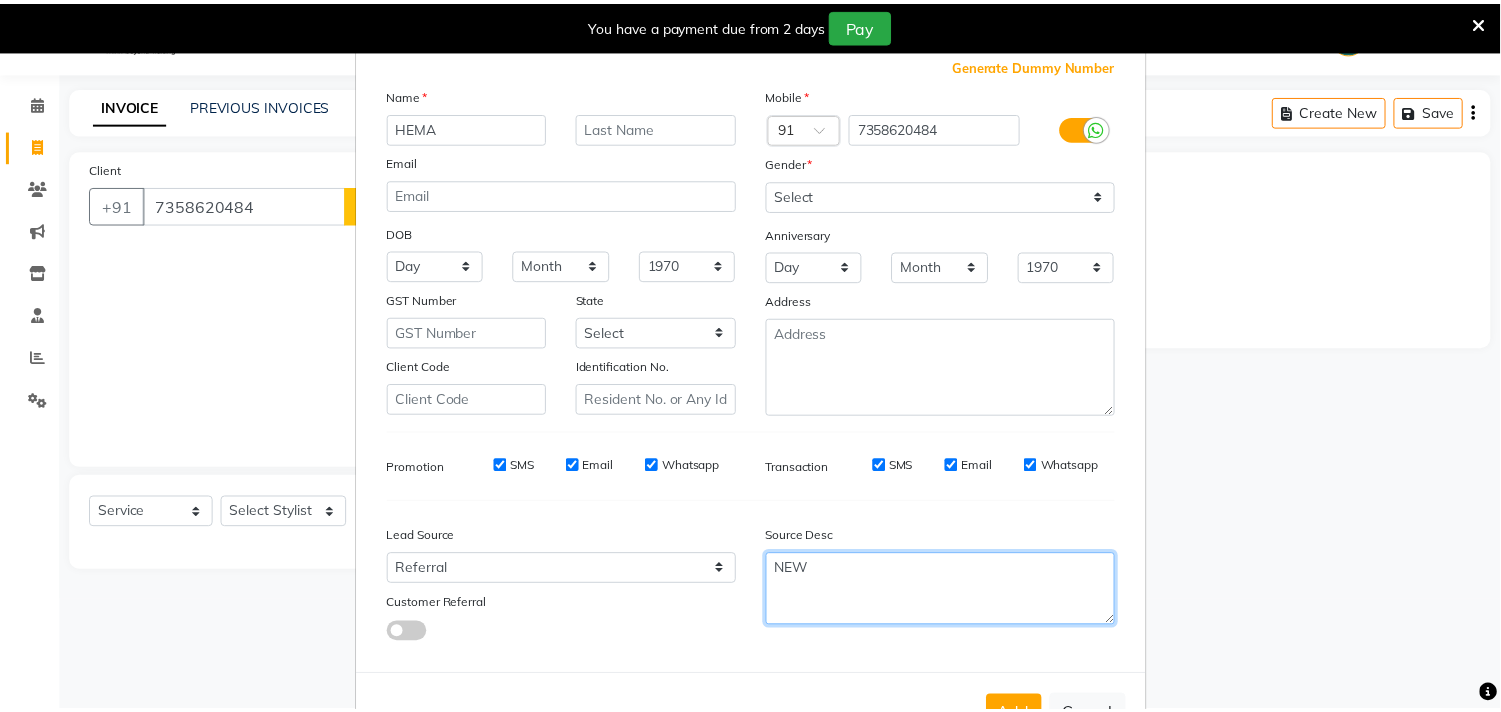 scroll, scrollTop: 138, scrollLeft: 0, axis: vertical 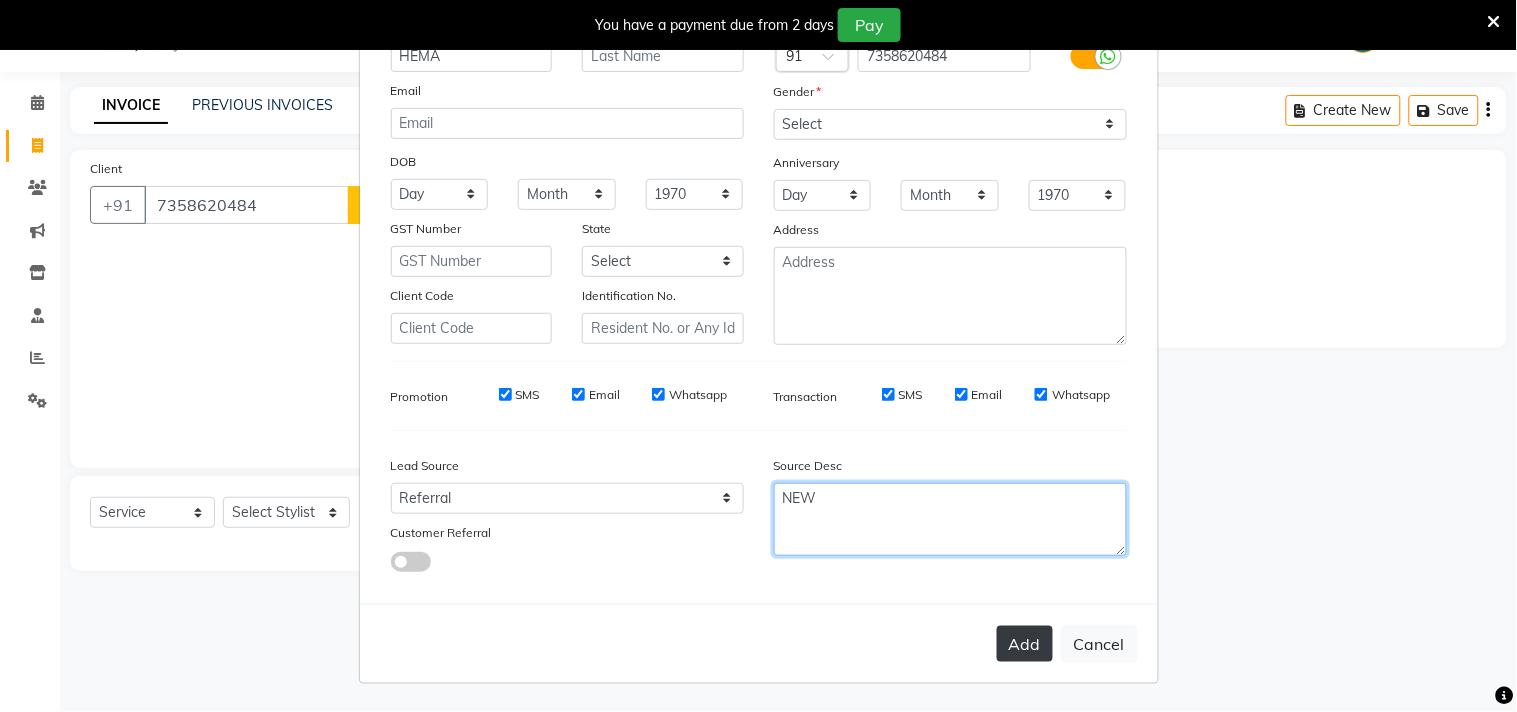 type on "NEW" 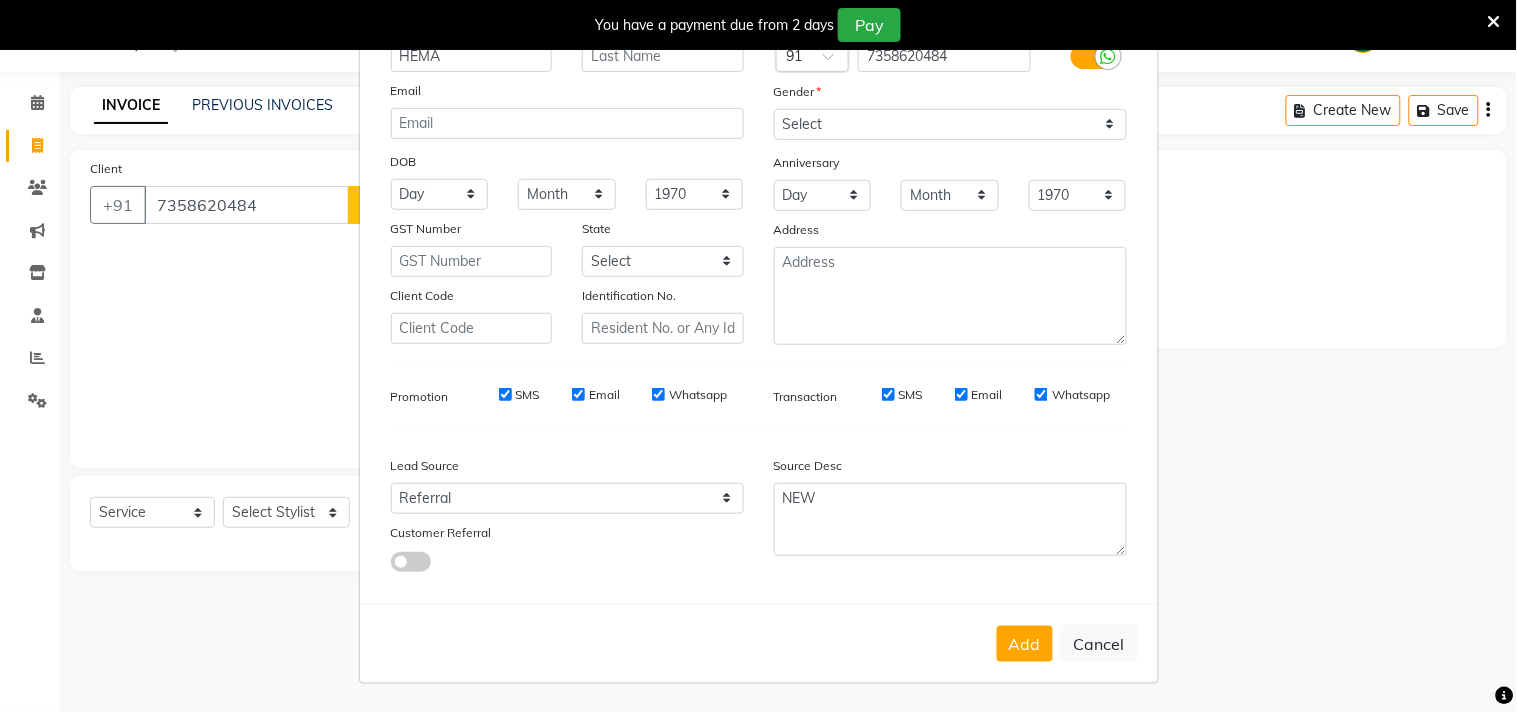 click on "Add" at bounding box center [1025, 644] 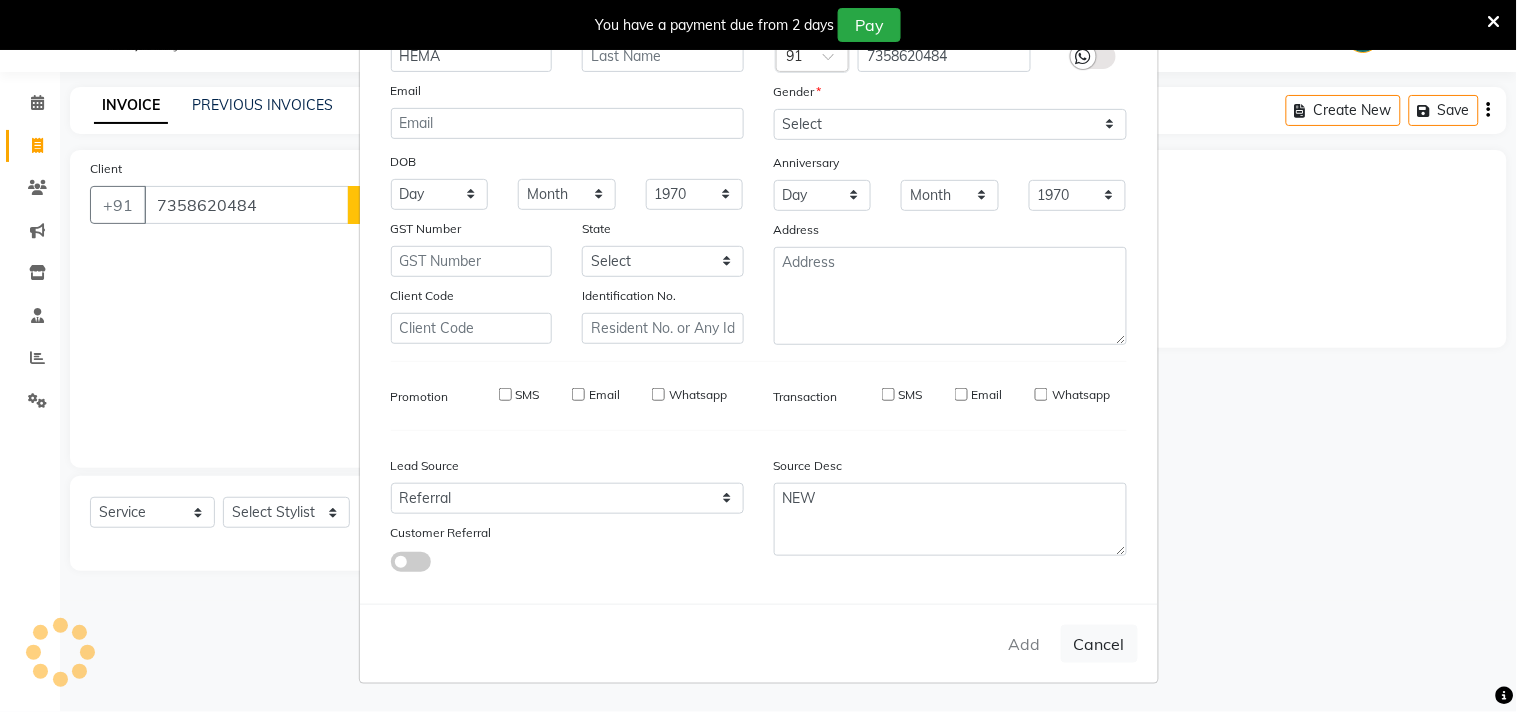 type on "73******84" 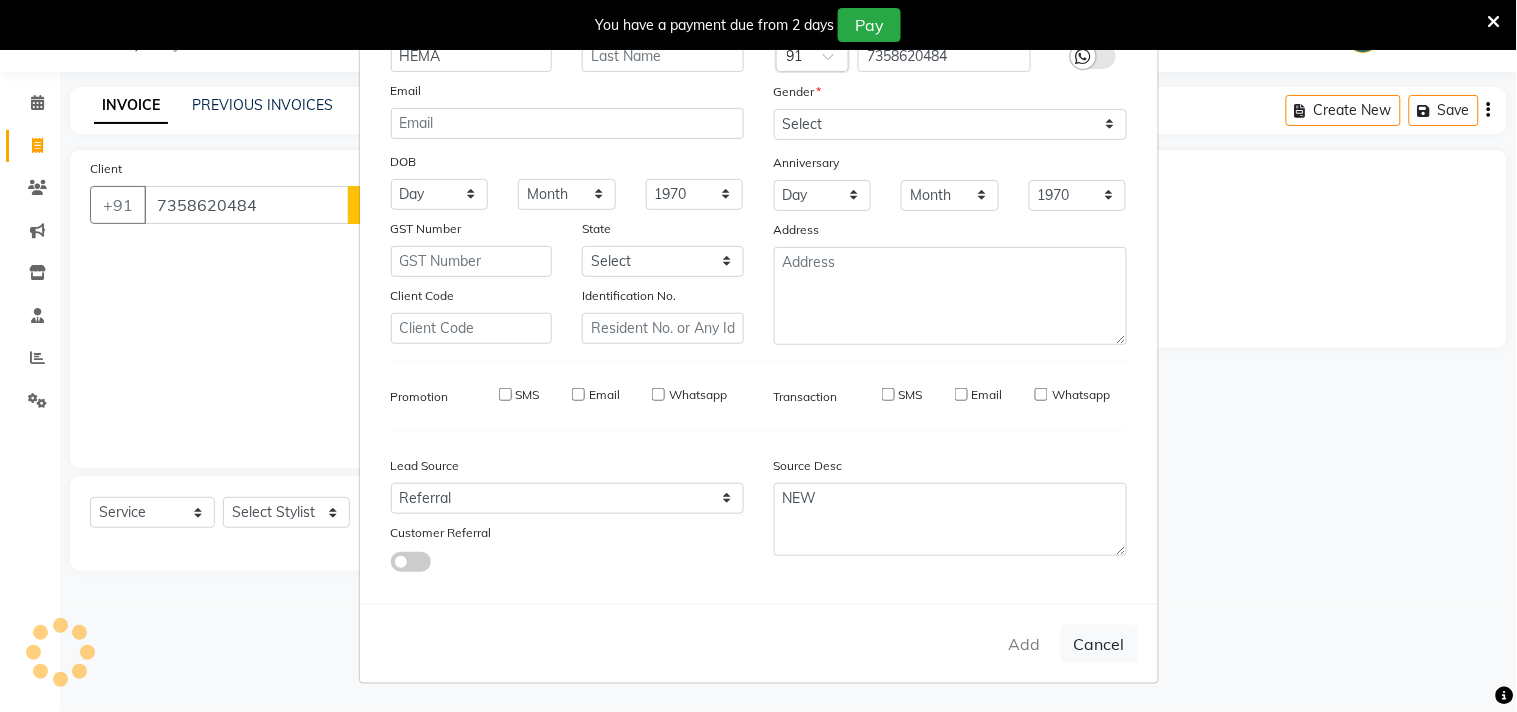 type 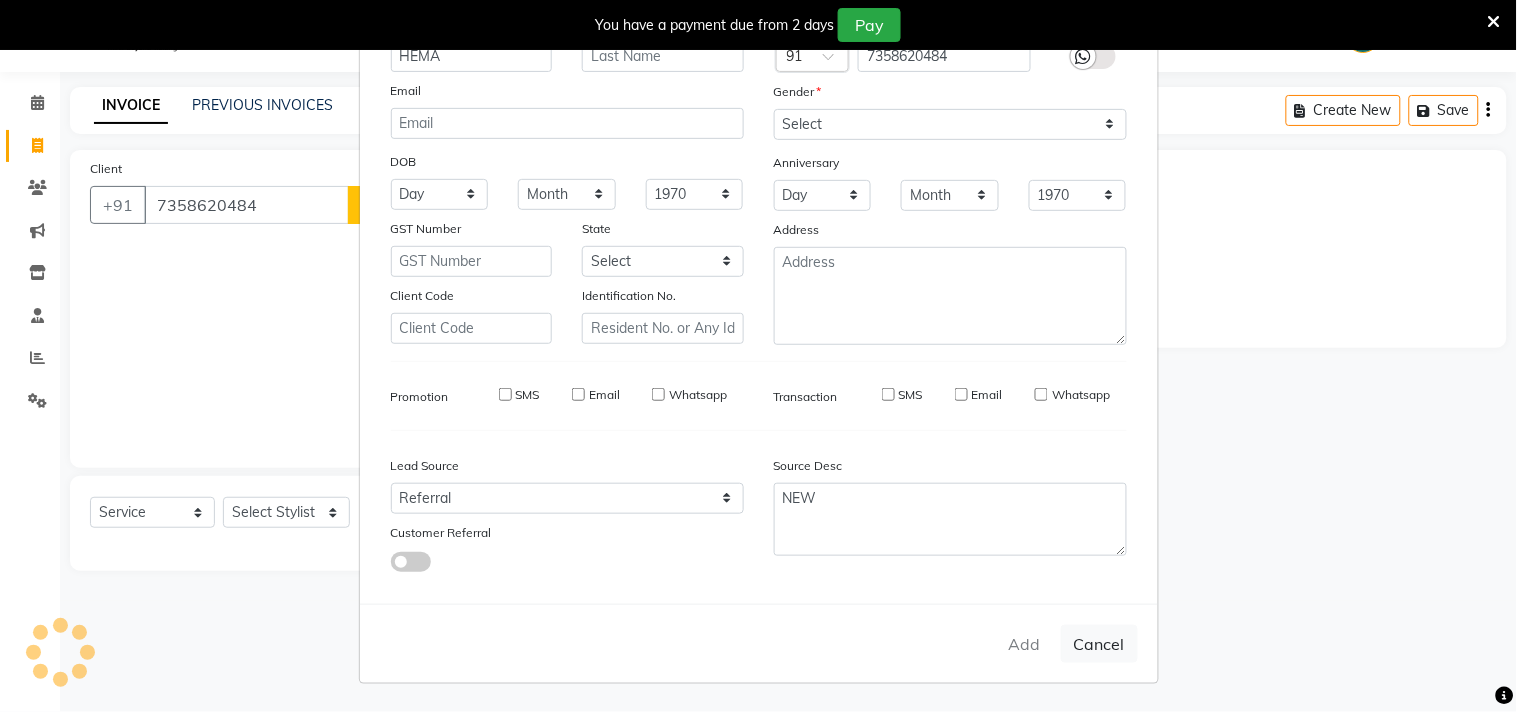 select 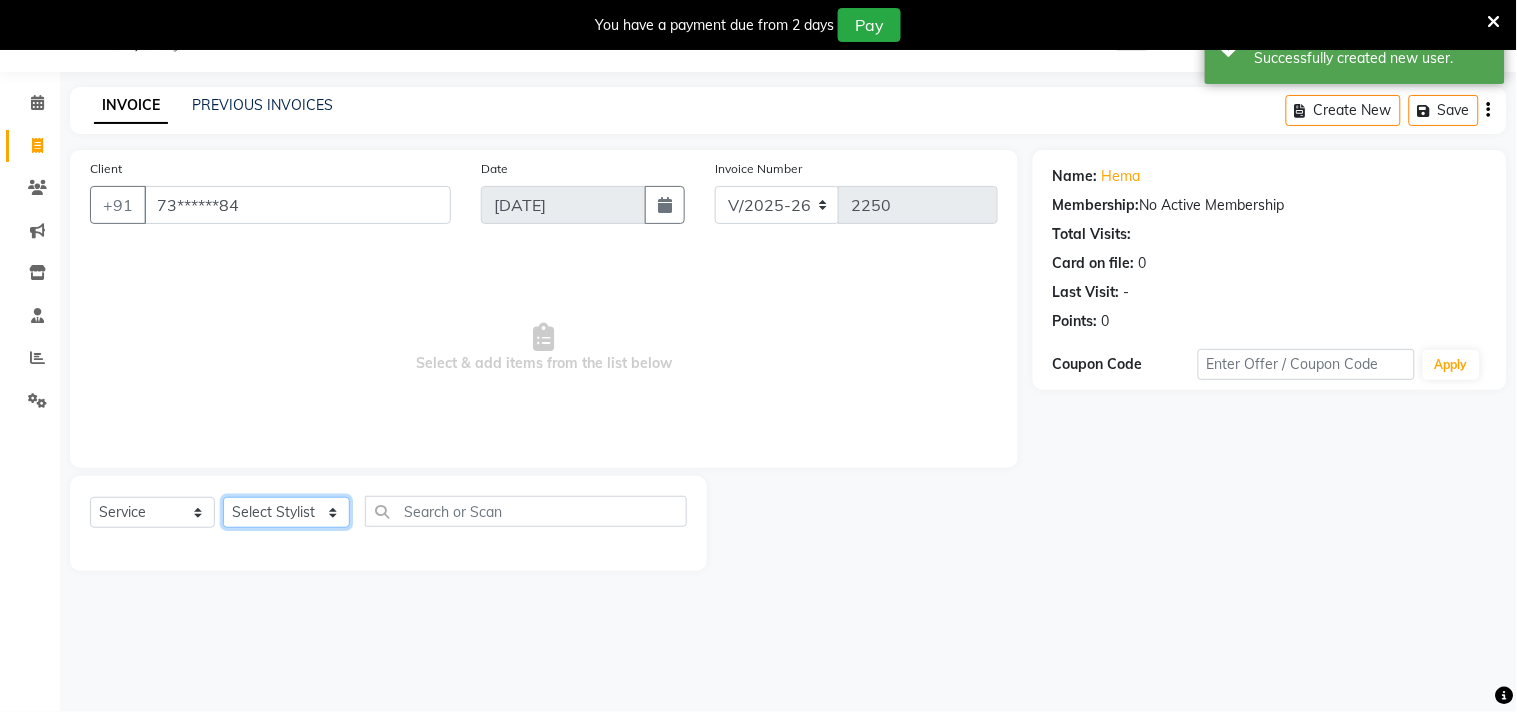 click on "Select Stylist Admin ANUSHA  Apsu Auditor Ambattur Balaji BANUPRIYA Bhuvanesh Dingg - Support Team DIVYA INBARAJ INDHU Javed Jayakumar Joice Neimalsawm  Kalaiselvi KAMALA Nathalie Marinaa Chaarlette POOJA  PREETHI Preethi Raj PRISCILLA RADHA RAJESH  SAHIL SEETHAL SOCHIPEM Suresh Babu SUSHMITA VANITHA Veena Ravi Vignesh  Vinitha Virtue admin VIRTUE SALON" 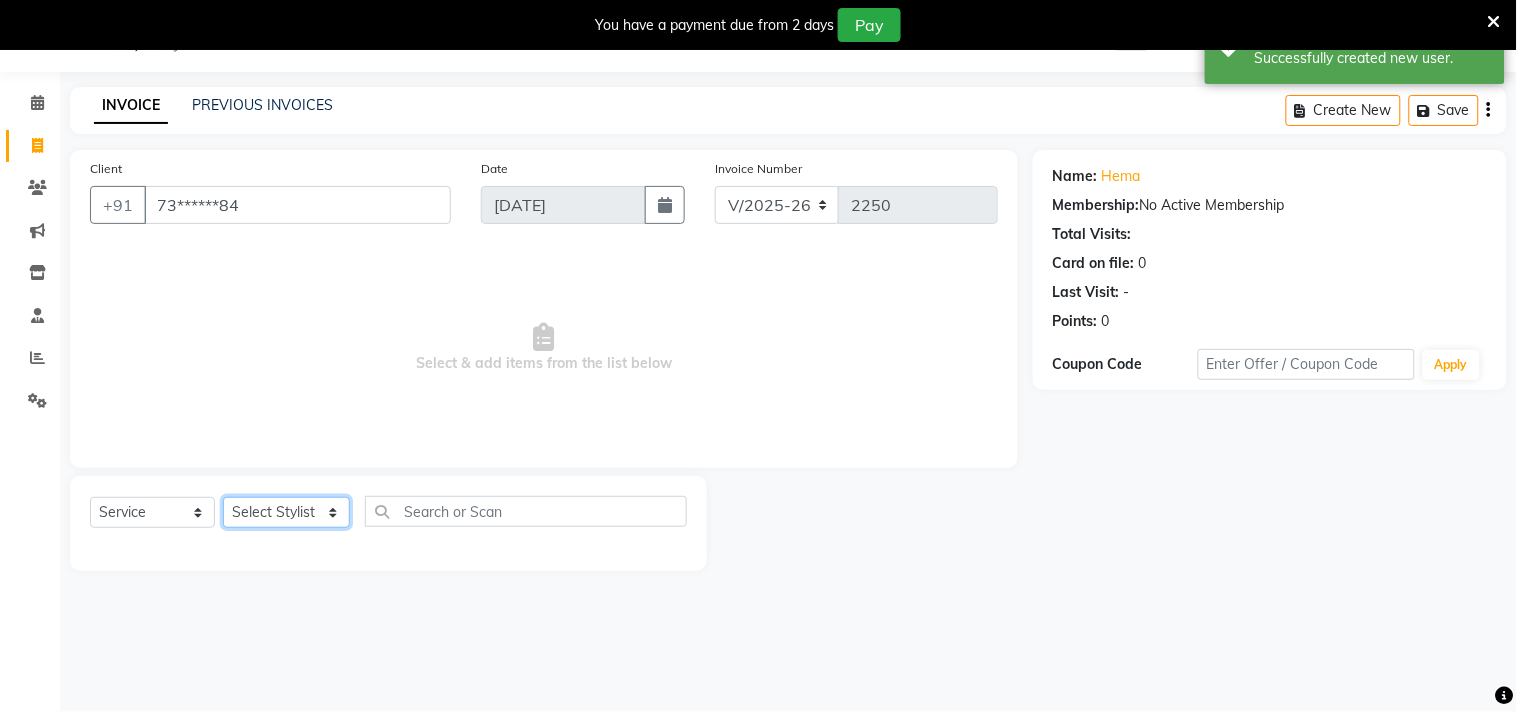 select on "40345" 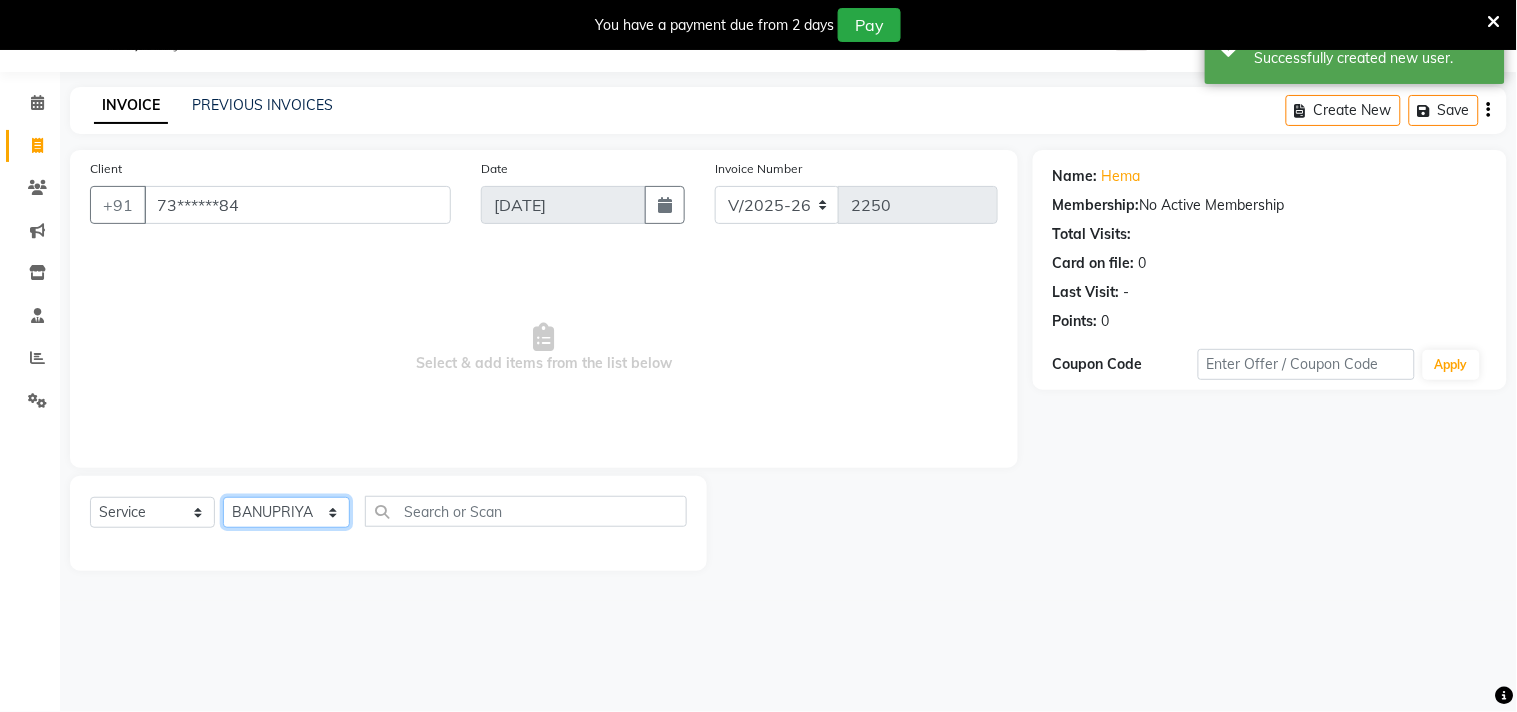 click on "Select Stylist Admin ANUSHA  Apsu Auditor Ambattur Balaji BANUPRIYA Bhuvanesh Dingg - Support Team DIVYA INBARAJ INDHU Javed Jayakumar Joice Neimalsawm  Kalaiselvi KAMALA Nathalie Marinaa Chaarlette POOJA  PREETHI Preethi Raj PRISCILLA RADHA RAJESH  SAHIL SEETHAL SOCHIPEM Suresh Babu SUSHMITA VANITHA Veena Ravi Vignesh  Vinitha Virtue admin VIRTUE SALON" 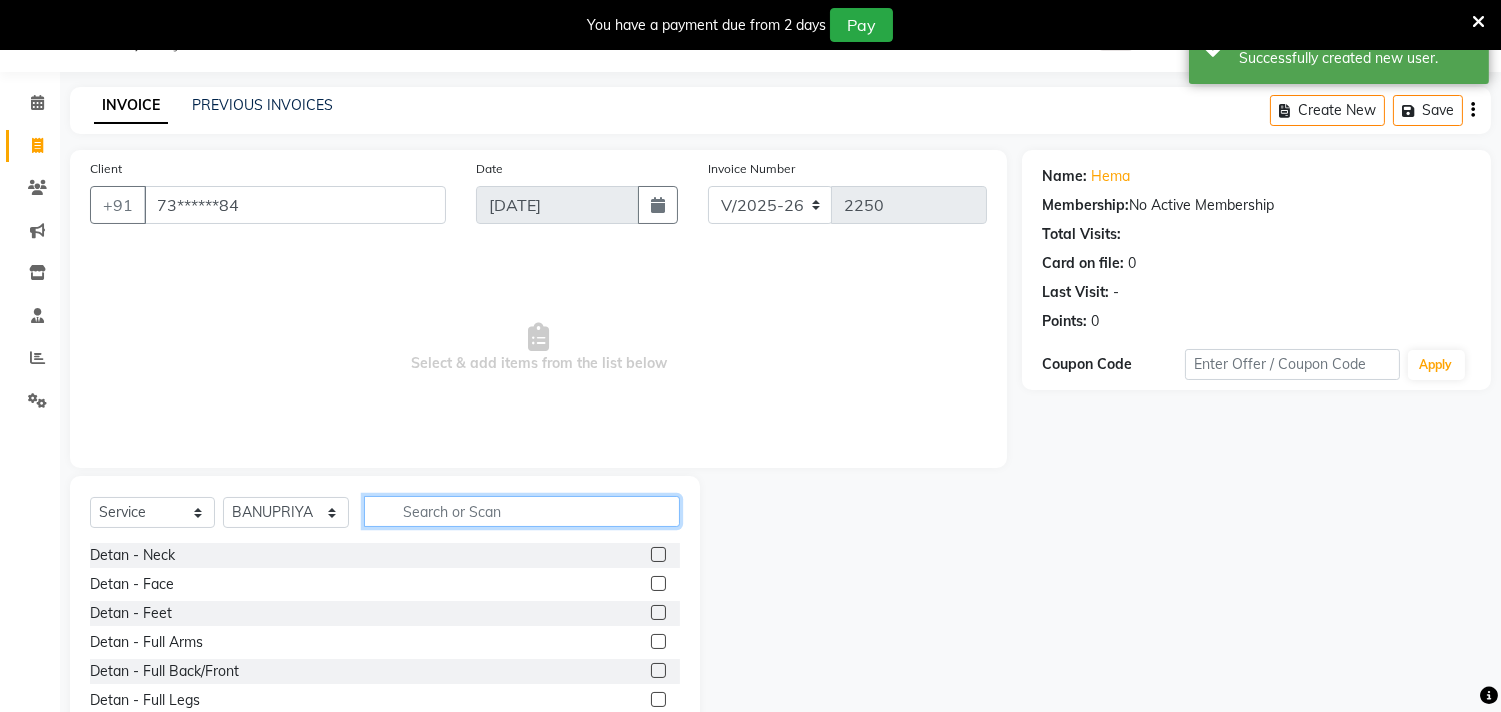 click 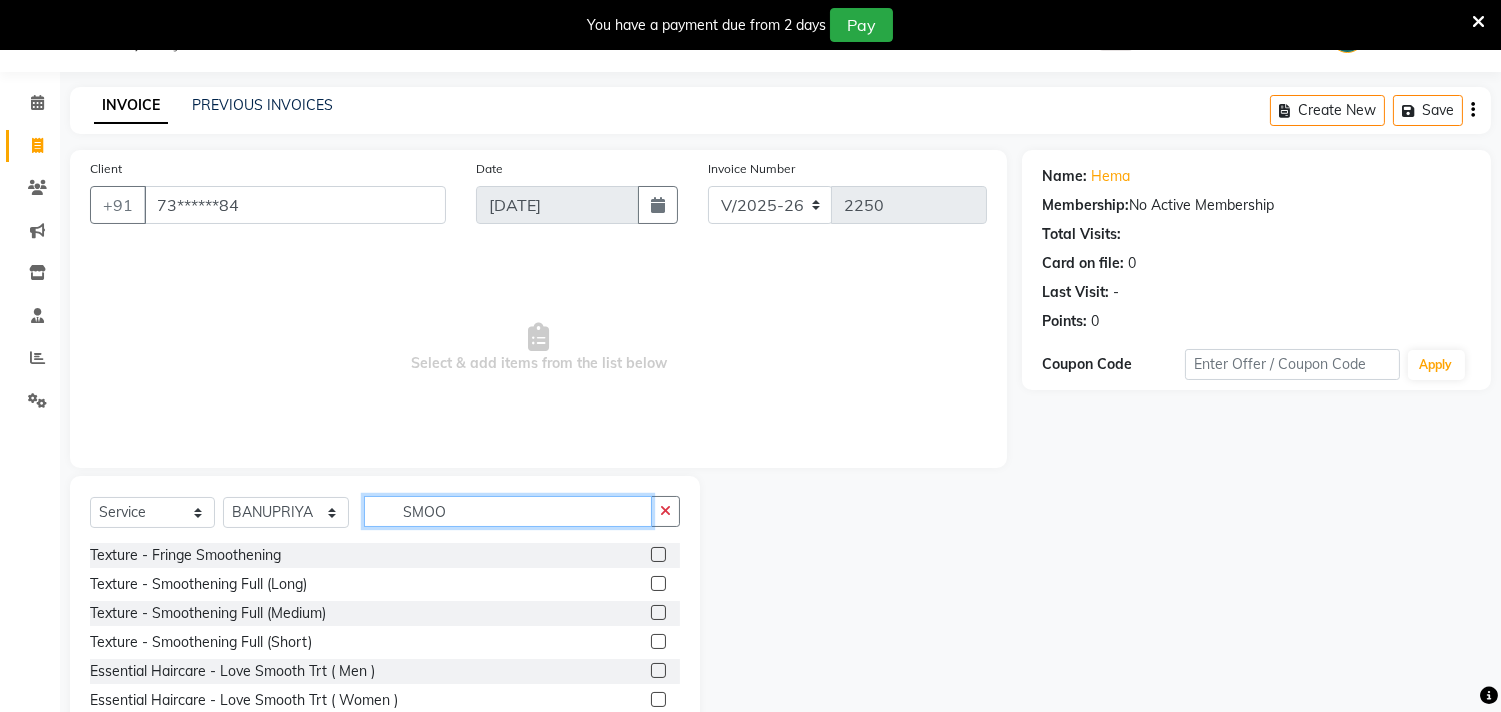 type on "SMOO" 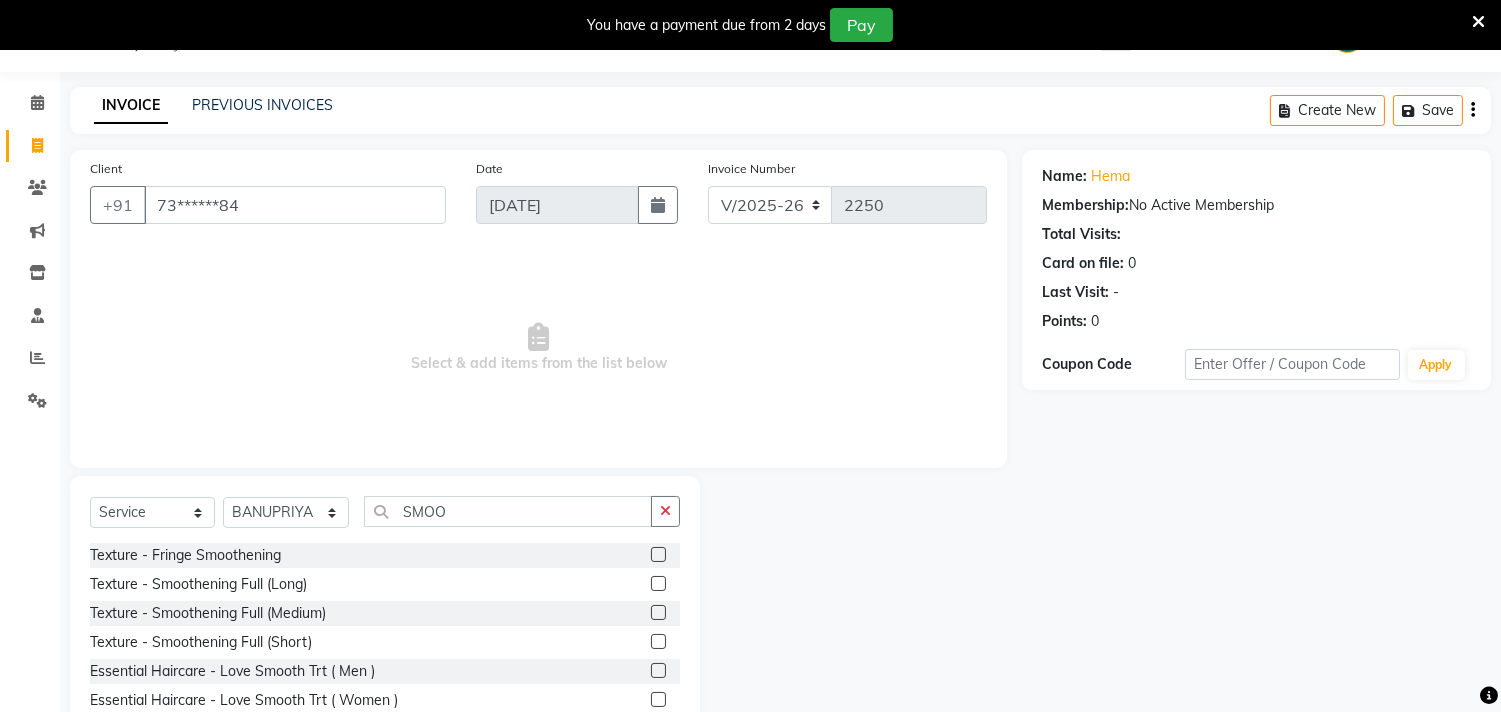 click 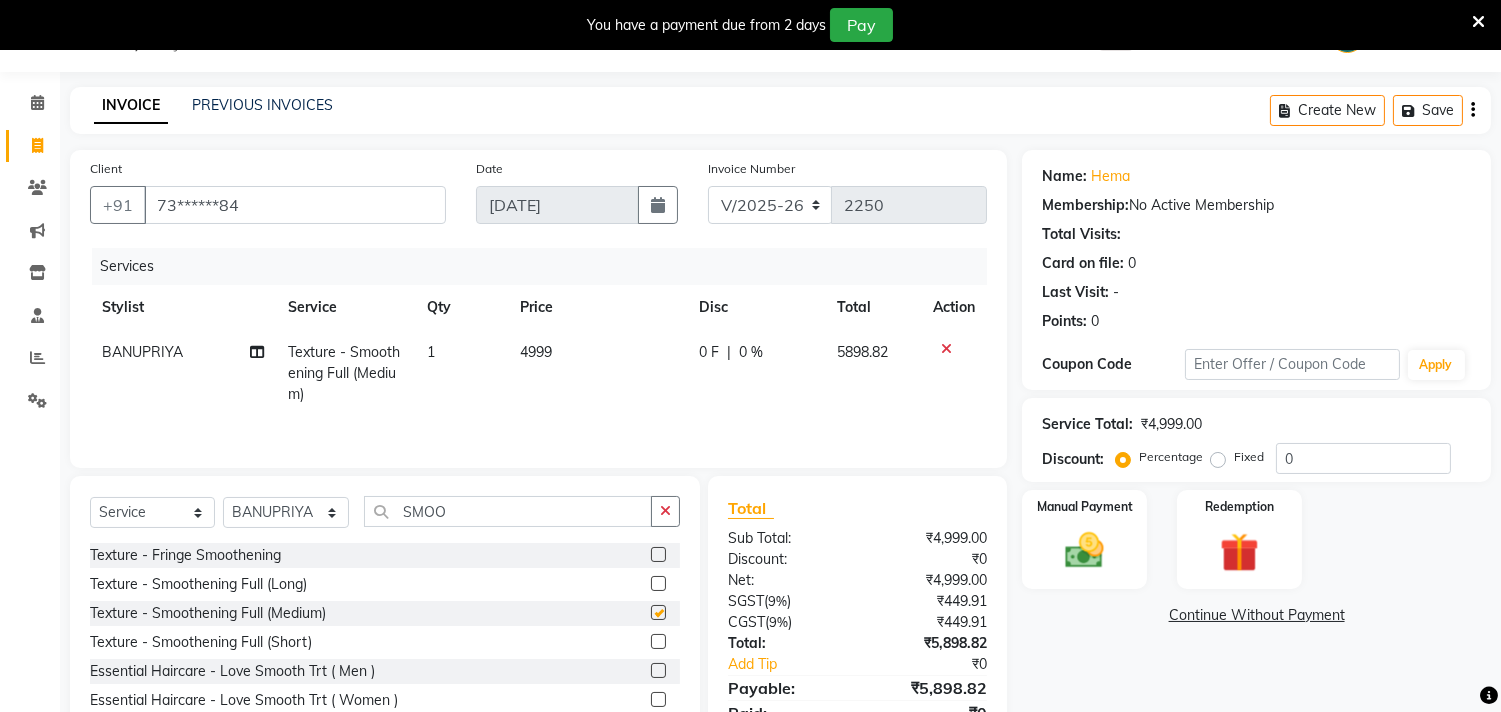 checkbox on "false" 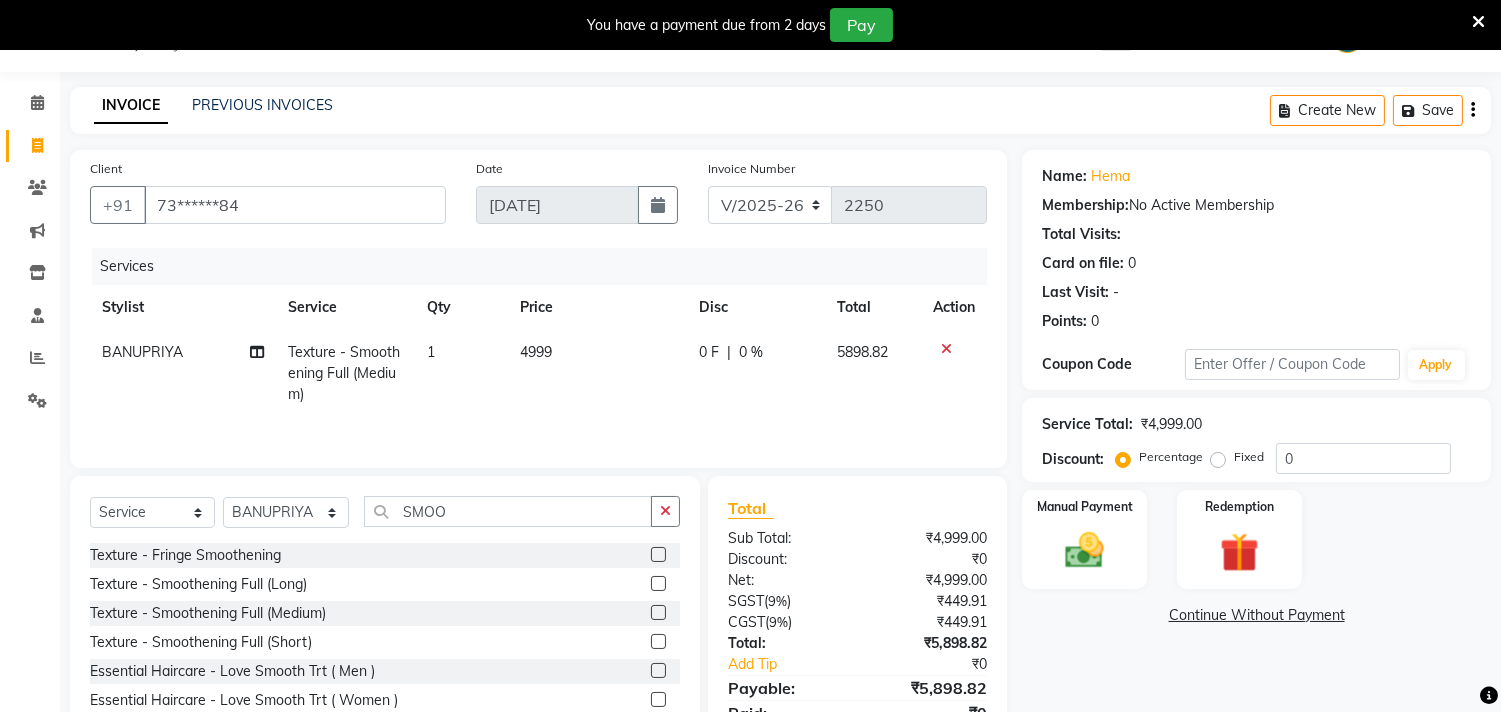 click on "4999" 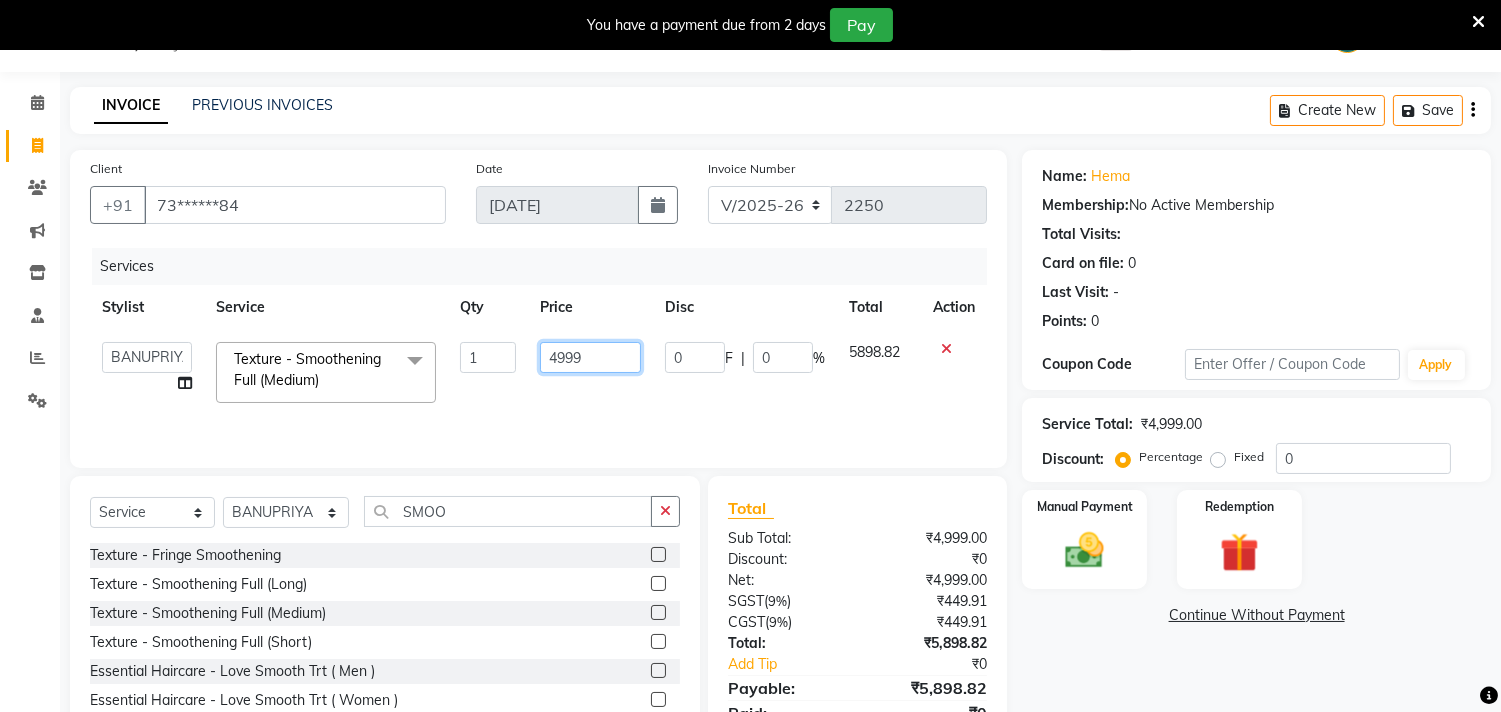 click on "4999" 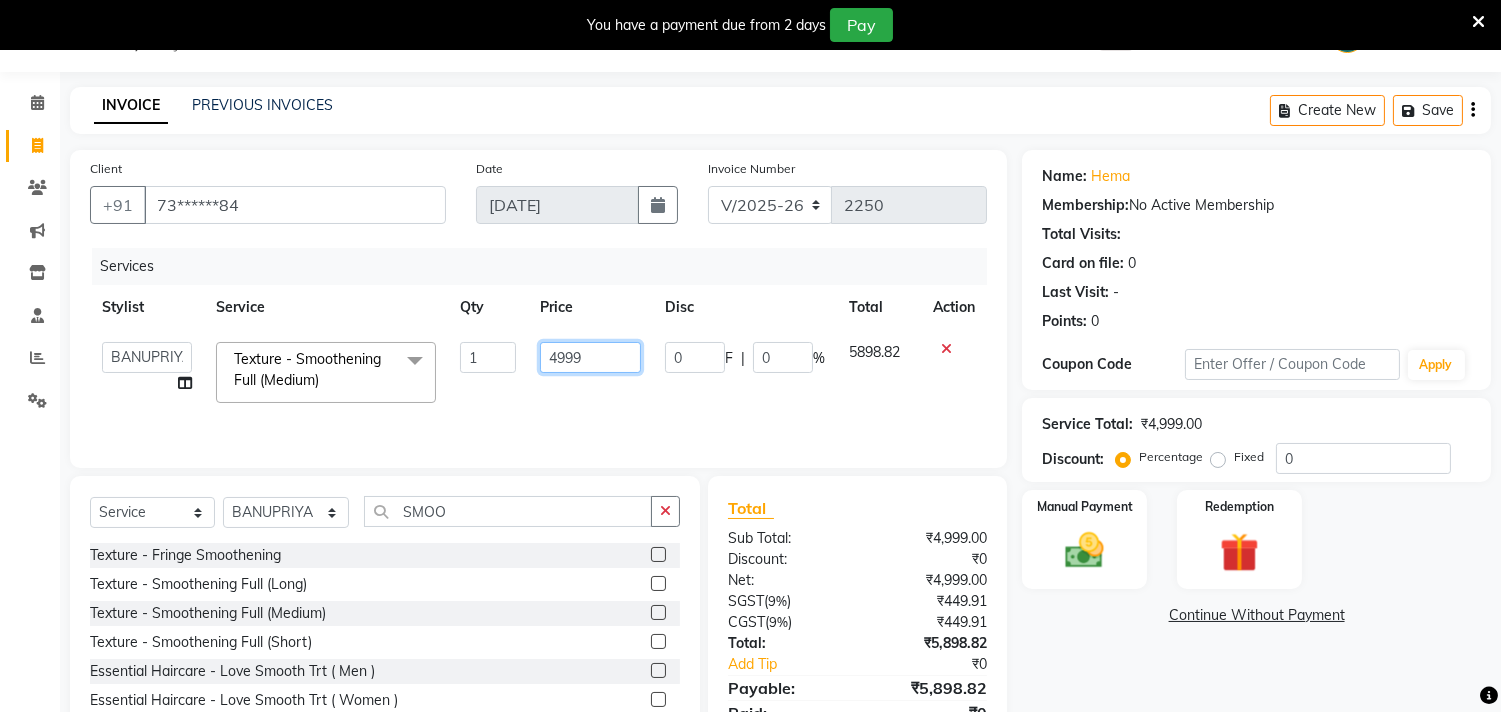 drag, startPoint x: 596, startPoint y: 352, endPoint x: 600, endPoint y: 338, distance: 14.56022 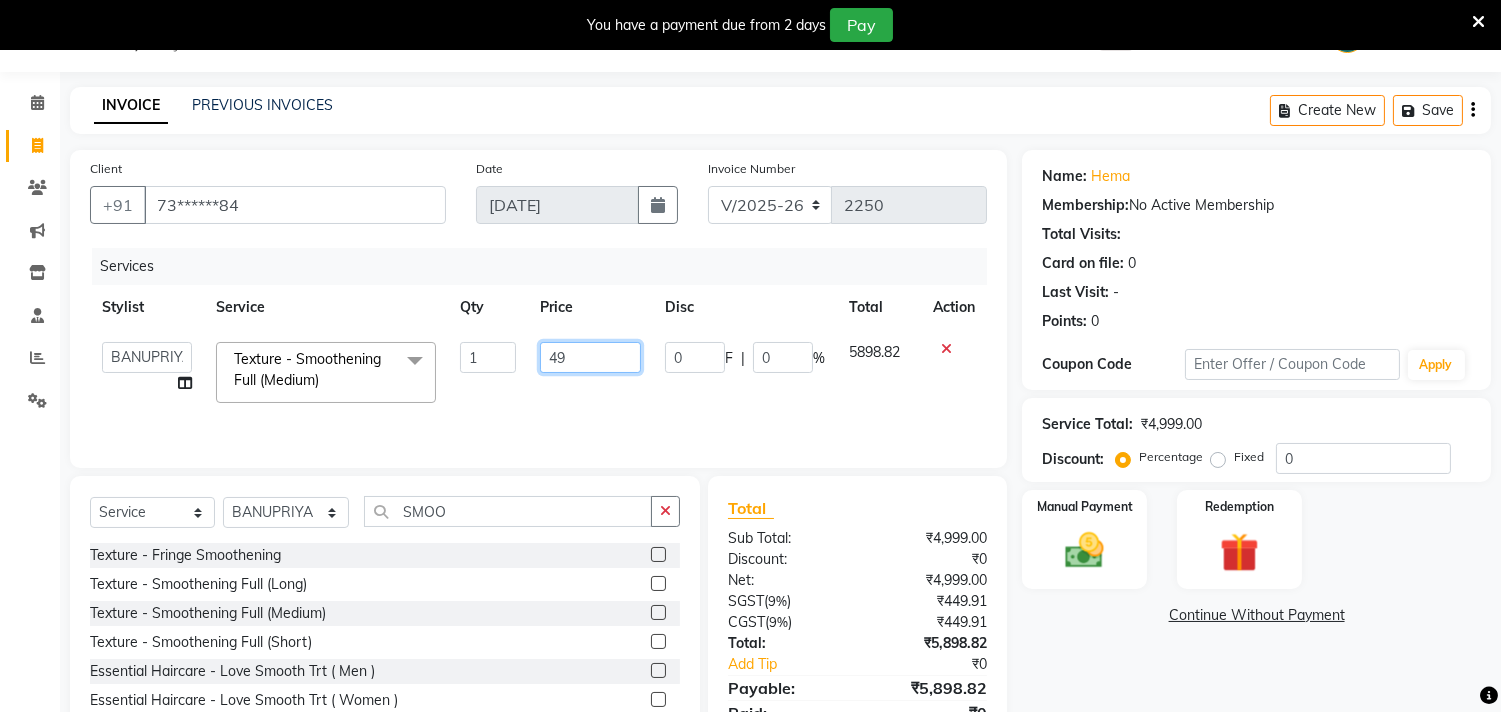 type on "4" 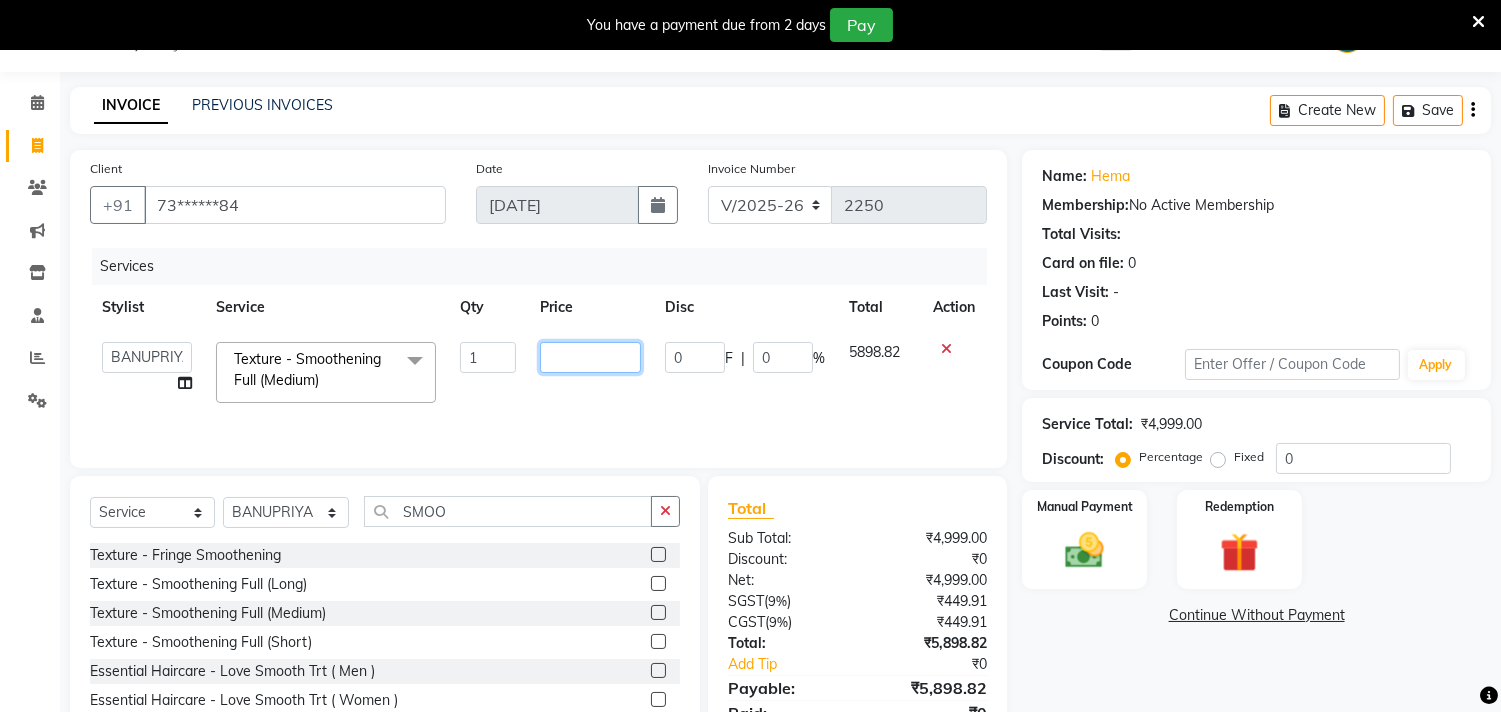 type on "7" 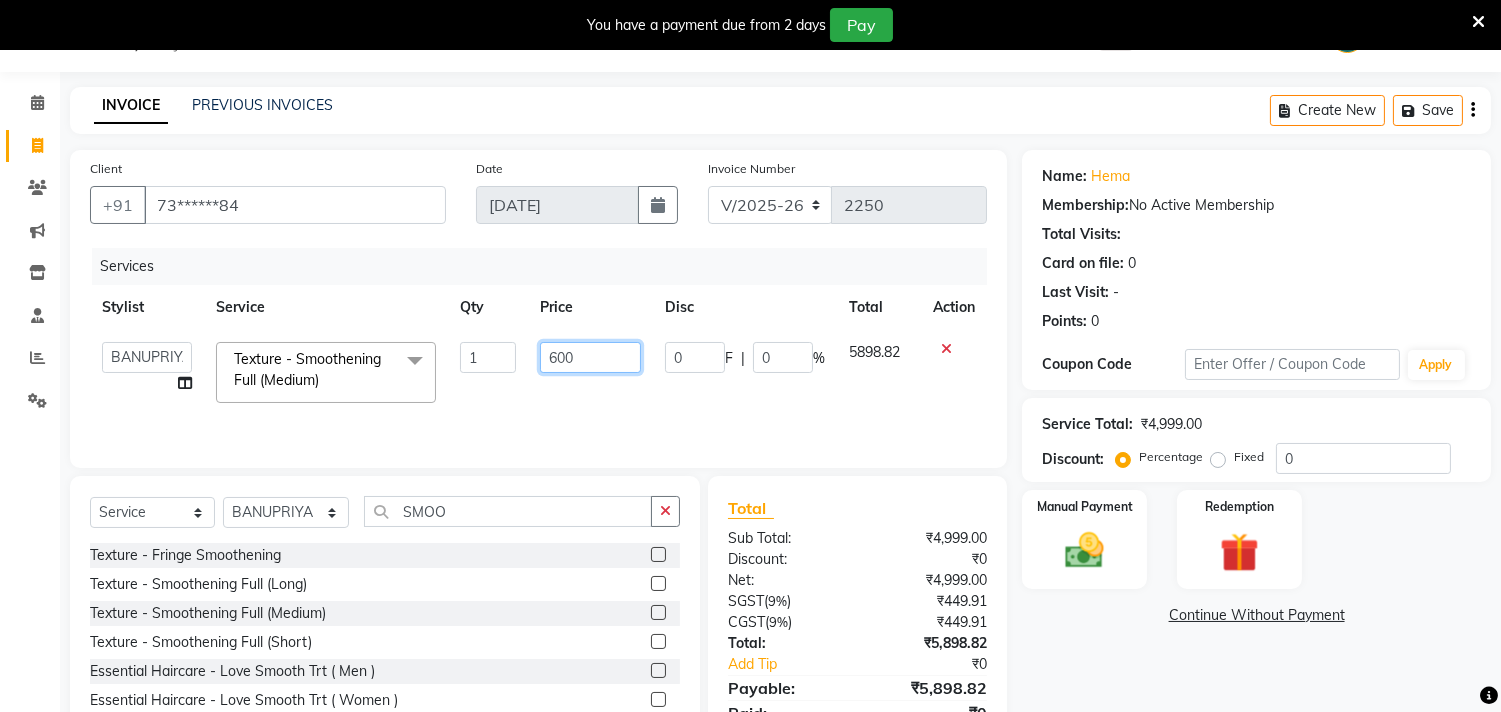type on "6000" 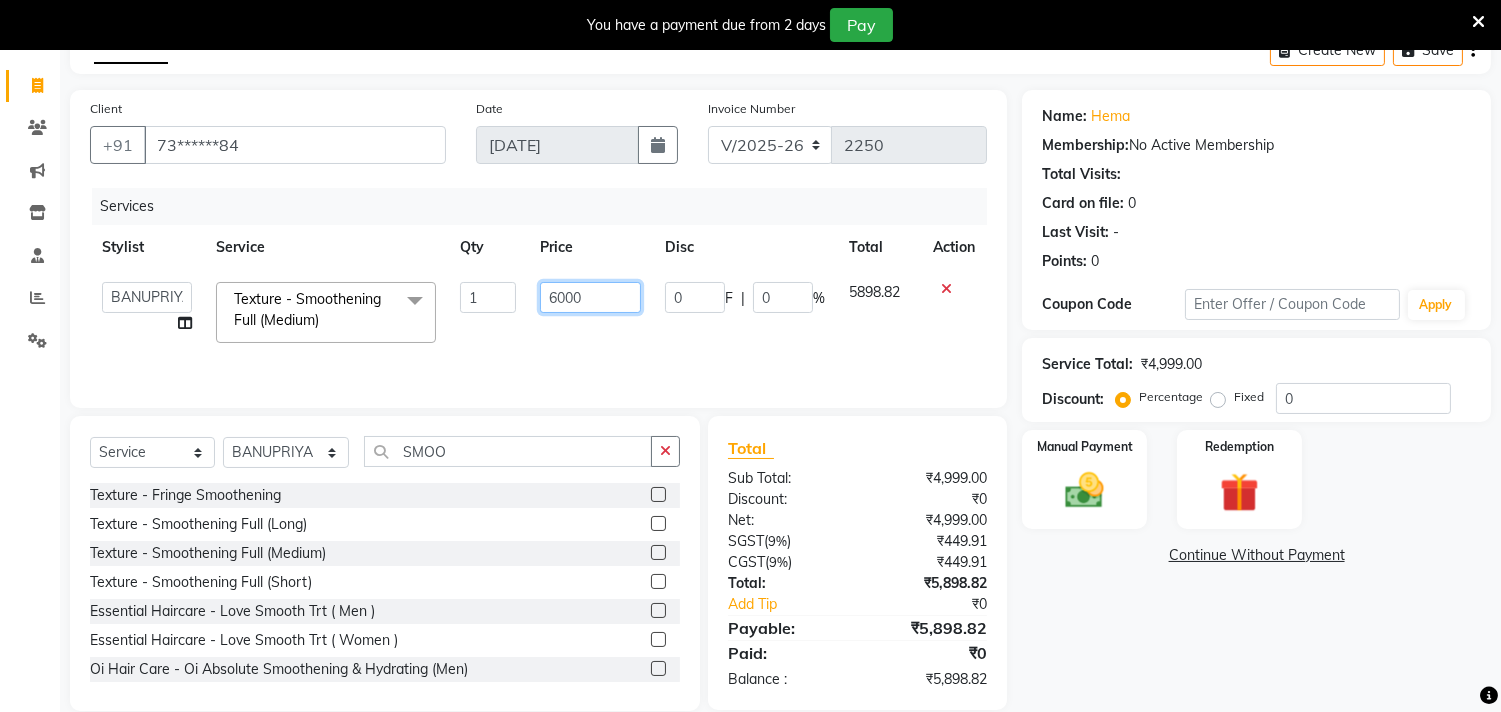 scroll, scrollTop: 88, scrollLeft: 0, axis: vertical 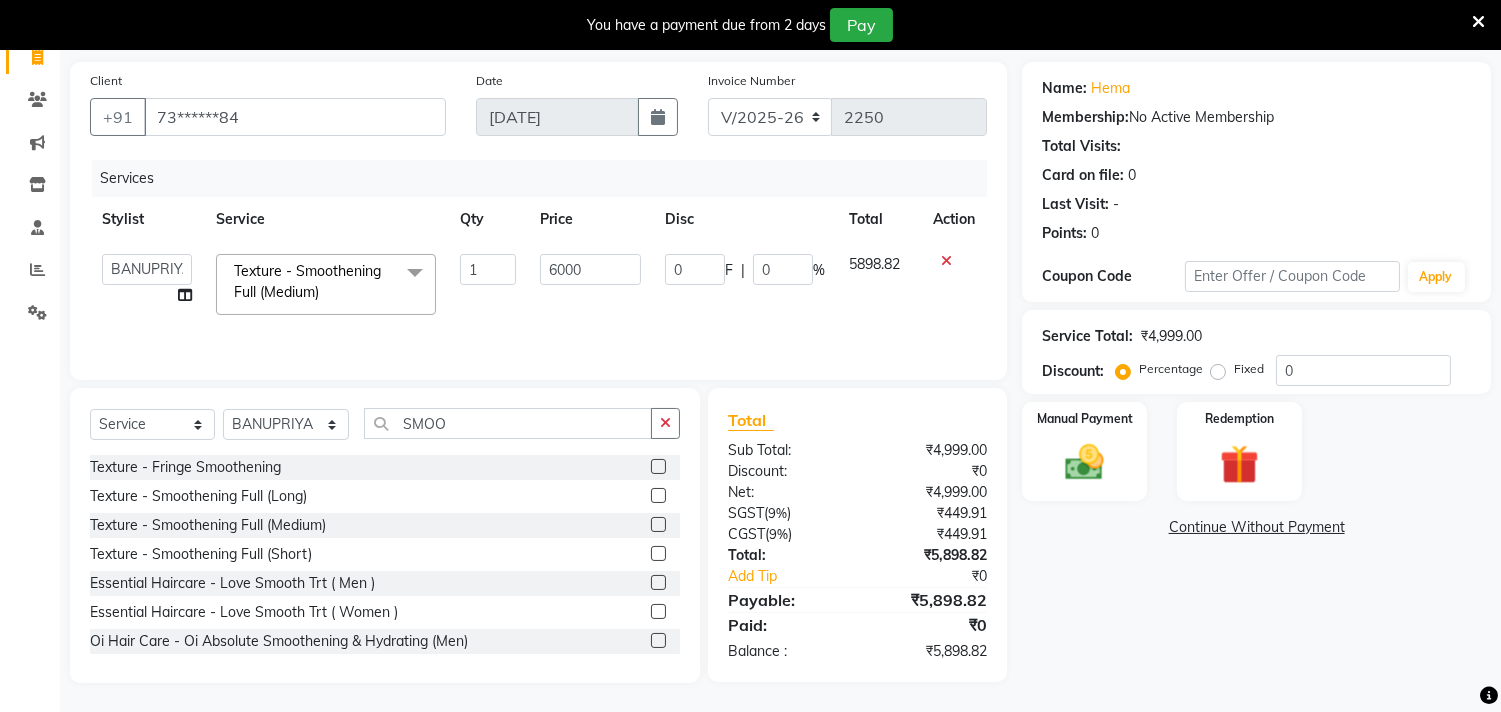 click on "Name: Hema  Membership:  No Active Membership  Total Visits:   Card on file:  0 Last Visit:   - Points:   0  Coupon Code Apply Service Total:  ₹4,999.00  Discount:  Percentage   Fixed  0 Manual Payment Redemption  Continue Without Payment" 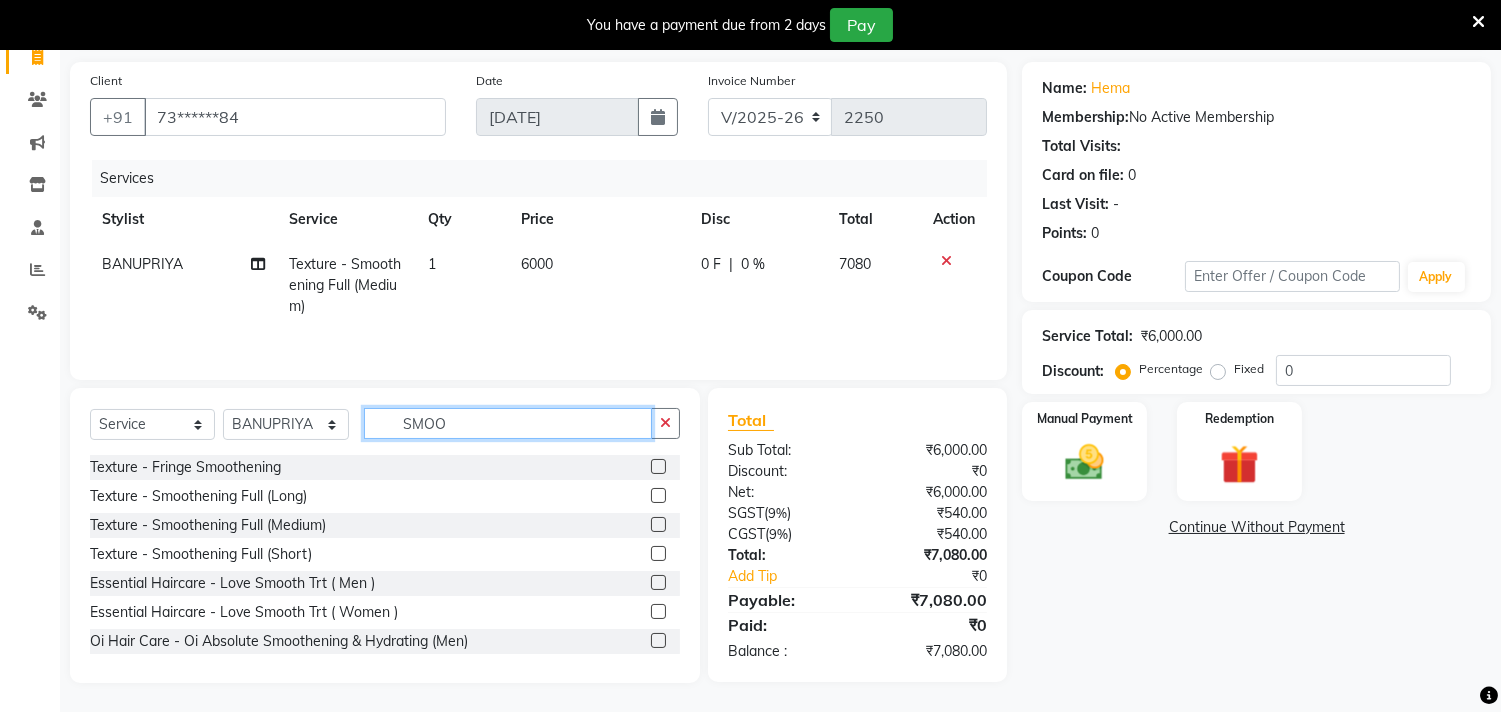 click on "SMOO" 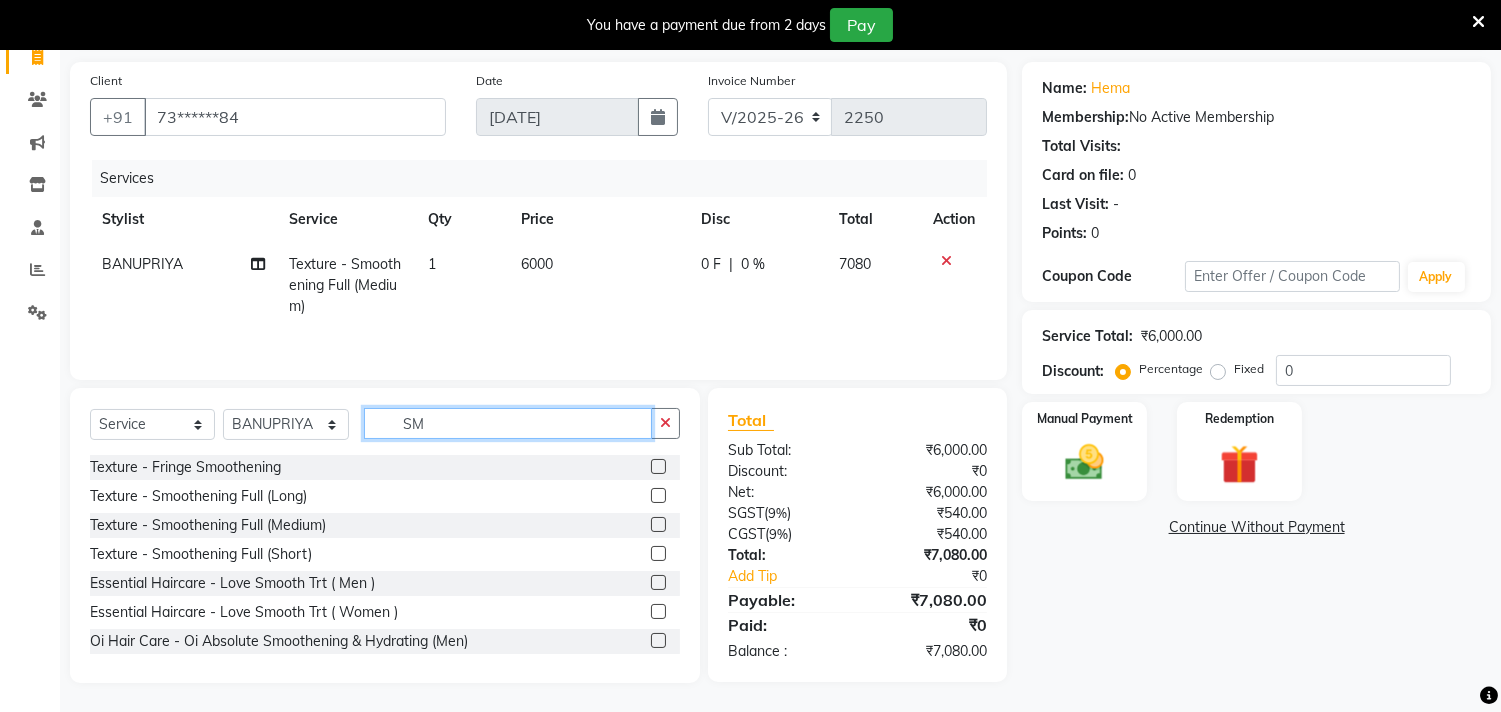type on "S" 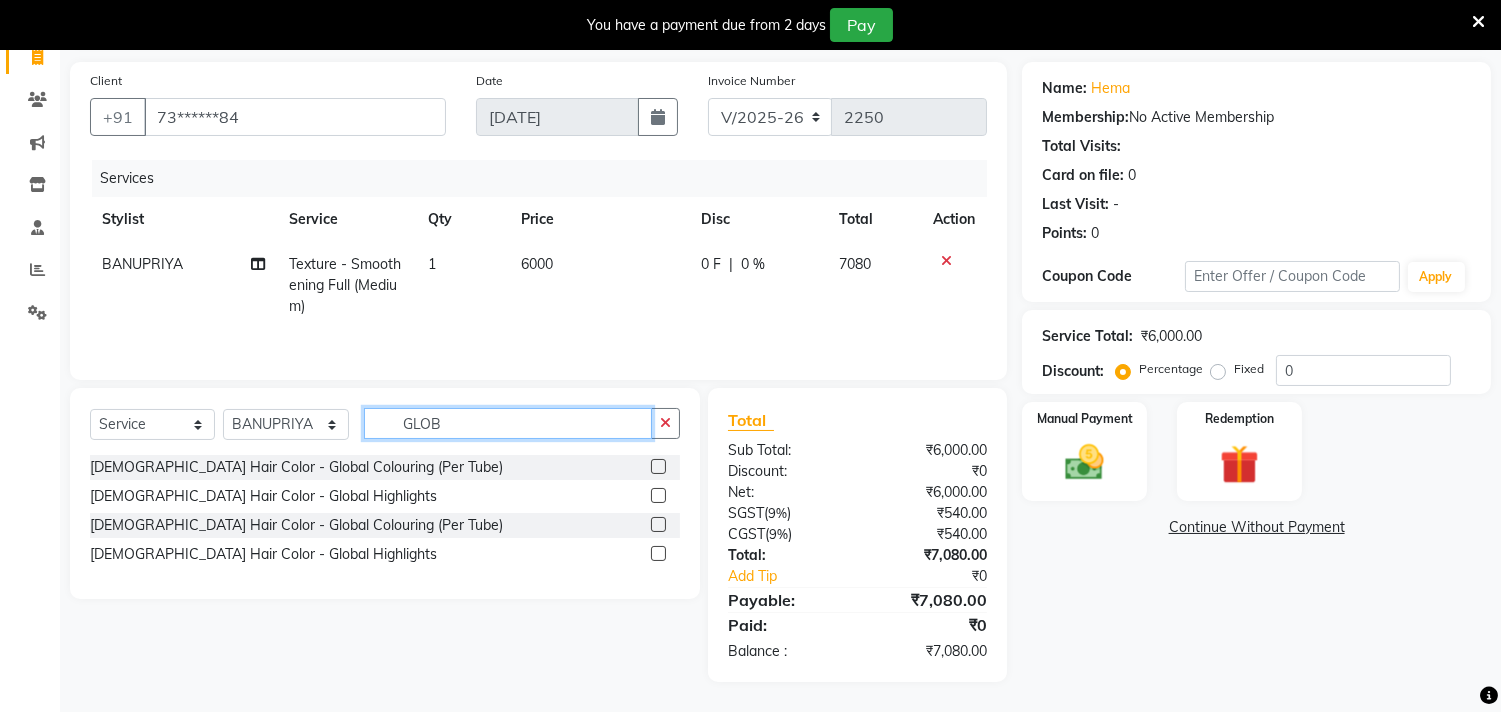 type on "GLOB" 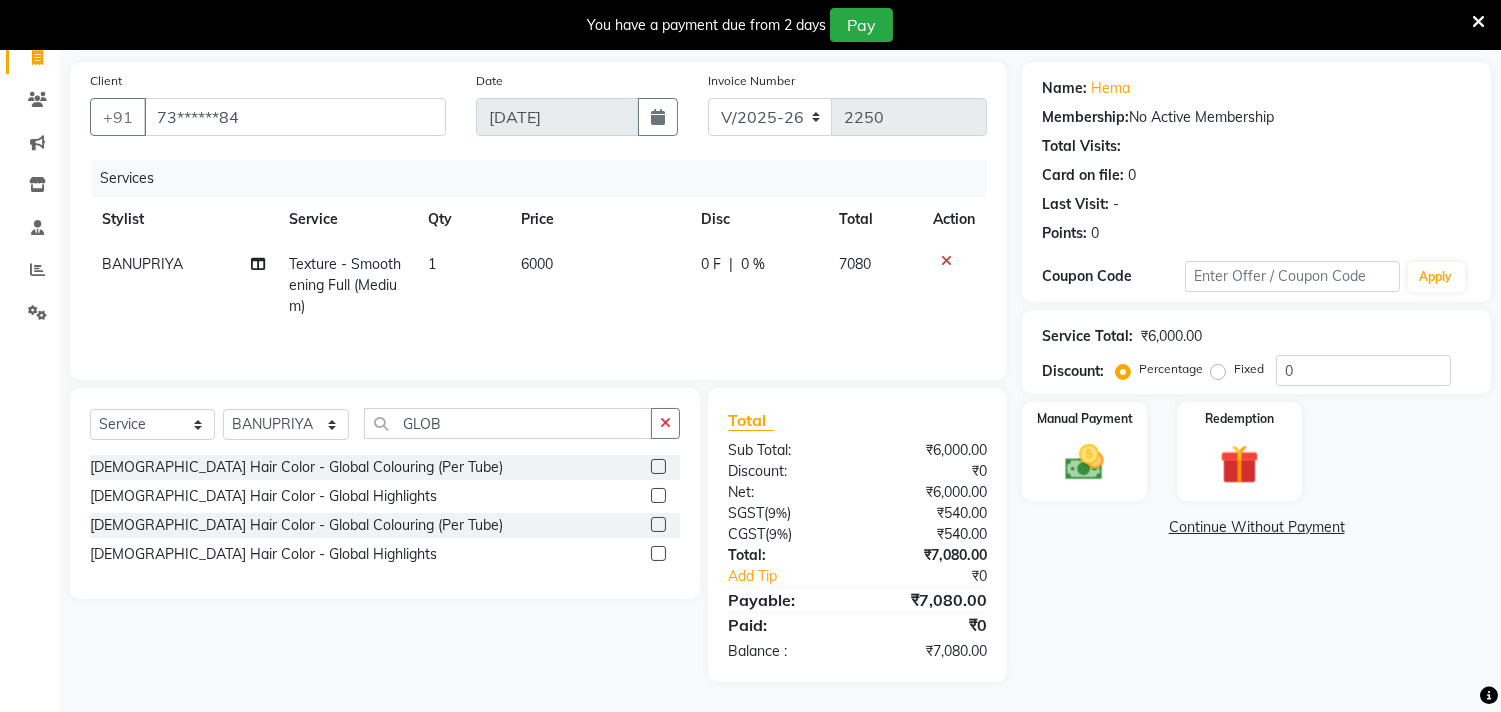 click 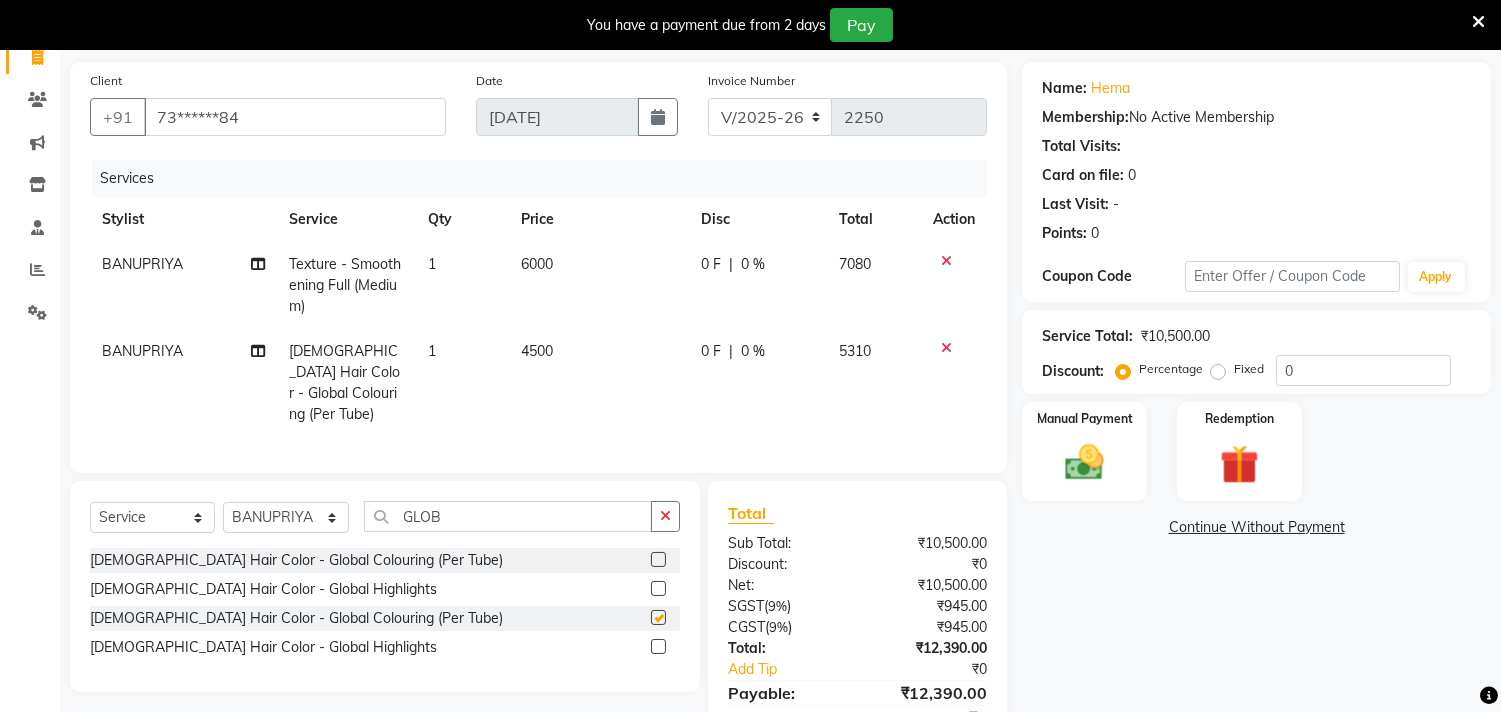 checkbox on "false" 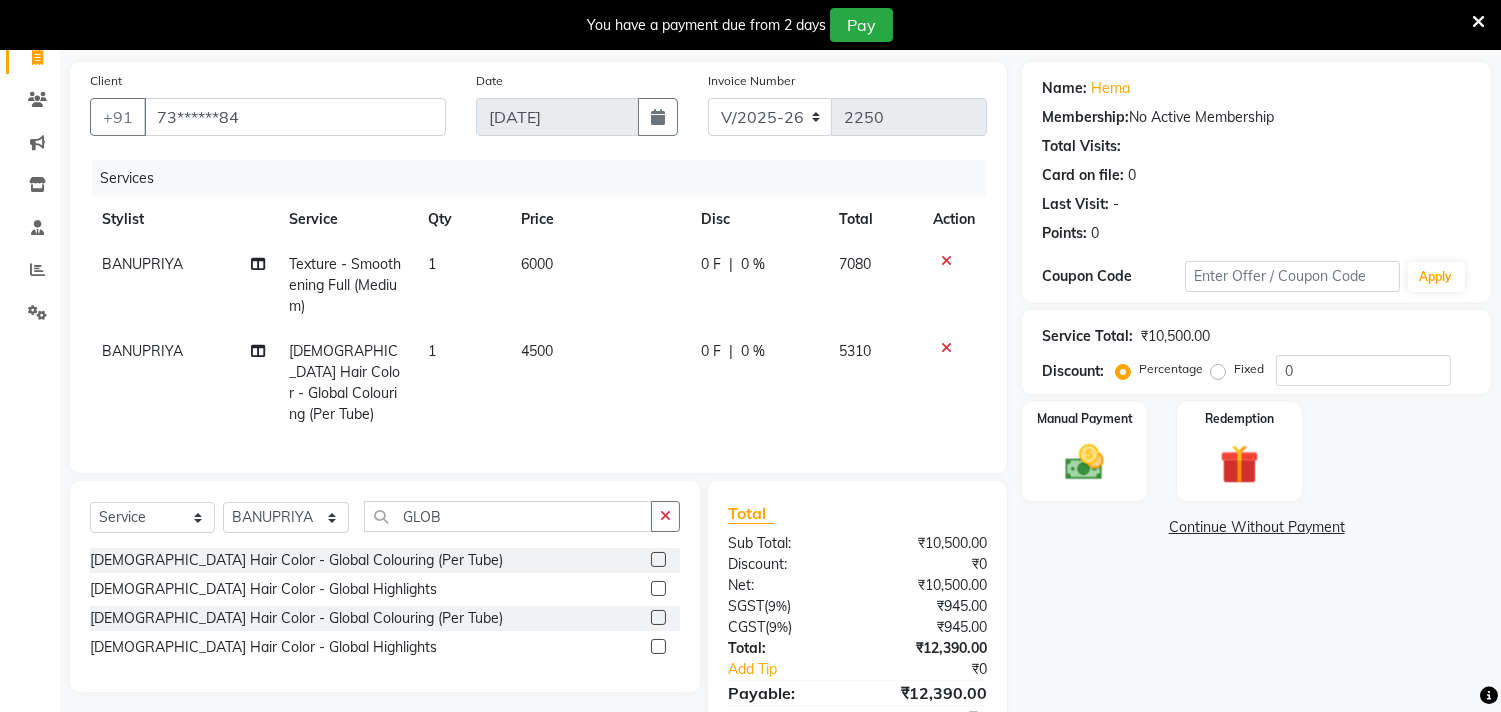 click on "4500" 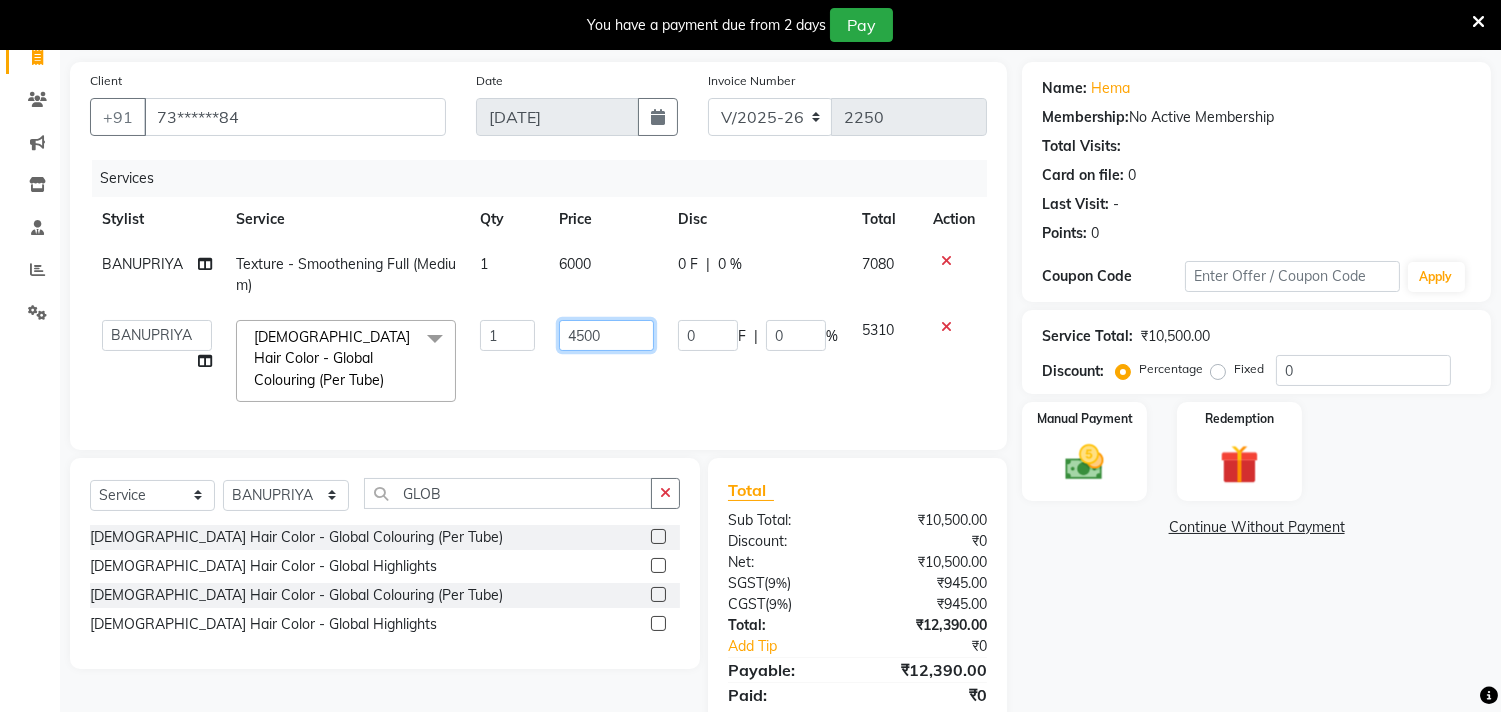 click on "4500" 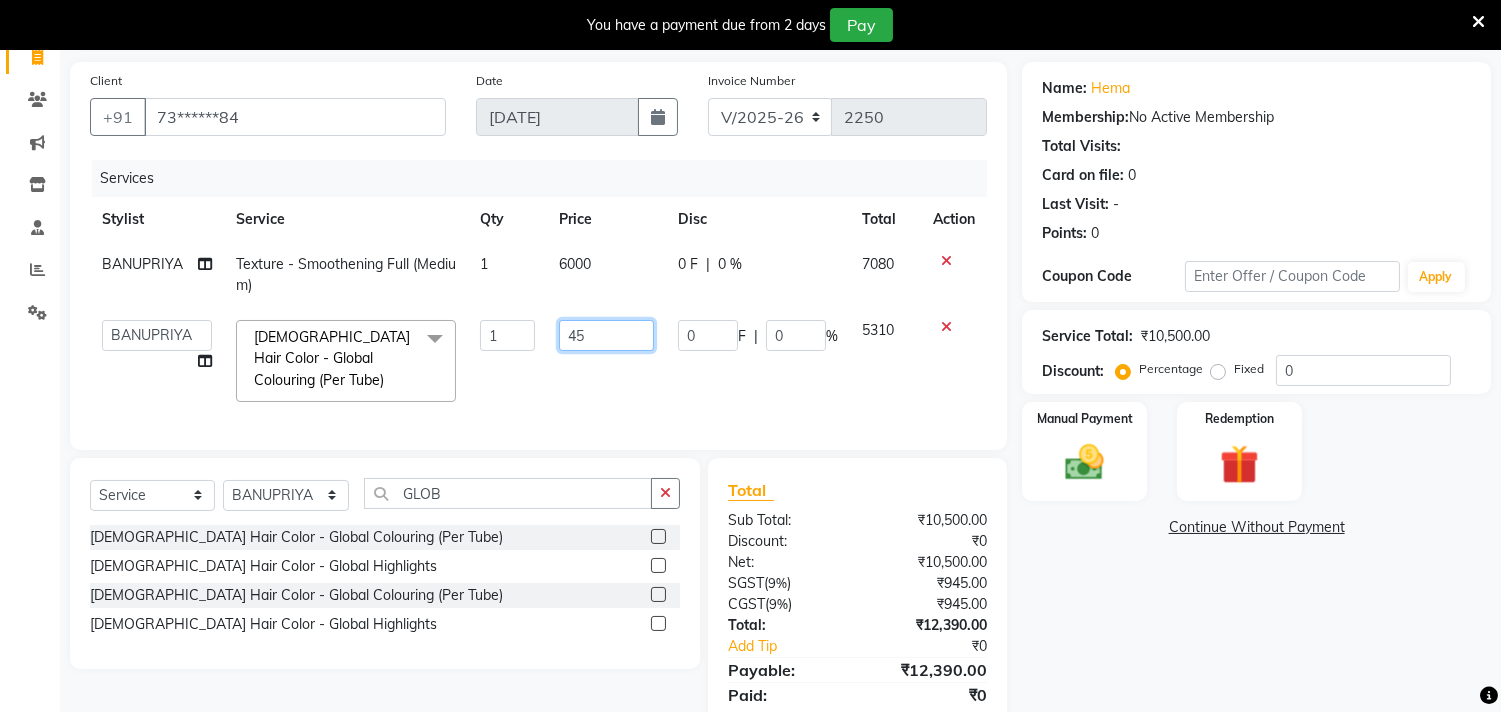 type on "4" 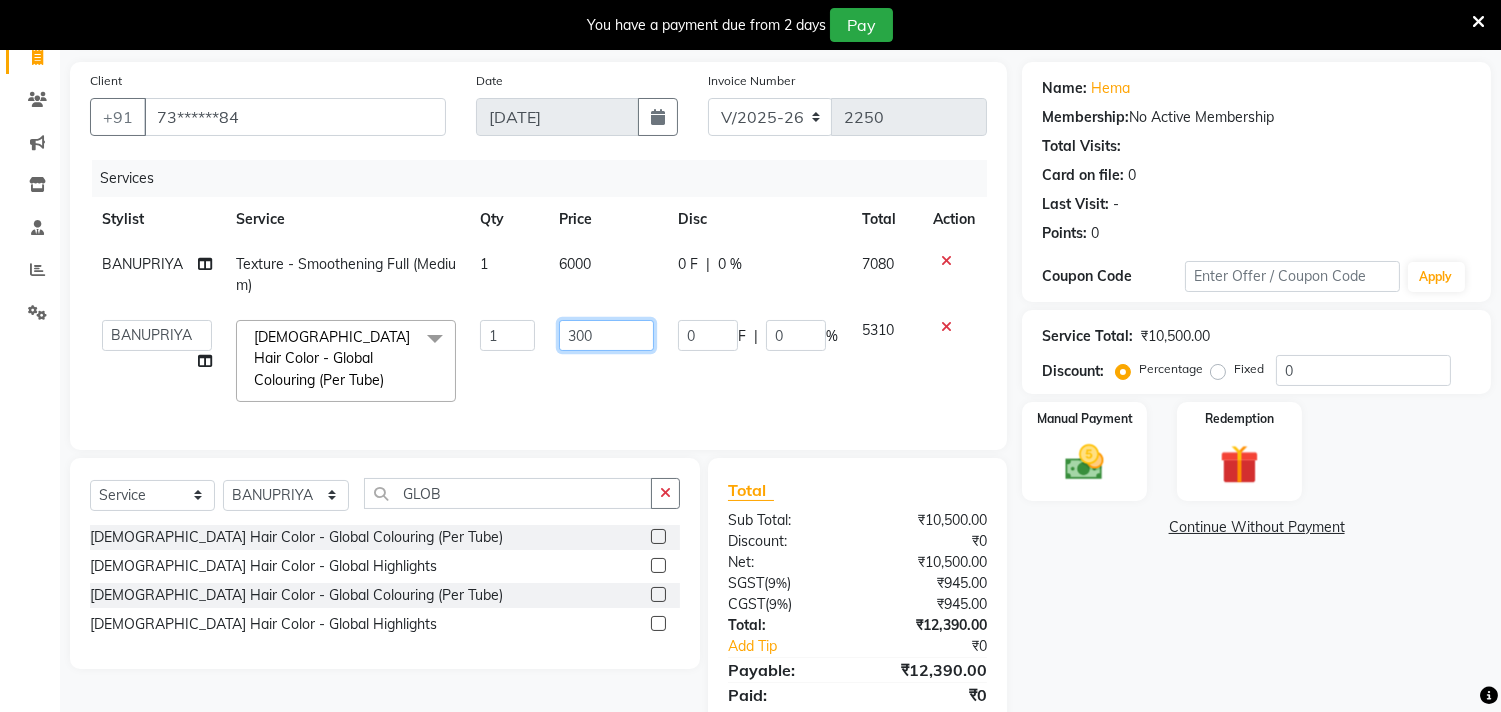 type on "3000" 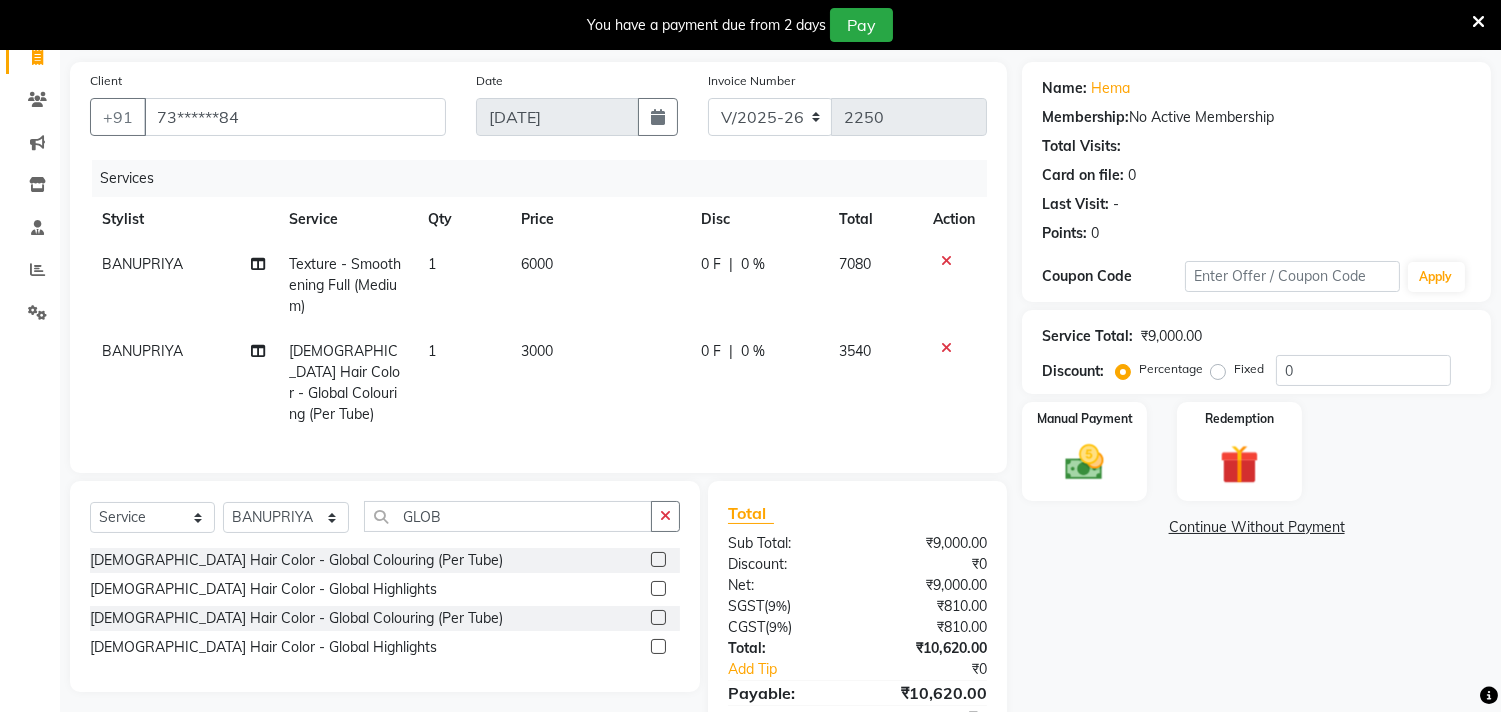 click on "Name: Hema  Membership:  No Active Membership  Total Visits:   Card on file:  0 Last Visit:   - Points:   0  Coupon Code Apply Service Total:  ₹9,000.00  Discount:  Percentage   Fixed  0 Manual Payment Redemption  Continue Without Payment" 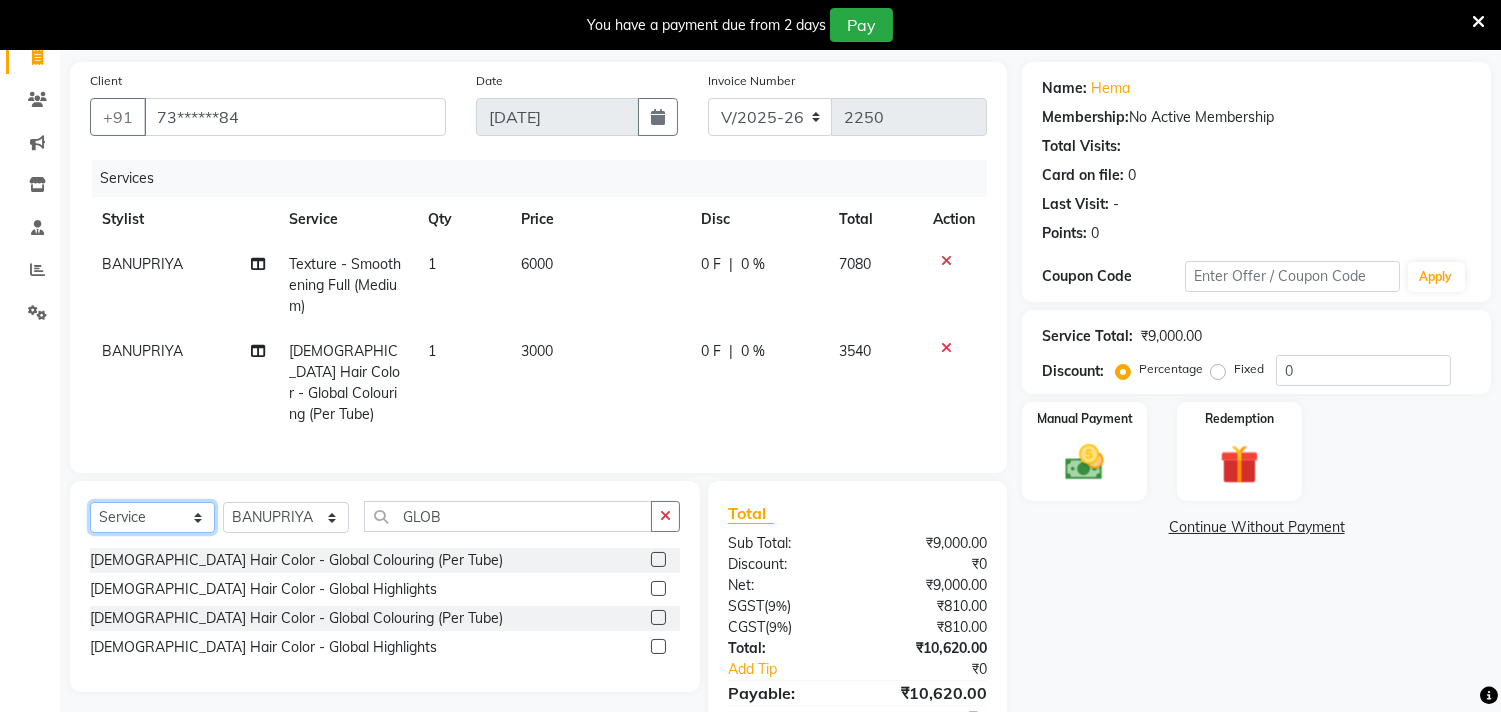 click on "Select  Service  Product  Membership  Package Voucher Prepaid Gift Card" 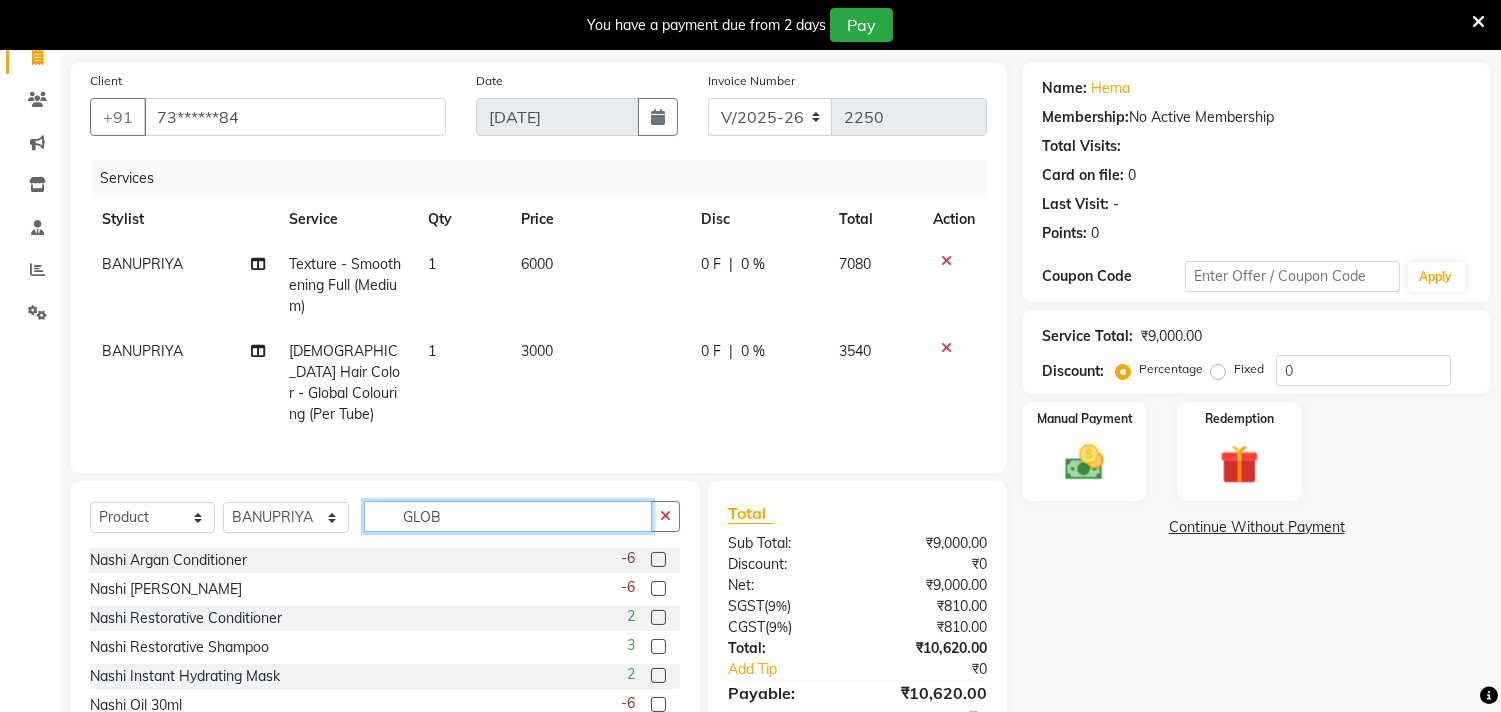 click on "GLOB" 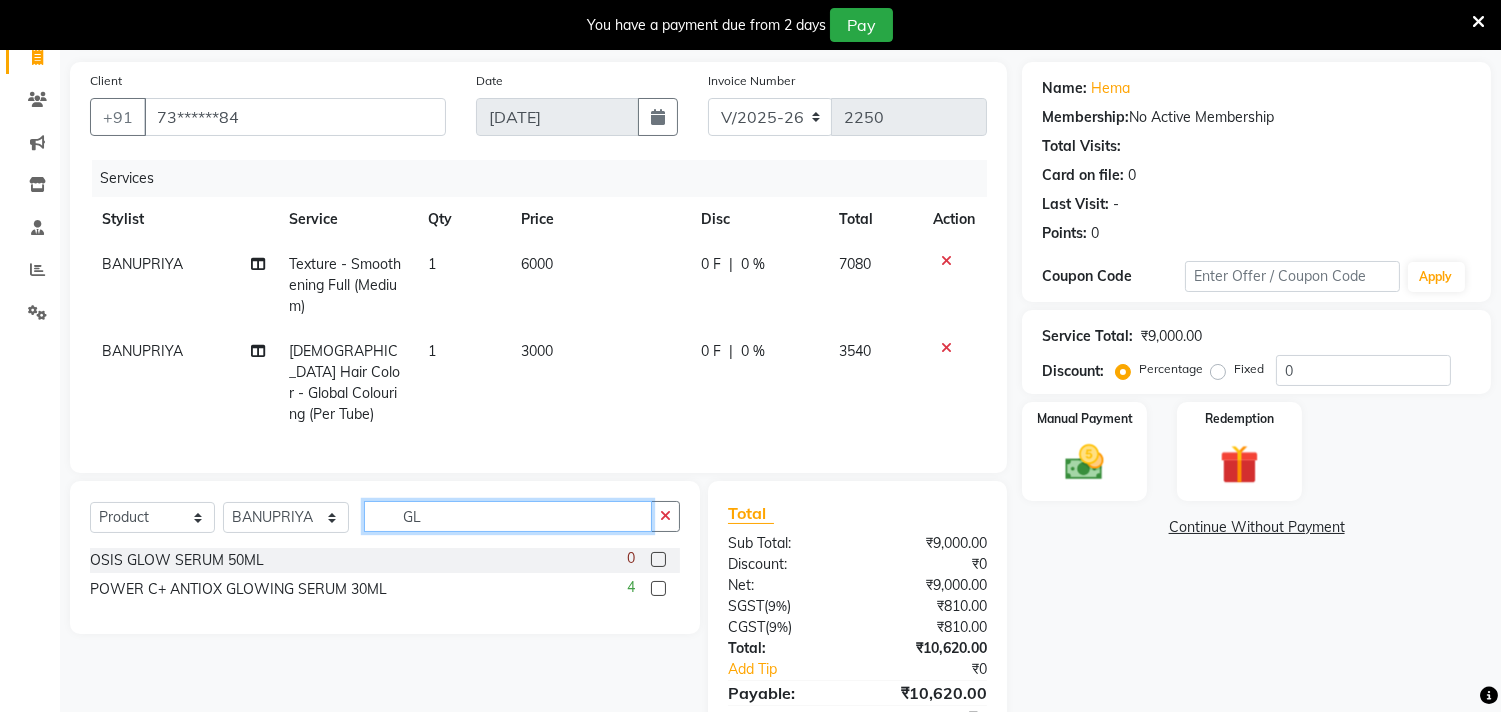 type on "G" 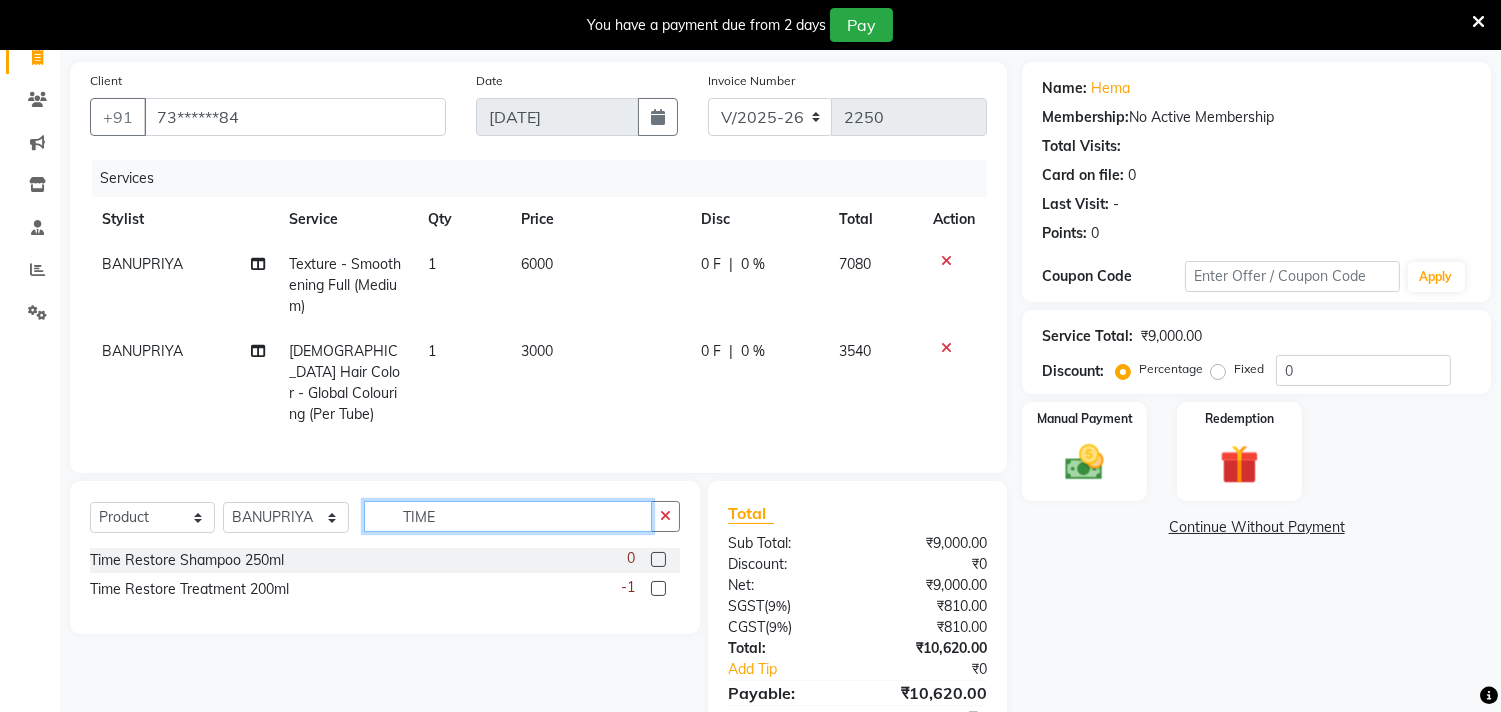 type on "TIME" 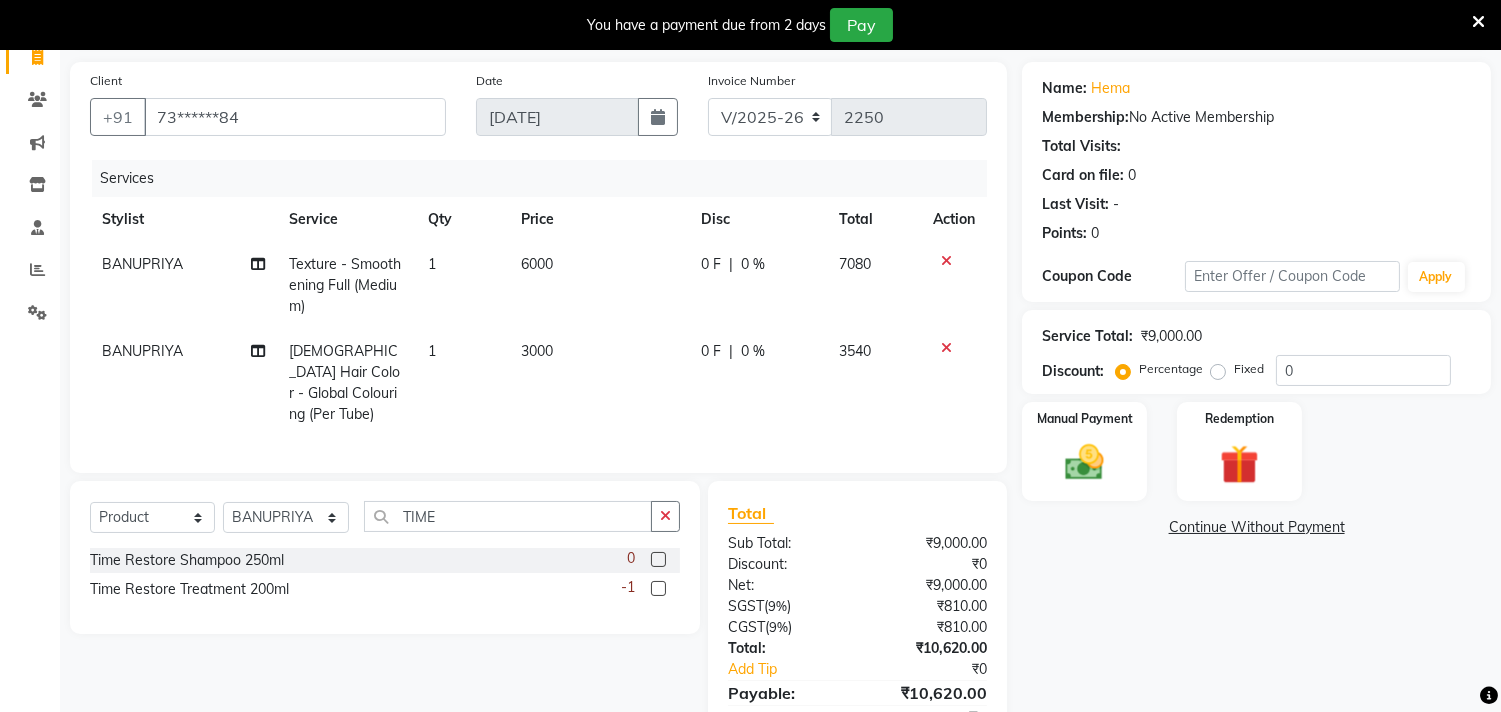 click 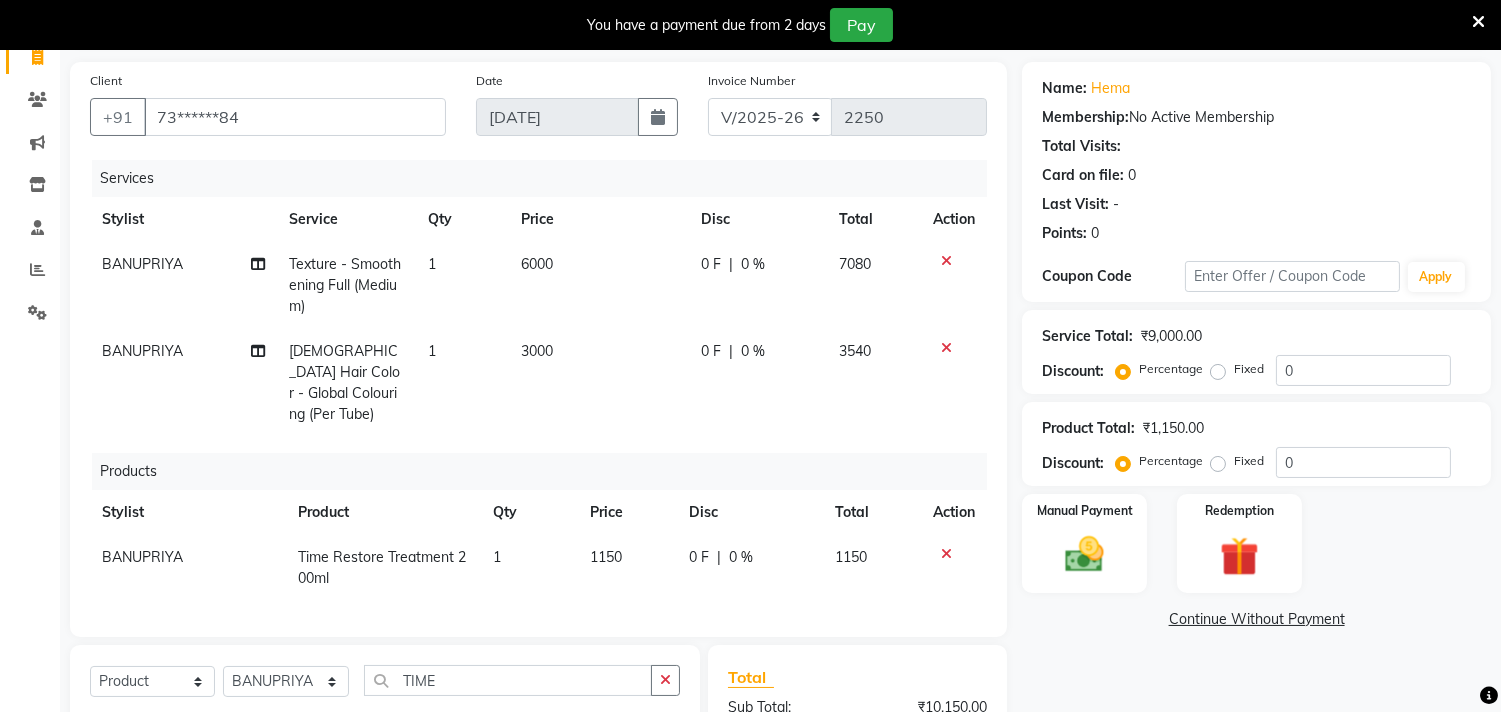 checkbox on "false" 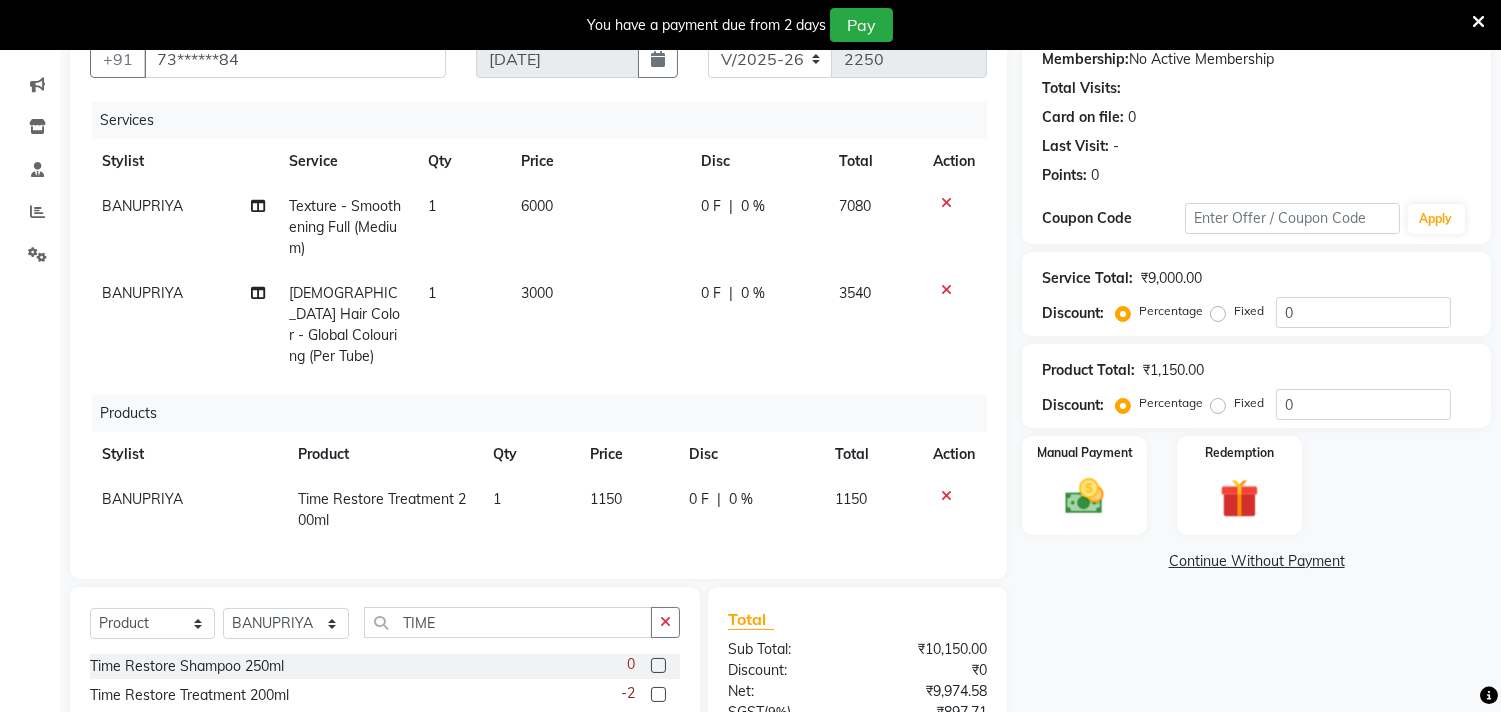 scroll, scrollTop: 200, scrollLeft: 0, axis: vertical 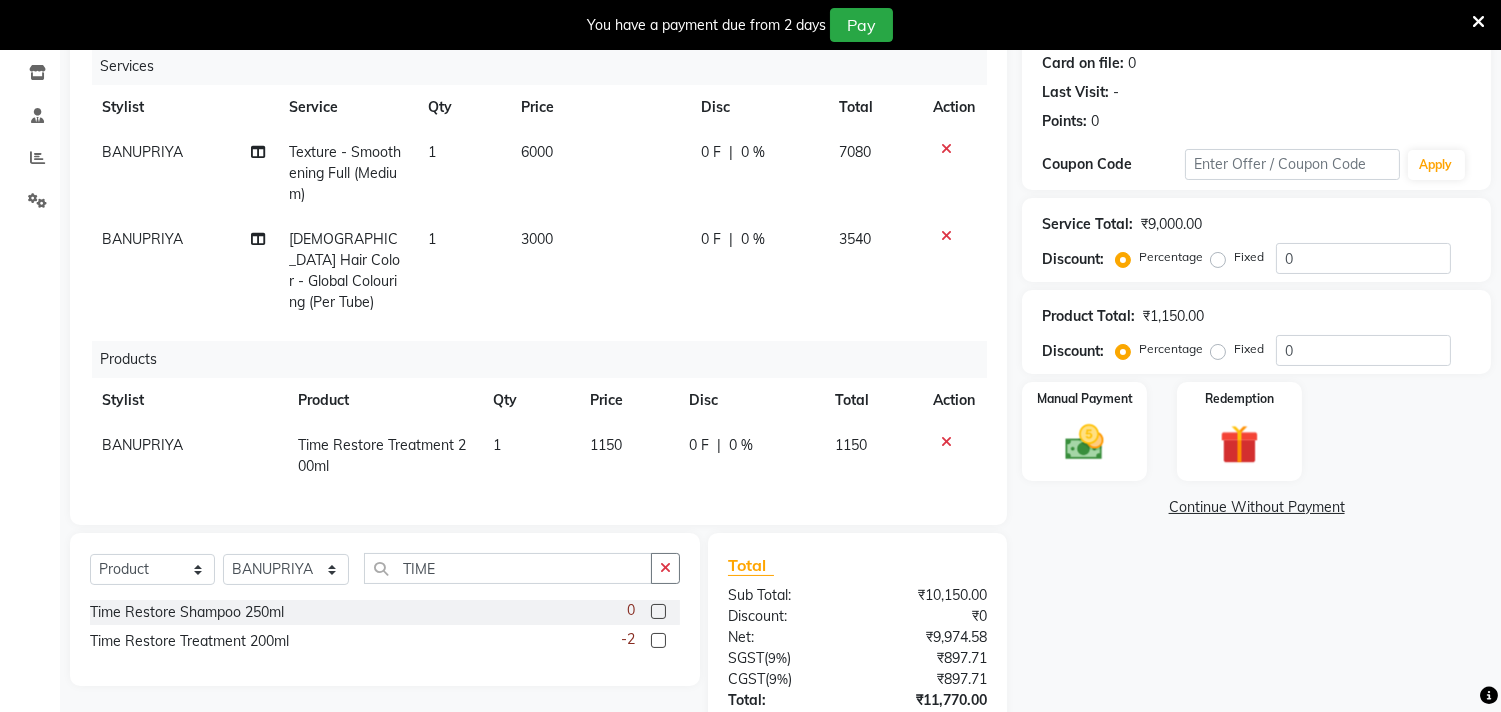 click on "1150" 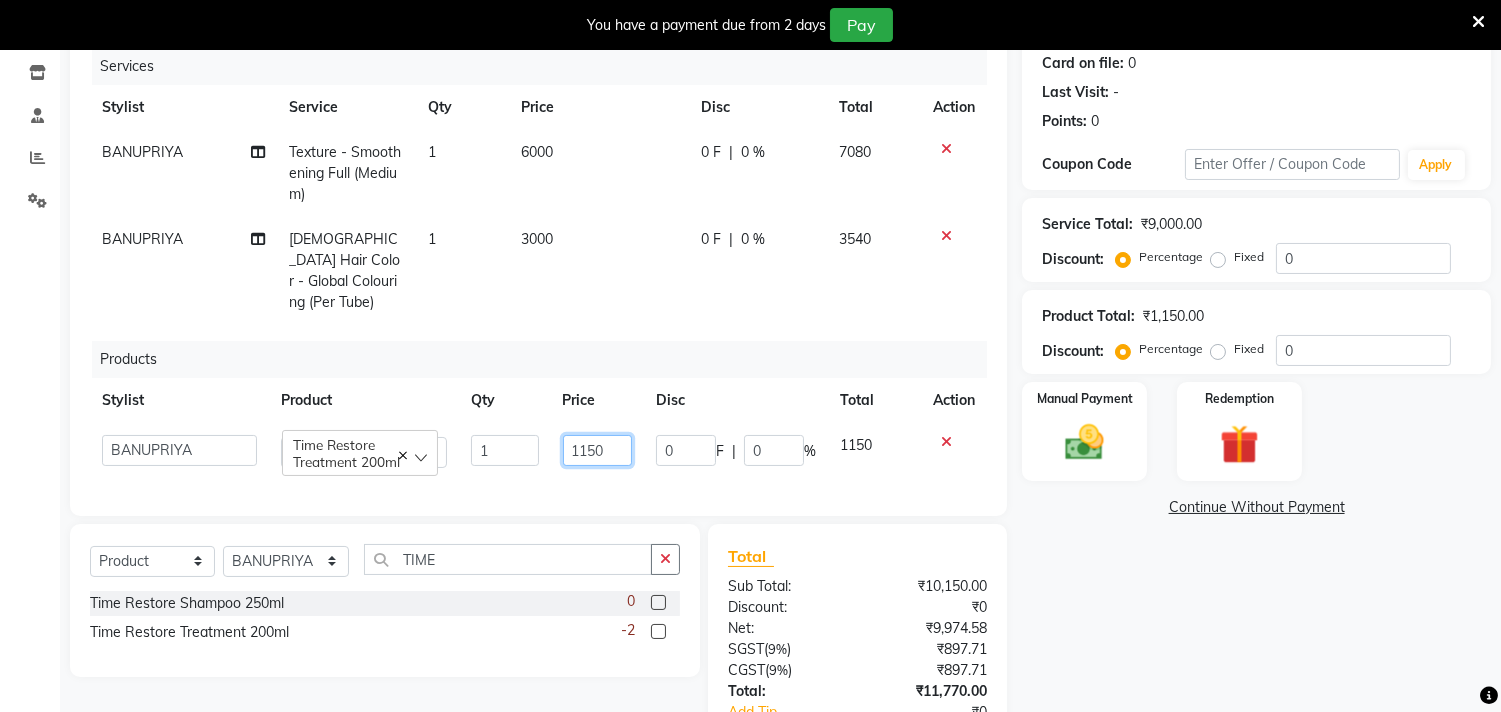 click on "1150" 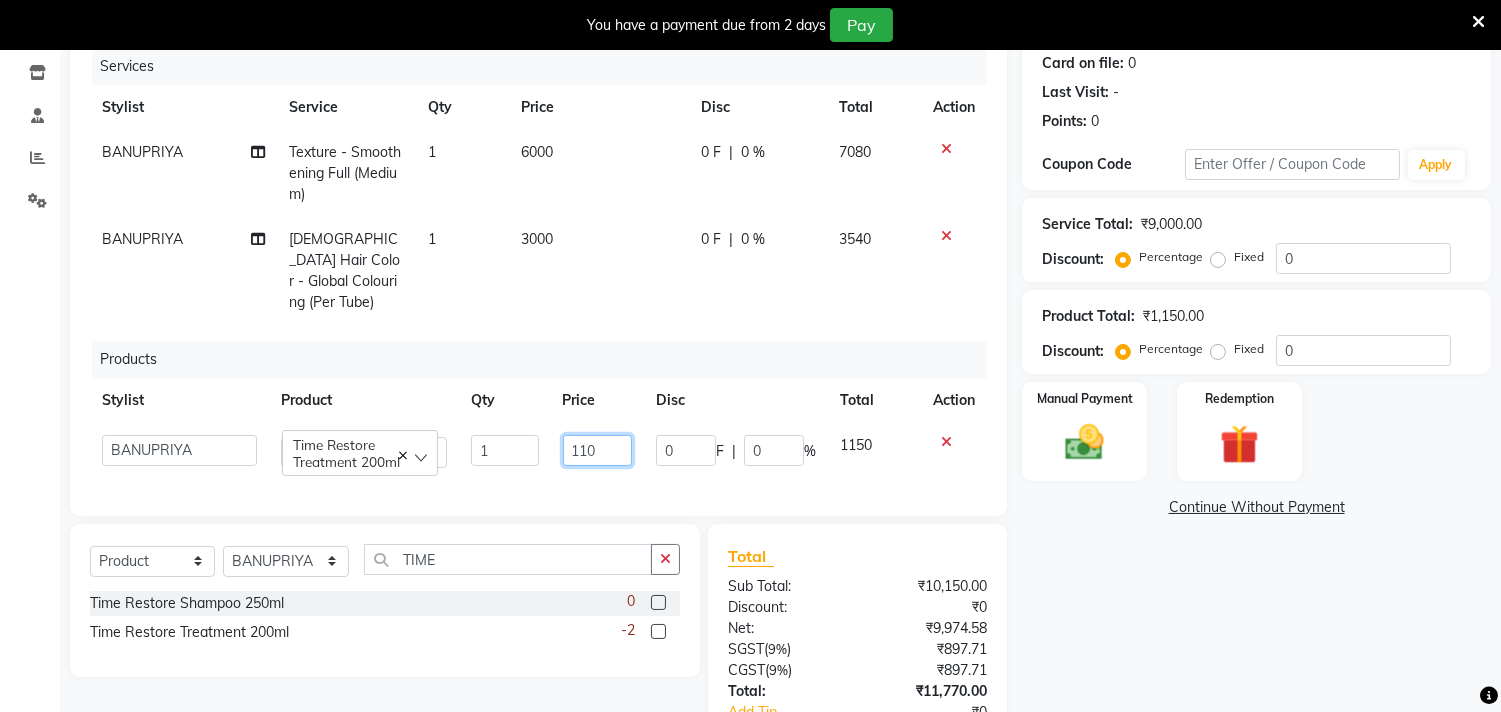 type on "1100" 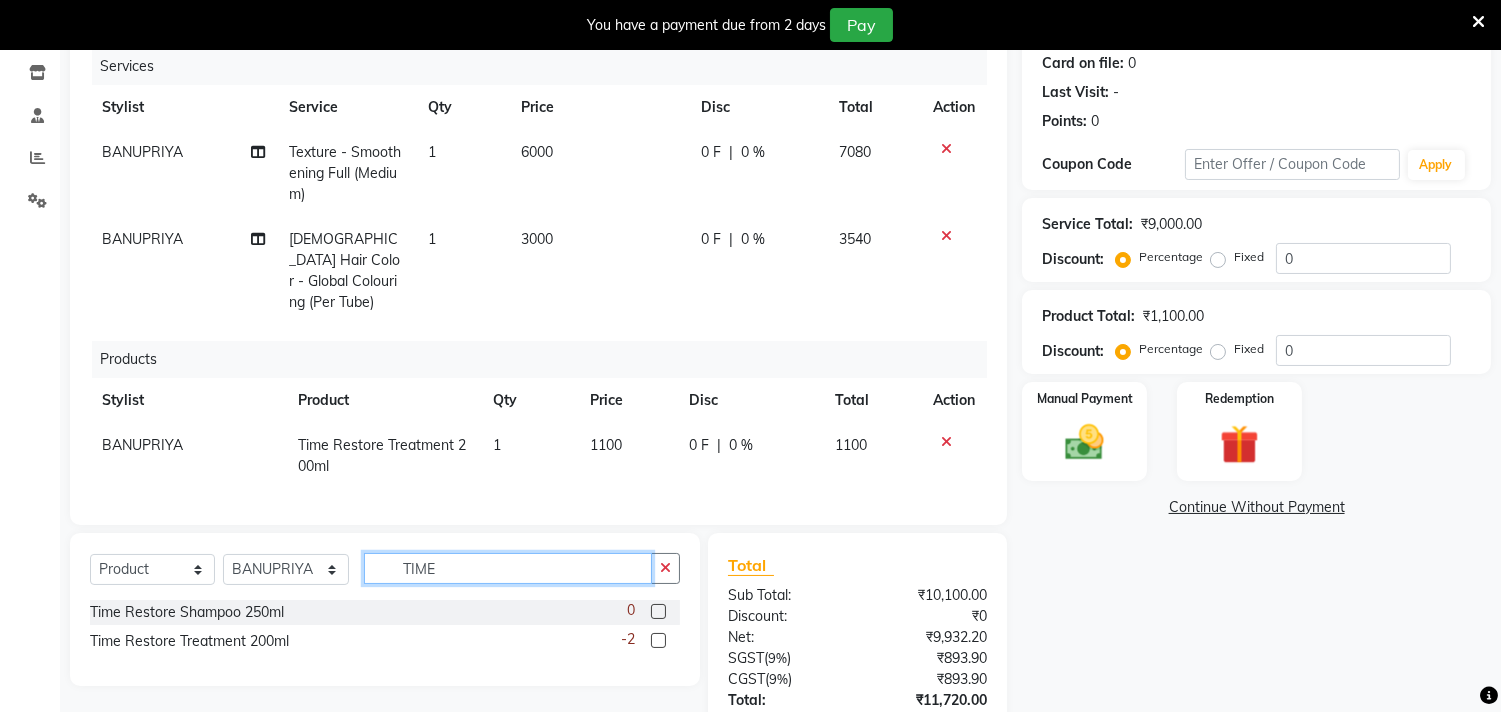 click on "Select  Service  Product  Membership  Package Voucher Prepaid Gift Card  Select Stylist Admin ANUSHA  Apsu Auditor Ambattur Balaji BANUPRIYA Bhuvanesh Dingg - Support Team DIVYA INBARAJ INDHU Javed Jayakumar Joice Neimalsawm  Kalaiselvi KAMALA Nathalie Marinaa Chaarlette POOJA  PREETHI Preethi Raj PRISCILLA RADHA RAJESH  SAHIL SEETHAL SOCHIPEM Suresh Babu SUSHMITA VANITHA Veena Ravi Vignesh  Vinitha Virtue admin VIRTUE SALON TIME Time Restore Shampoo 250ml  0 Time Restore Treatment 200ml  -2" 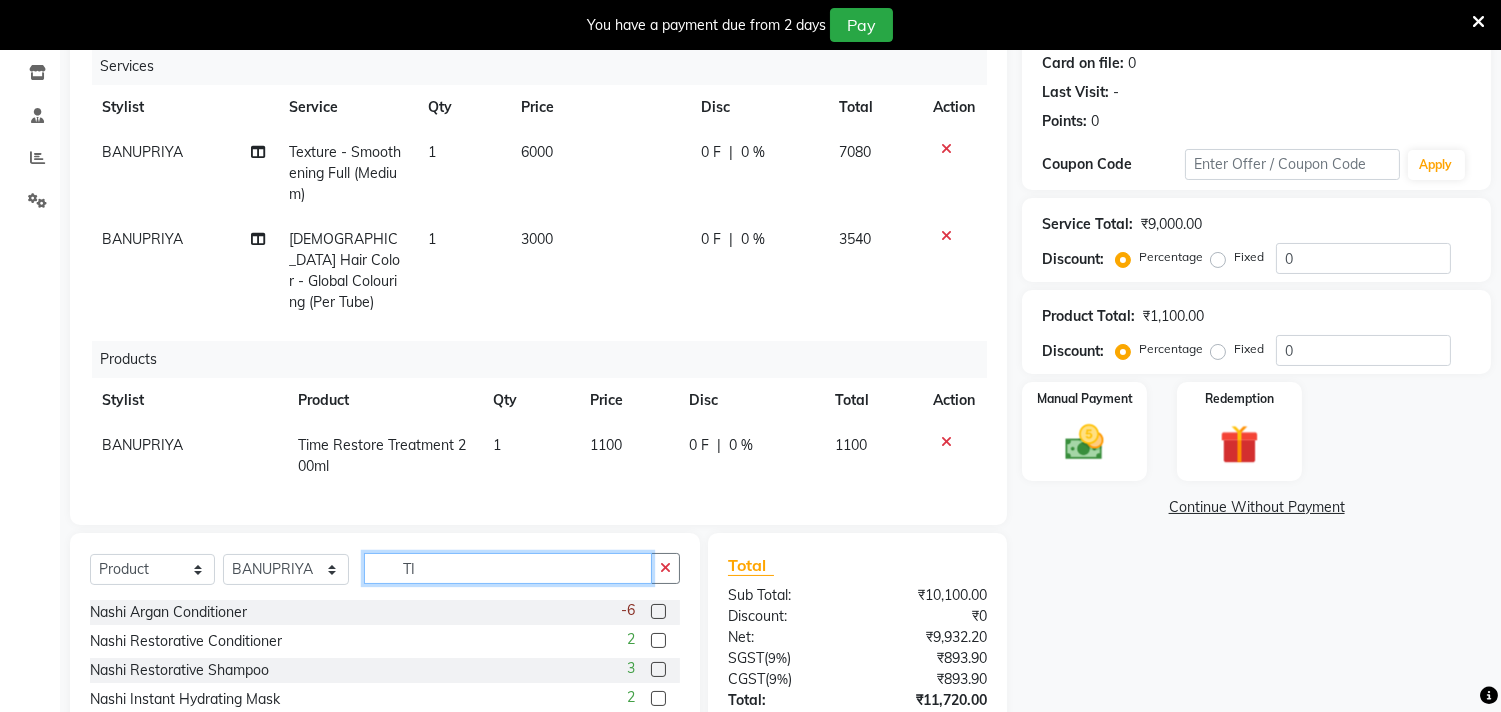 type on "T" 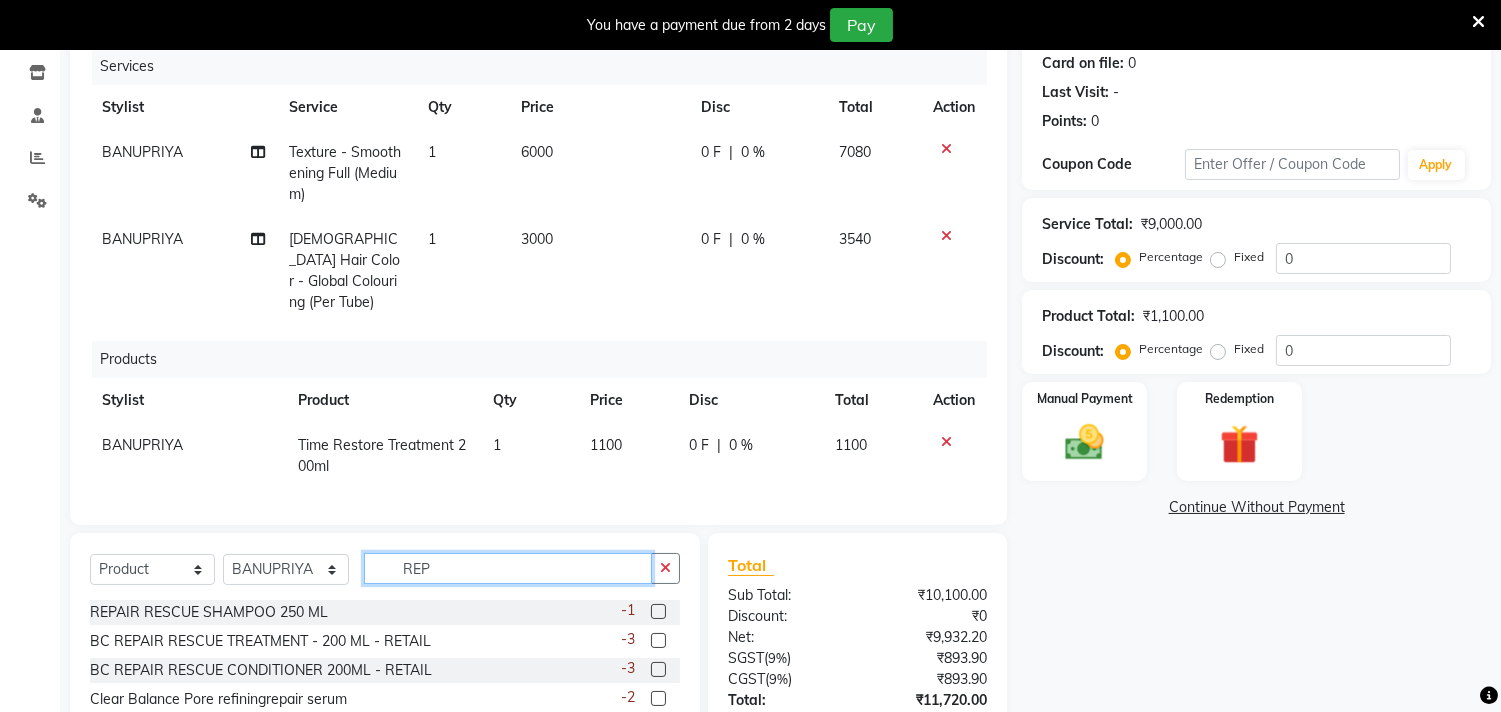 type on "REP" 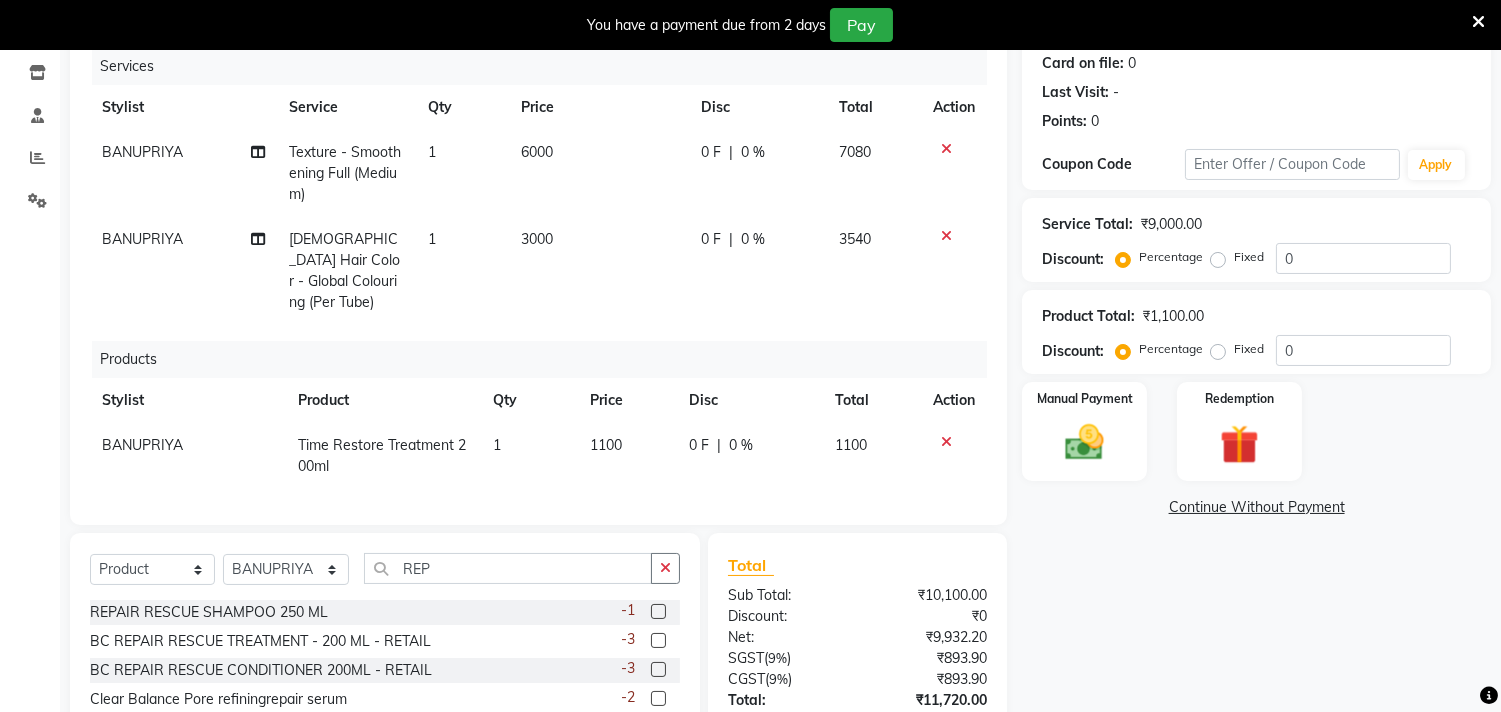 click 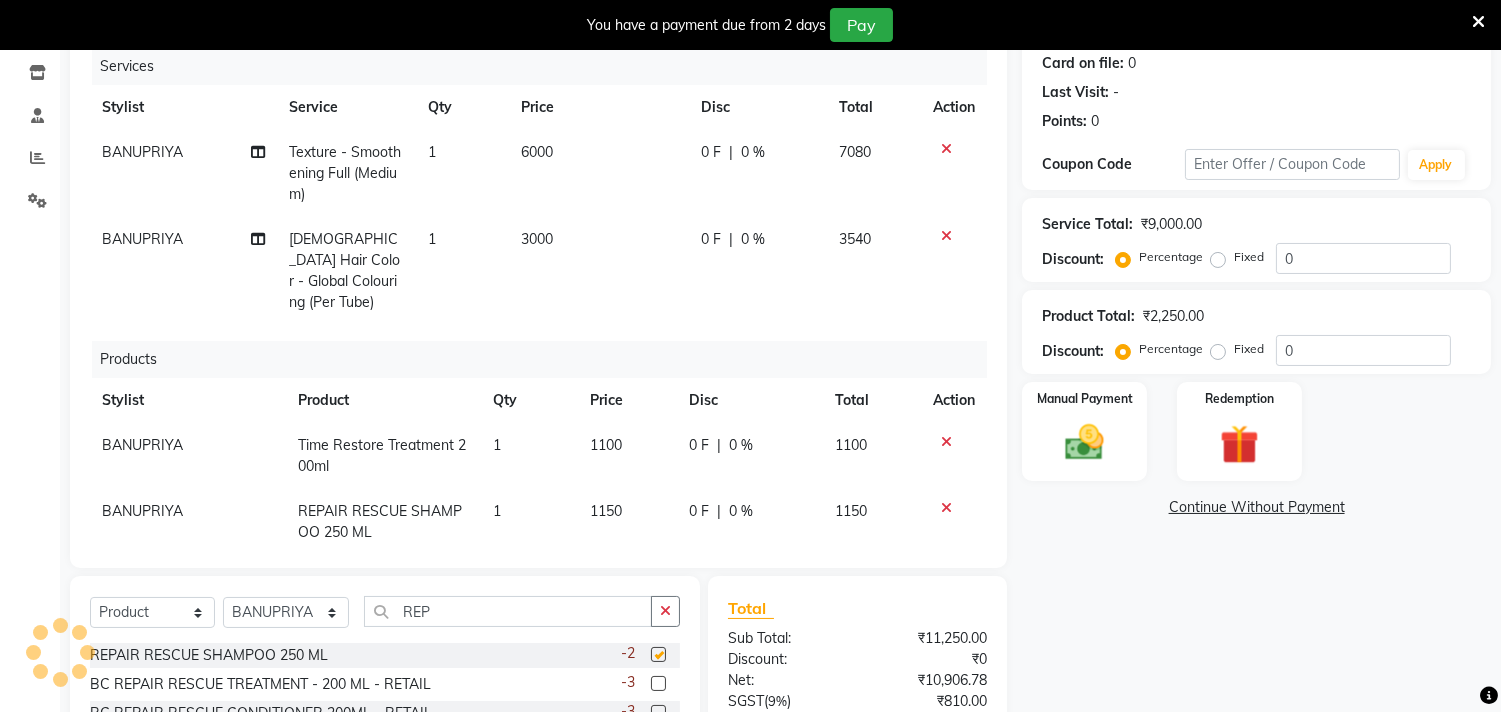 checkbox on "false" 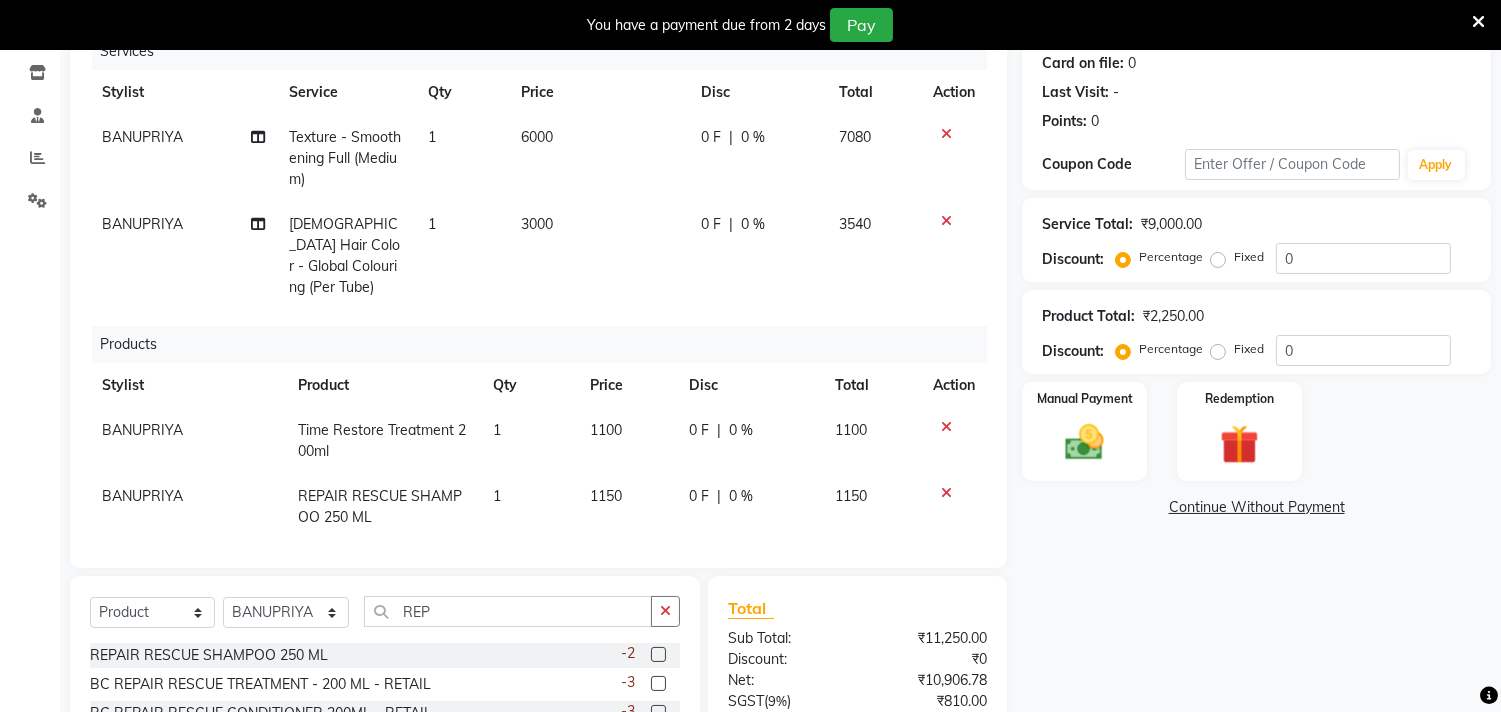 scroll, scrollTop: 18, scrollLeft: 0, axis: vertical 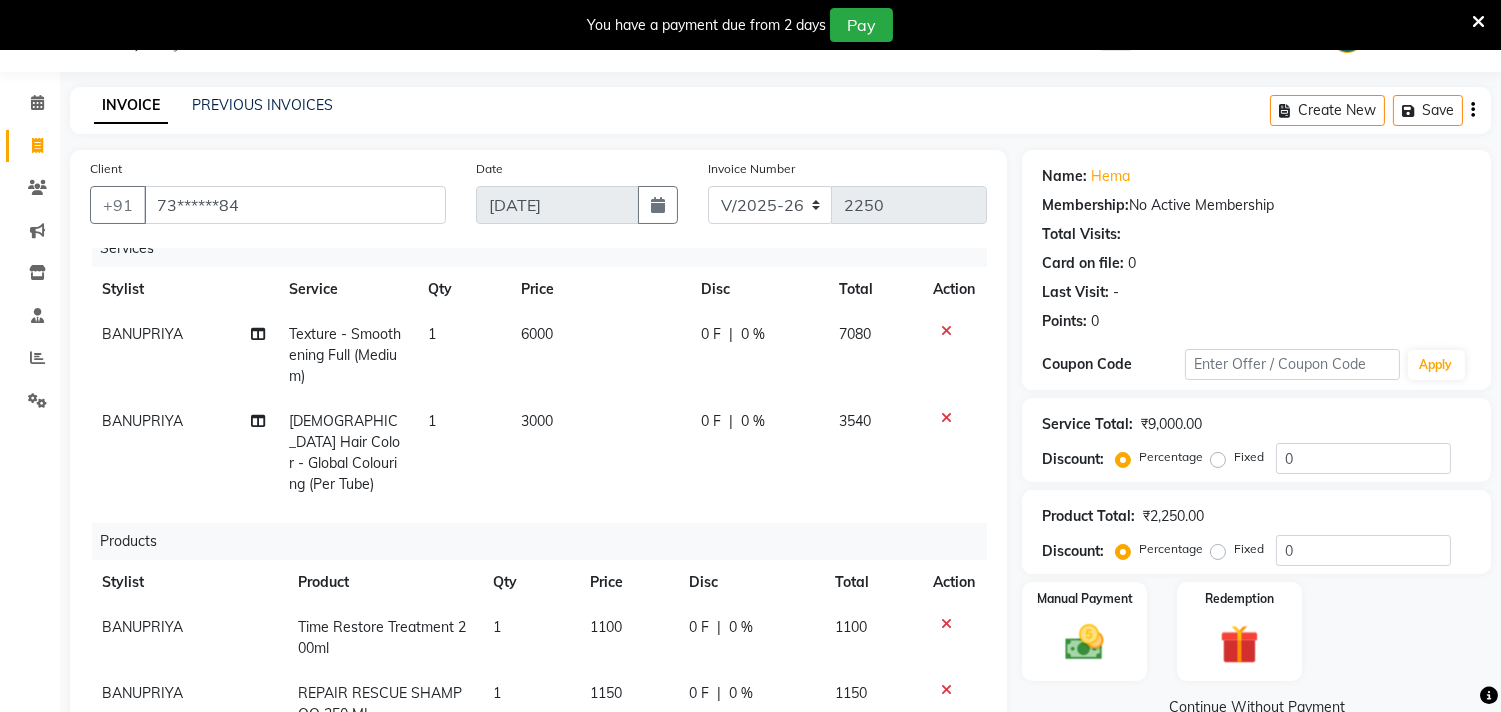 click 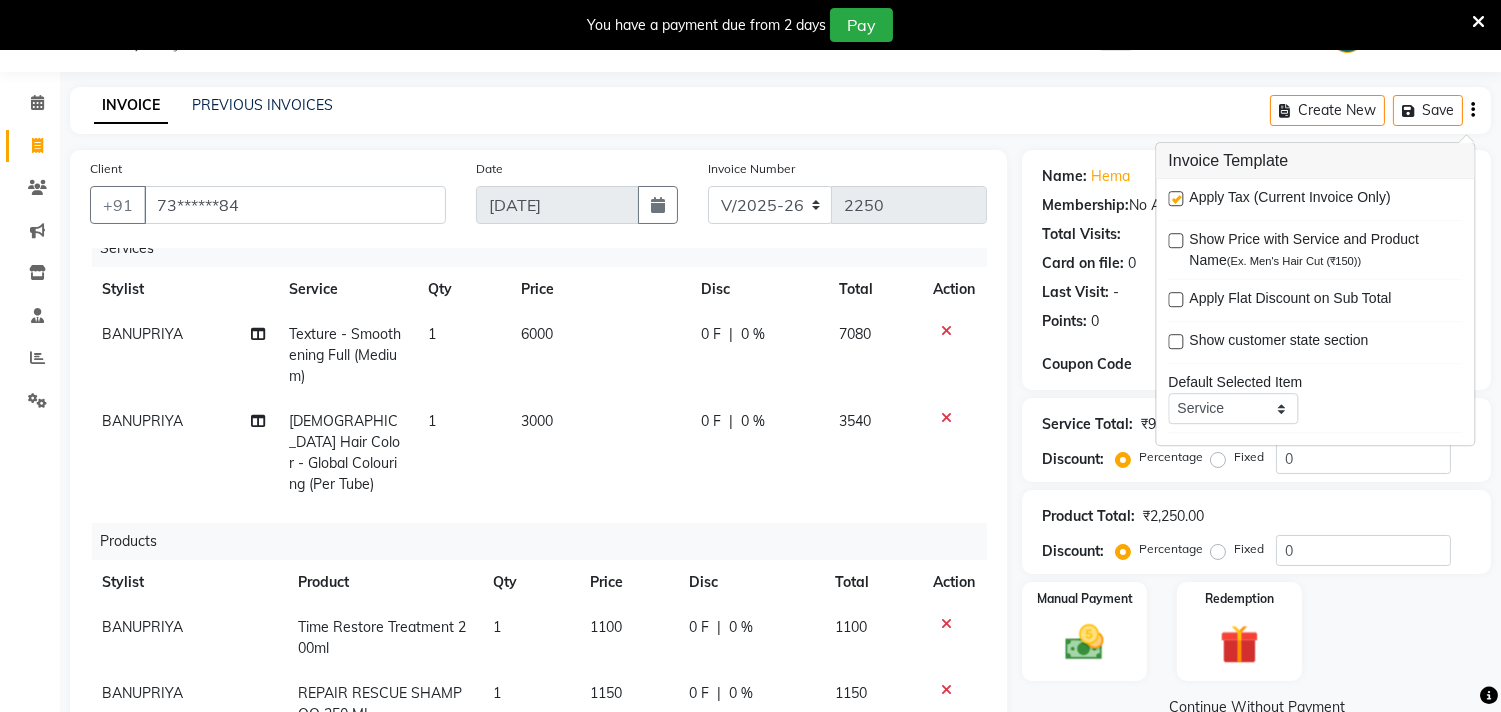 click at bounding box center [1175, 198] 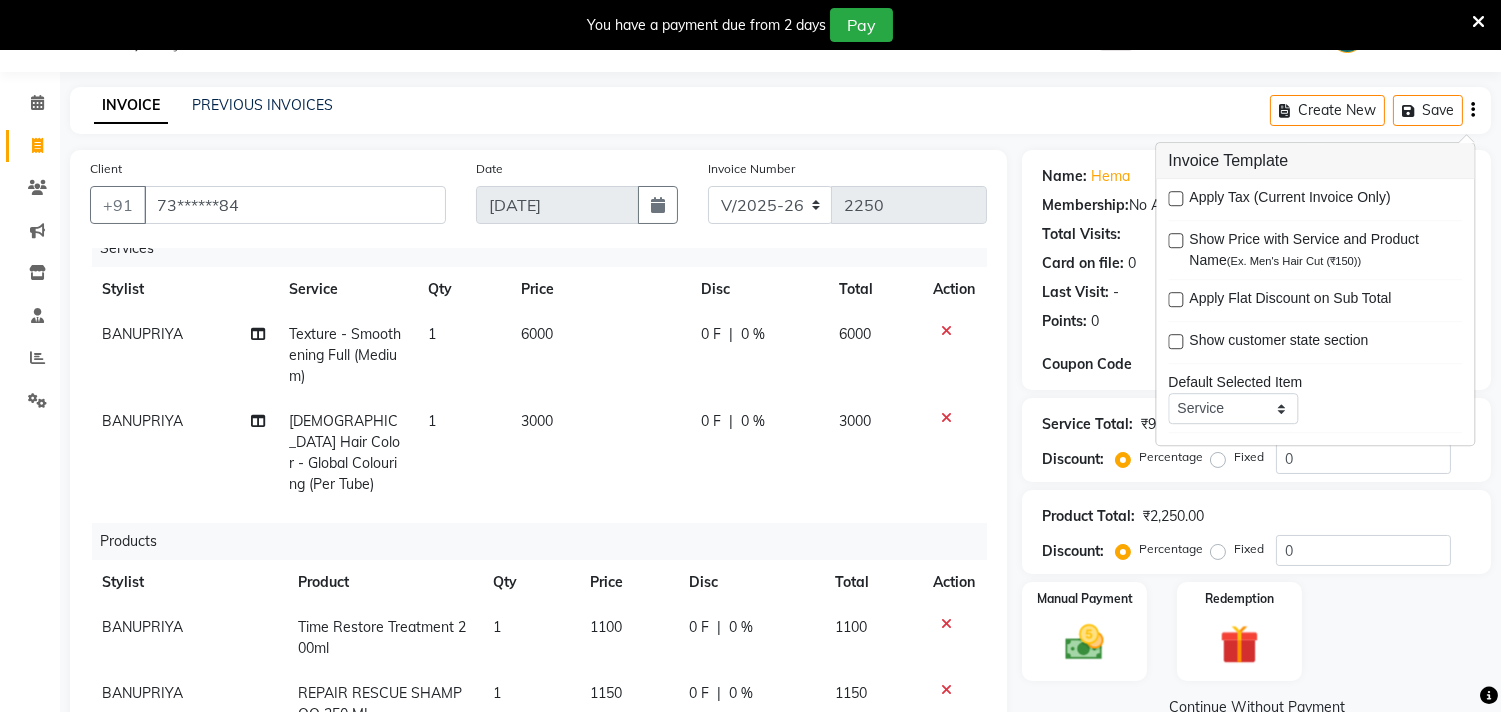 scroll, scrollTop: 388, scrollLeft: 0, axis: vertical 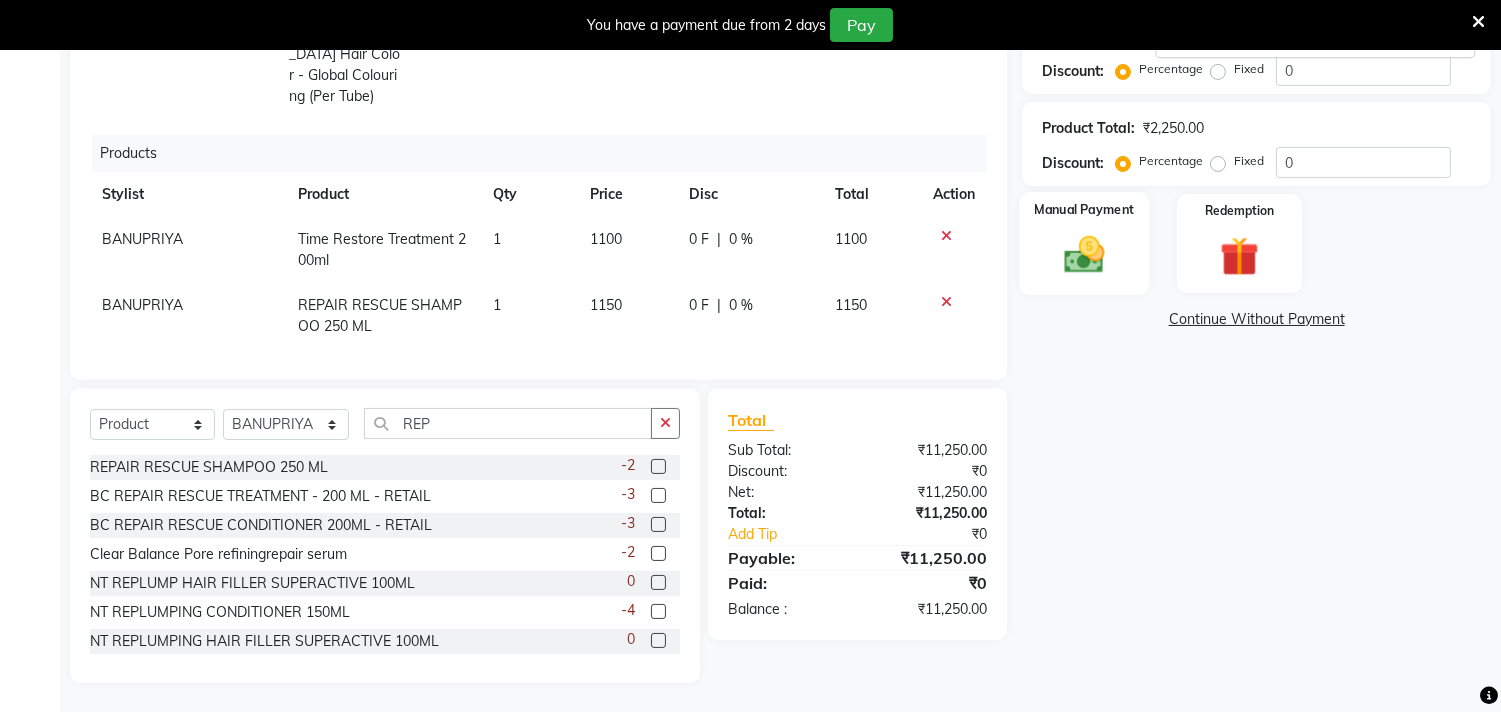 click 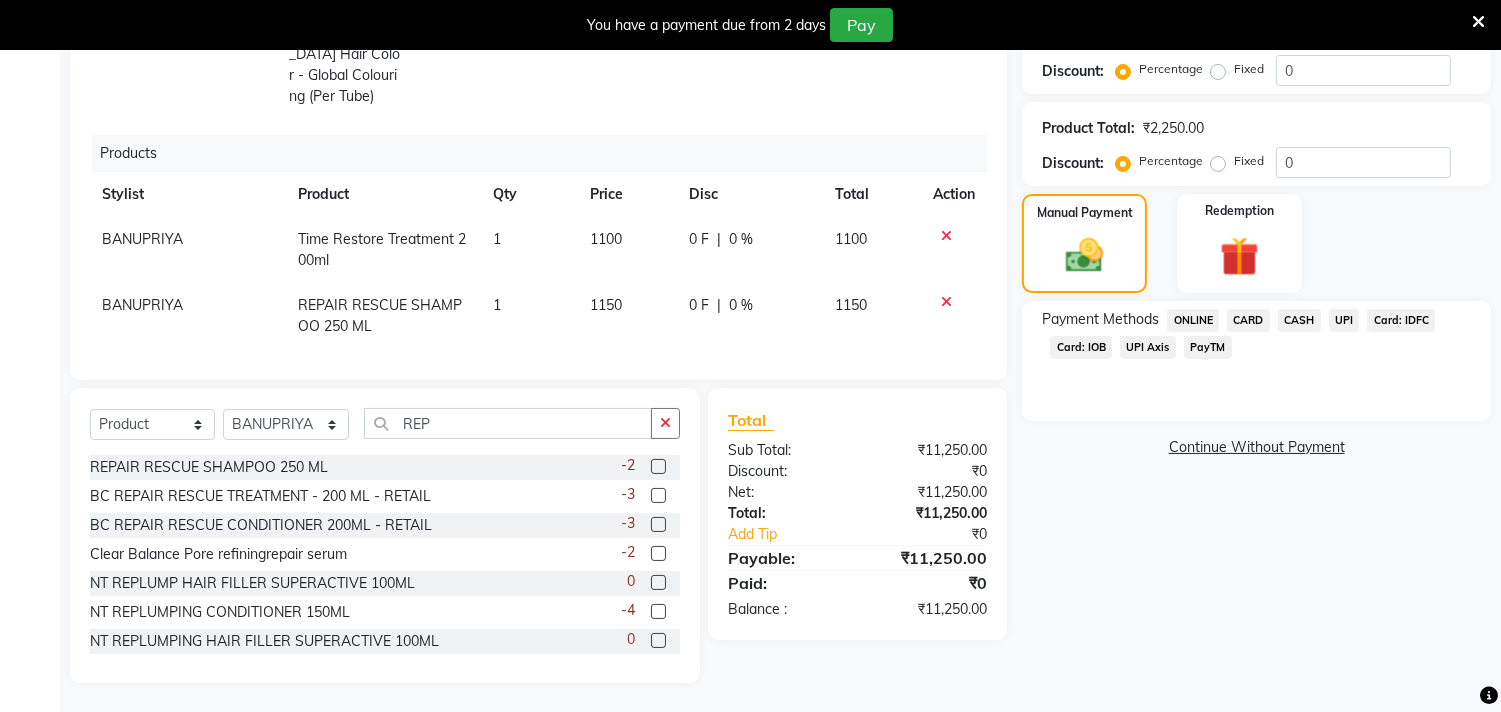 click on "ONLINE" 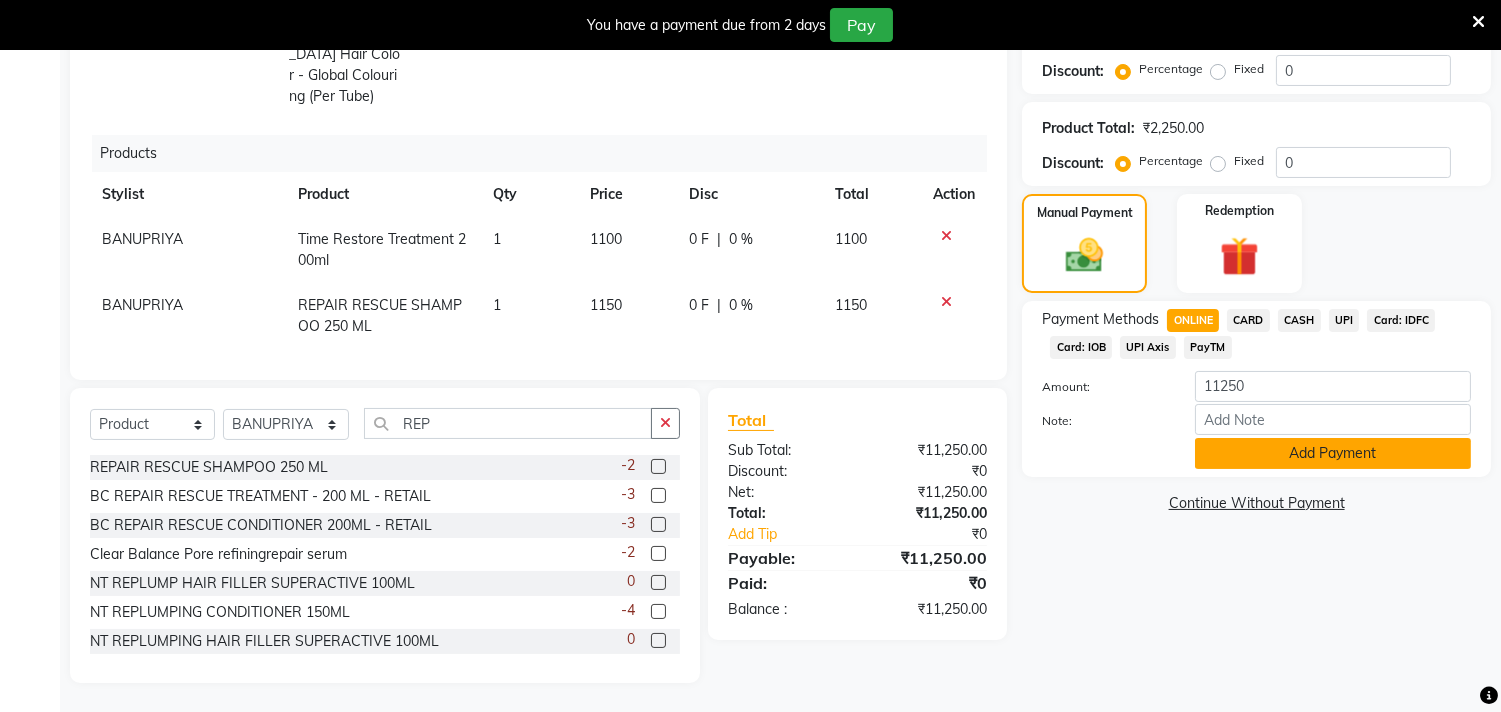 click on "Add Payment" 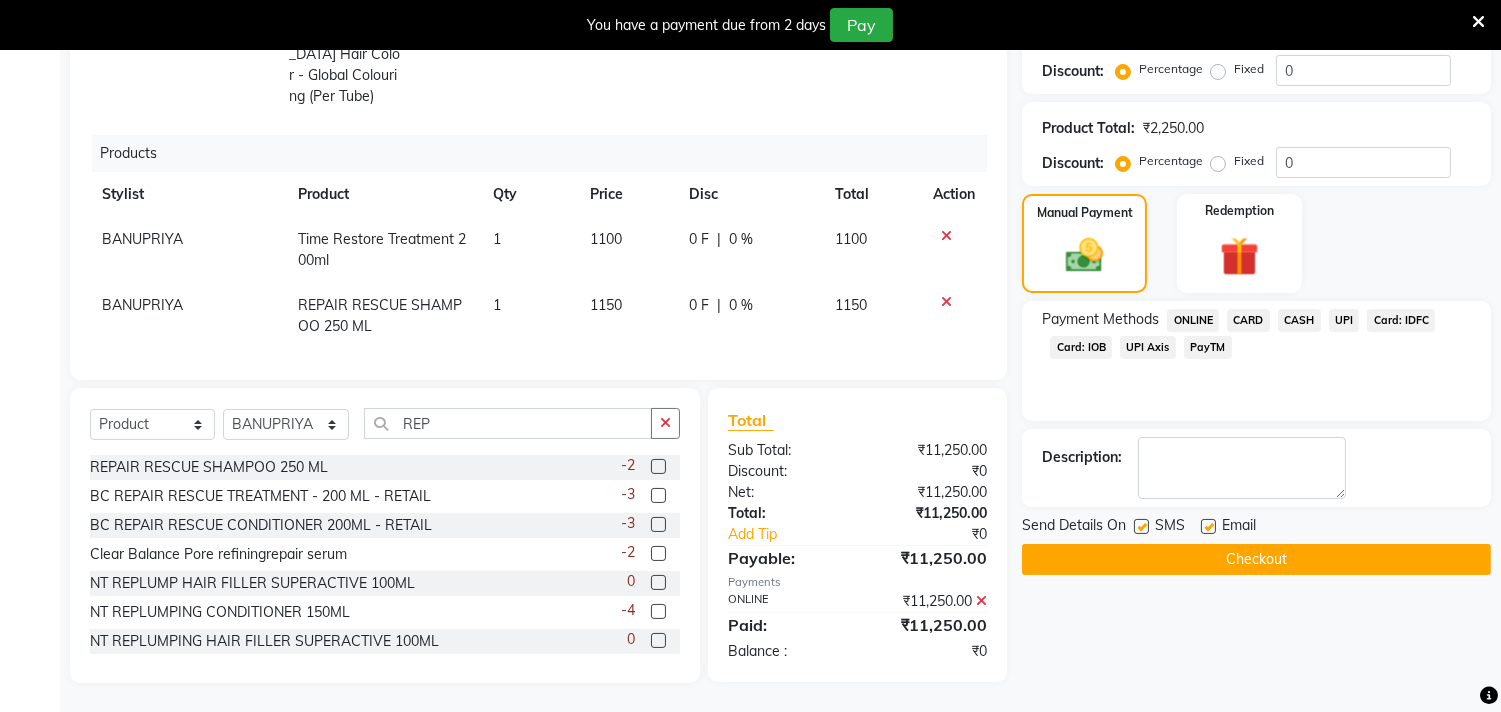click on "Checkout" 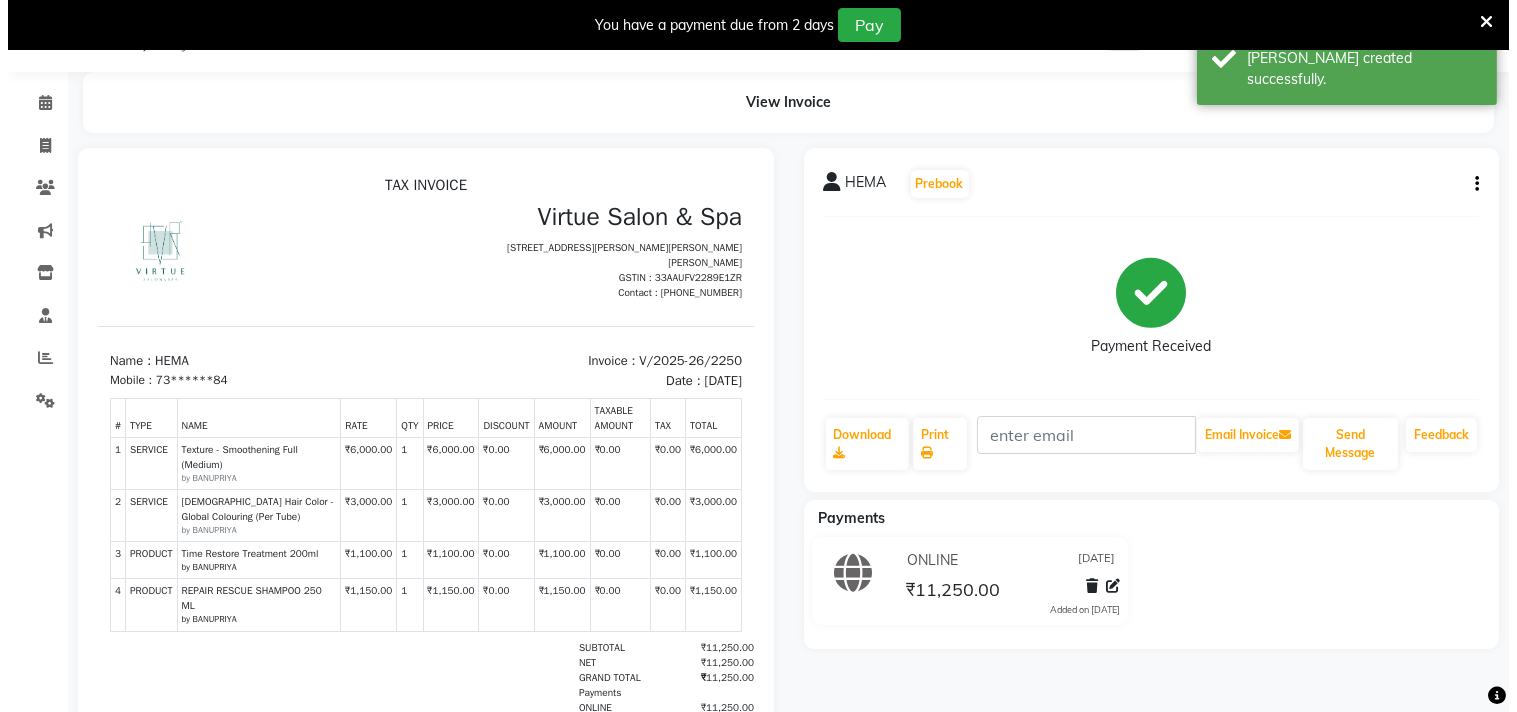 scroll, scrollTop: 0, scrollLeft: 0, axis: both 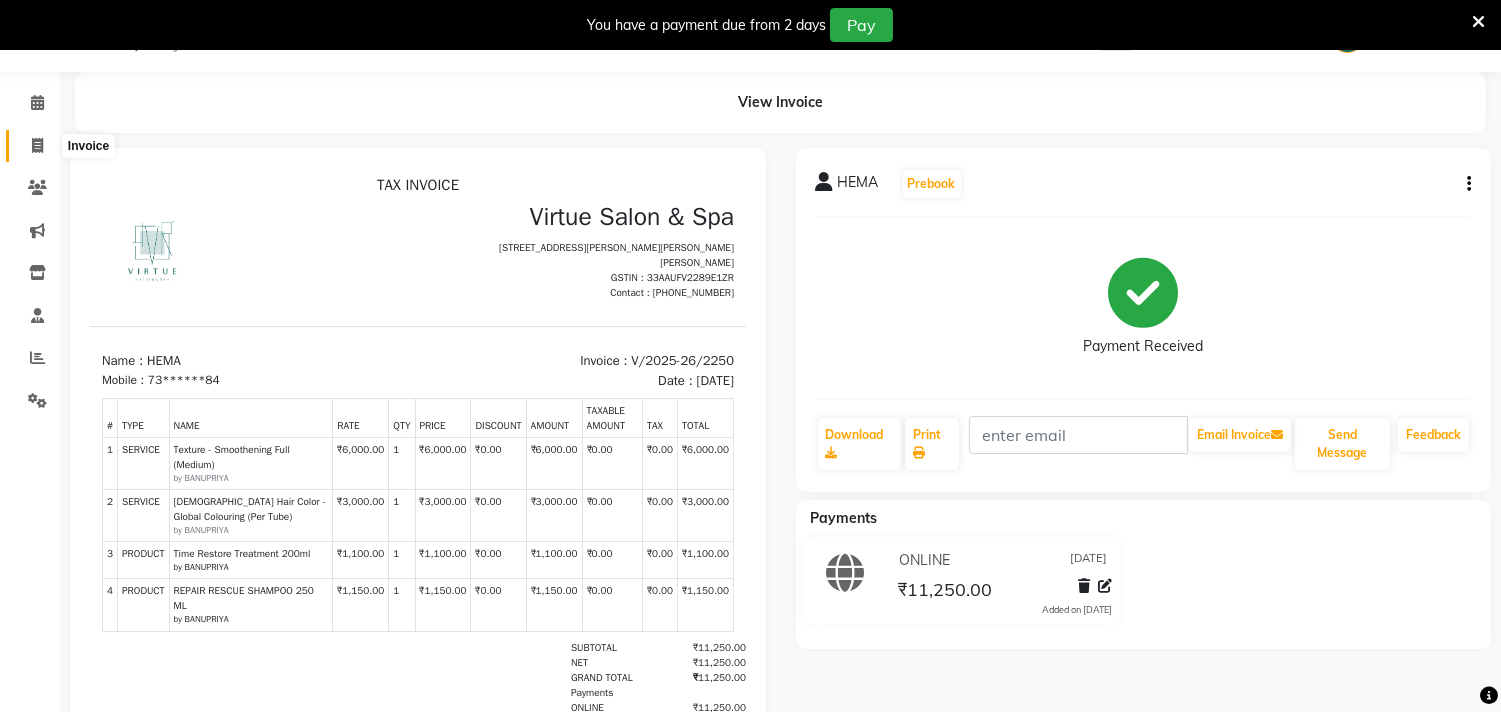 click 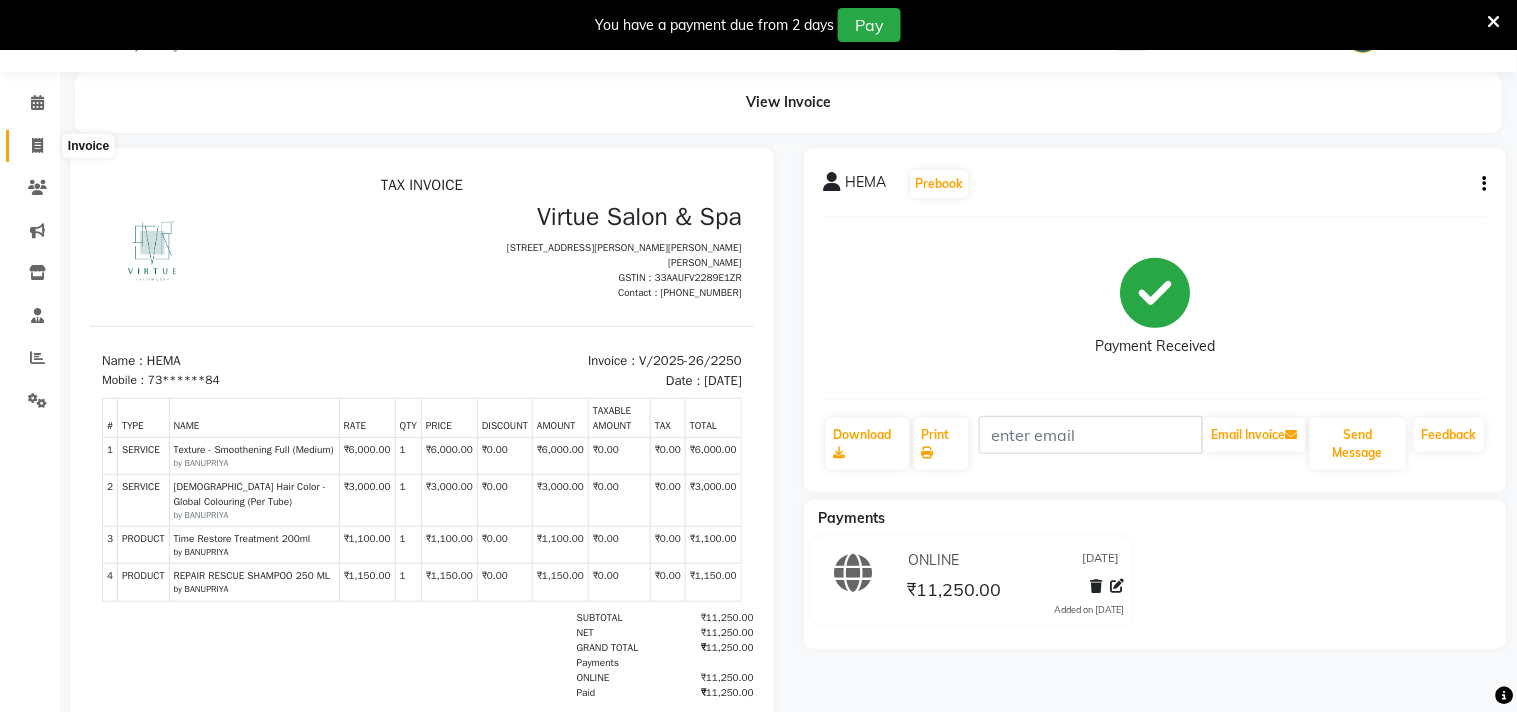 select on "service" 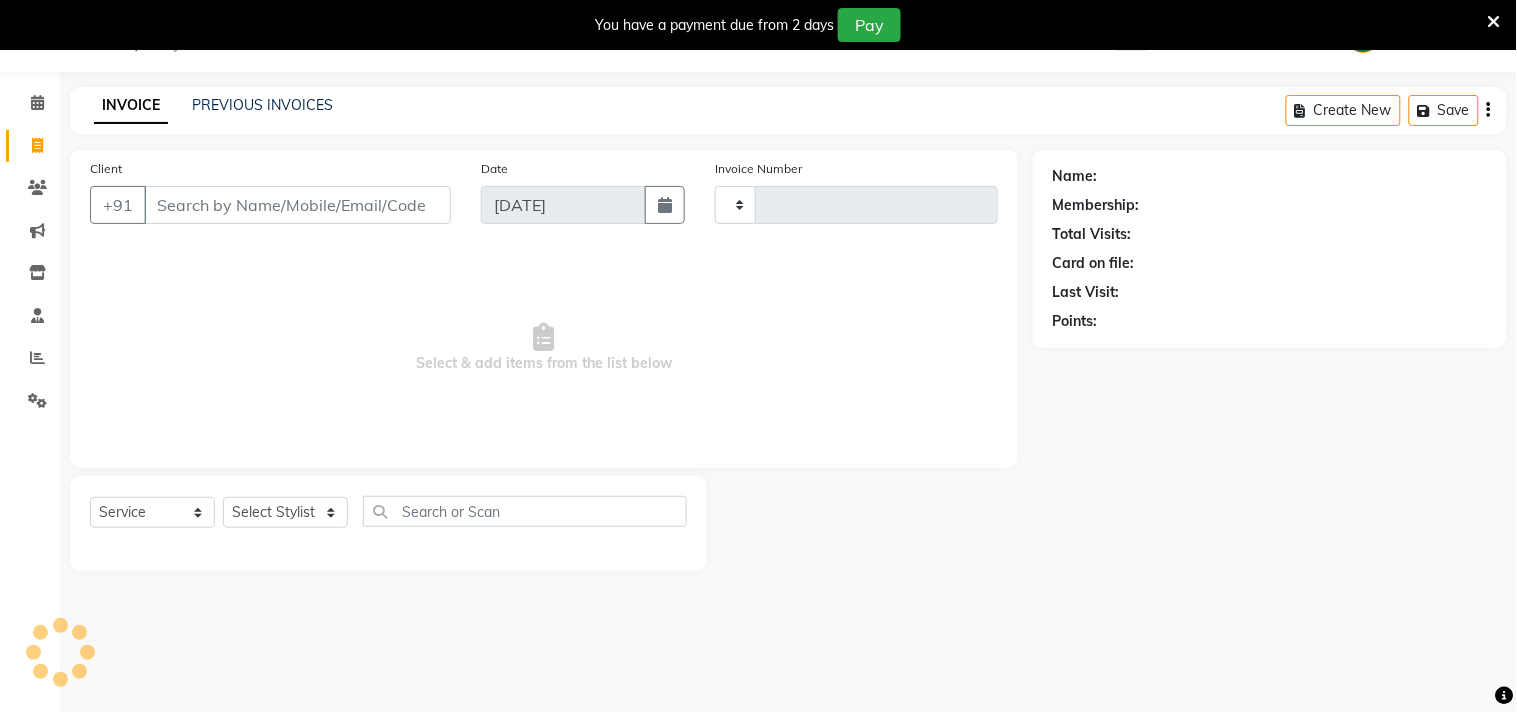 type on "2251" 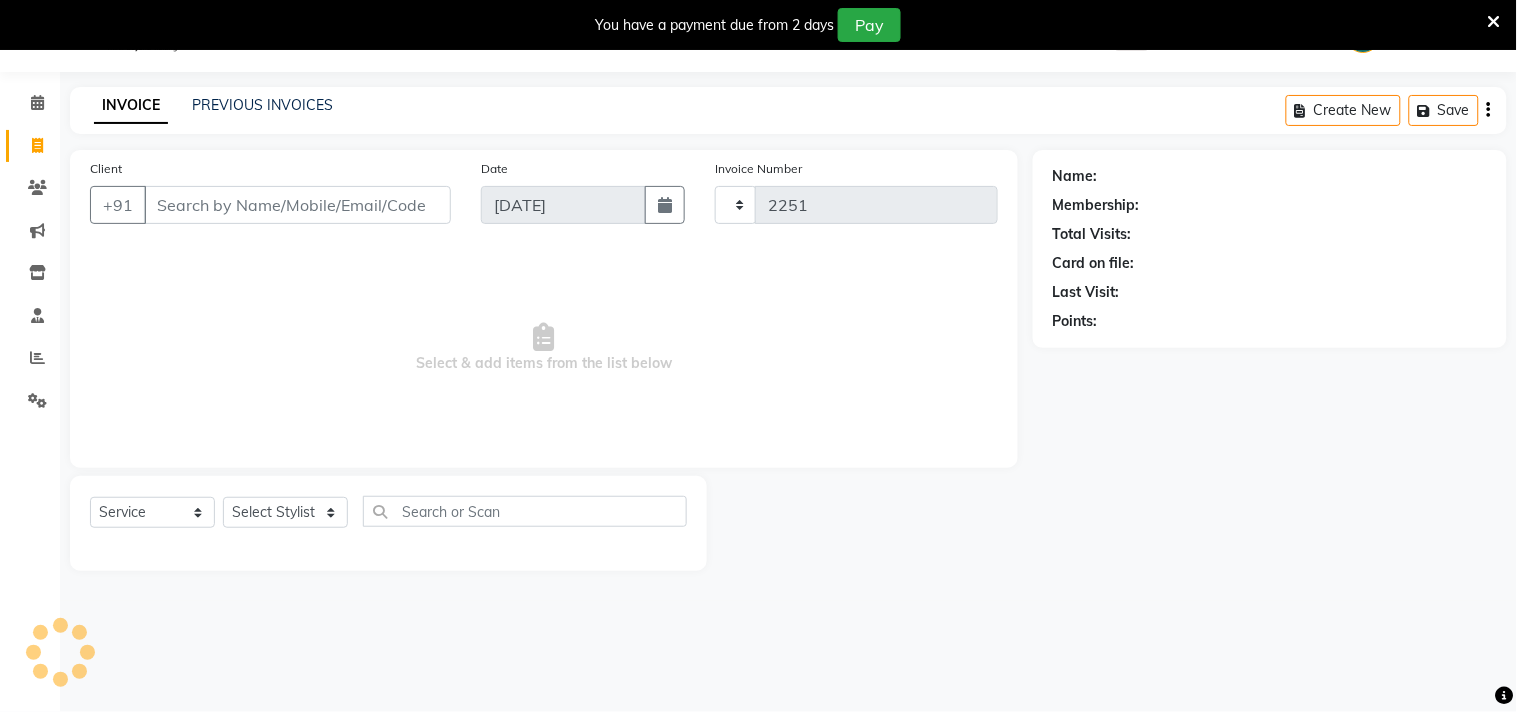 select on "4466" 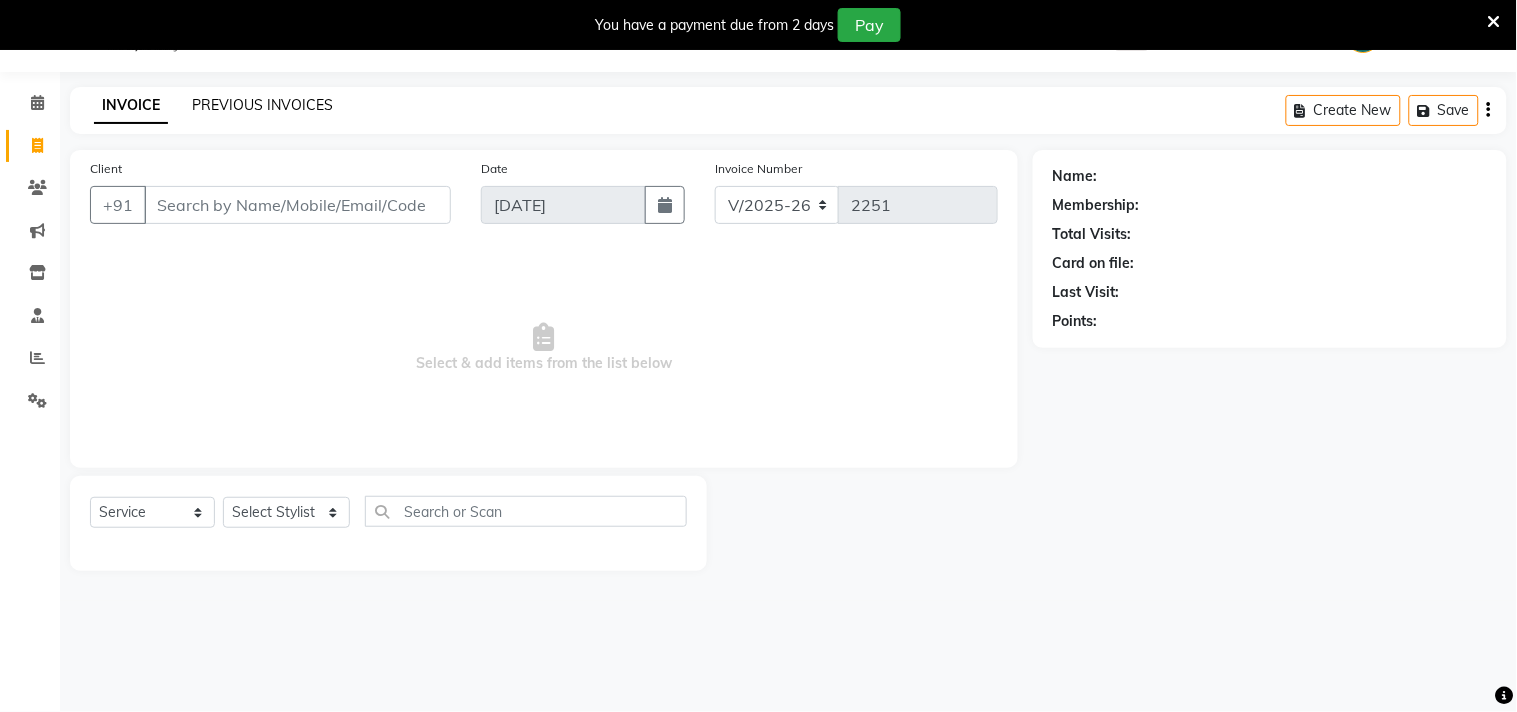 click on "PREVIOUS INVOICES" 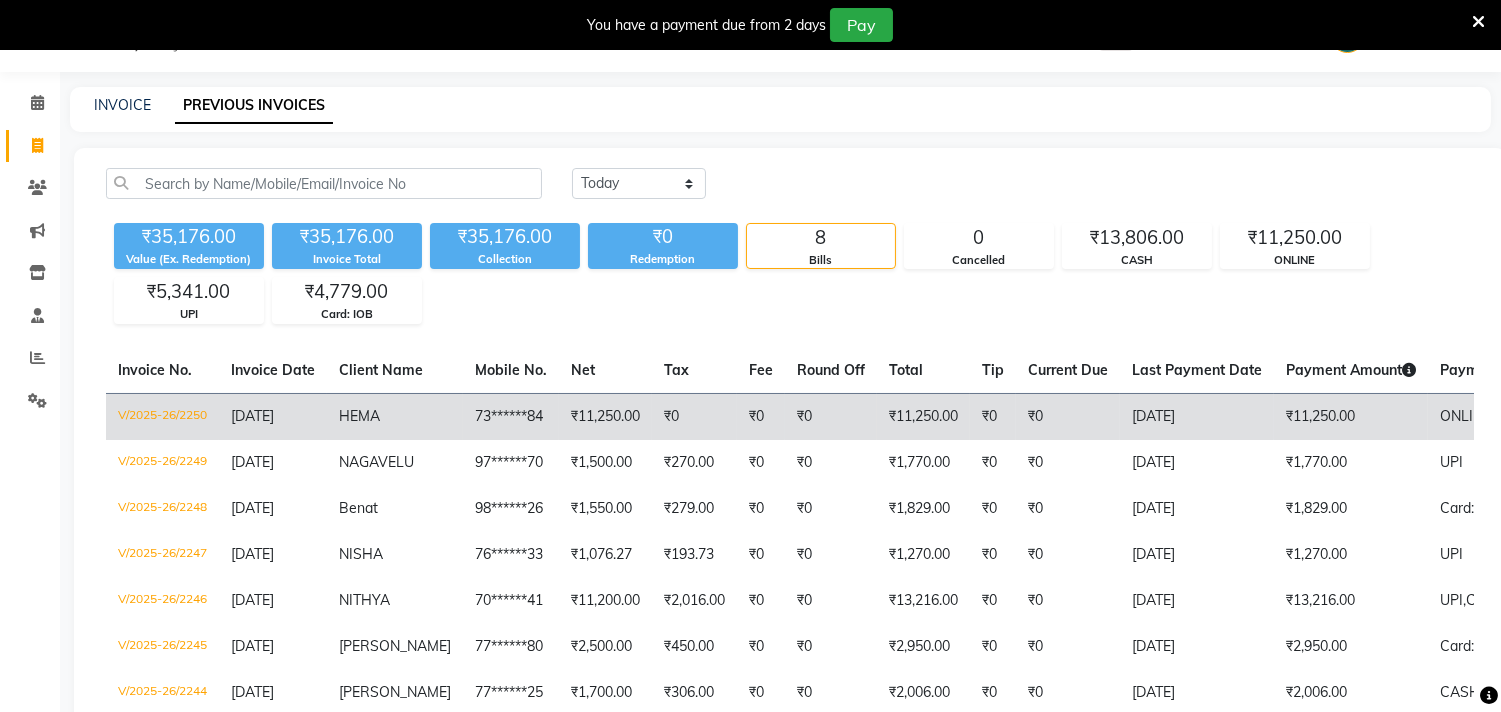 click on "V/2025-26/2250" 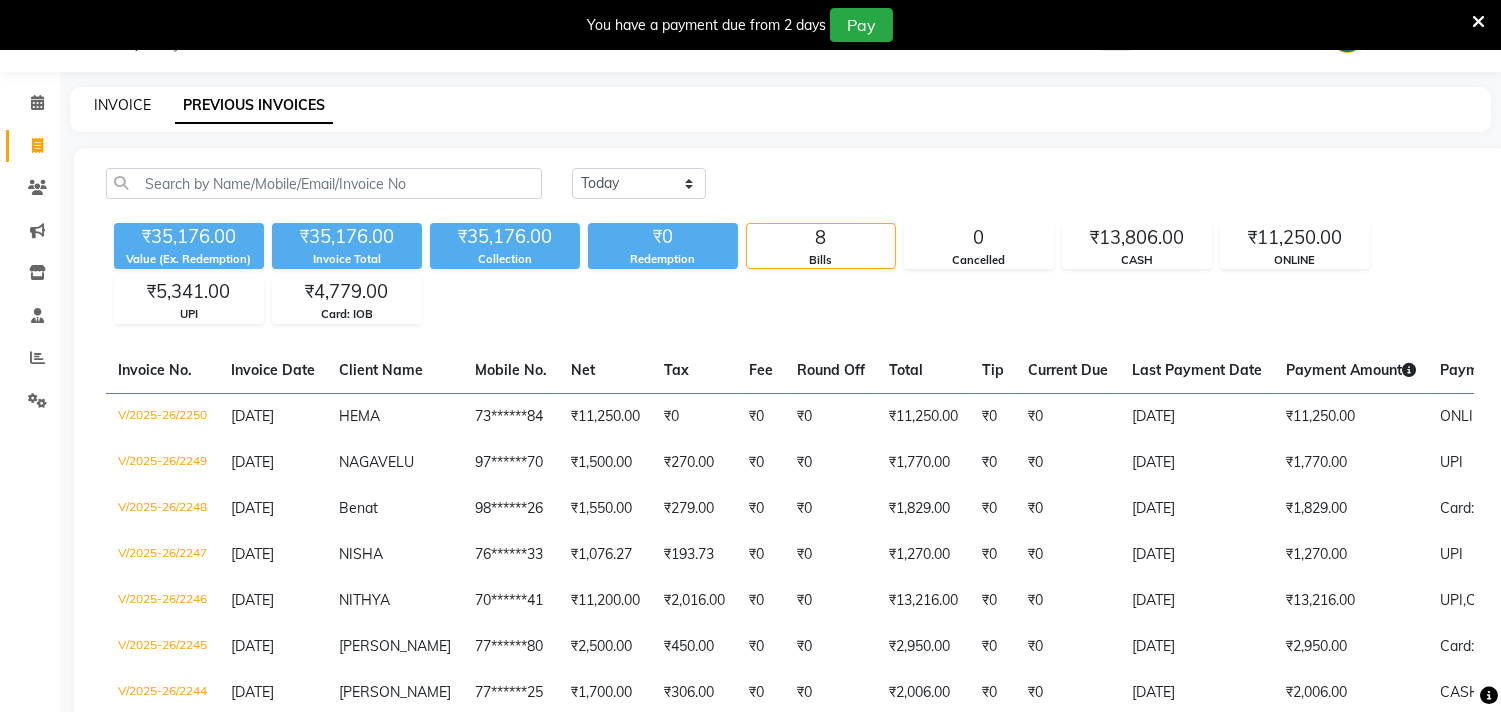 click on "INVOICE" 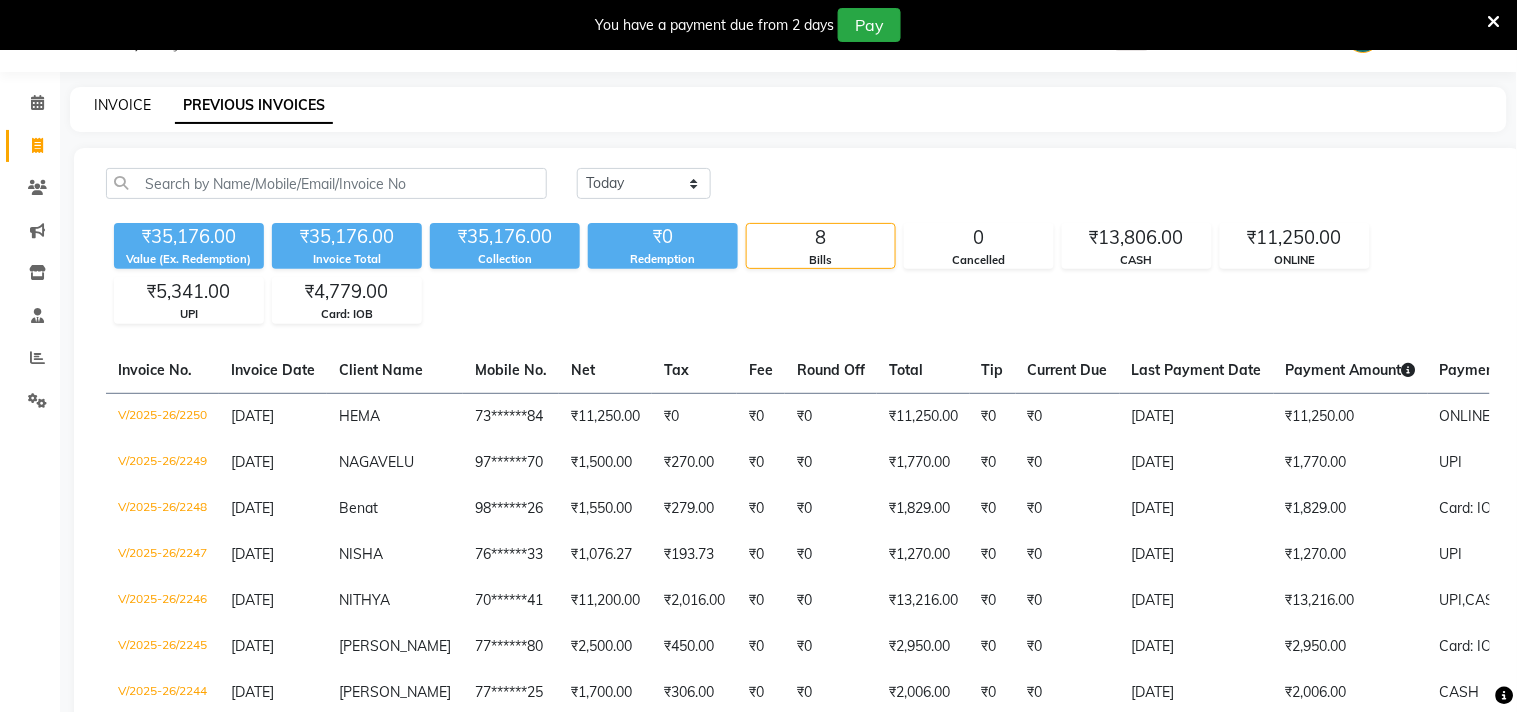 select on "4466" 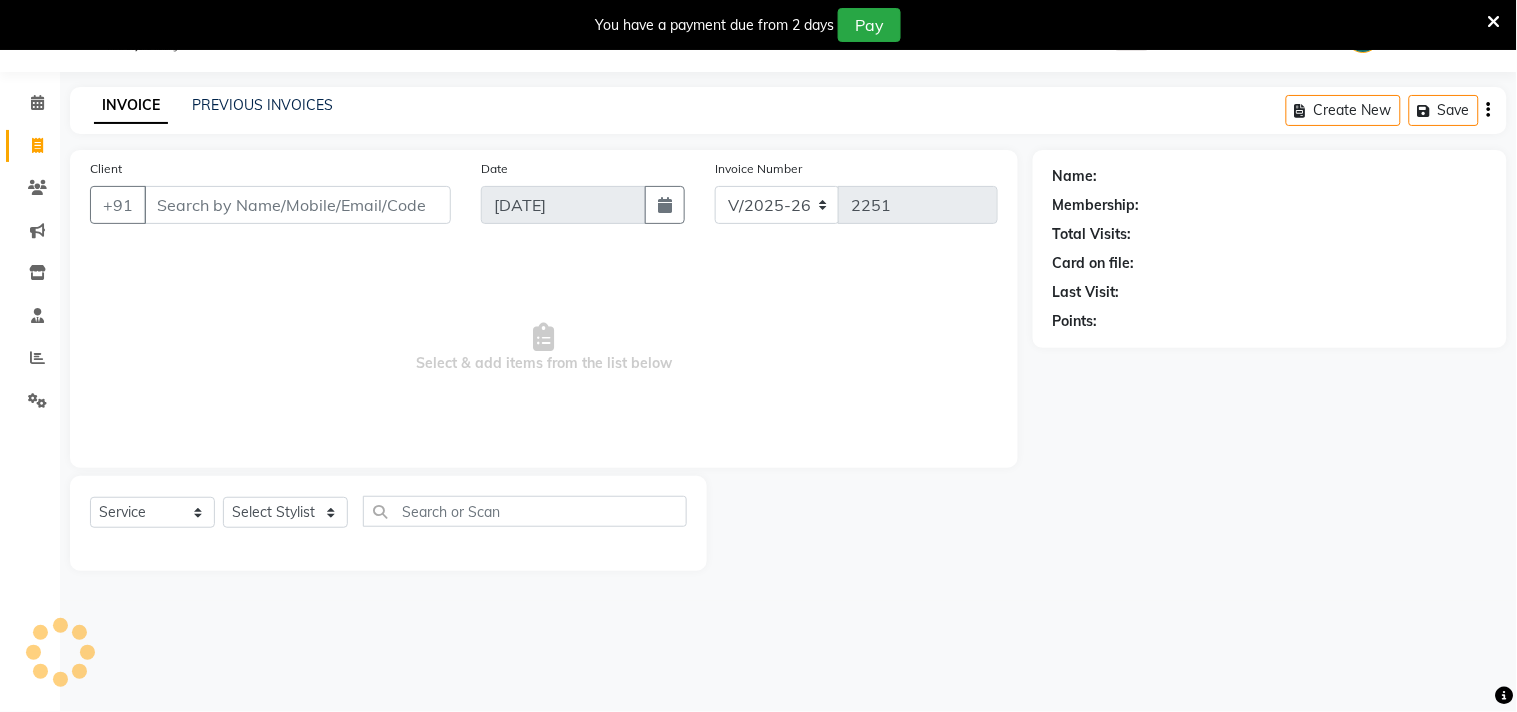 click on "Client" at bounding box center [297, 205] 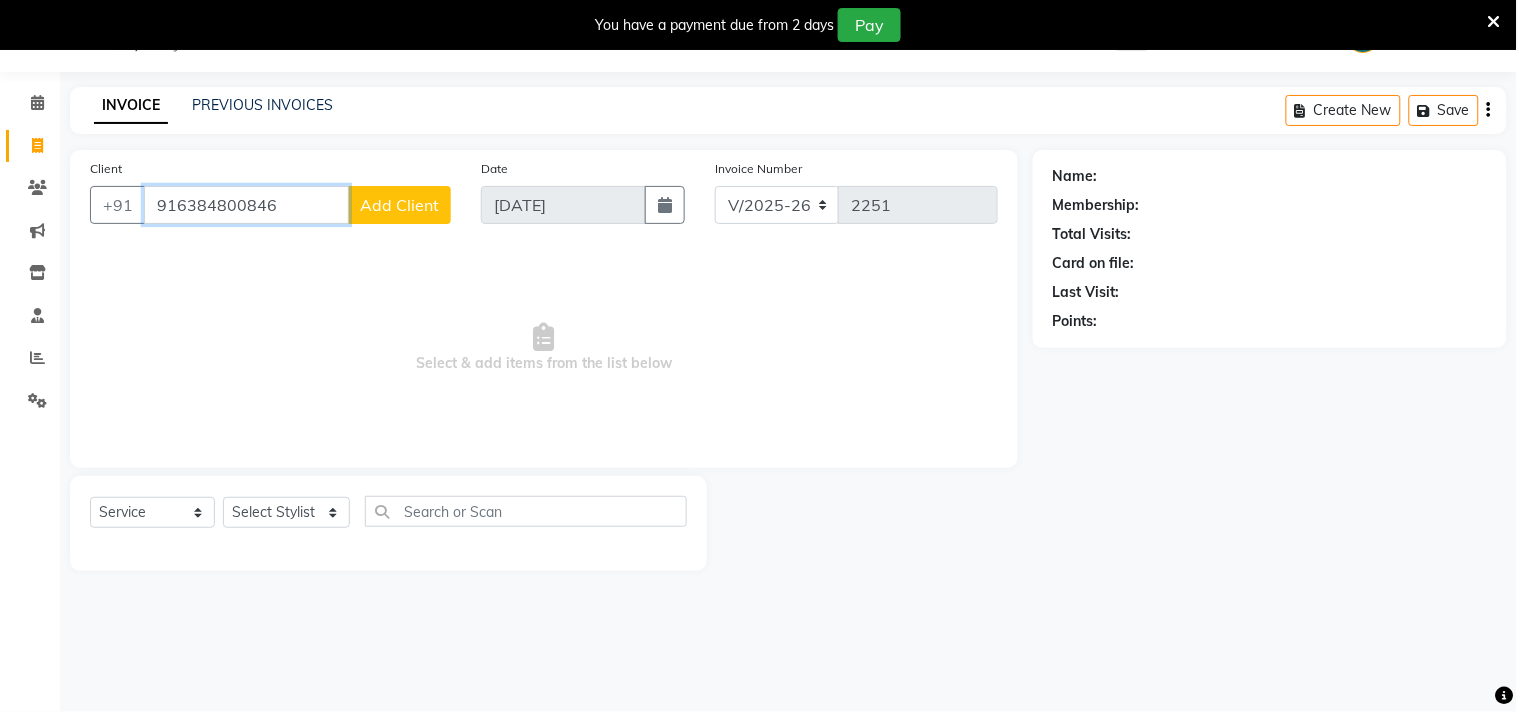 click on "916384800846" at bounding box center (246, 205) 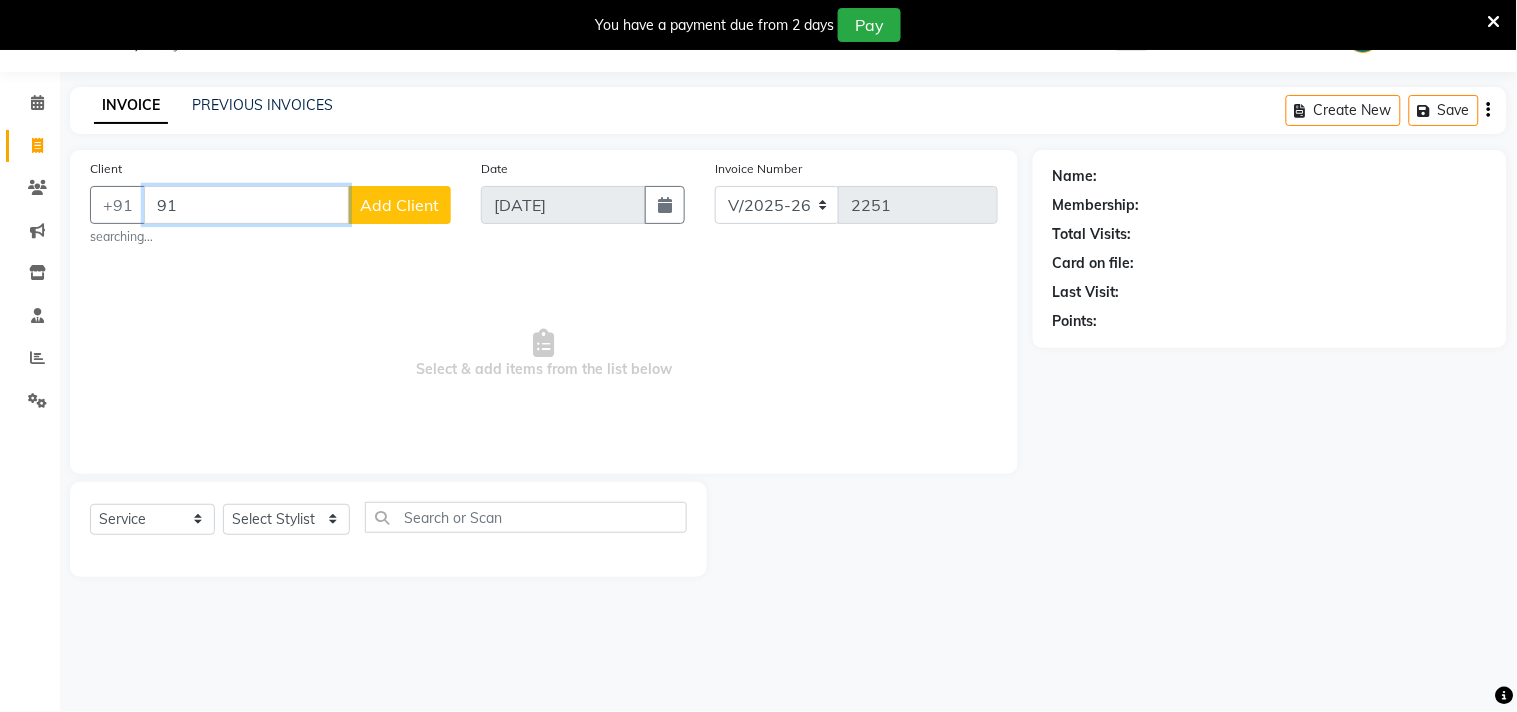 type on "9" 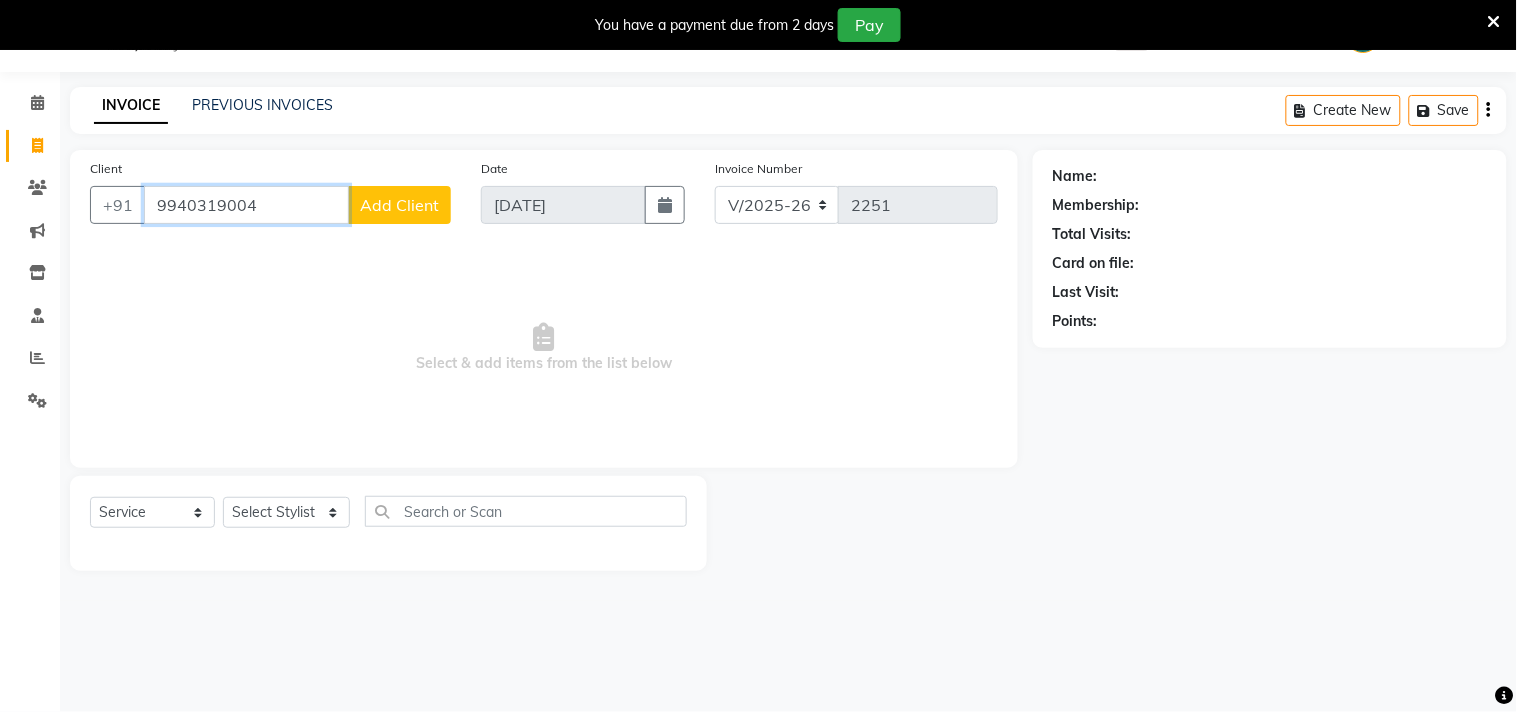 type on "9940319004" 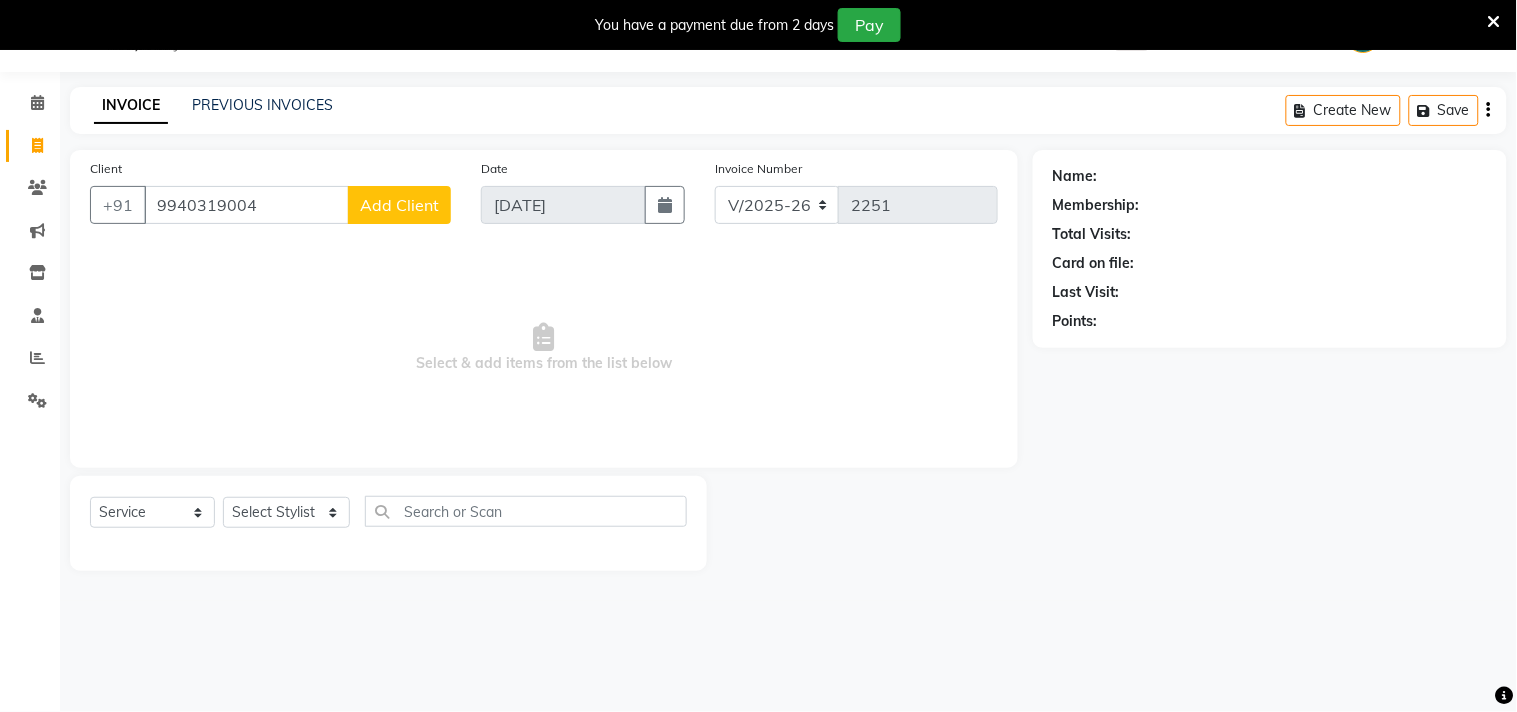click on "Add Client" 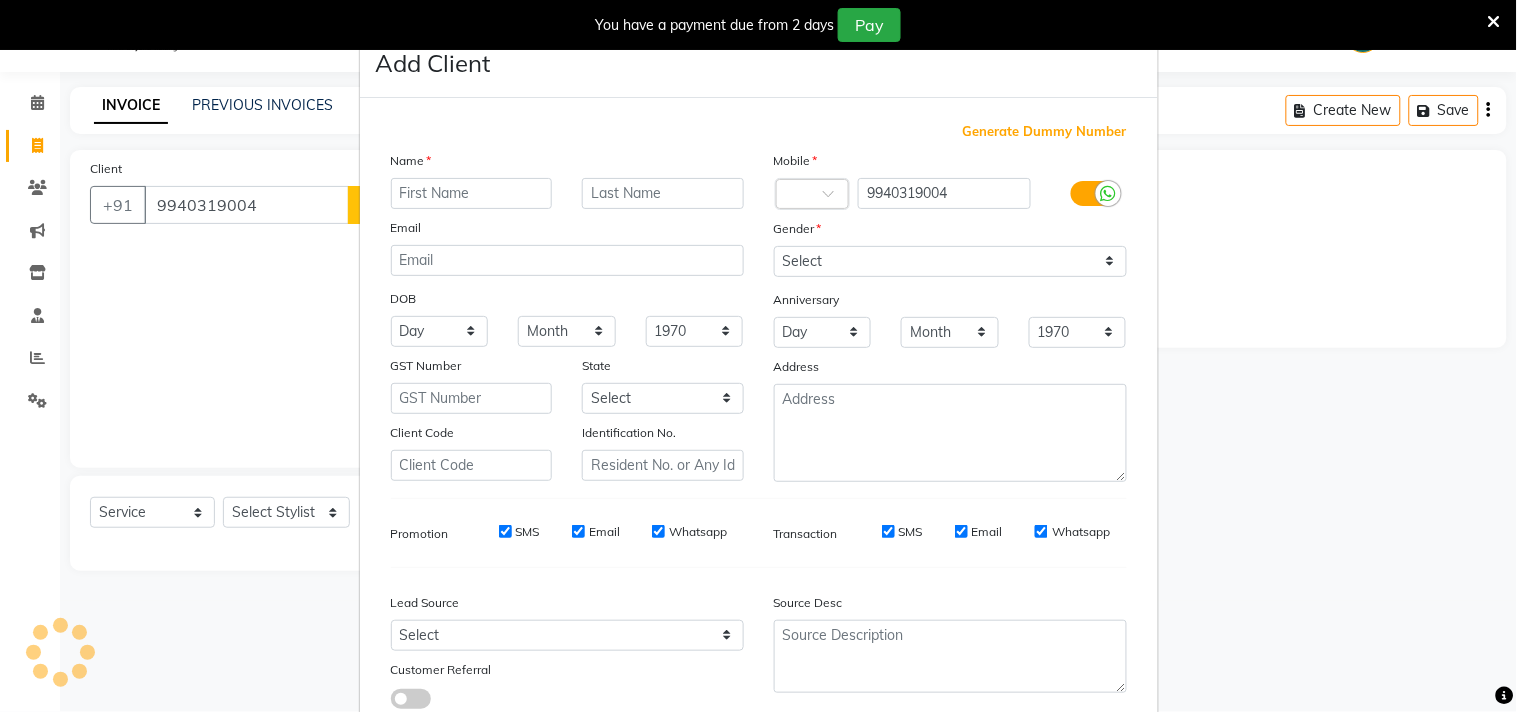 click at bounding box center [472, 193] 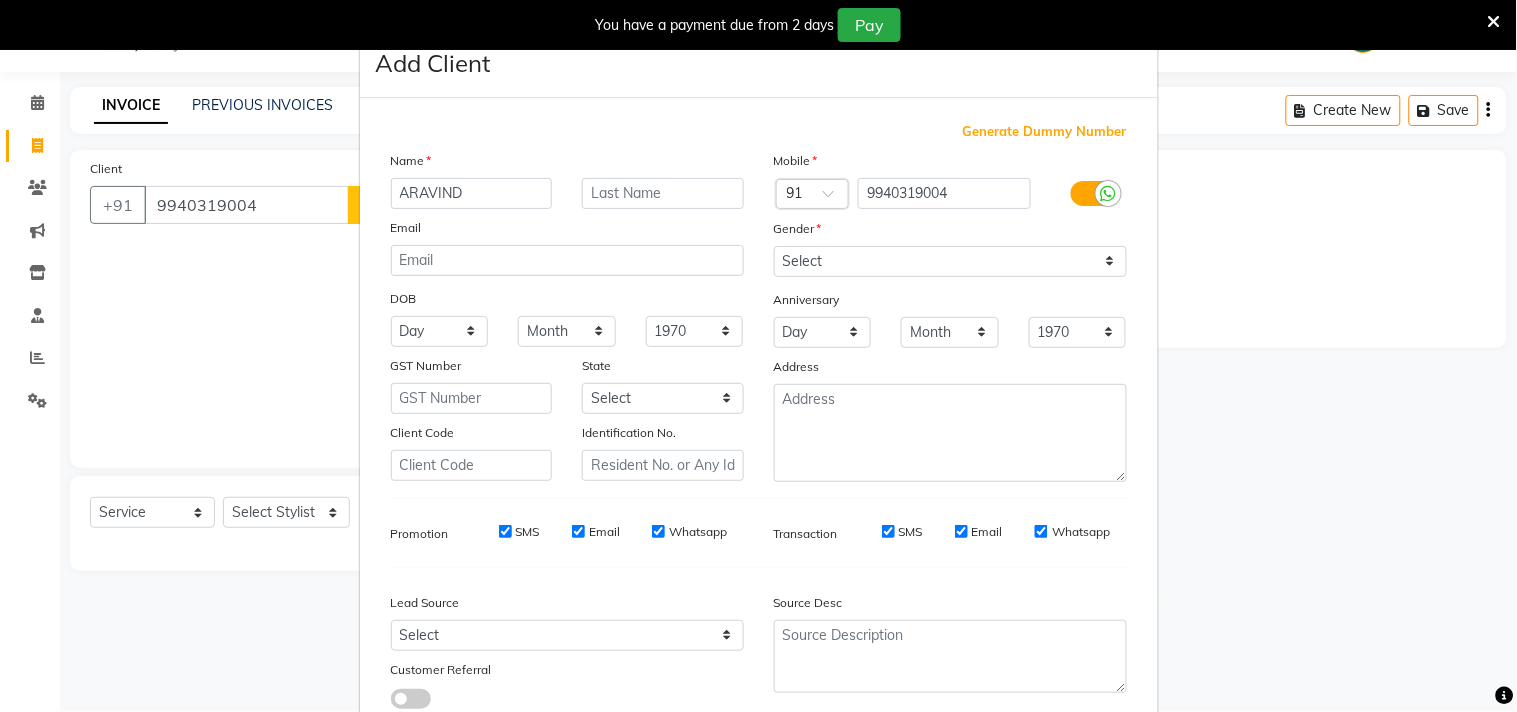 type on "ARAVIND" 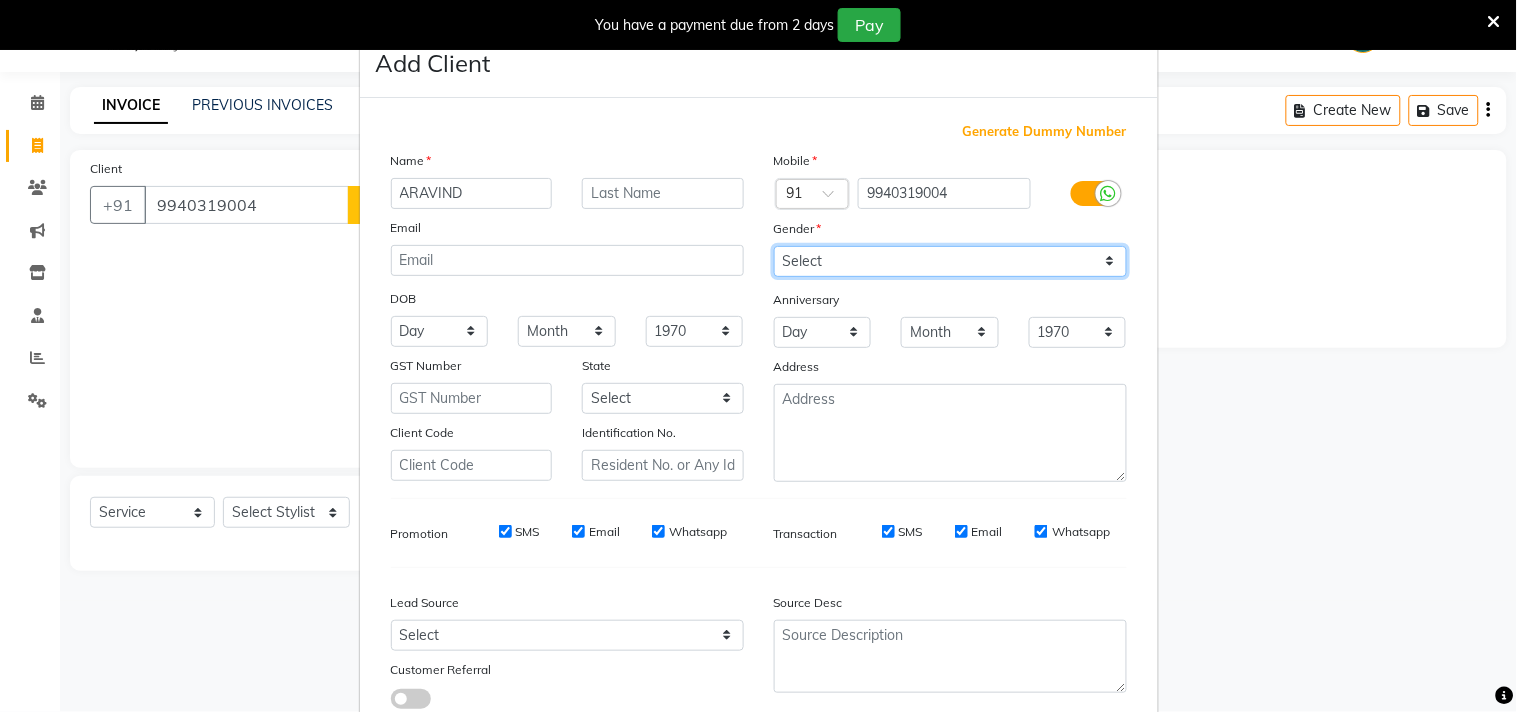 click on "Select Male Female Other Prefer Not To Say" at bounding box center (950, 261) 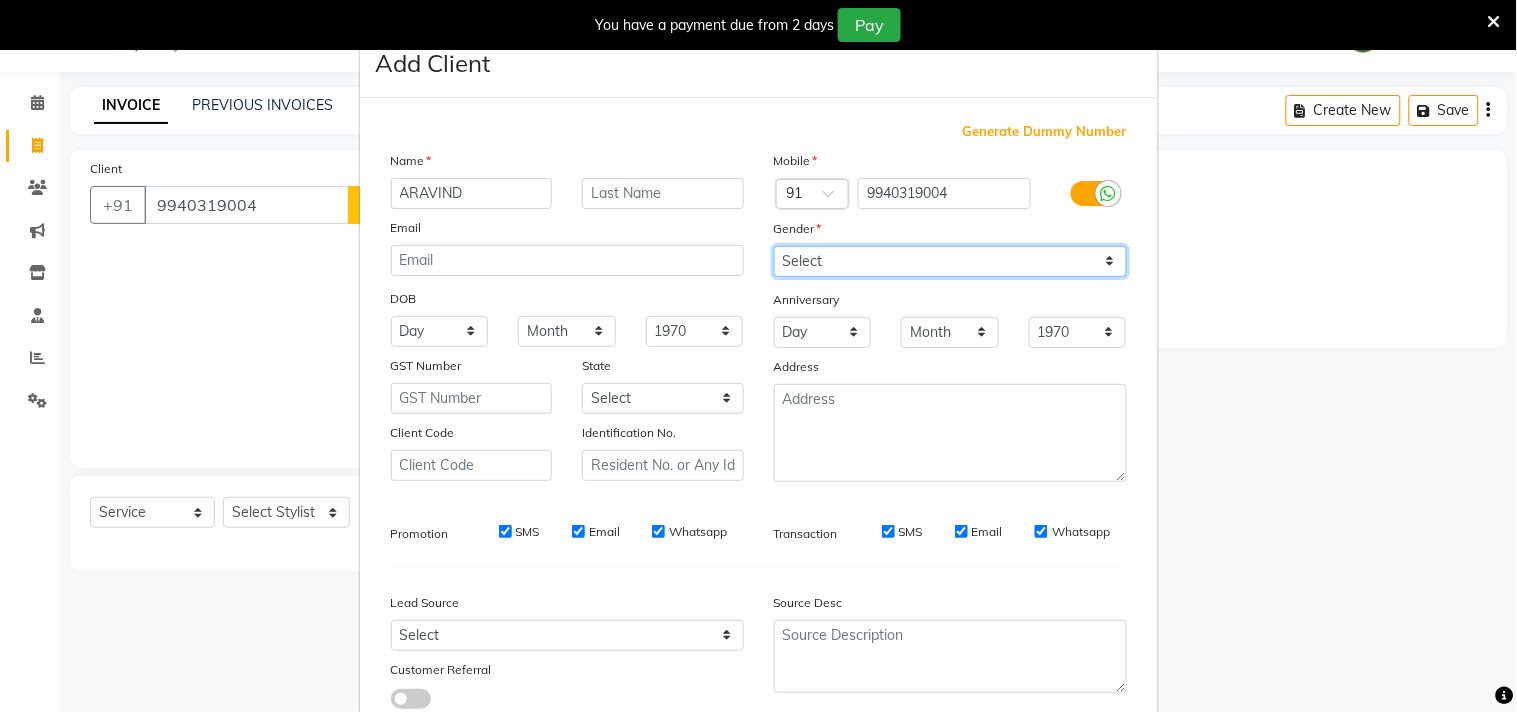 select on "male" 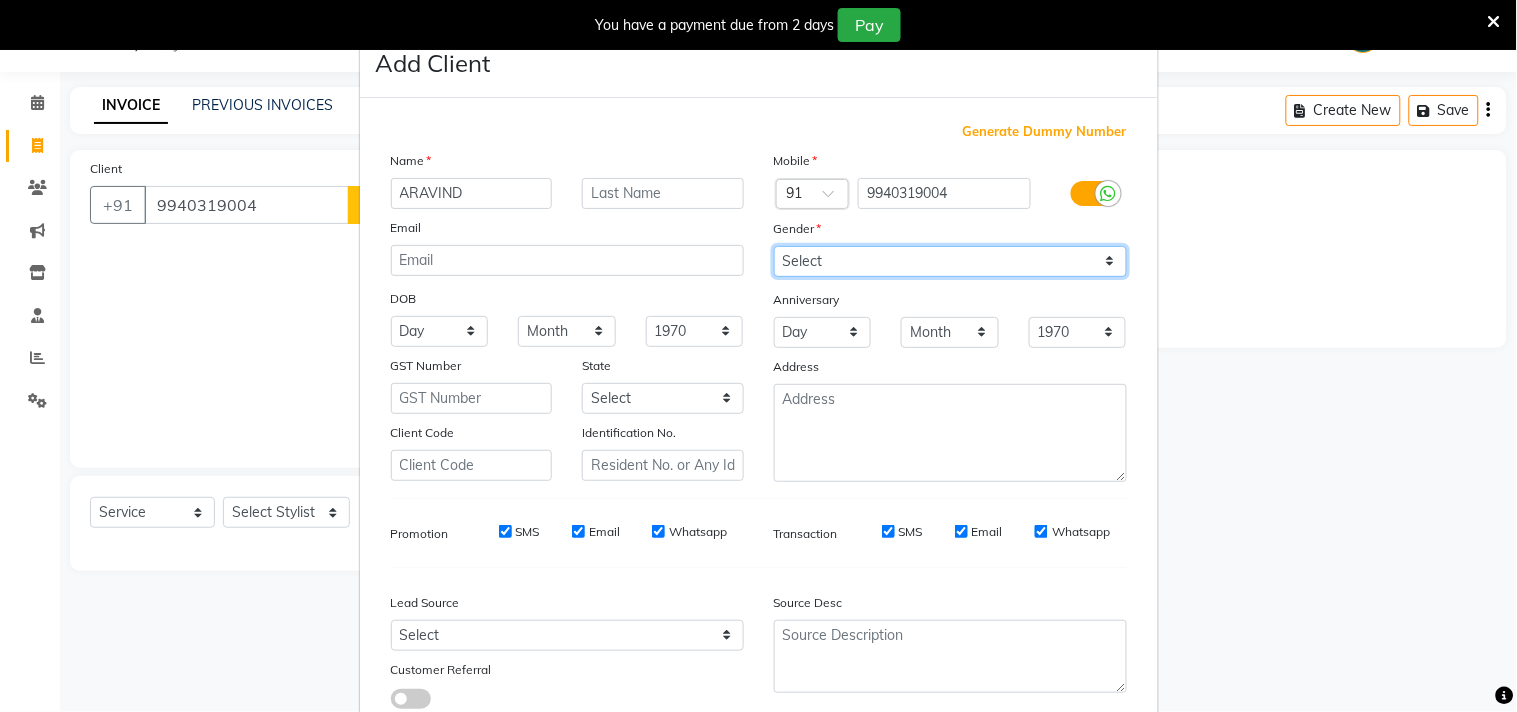 click on "Select Male Female Other Prefer Not To Say" at bounding box center [950, 261] 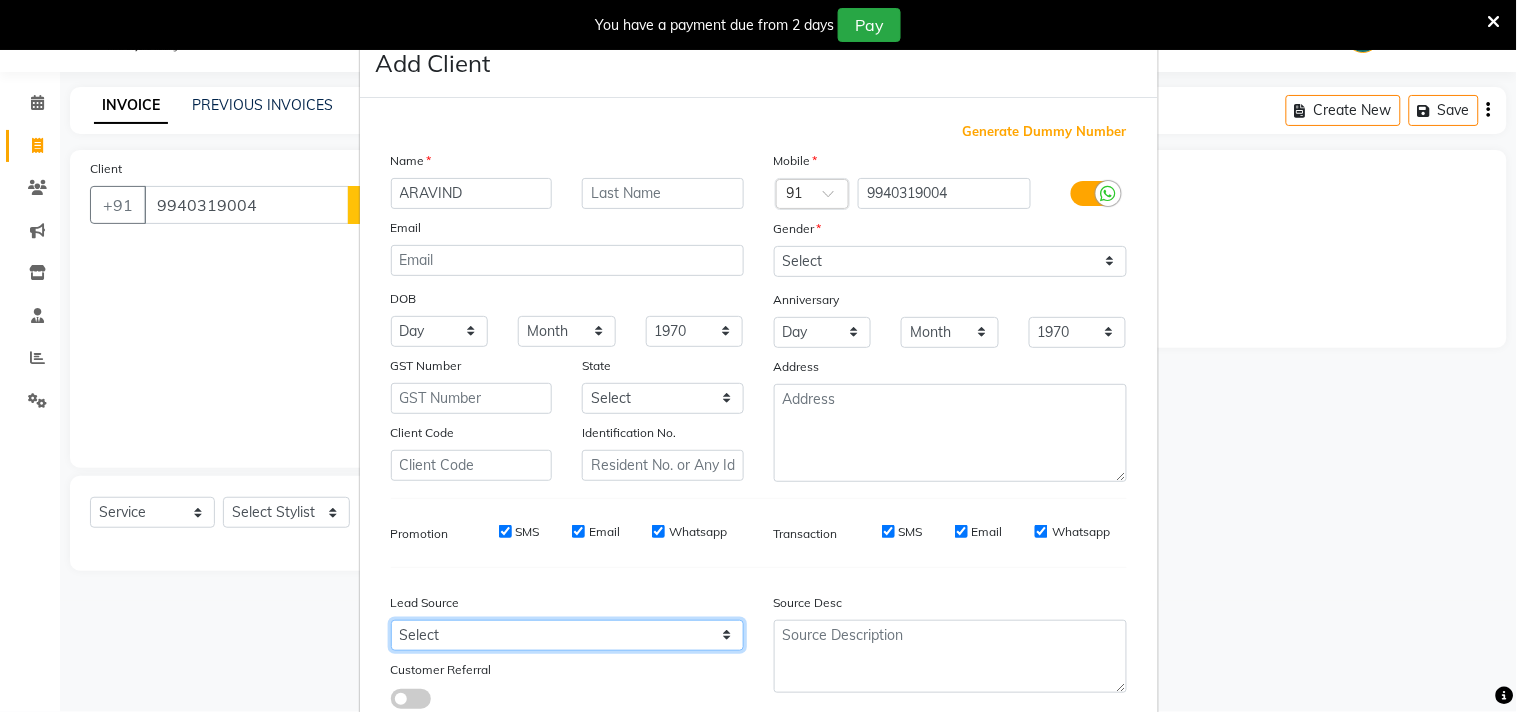 click on "Select Walk-in Referral Internet Friend Word of Mouth Advertisement Facebook JustDial Google Other Instagram  YouTube  WhatsApp" at bounding box center (567, 635) 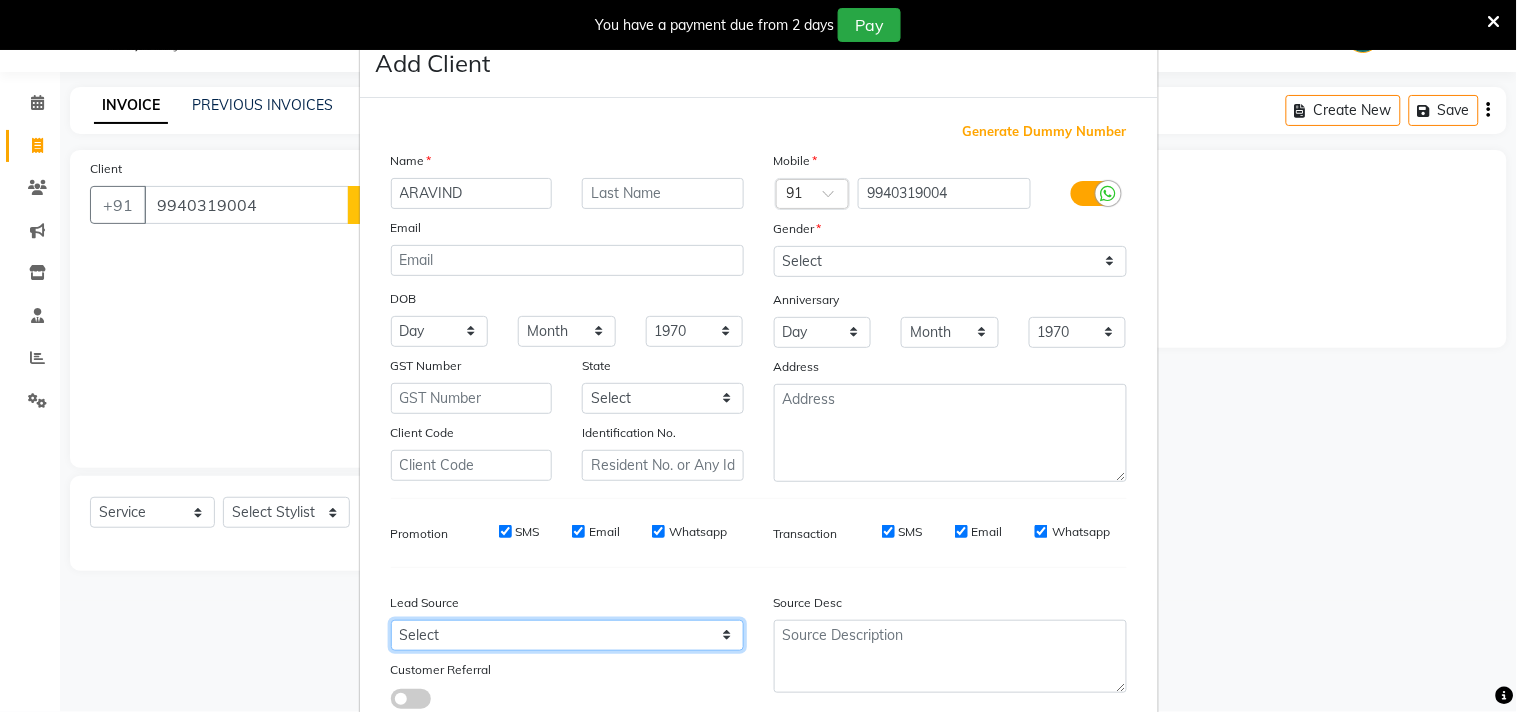 select on "30564" 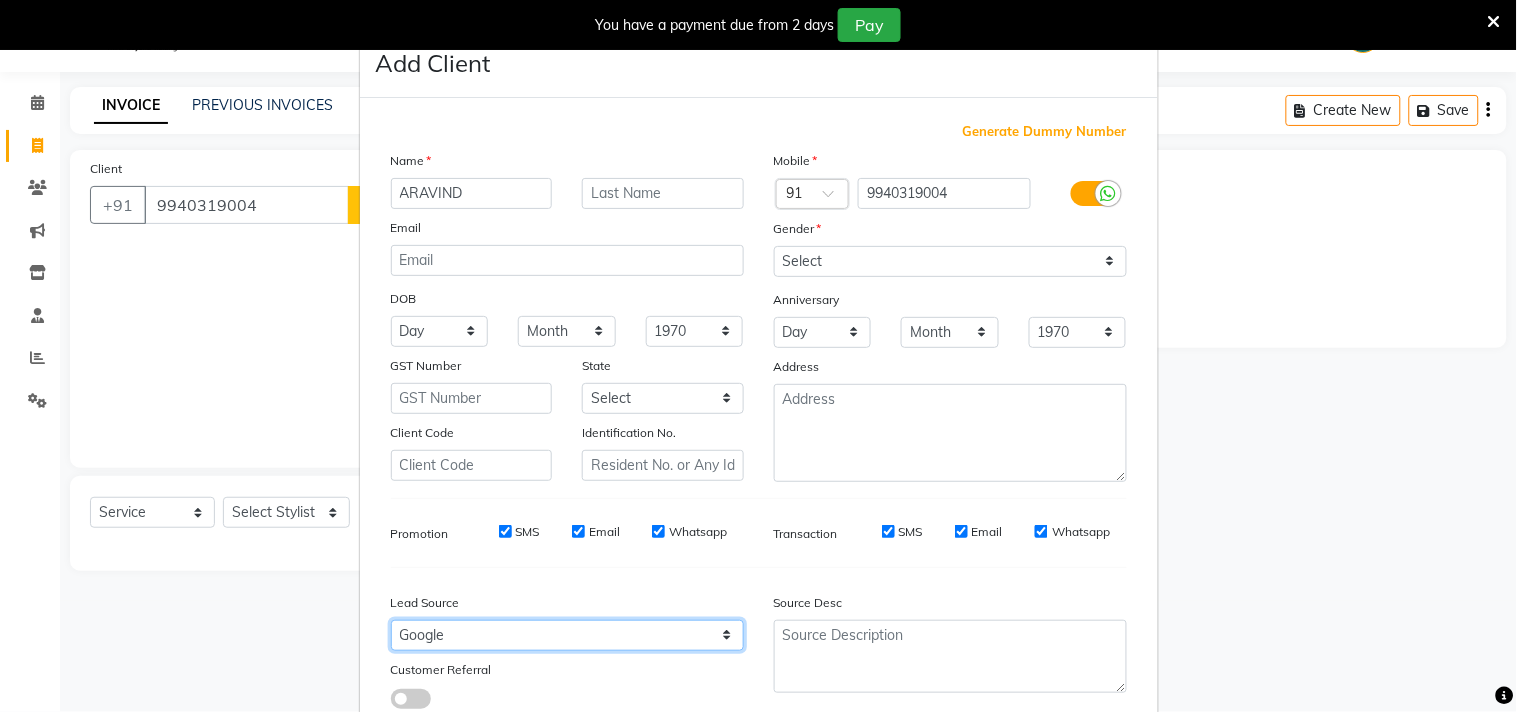 click on "Select Walk-in Referral Internet Friend Word of Mouth Advertisement Facebook JustDial Google Other Instagram  YouTube  WhatsApp" at bounding box center (567, 635) 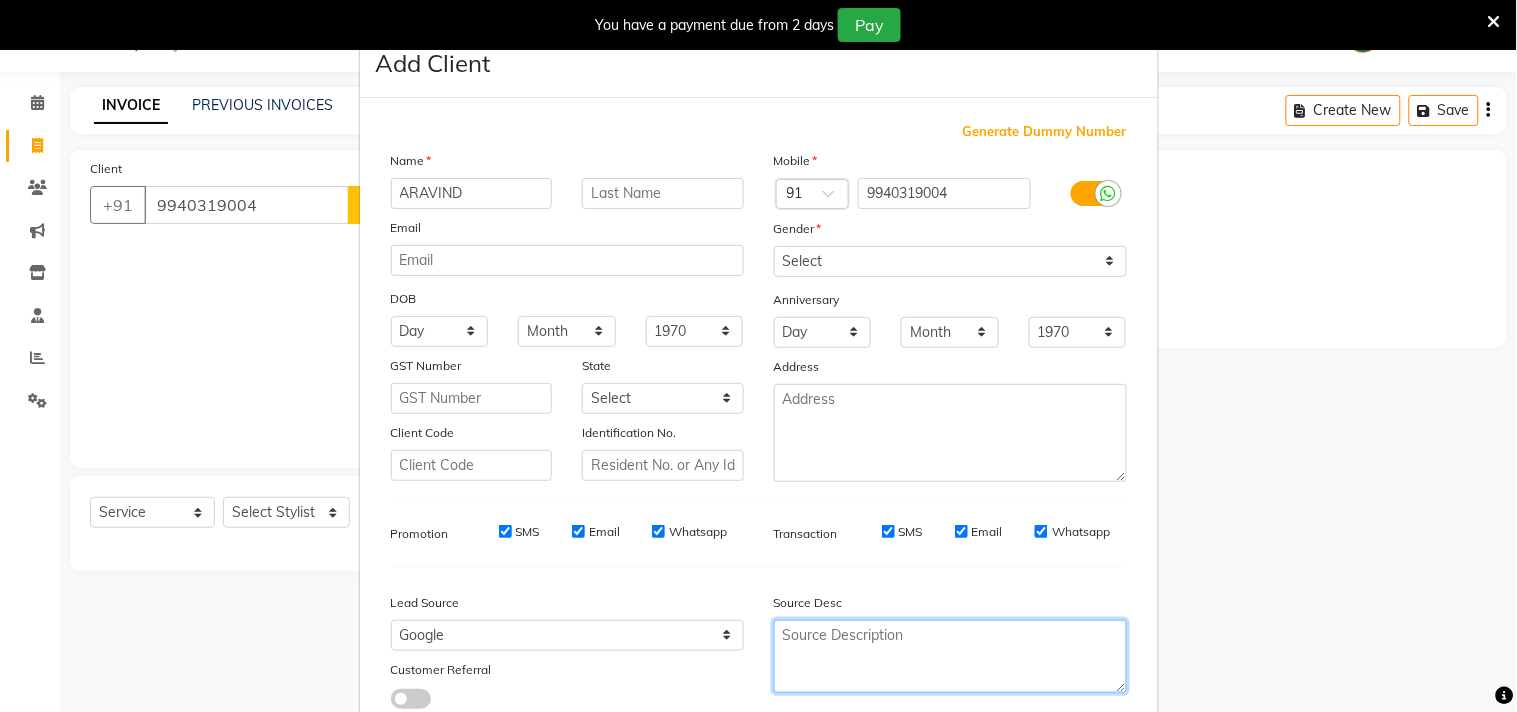 click at bounding box center (950, 656) 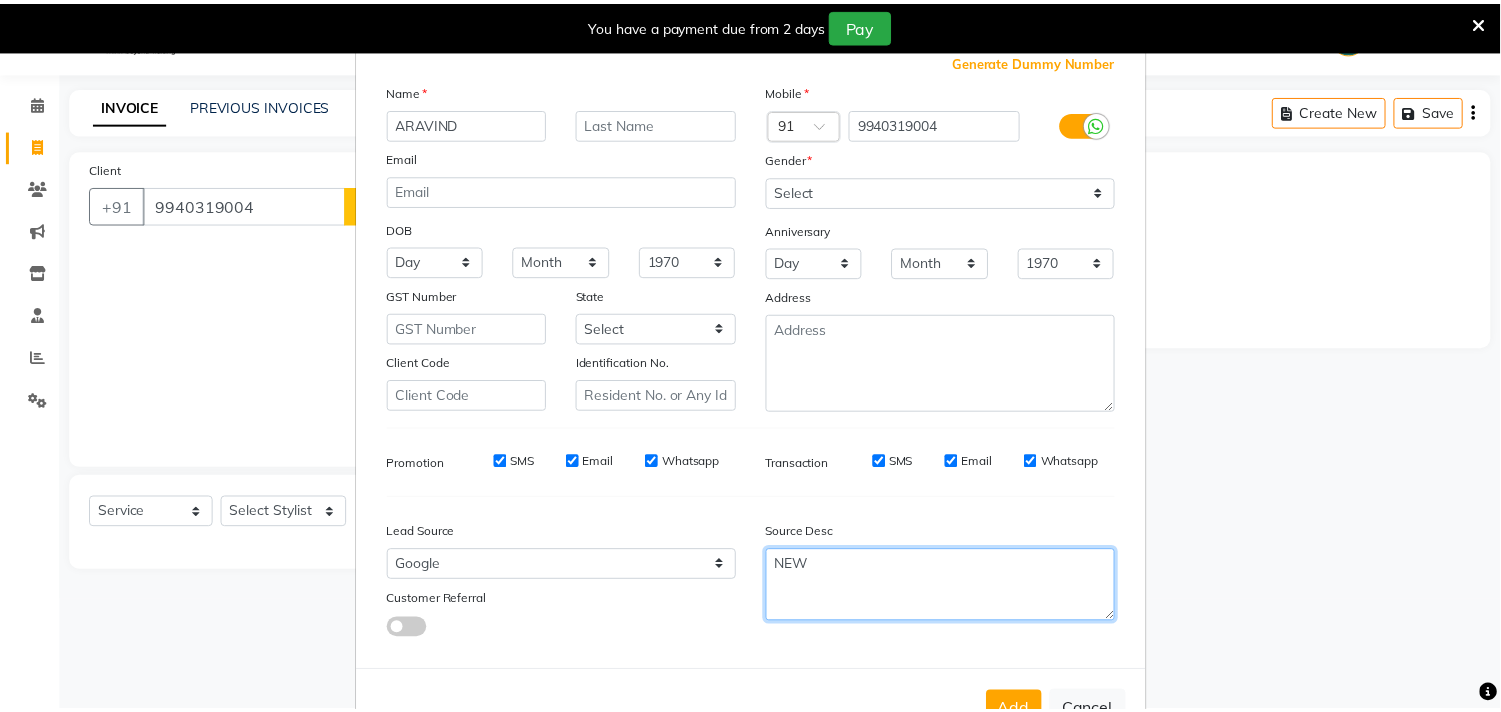 scroll, scrollTop: 138, scrollLeft: 0, axis: vertical 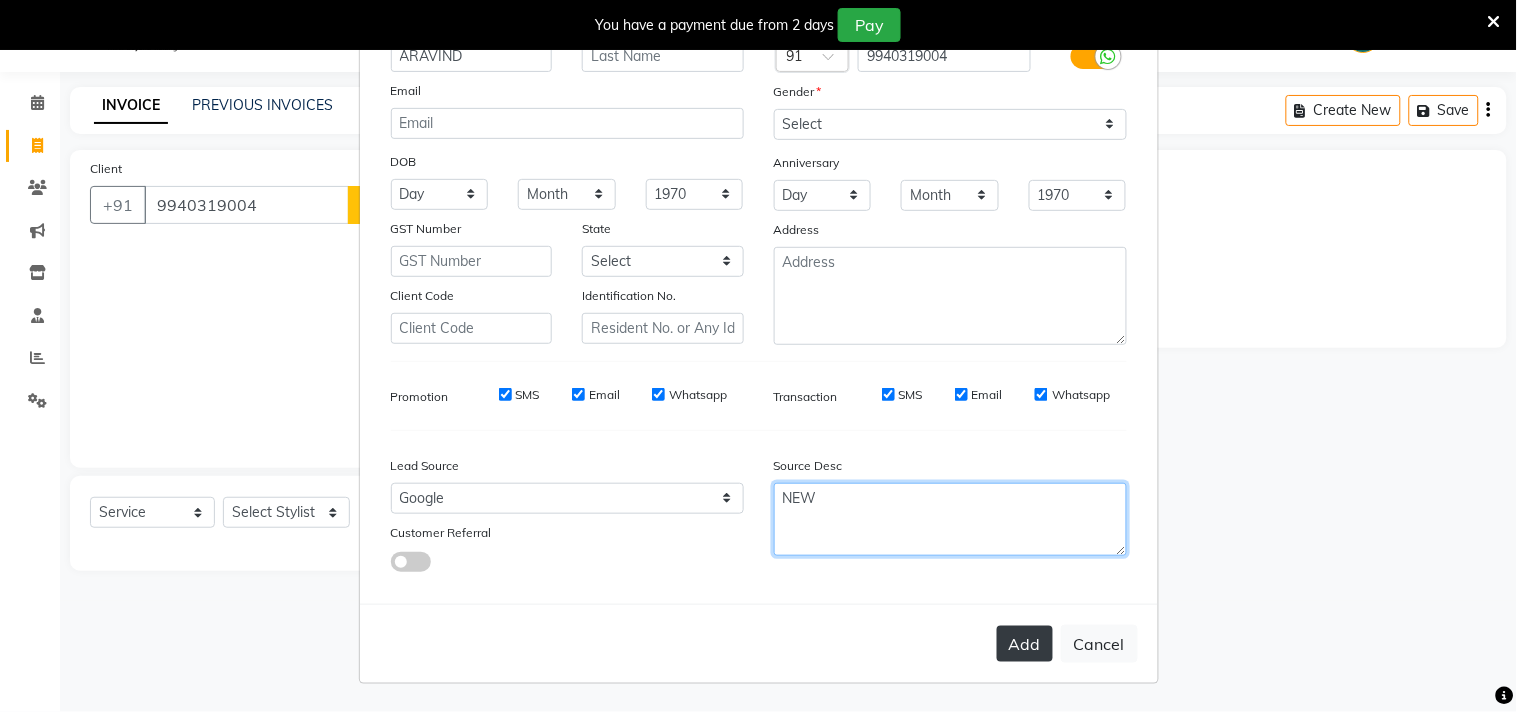 type on "NEW" 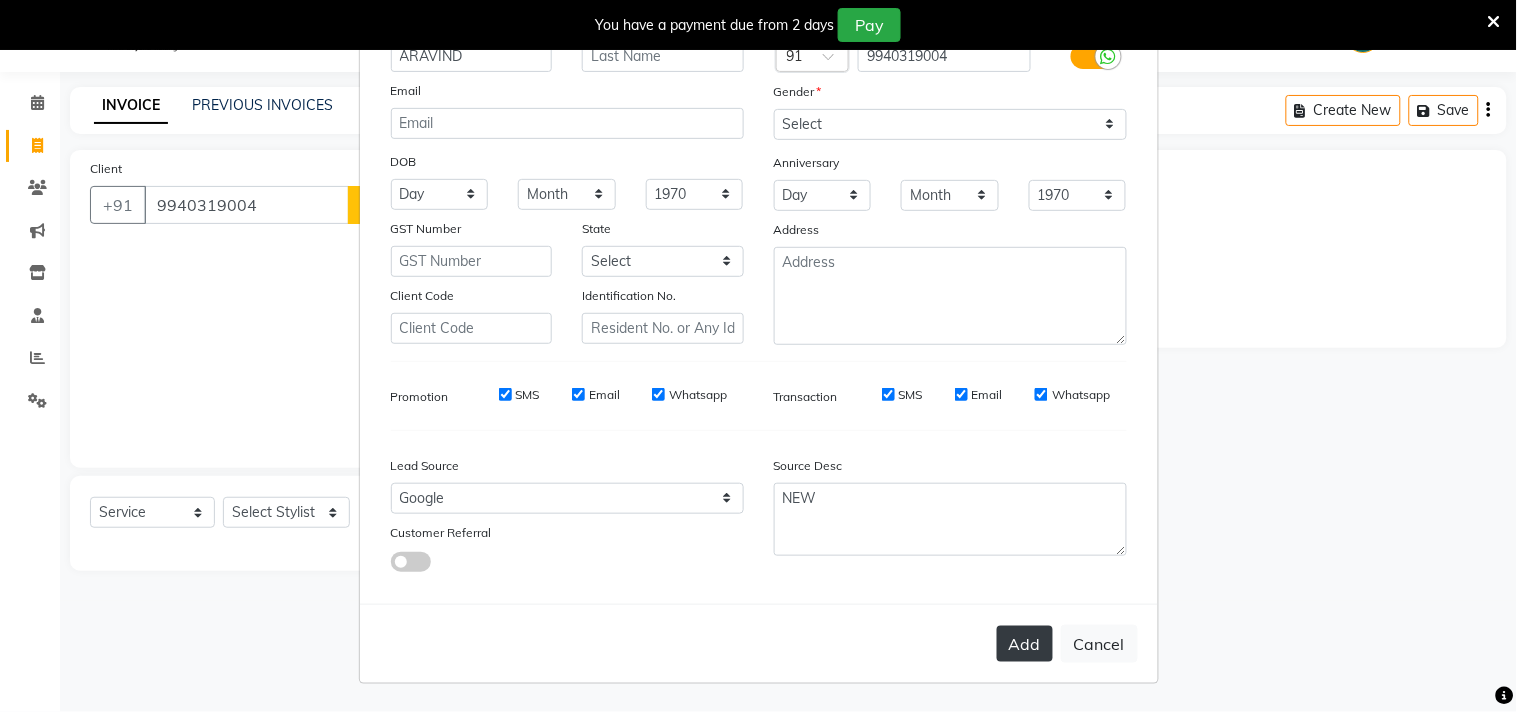 click on "Add" at bounding box center [1025, 644] 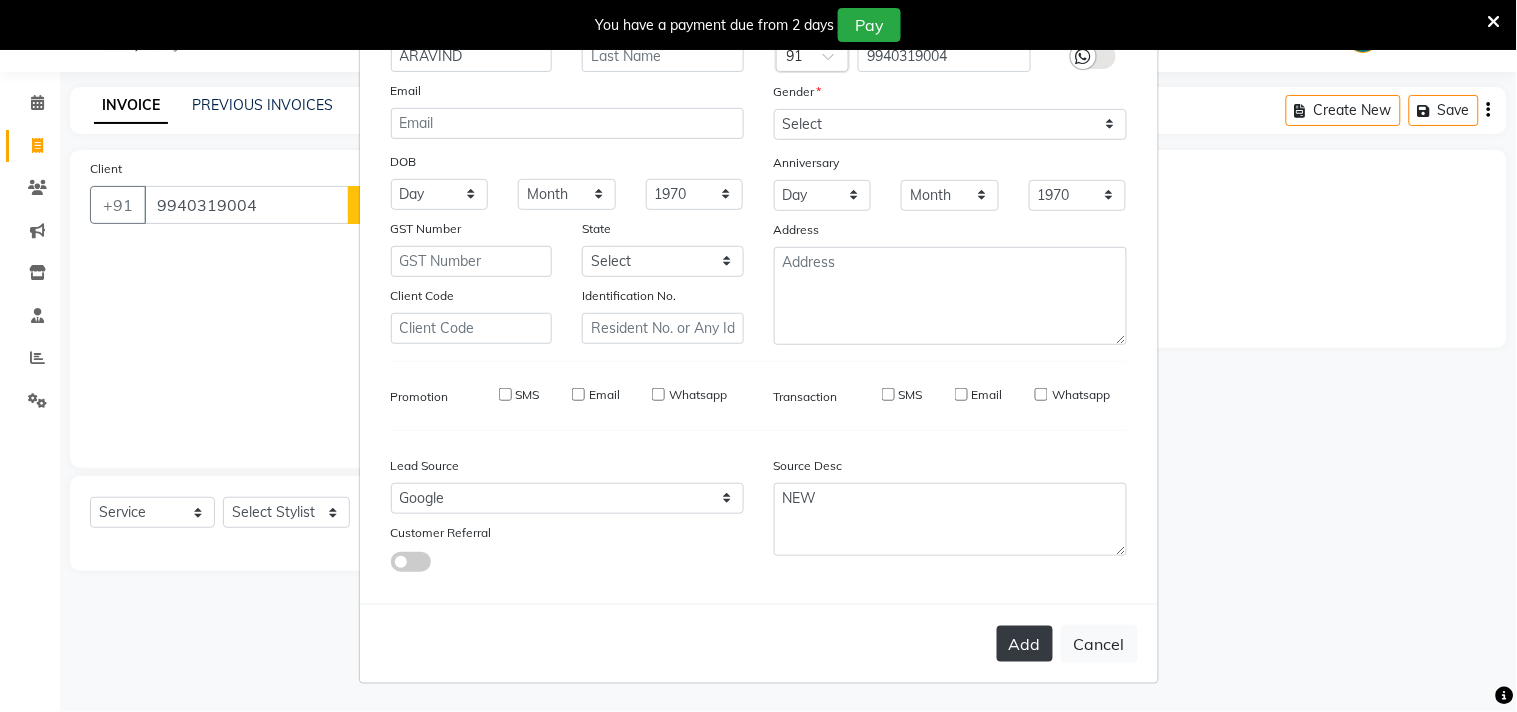 type on "99******04" 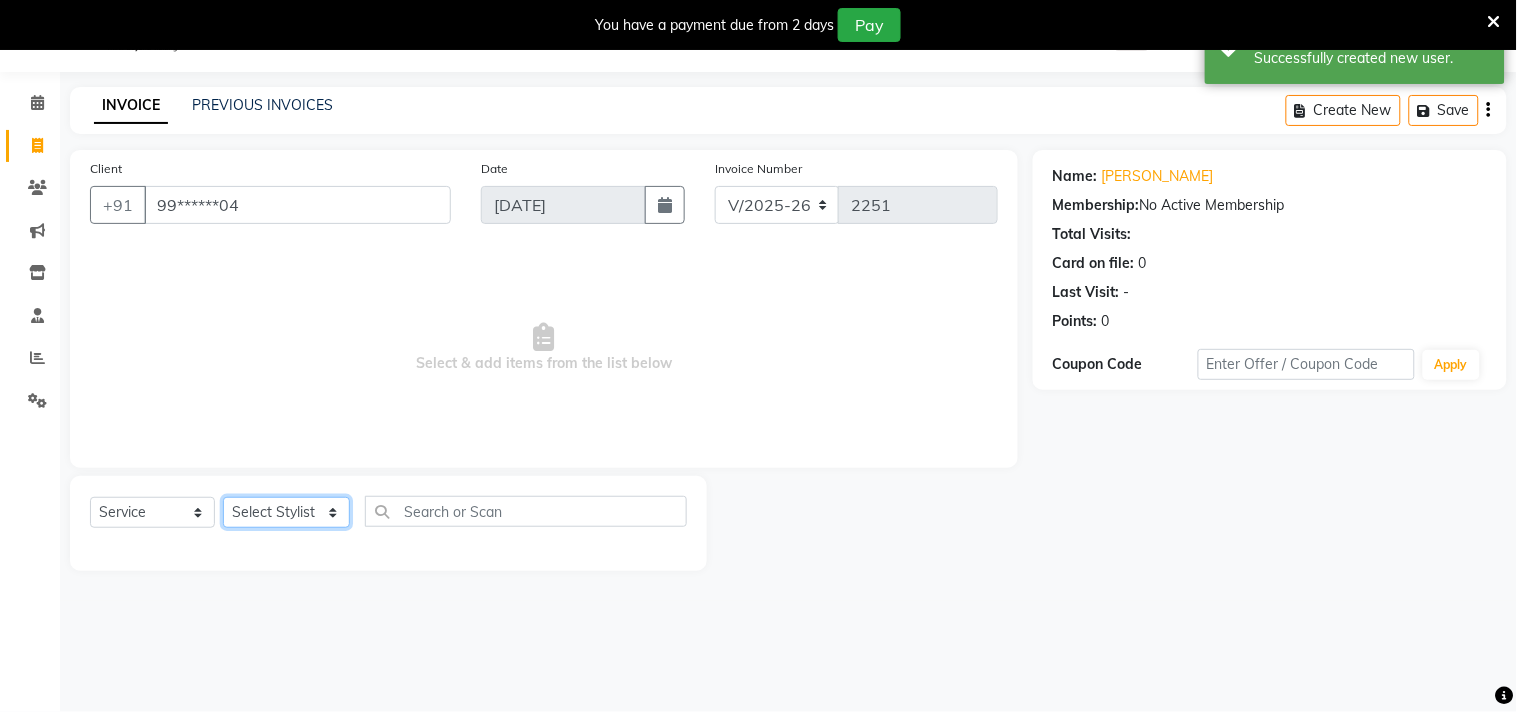 click on "Select Stylist Admin ANUSHA  Apsu Auditor Ambattur Balaji BANUPRIYA Bhuvanesh Dingg - Support Team DIVYA INBARAJ INDHU Javed Jayakumar Joice Neimalsawm  Kalaiselvi KAMALA Nathalie Marinaa Chaarlette POOJA  PREETHI Preethi Raj PRISCILLA RADHA RAJESH  SAHIL SEETHAL SOCHIPEM Suresh Babu SUSHMITA VANITHA Veena Ravi Vignesh  Vinitha Virtue admin VIRTUE SALON" 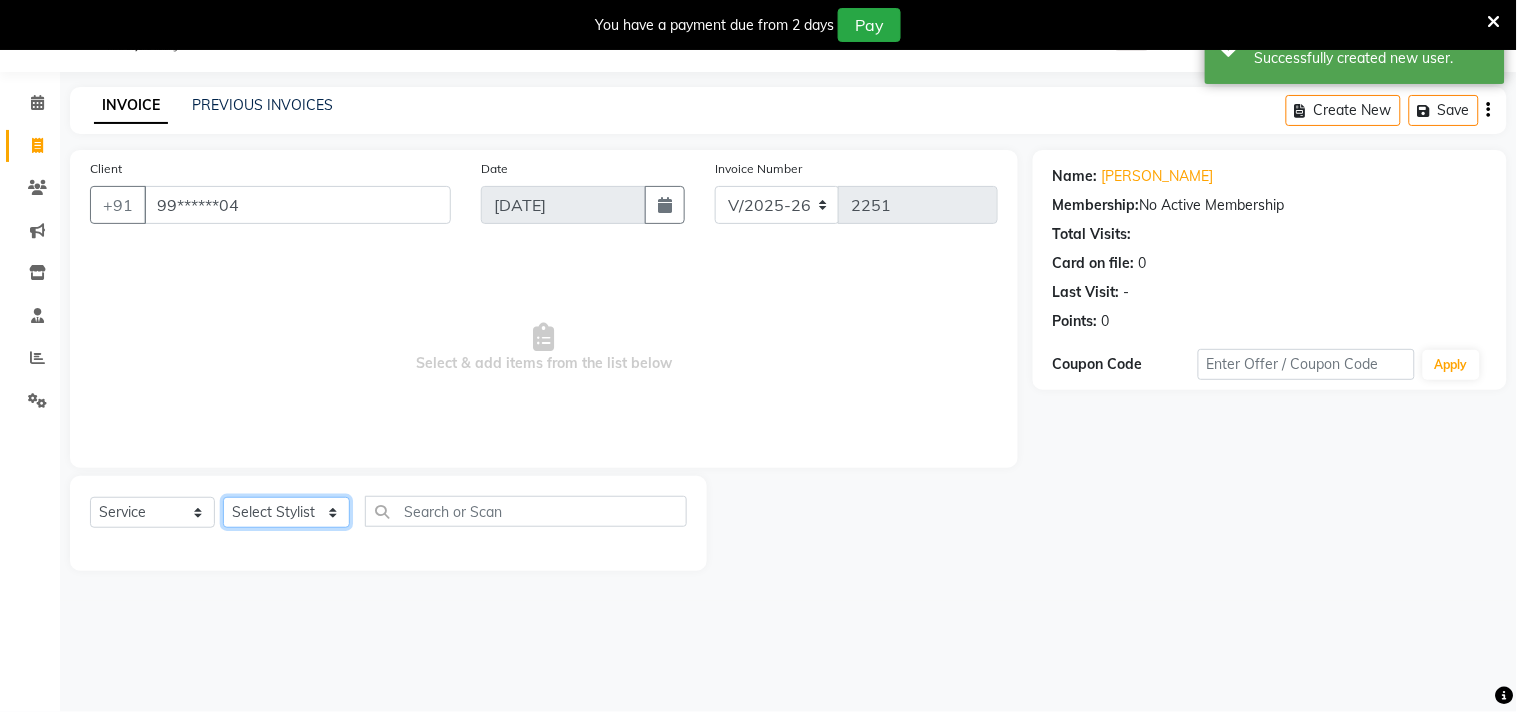 select on "25074" 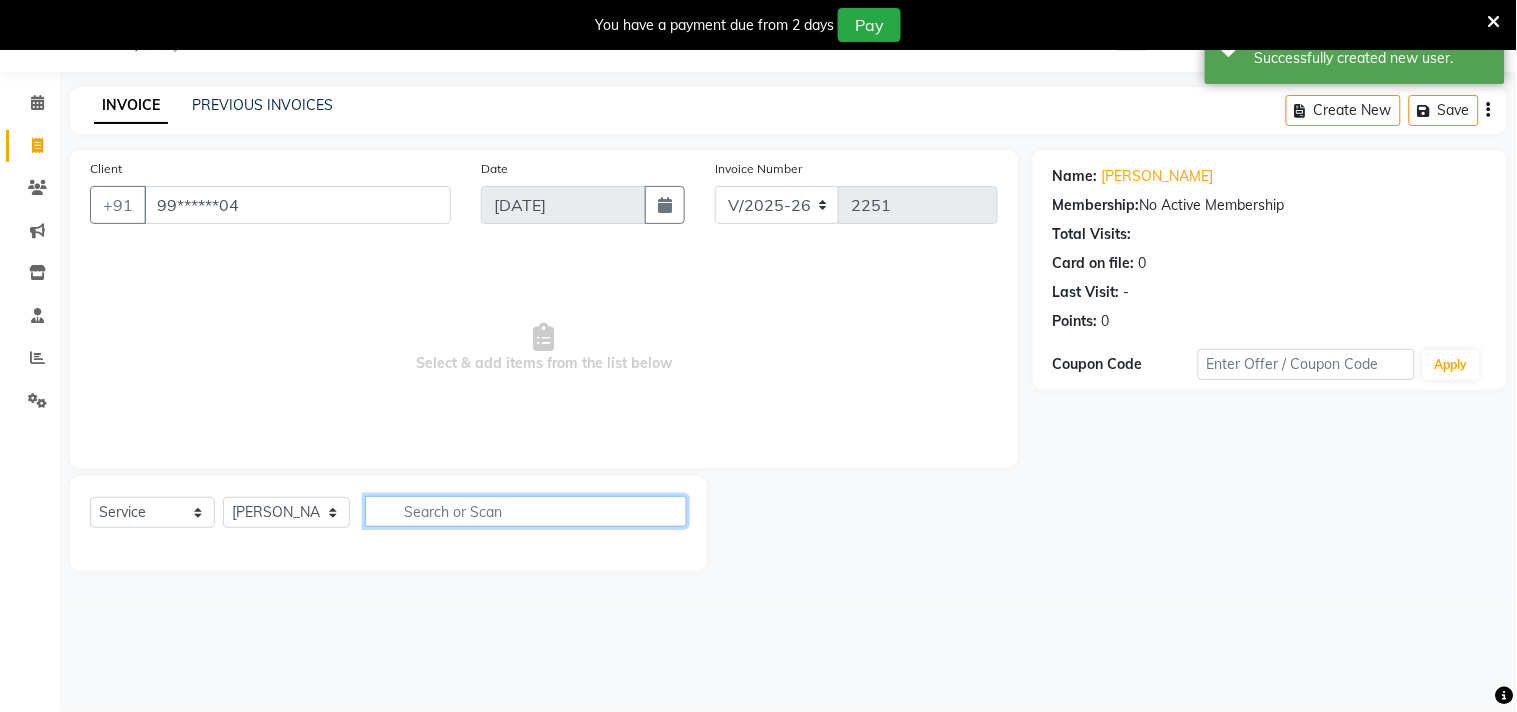 click 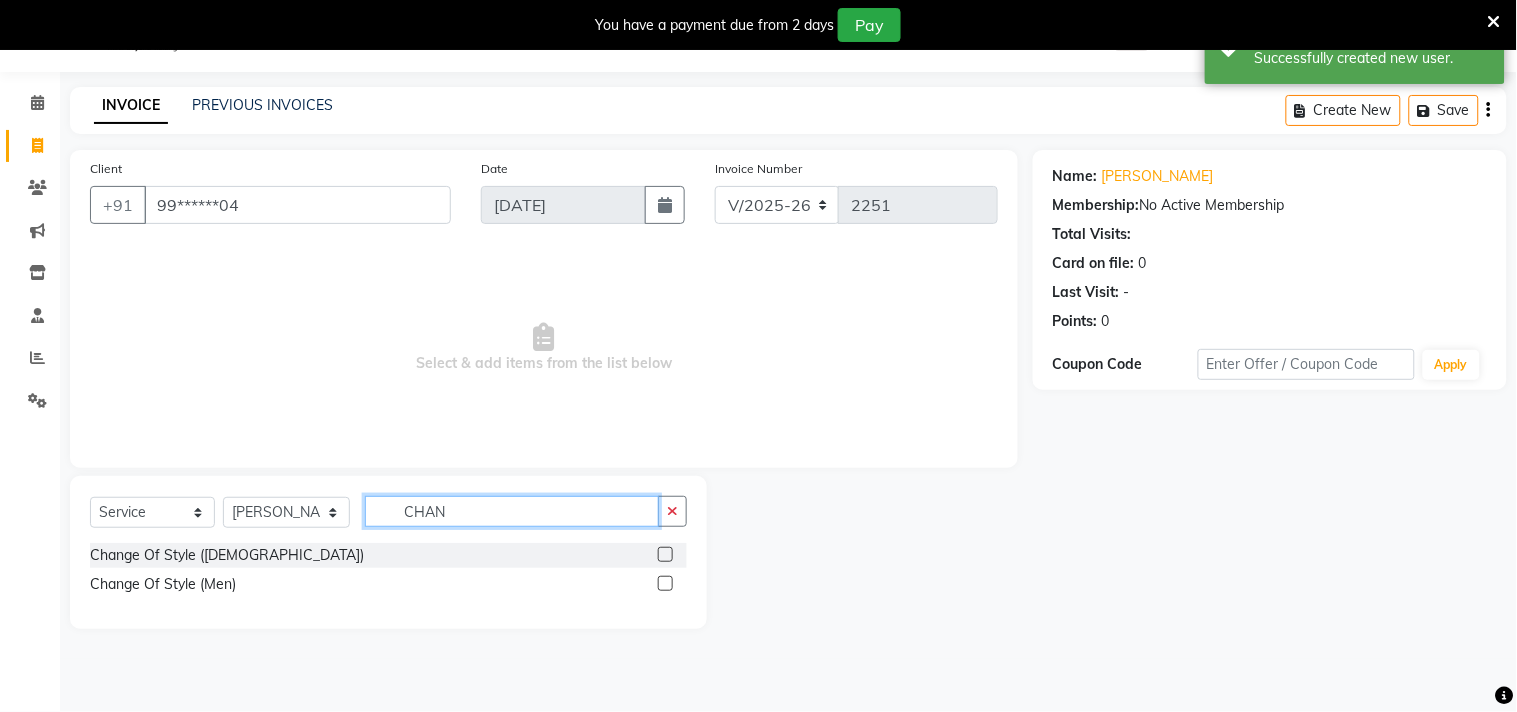 type on "CHAN" 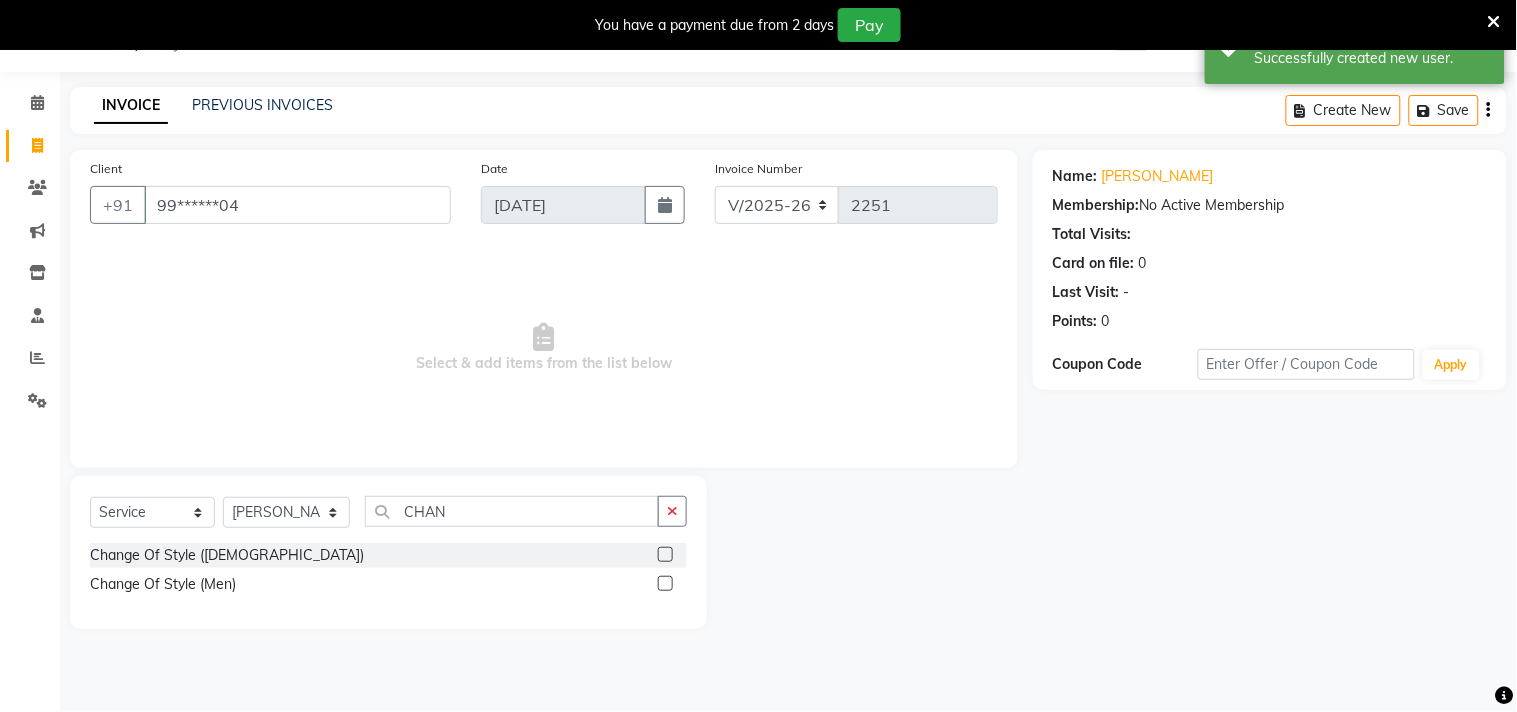 click 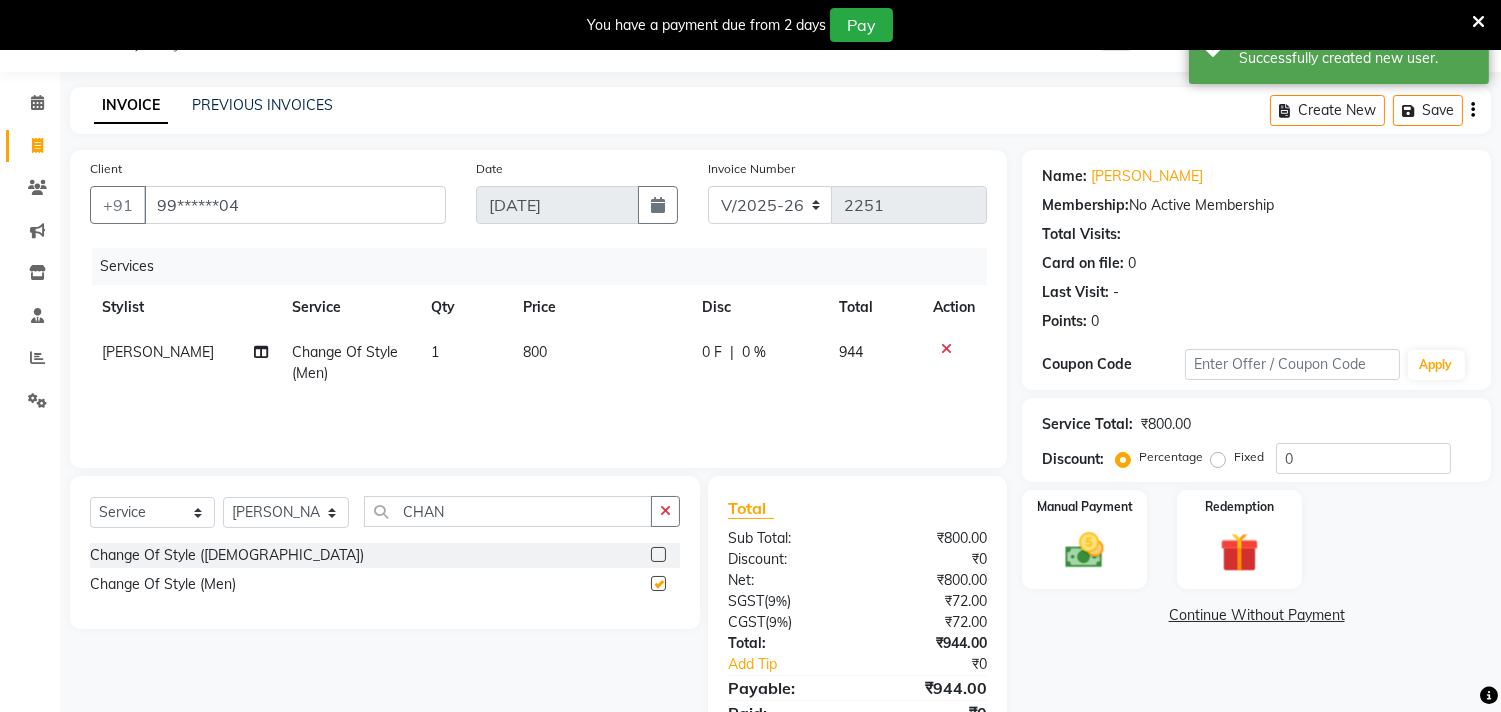 checkbox on "false" 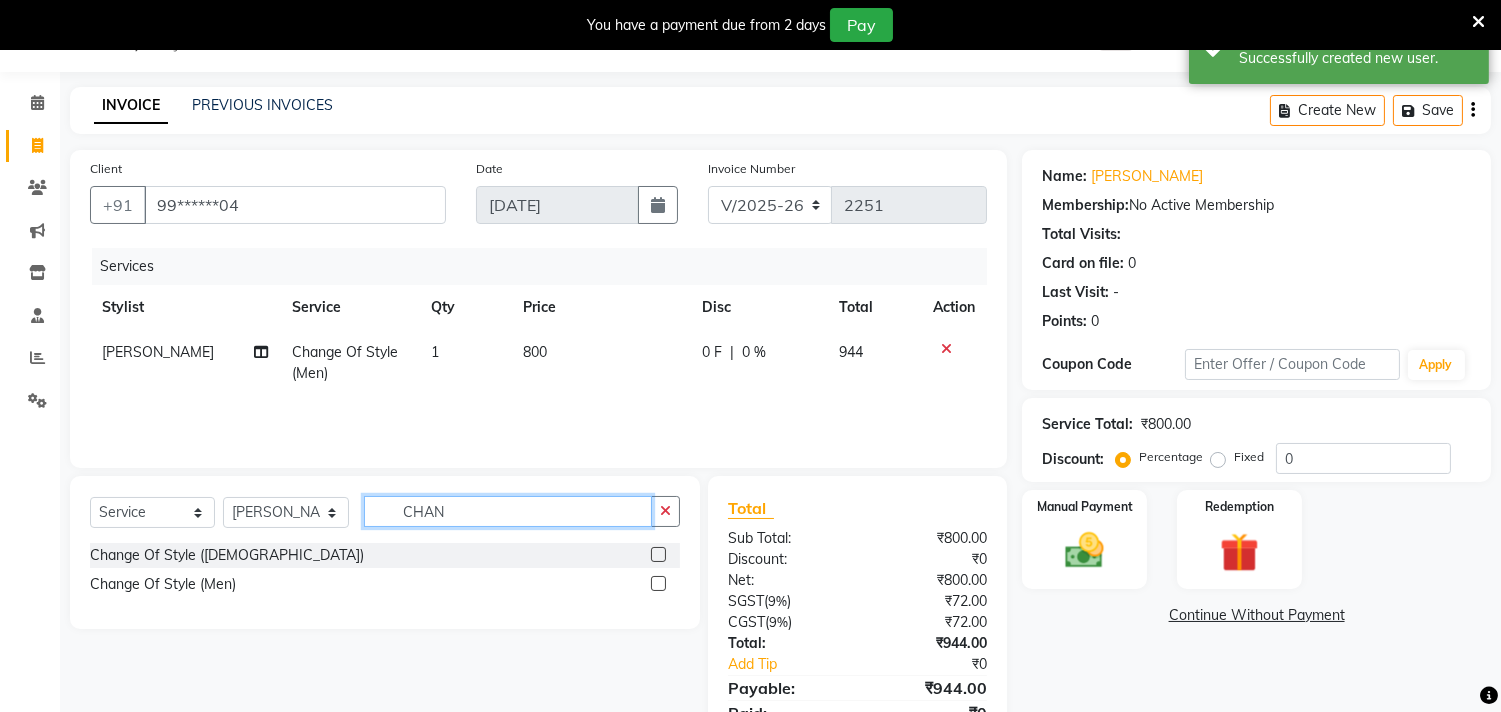 click on "CHAN" 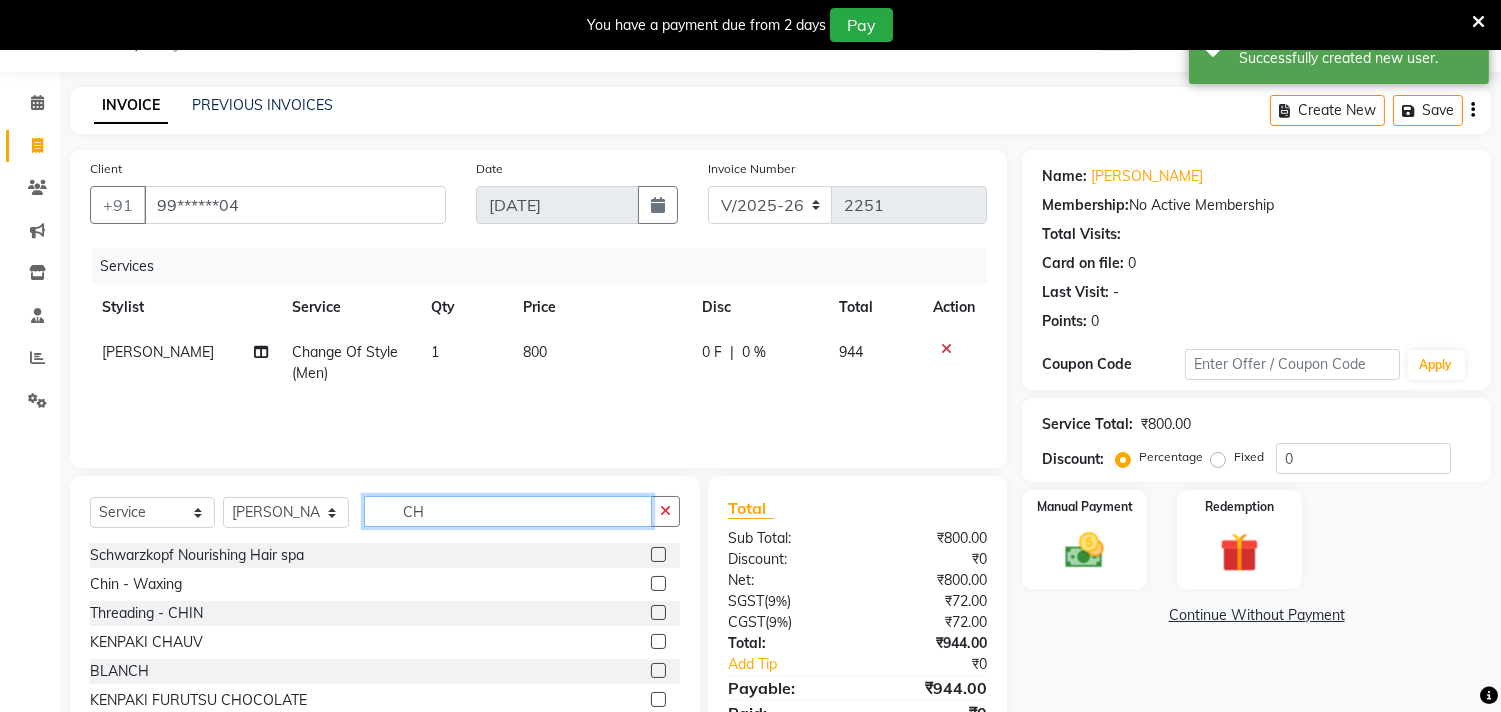 type on "C" 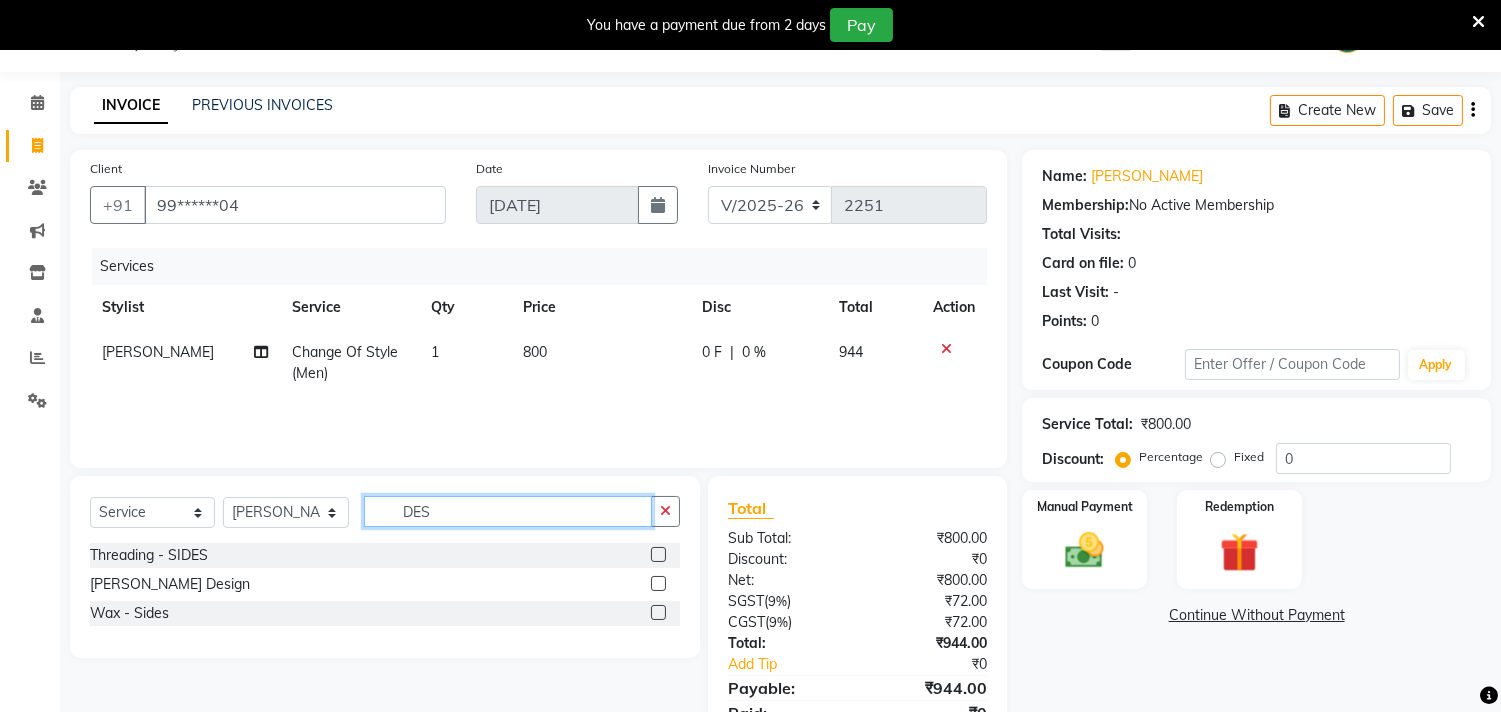 type on "DES" 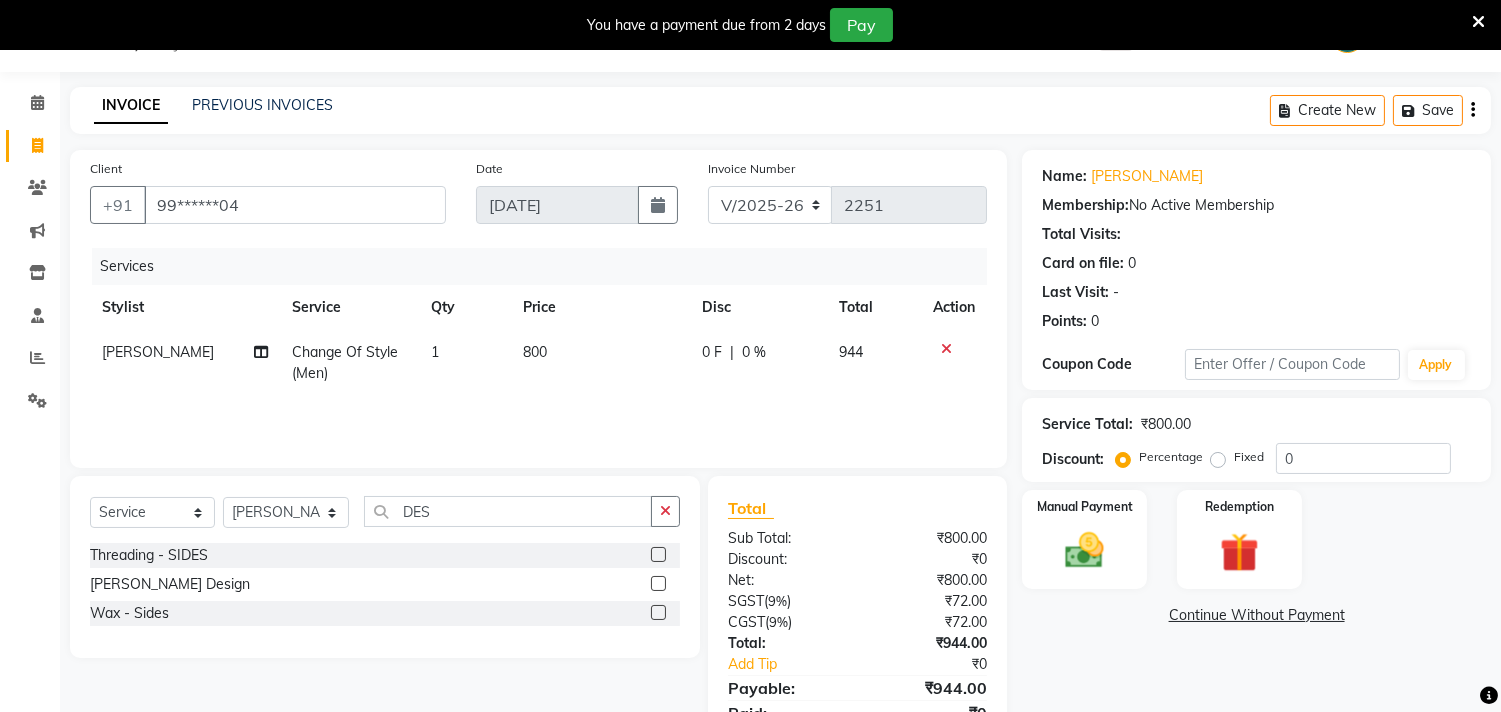 click 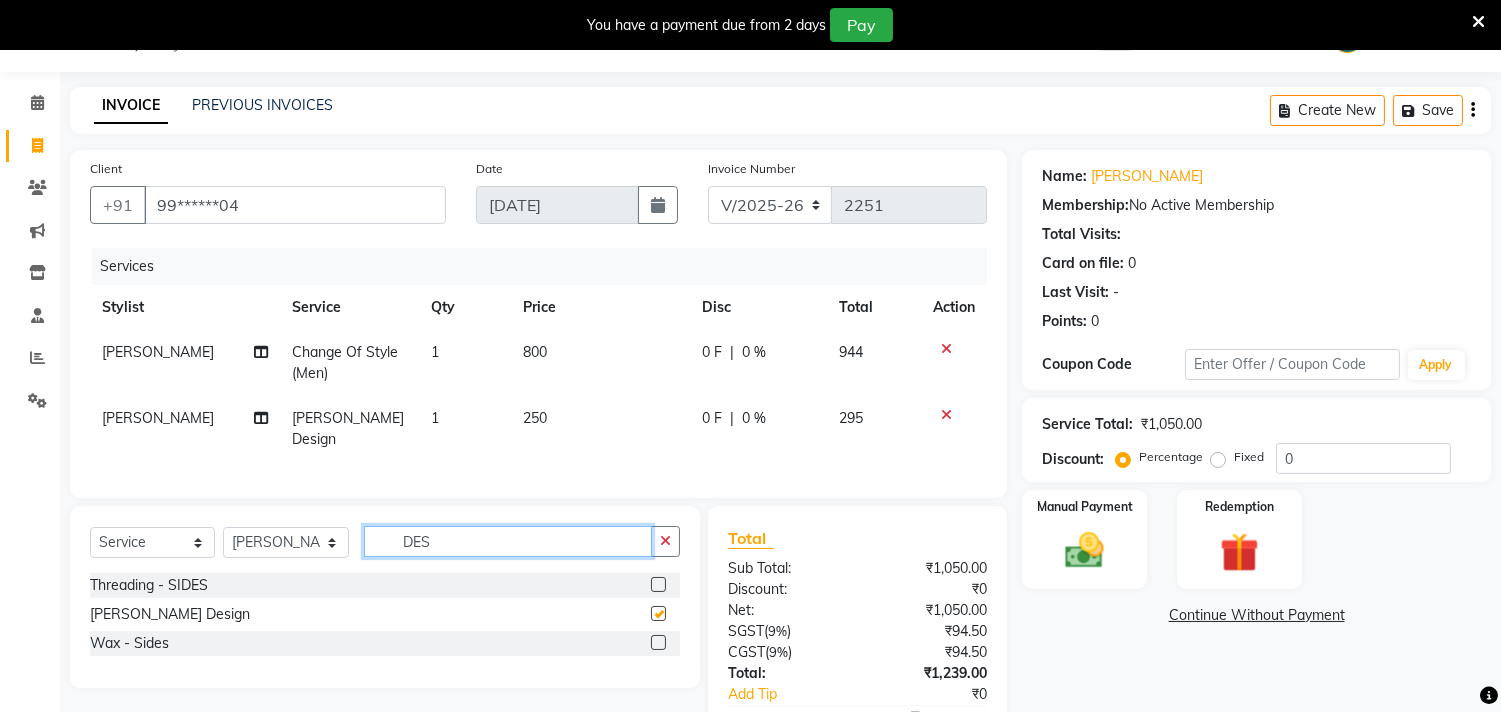 click on "DES" 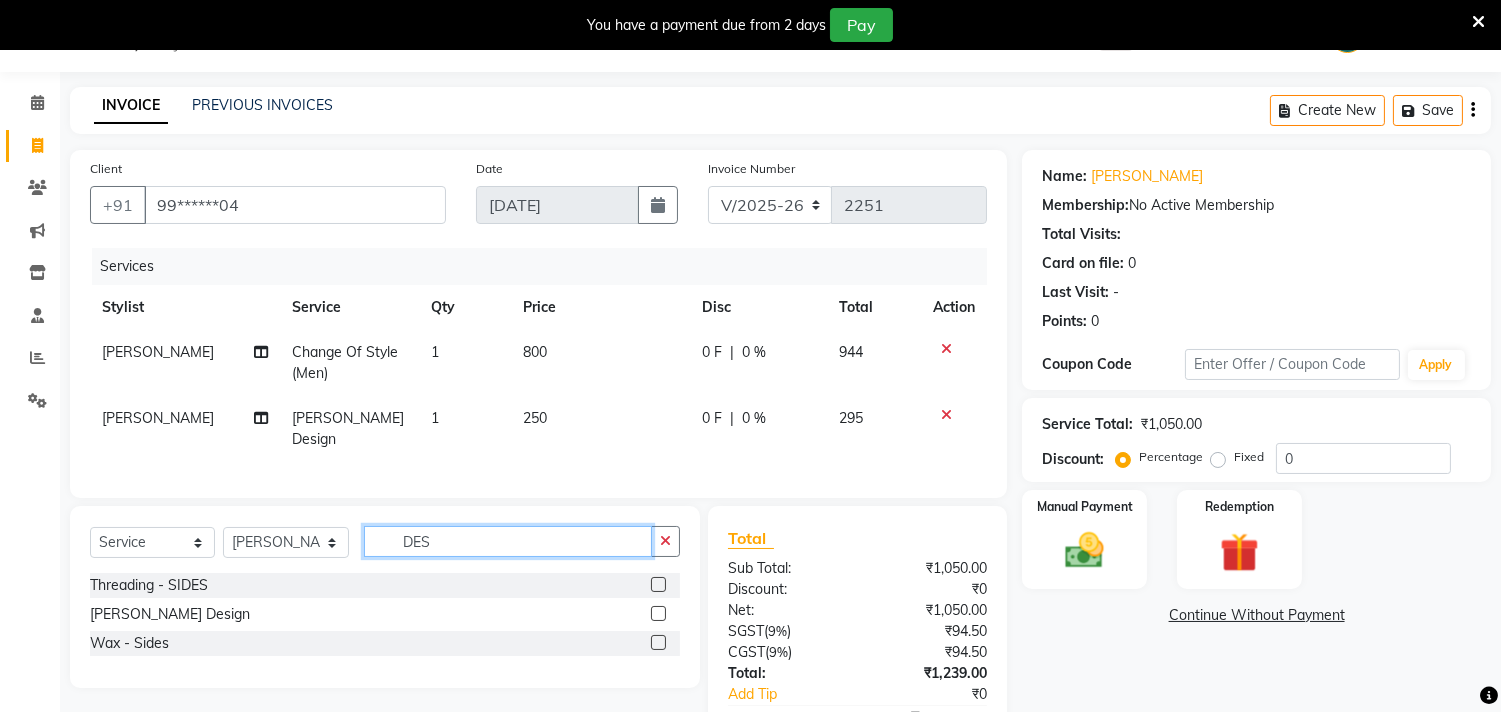 type 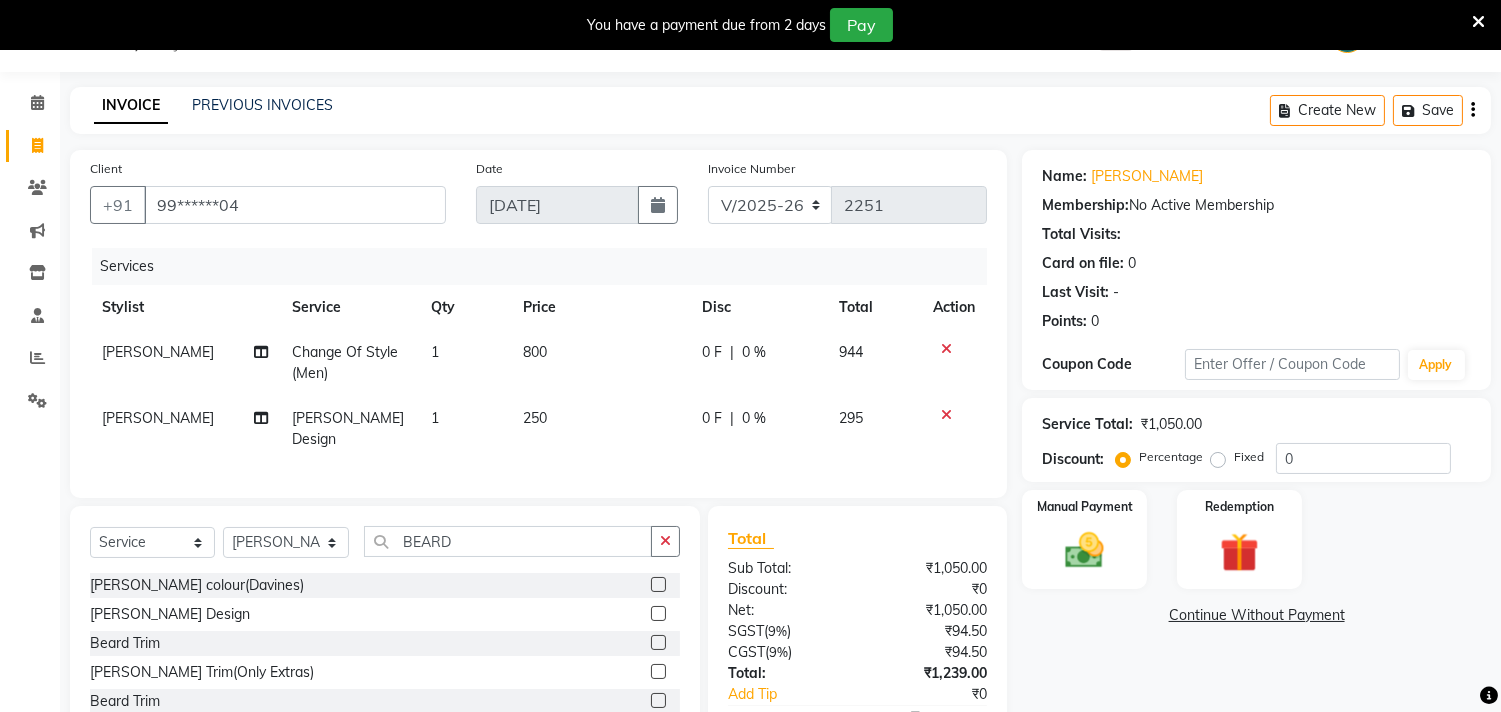 click 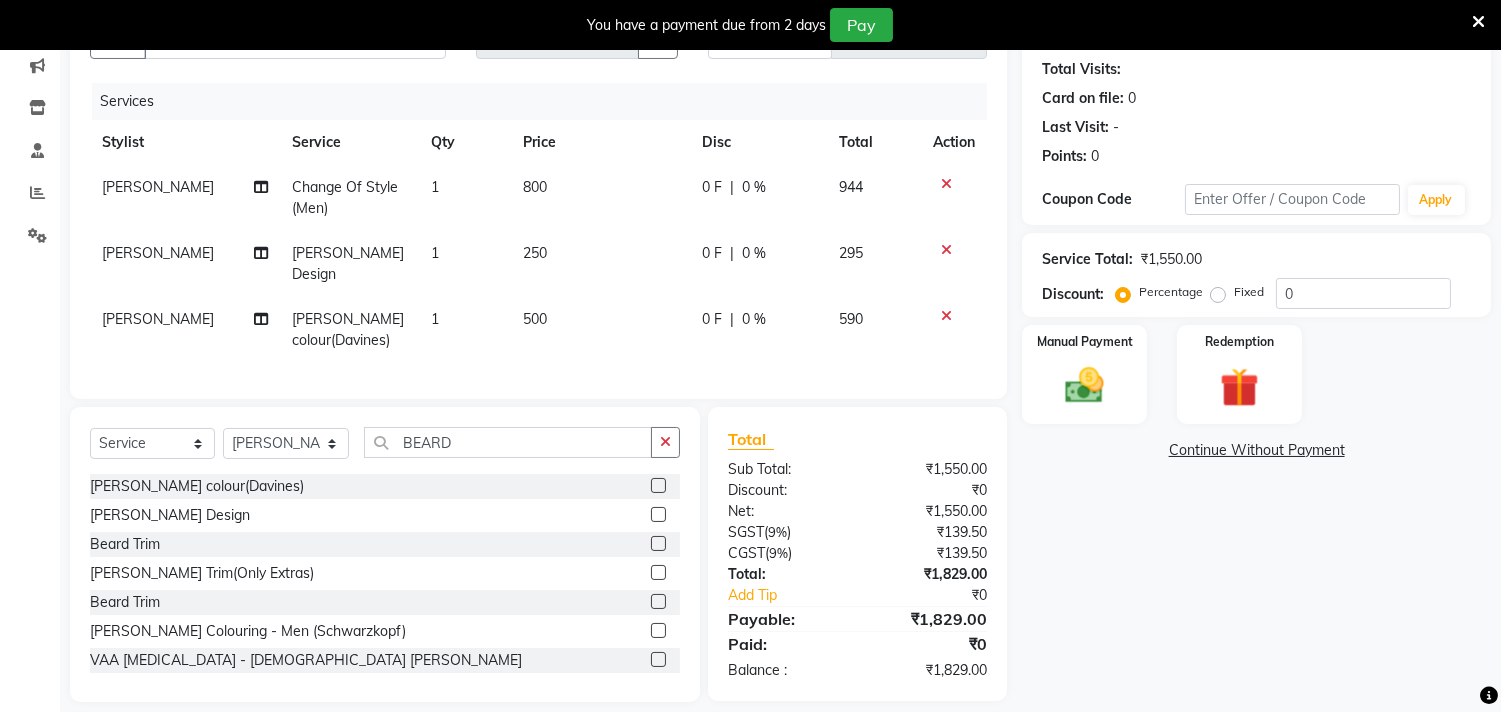 scroll, scrollTop: 181, scrollLeft: 0, axis: vertical 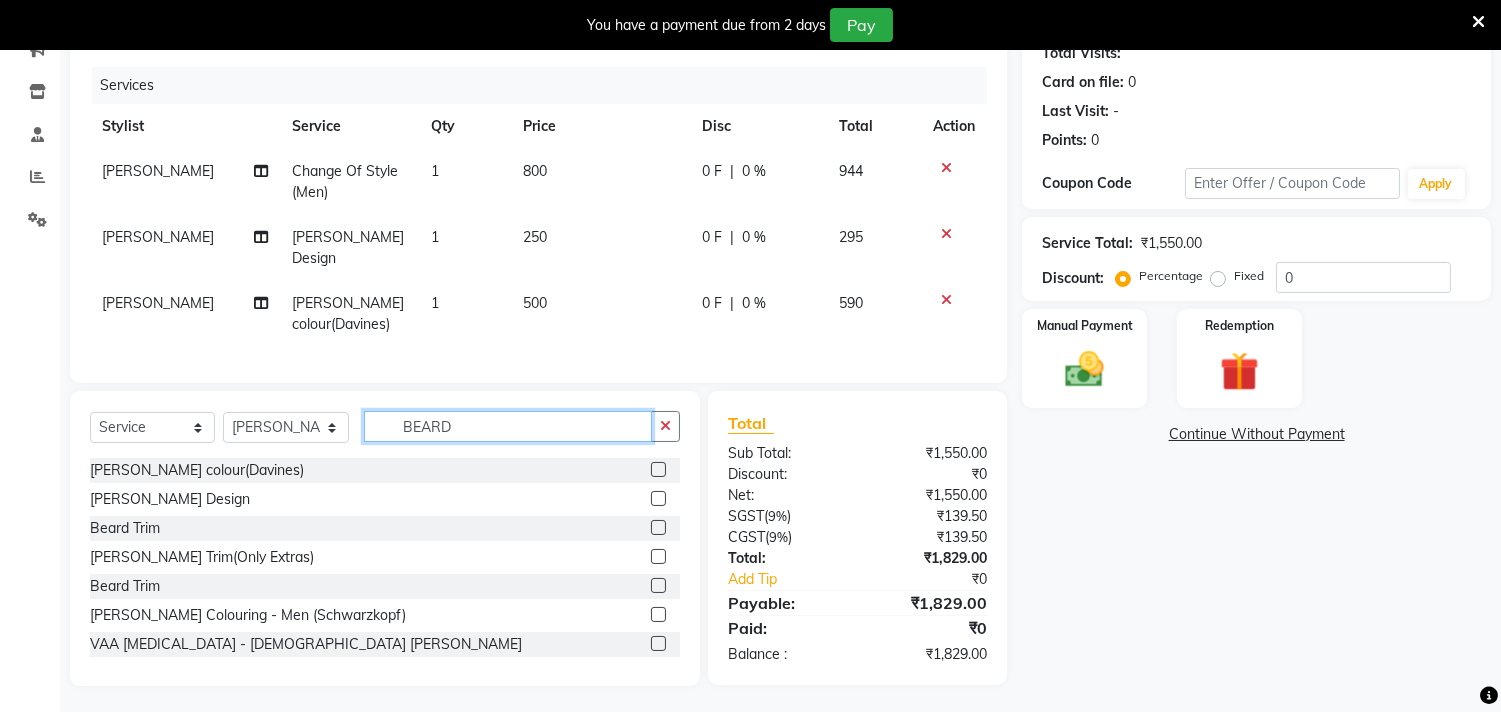 click on "BEARD" 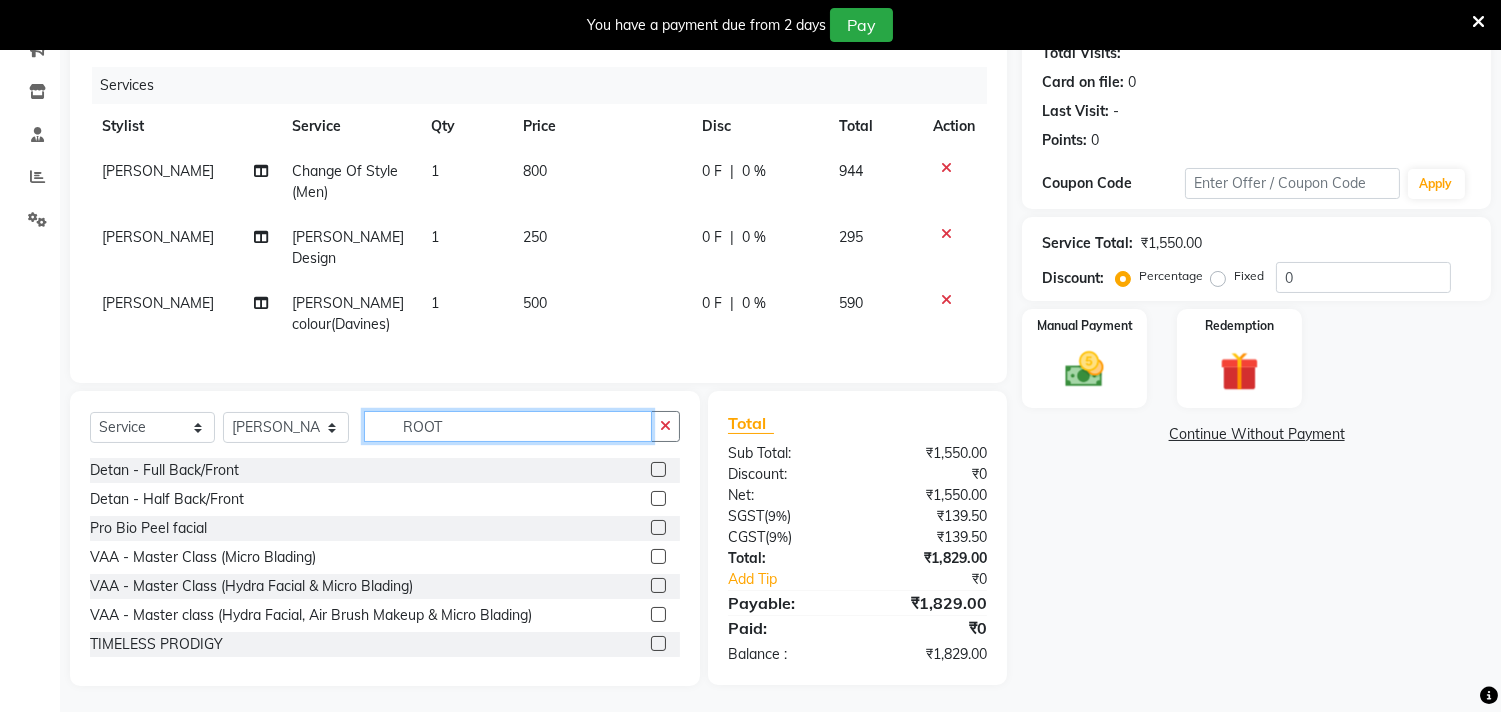 scroll, scrollTop: 180, scrollLeft: 0, axis: vertical 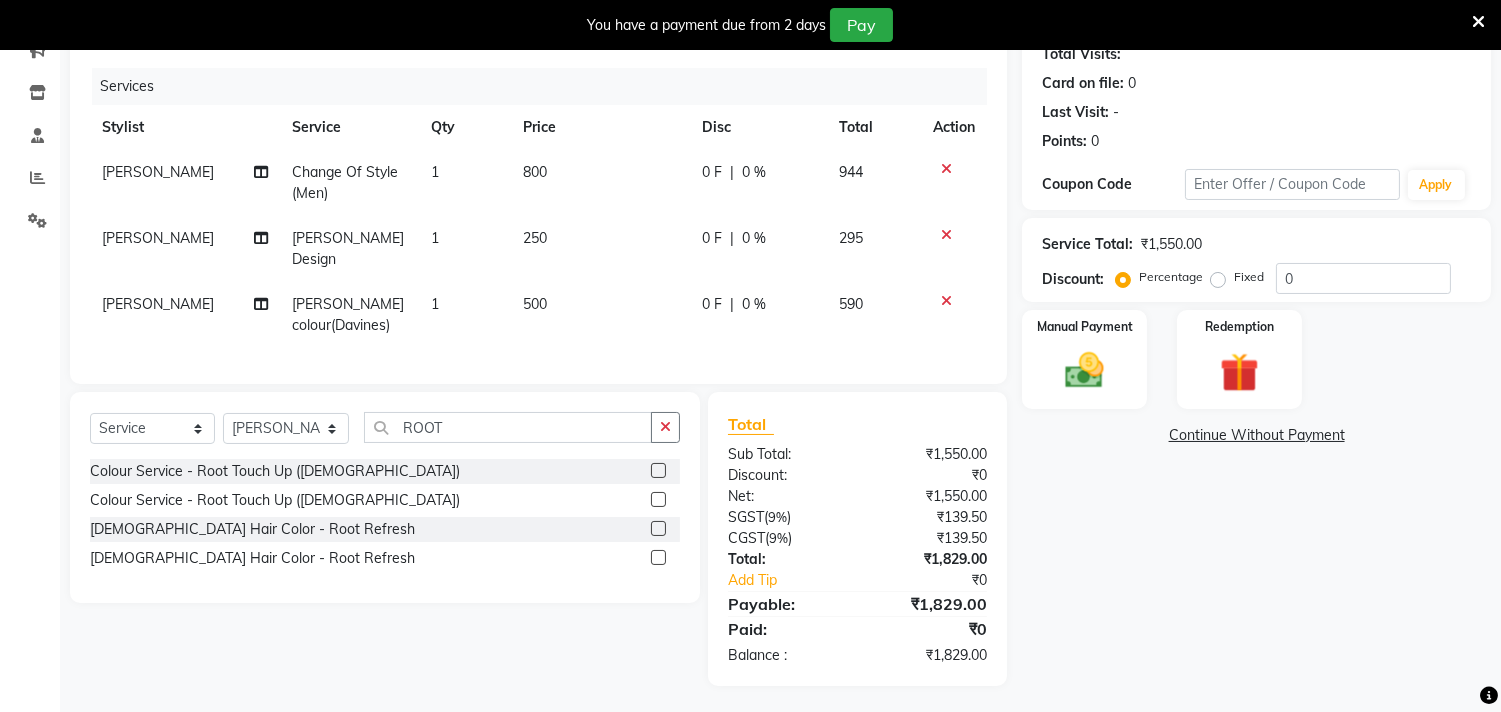 click 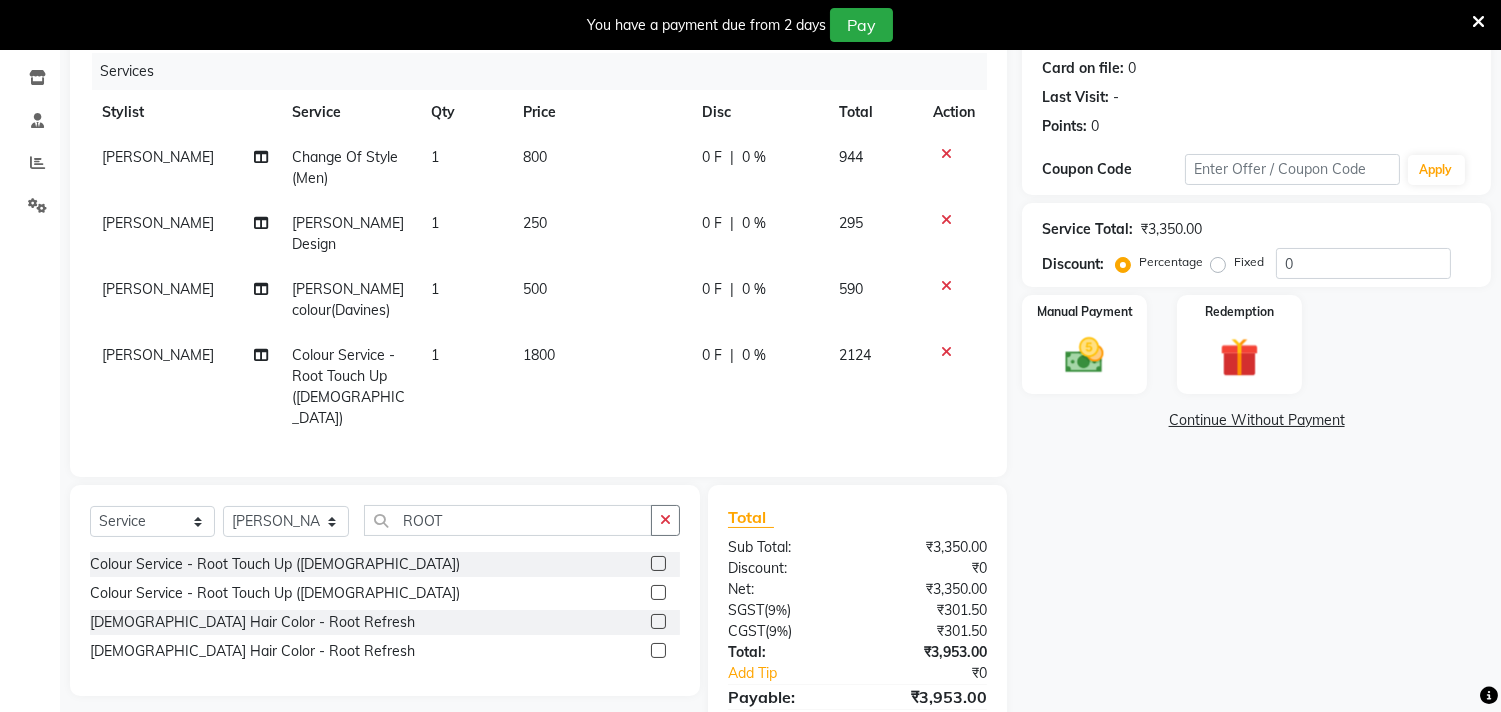 scroll, scrollTop: 155, scrollLeft: 0, axis: vertical 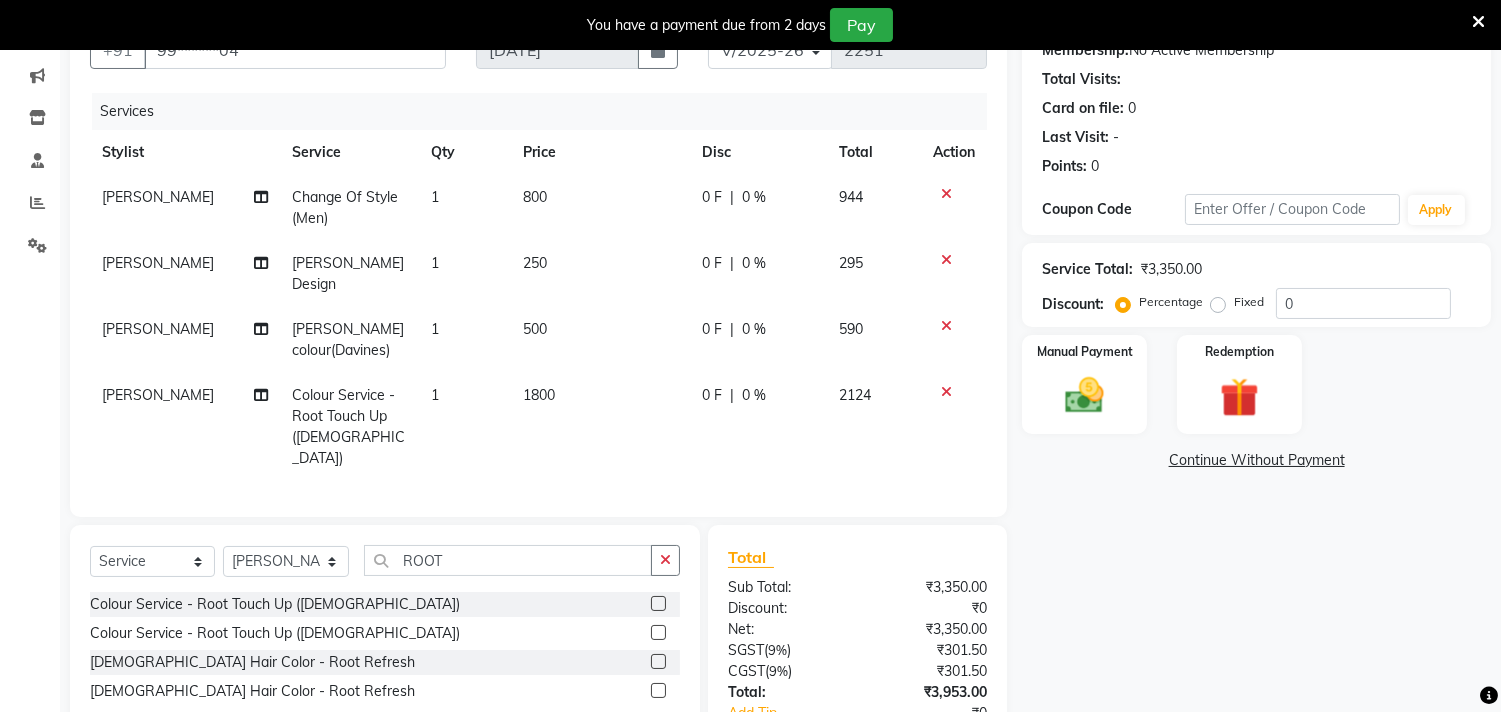 click on "Colour Service - Root Touch Up (Female)" 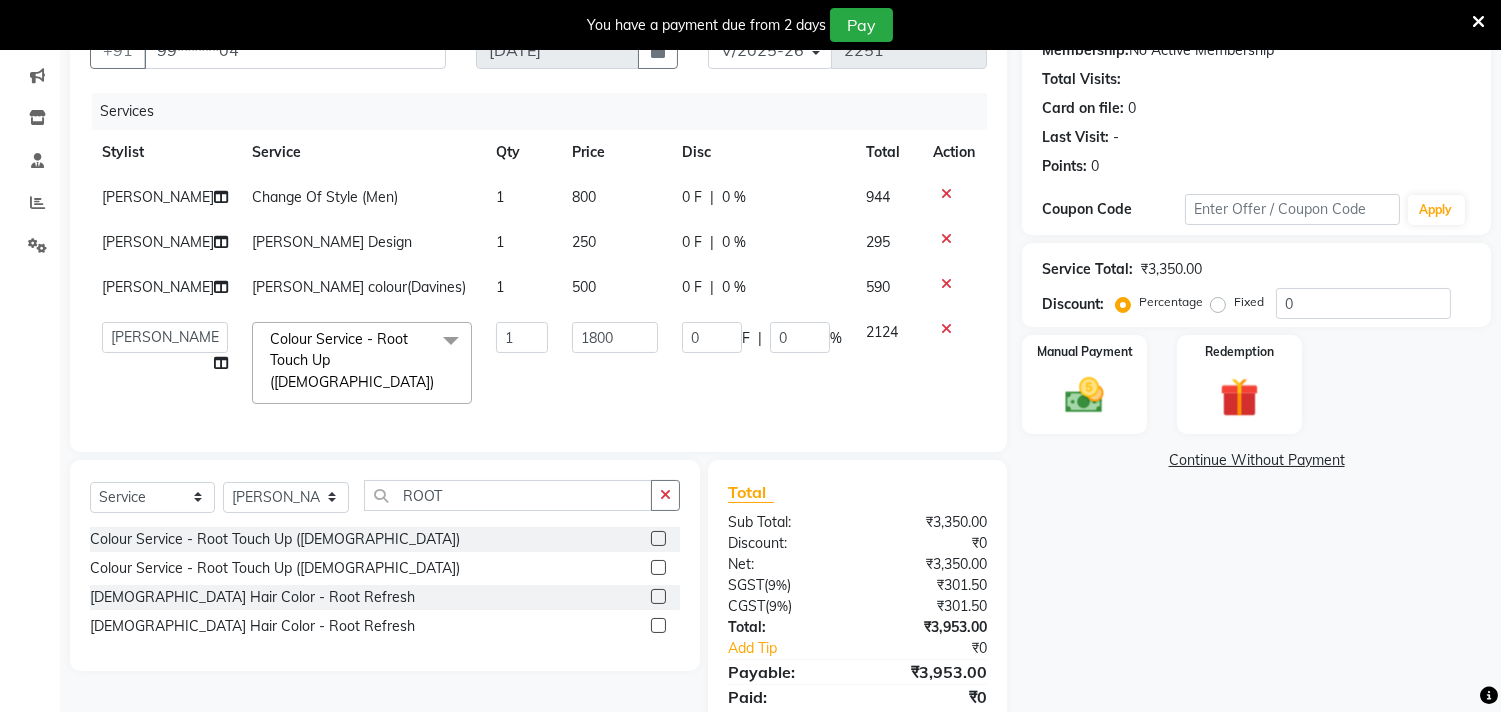 click on "Colour Service - Root Touch Up (Female)" 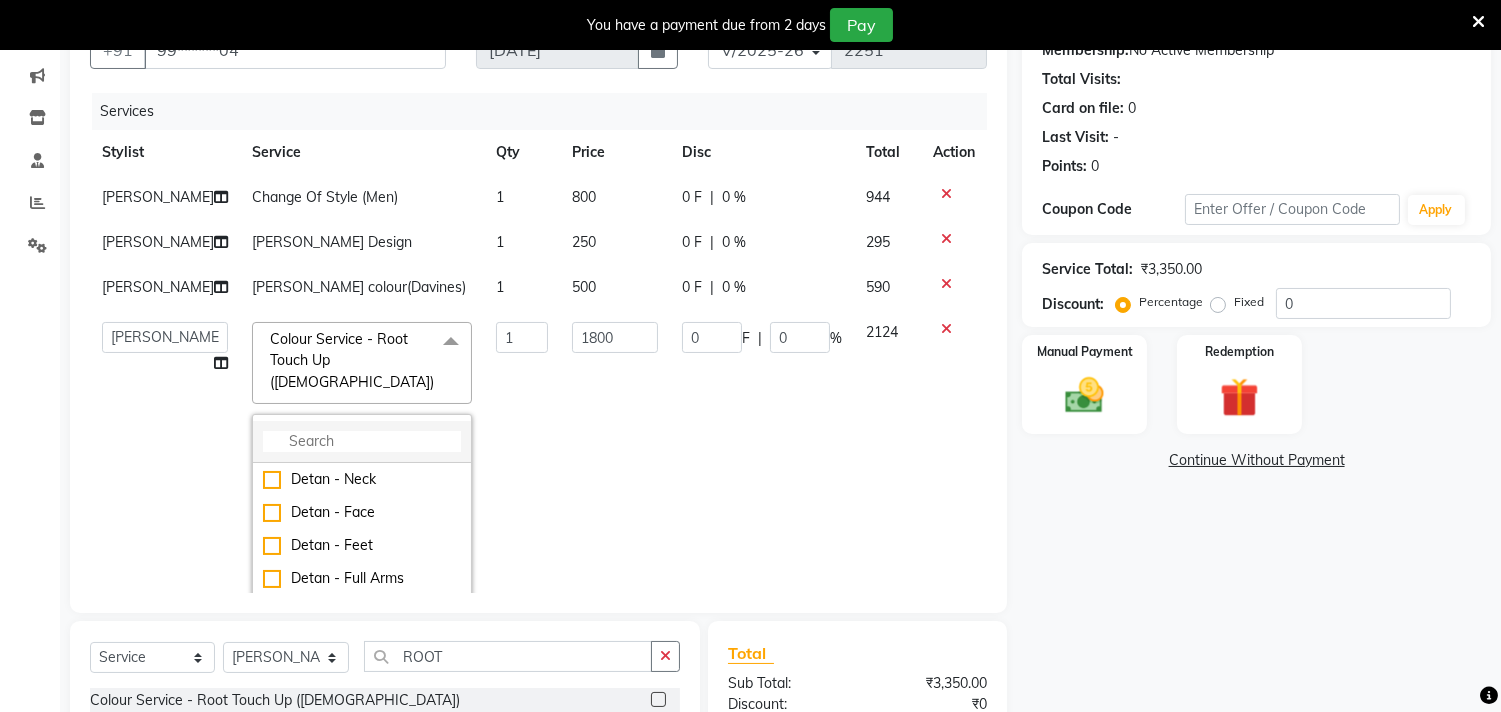 click 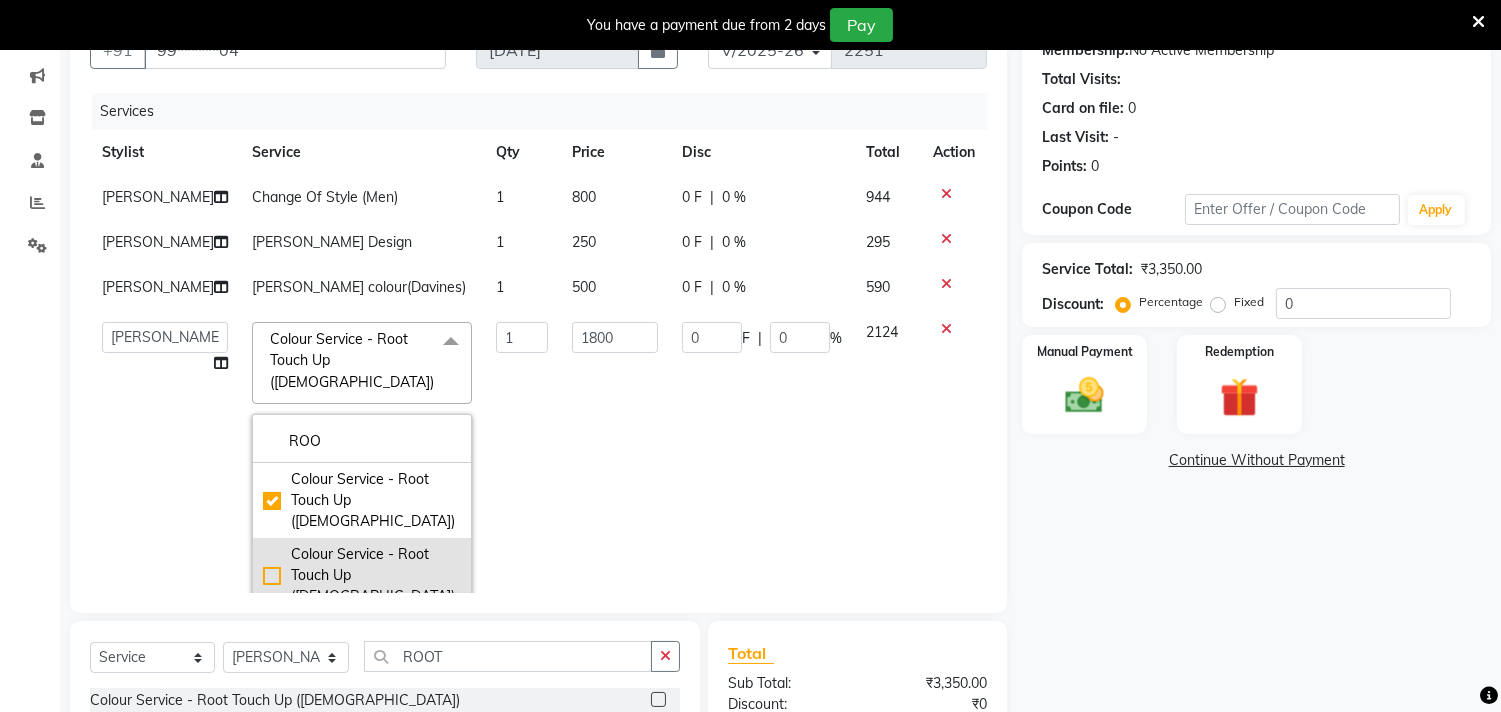 click on "Colour Service - Root Touch Up (Male)" 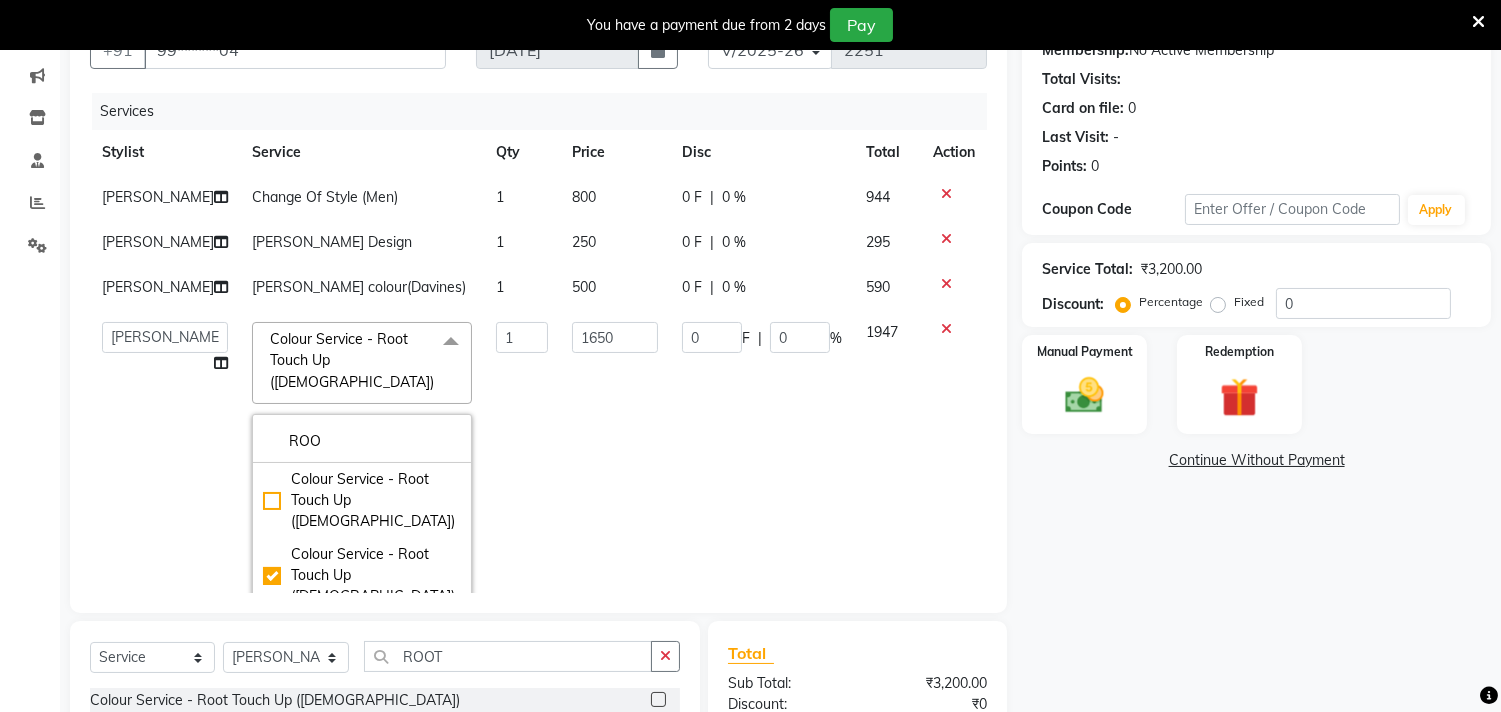 click on "Name: Aravind  Membership:  No Active Membership  Total Visits:   Card on file:  0 Last Visit:   - Points:   0  Coupon Code Apply Service Total:  ₹3,200.00  Discount:  Percentage   Fixed  0 Manual Payment Redemption  Continue Without Payment" 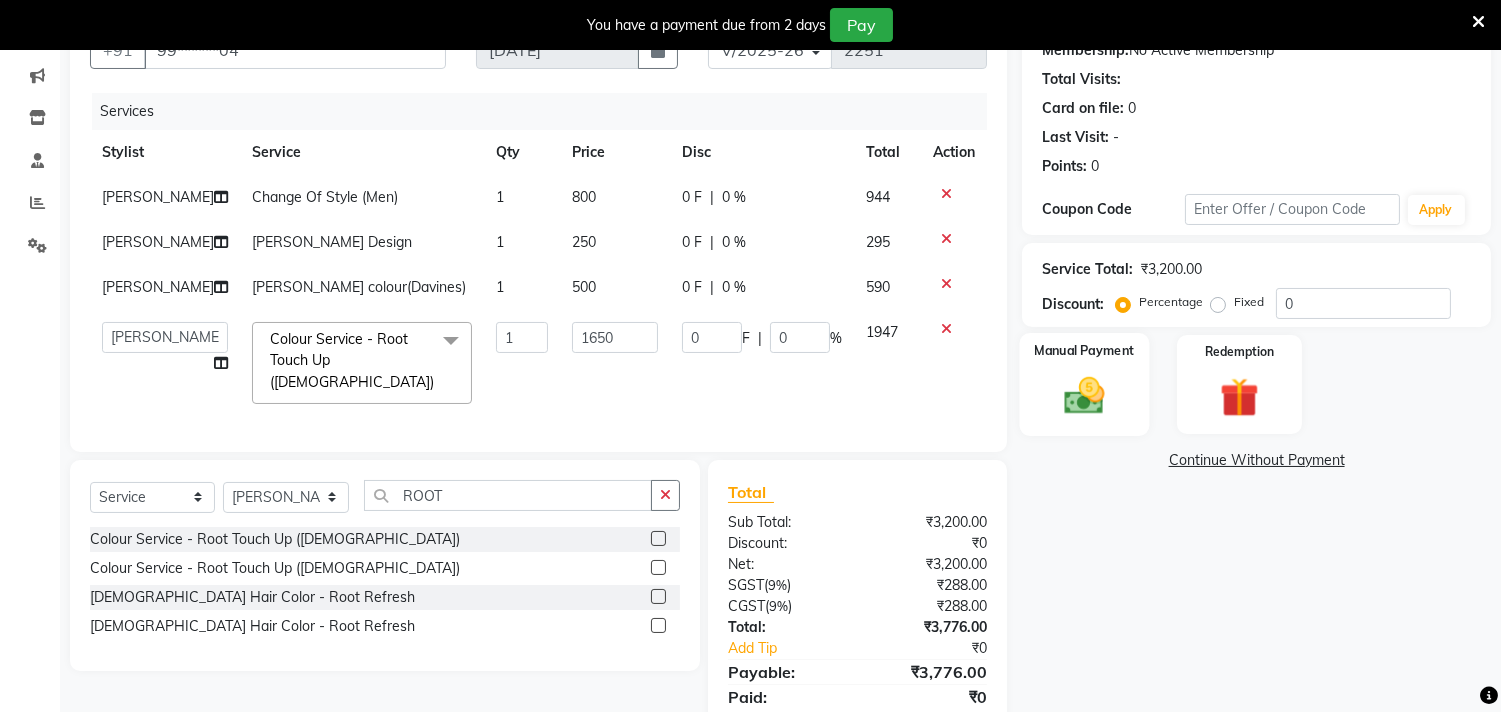 click on "Manual Payment" 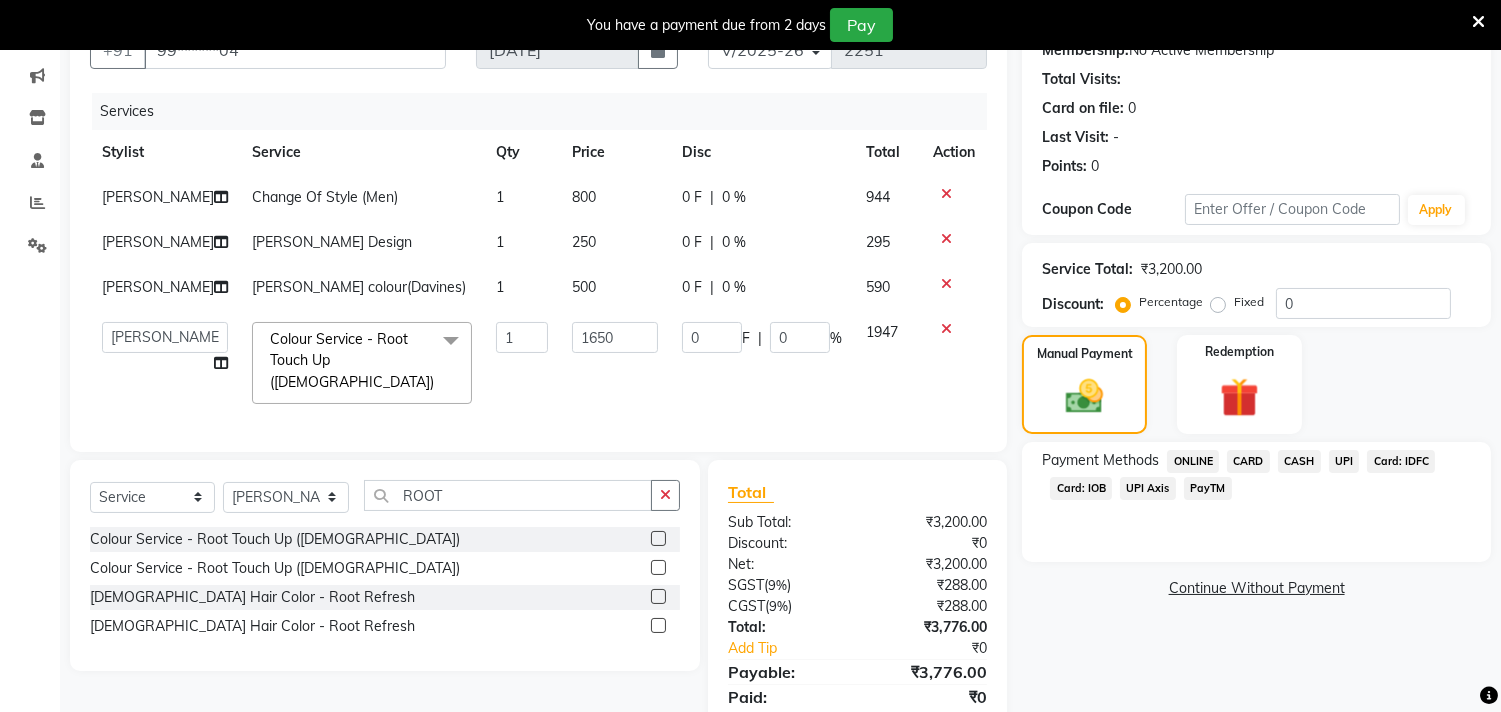 click on "Card: IOB" 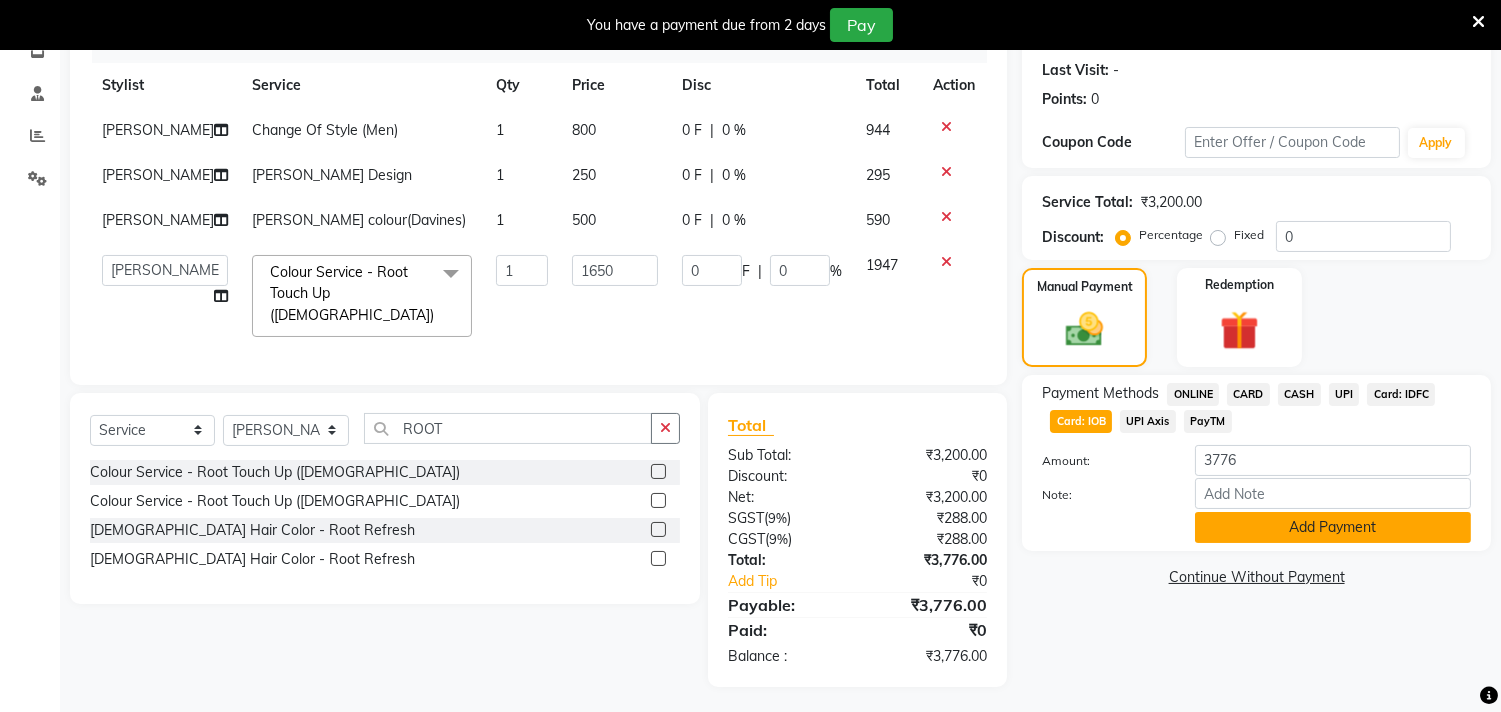 click on "Add Payment" 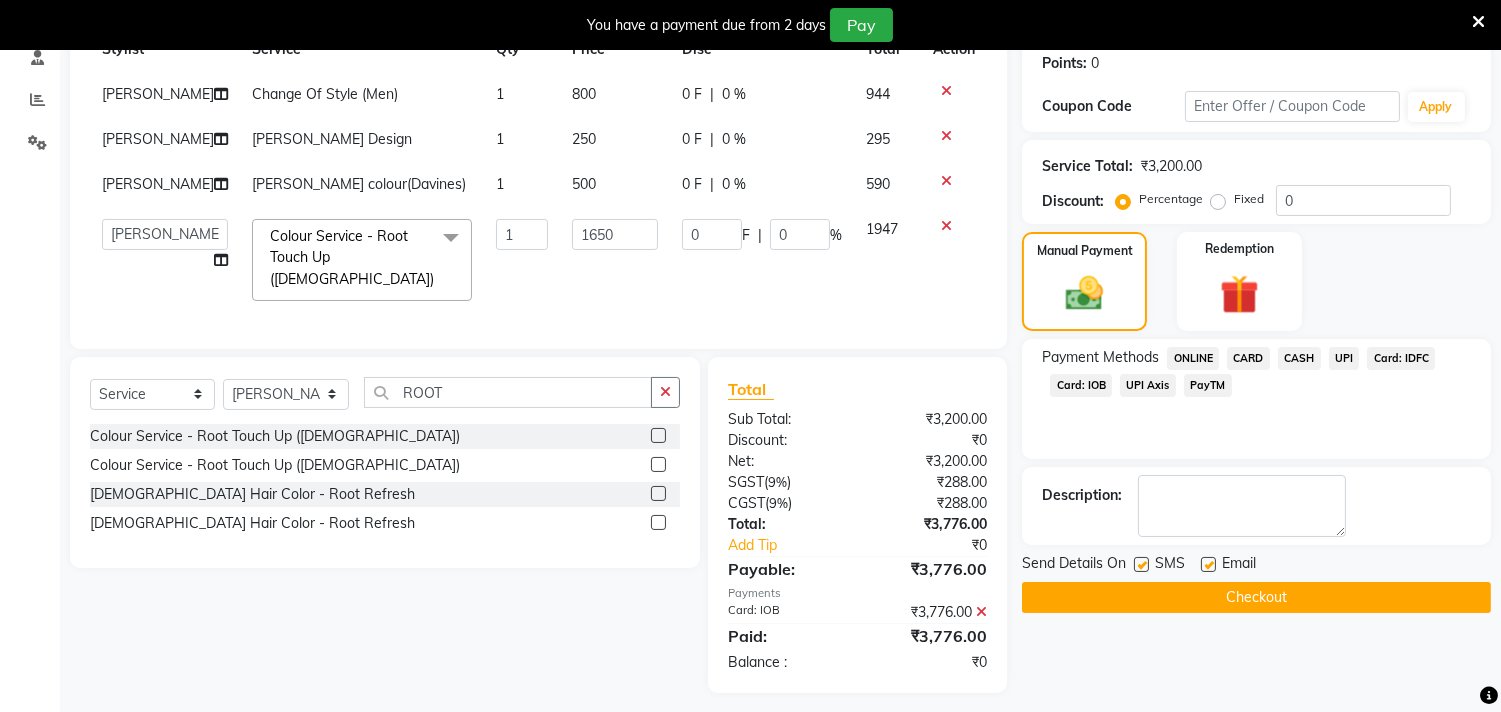 scroll, scrollTop: 264, scrollLeft: 0, axis: vertical 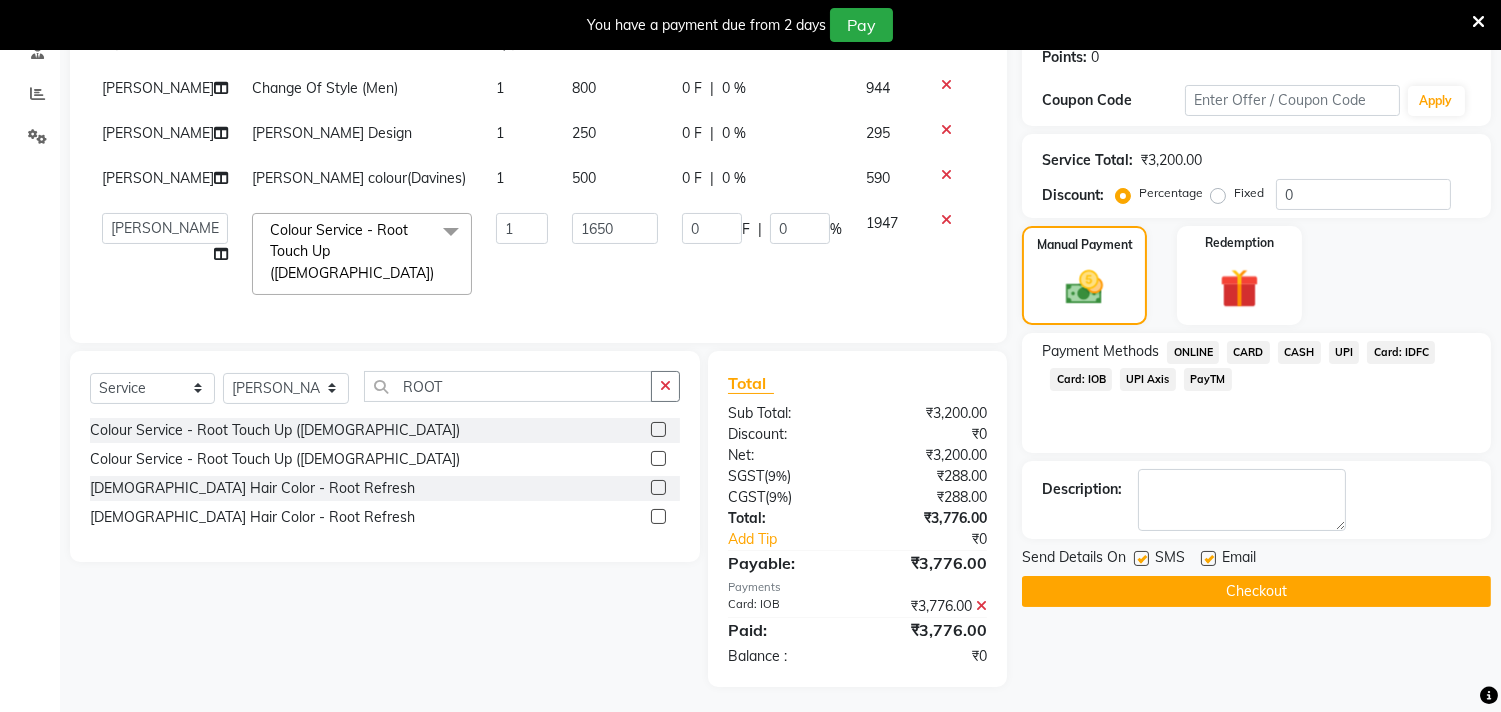 click on "Checkout" 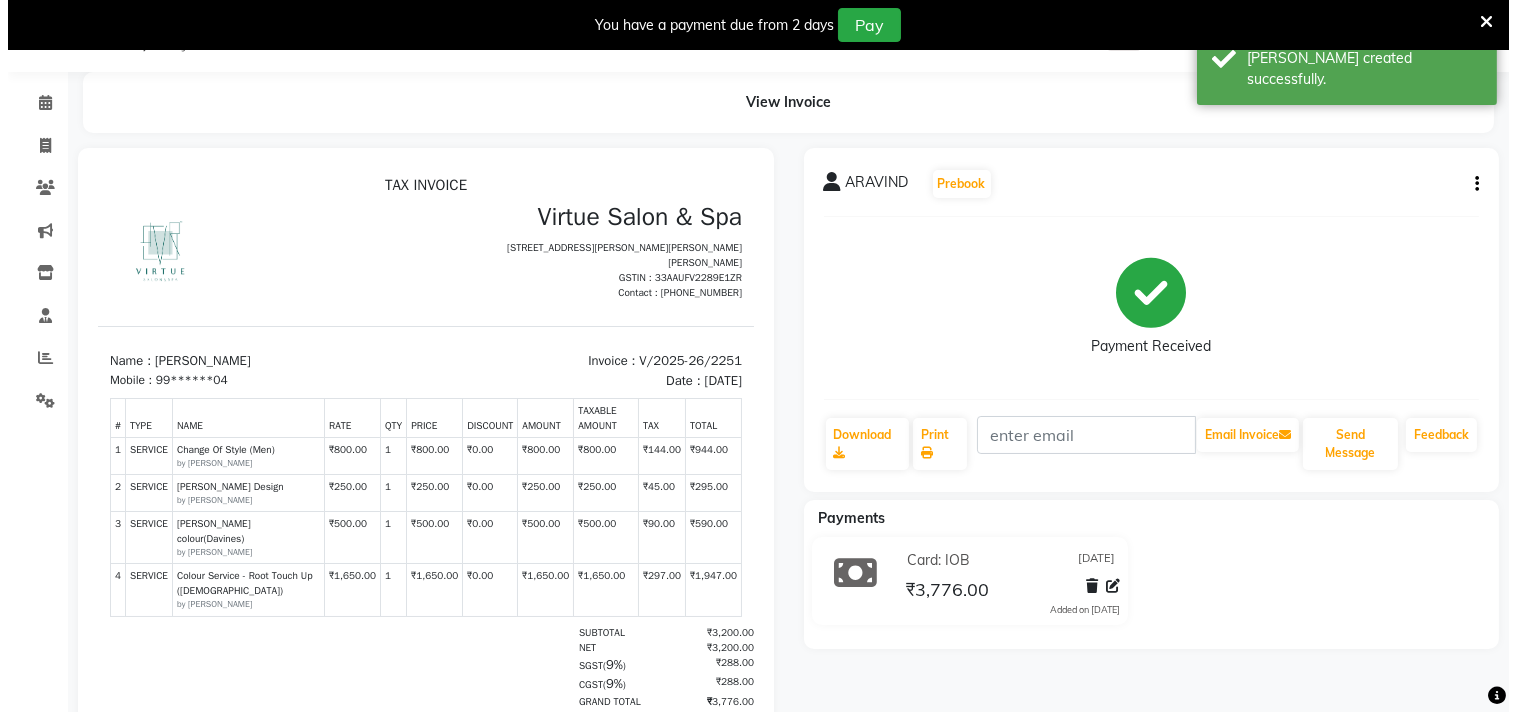 scroll, scrollTop: 0, scrollLeft: 0, axis: both 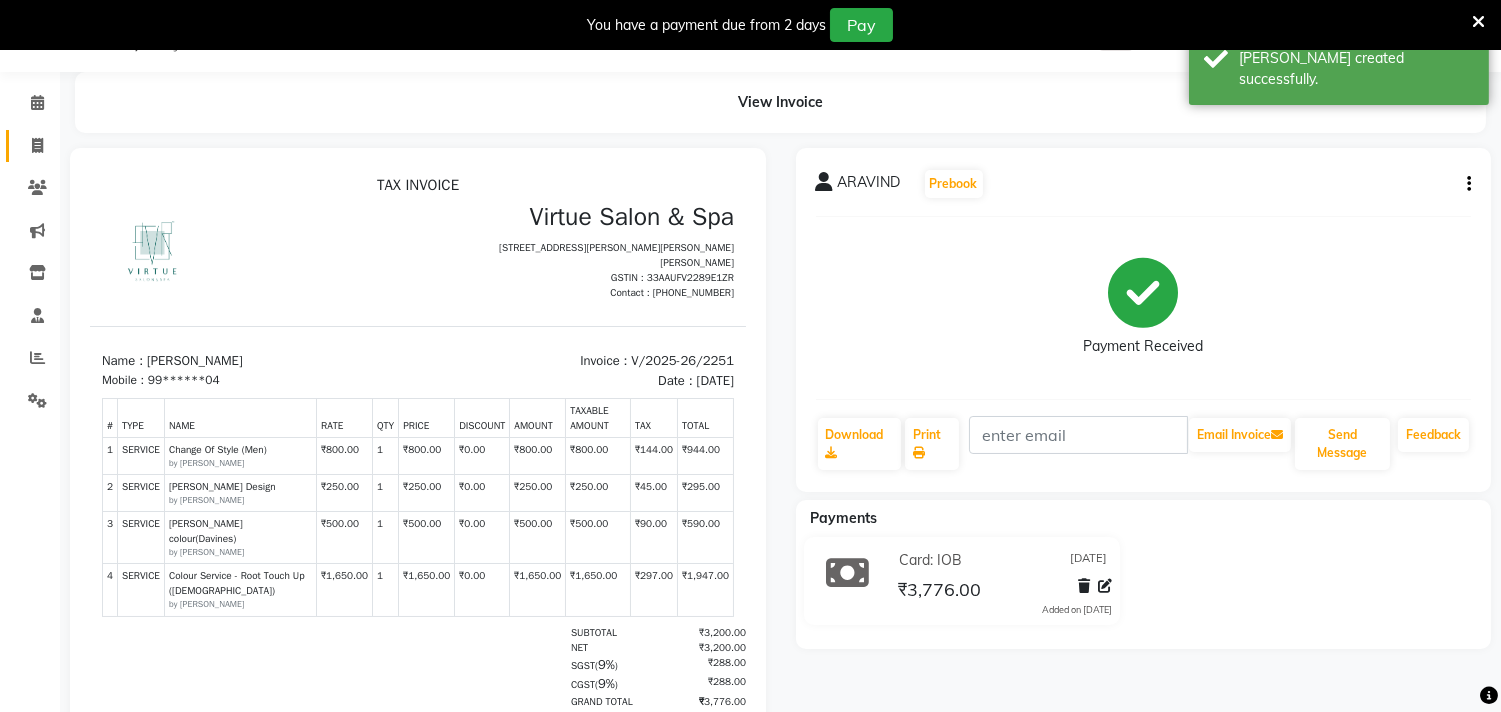 click 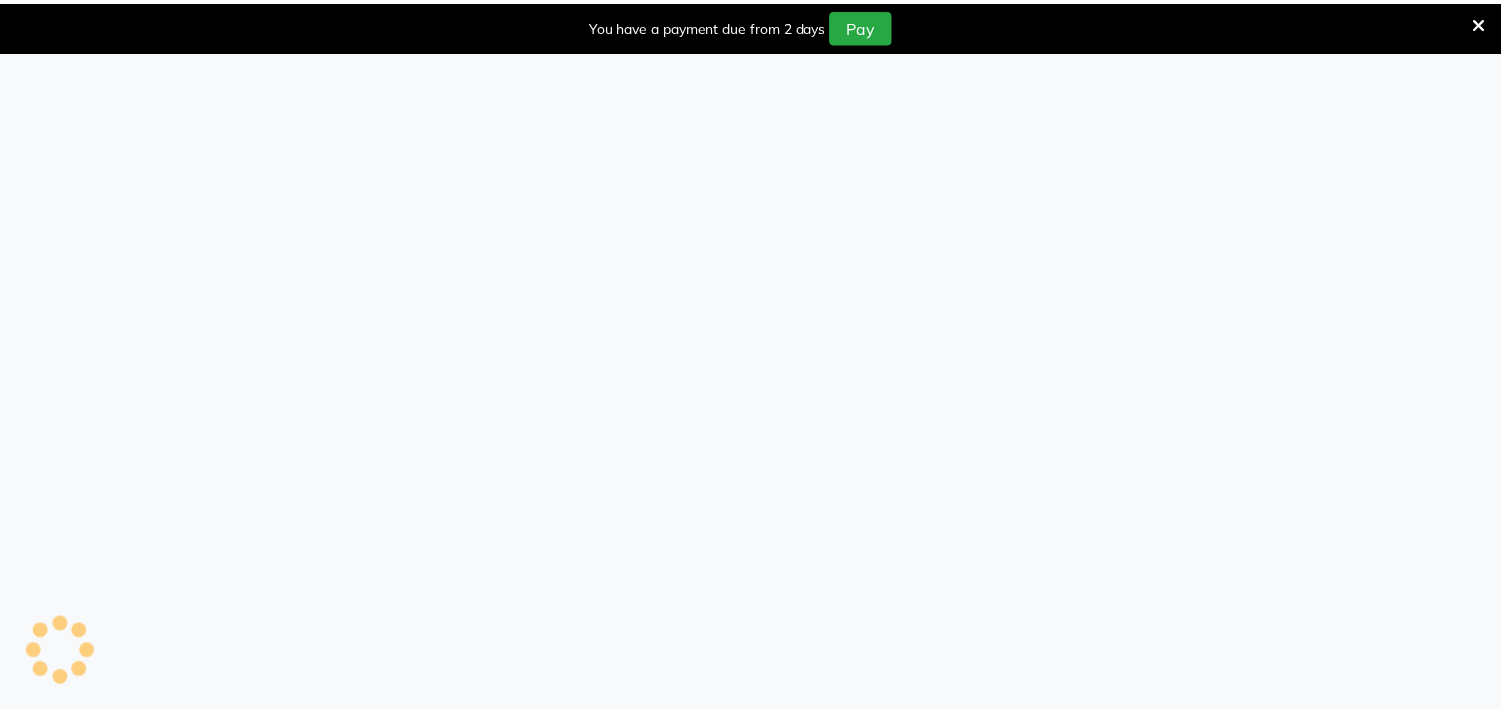 scroll, scrollTop: 0, scrollLeft: 0, axis: both 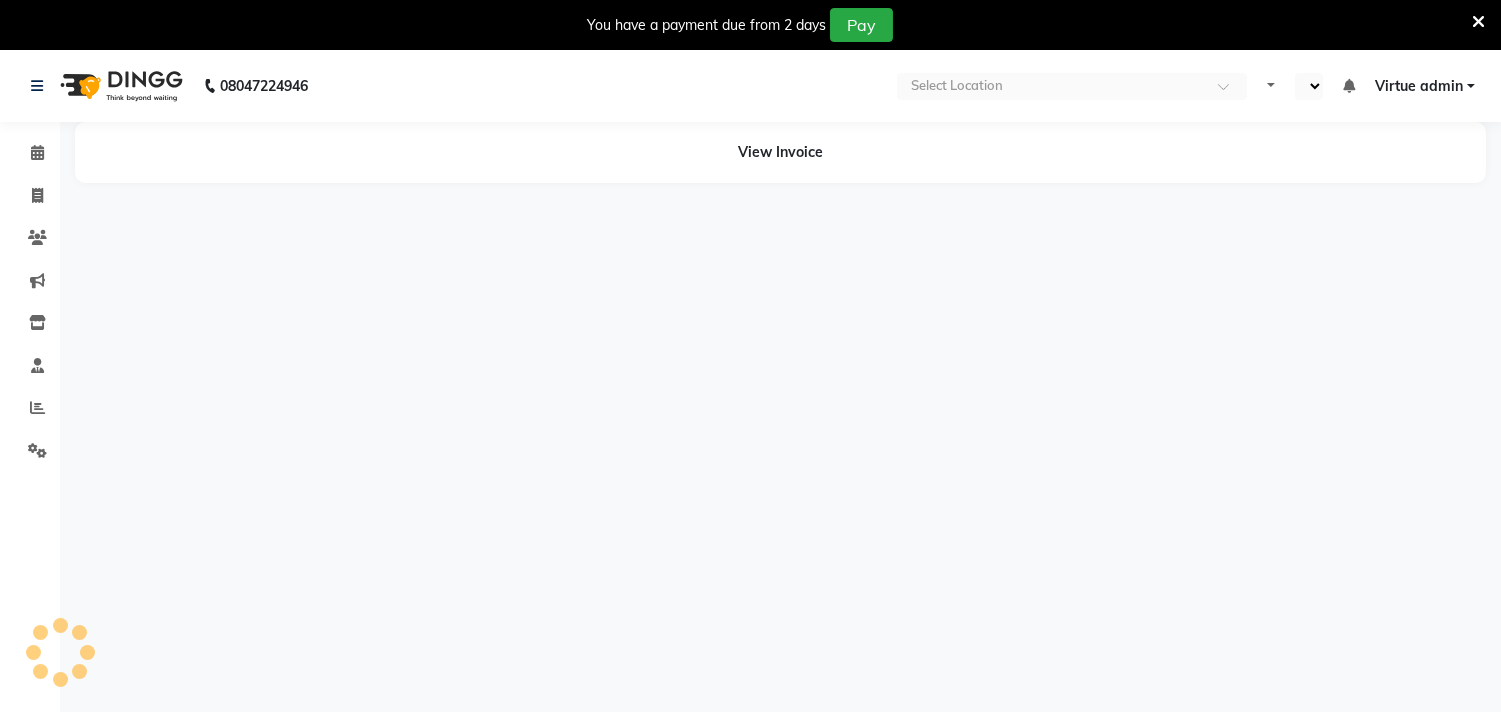 select on "en" 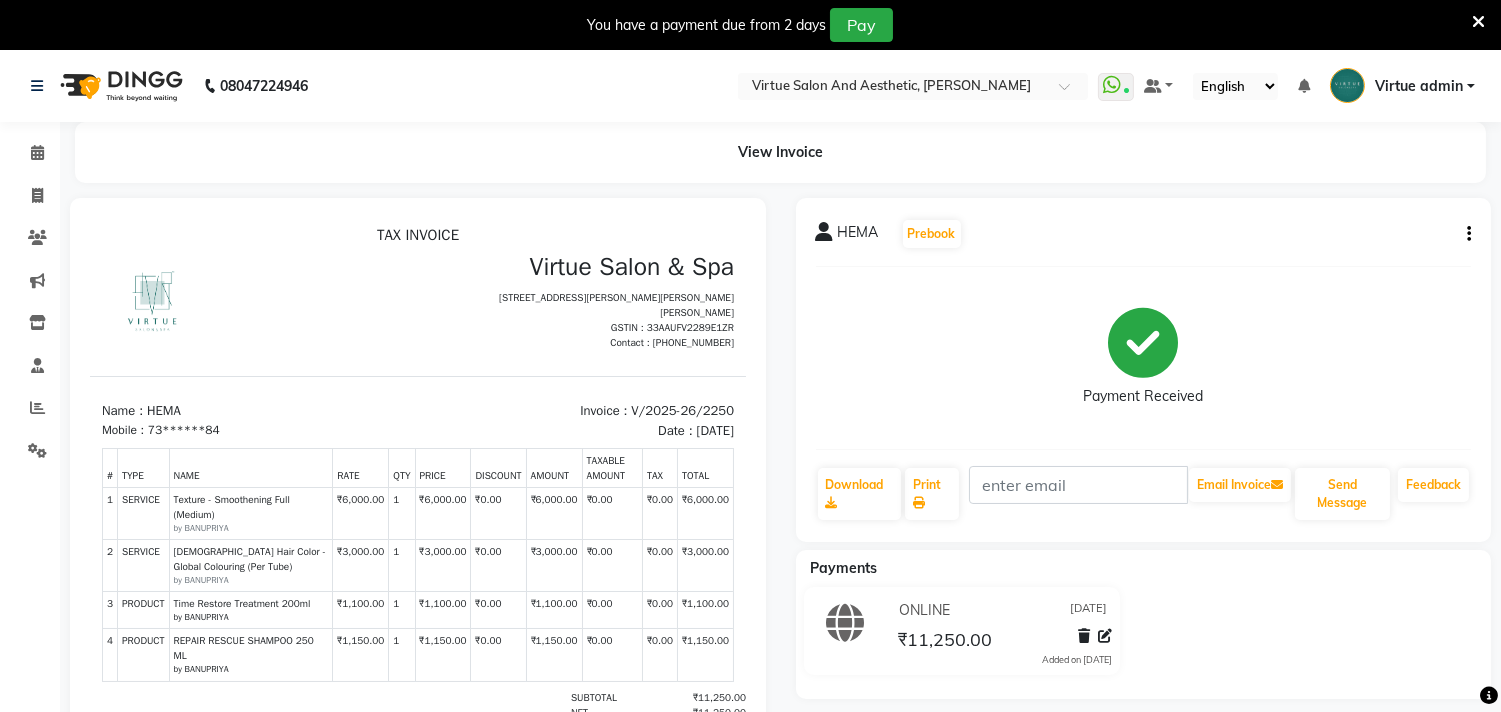 scroll, scrollTop: 0, scrollLeft: 0, axis: both 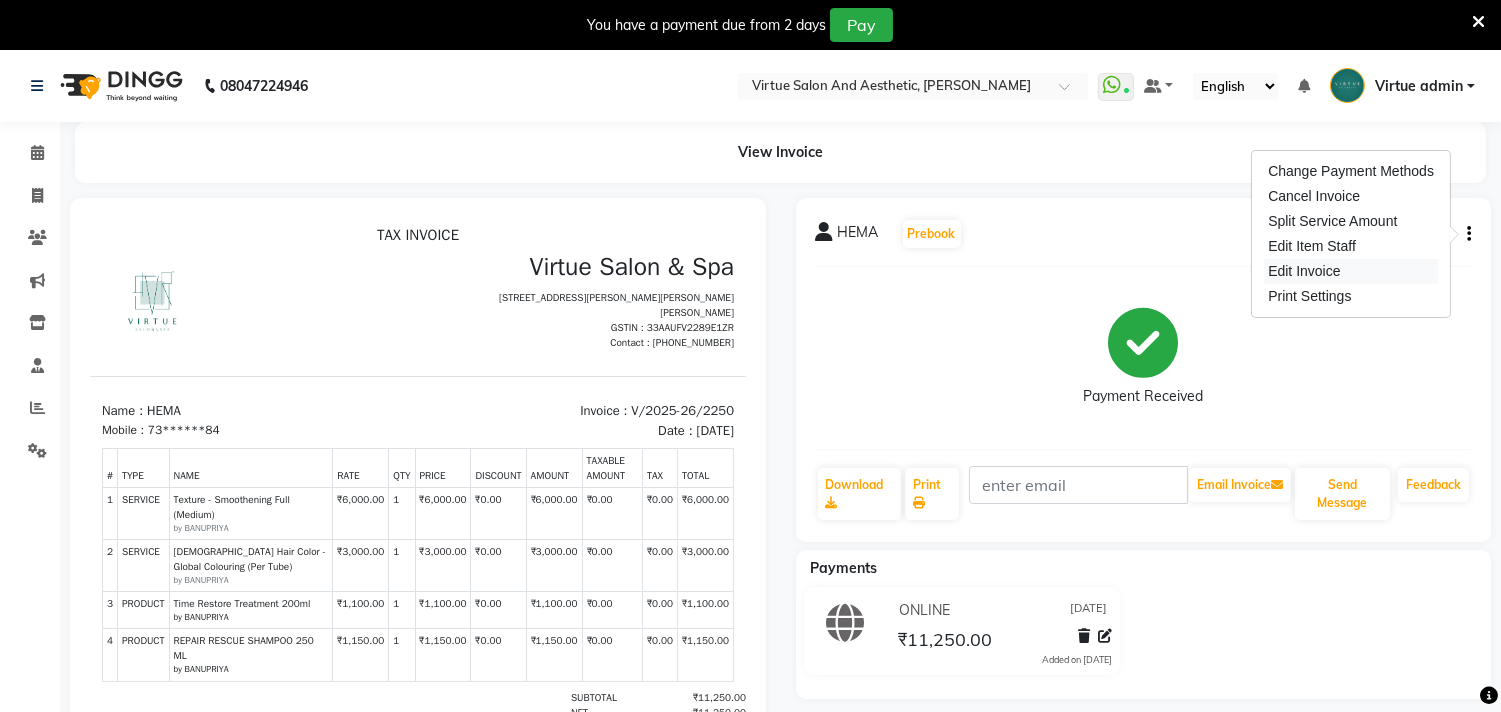 click on "Edit Invoice" at bounding box center (1351, 271) 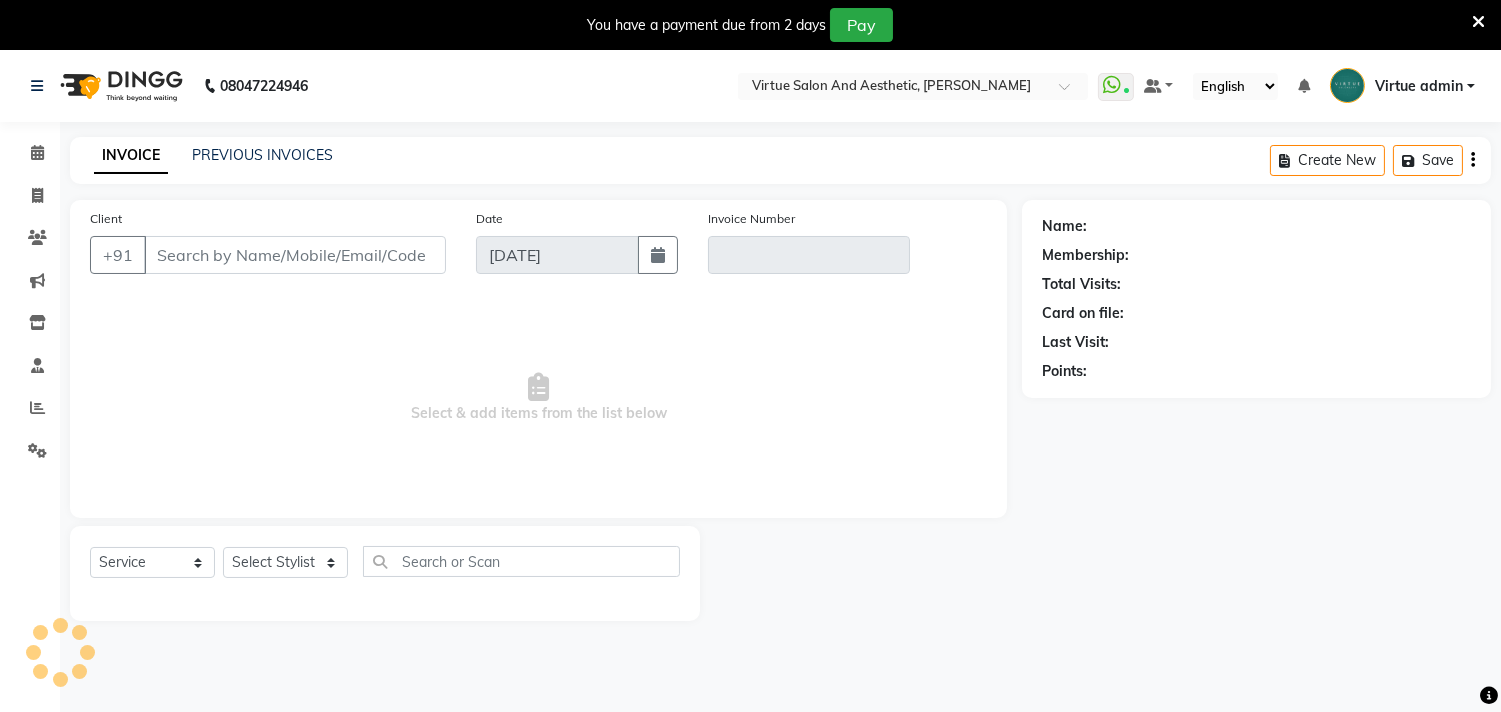 scroll, scrollTop: 50, scrollLeft: 0, axis: vertical 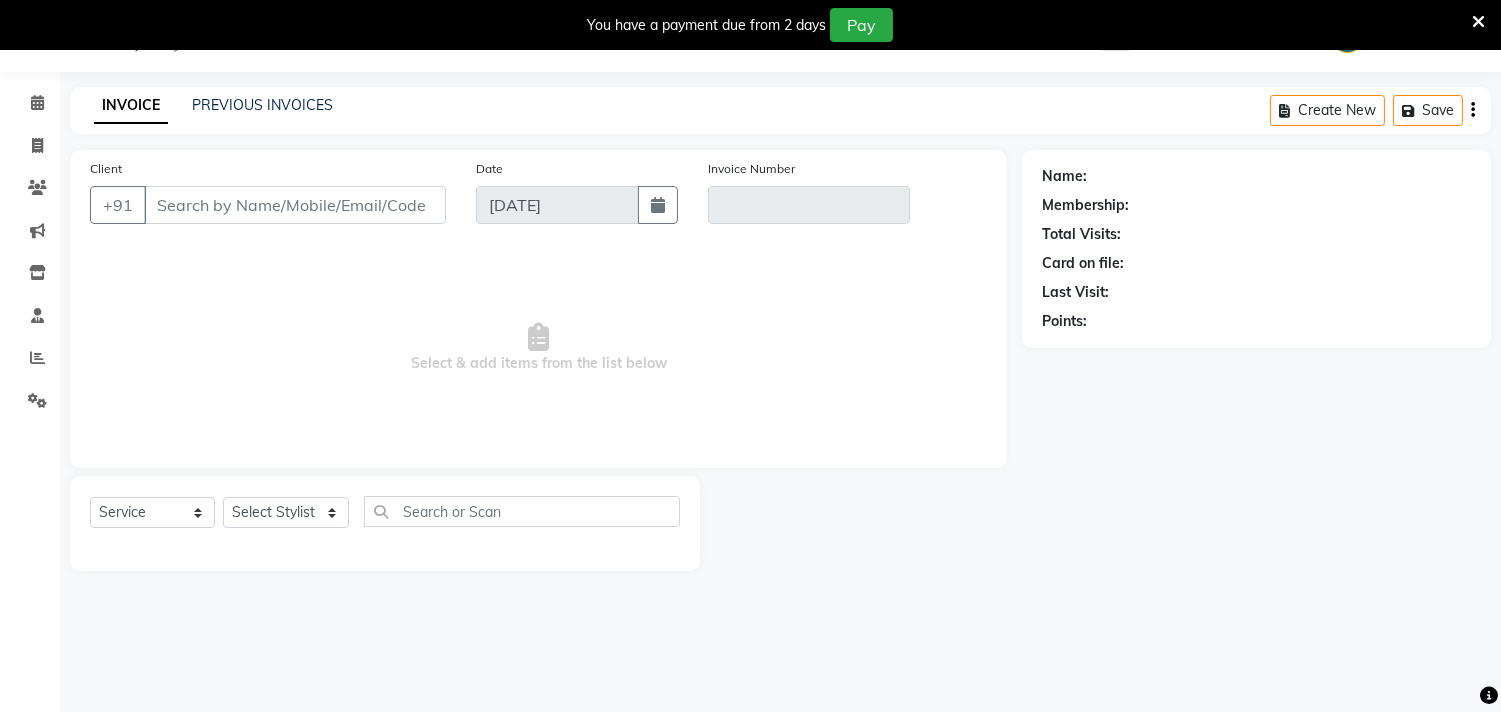 type on "73******84" 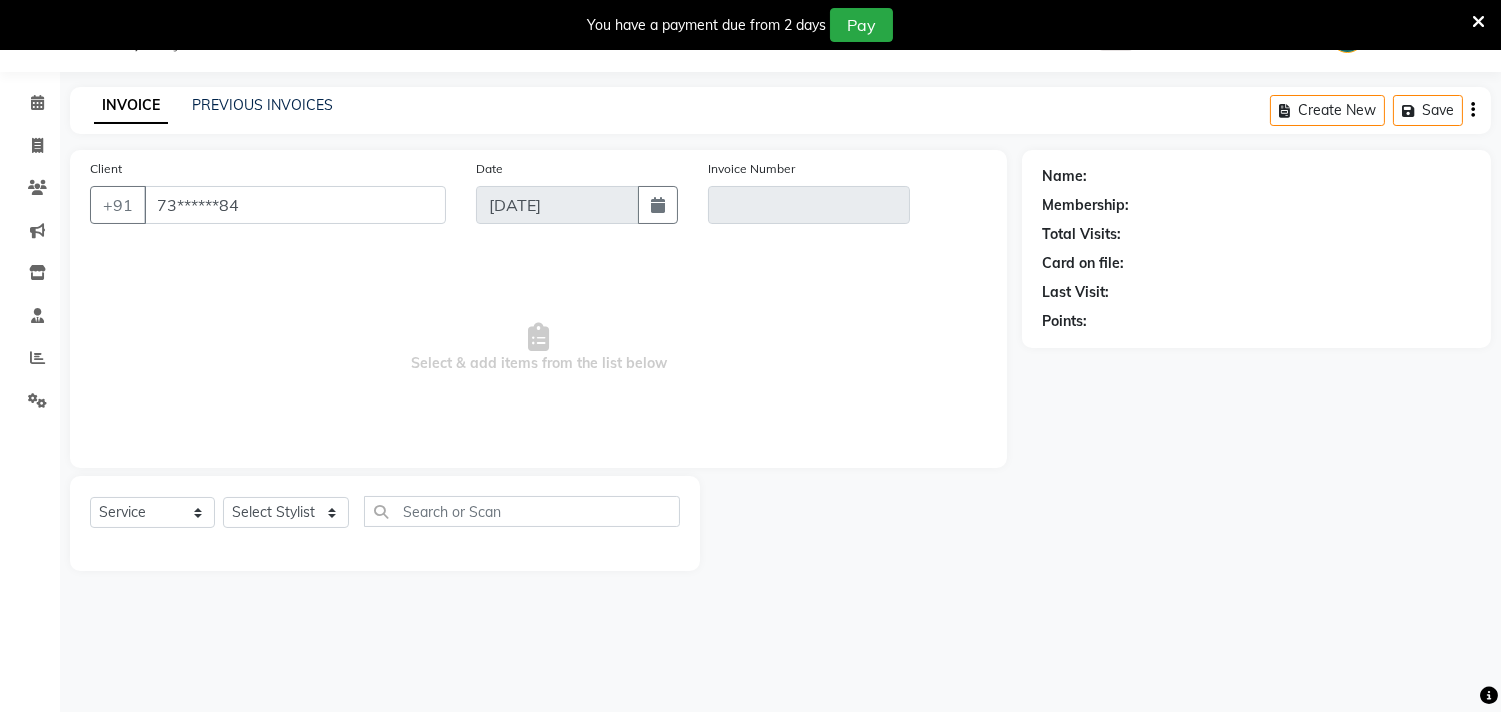 type on "V/2025-26/2250" 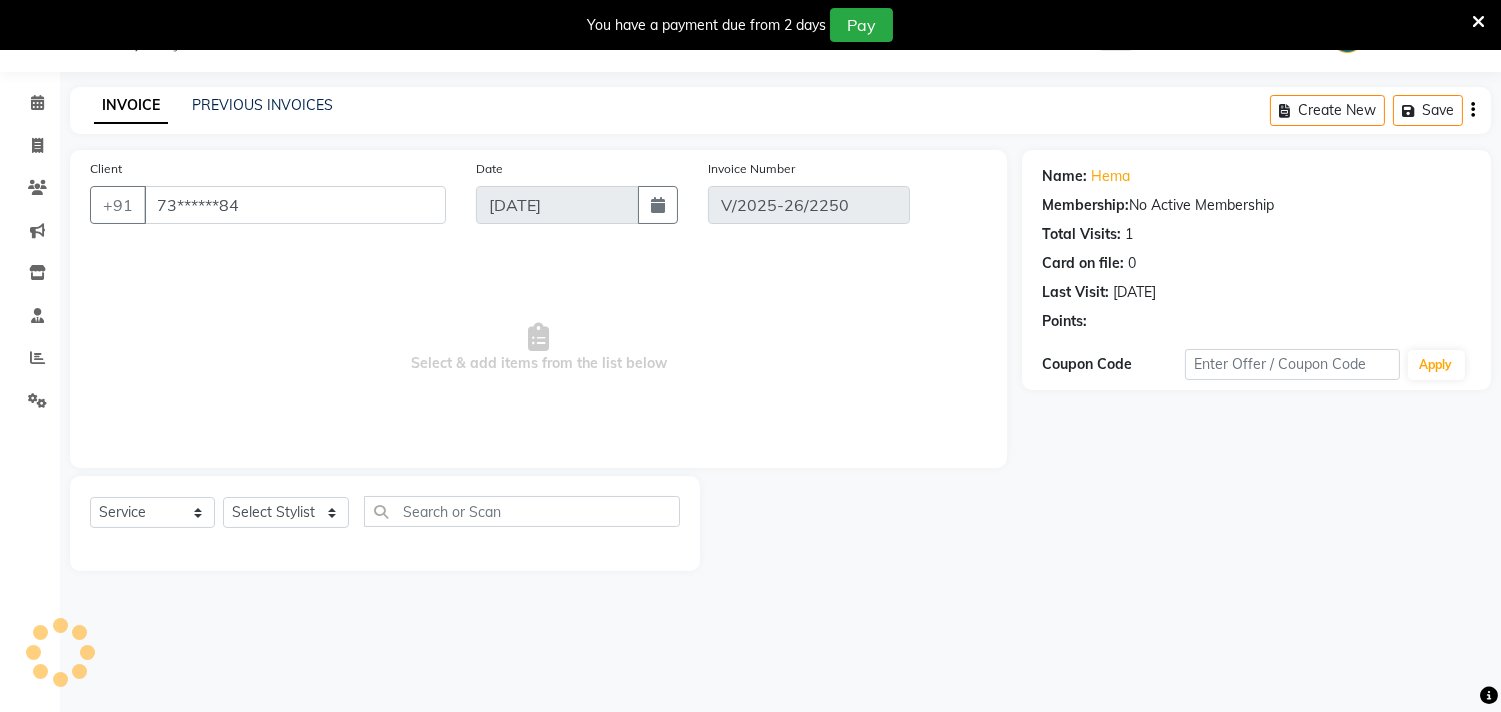 select on "select" 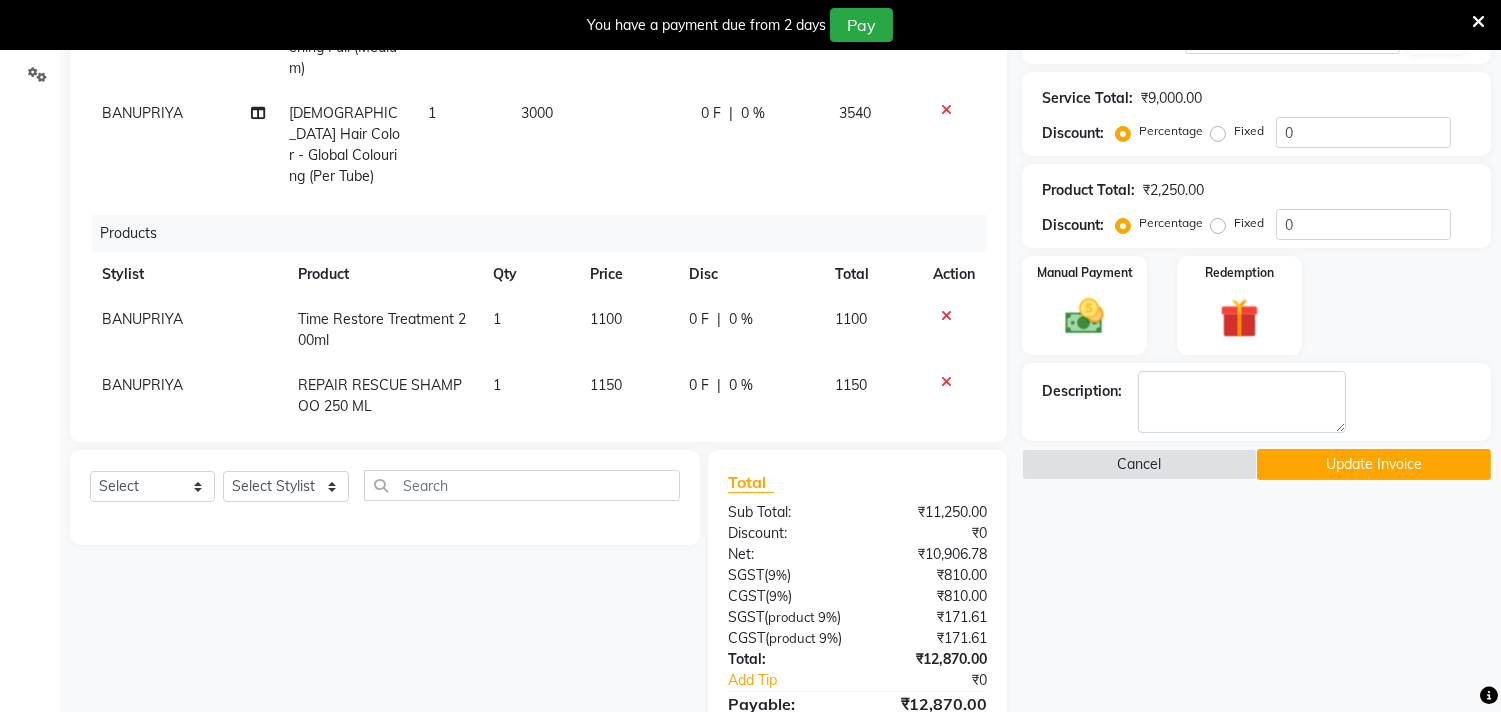 scroll, scrollTop: 383, scrollLeft: 0, axis: vertical 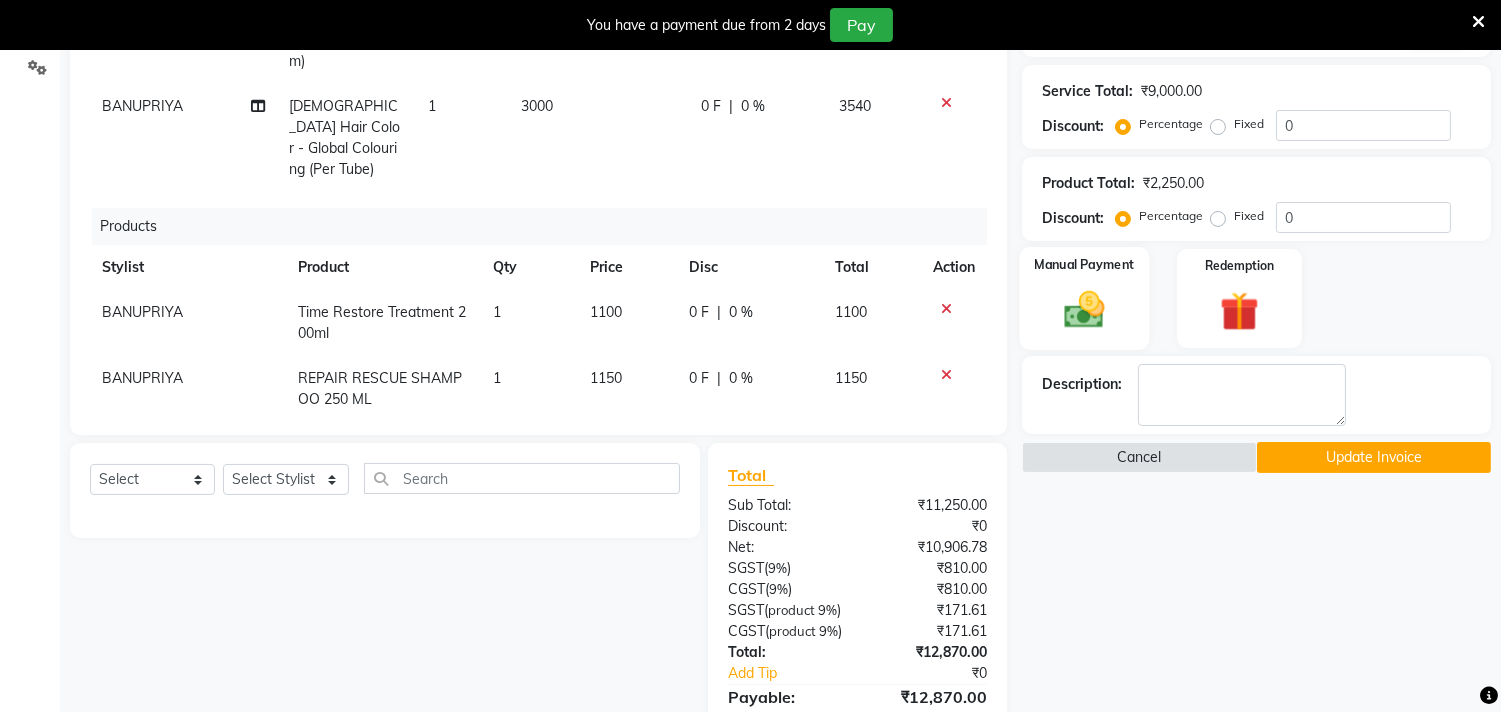 click on "Manual Payment" 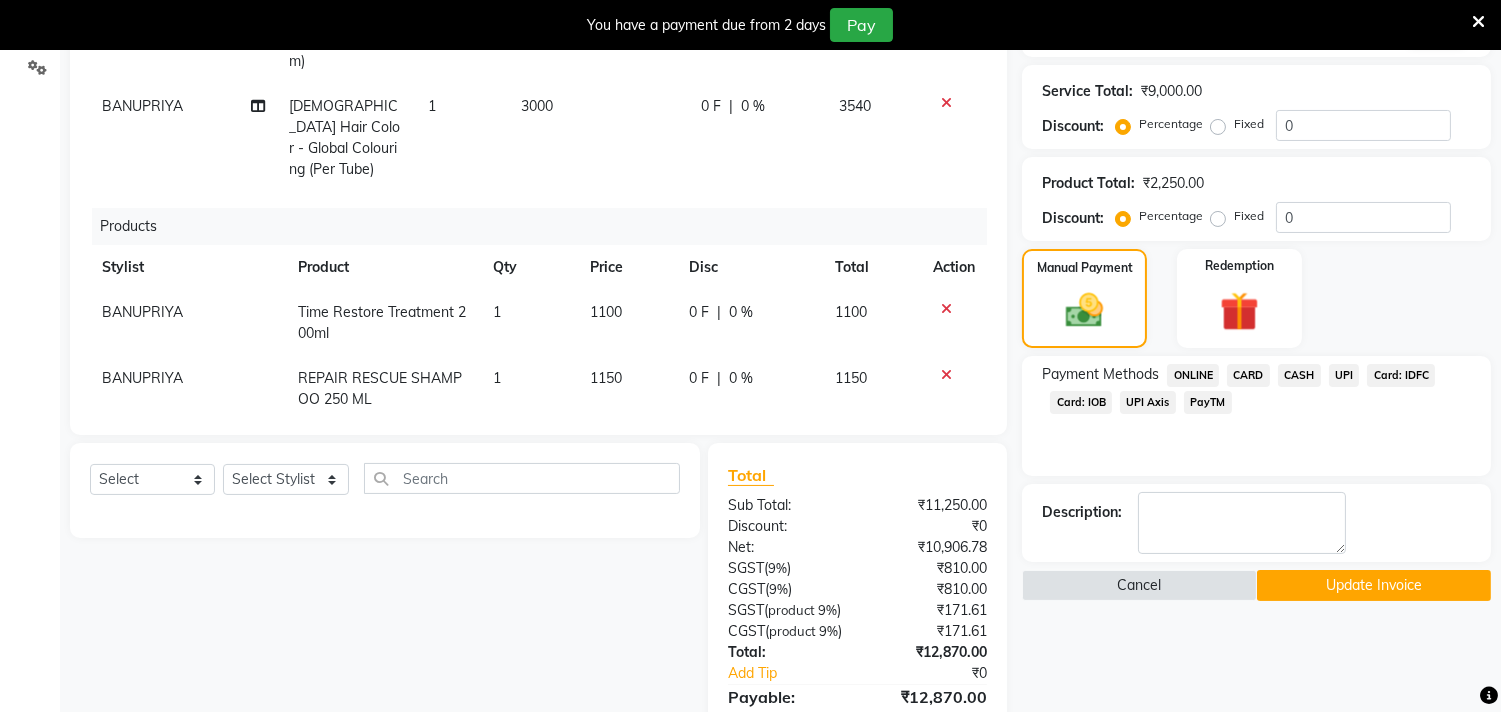 click on "UPI Axis" 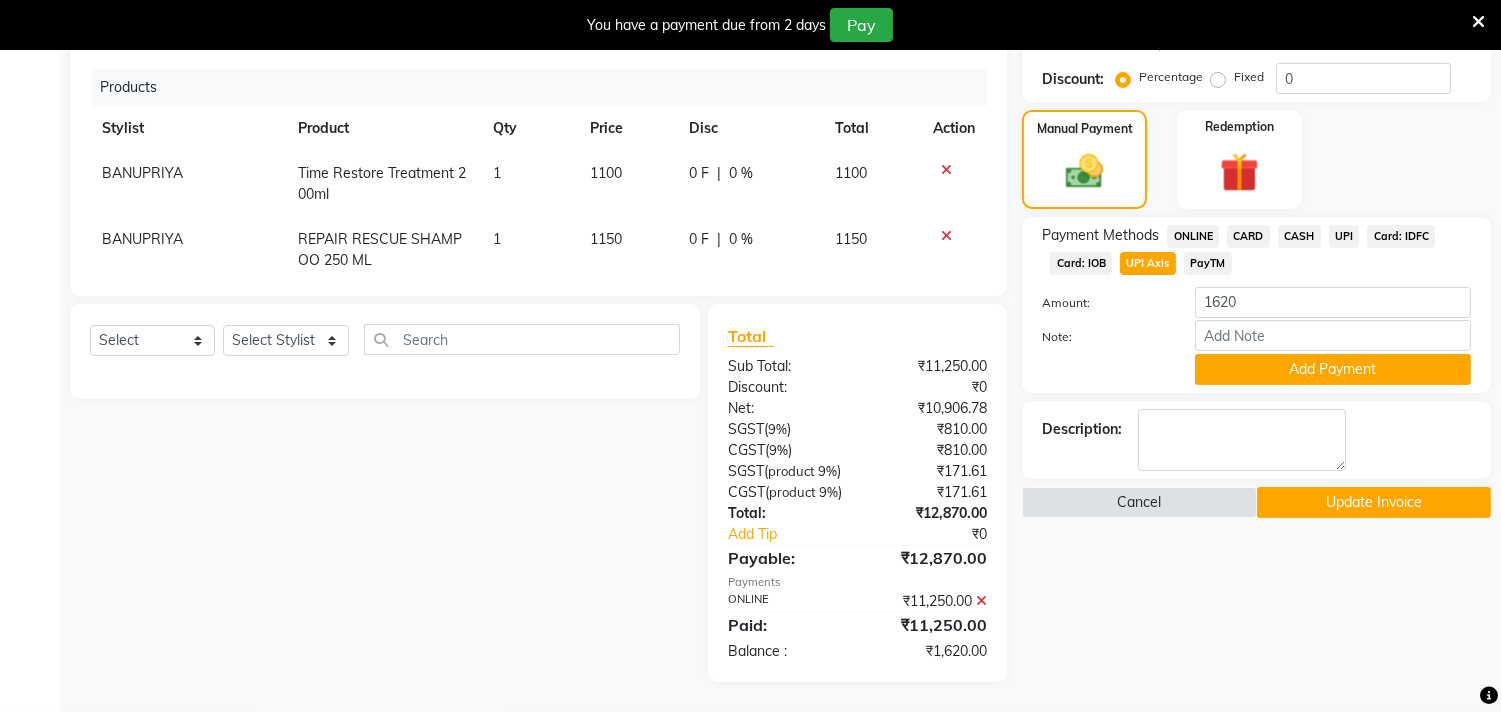 click 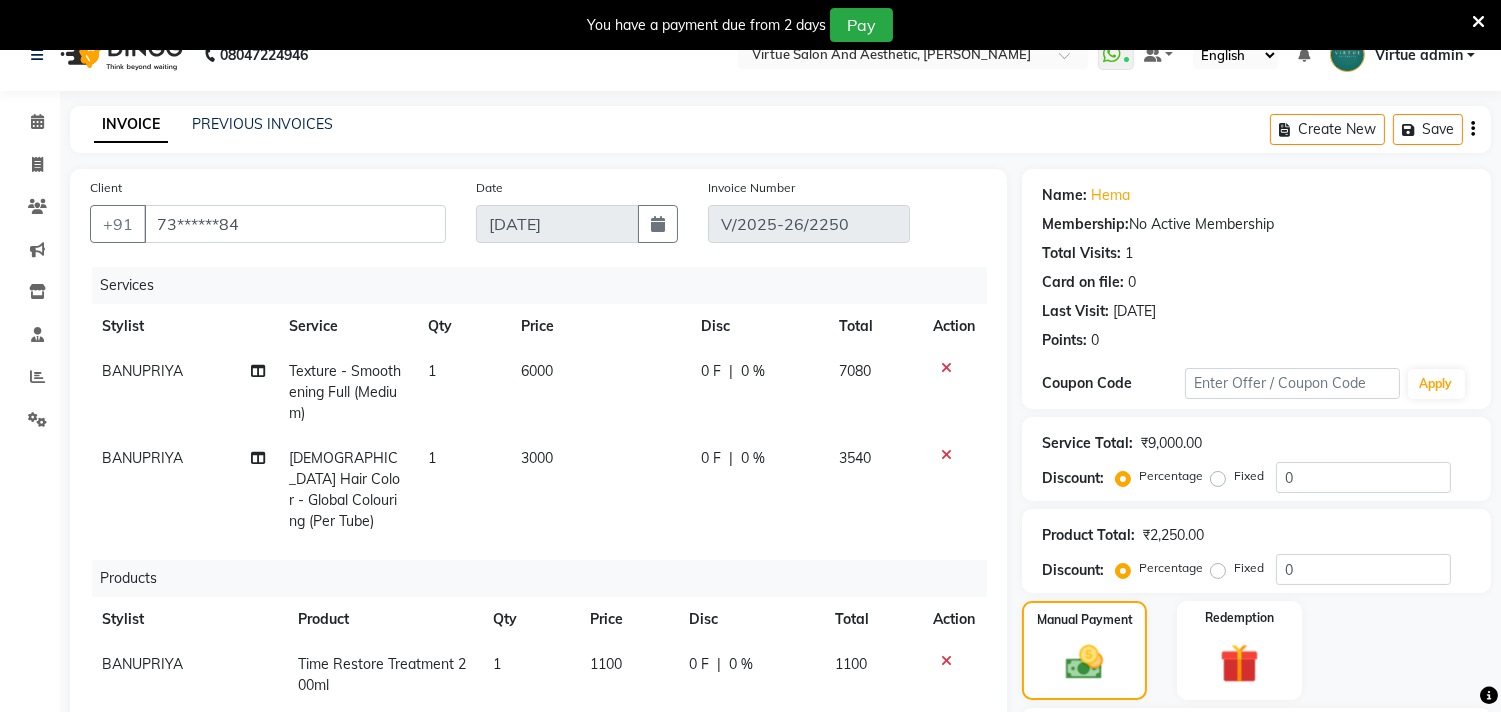 scroll, scrollTop: 0, scrollLeft: 0, axis: both 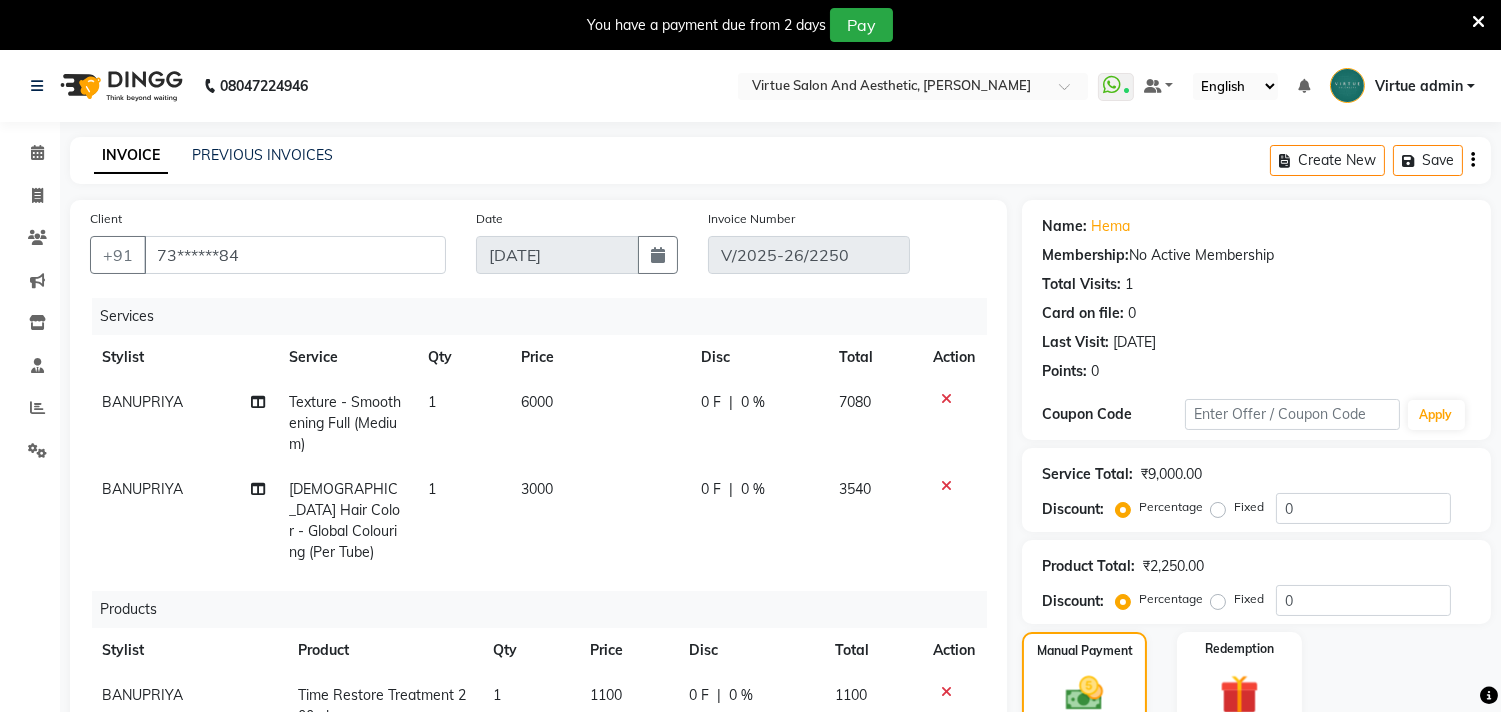 click on "Create New   Save" 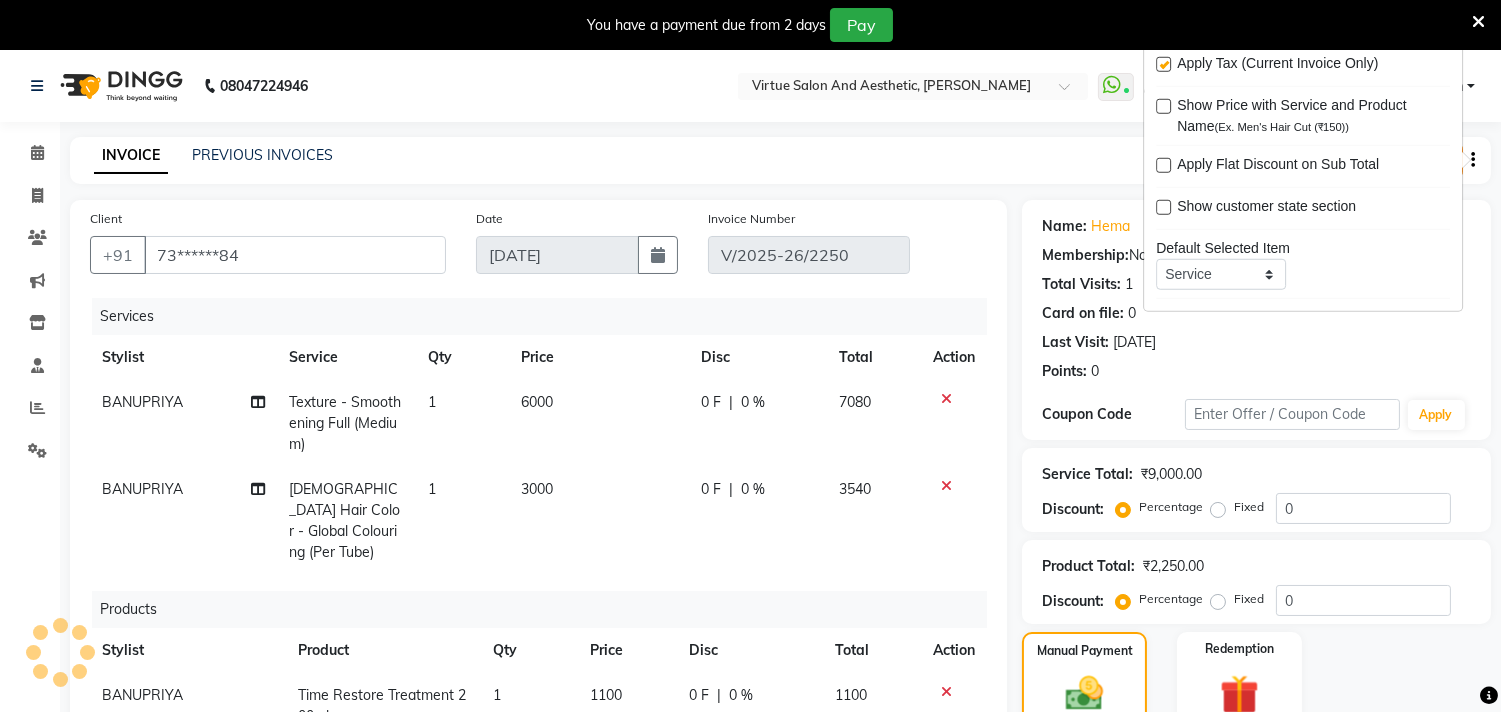 click at bounding box center (1163, 64) 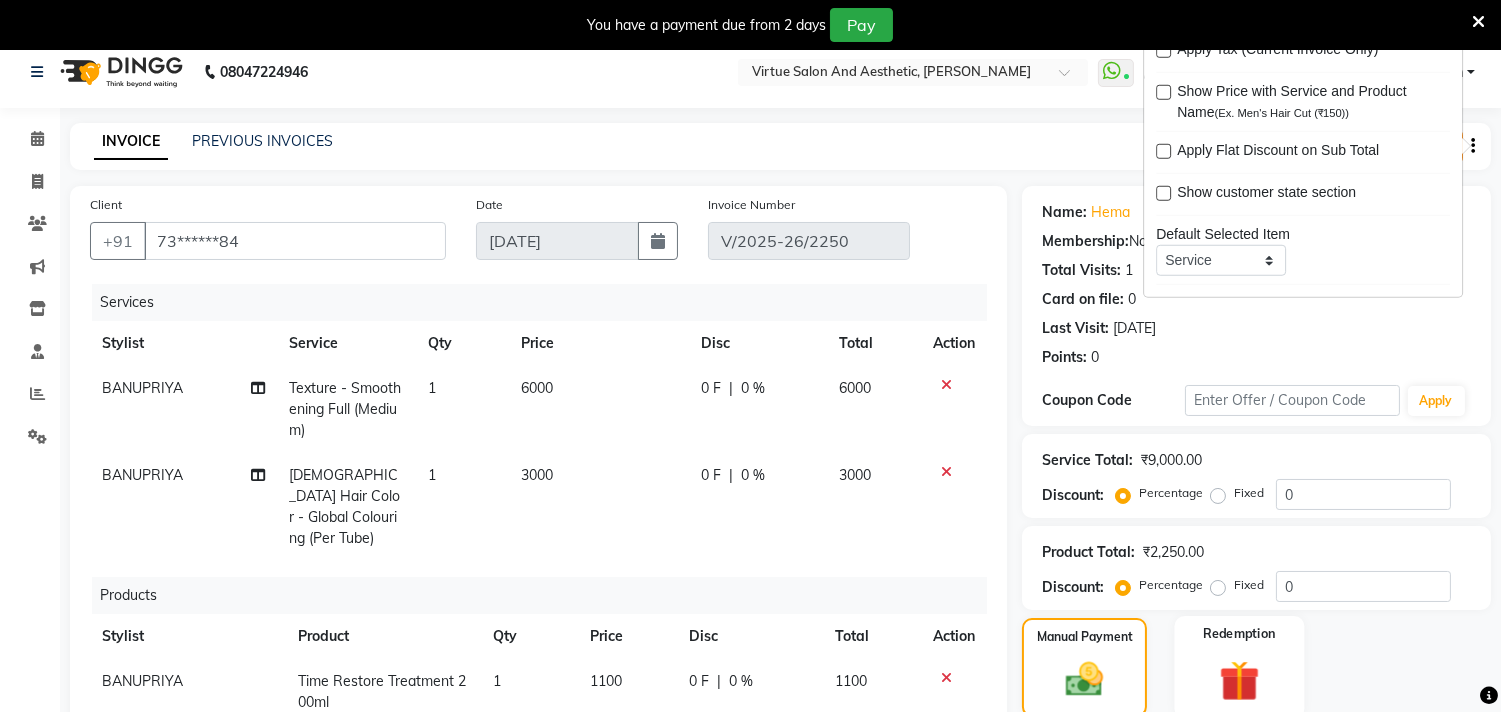 scroll, scrollTop: 396, scrollLeft: 0, axis: vertical 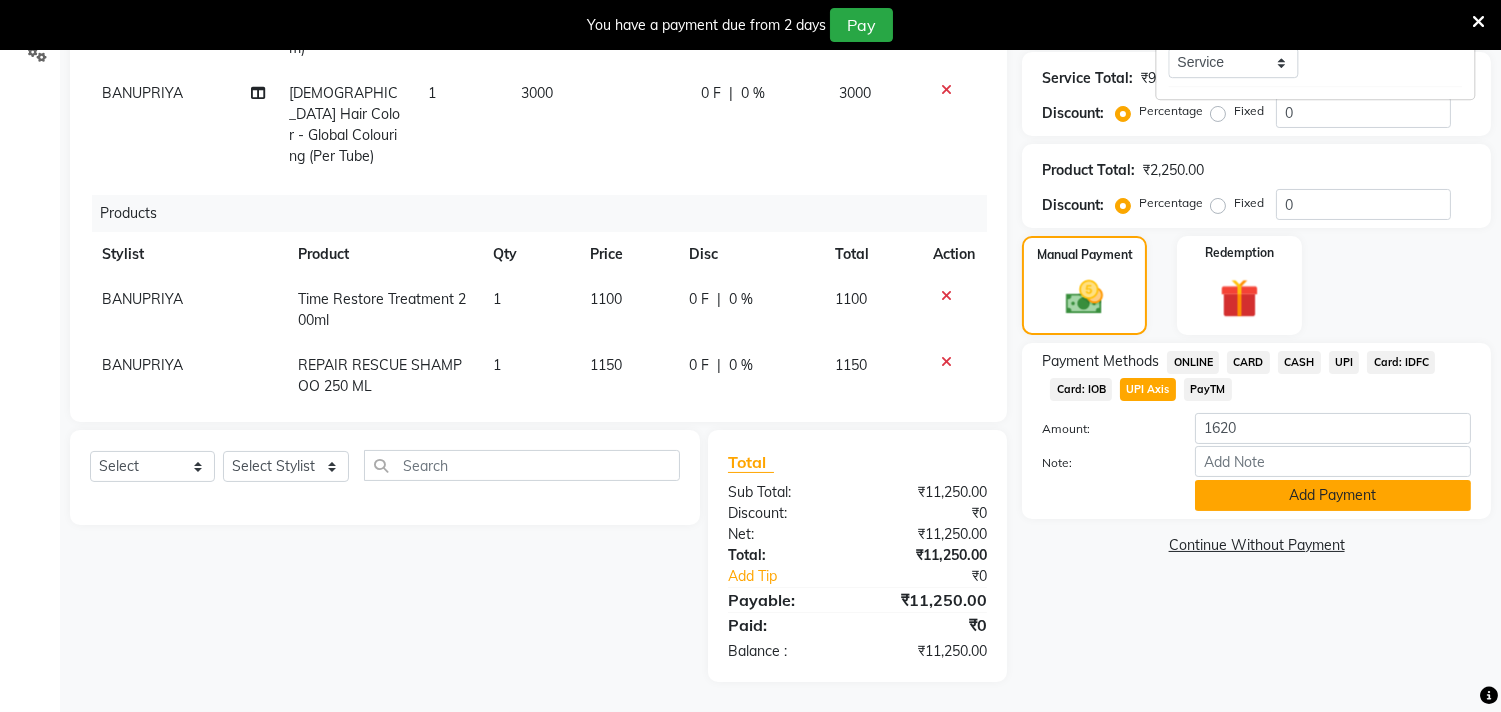 click on "Add Payment" 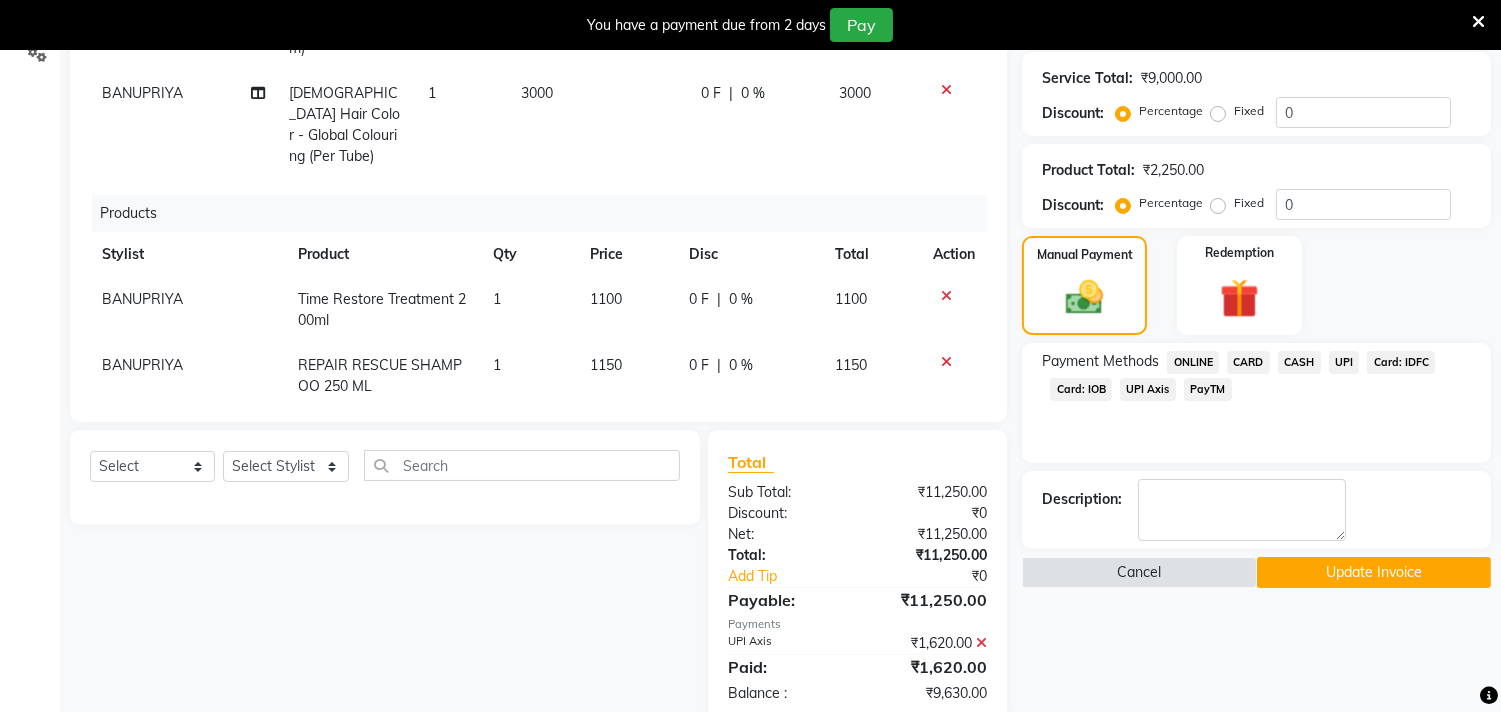 click 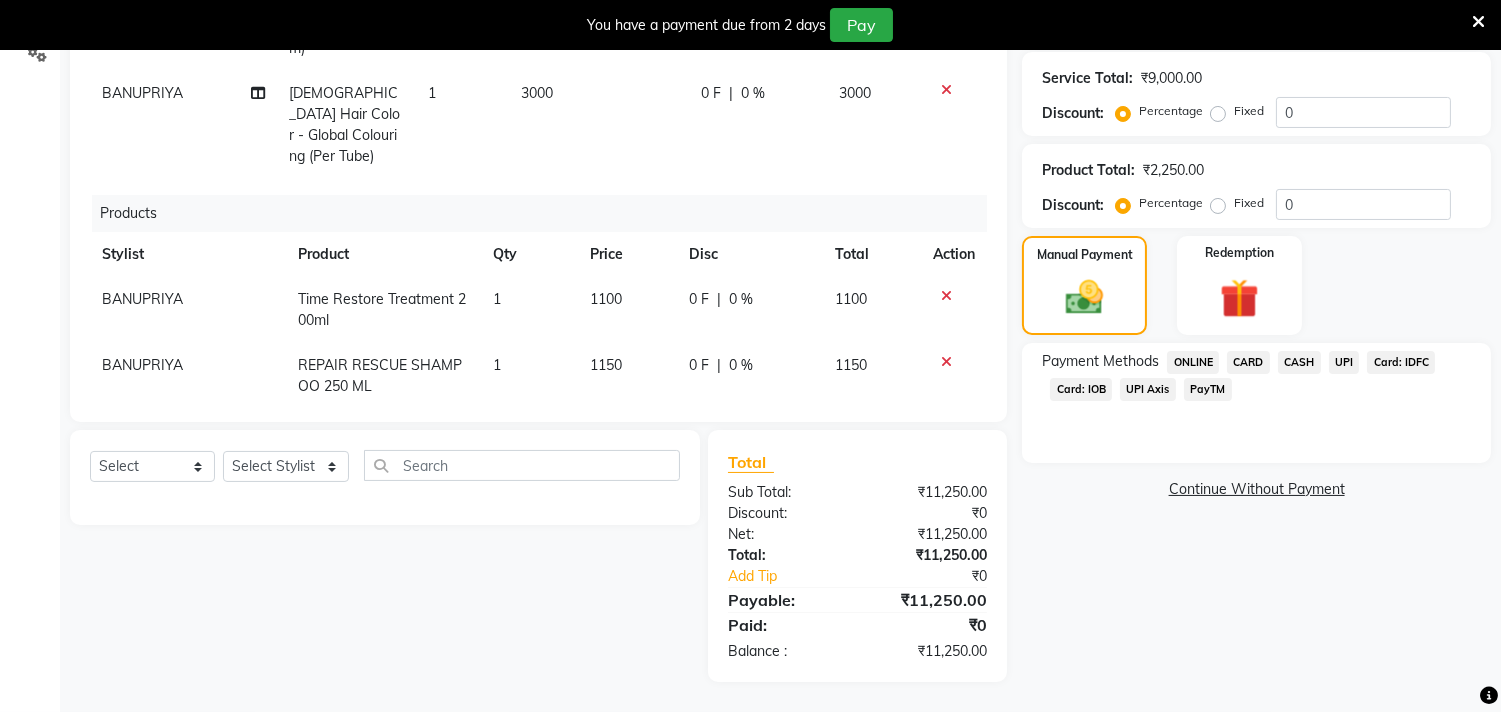 click on "UPI Axis" 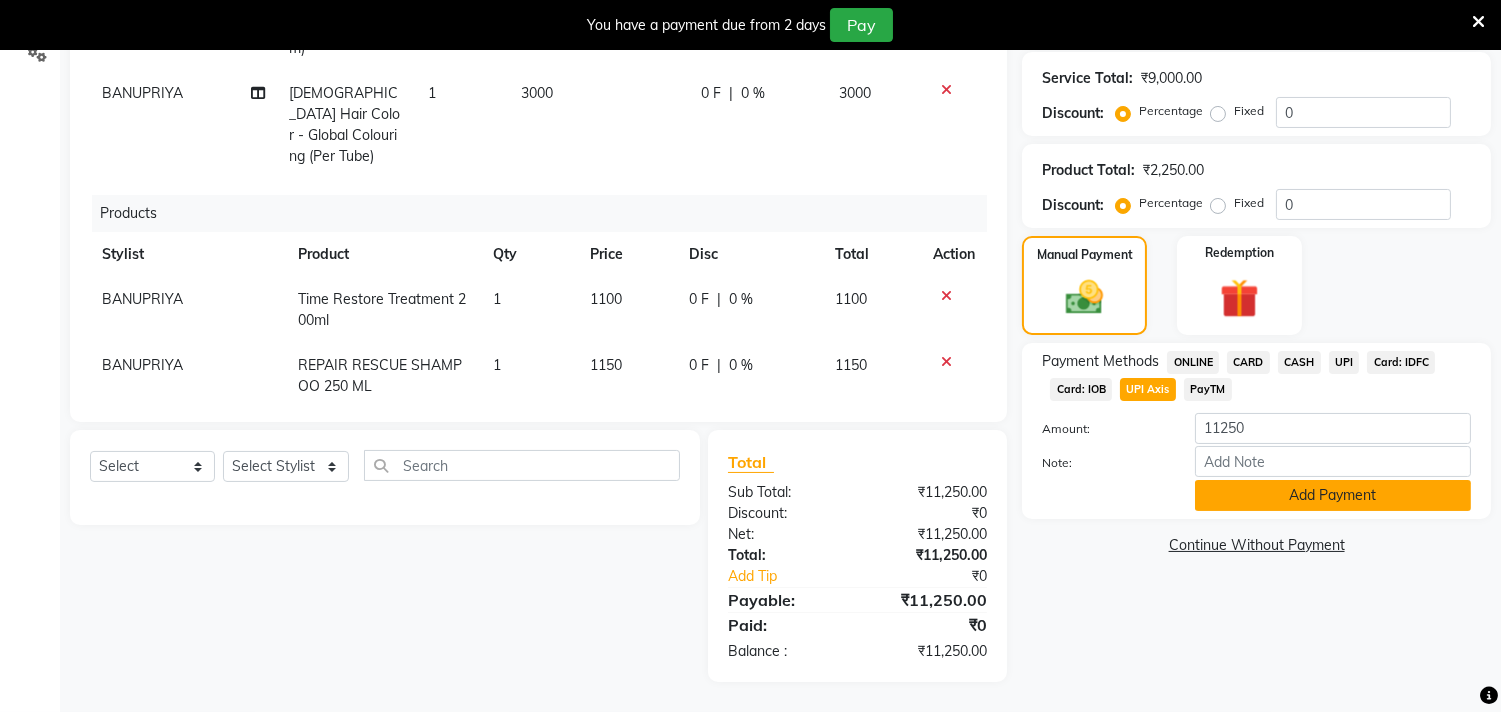 click on "Add Payment" 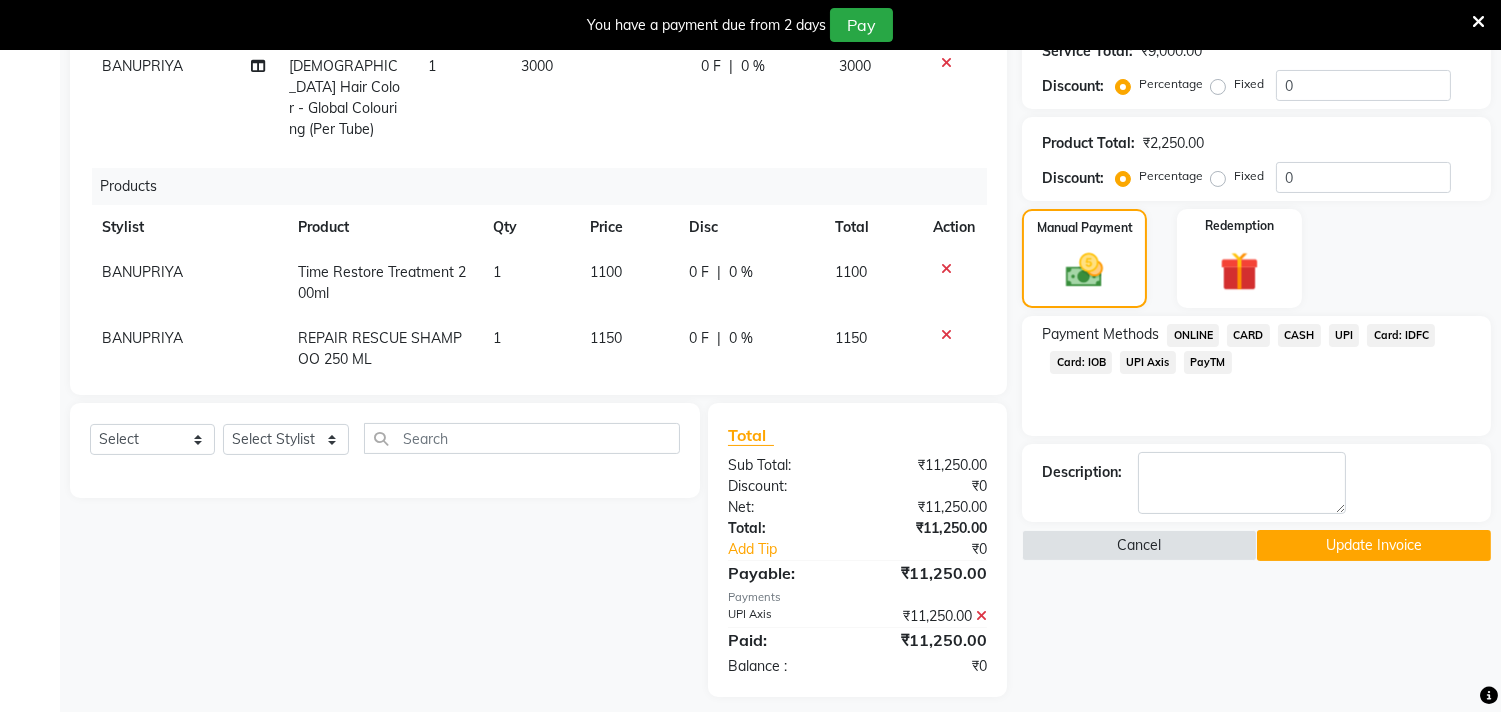 scroll, scrollTop: 437, scrollLeft: 0, axis: vertical 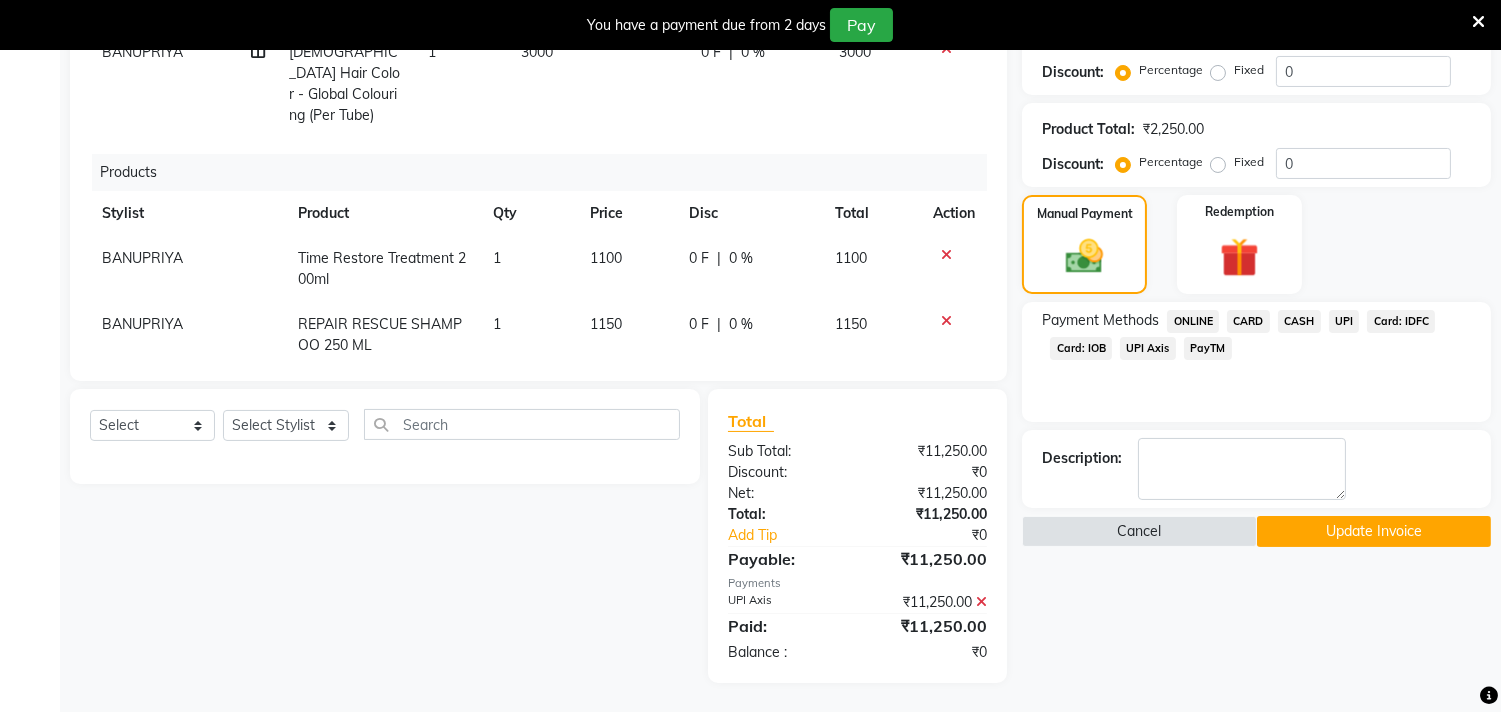 click on "Update Invoice" 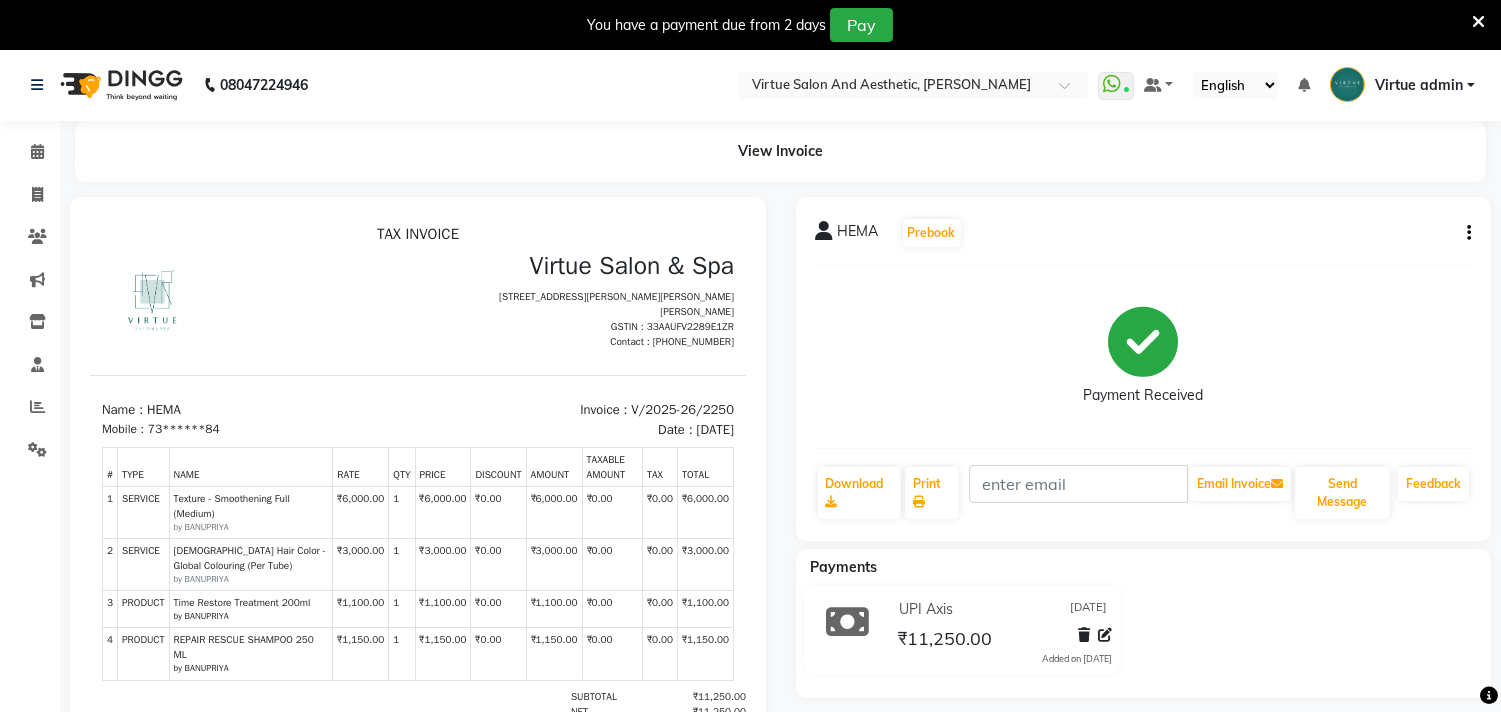 scroll, scrollTop: 0, scrollLeft: 0, axis: both 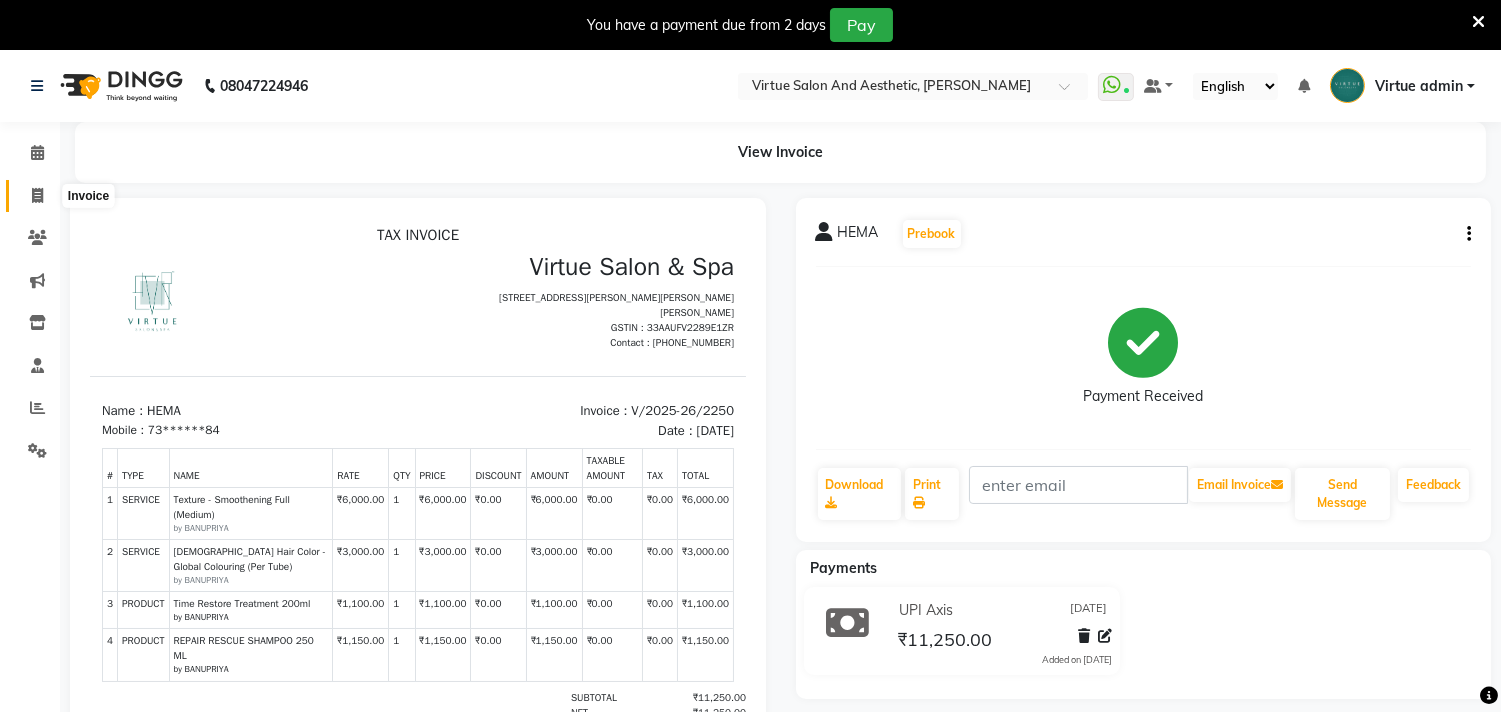 click 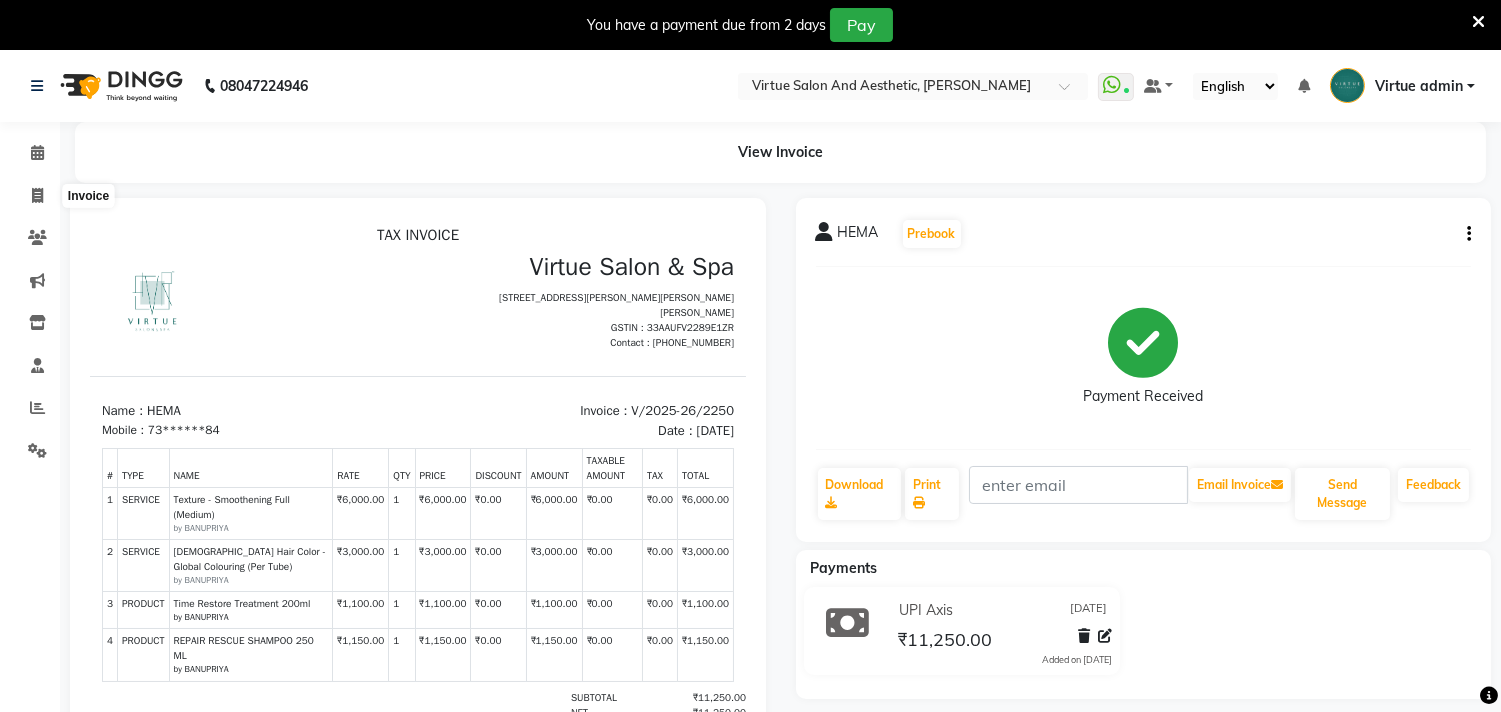 select on "service" 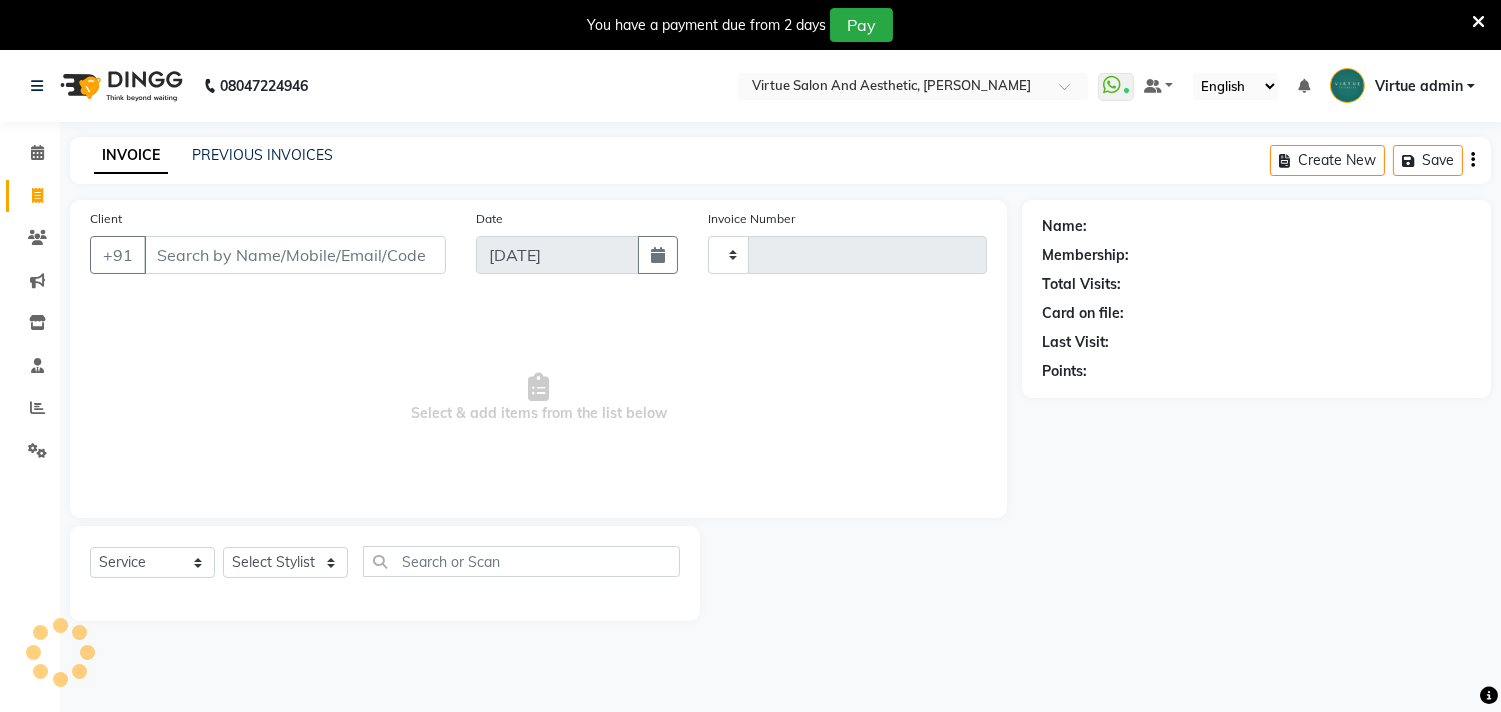type on "2251" 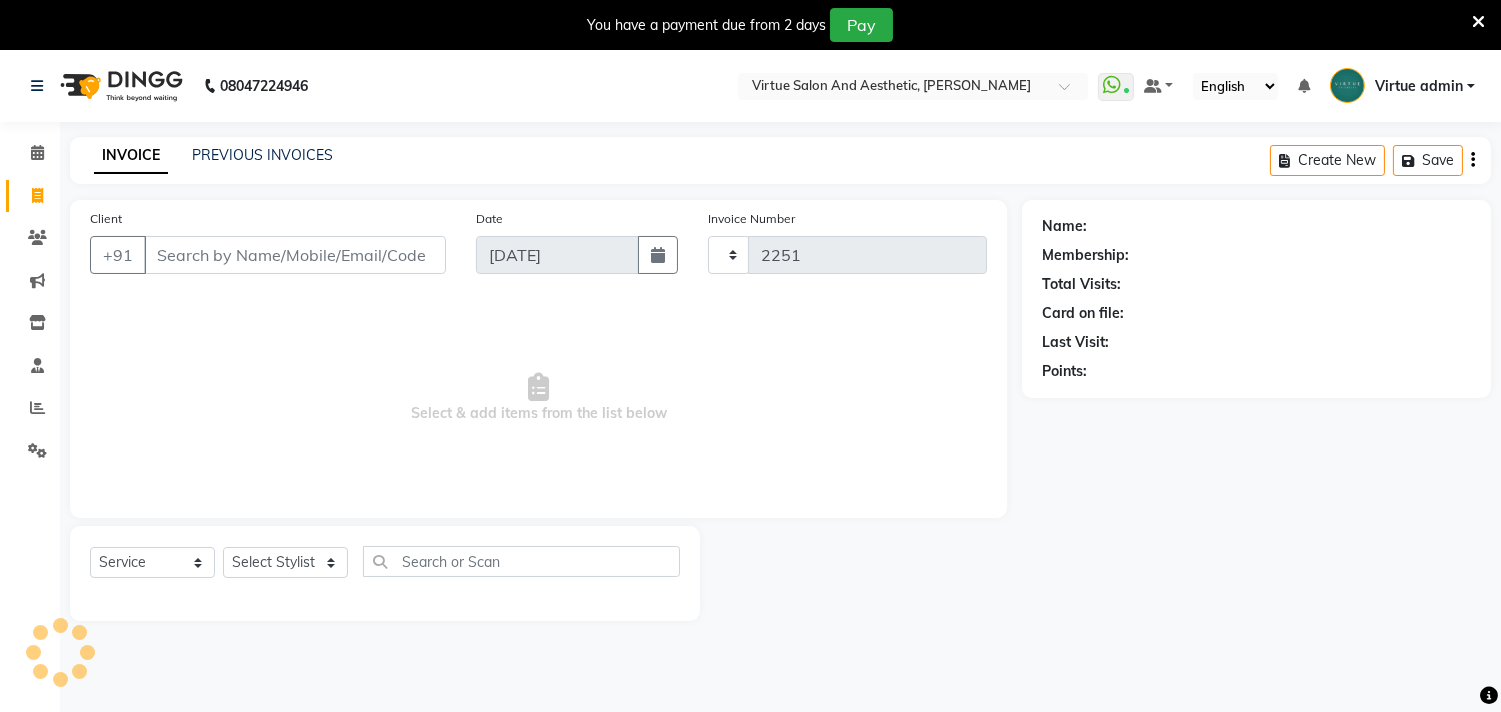 scroll, scrollTop: 50, scrollLeft: 0, axis: vertical 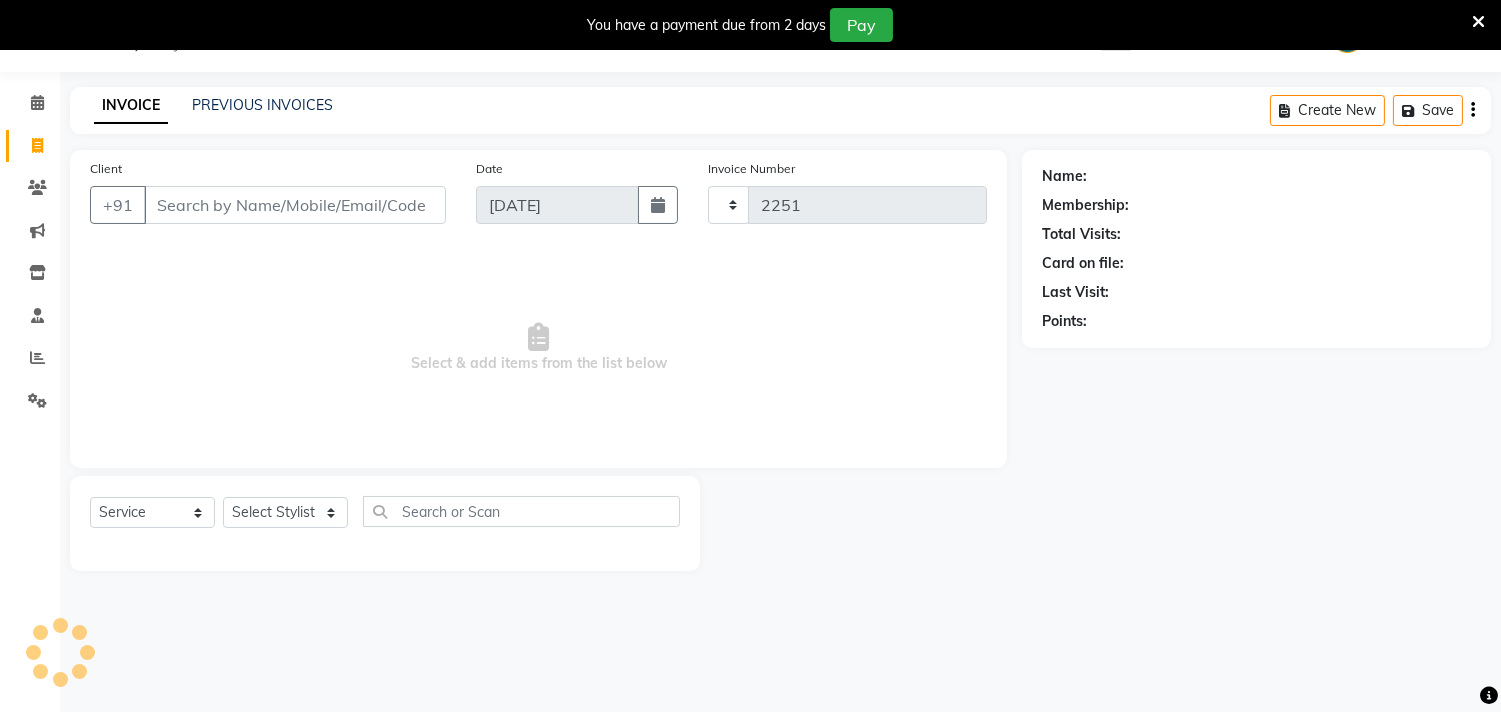 select on "4466" 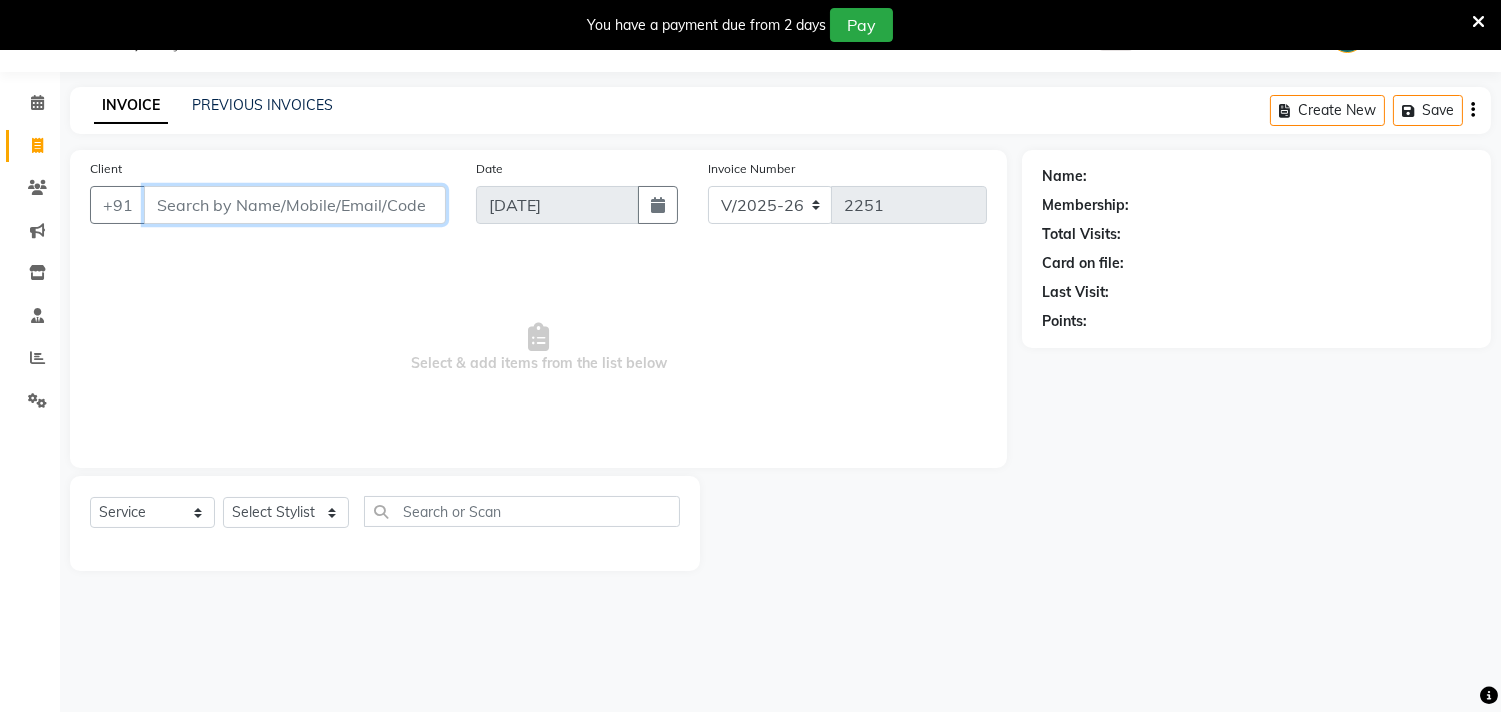 paste on "919884714329" 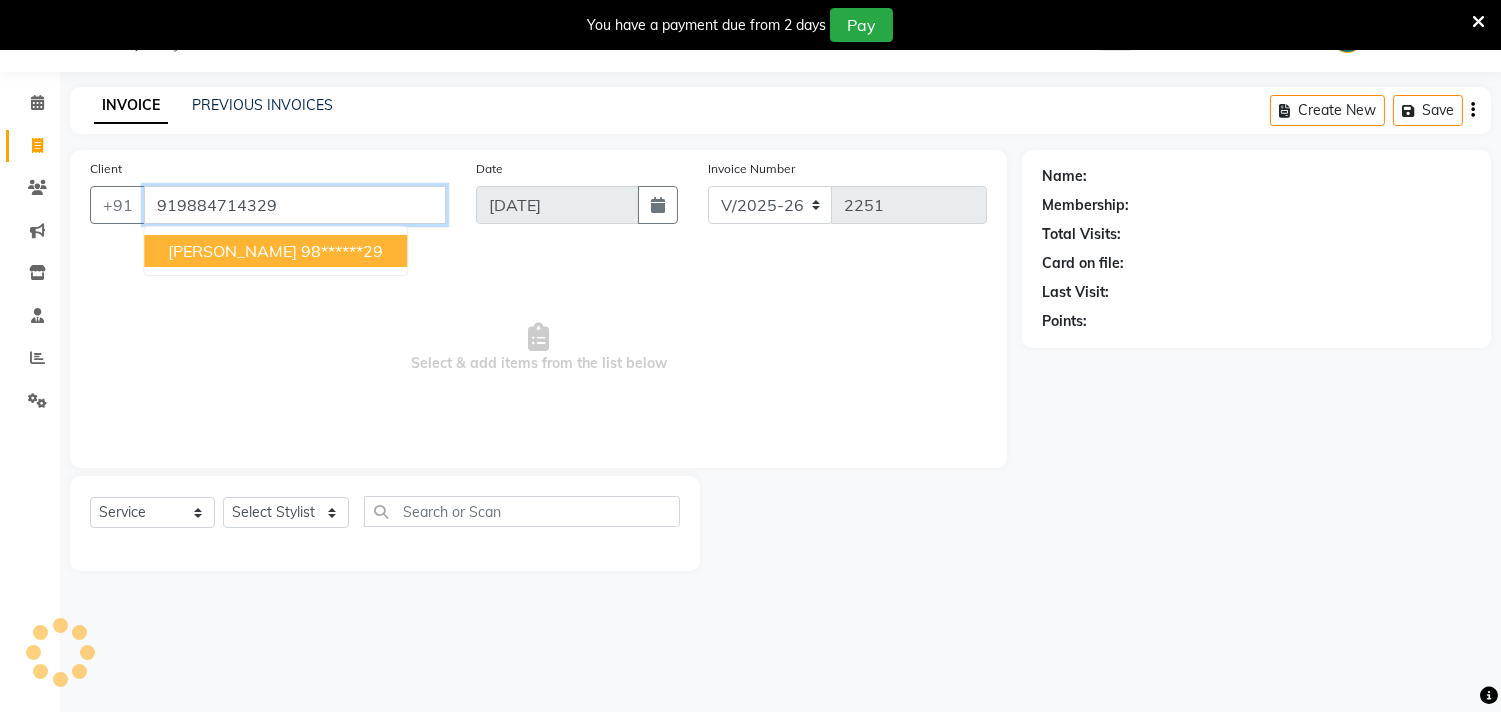 type on "919884714329" 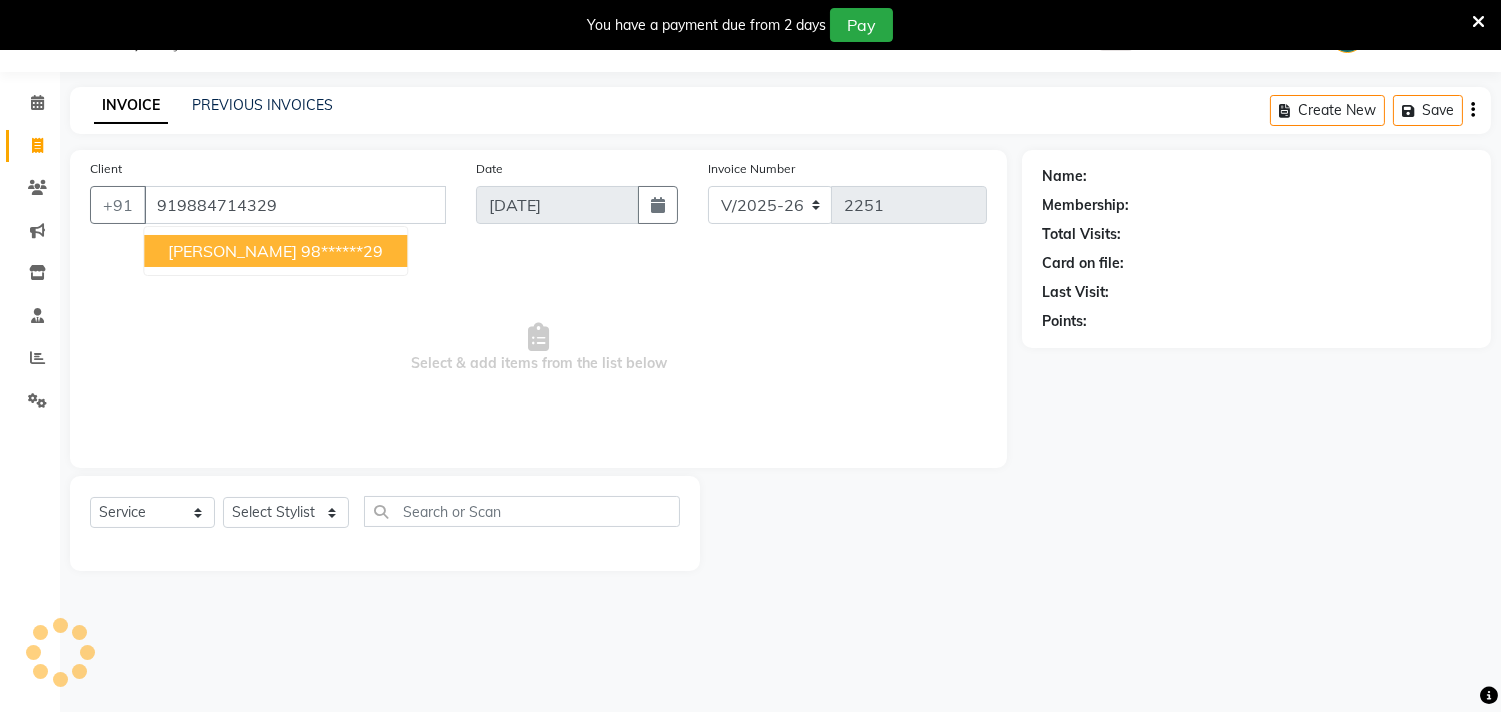 click on "98******29" at bounding box center (342, 251) 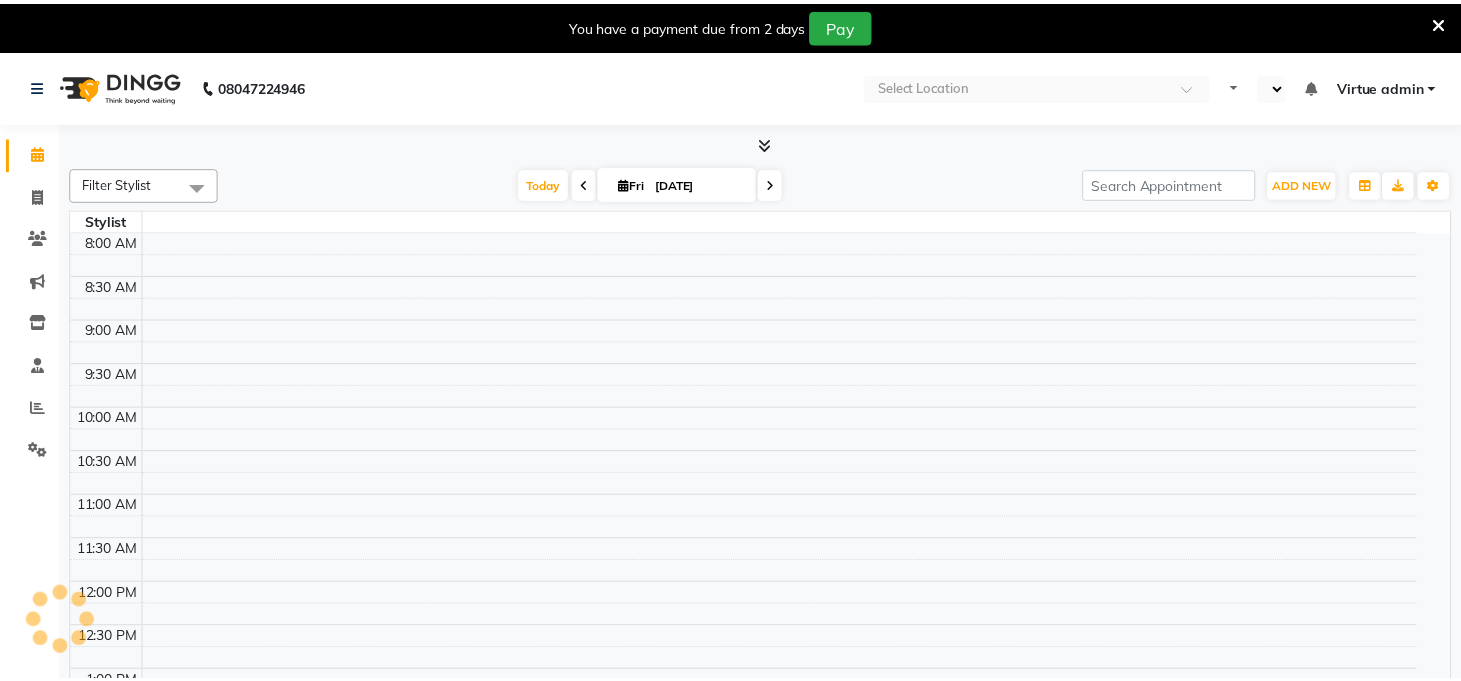 scroll, scrollTop: 0, scrollLeft: 0, axis: both 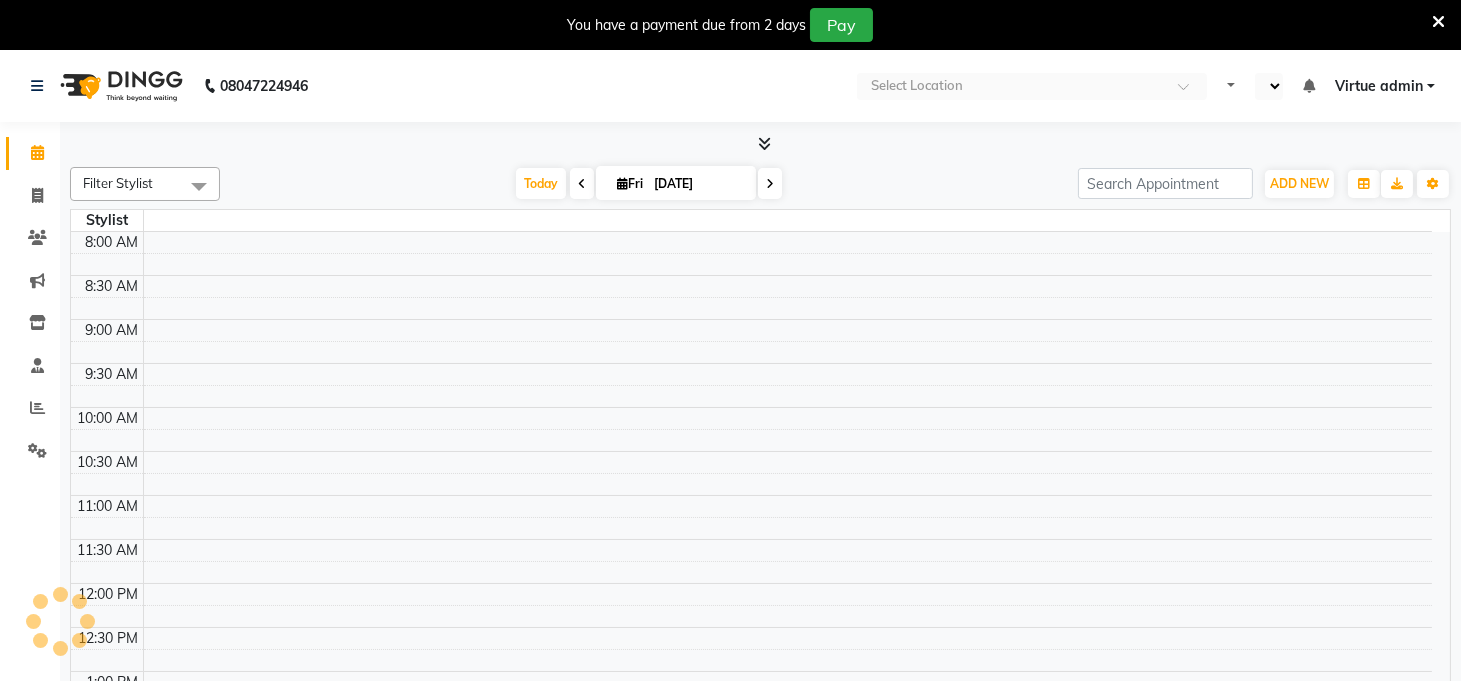 select on "en" 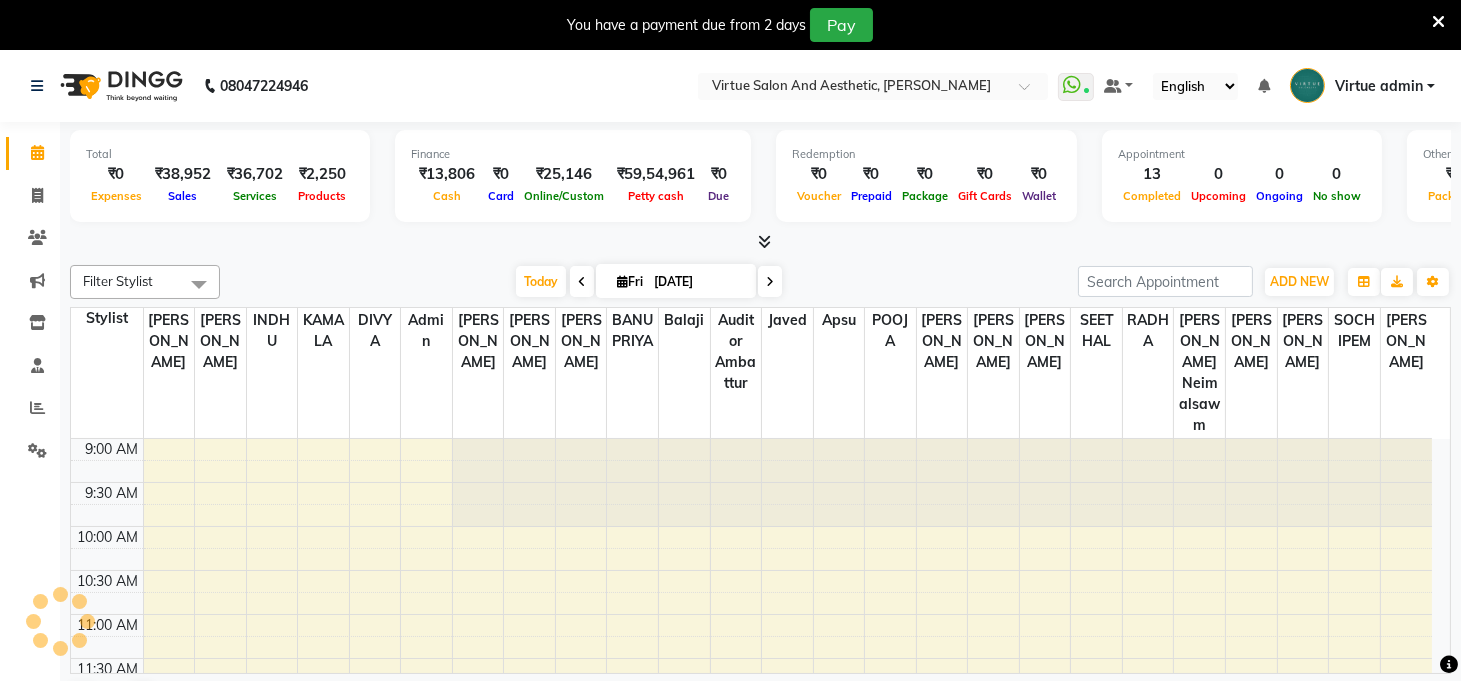 scroll, scrollTop: 0, scrollLeft: 0, axis: both 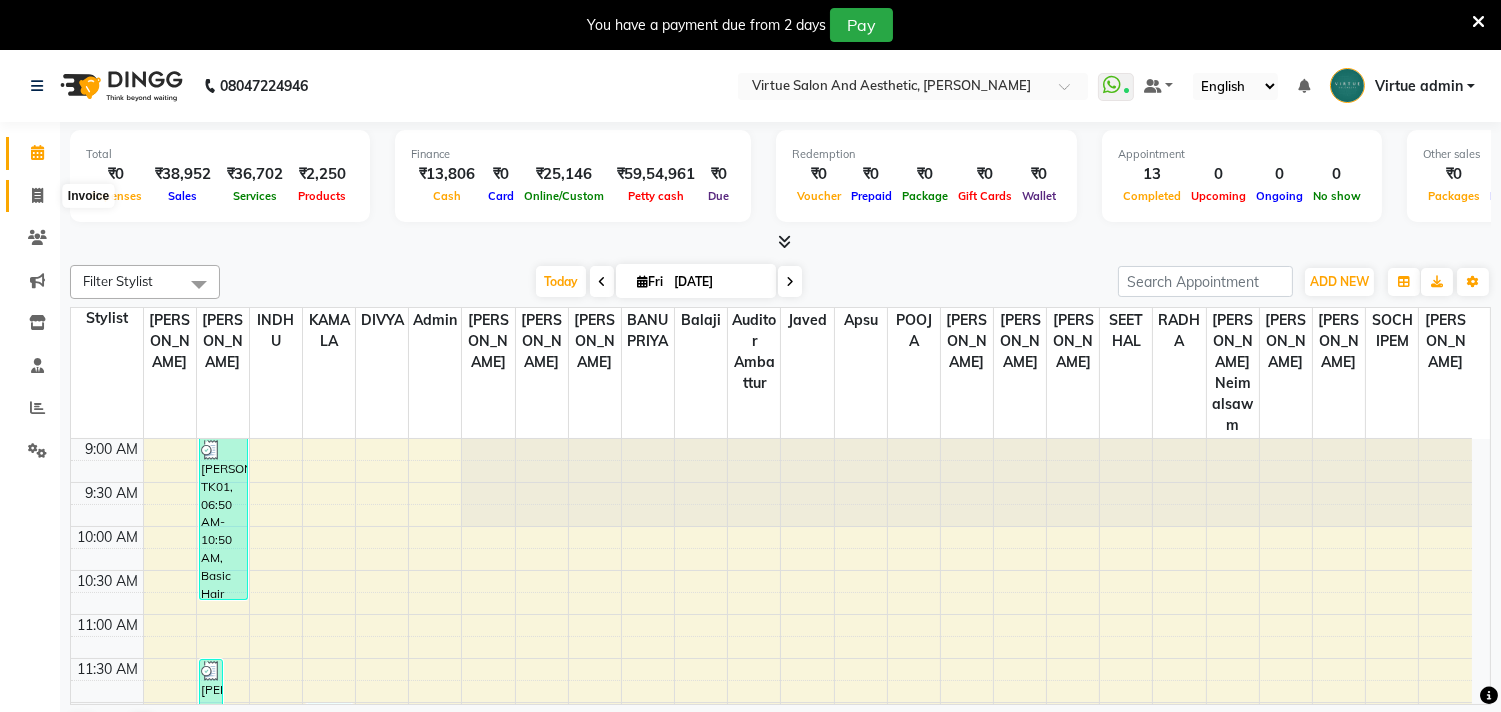 click 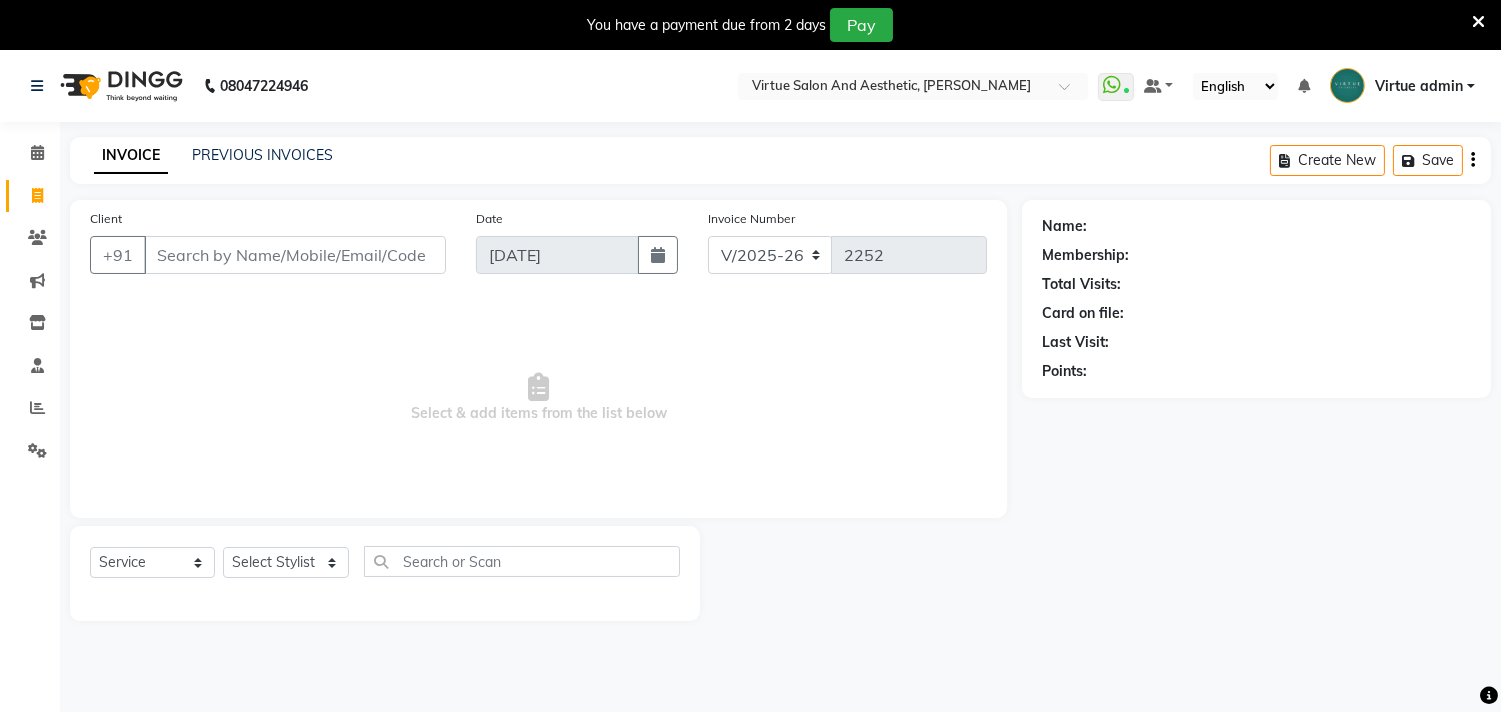 click on "Client" at bounding box center (295, 255) 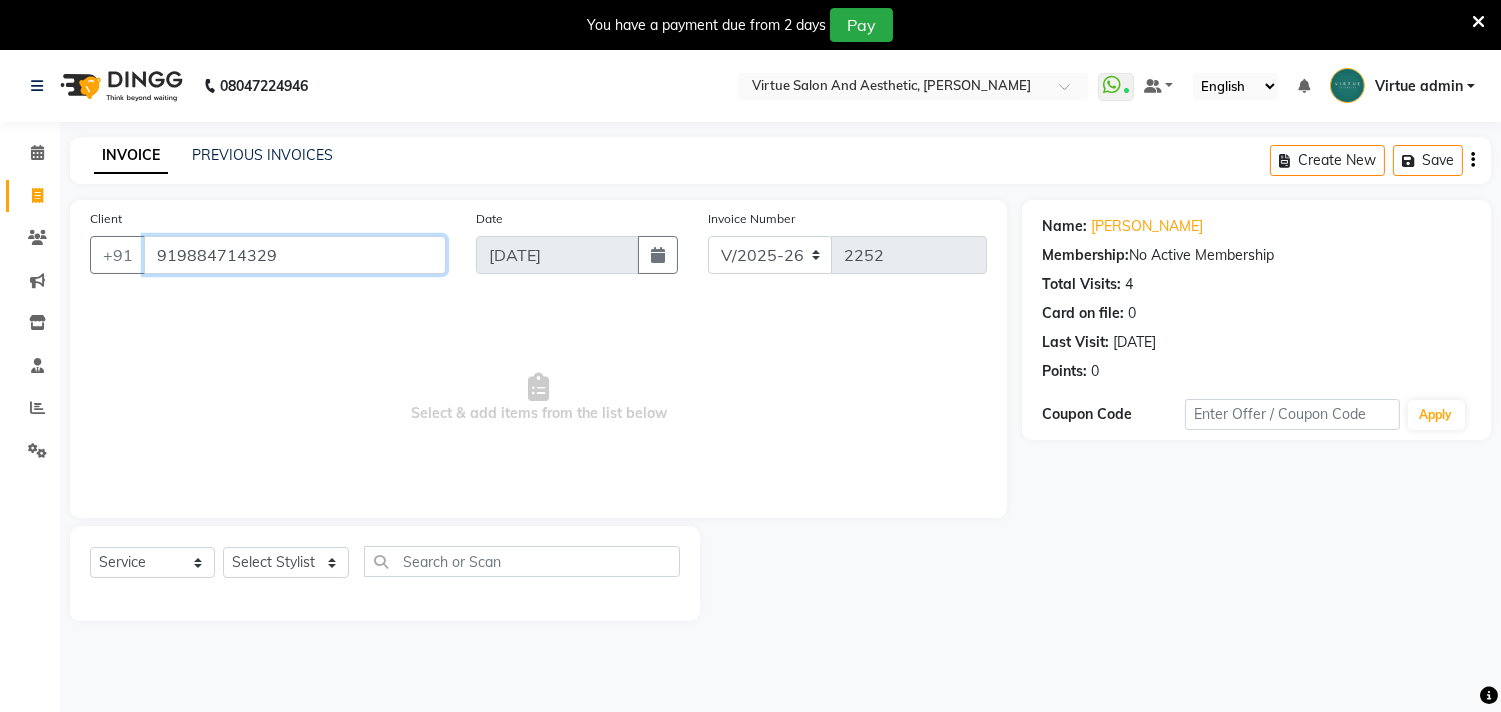 drag, startPoint x: 150, startPoint y: 252, endPoint x: 357, endPoint y: 258, distance: 207.08694 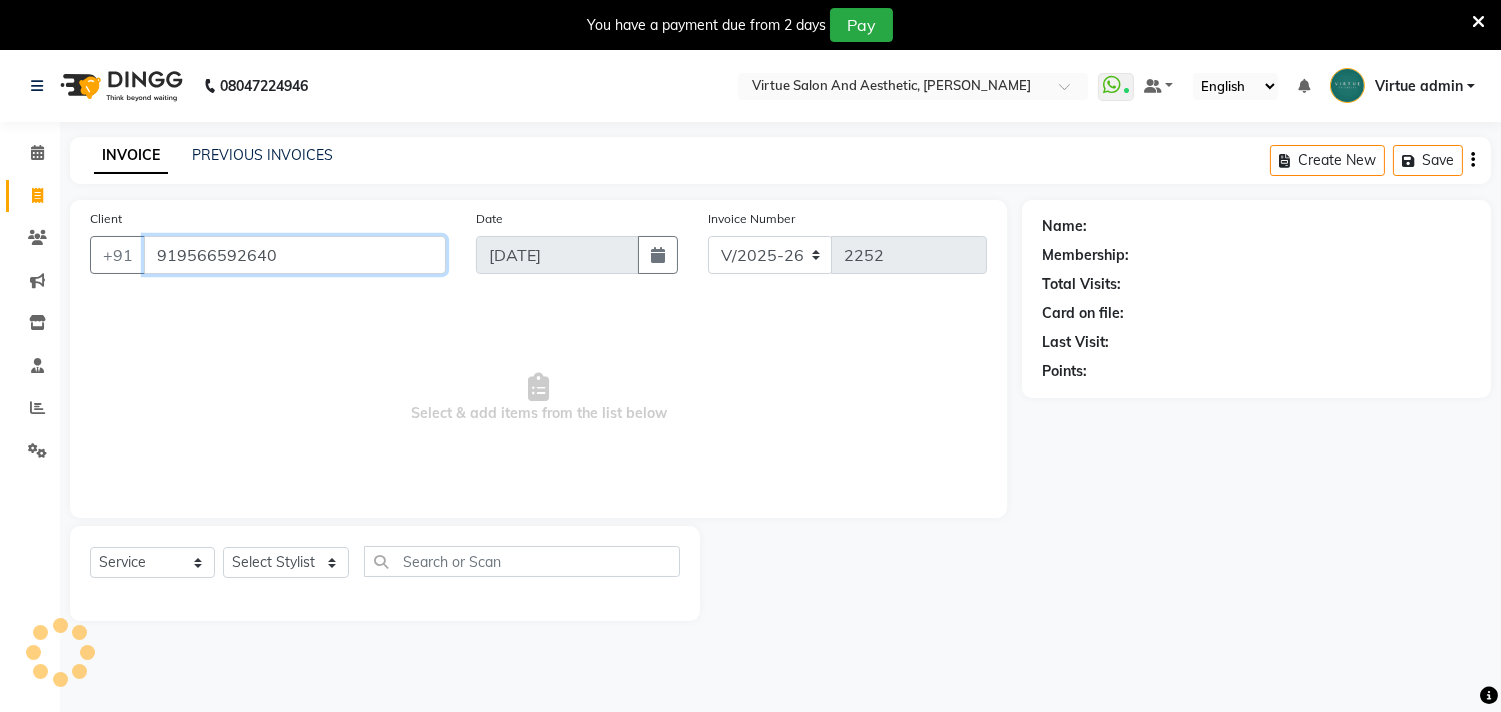type on "919566592640" 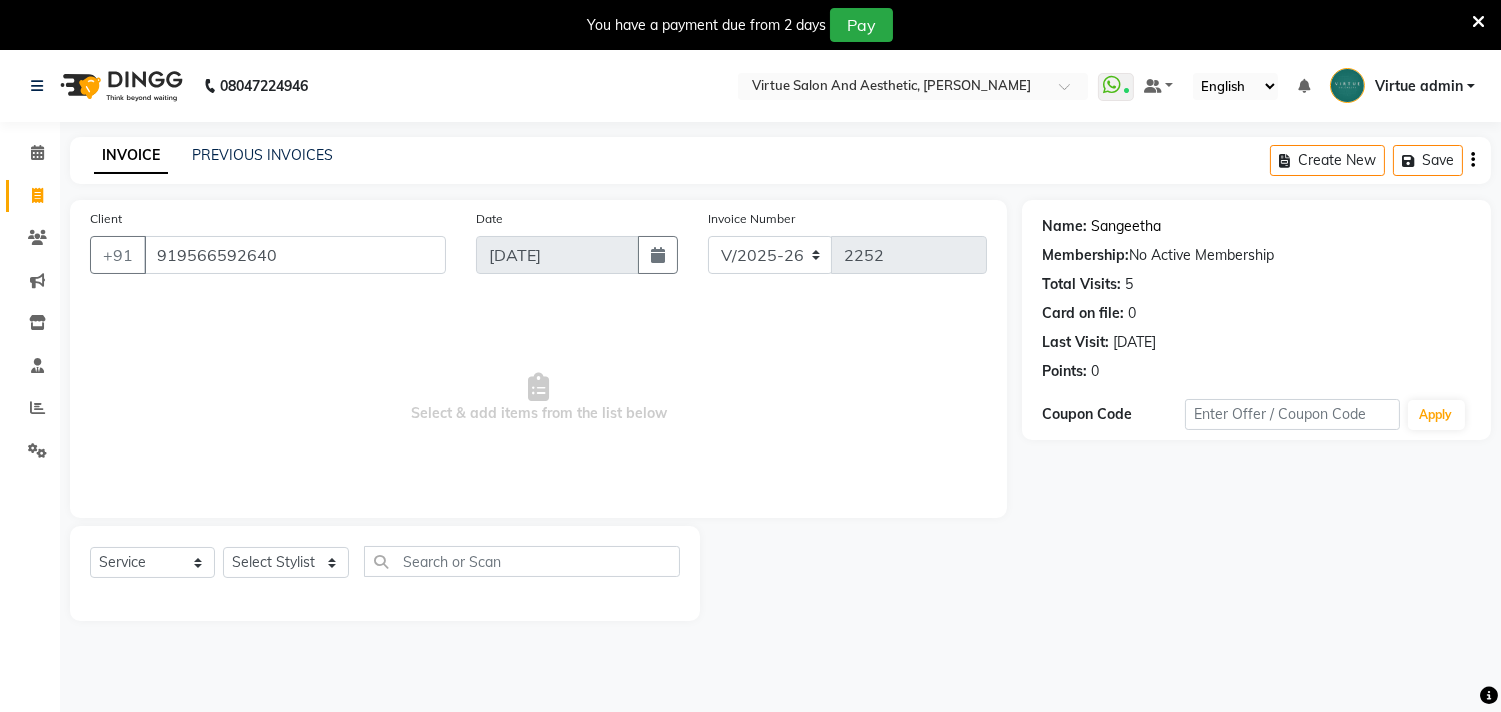 click on "Sangeetha" 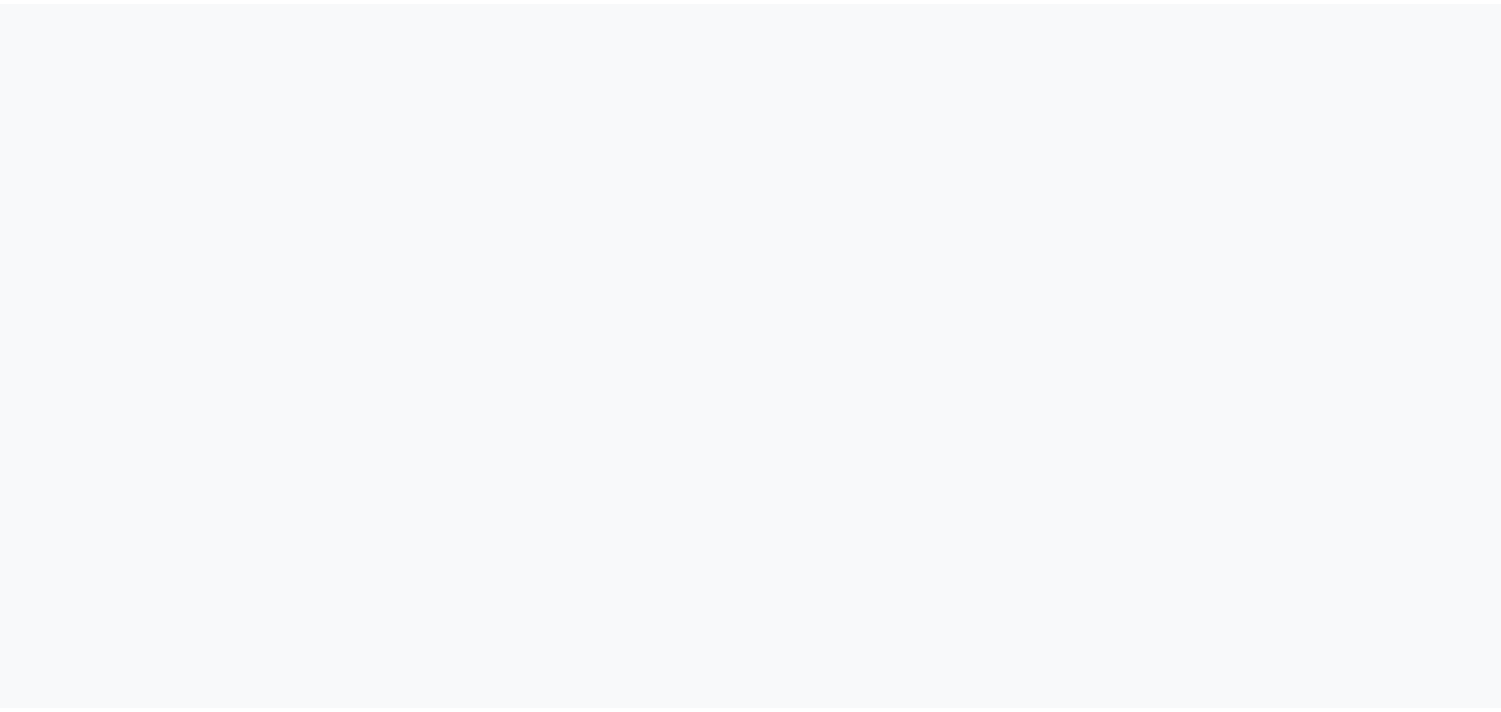 scroll, scrollTop: 0, scrollLeft: 0, axis: both 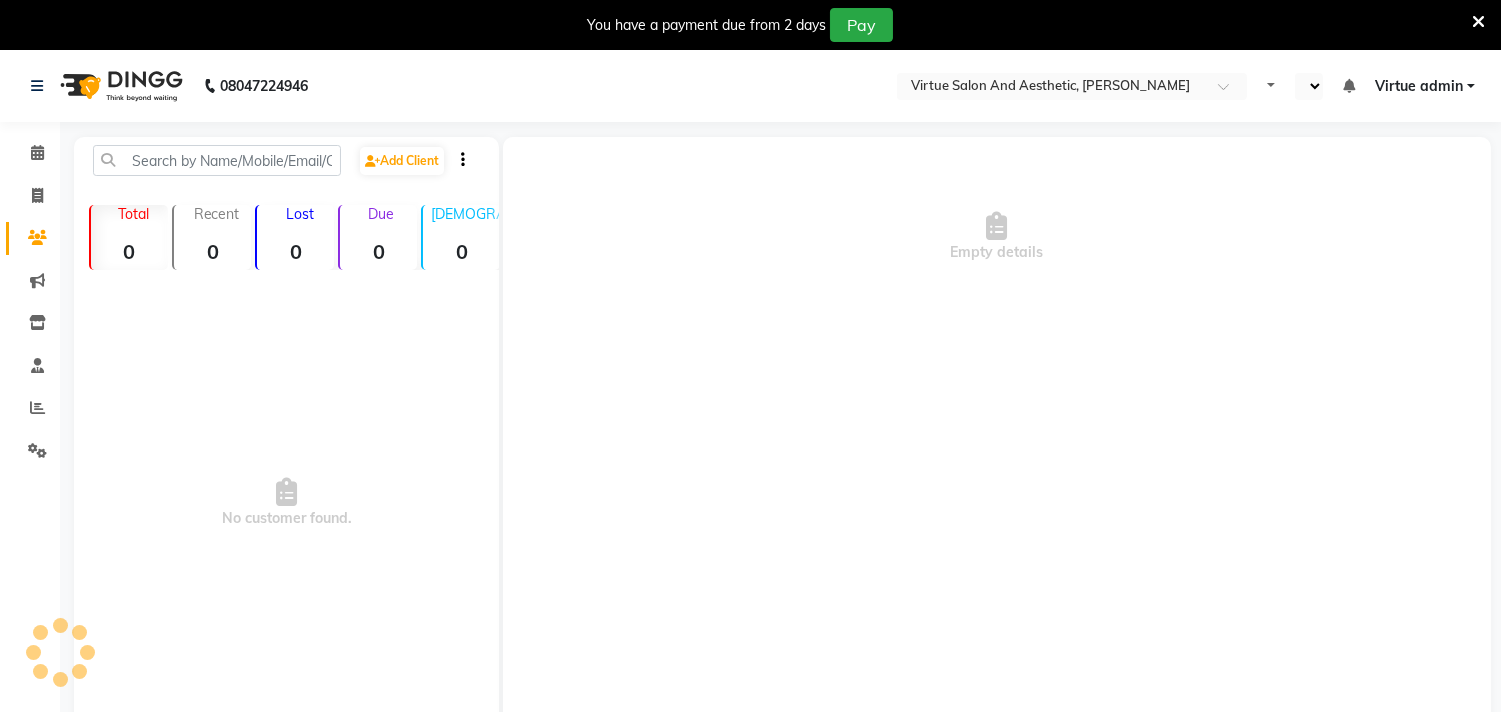 select on "en" 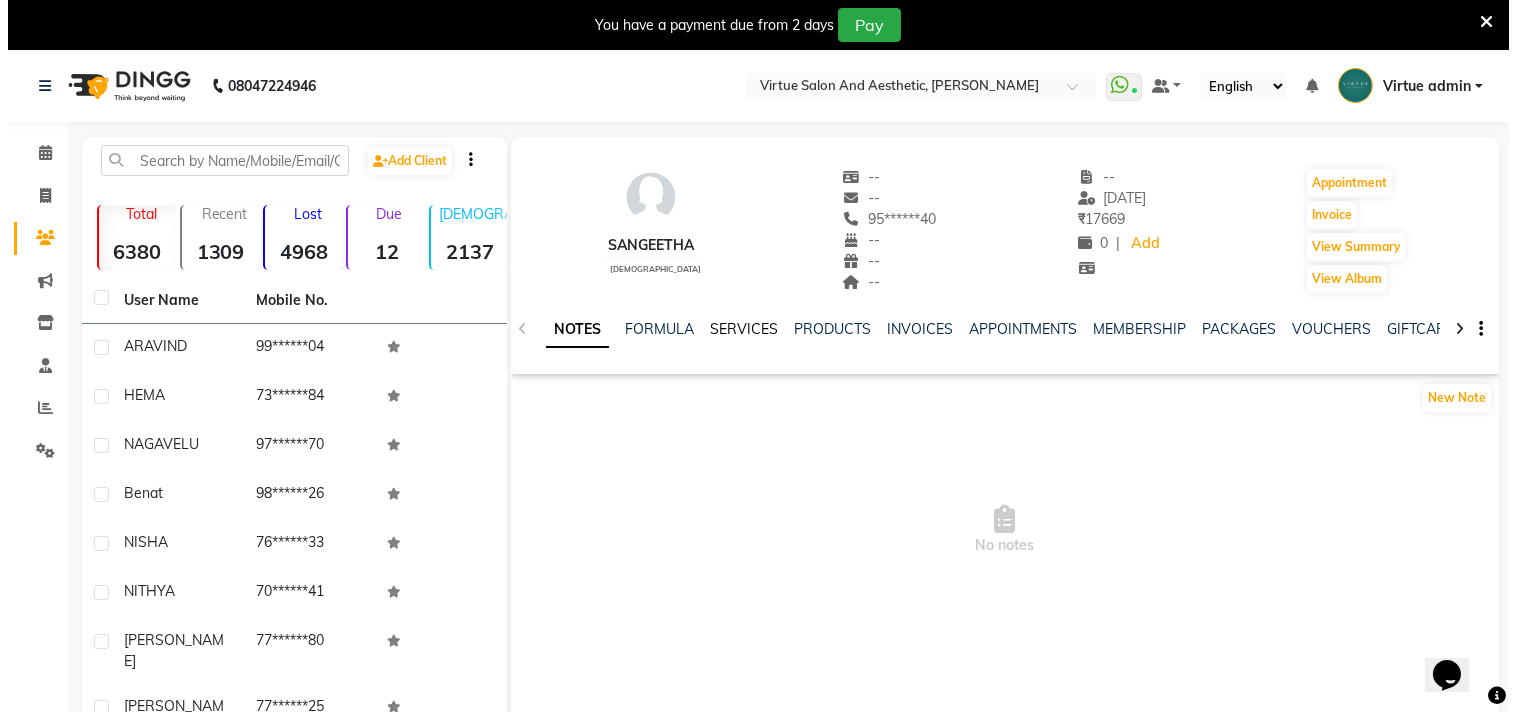 scroll, scrollTop: 0, scrollLeft: 0, axis: both 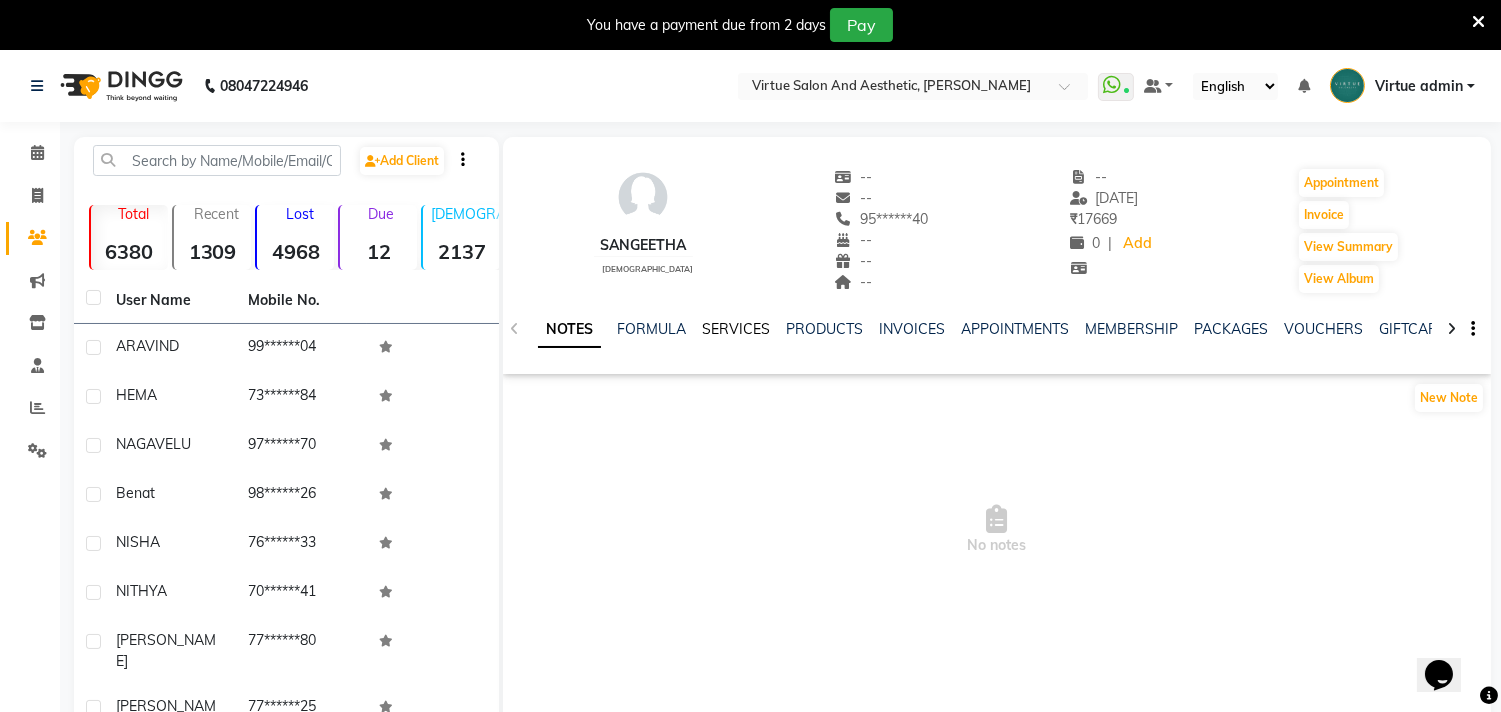 click on "SERVICES" 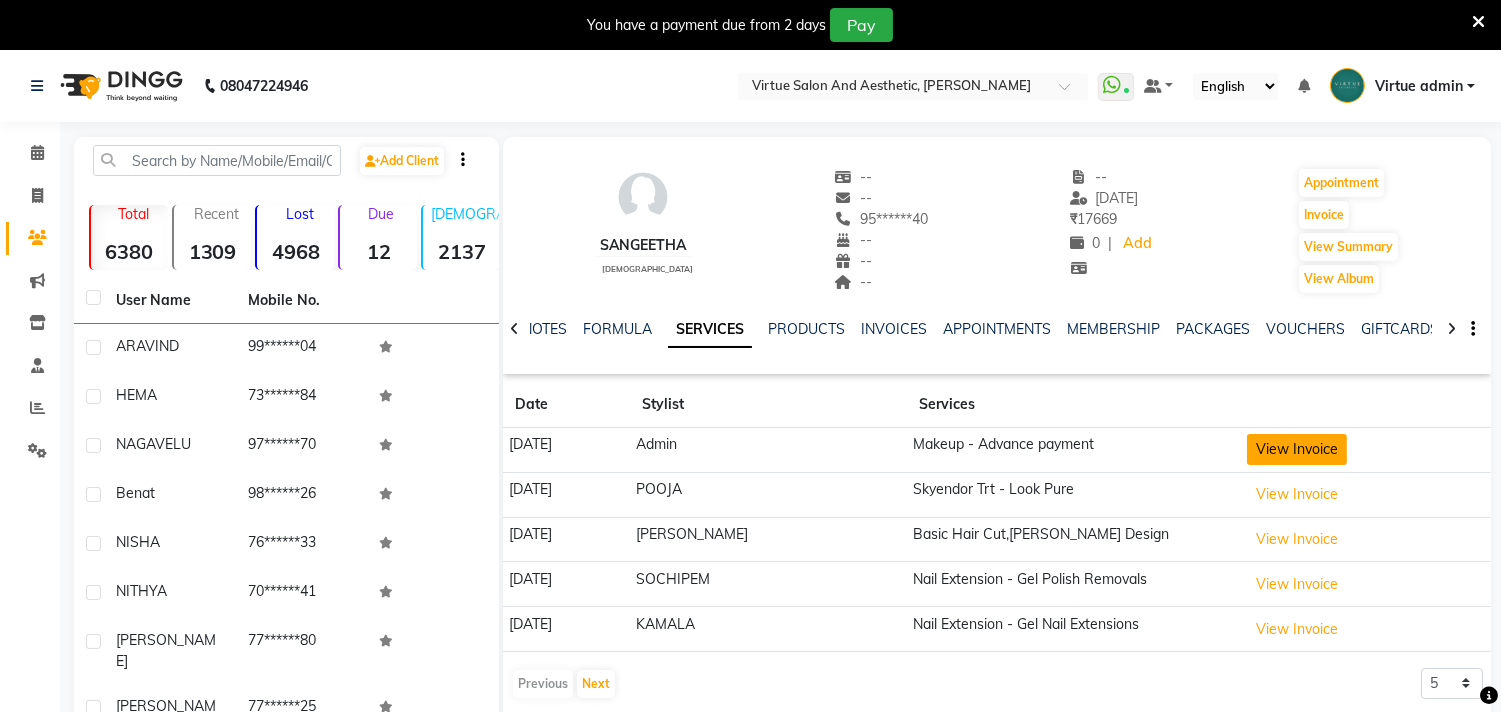 click on "View Invoice" 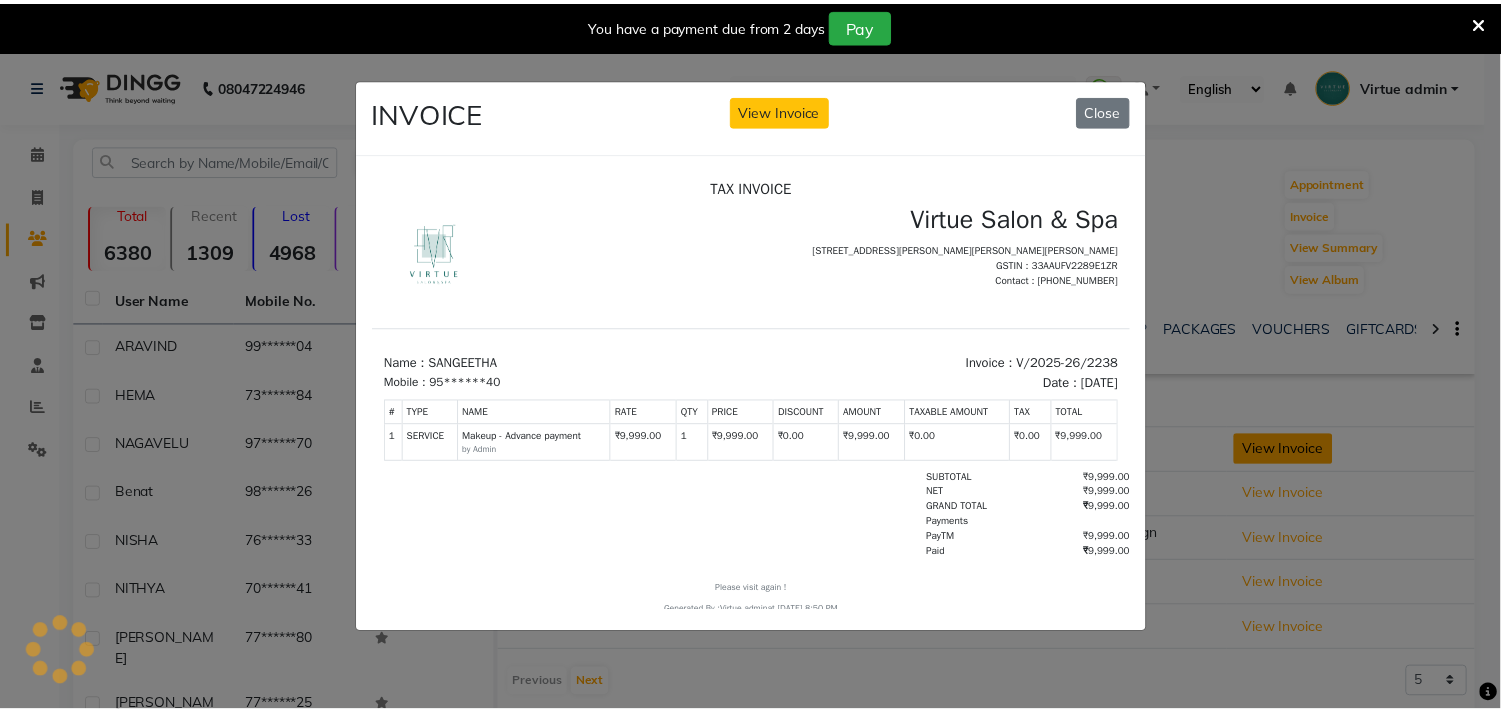 scroll, scrollTop: 0, scrollLeft: 0, axis: both 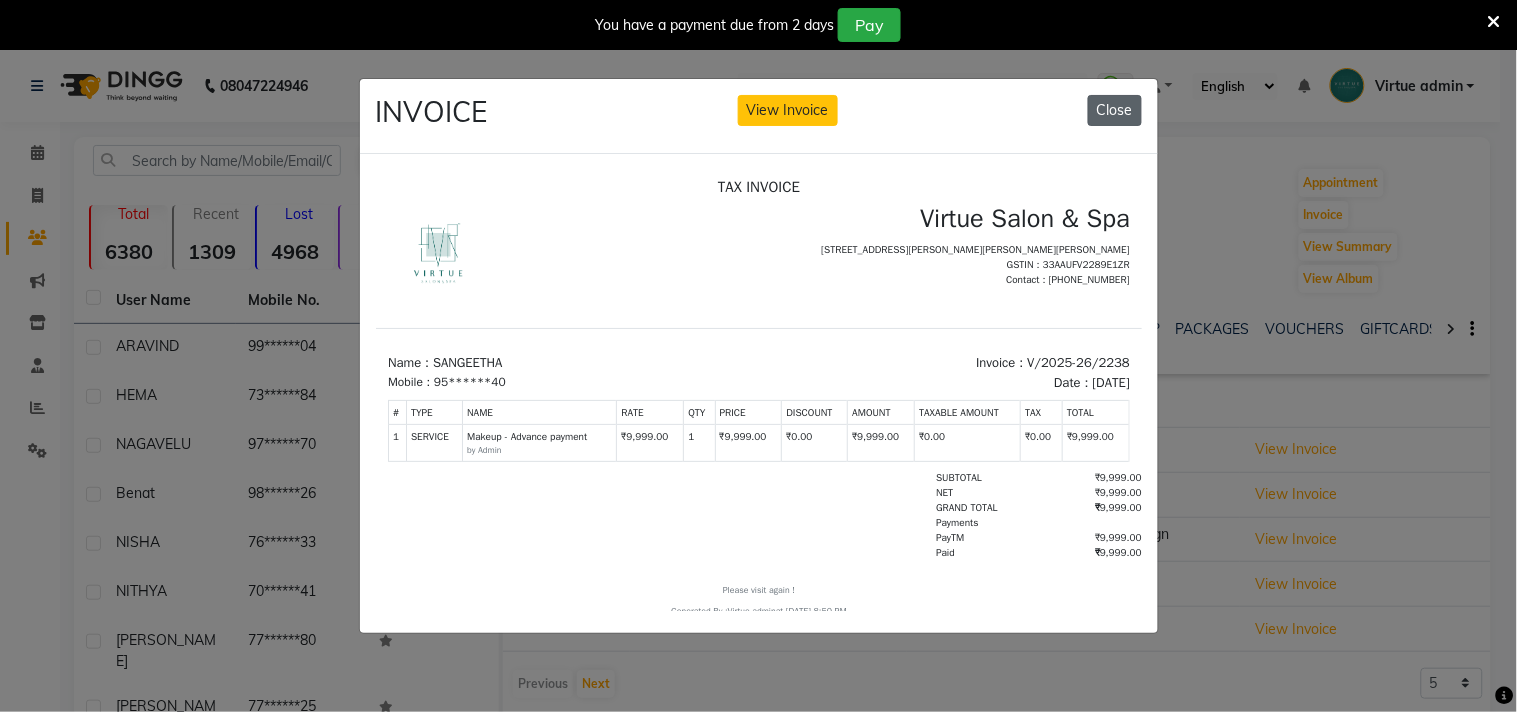 click on "Close" 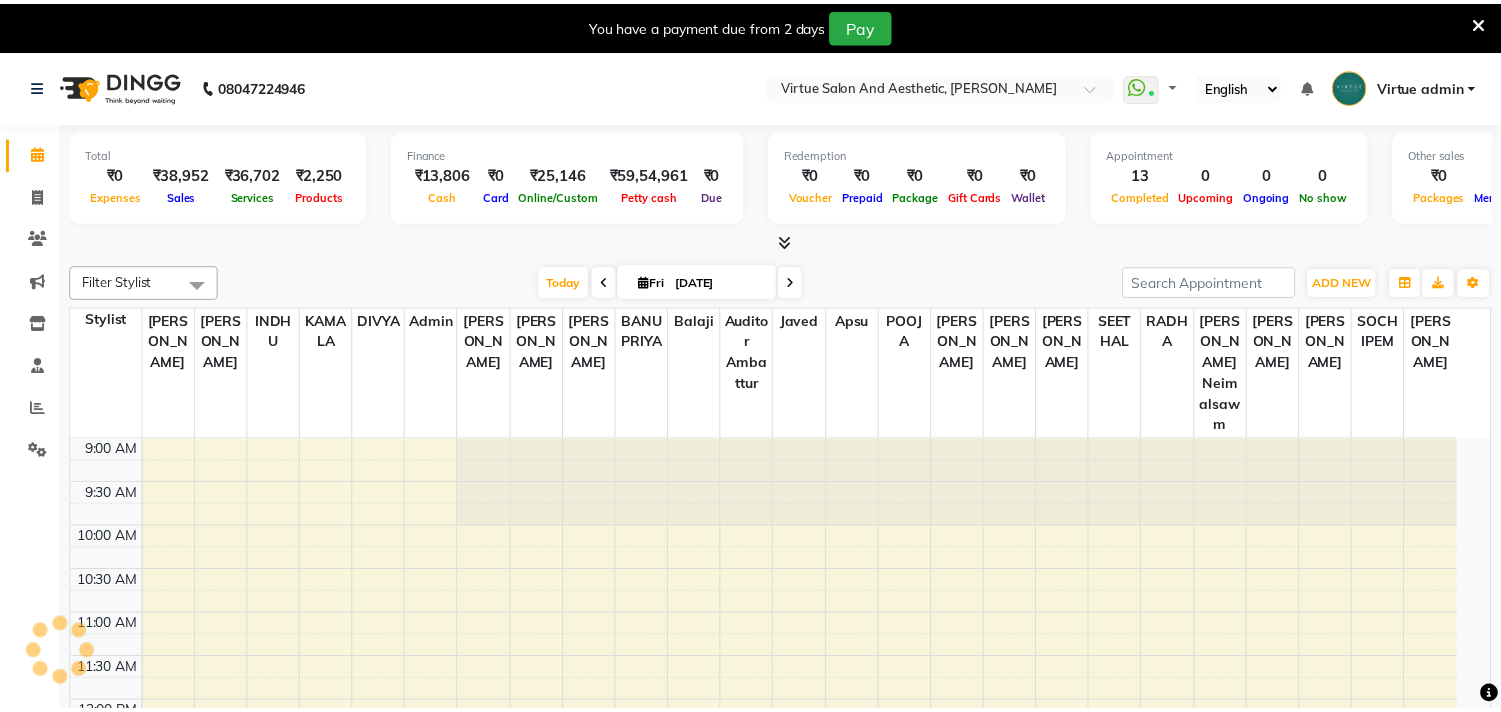 scroll, scrollTop: 0, scrollLeft: 0, axis: both 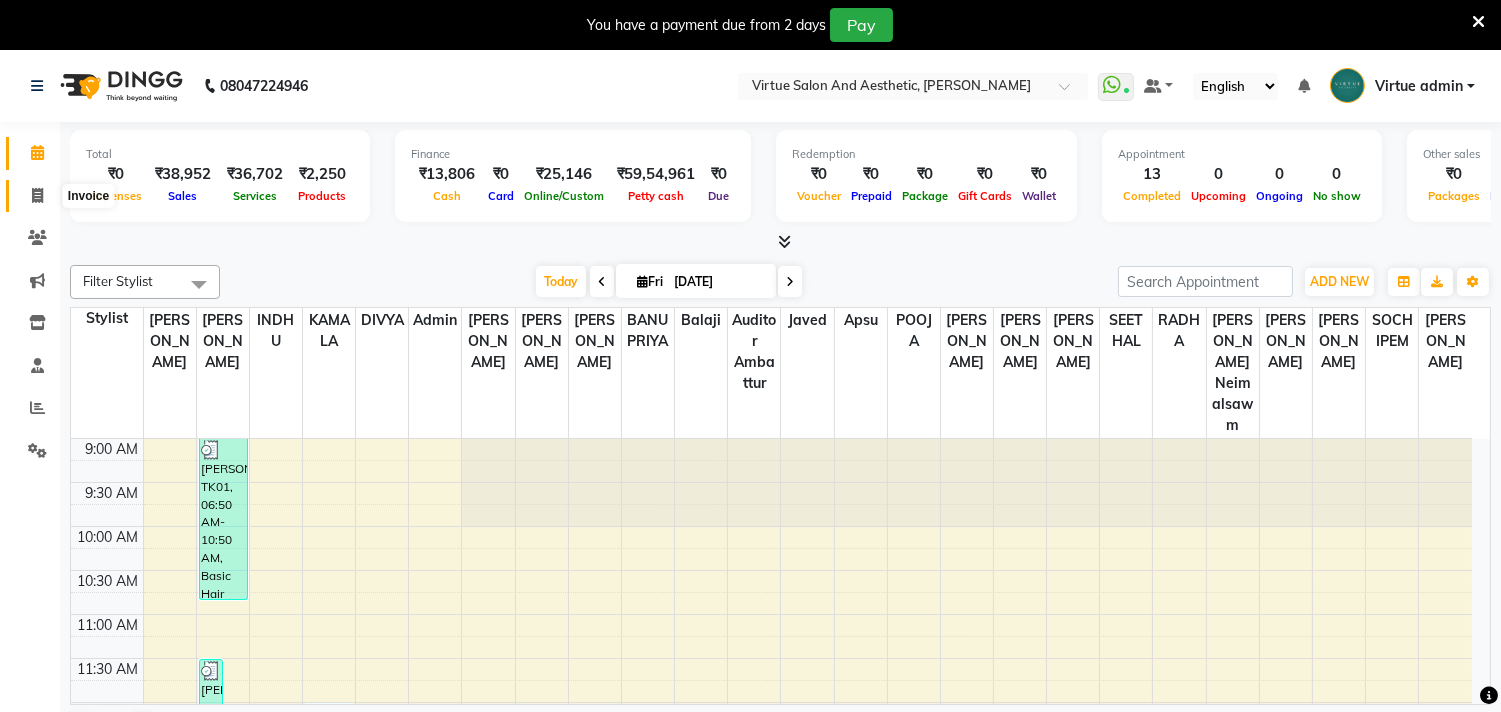 click 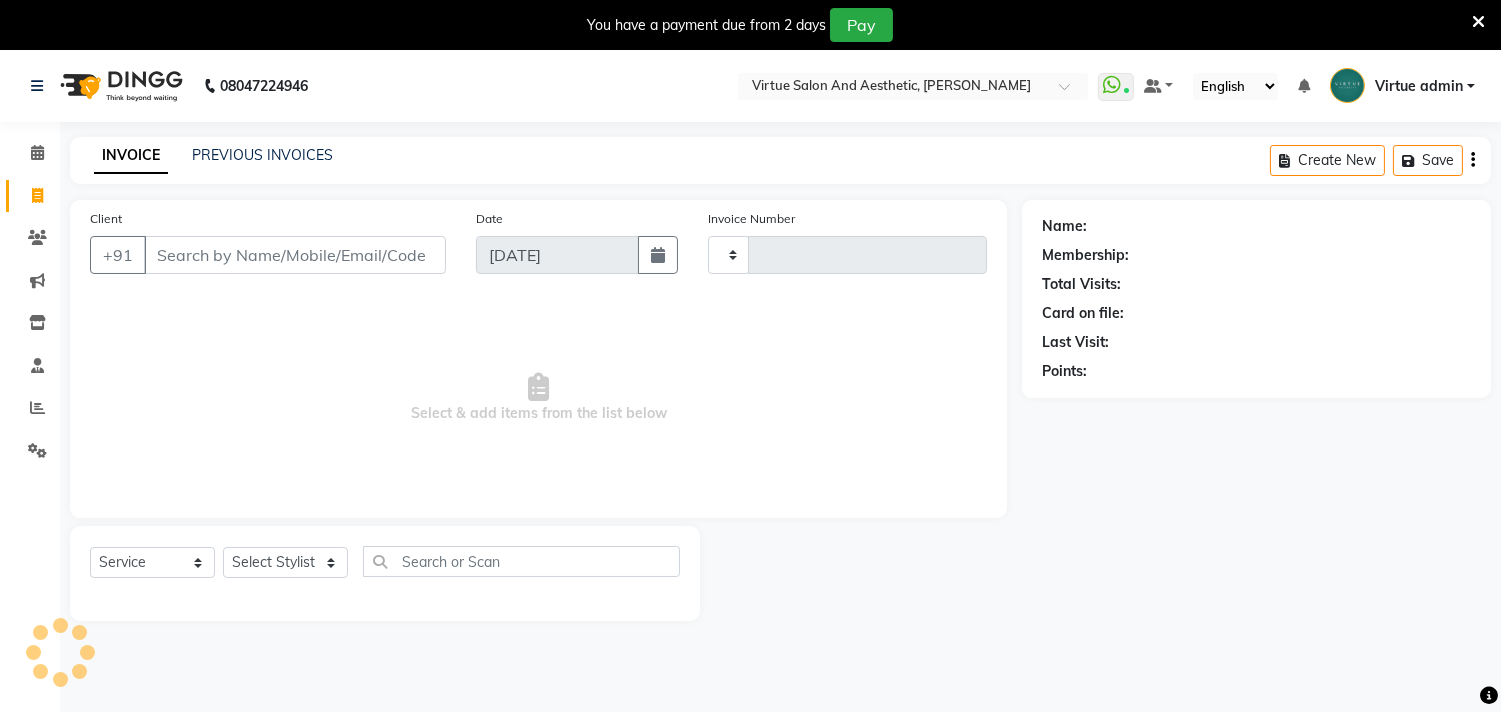 type on "2252" 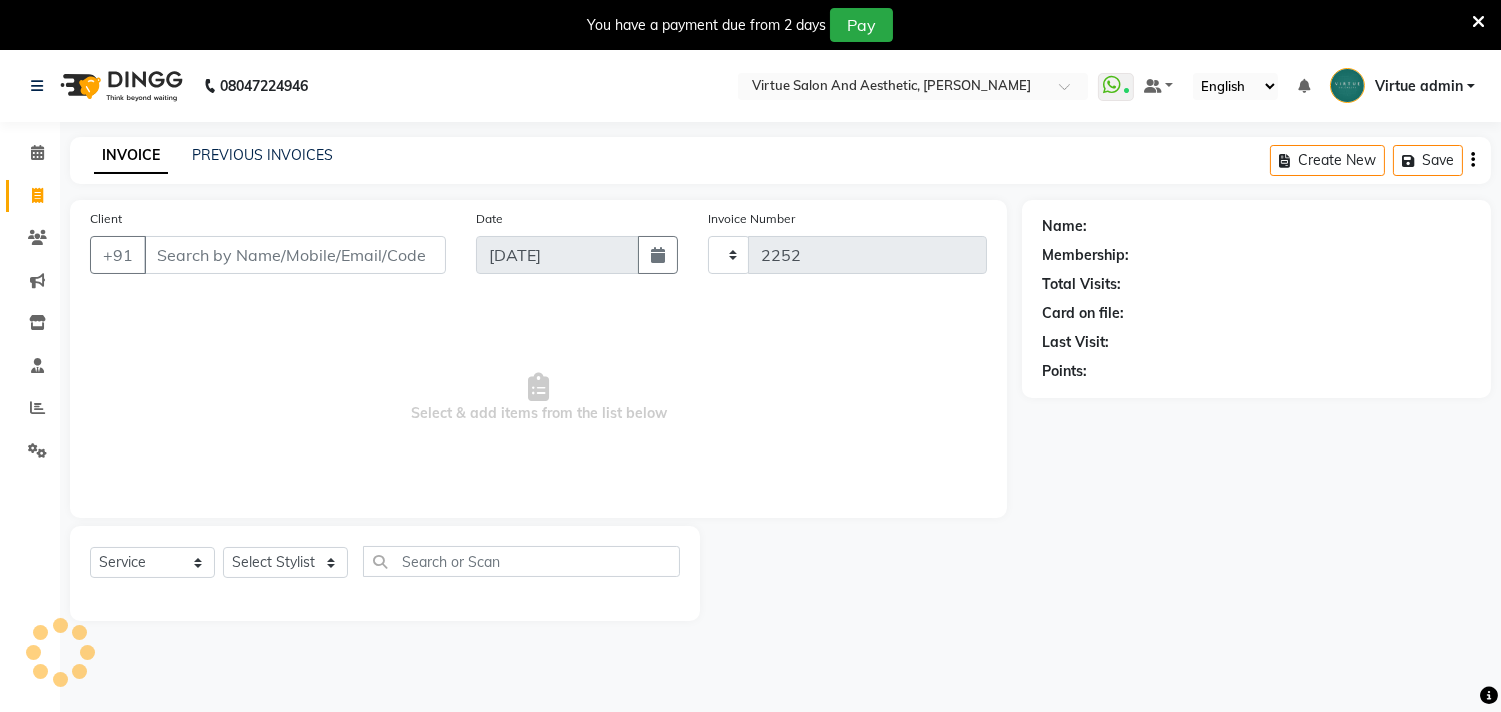 select on "4466" 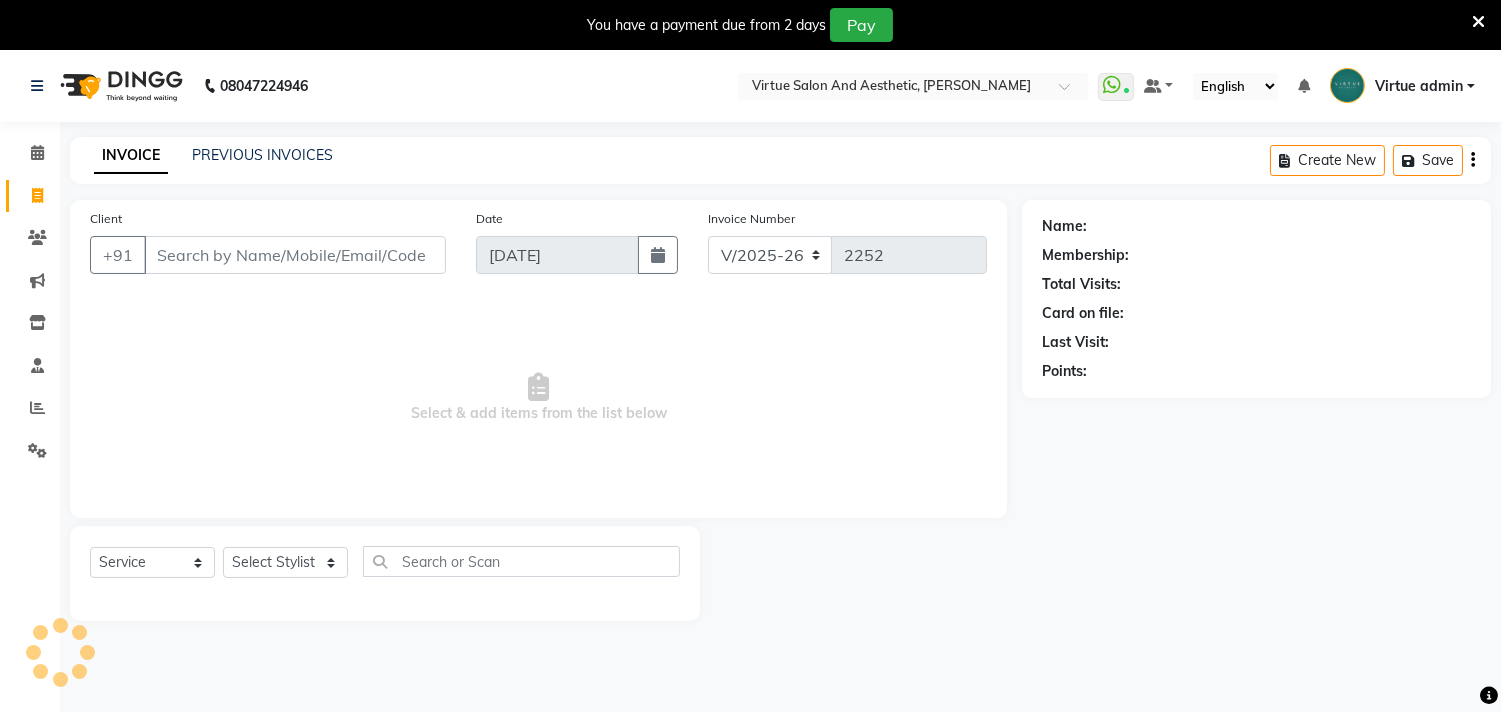 click on "Client" at bounding box center [295, 255] 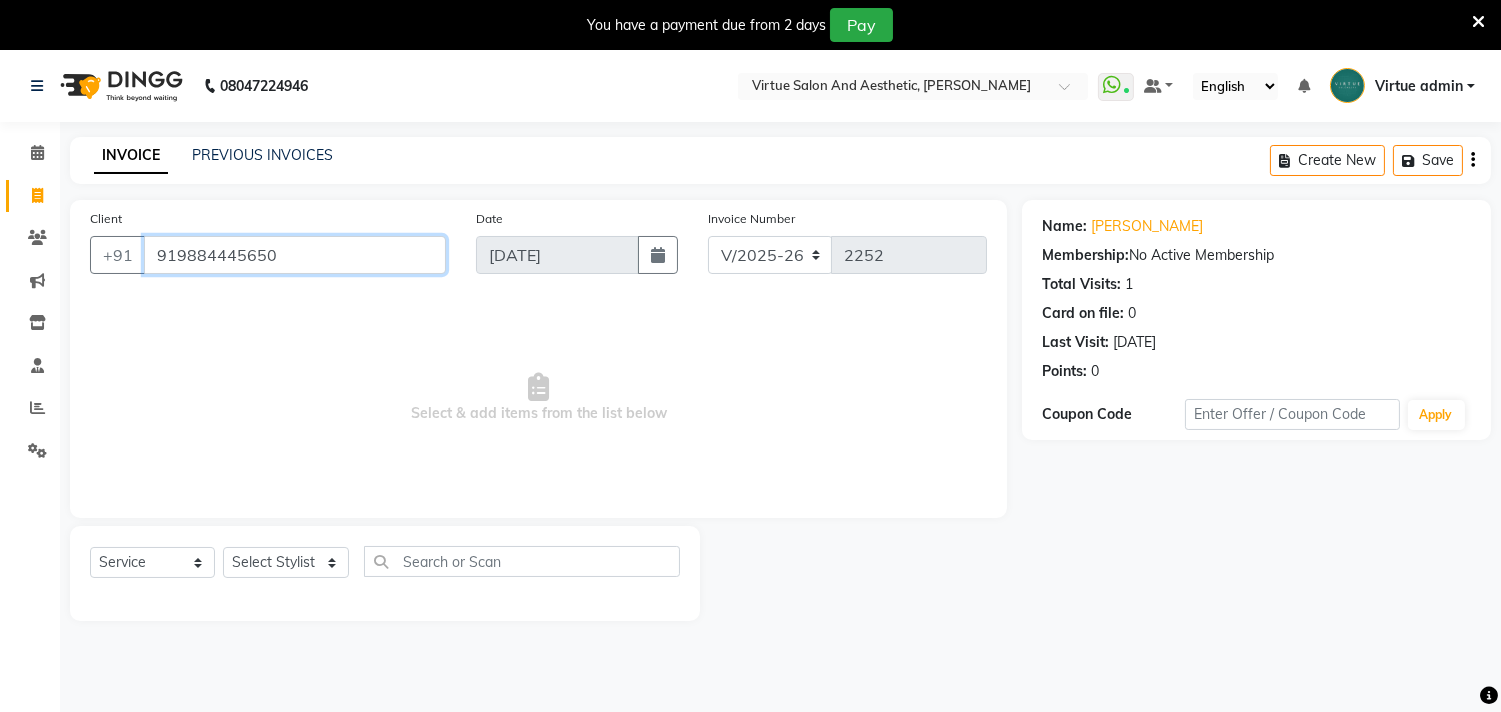 drag, startPoint x: 156, startPoint y: 245, endPoint x: 334, endPoint y: 290, distance: 183.60011 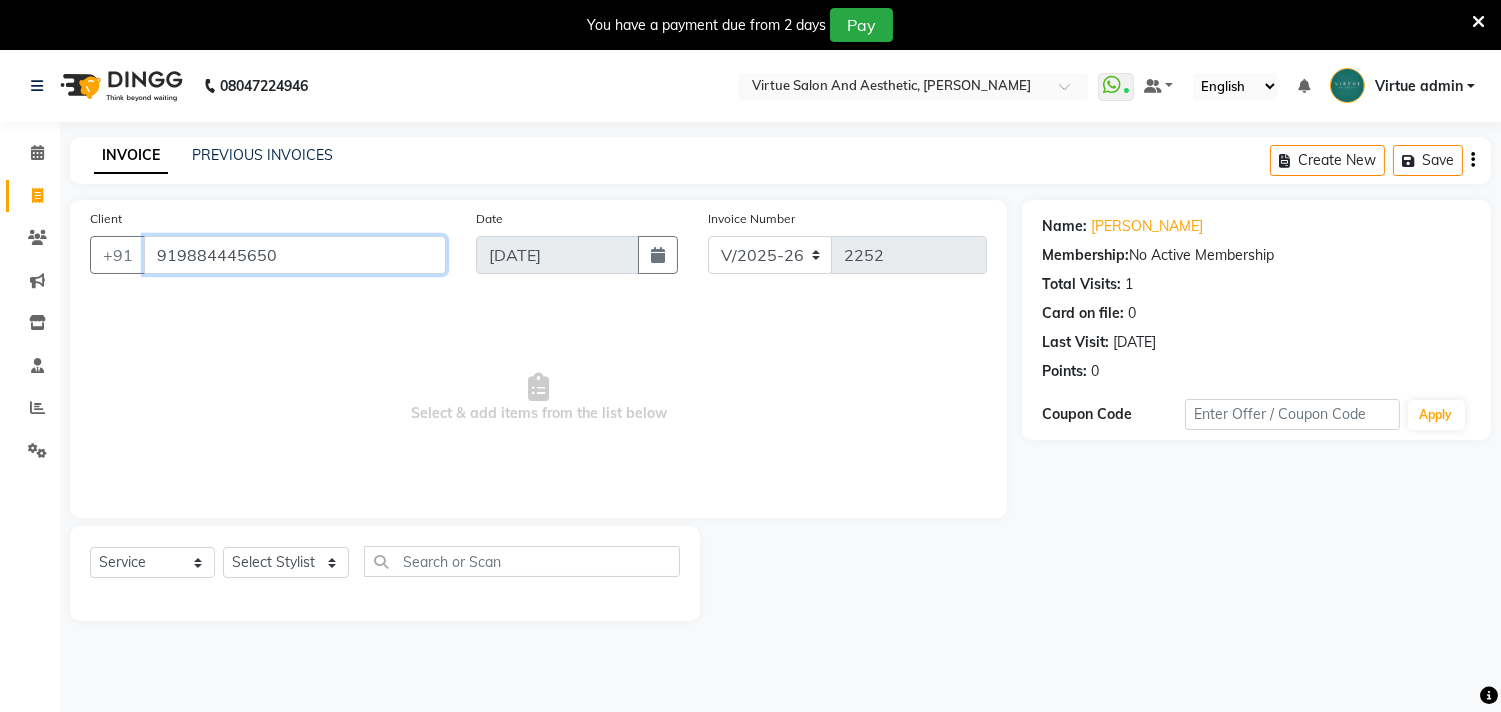 paste on "40986286" 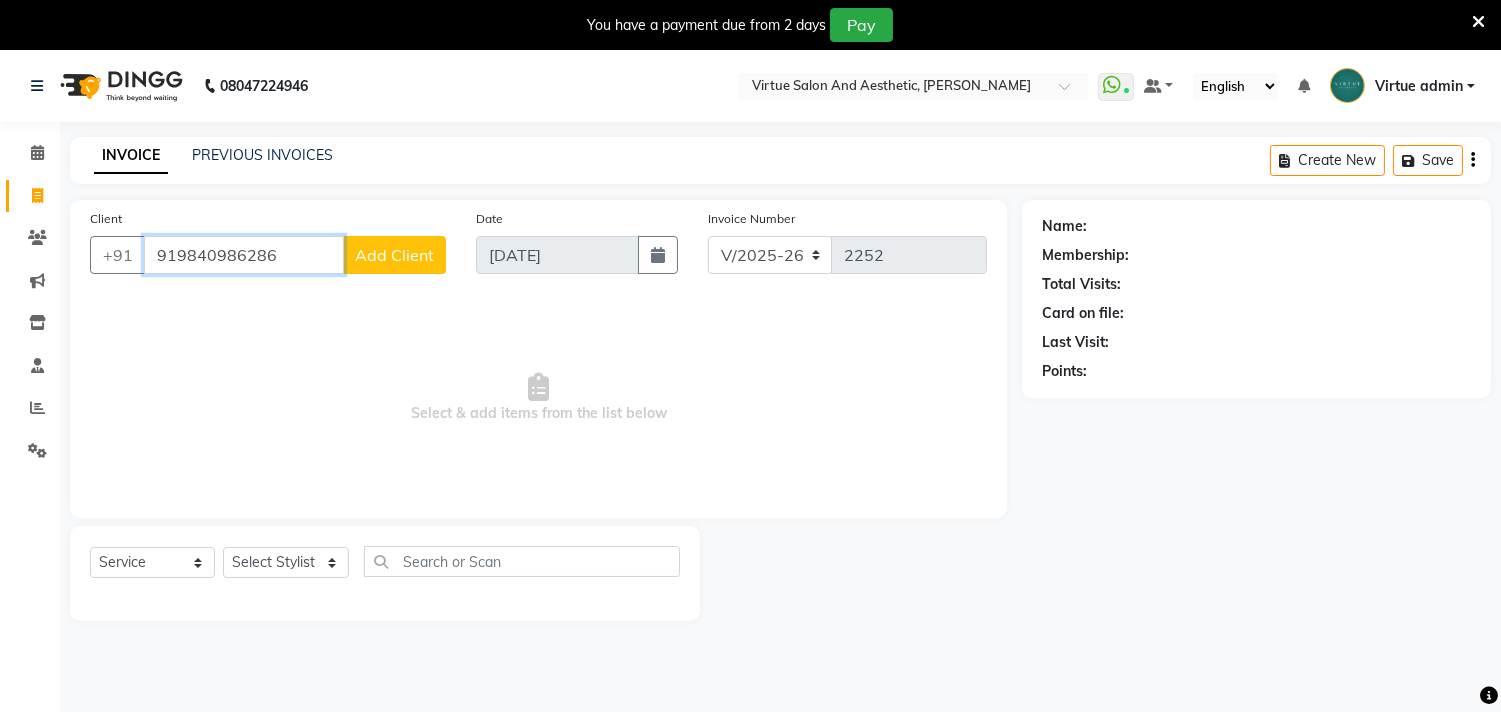 drag, startPoint x: 157, startPoint y: 256, endPoint x: 326, endPoint y: 296, distance: 173.66922 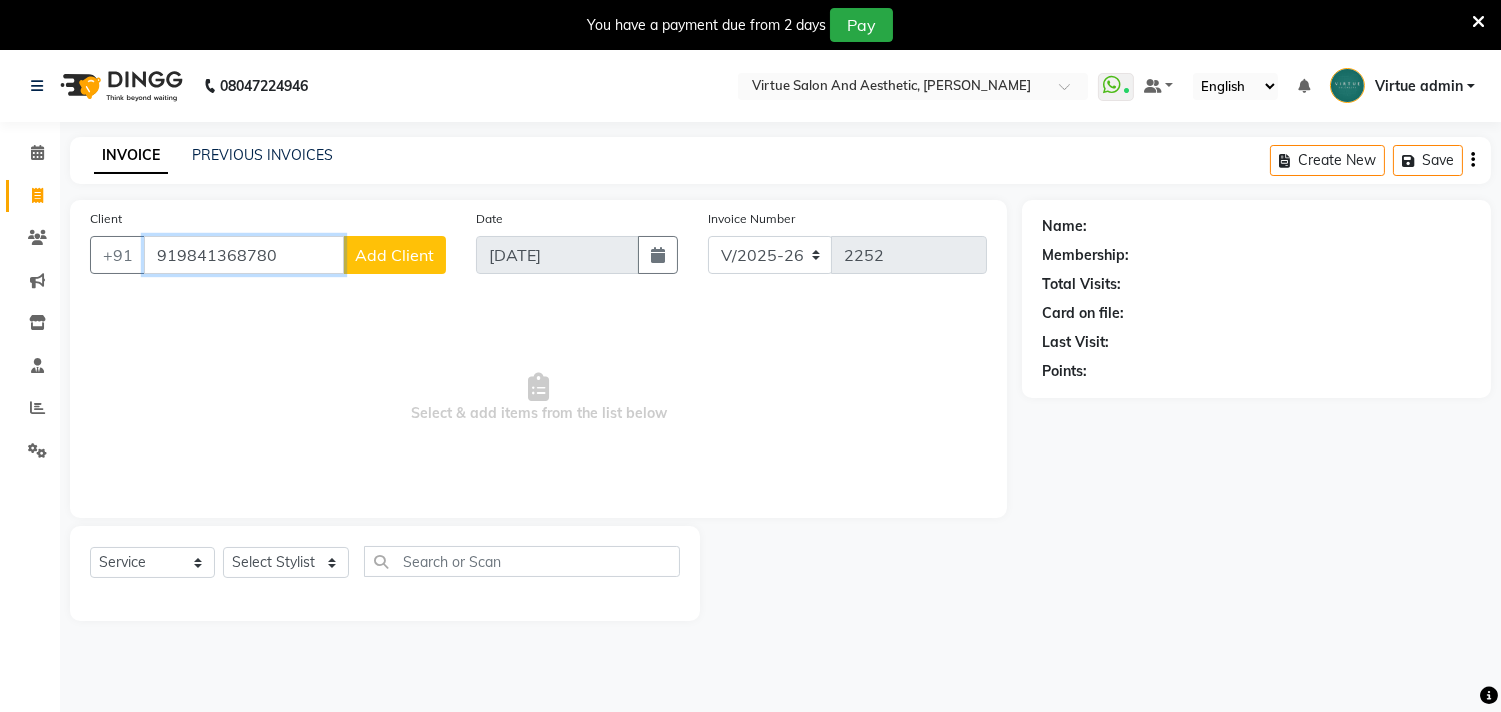 type on "919841368780" 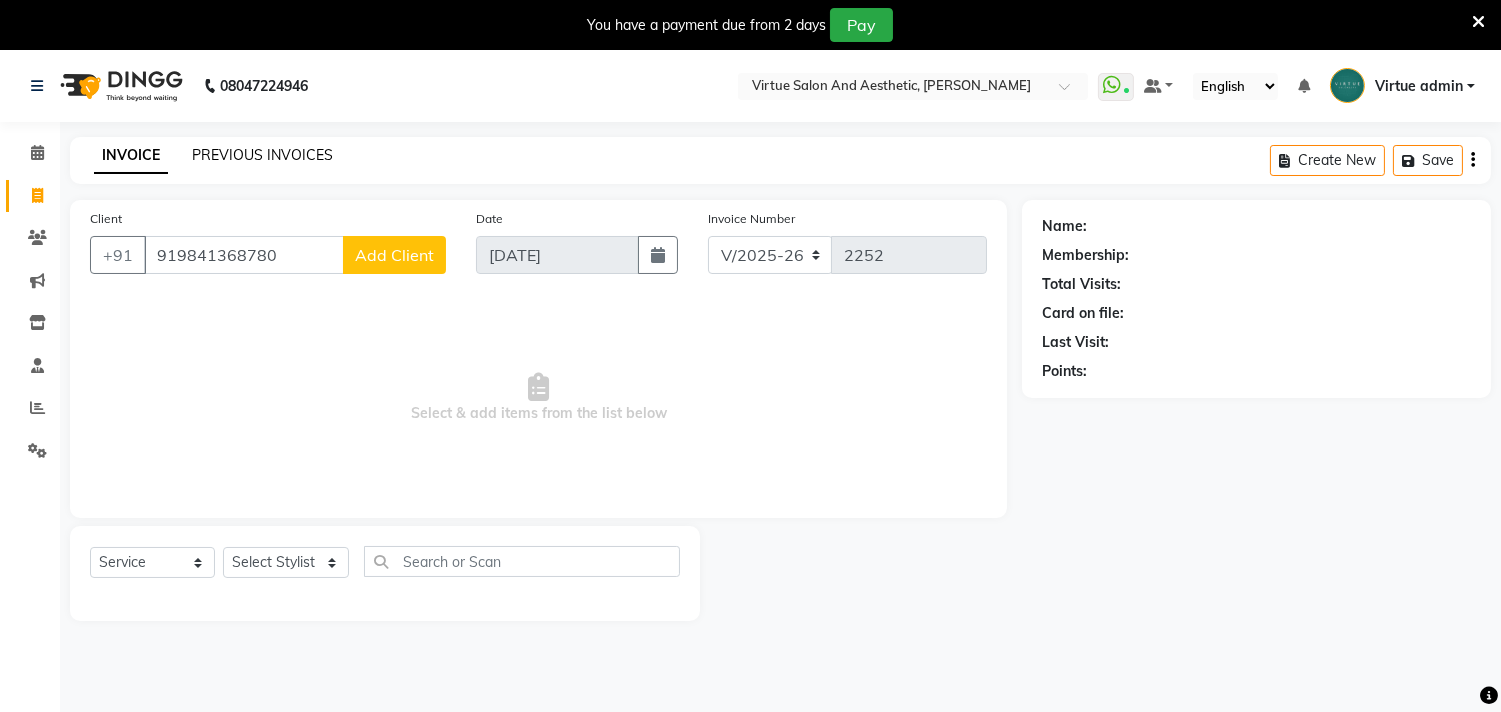 click on "PREVIOUS INVOICES" 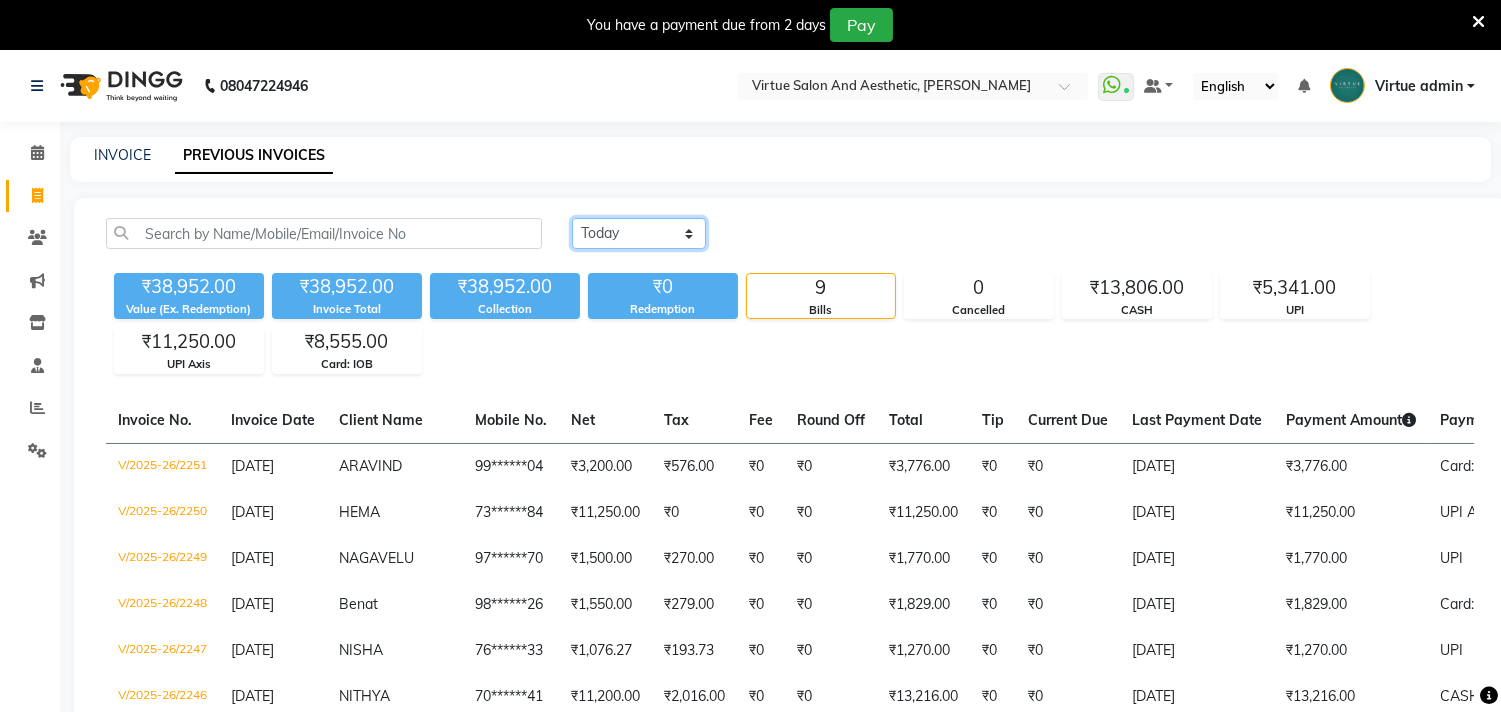 click on "[DATE] [DATE] Custom Range" 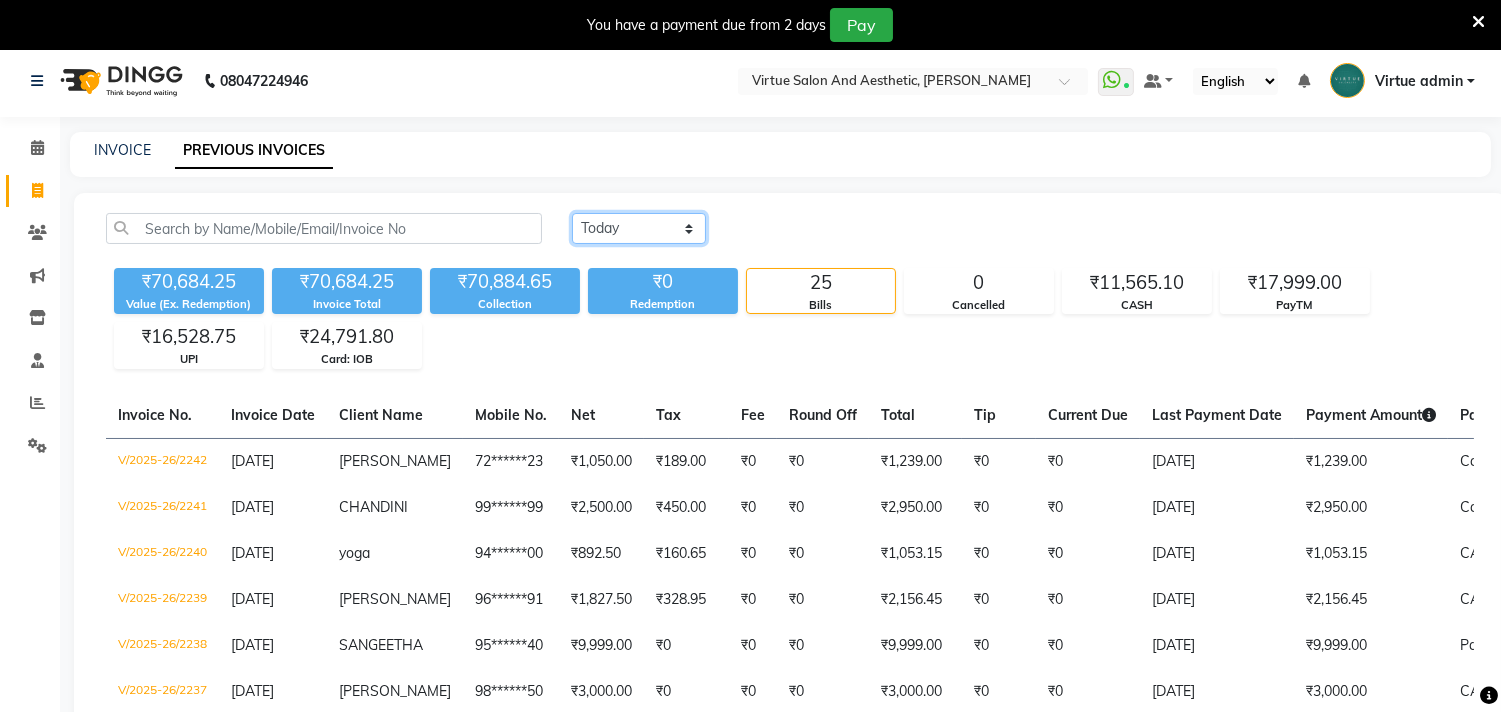 scroll, scrollTop: 0, scrollLeft: 0, axis: both 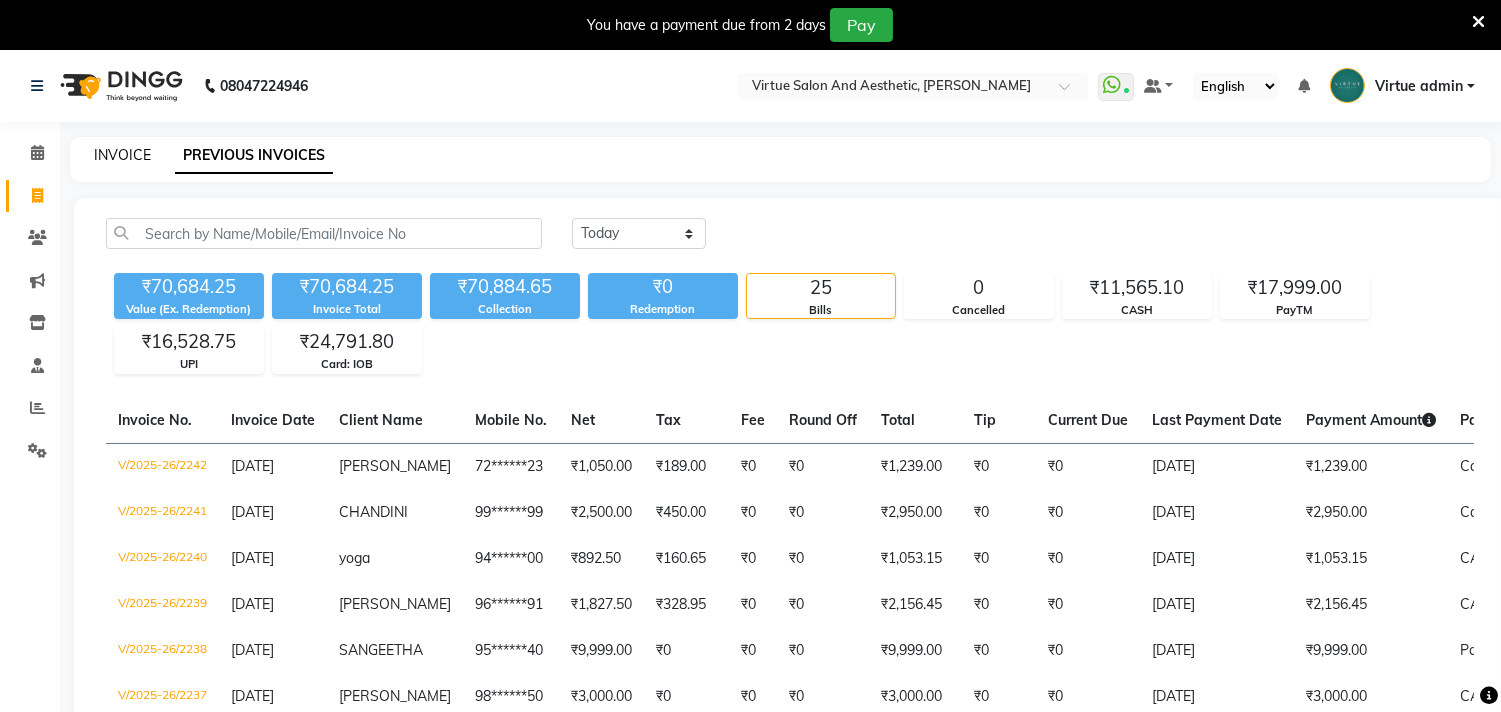 click on "INVOICE" 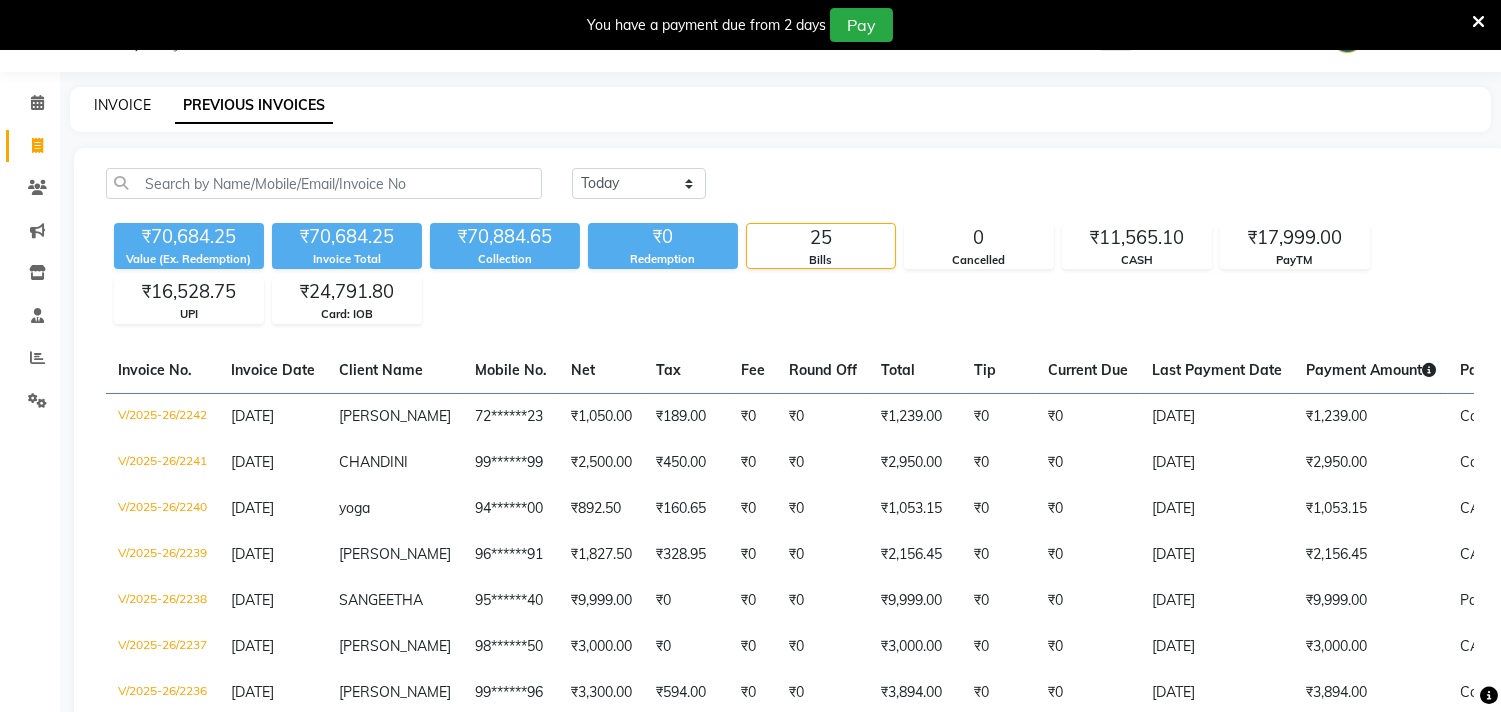 select on "4466" 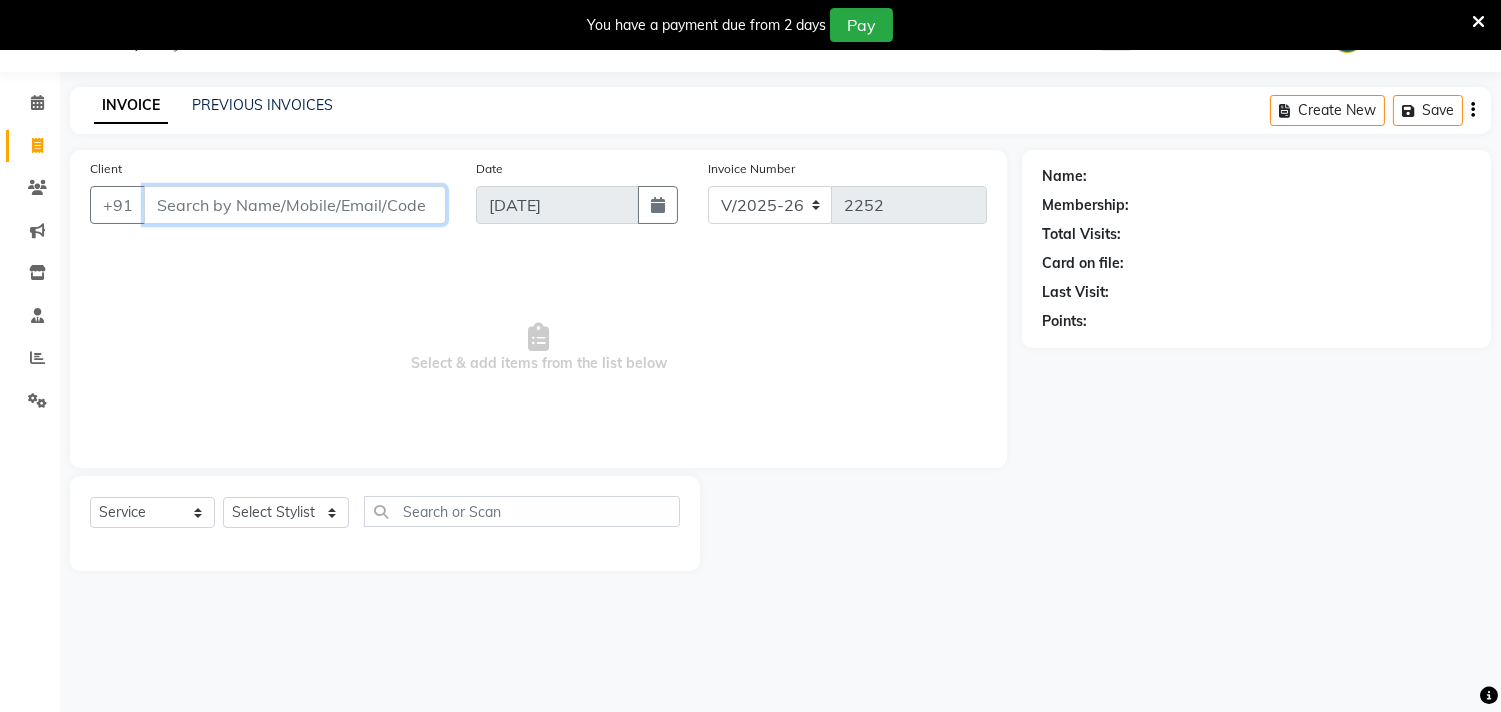 click on "Client" at bounding box center [295, 205] 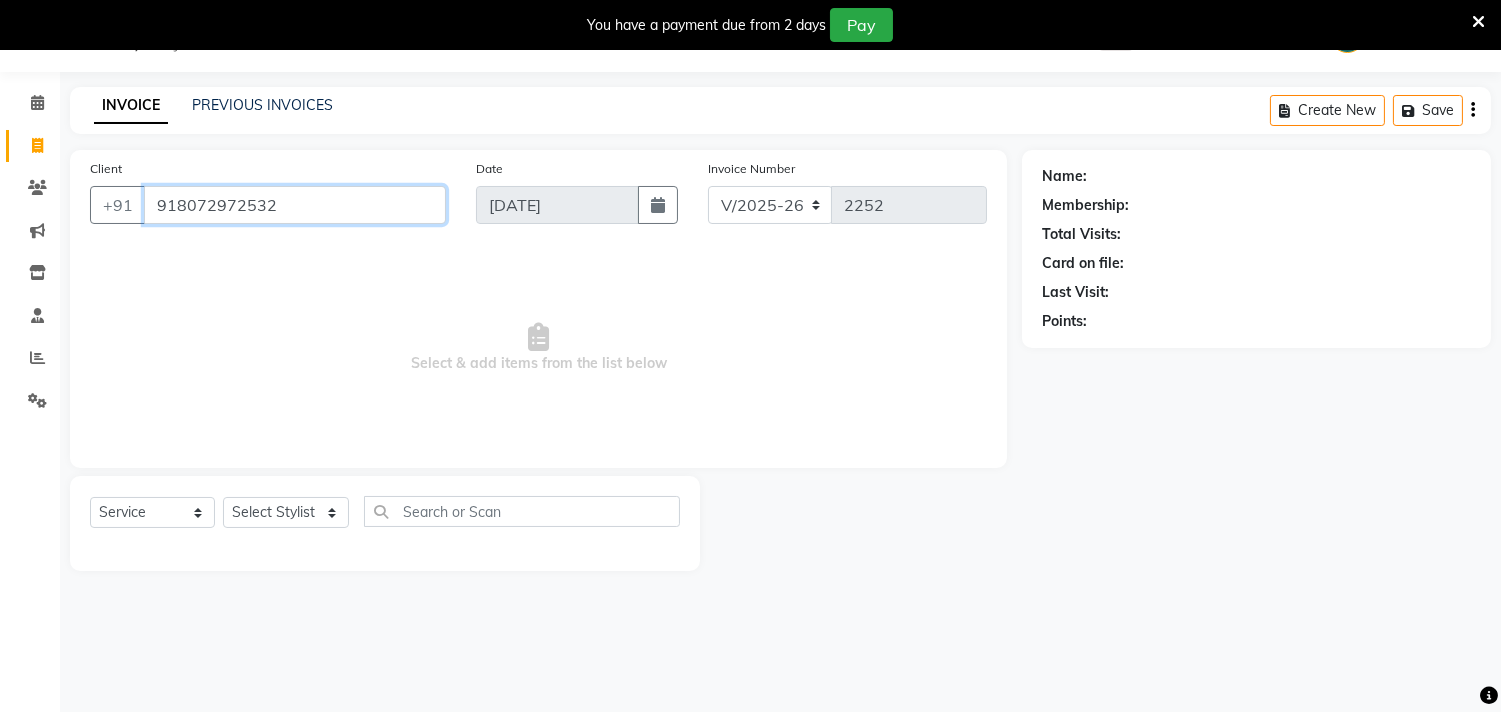type on "918072972532" 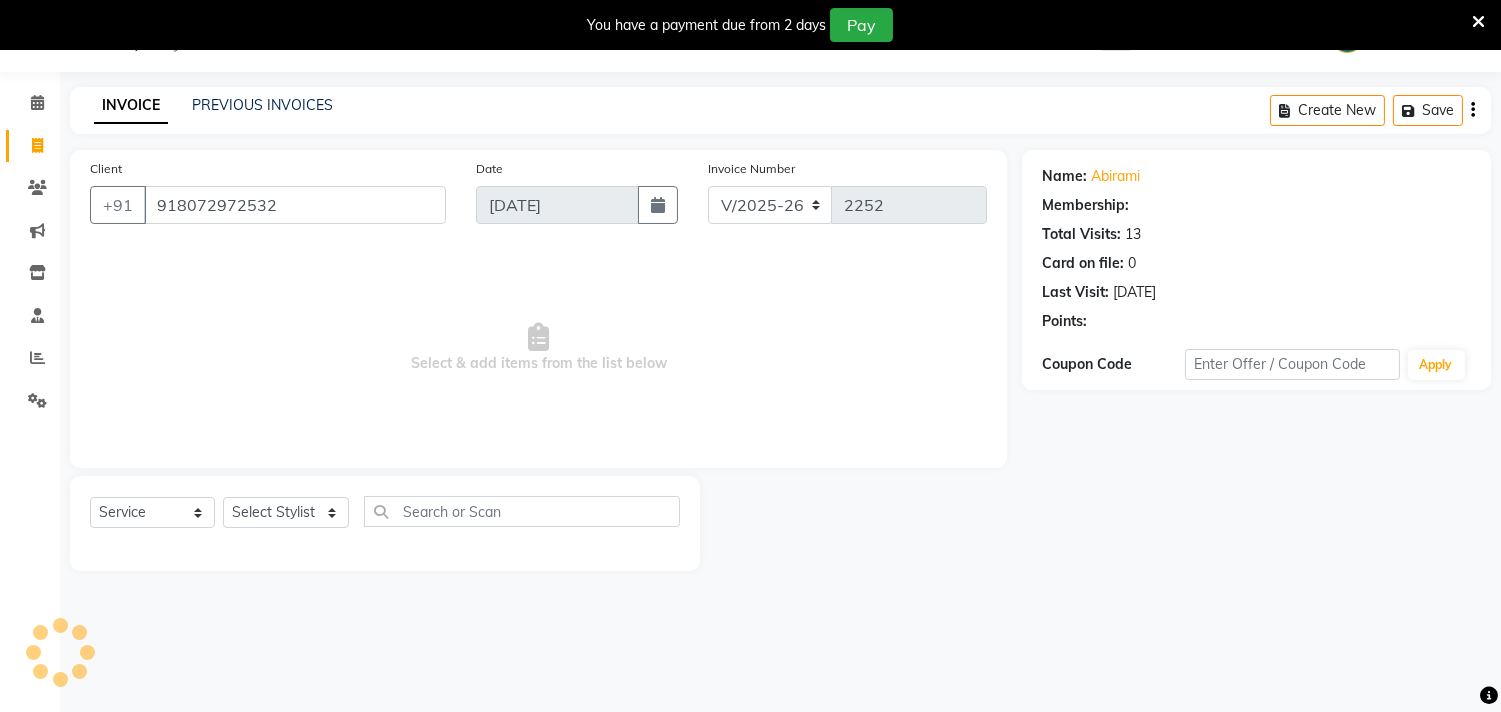 select on "1: Object" 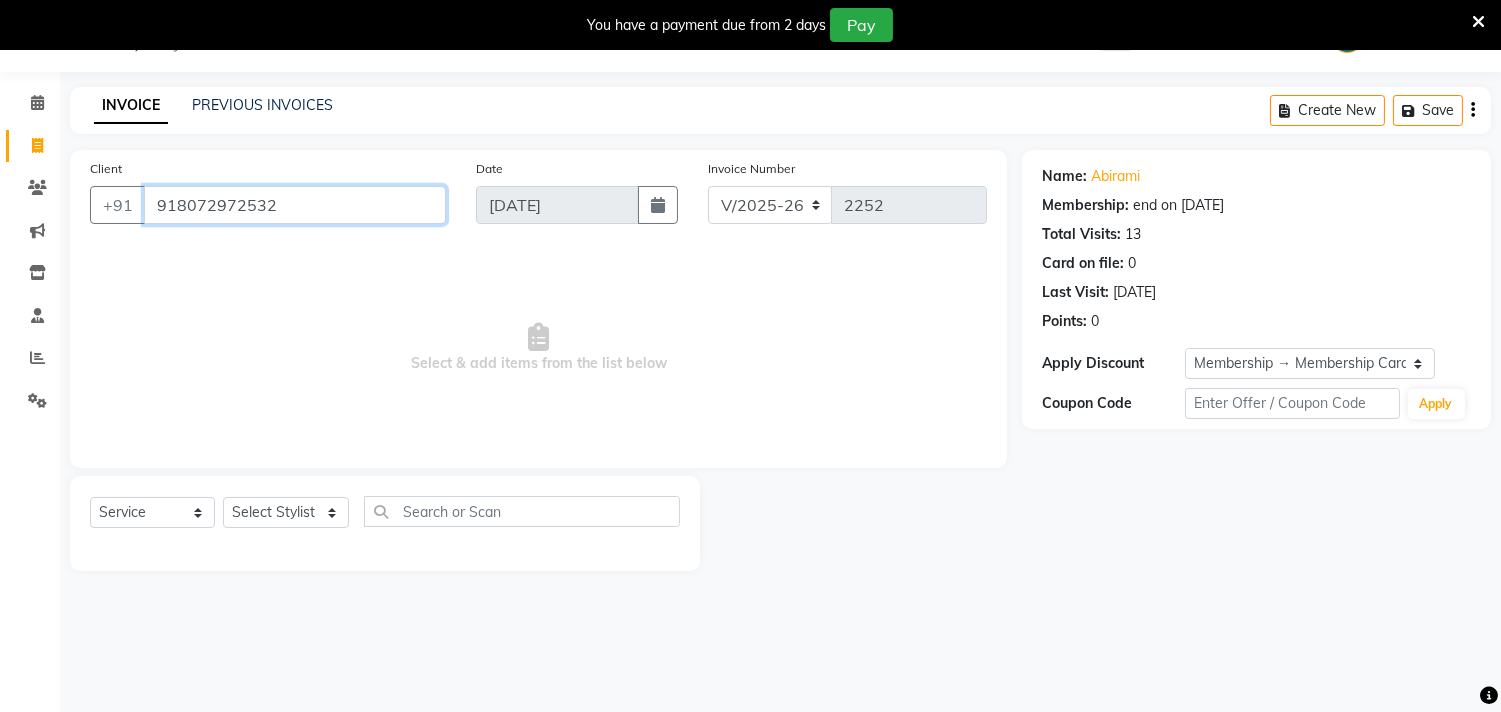 drag, startPoint x: 145, startPoint y: 200, endPoint x: 372, endPoint y: 223, distance: 228.16222 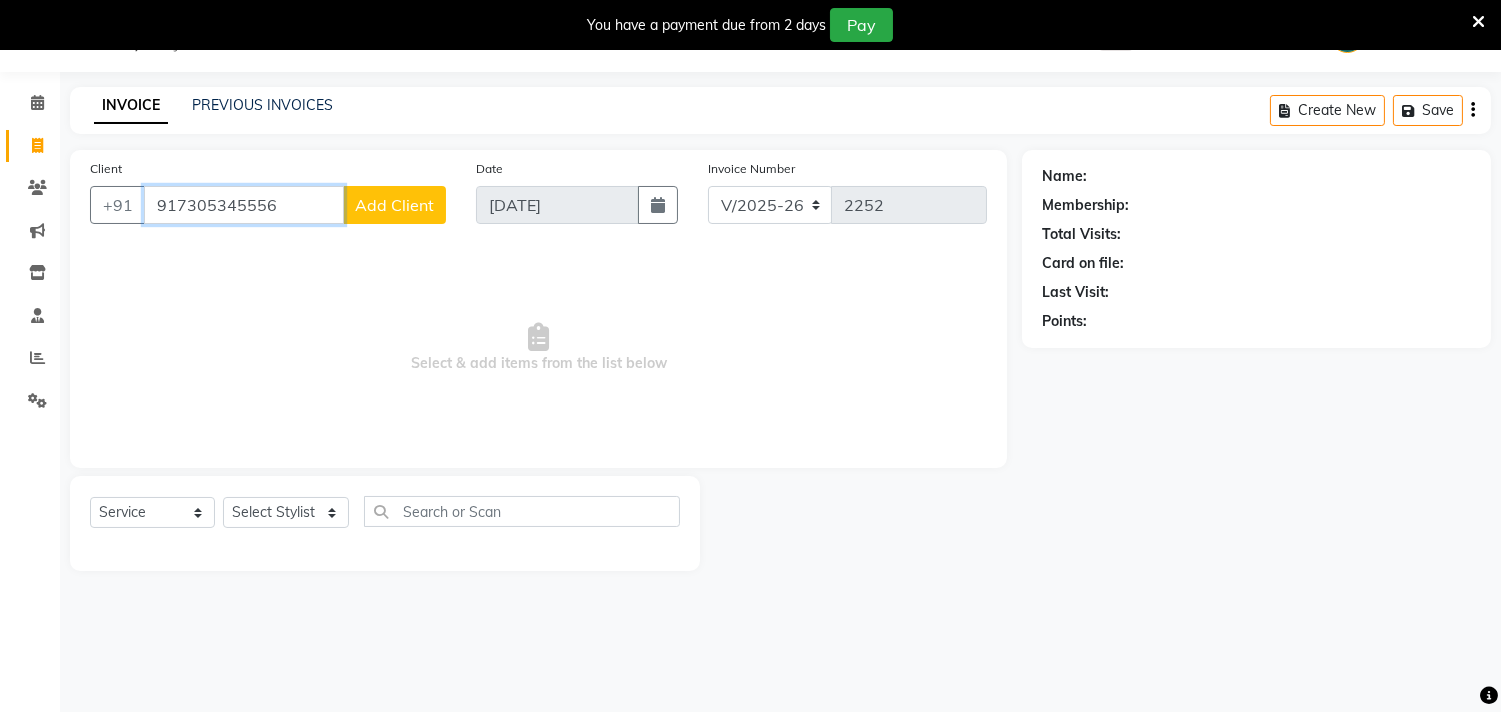 drag, startPoint x: 157, startPoint y: 196, endPoint x: 422, endPoint y: 242, distance: 268.96283 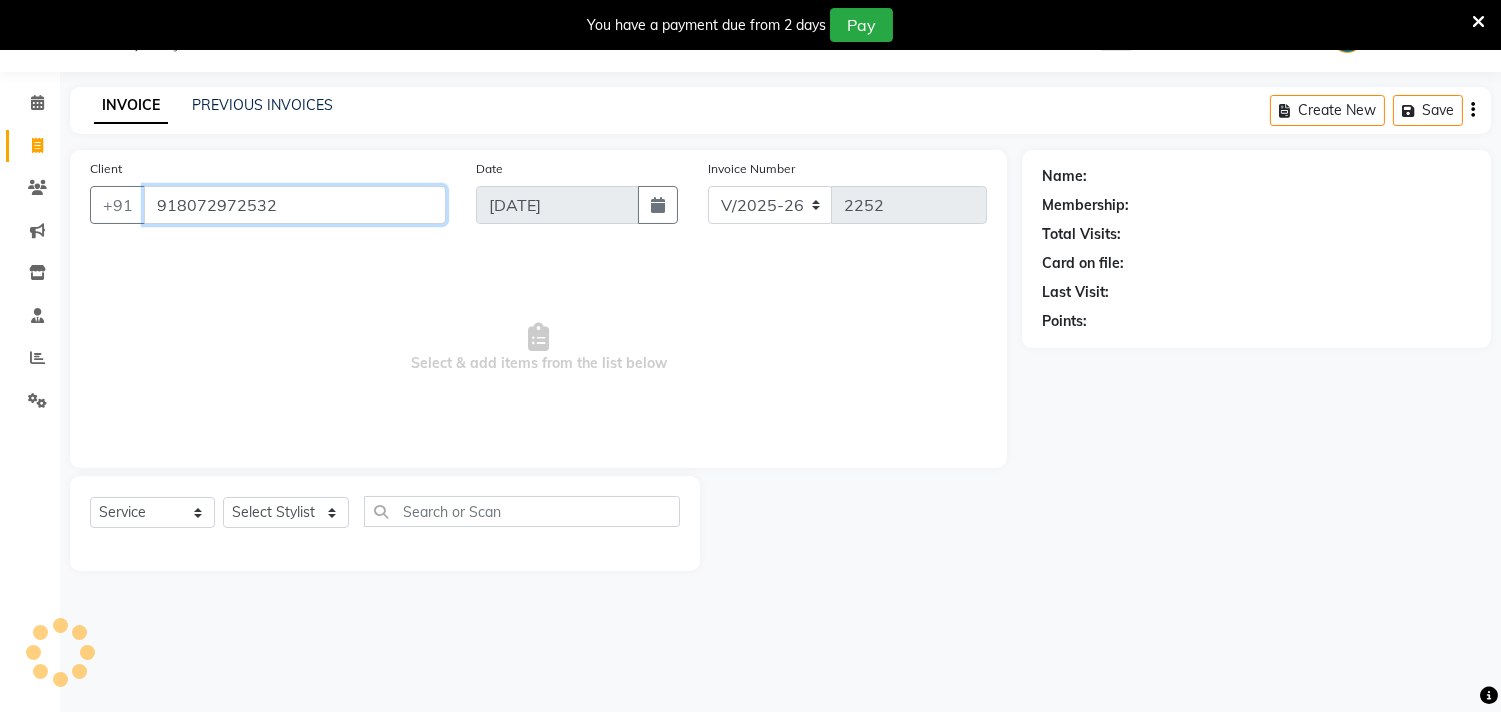 type on "918072972532" 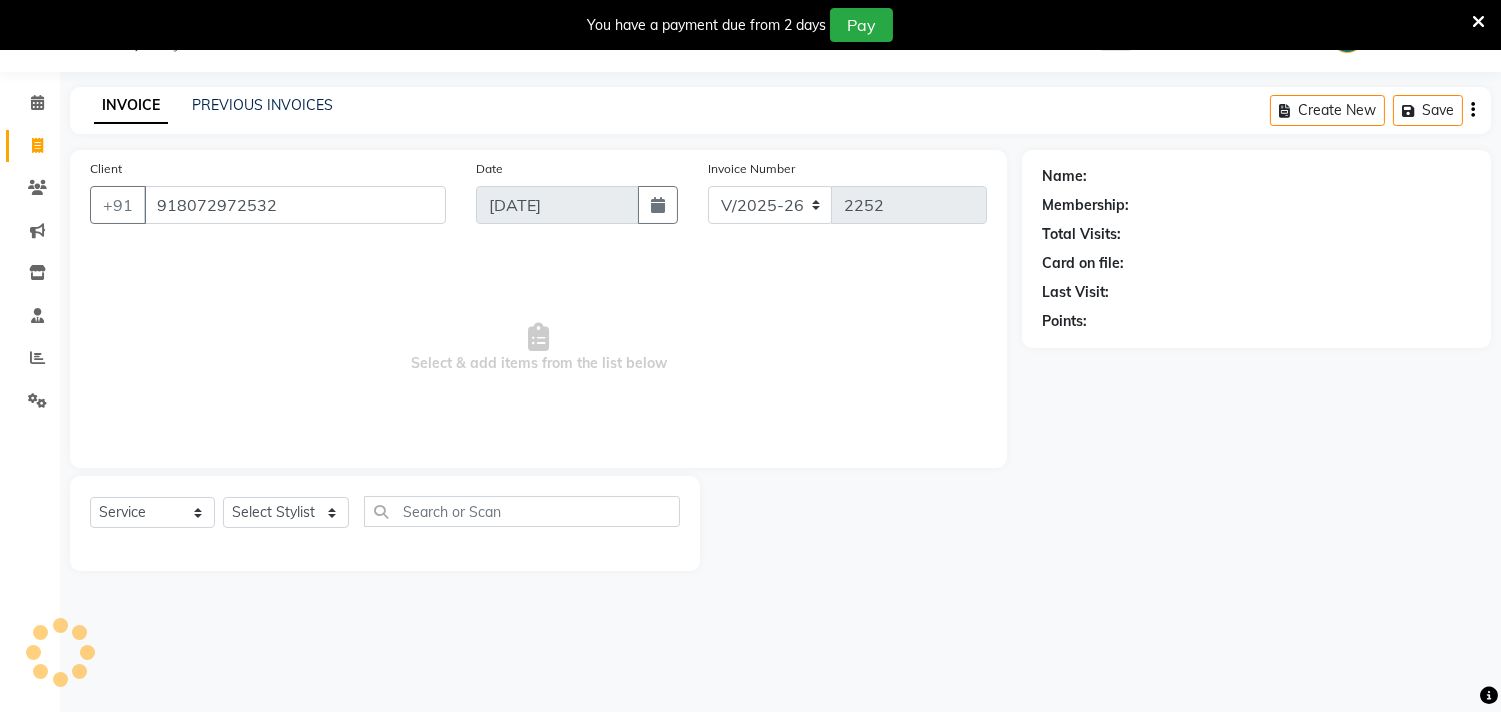 select on "1: Object" 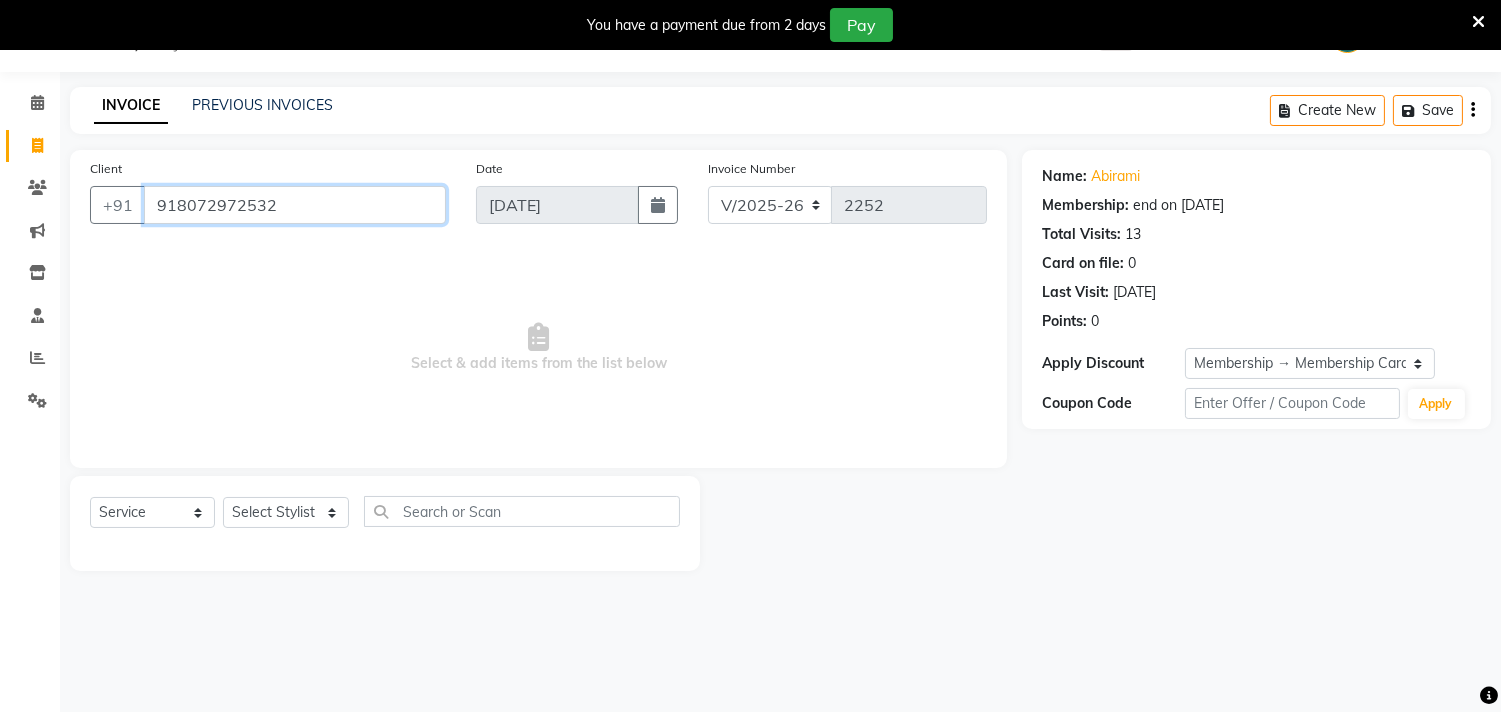 drag, startPoint x: 150, startPoint y: 198, endPoint x: 335, endPoint y: 205, distance: 185.13239 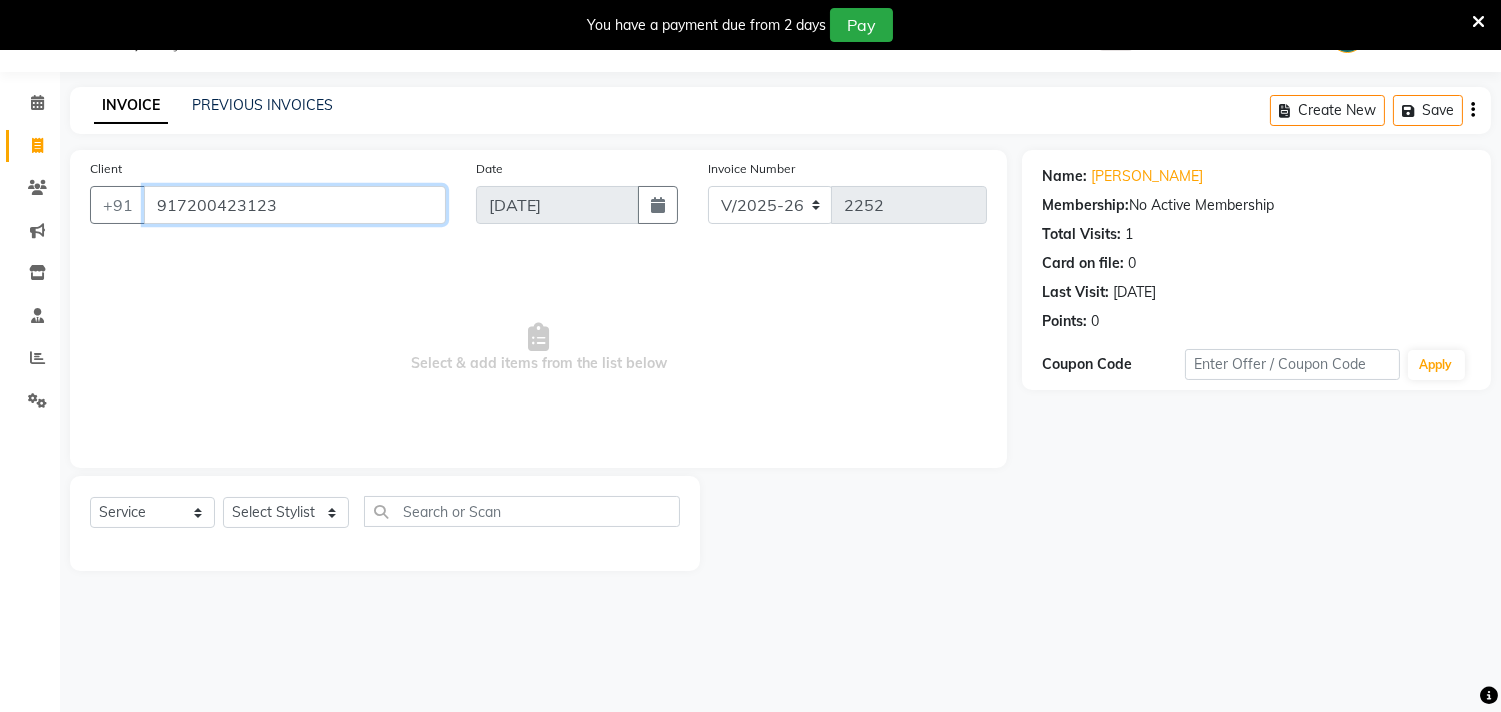 drag, startPoint x: 151, startPoint y: 210, endPoint x: 410, endPoint y: 238, distance: 260.50912 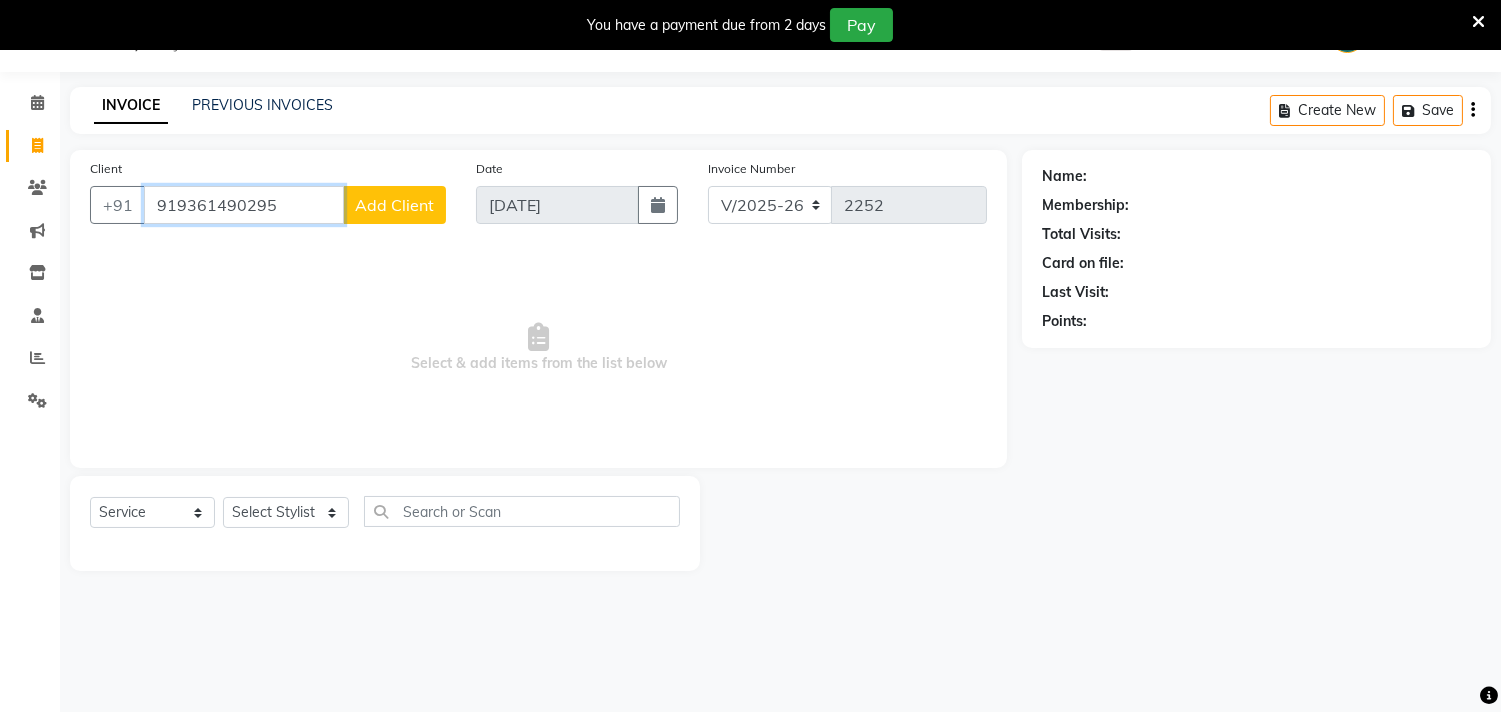 click on "919361490295" at bounding box center [244, 205] 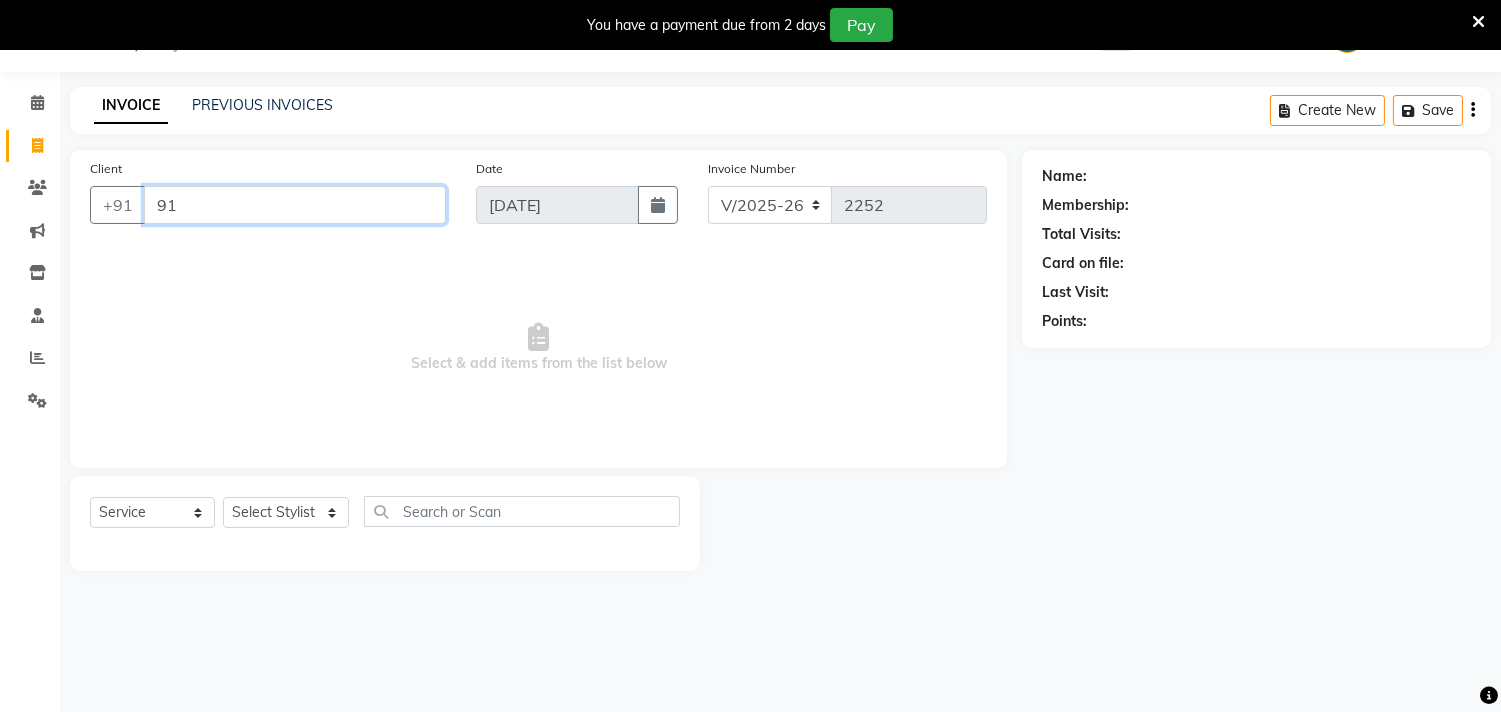 type on "9" 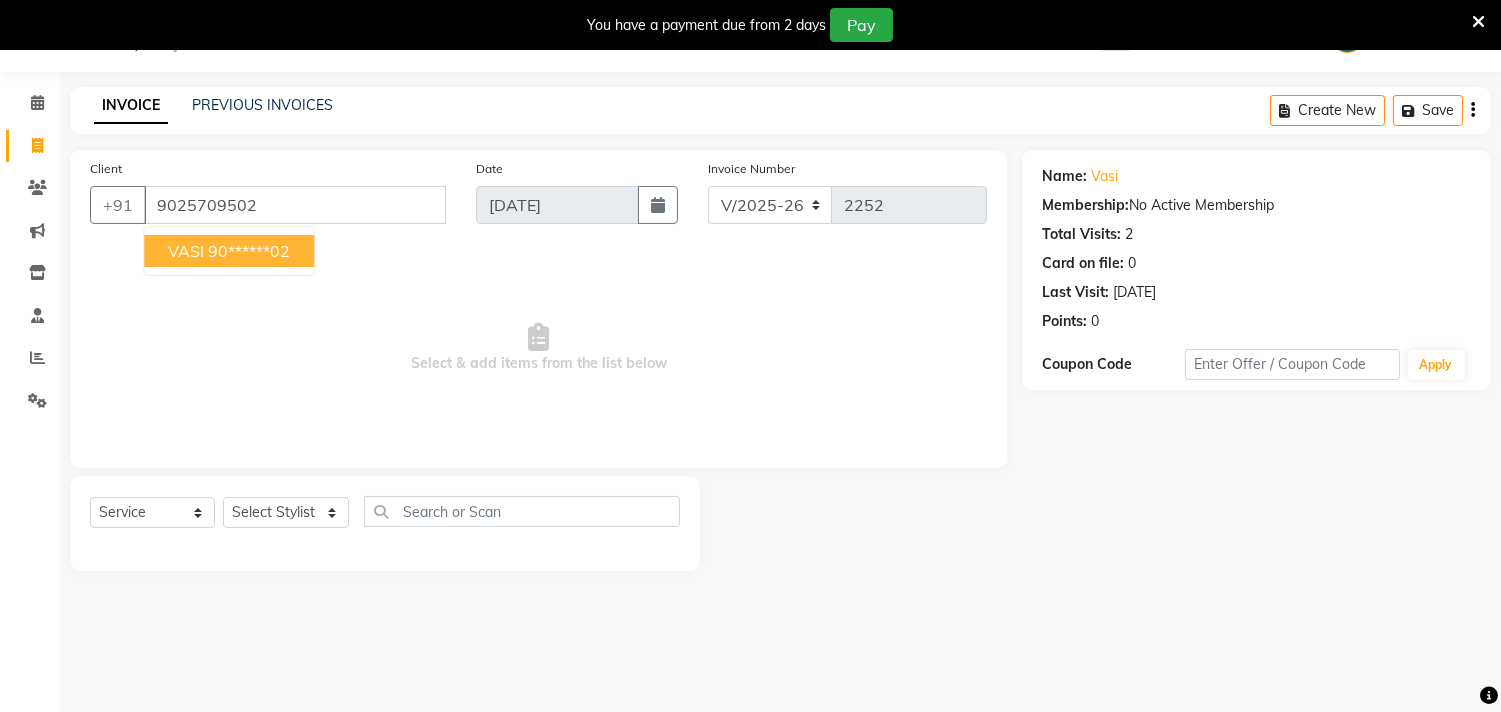 click on "VASI  90******02" at bounding box center [229, 251] 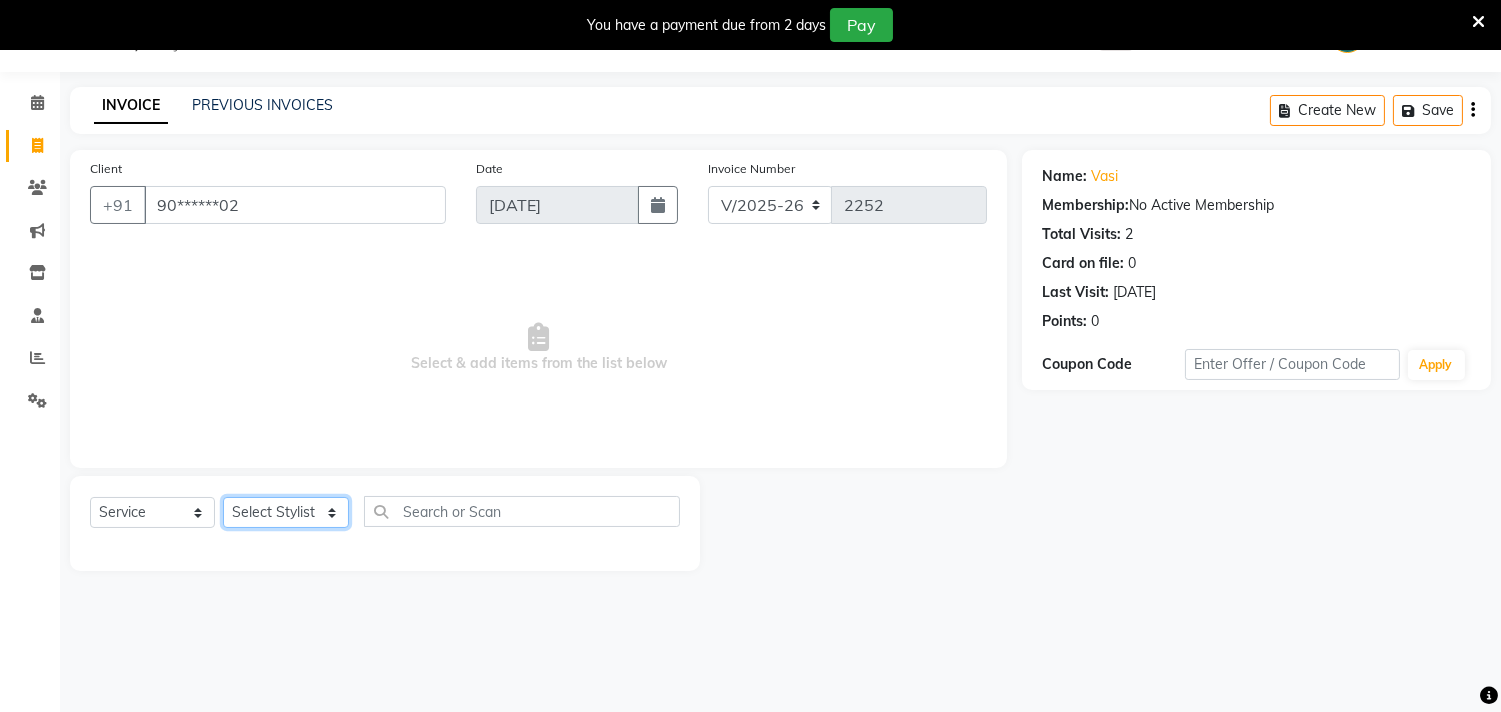 click on "Select Stylist Admin ANUSHA  Apsu Auditor Ambattur Balaji BANUPRIYA Bhuvanesh Dingg - Support Team DIVYA INBARAJ INDHU Javed Jayakumar Joice Neimalsawm  Kalaiselvi KAMALA Nathalie Marinaa Chaarlette POOJA  PREETHI Preethi Raj PRISCILLA RADHA RAJESH  SAHIL SEETHAL SOCHIPEM Suresh Babu SUSHMITA VANITHA Veena Ravi Vignesh  Vinitha Virtue admin VIRTUE SALON" 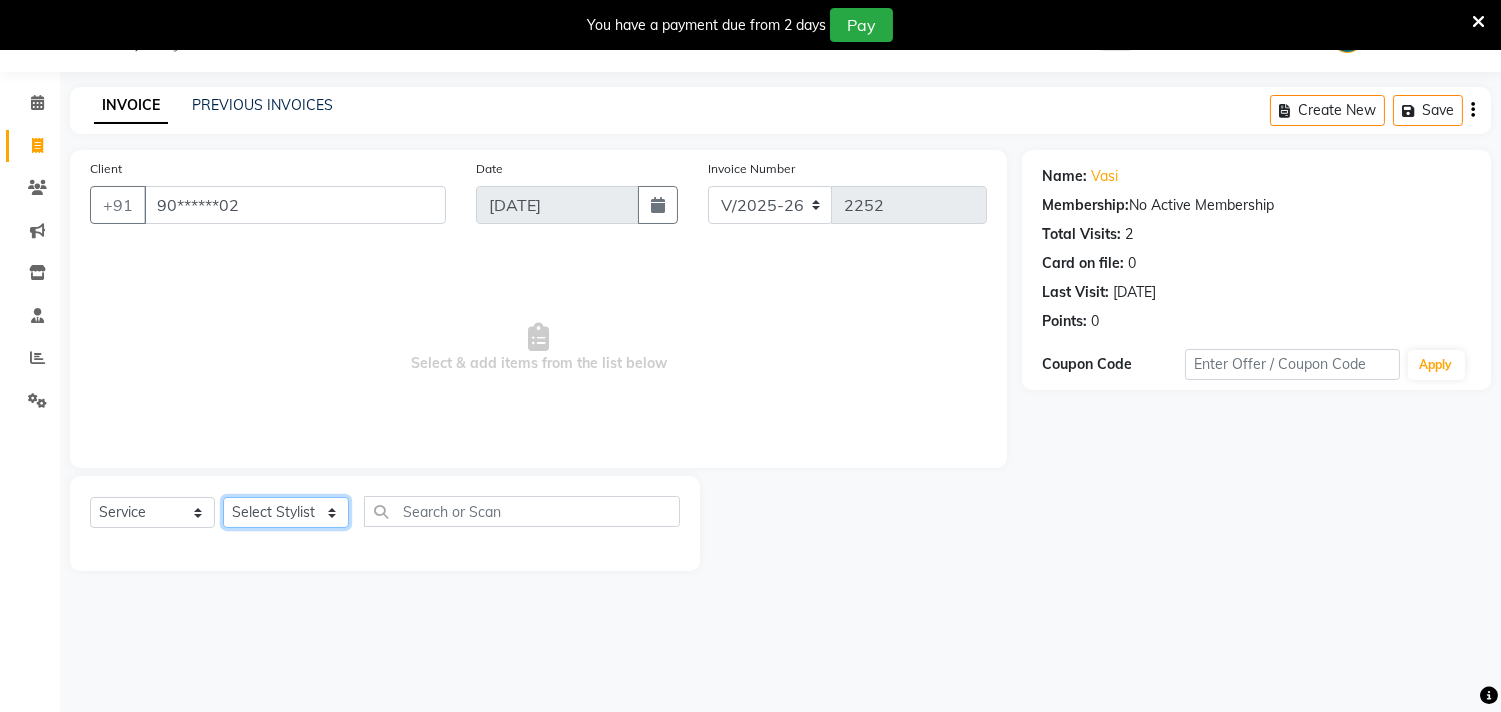 select on "73933" 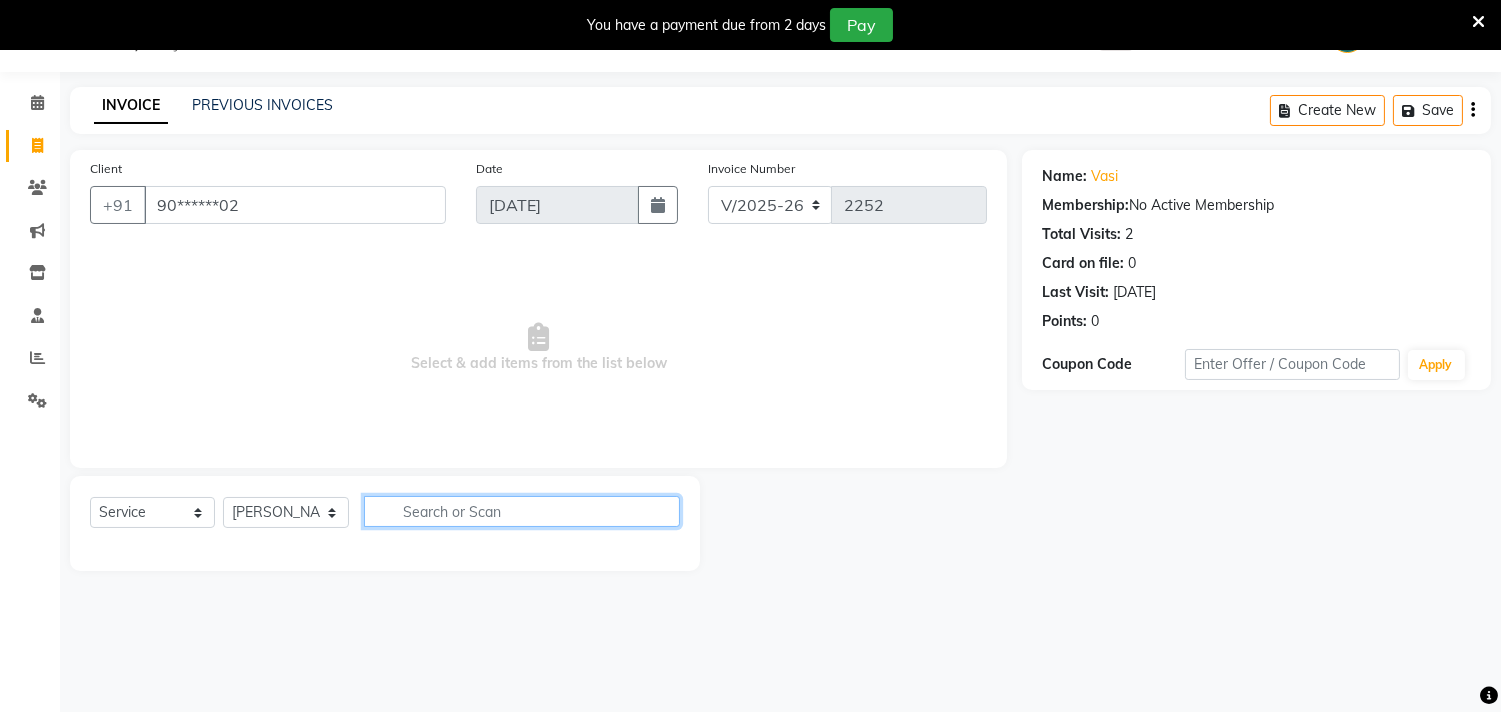click 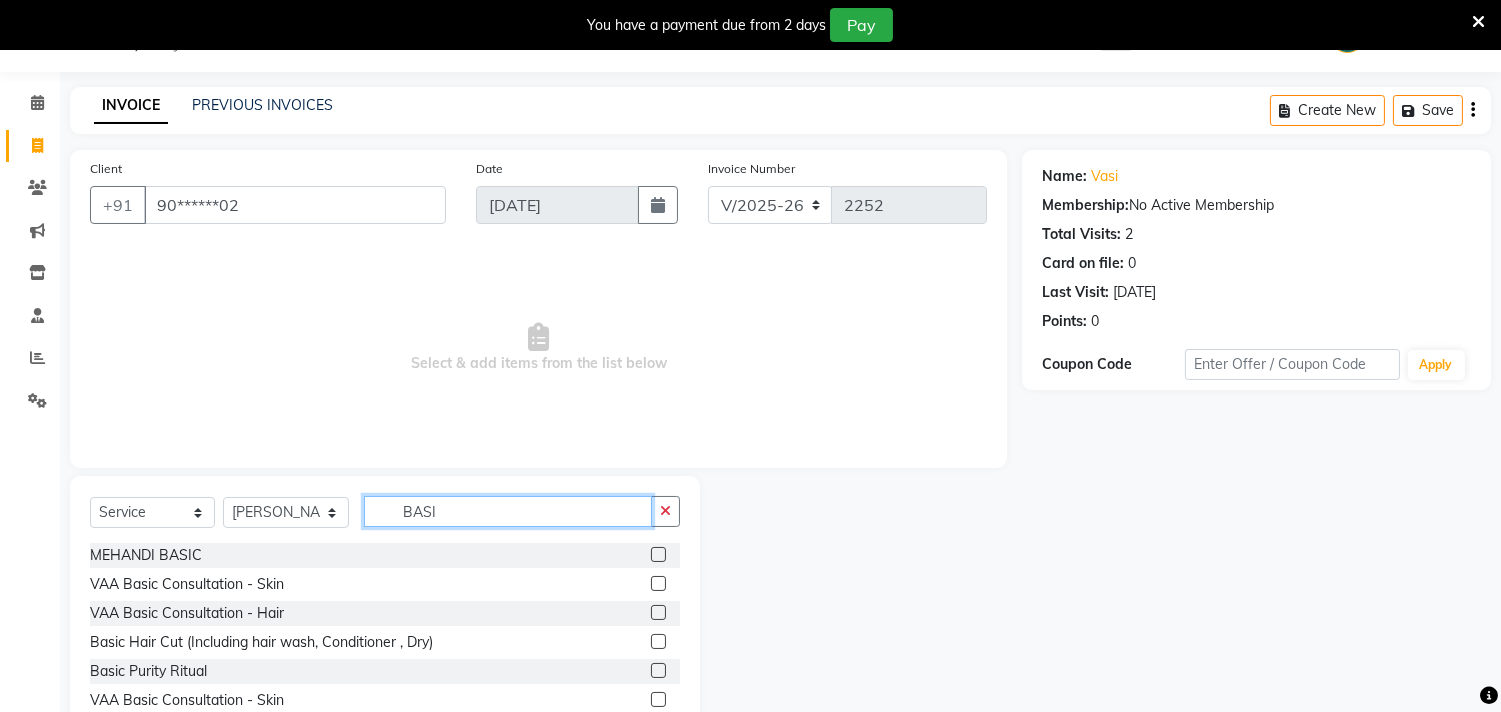 type on "BASI" 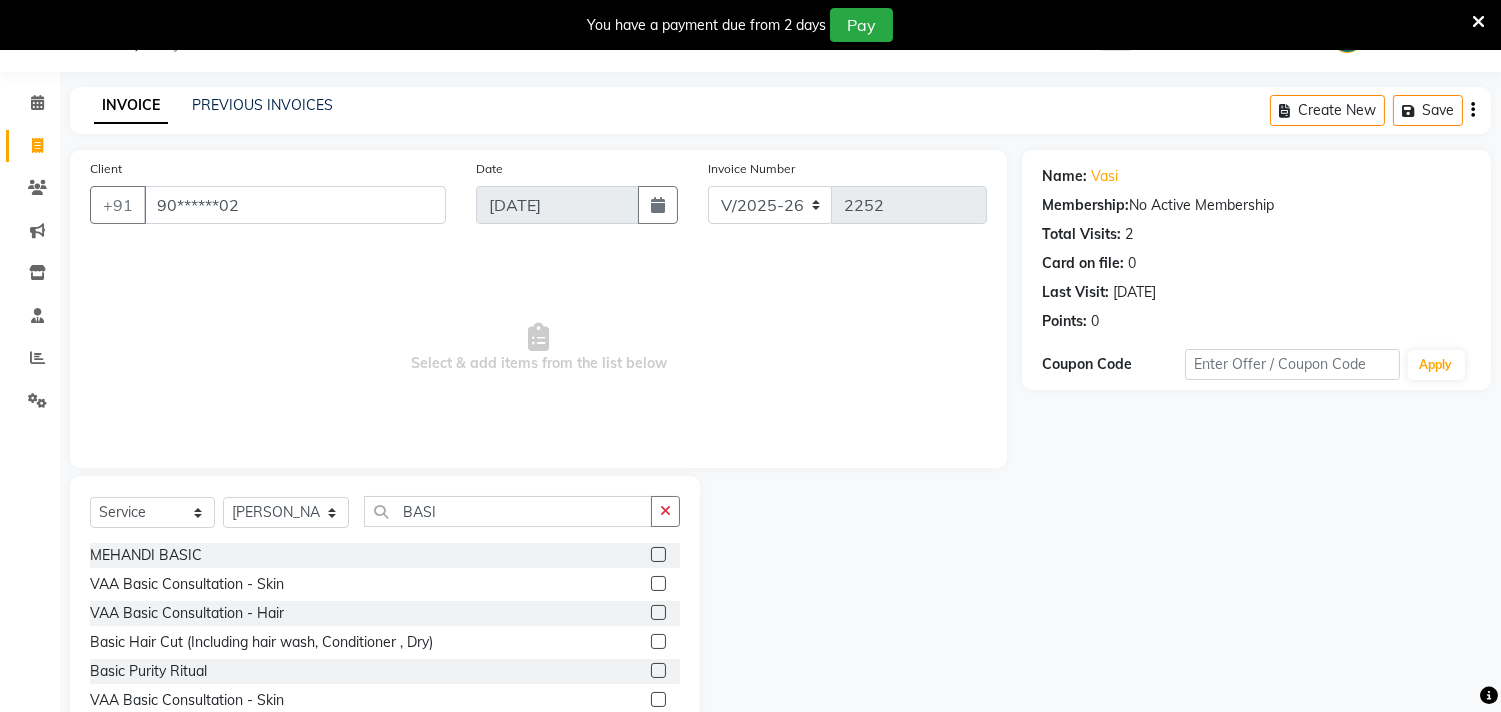 click 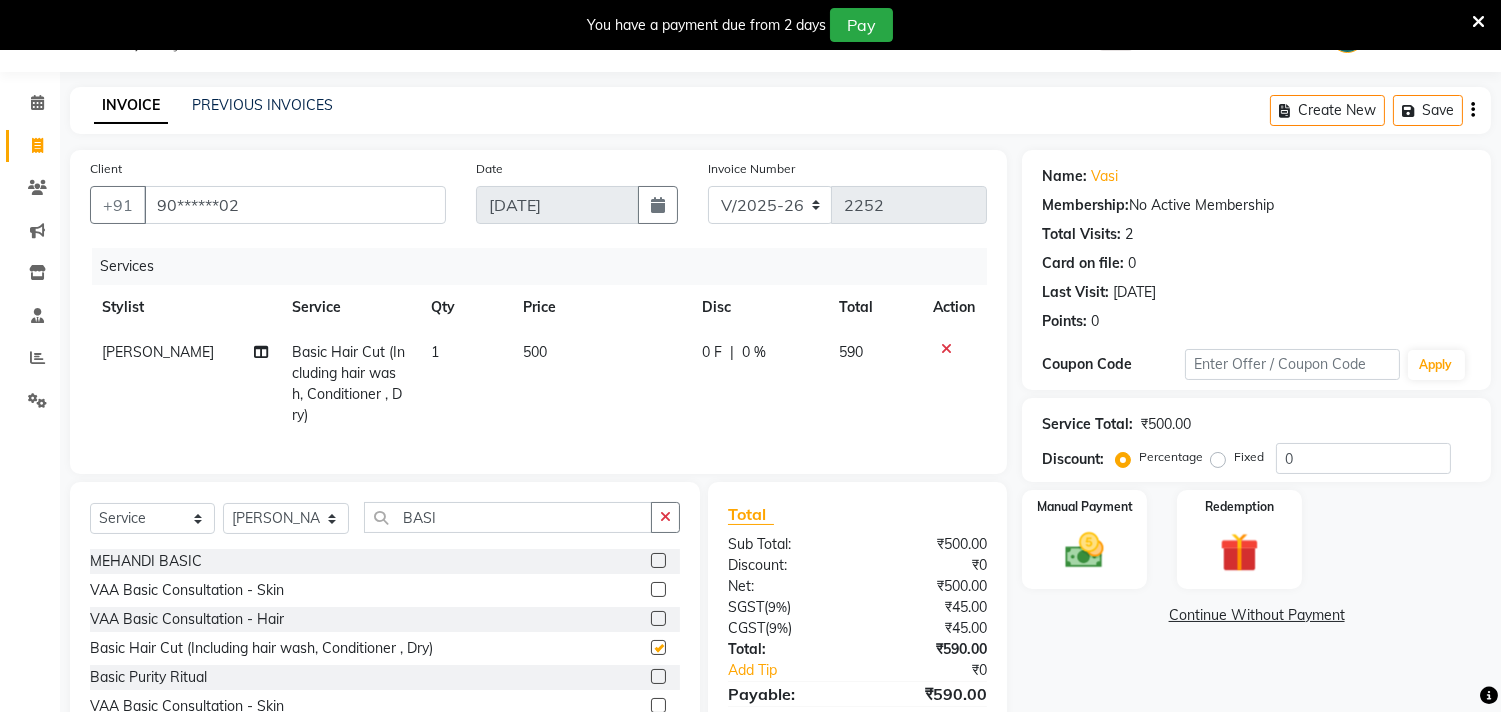 checkbox on "false" 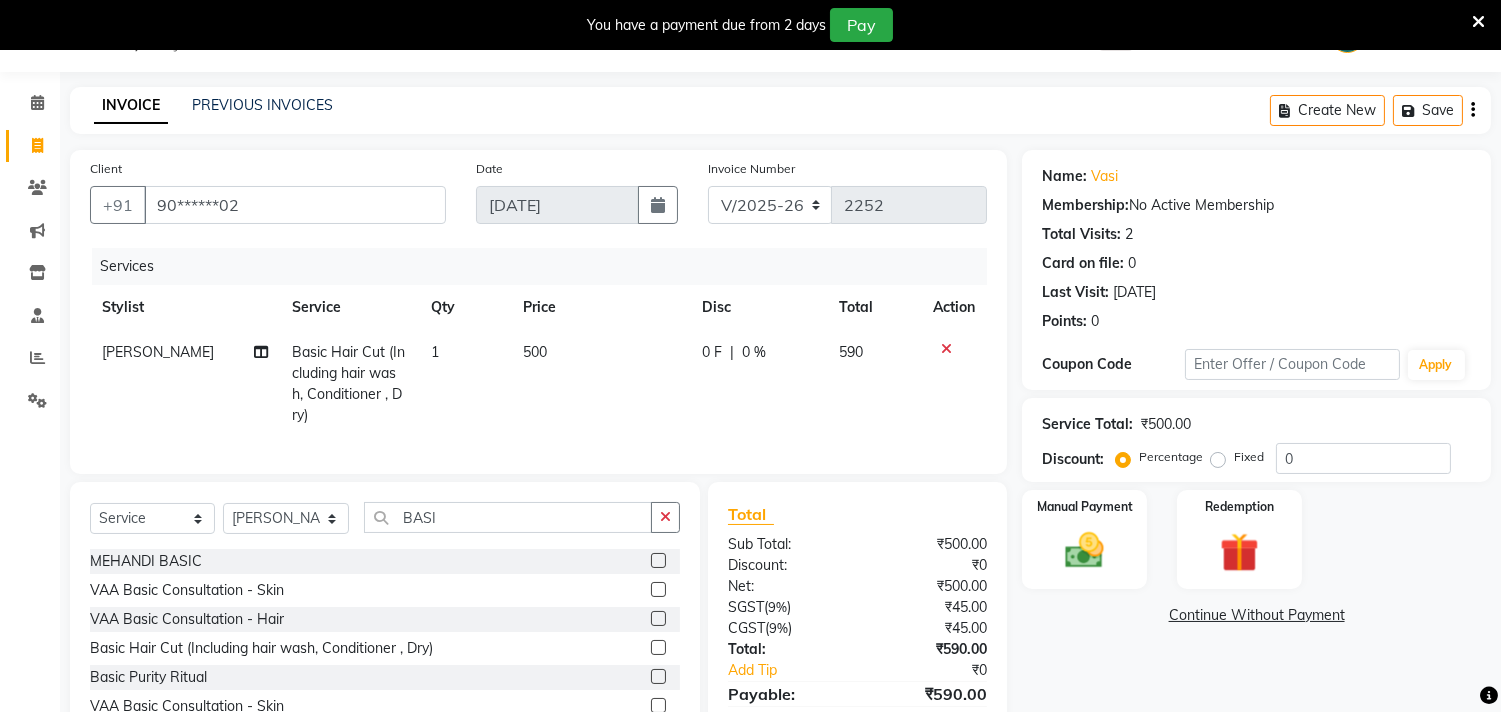 click on "Select  Service  Product  Membership  Package Voucher Prepaid Gift Card  Select Stylist Admin ANUSHA  Apsu Auditor Ambattur Balaji BANUPRIYA Bhuvanesh Dingg - Support Team DIVYA INBARAJ INDHU Javed Jayakumar Joice Neimalsawm  Kalaiselvi KAMALA Nathalie Marinaa Chaarlette POOJA  PREETHI Preethi Raj PRISCILLA RADHA RAJESH  SAHIL SEETHAL SOCHIPEM Suresh Babu SUSHMITA VANITHA Veena Ravi Vignesh  Vinitha Virtue admin VIRTUE SALON BASI" 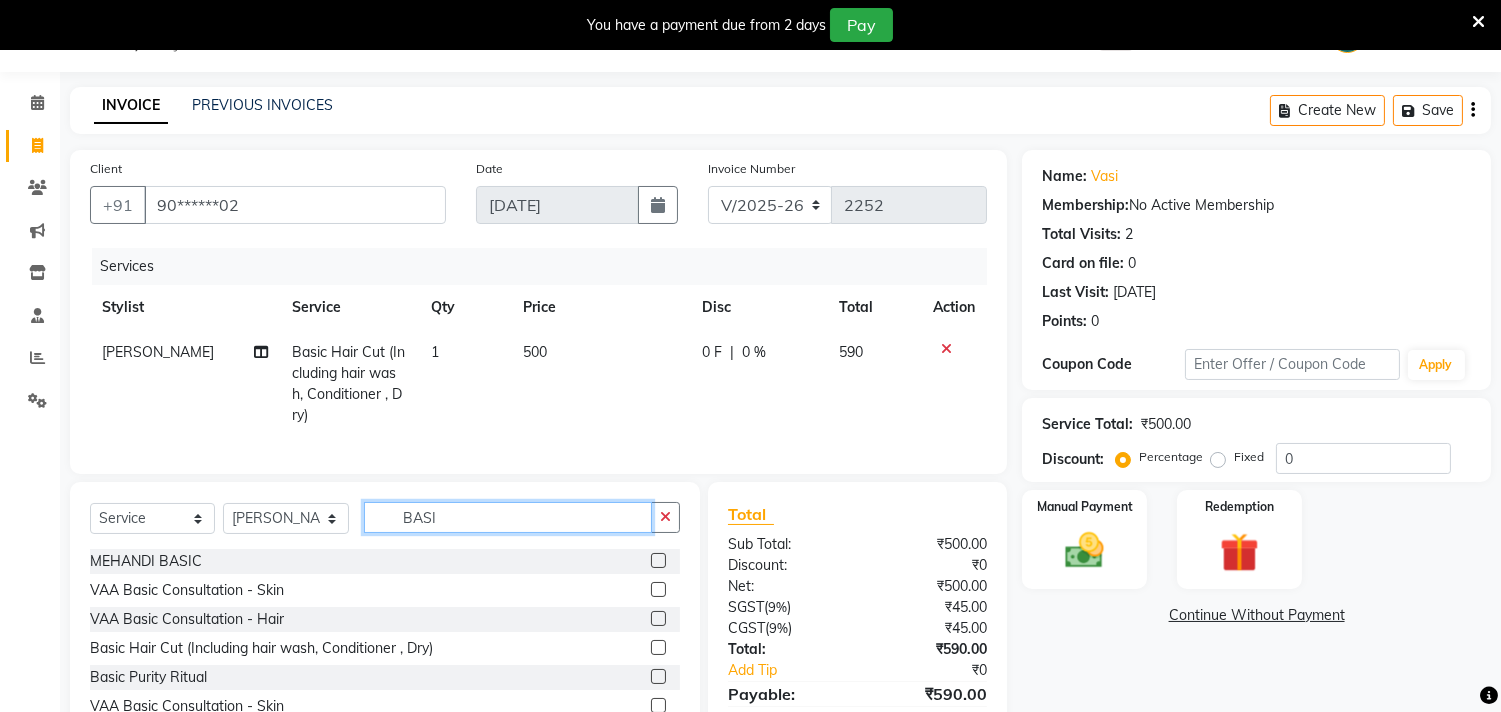 click on "BASI" 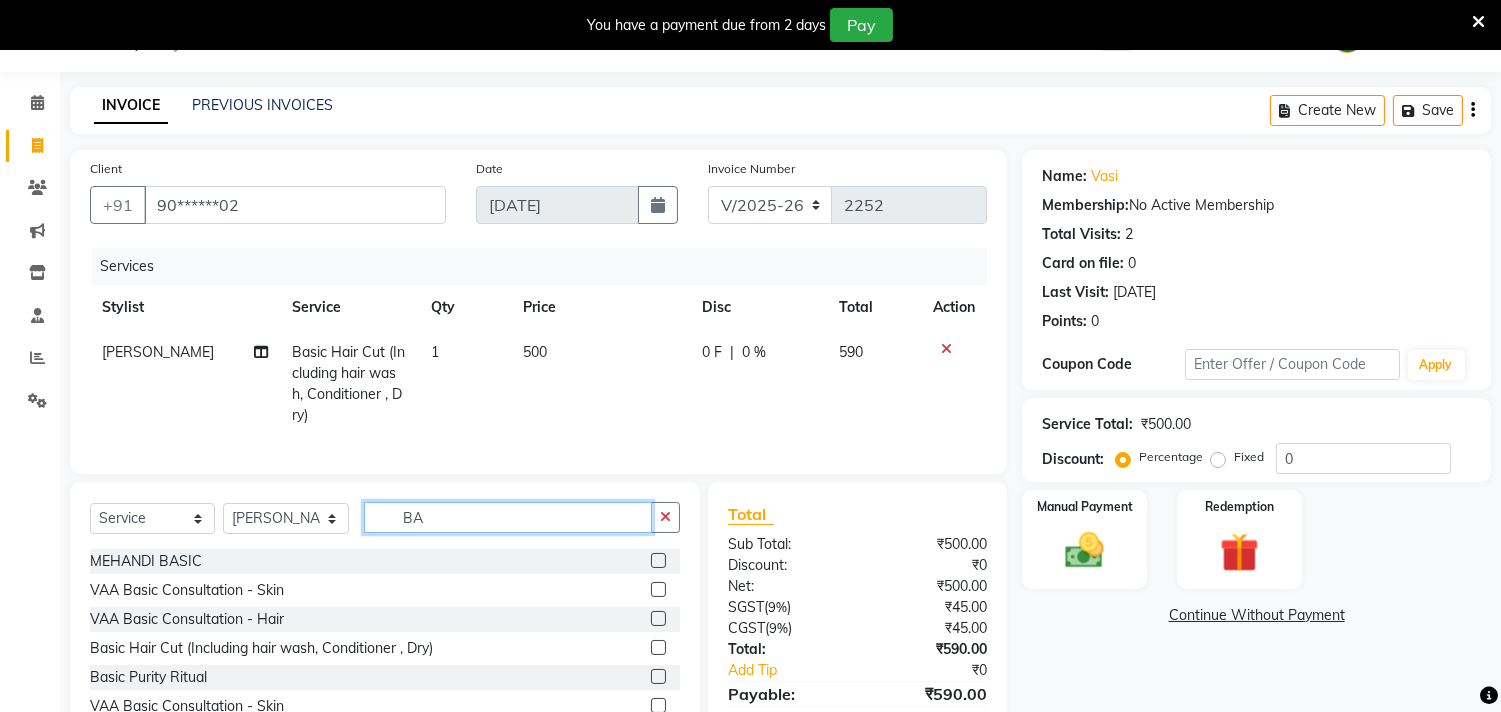 type on "B" 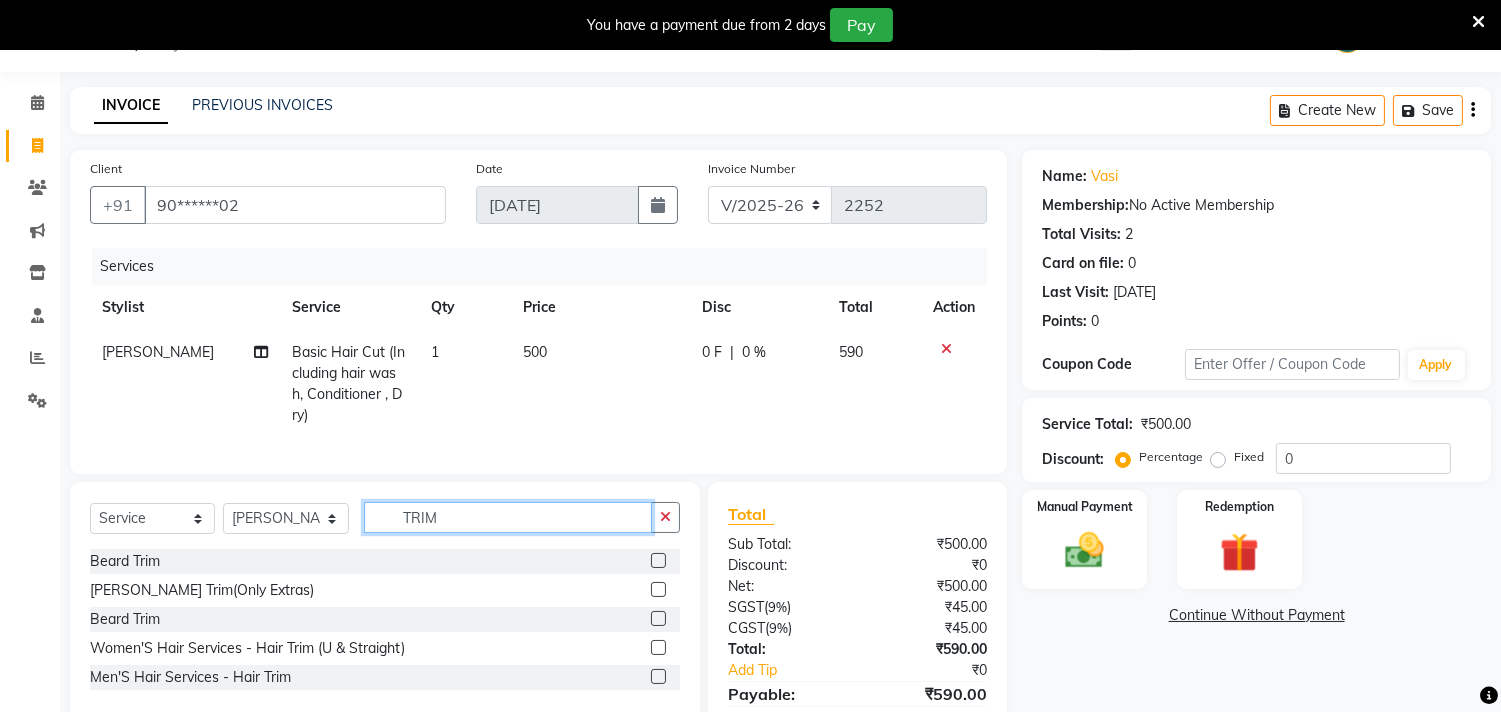 type on "TRIM" 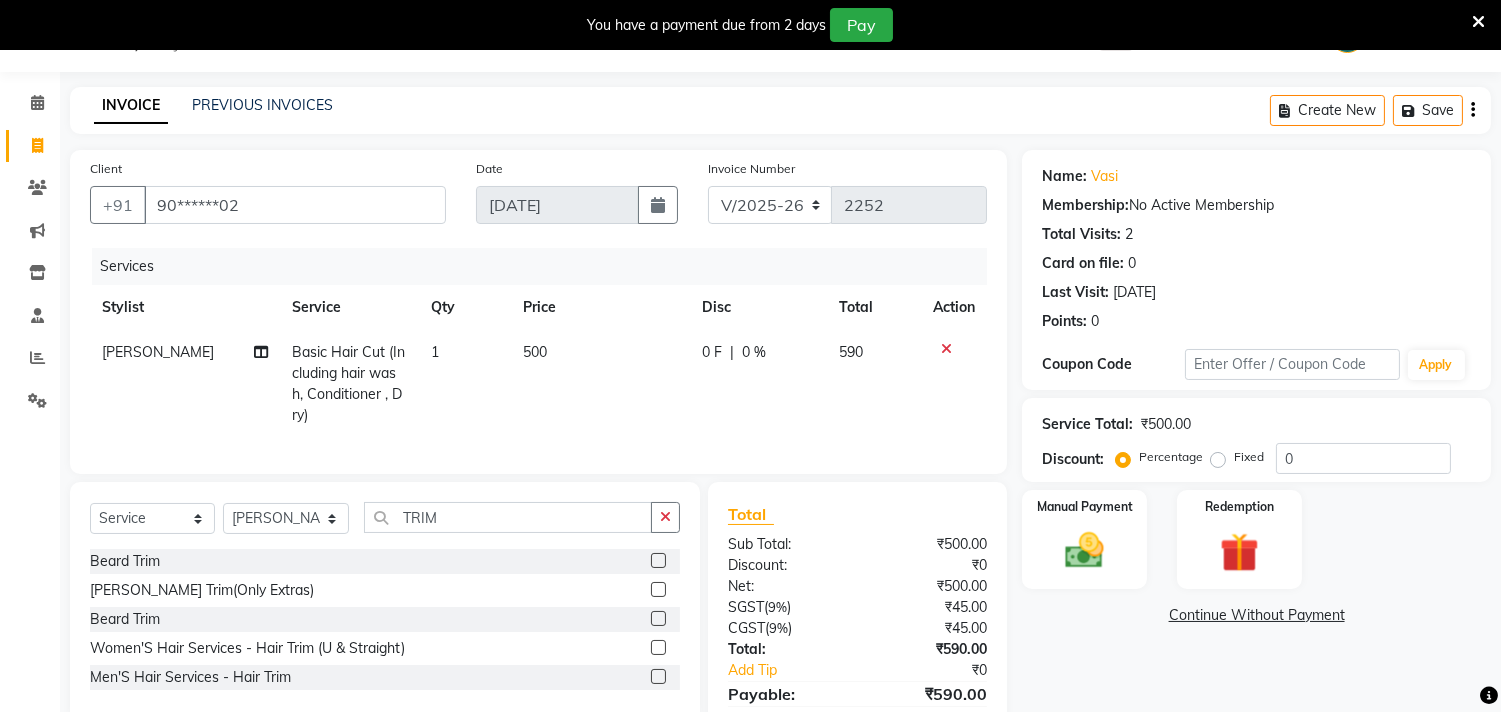 click 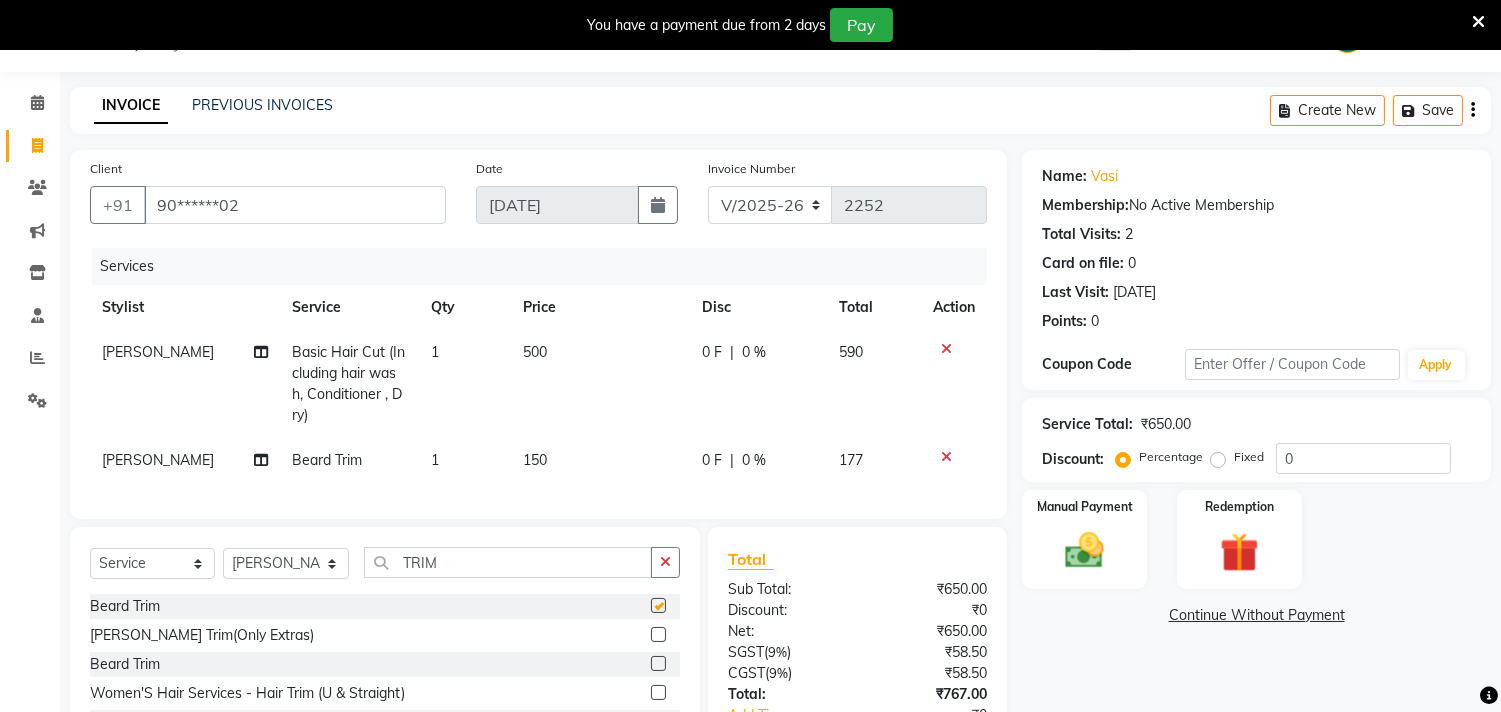 checkbox on "false" 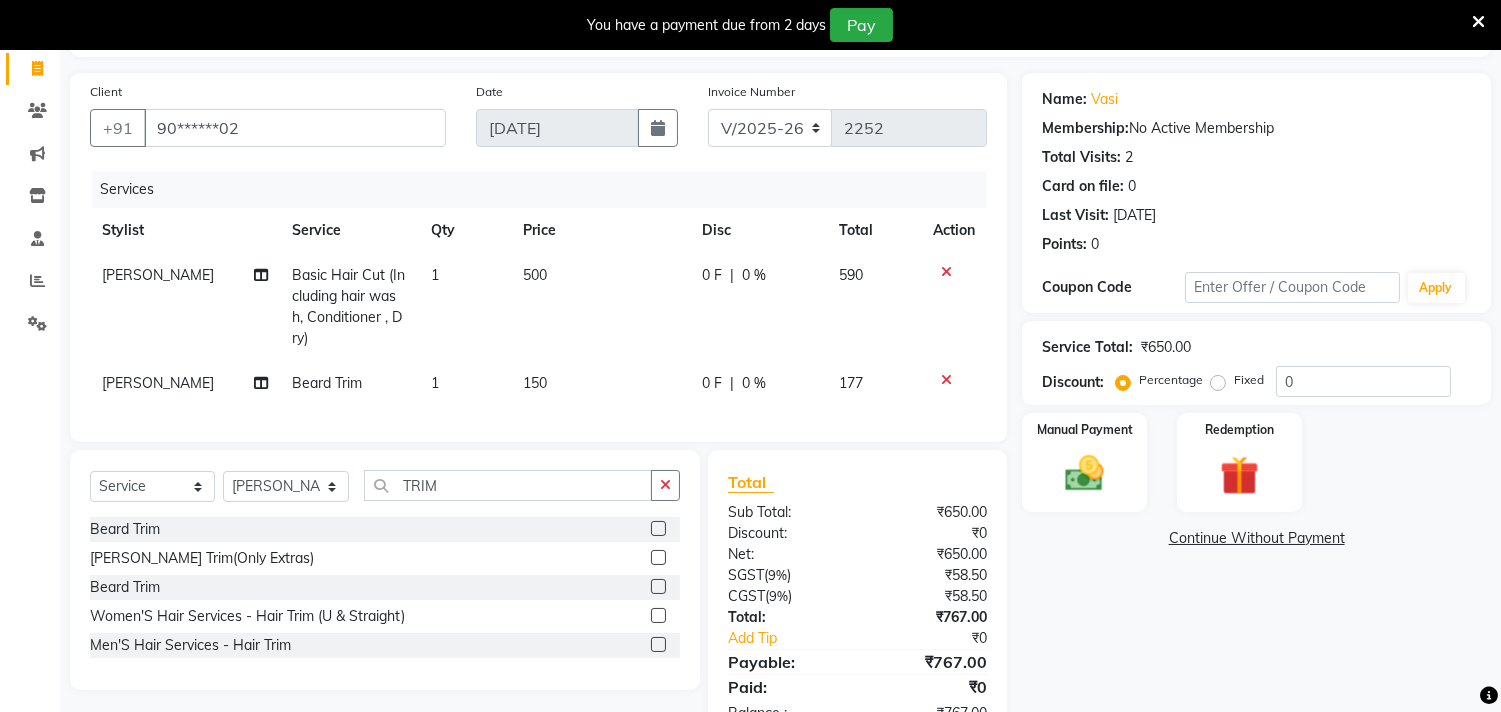 scroll, scrollTop: 205, scrollLeft: 0, axis: vertical 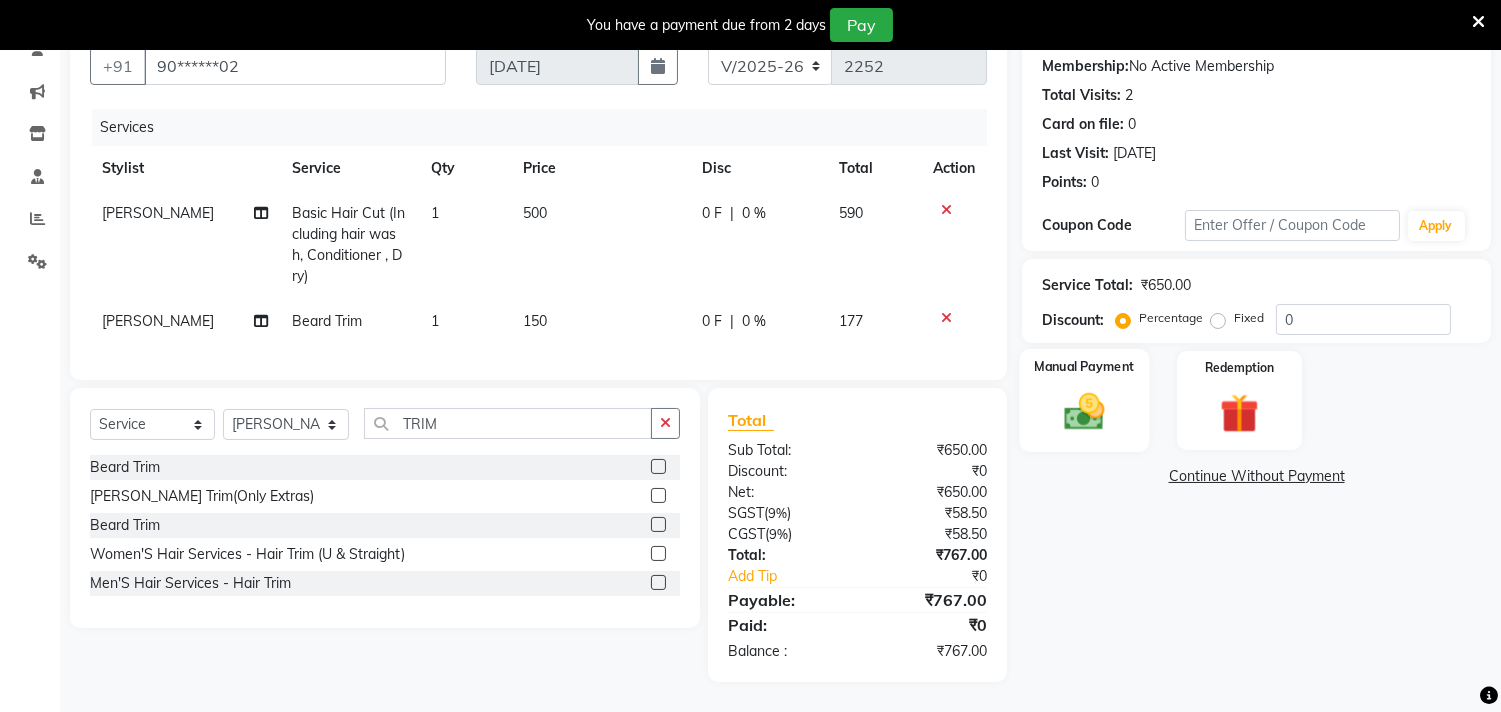 click 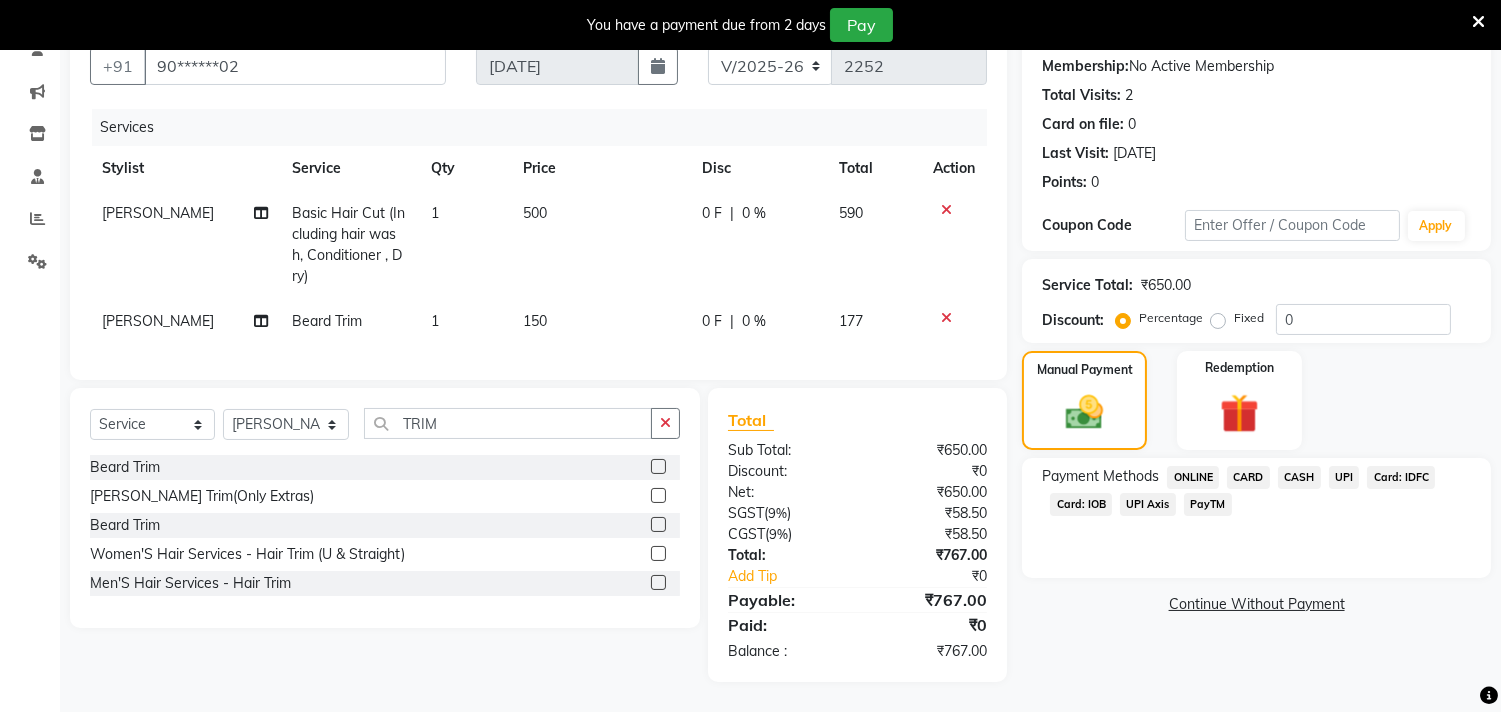 click on "Card: IOB" 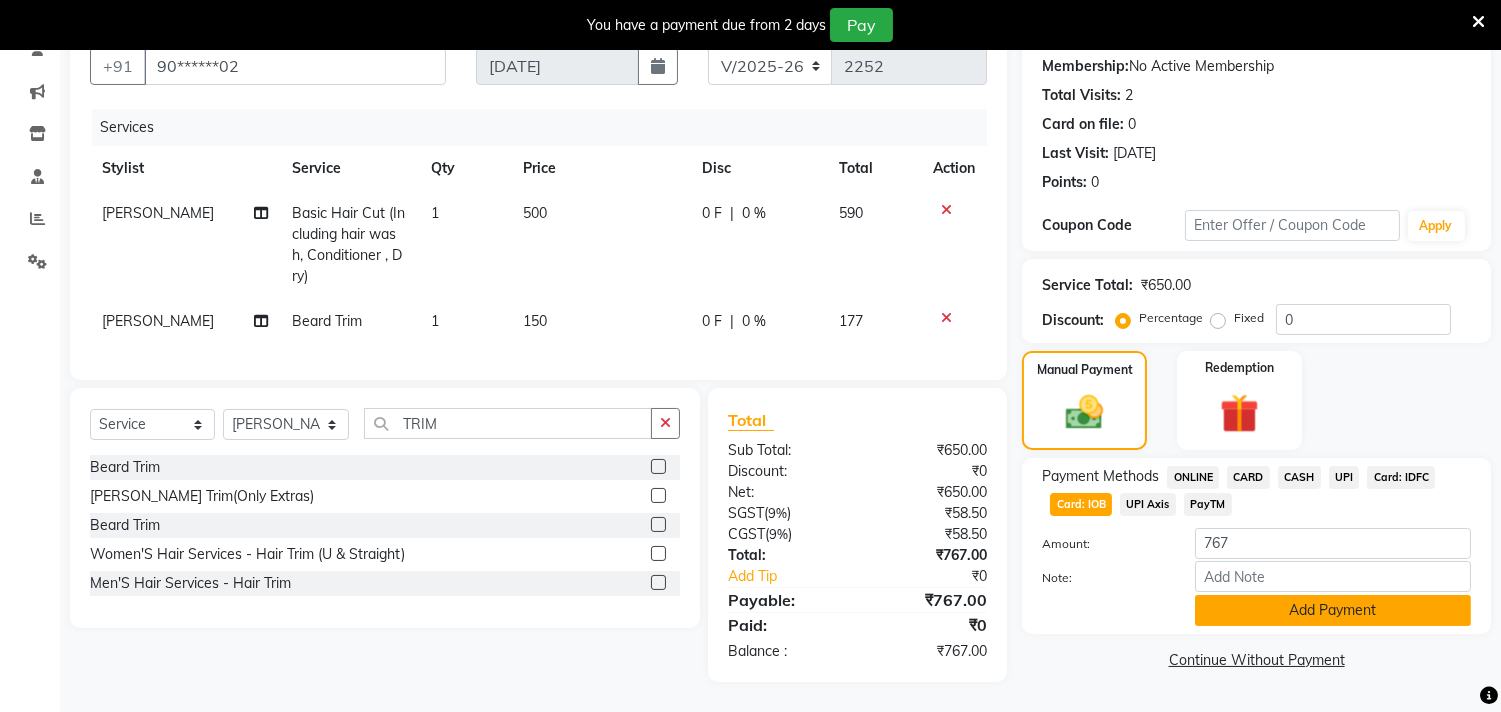 click on "Add Payment" 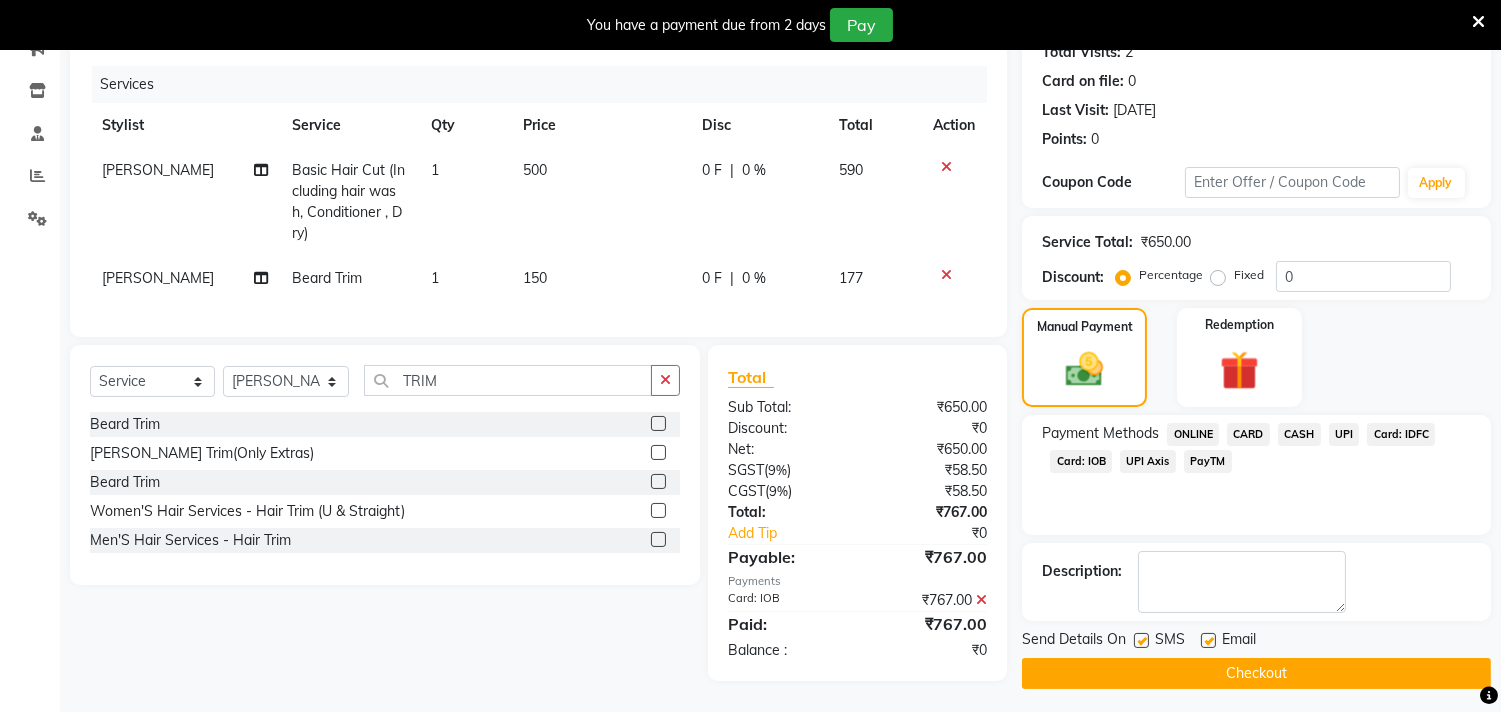 scroll, scrollTop: 247, scrollLeft: 0, axis: vertical 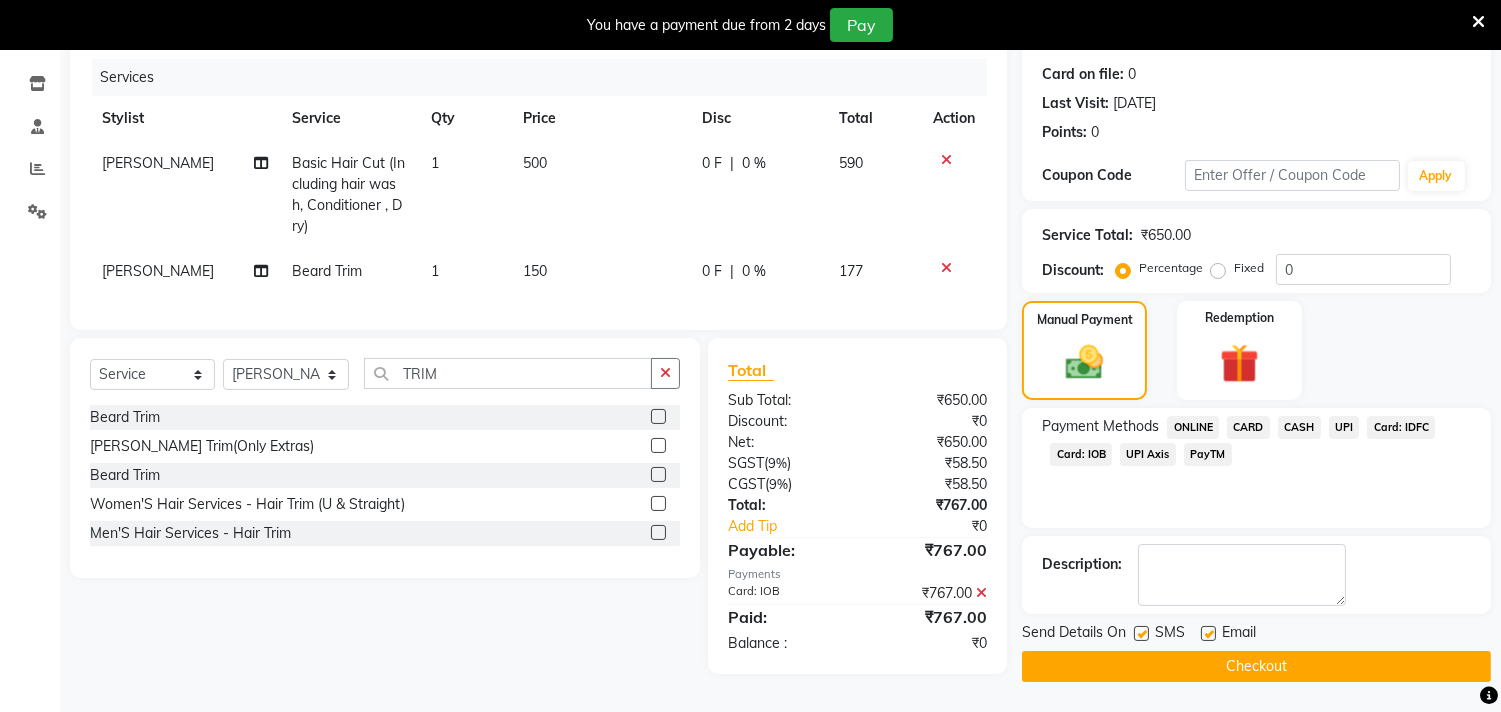 click on "Checkout" 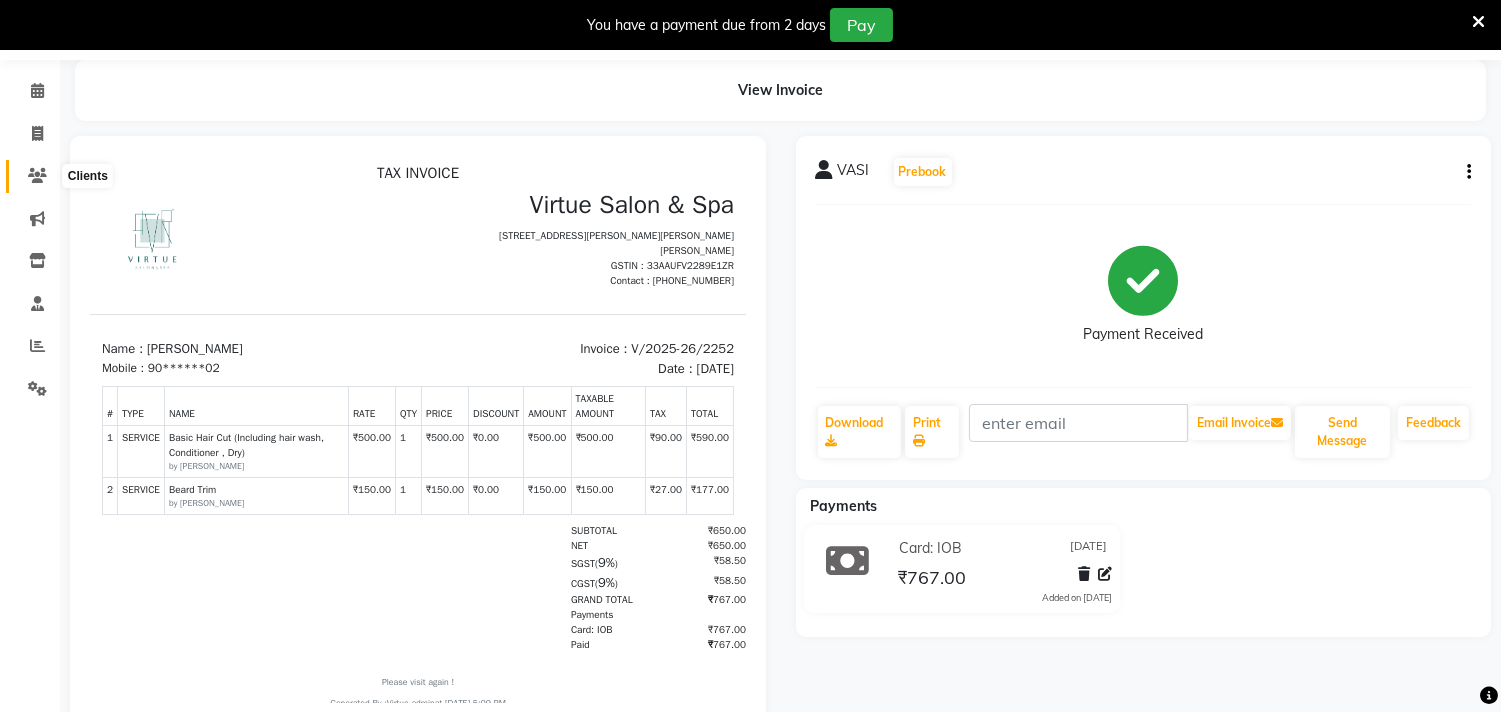 scroll, scrollTop: 0, scrollLeft: 0, axis: both 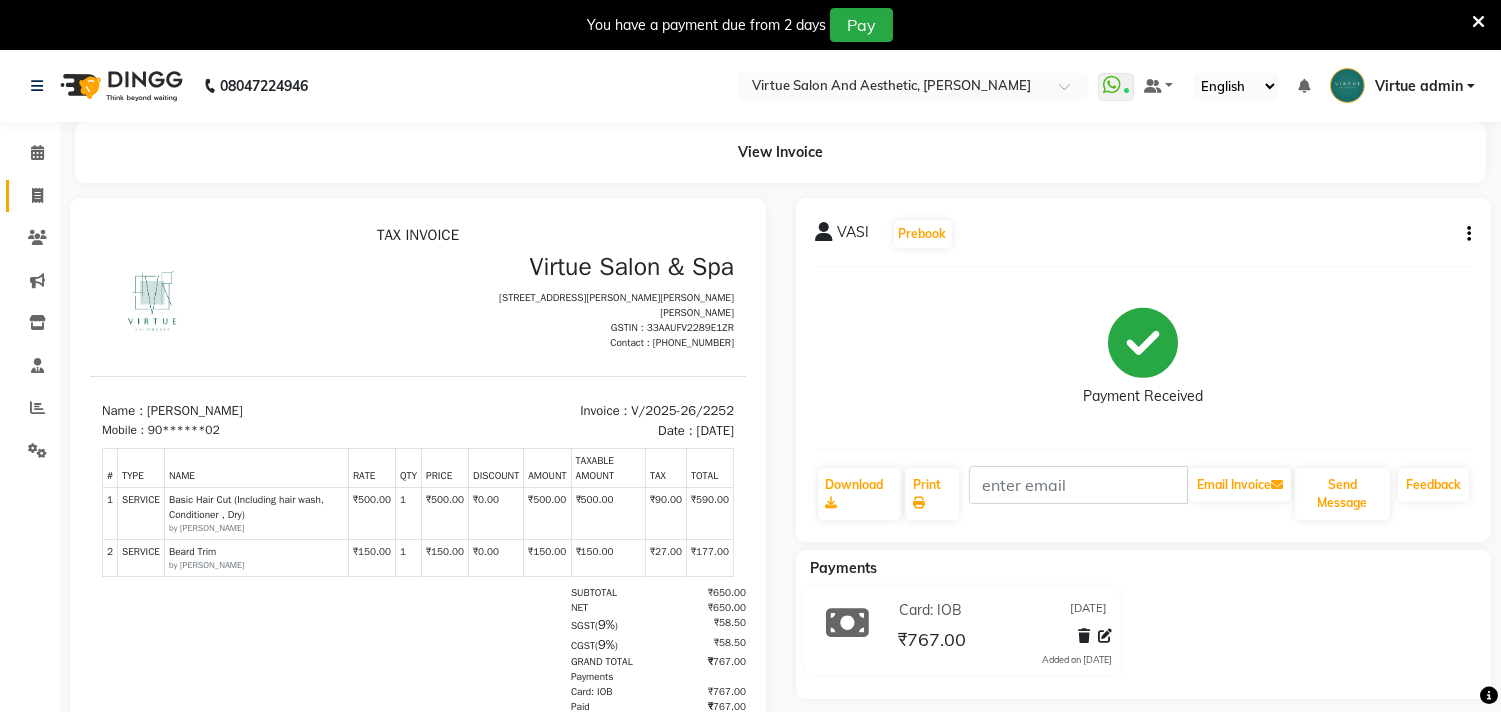 click 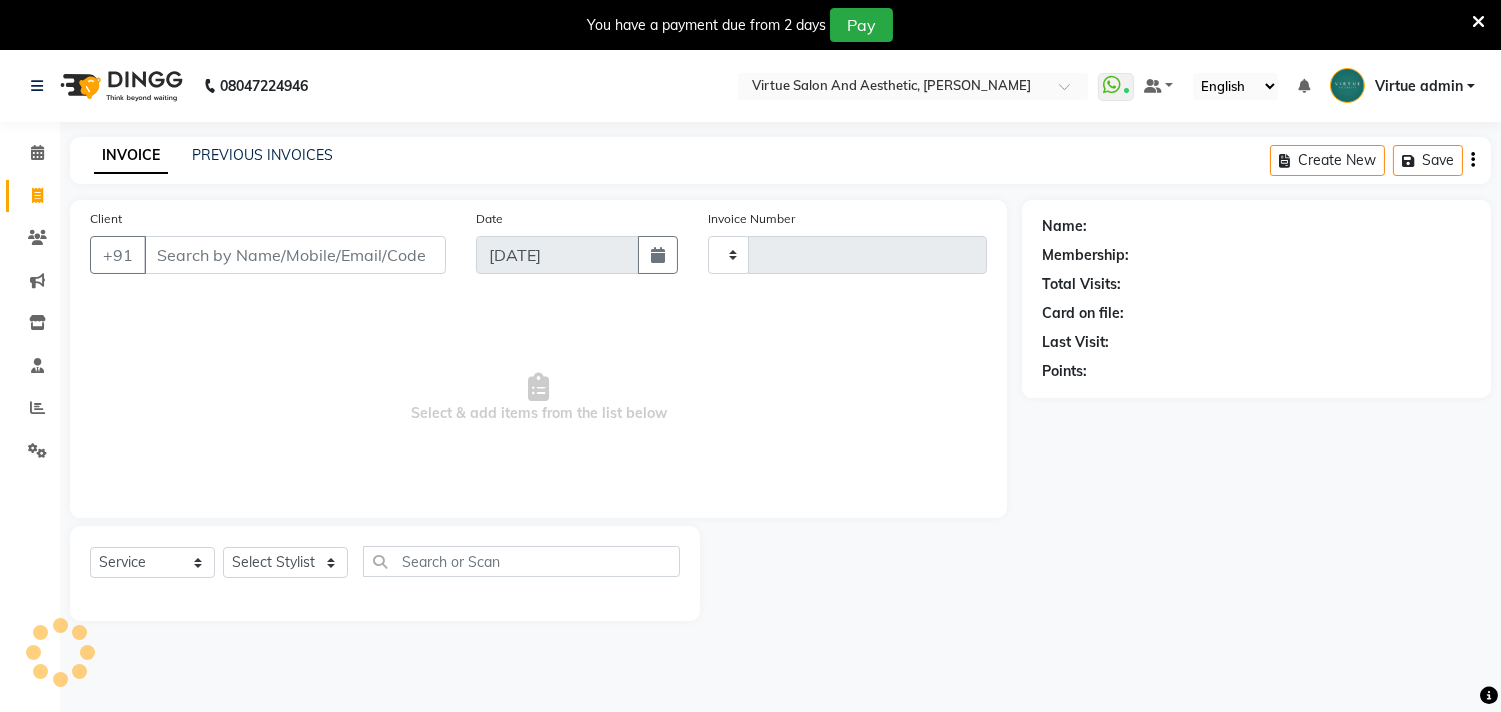 type on "2253" 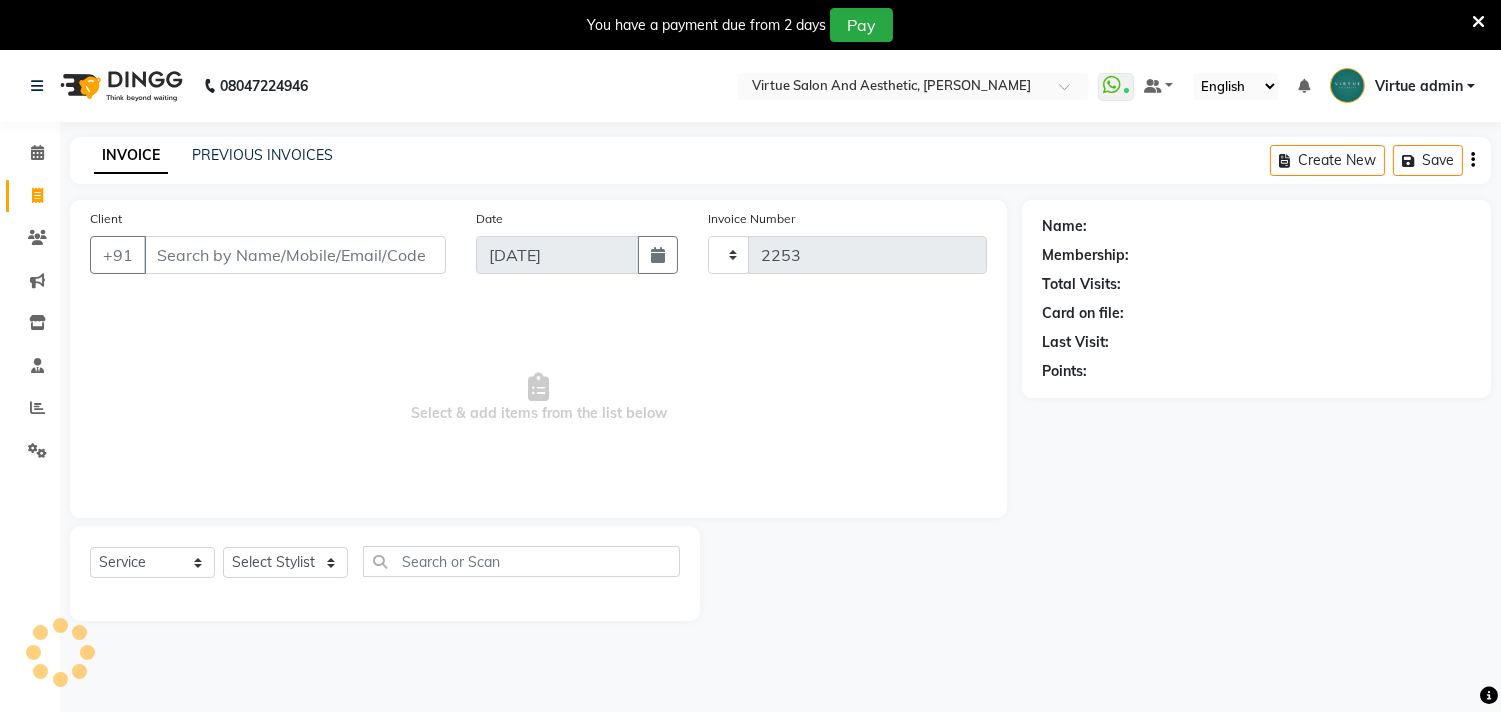 scroll, scrollTop: 50, scrollLeft: 0, axis: vertical 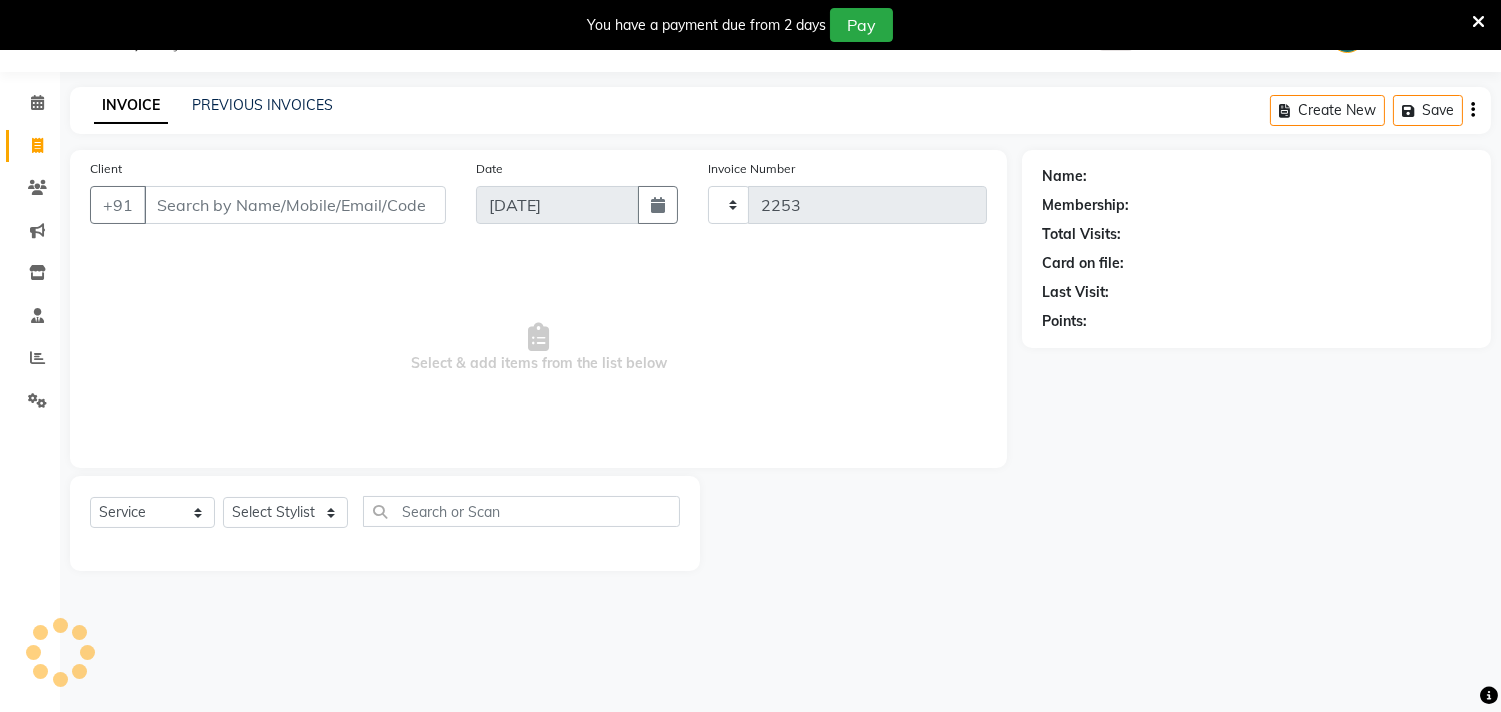 select on "4466" 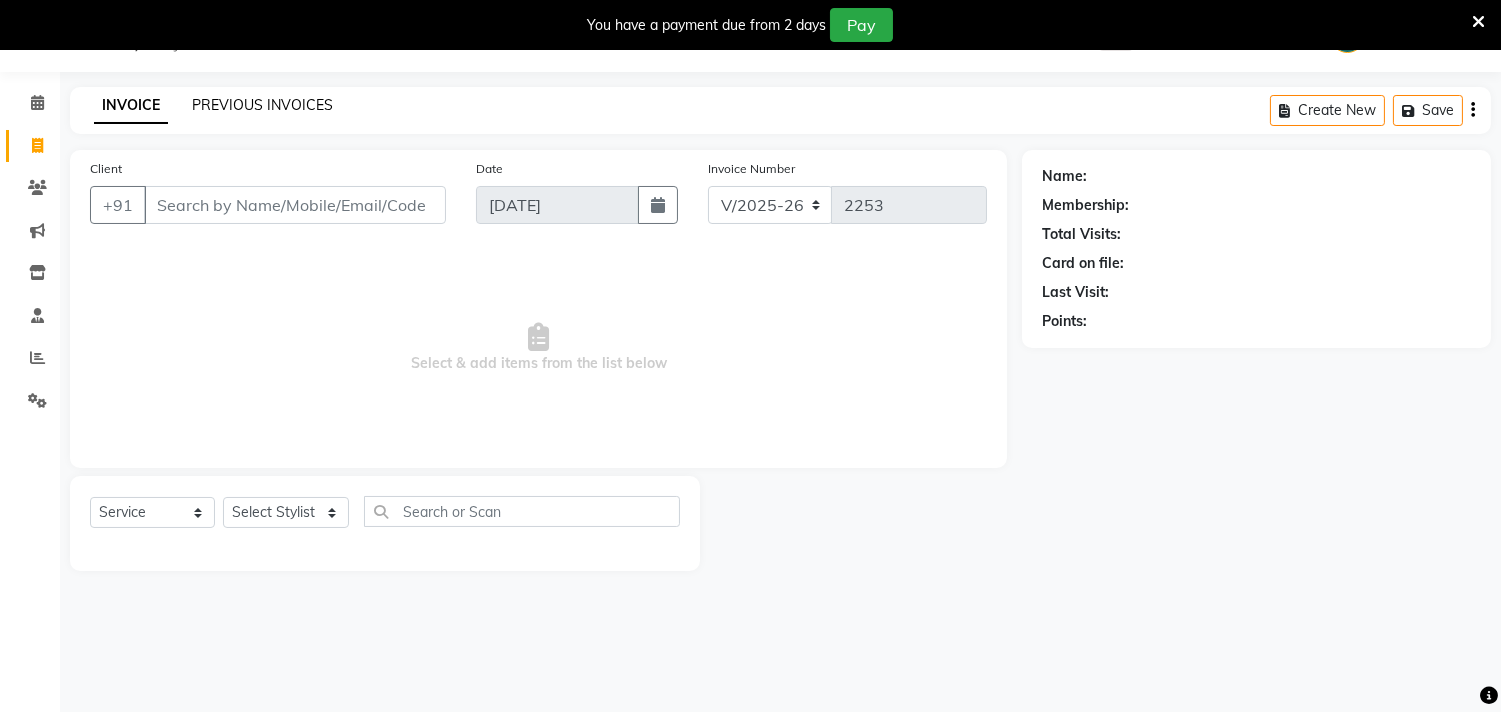 click on "PREVIOUS INVOICES" 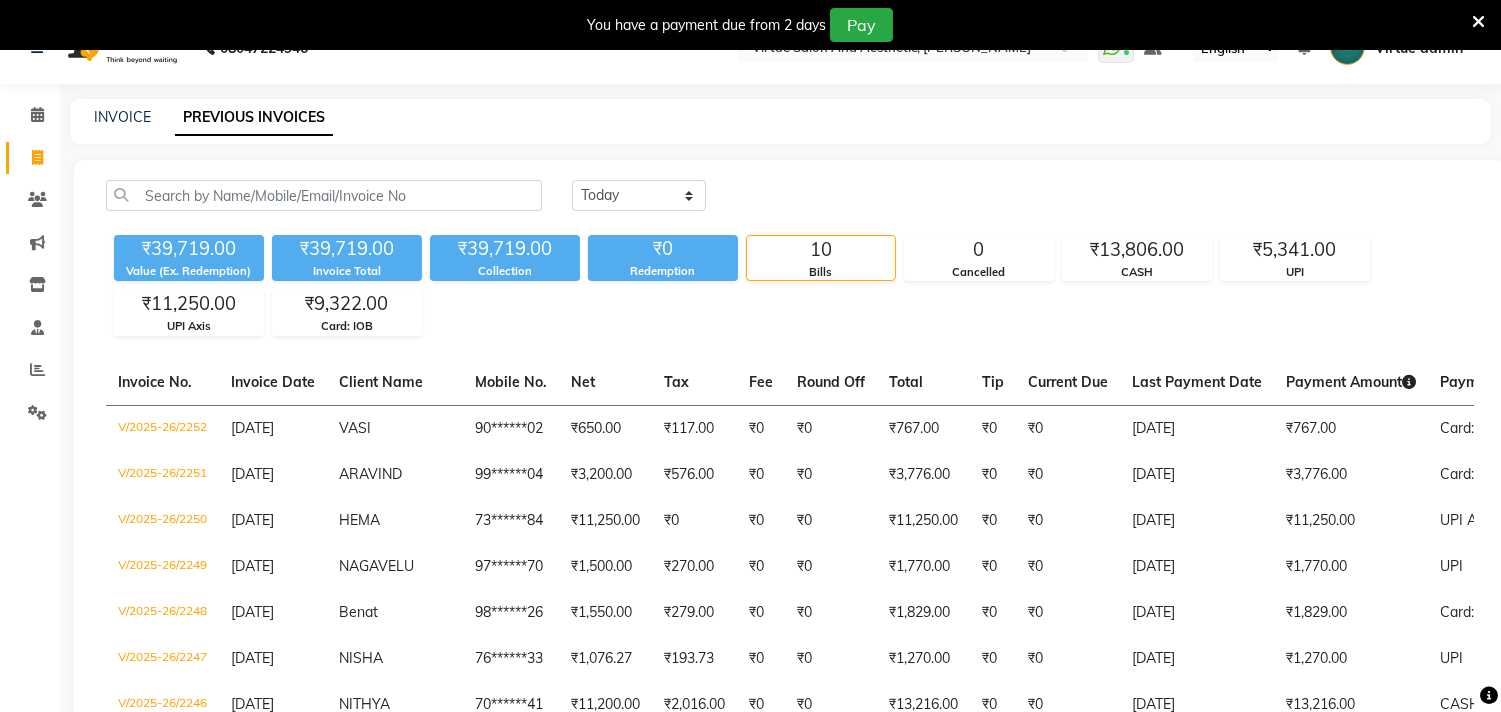 scroll, scrollTop: 0, scrollLeft: 0, axis: both 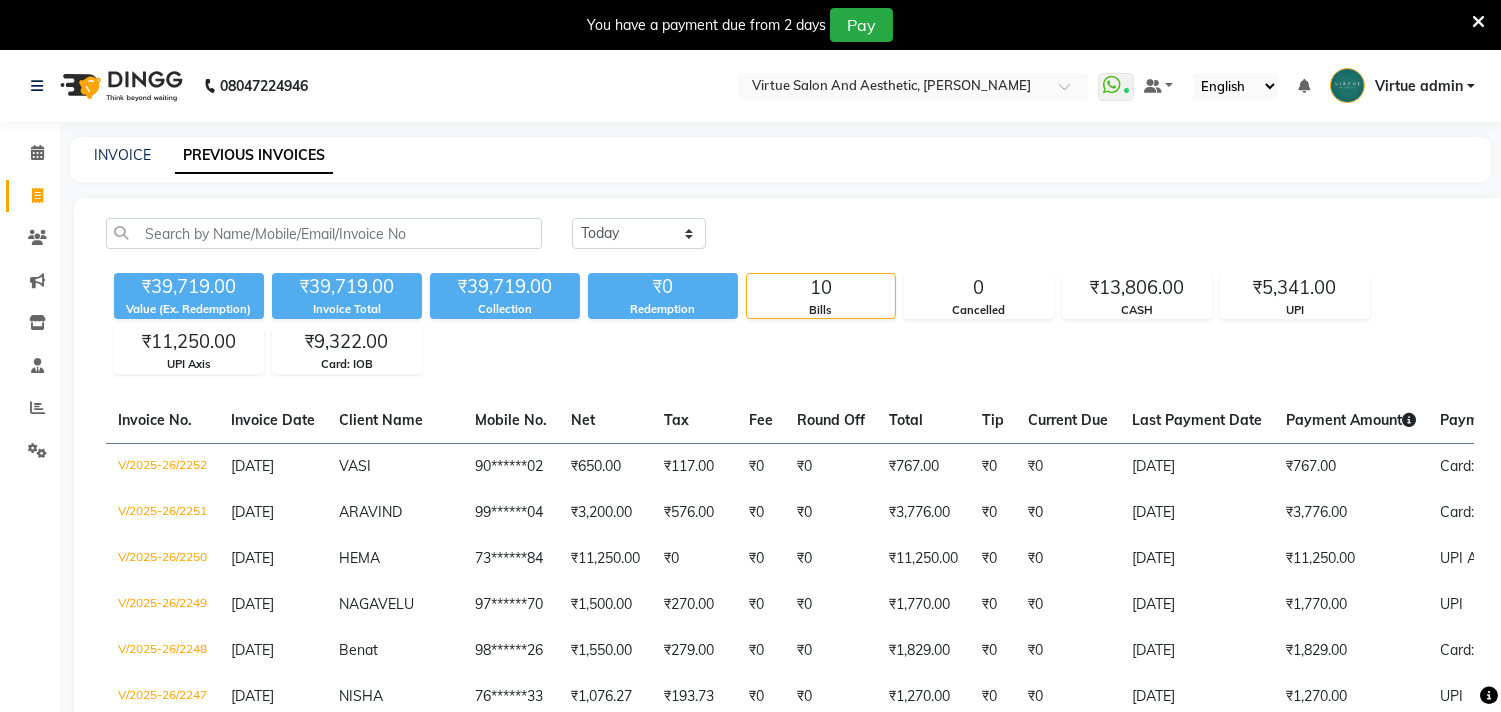 click on "INVOICE PREVIOUS INVOICES" 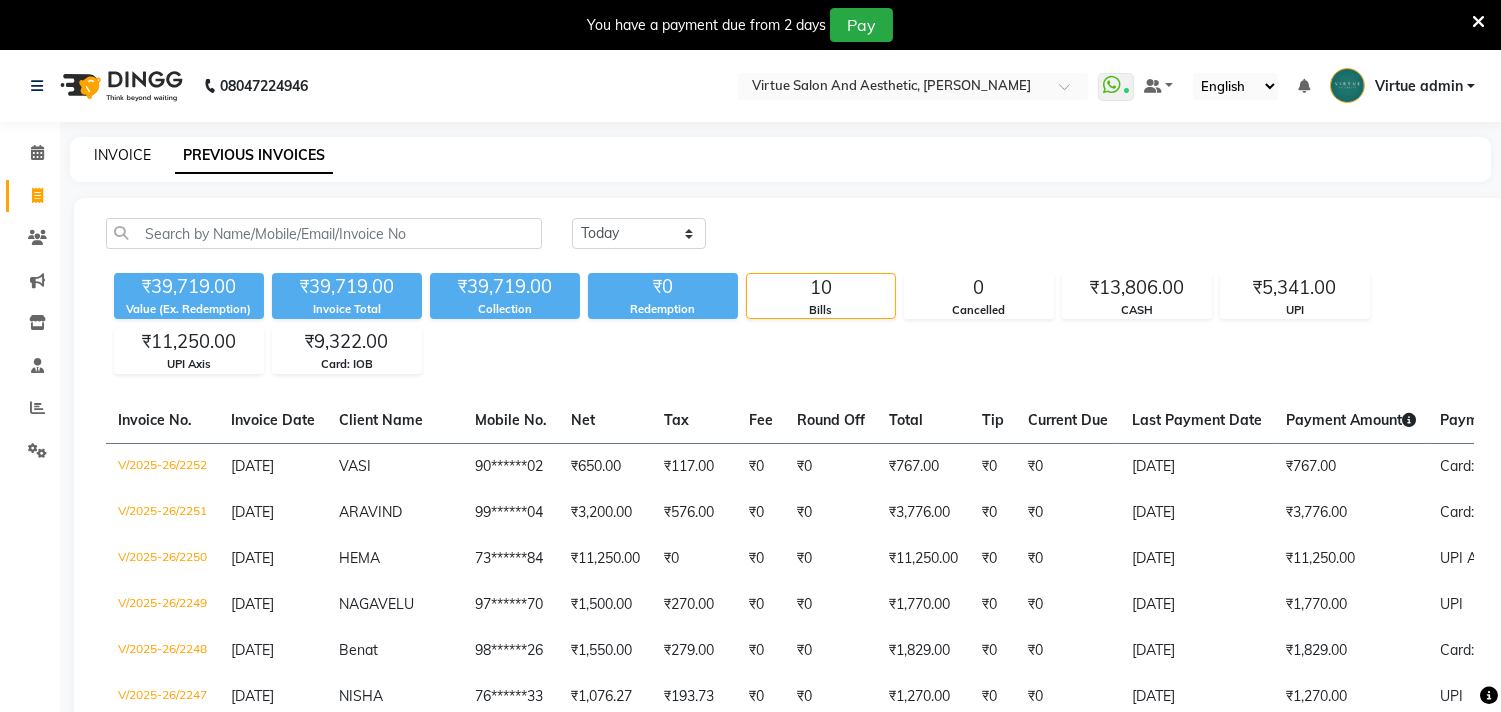 click on "INVOICE" 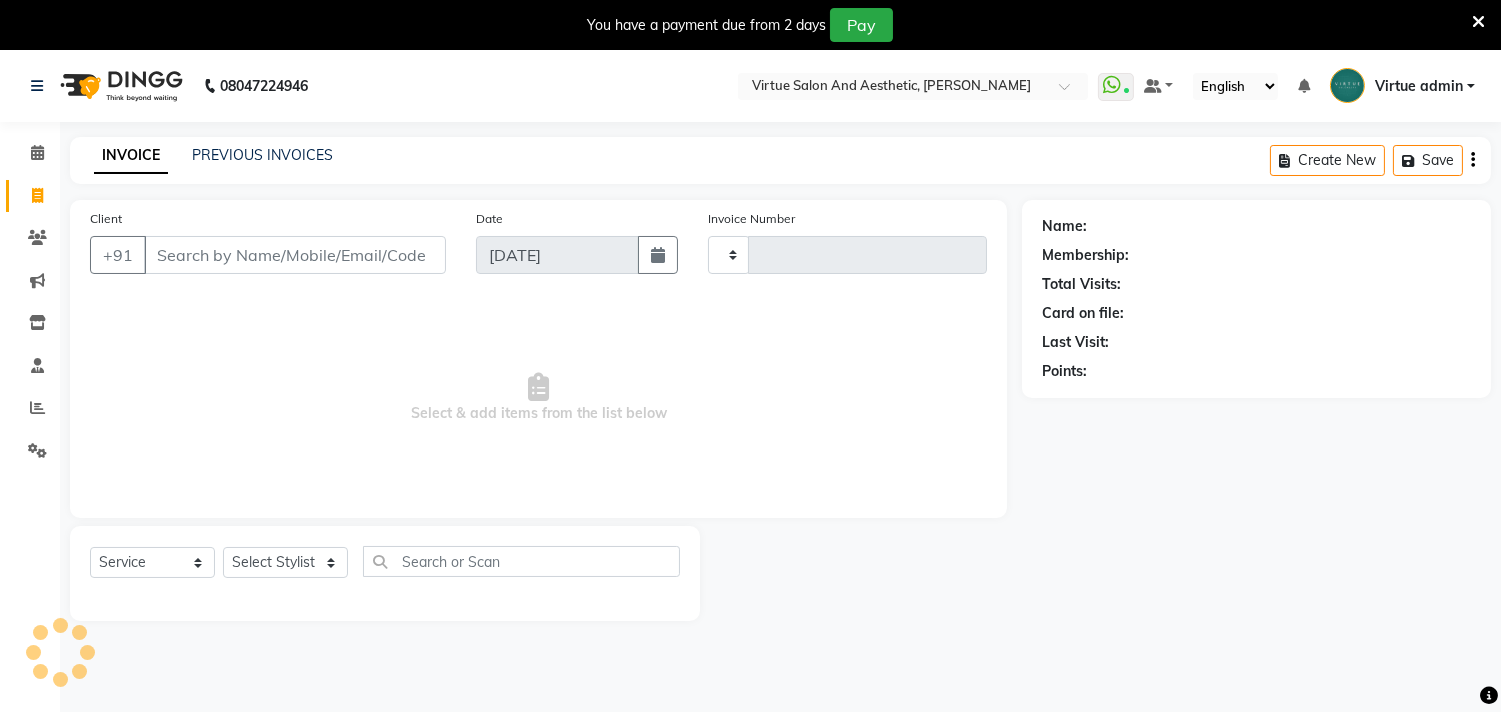 scroll, scrollTop: 50, scrollLeft: 0, axis: vertical 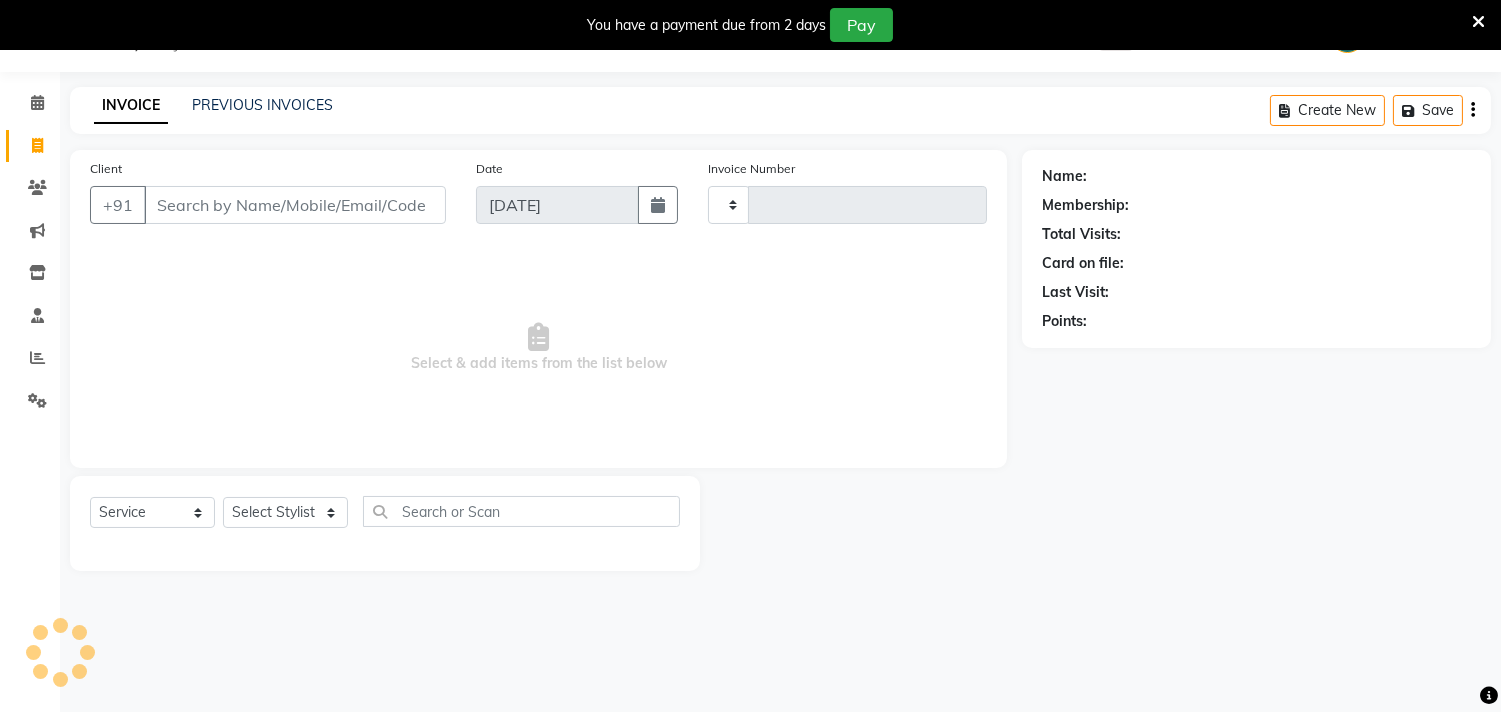 type on "2253" 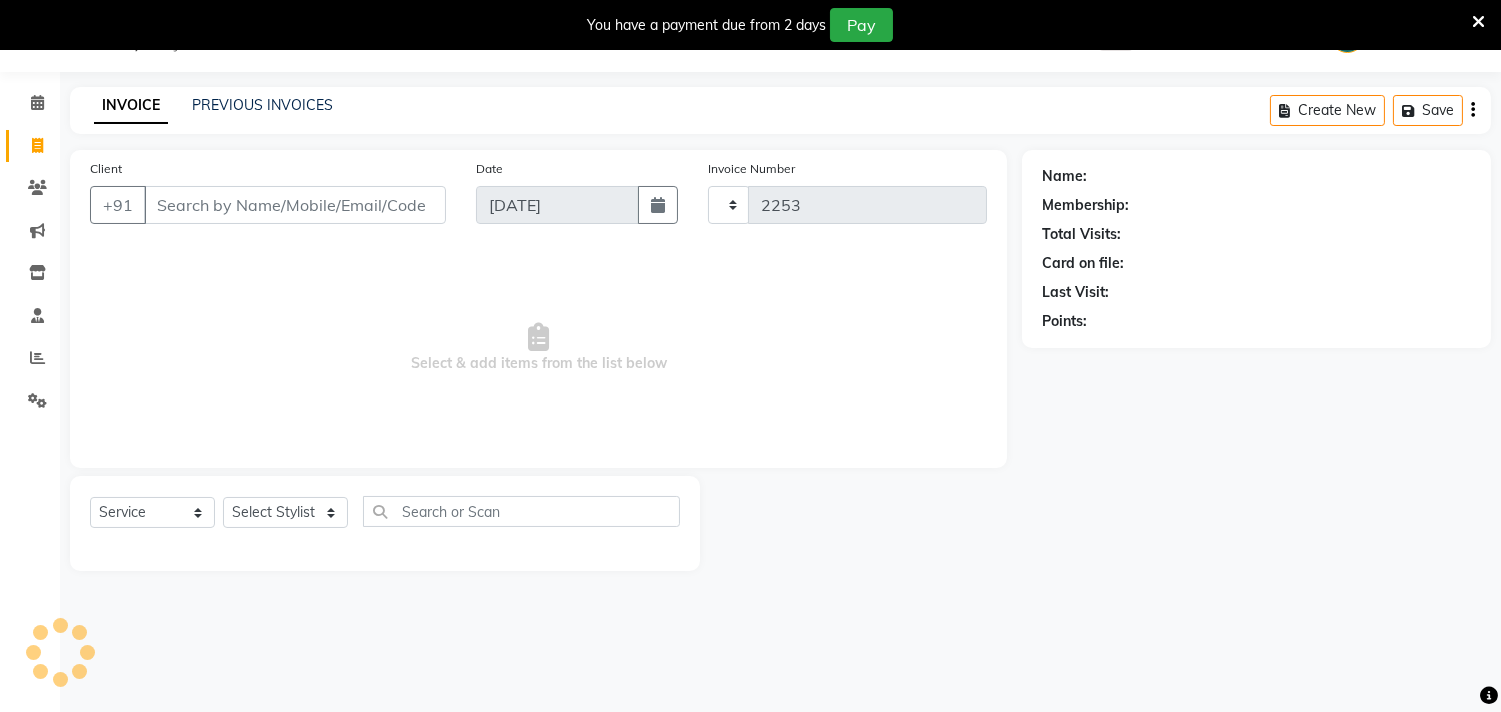 select on "4466" 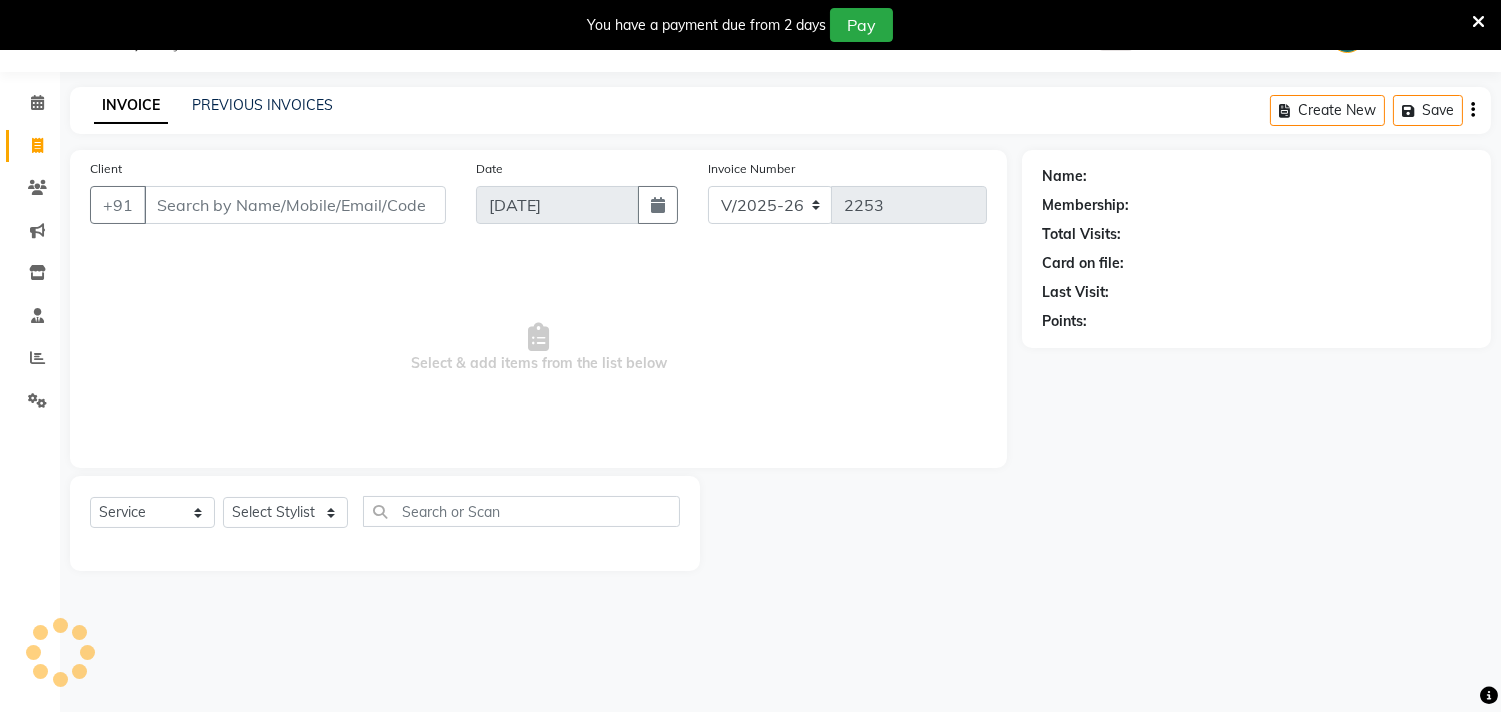 click on "Client" at bounding box center (295, 205) 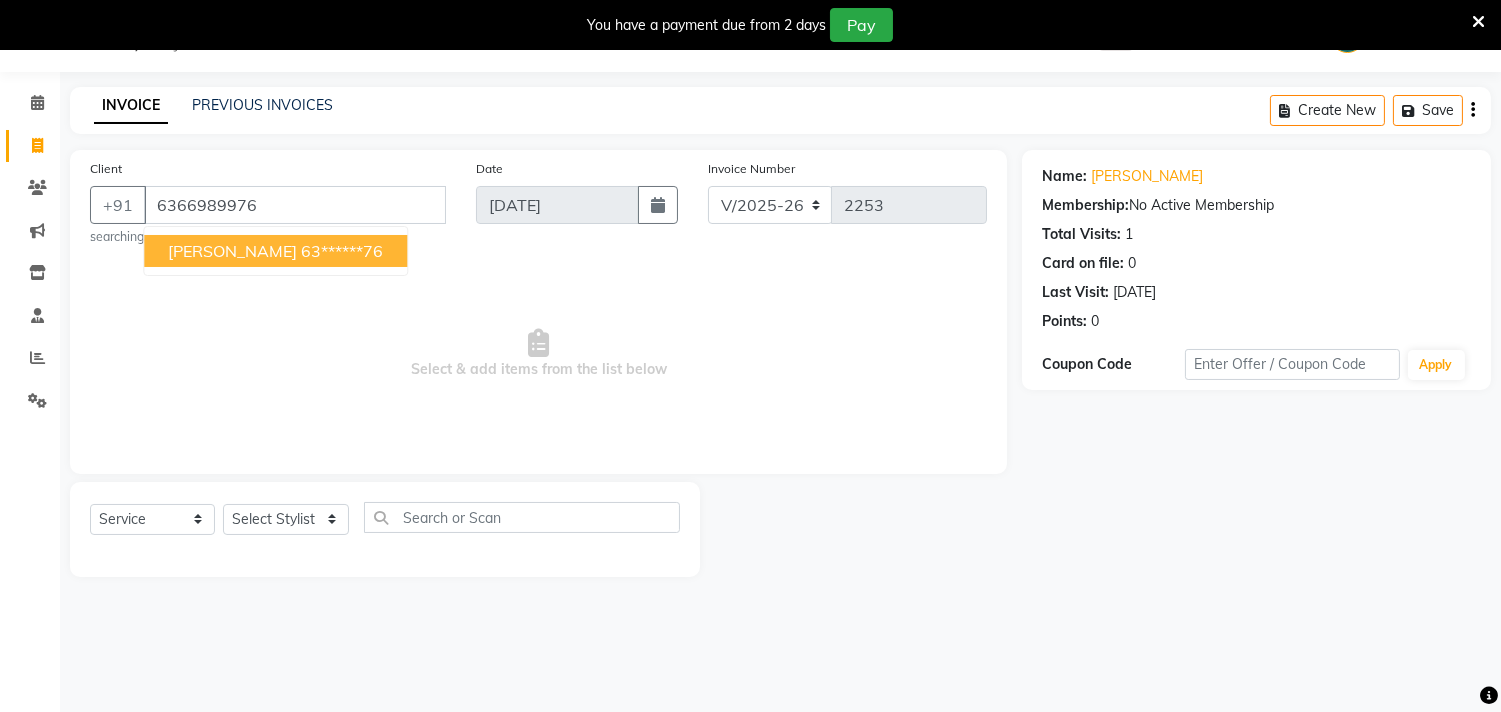 click on "63******76" at bounding box center (342, 251) 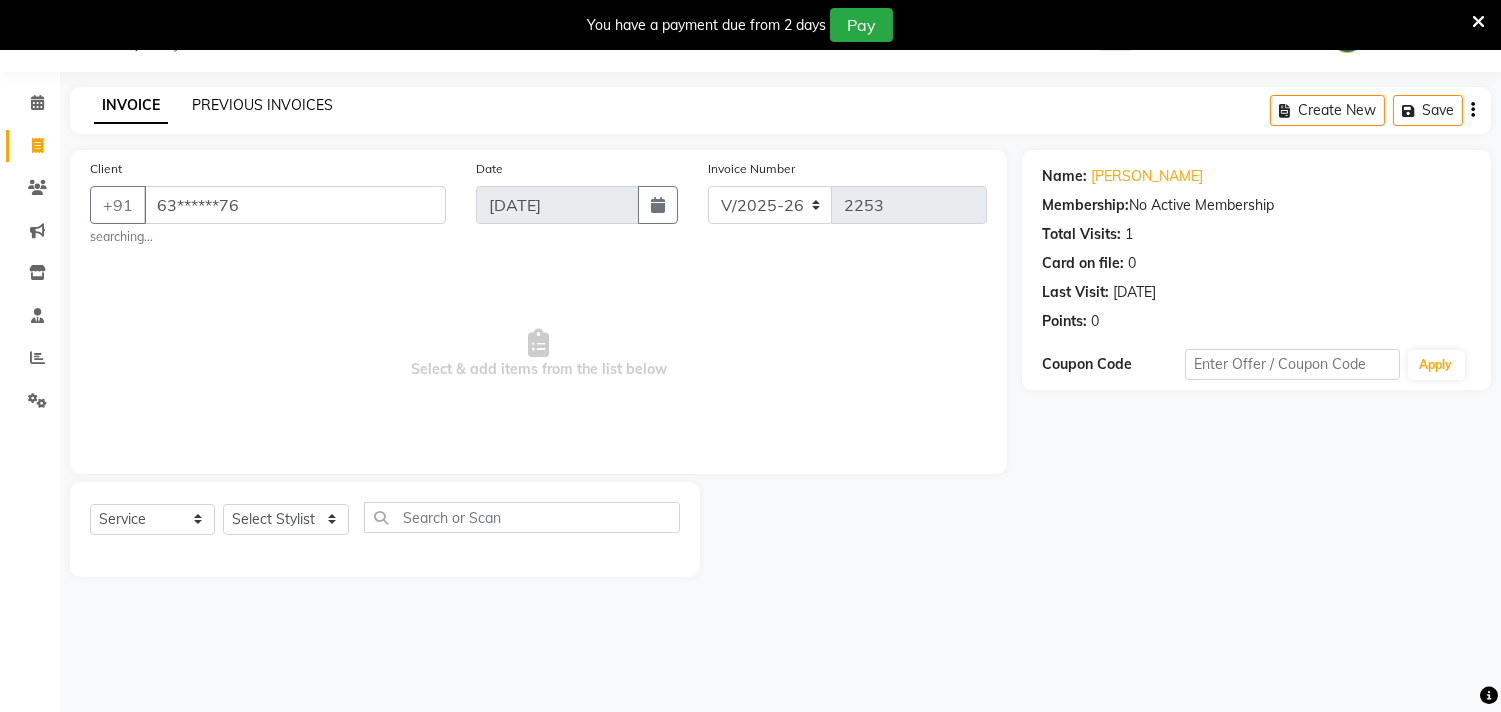 click on "PREVIOUS INVOICES" 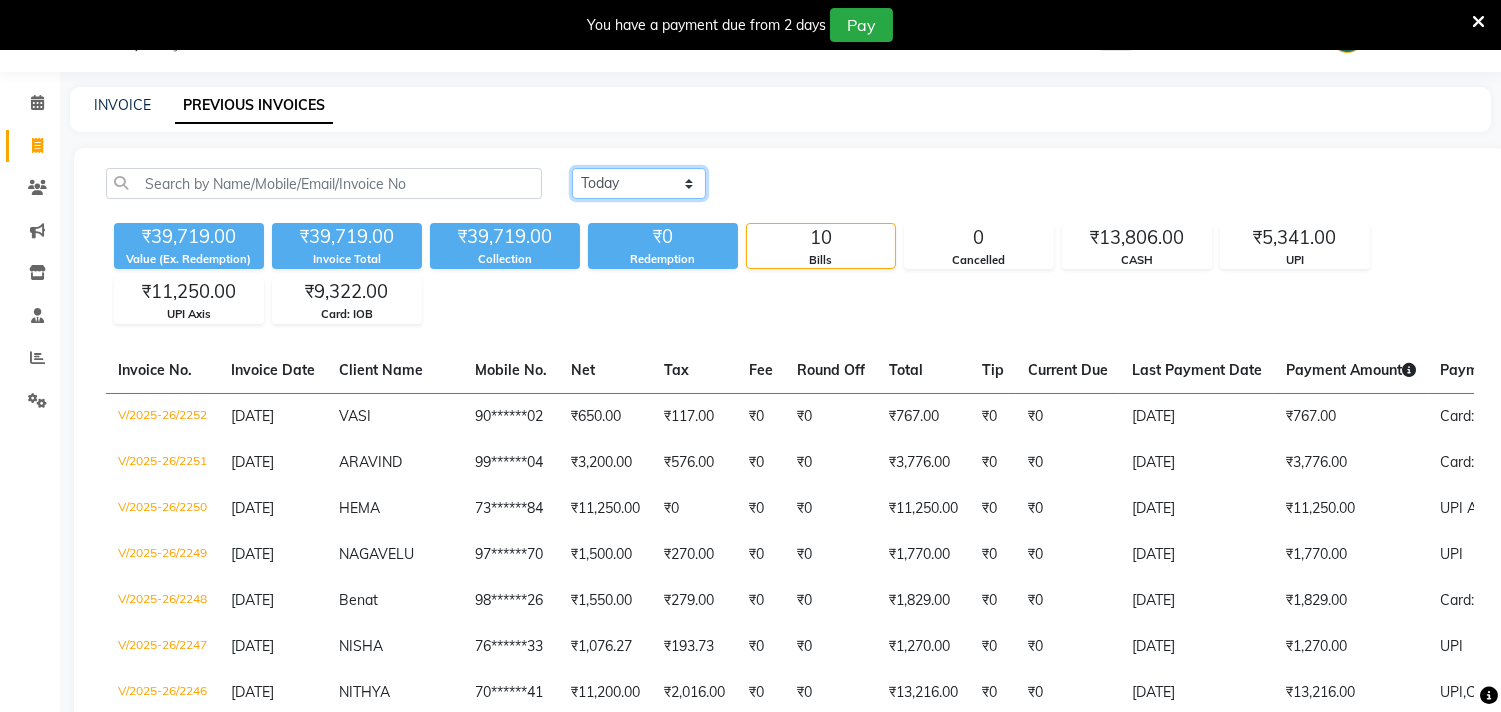 click on "[DATE] [DATE] Custom Range" 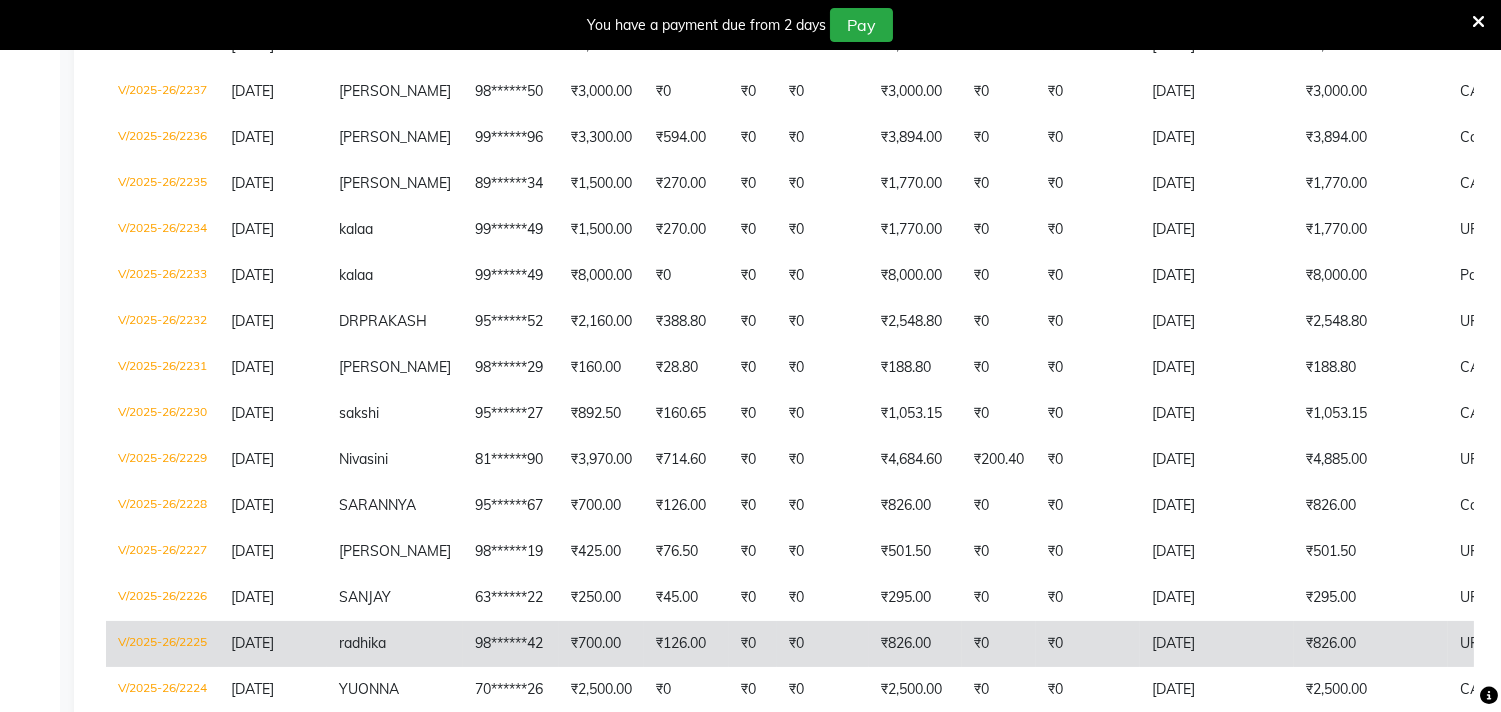 scroll, scrollTop: 716, scrollLeft: 0, axis: vertical 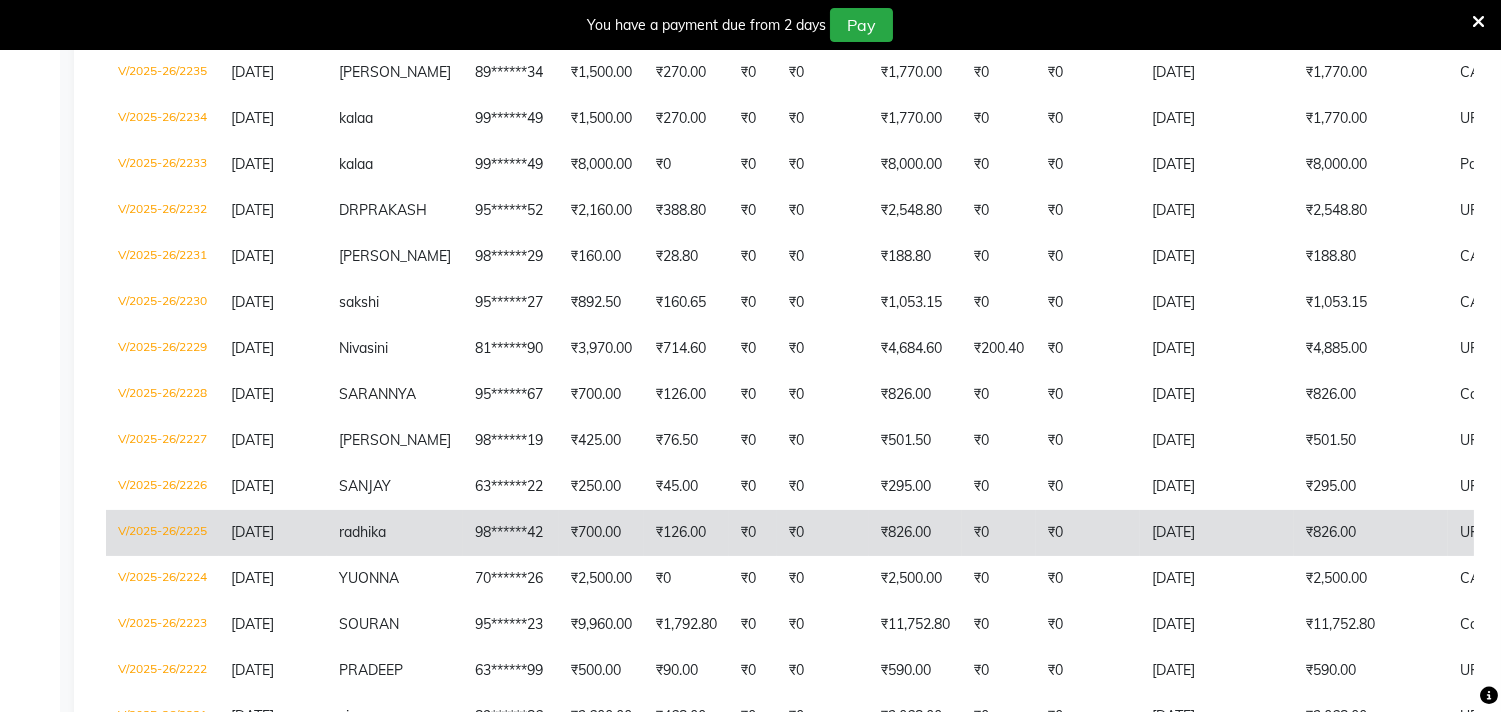 click on "V/2025-26/2225" 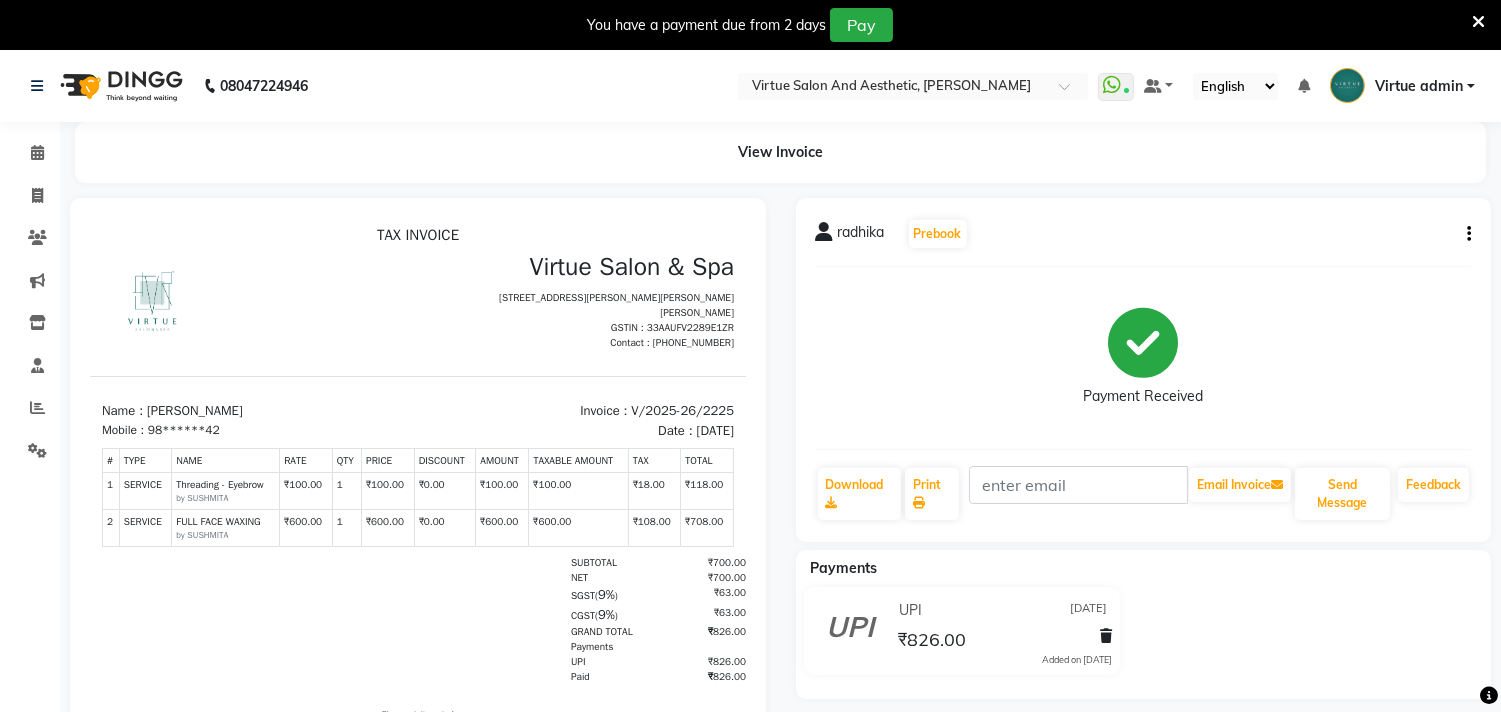 scroll, scrollTop: 0, scrollLeft: 0, axis: both 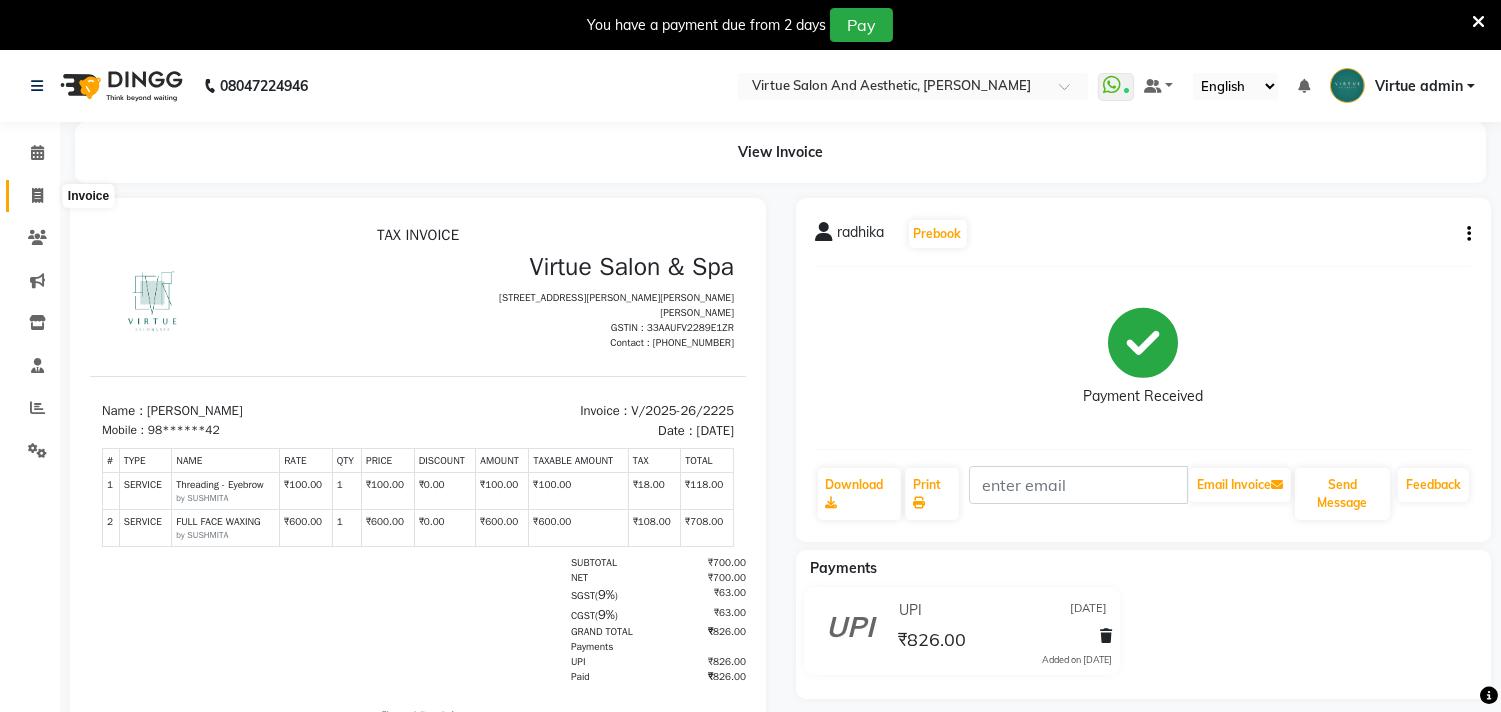 click 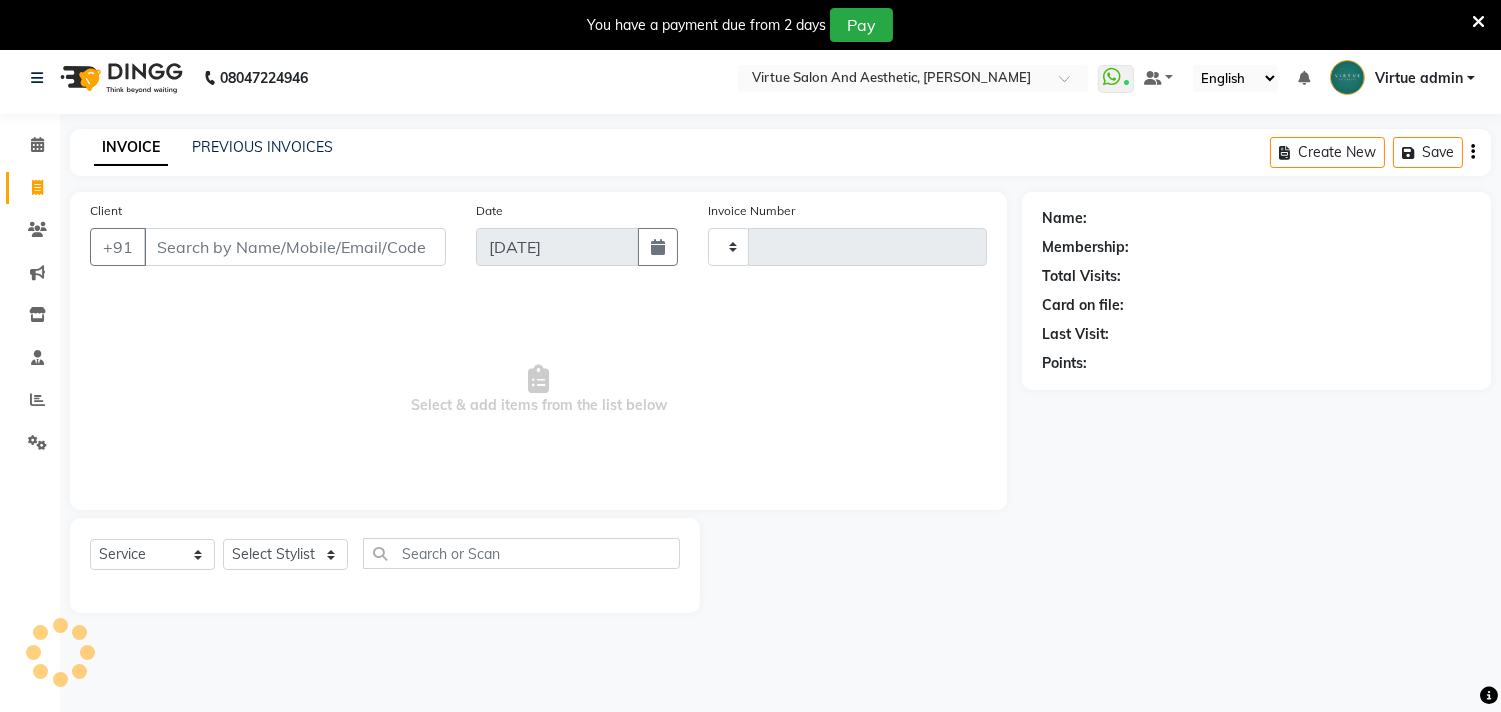 scroll, scrollTop: 50, scrollLeft: 0, axis: vertical 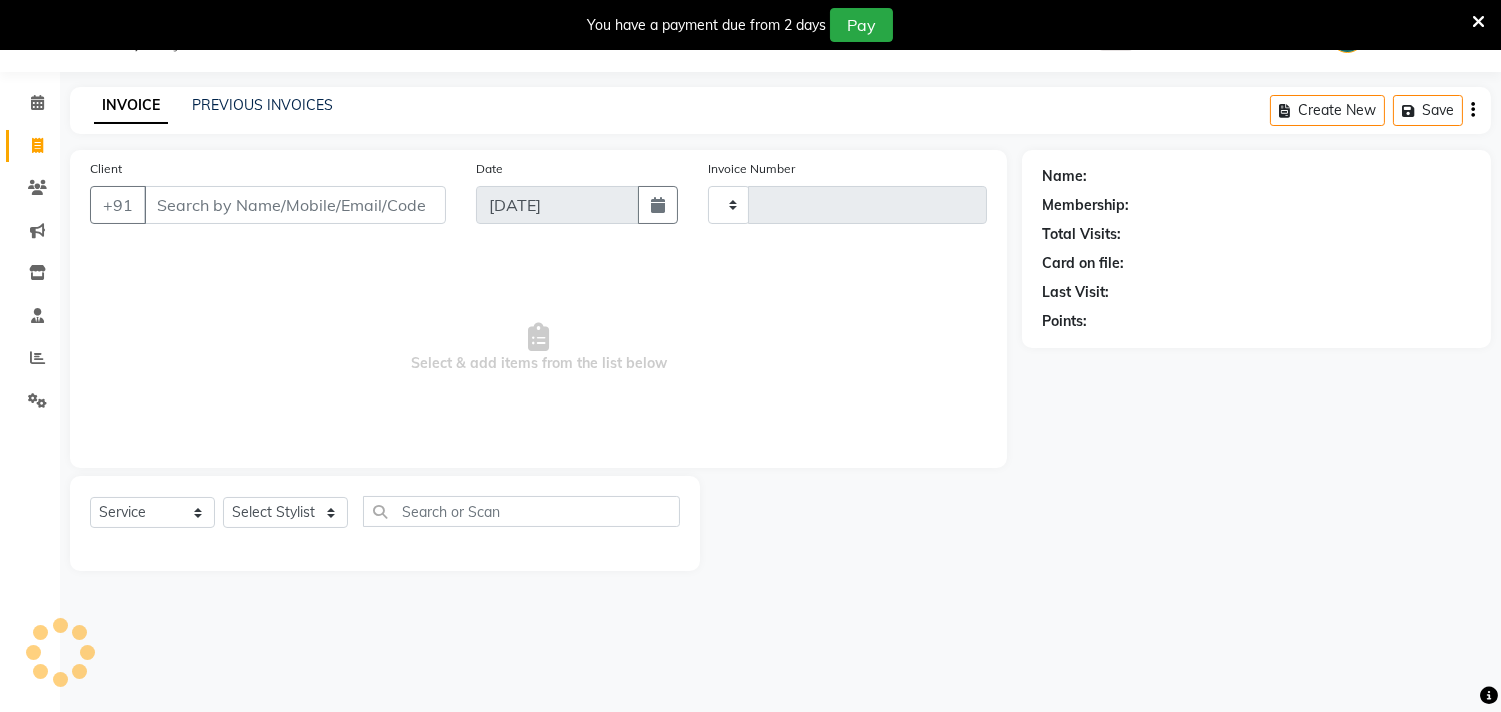 type on "2253" 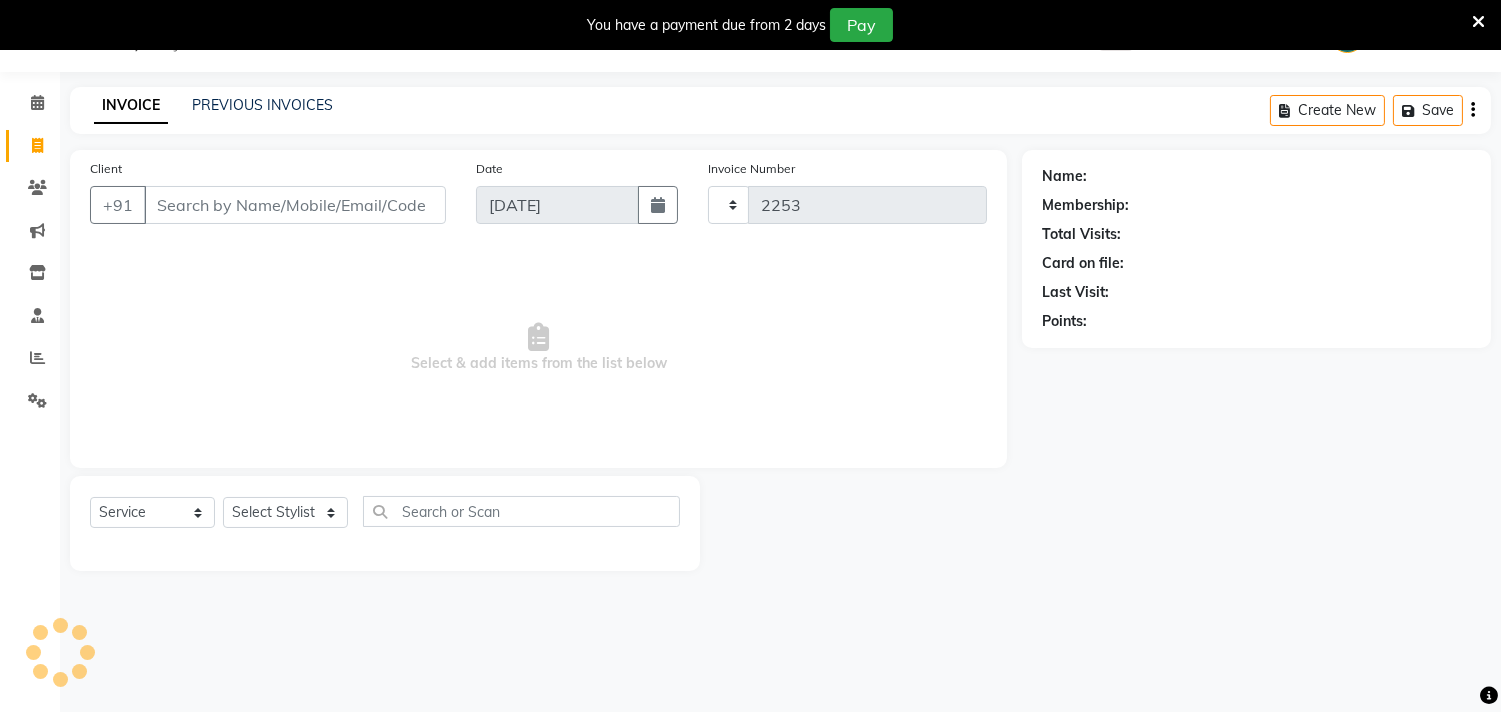select on "4466" 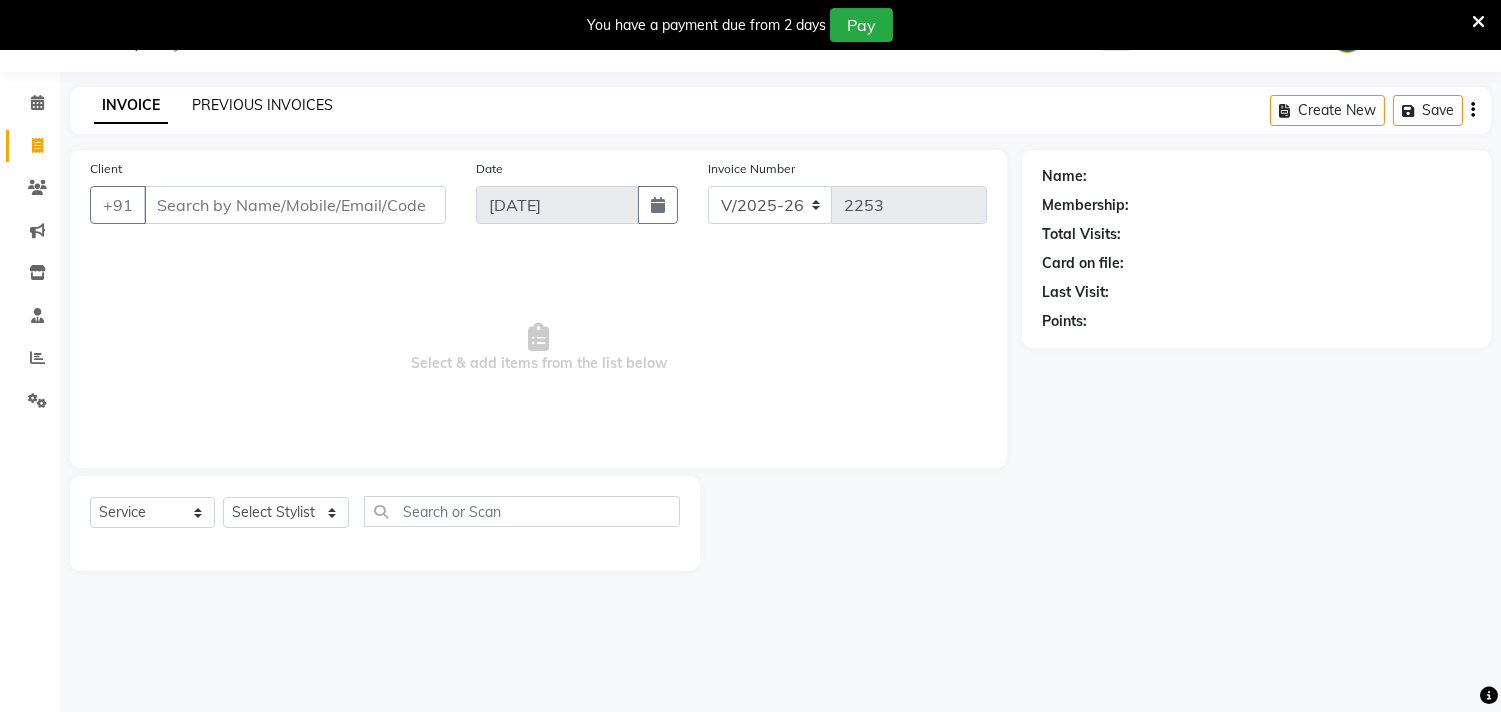 click on "PREVIOUS INVOICES" 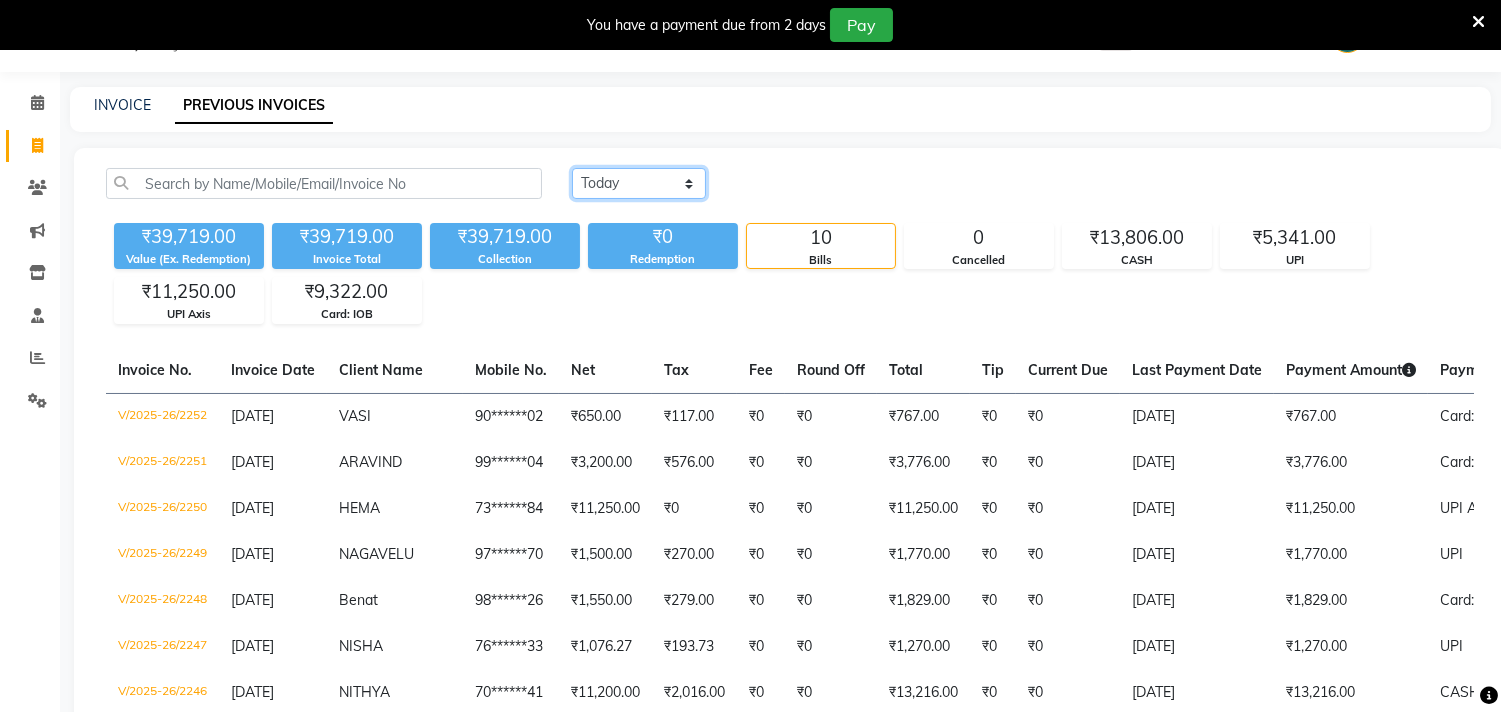 click on "[DATE] [DATE] Custom Range" 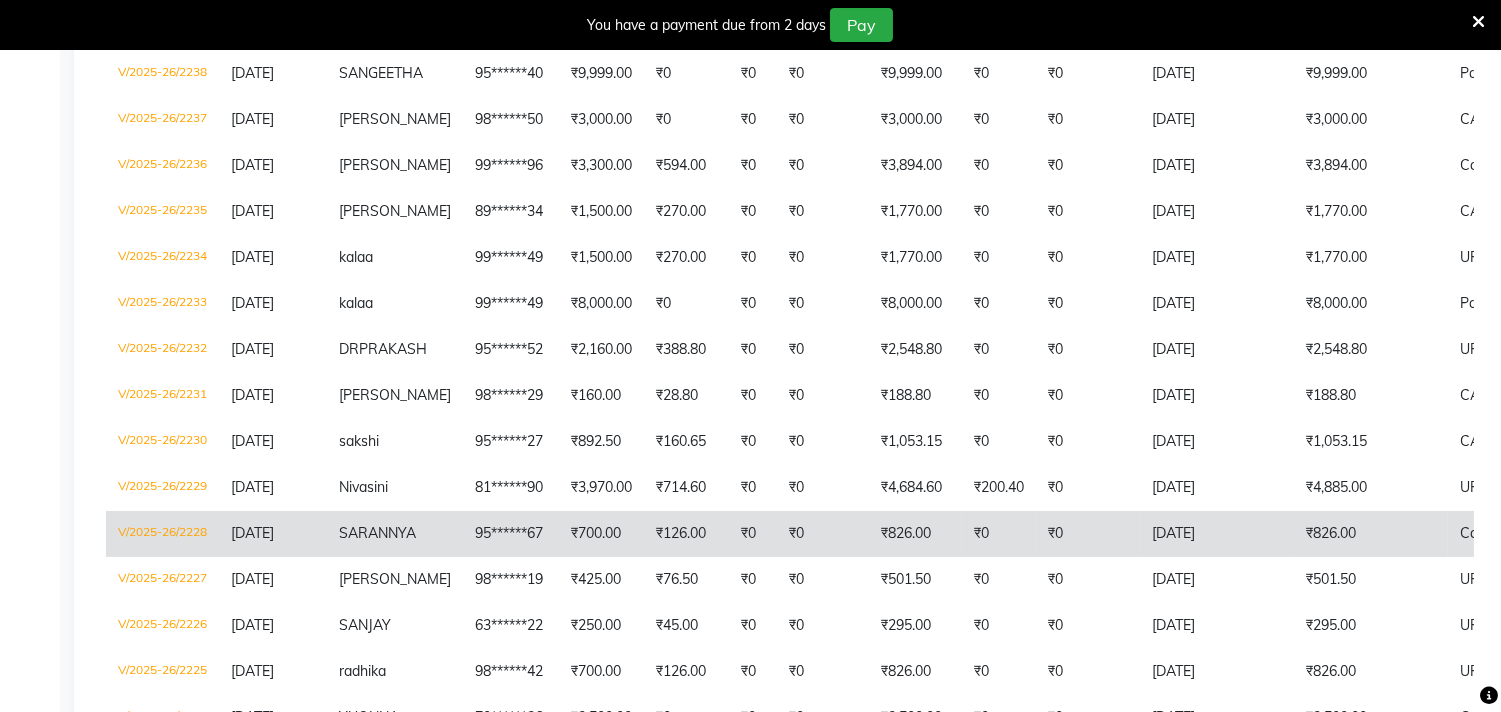 scroll, scrollTop: 716, scrollLeft: 0, axis: vertical 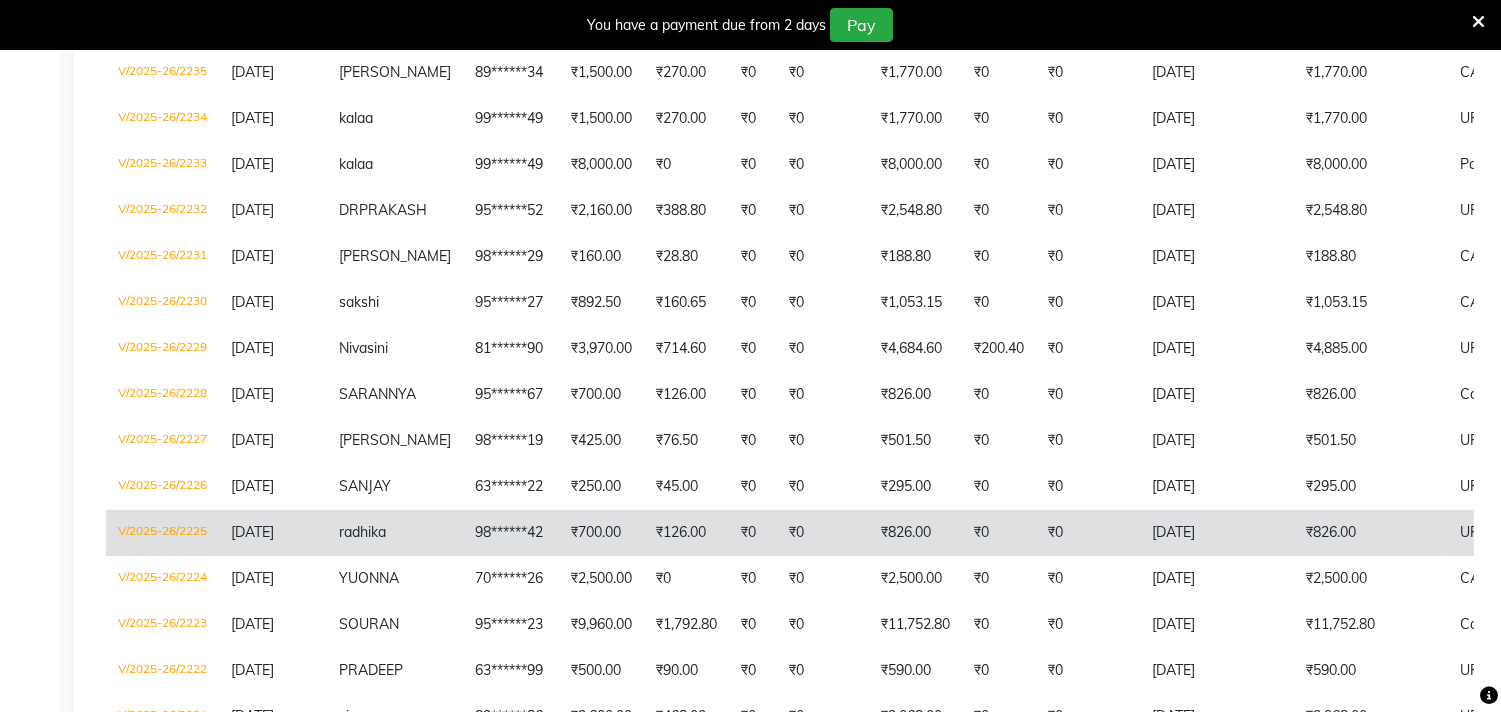 click on "V/2025-26/2225" 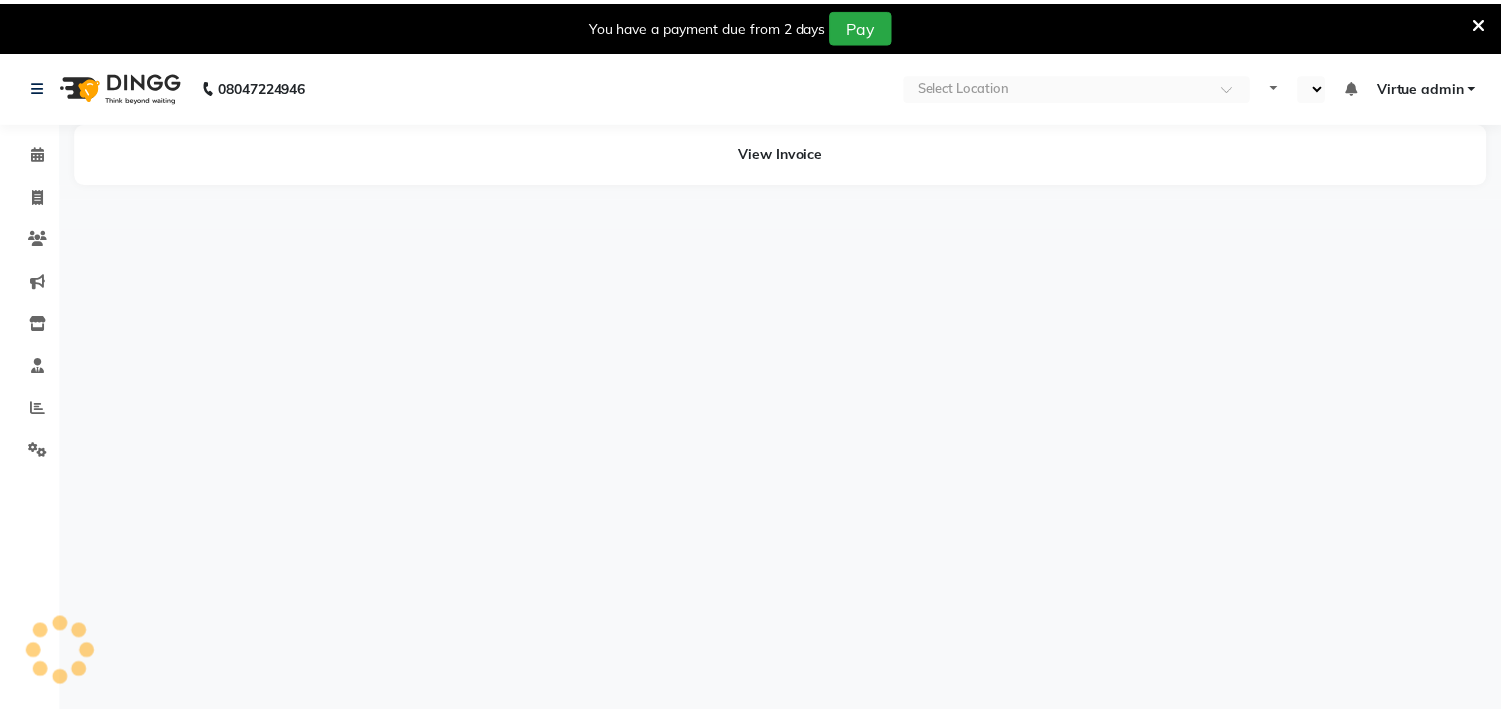 scroll, scrollTop: 0, scrollLeft: 0, axis: both 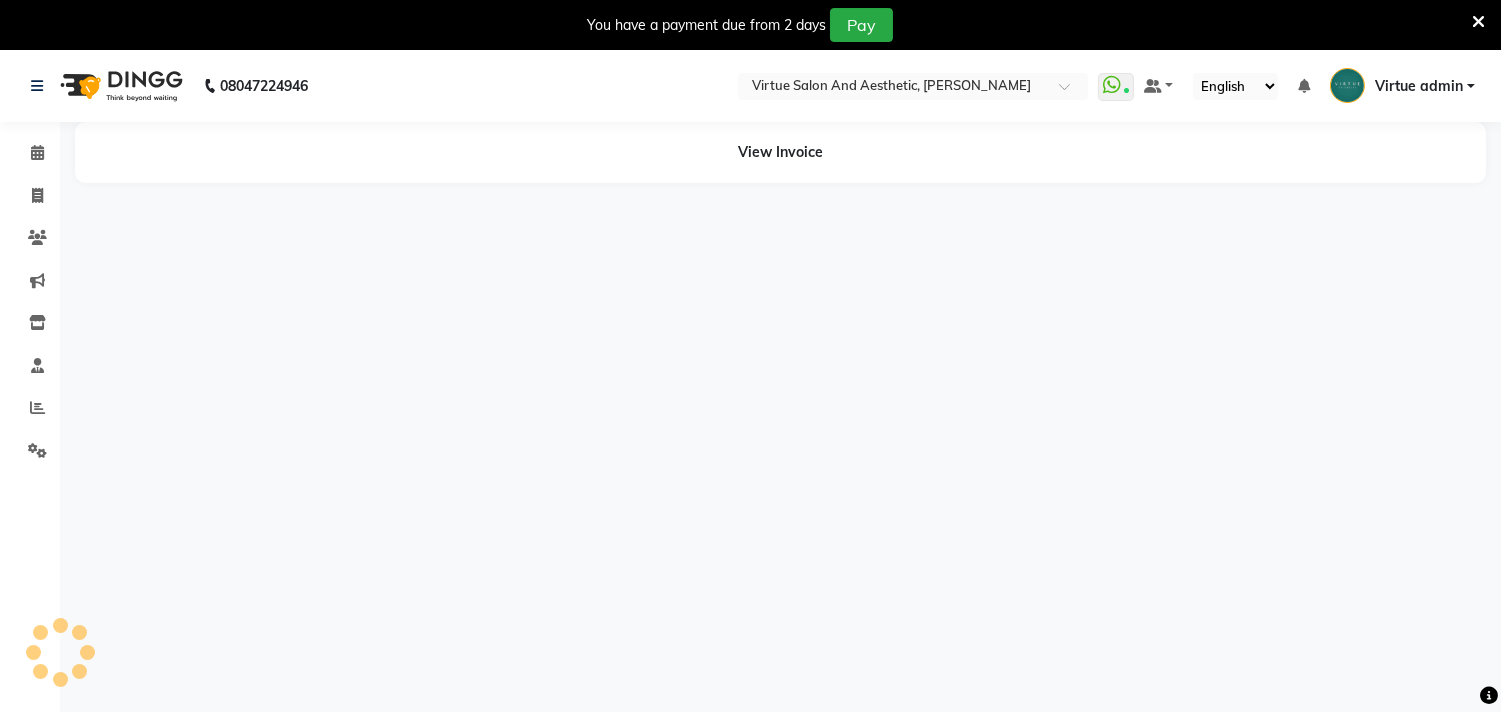 select on "en" 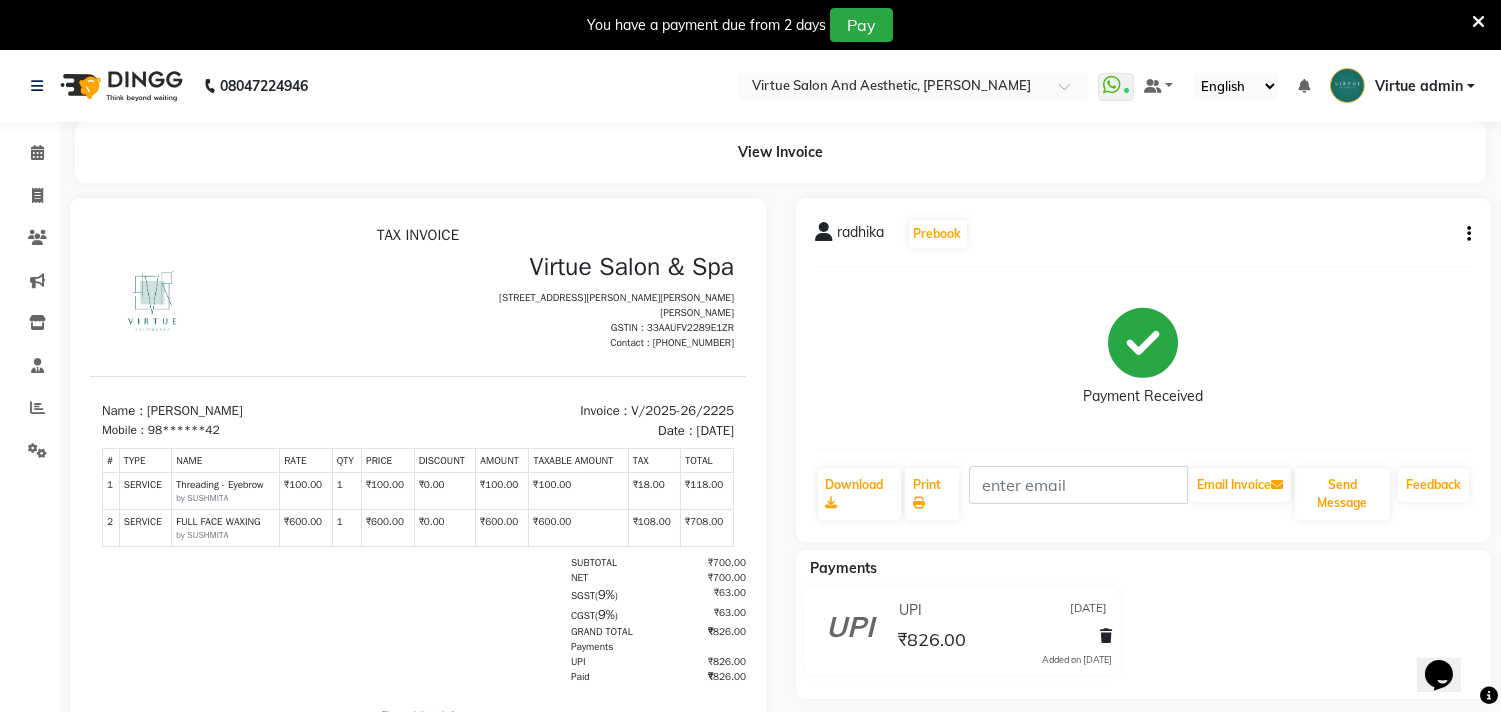 scroll, scrollTop: 0, scrollLeft: 0, axis: both 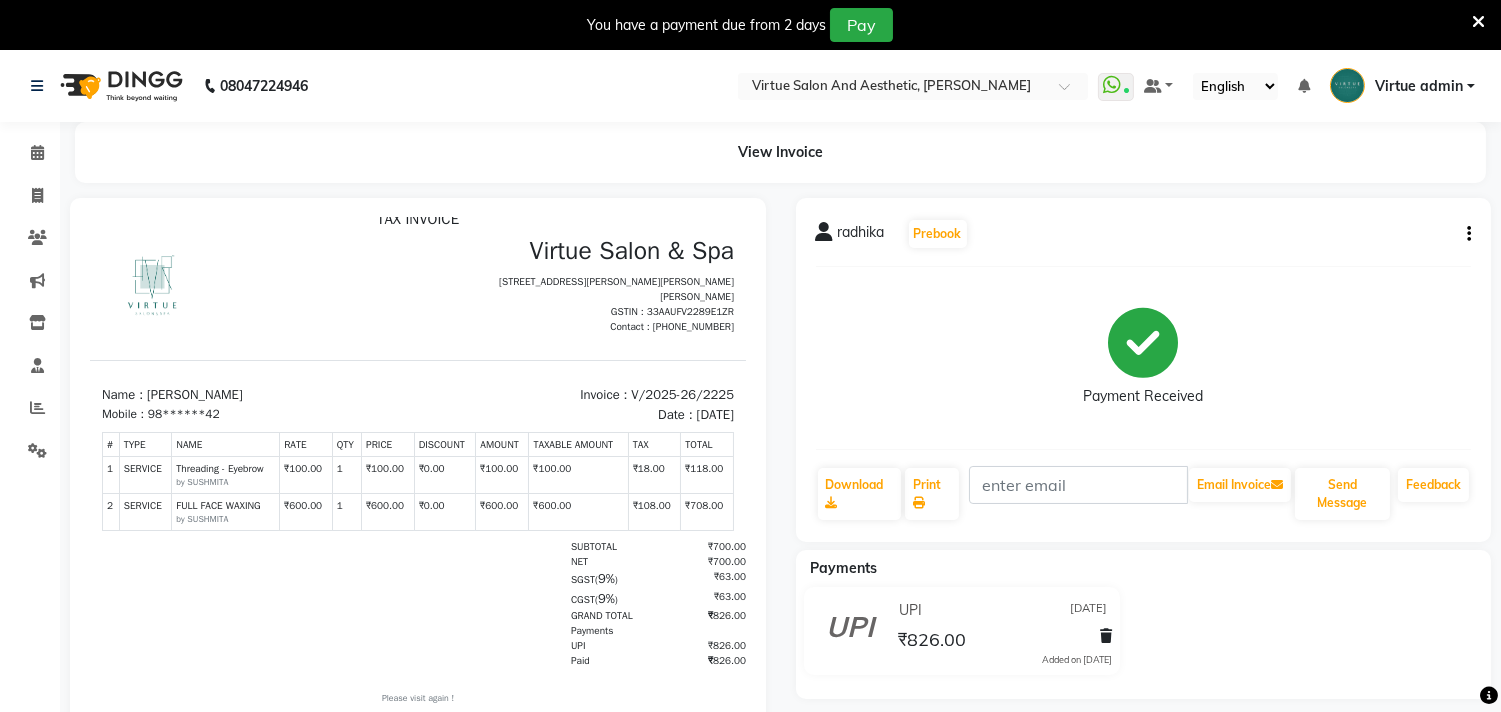 click on "radhika" 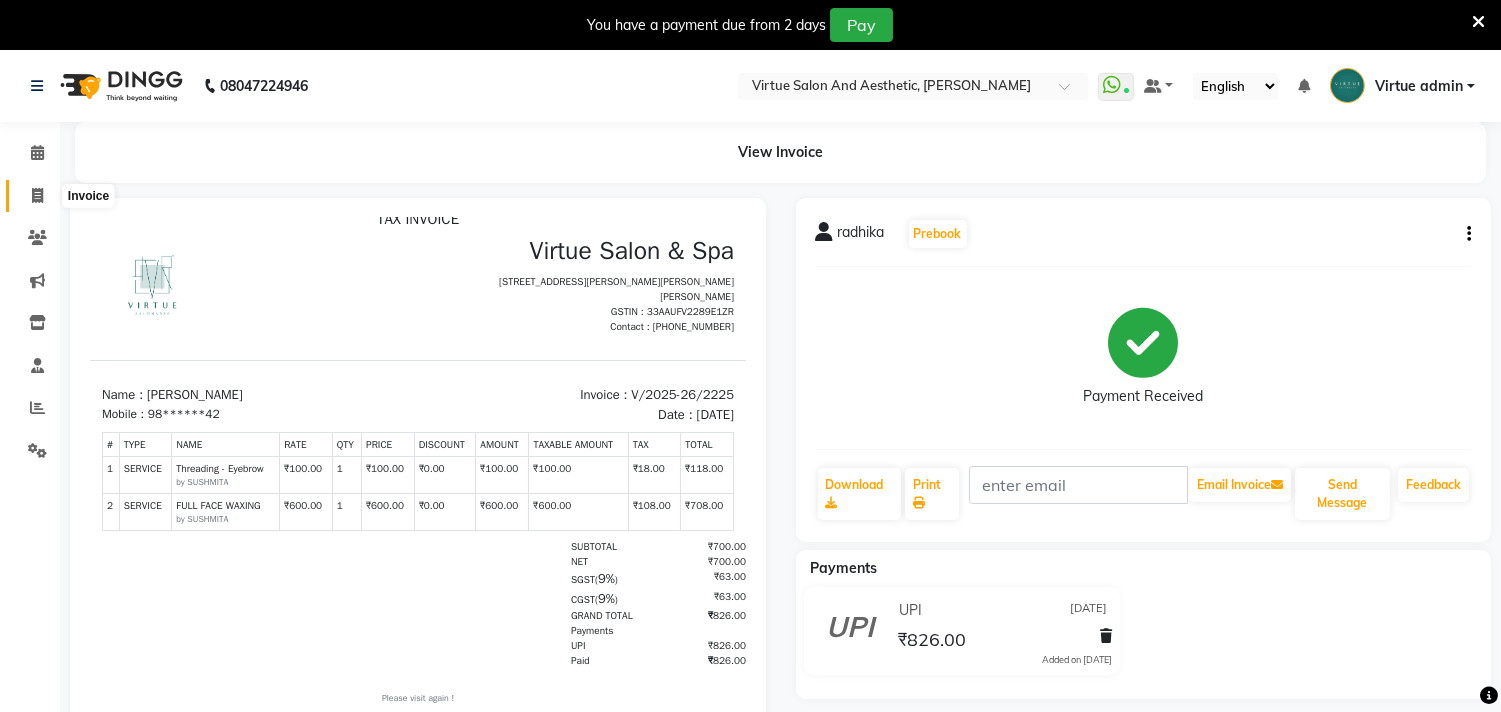 click 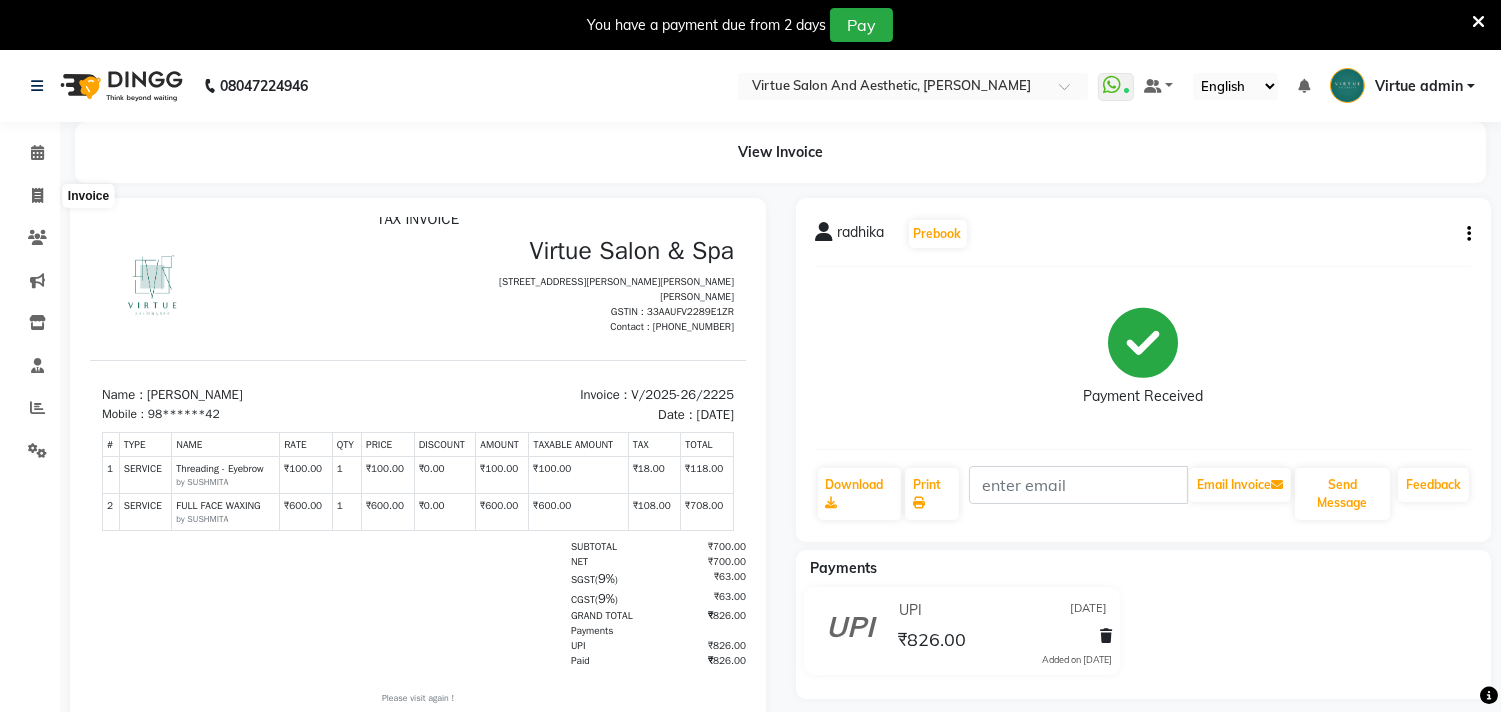 select on "4466" 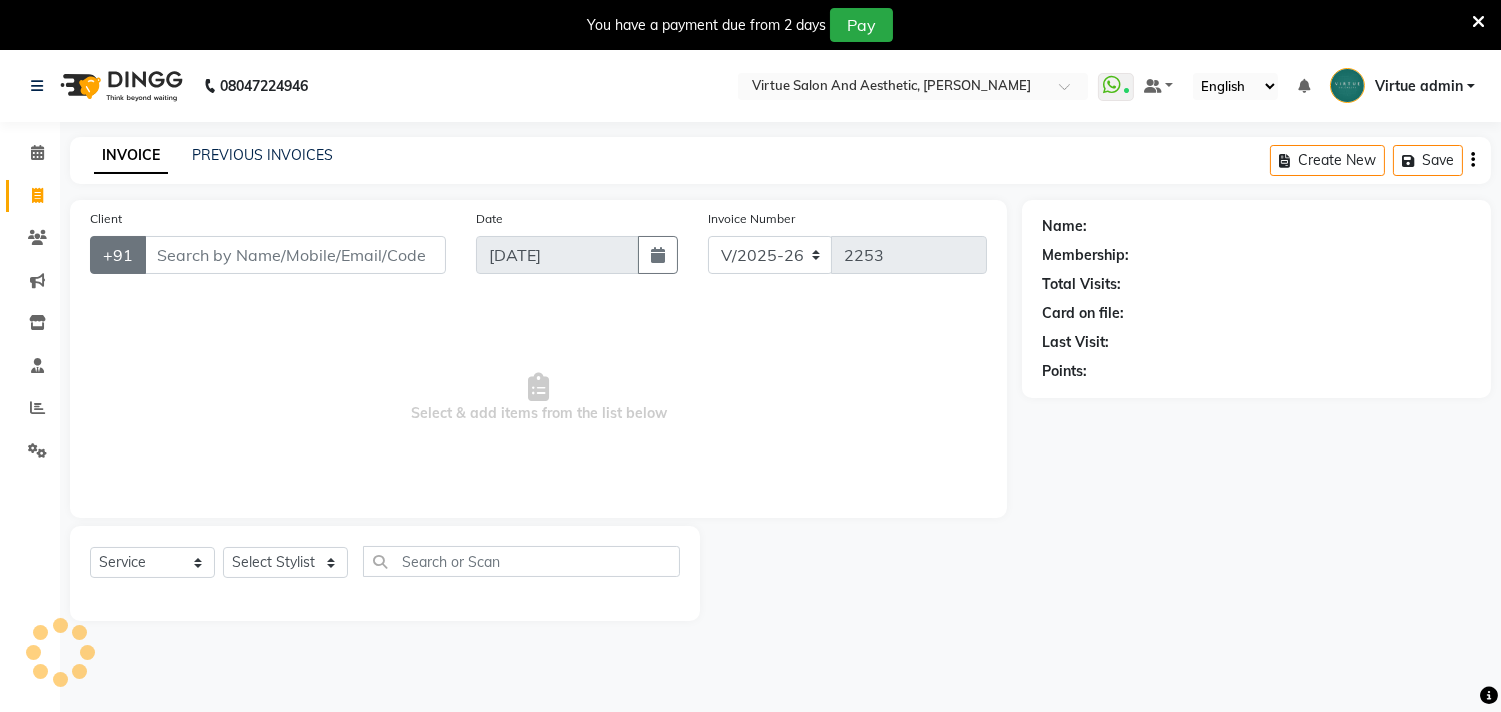 scroll, scrollTop: 50, scrollLeft: 0, axis: vertical 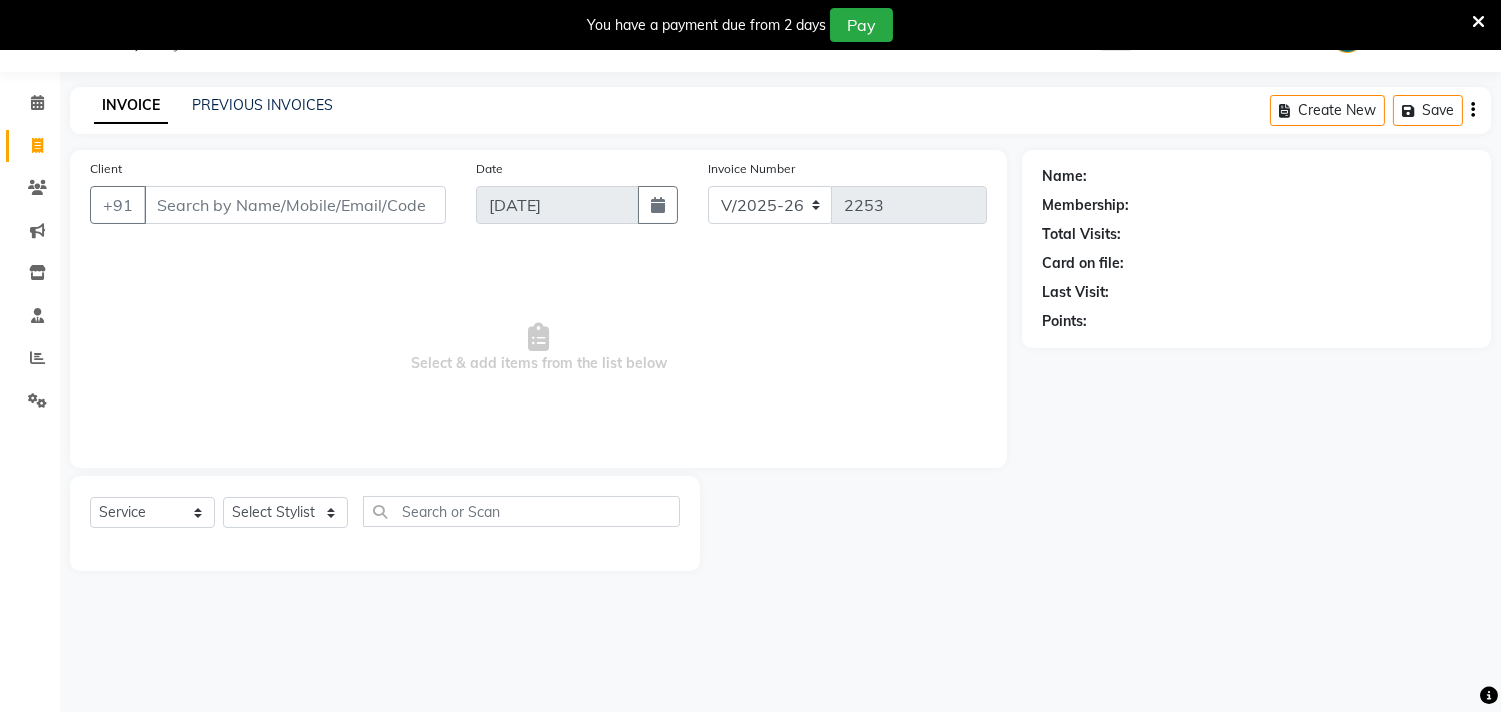 click on "Client" at bounding box center [295, 205] 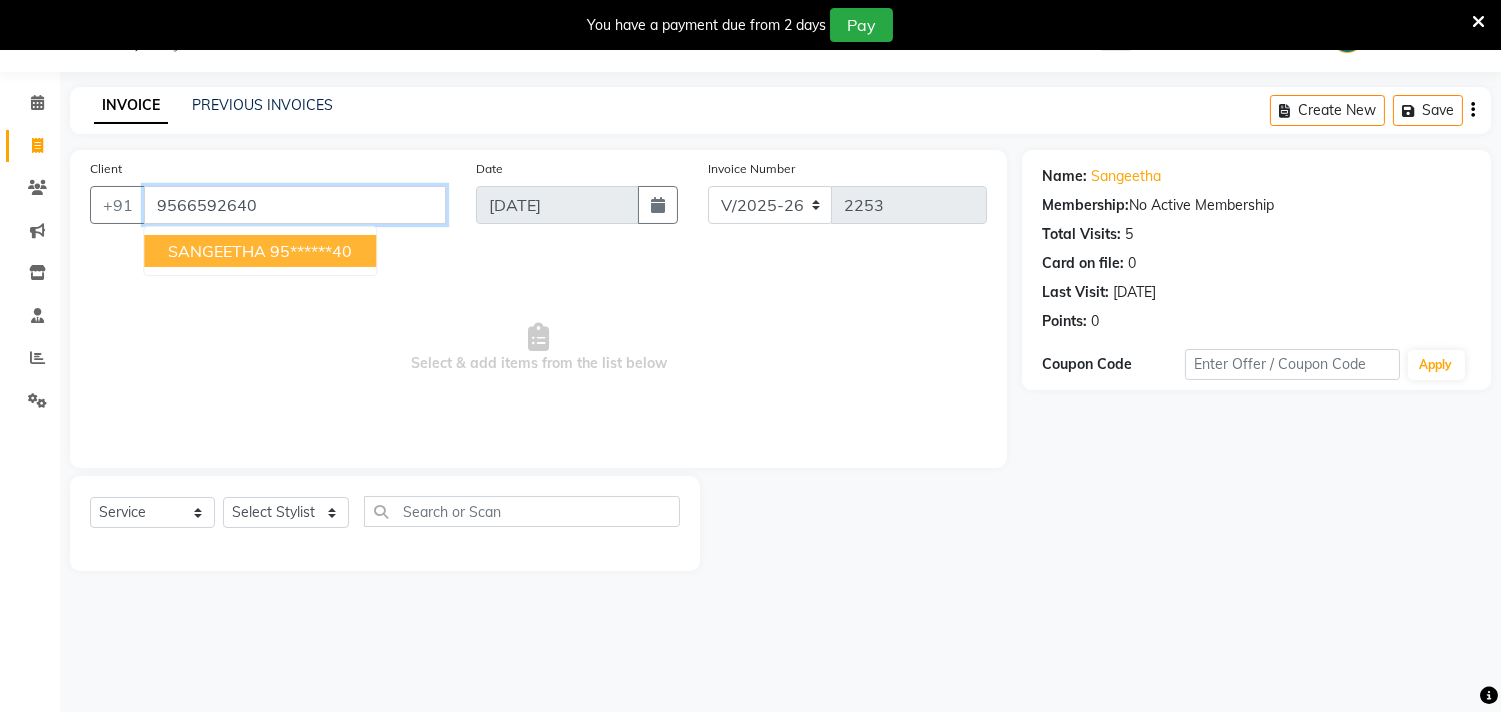 click on "9566592640" at bounding box center [295, 205] 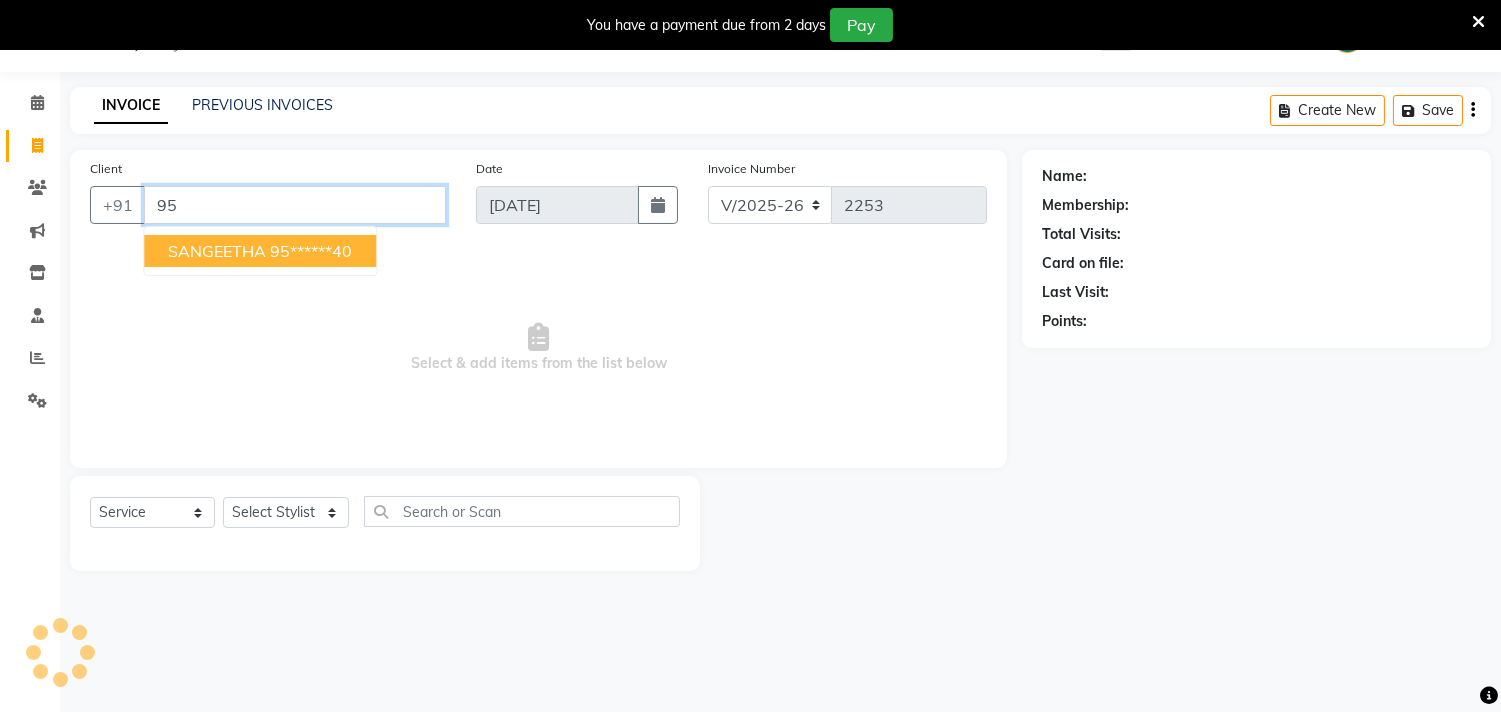 type on "9" 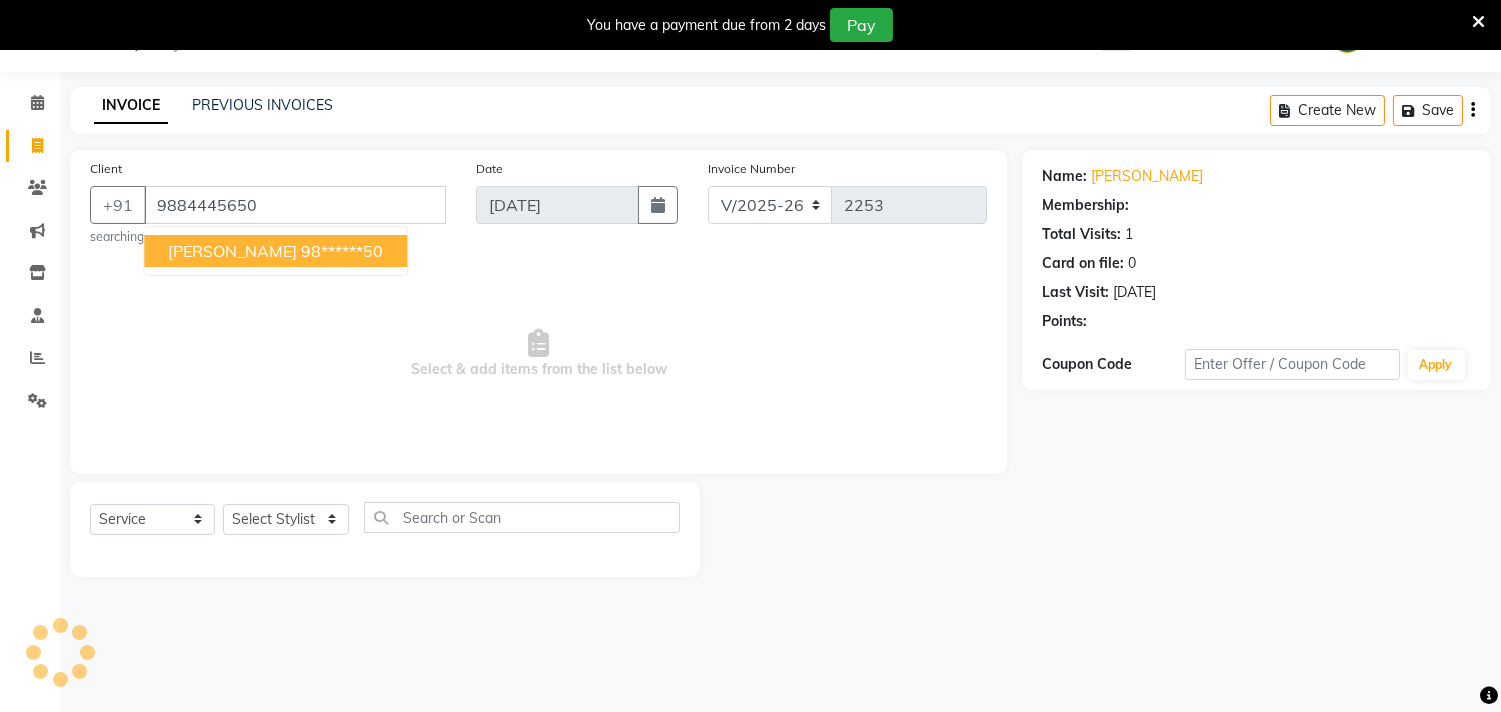 click on "98******50" at bounding box center [342, 251] 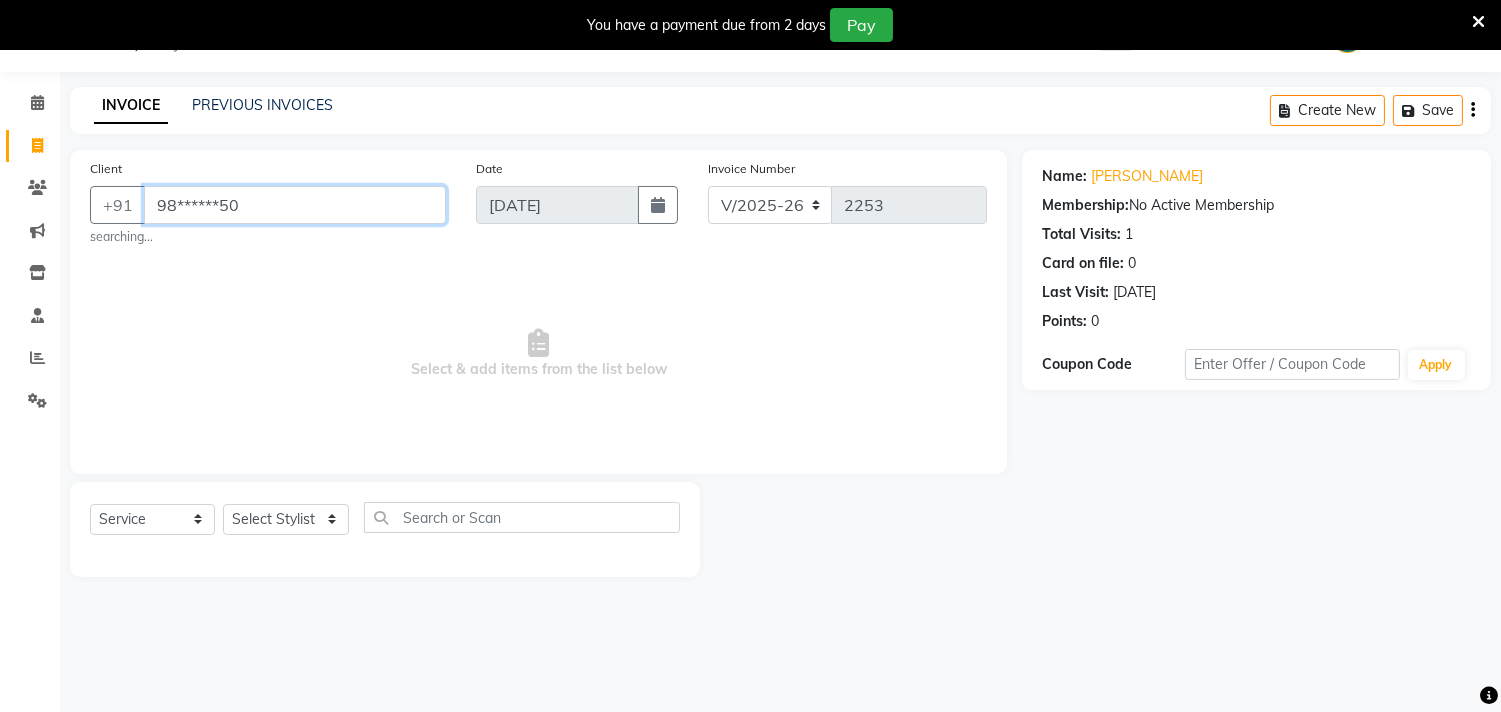 click on "98******50" at bounding box center (295, 205) 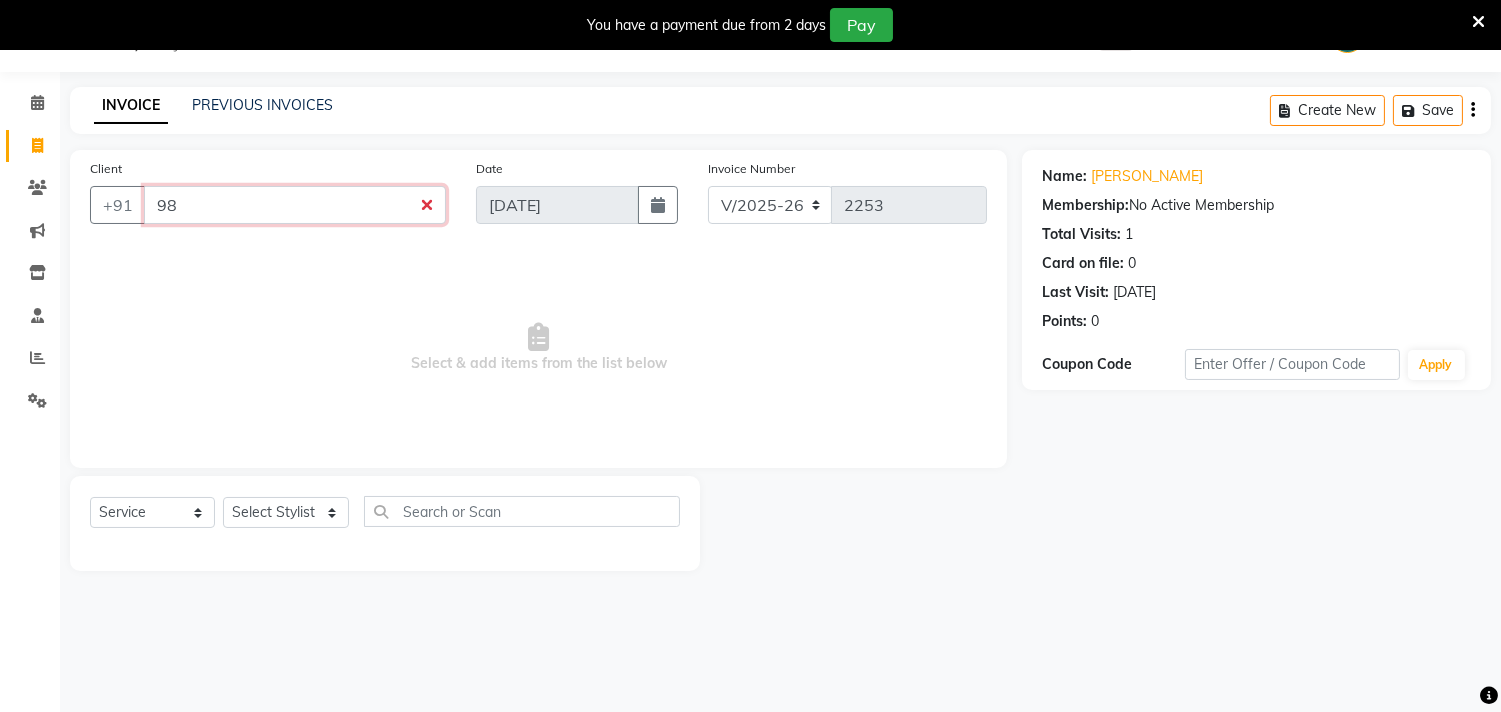 type on "9" 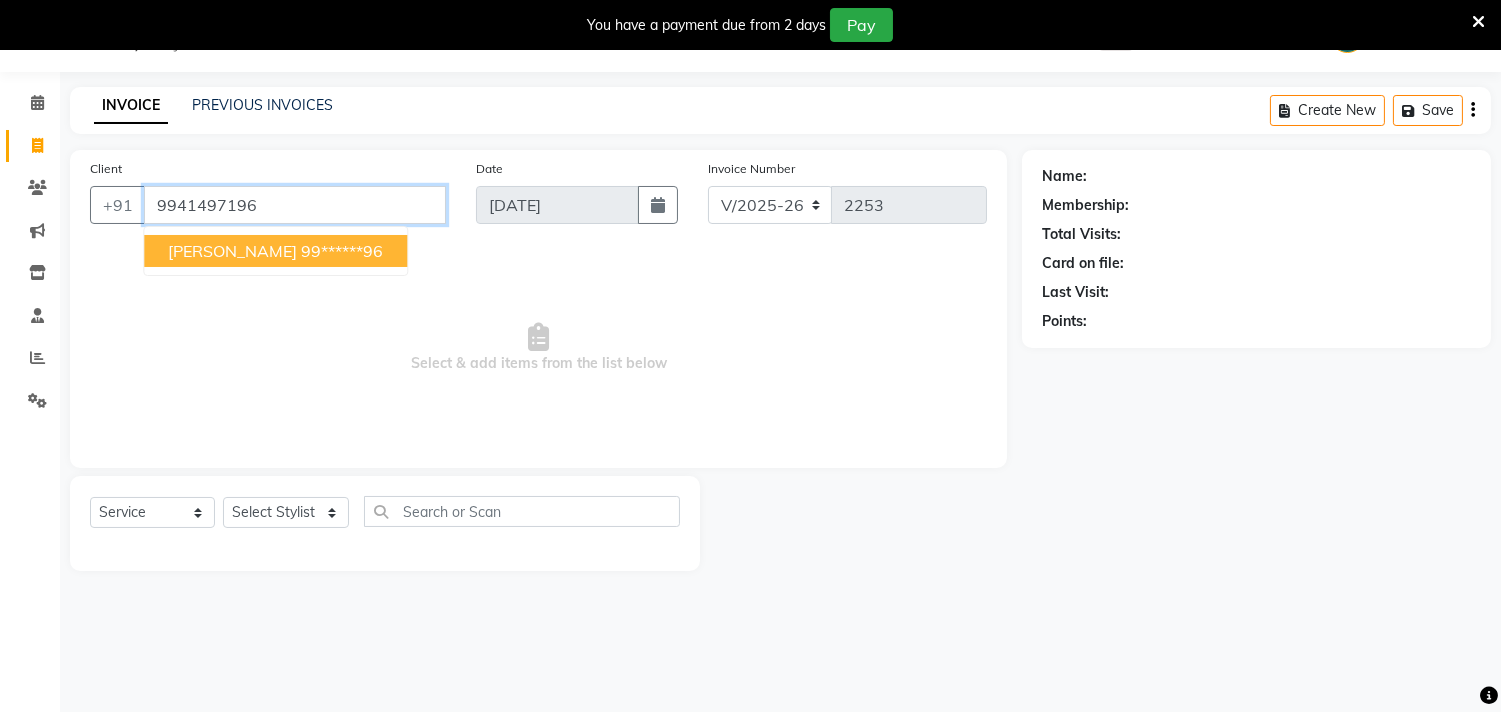 click on "99******96" at bounding box center [342, 251] 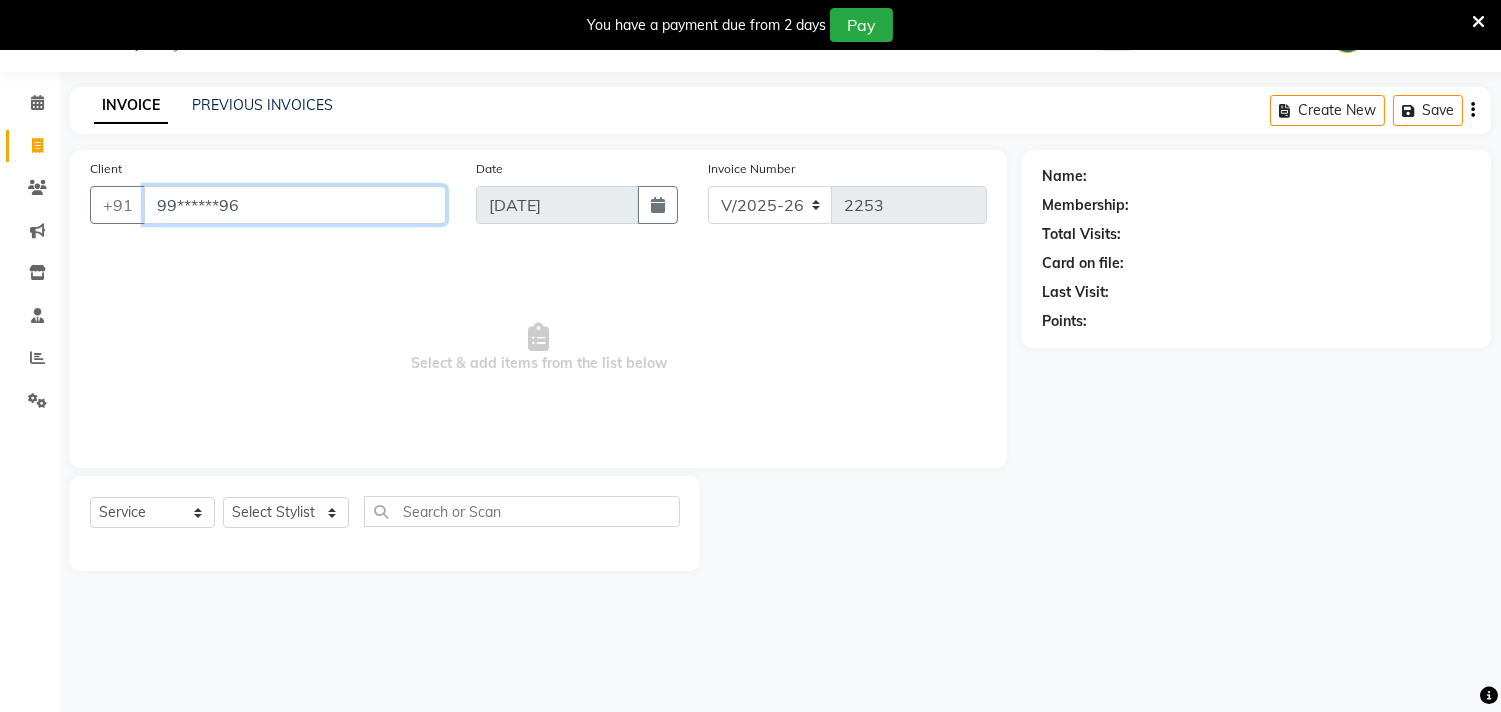 type on "99******96" 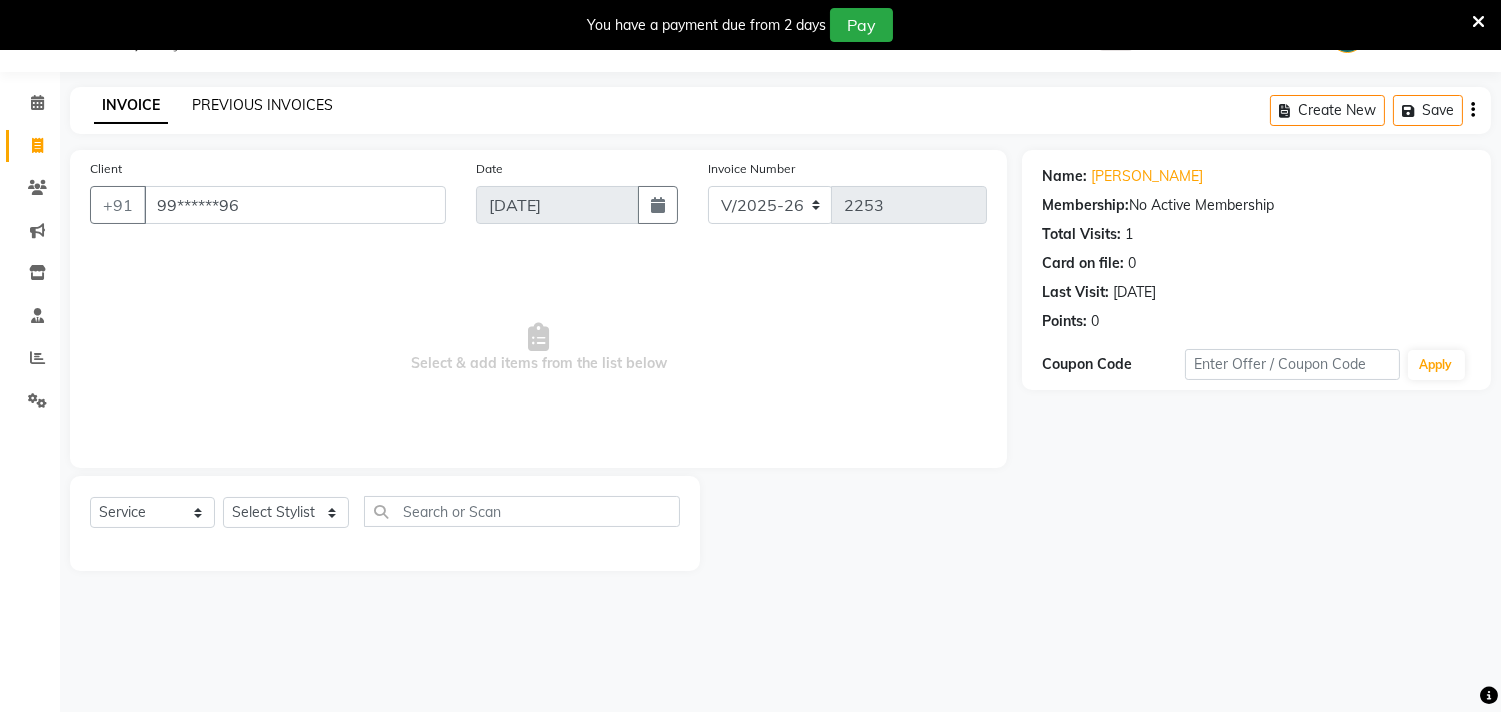 click on "PREVIOUS INVOICES" 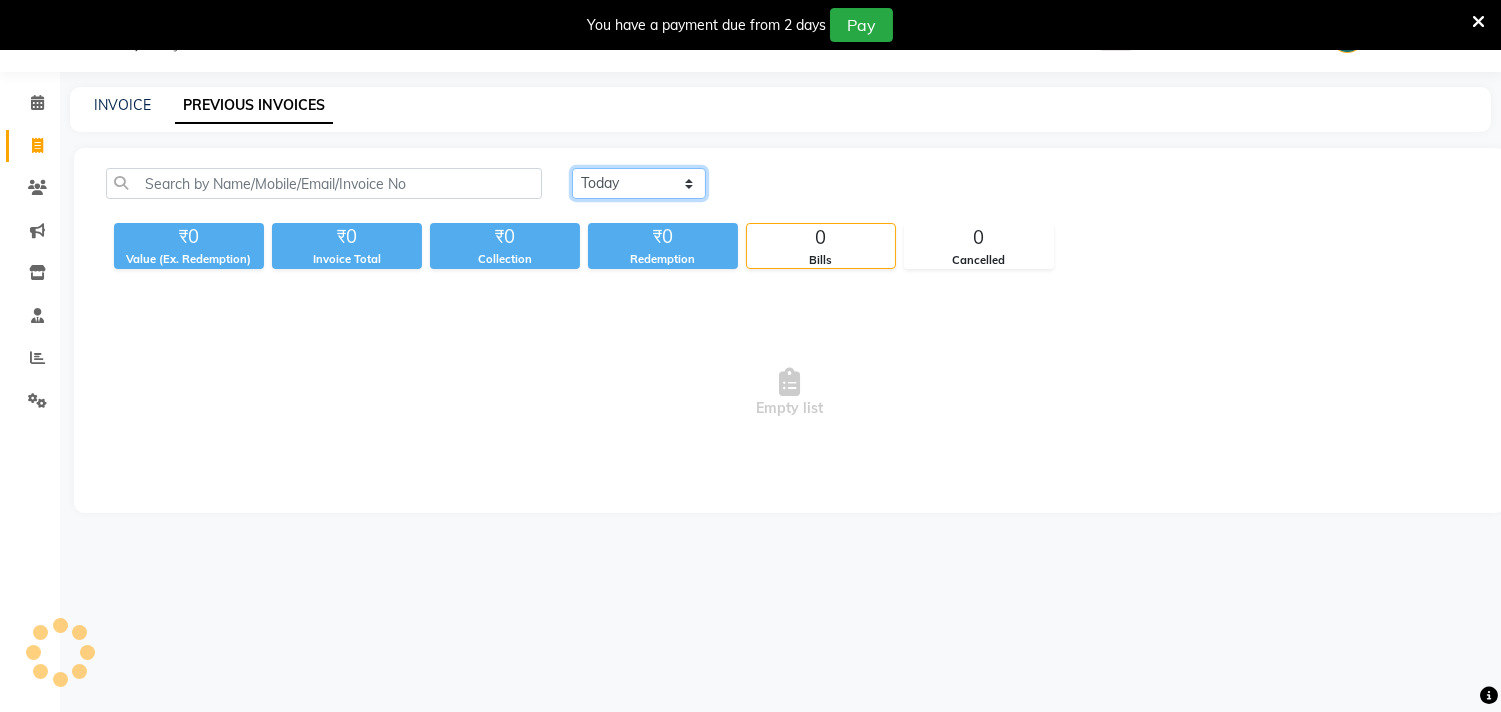 click on "[DATE] [DATE] Custom Range" 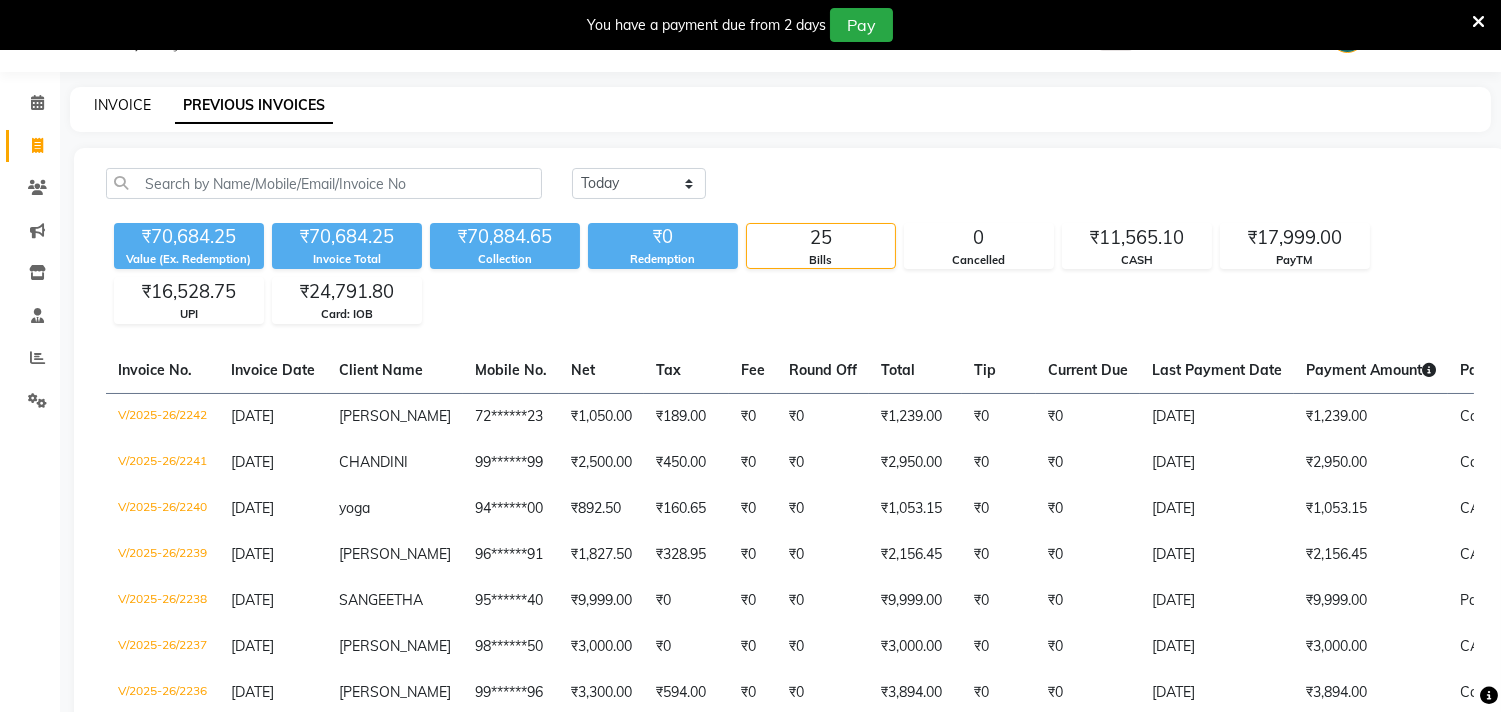 click on "INVOICE" 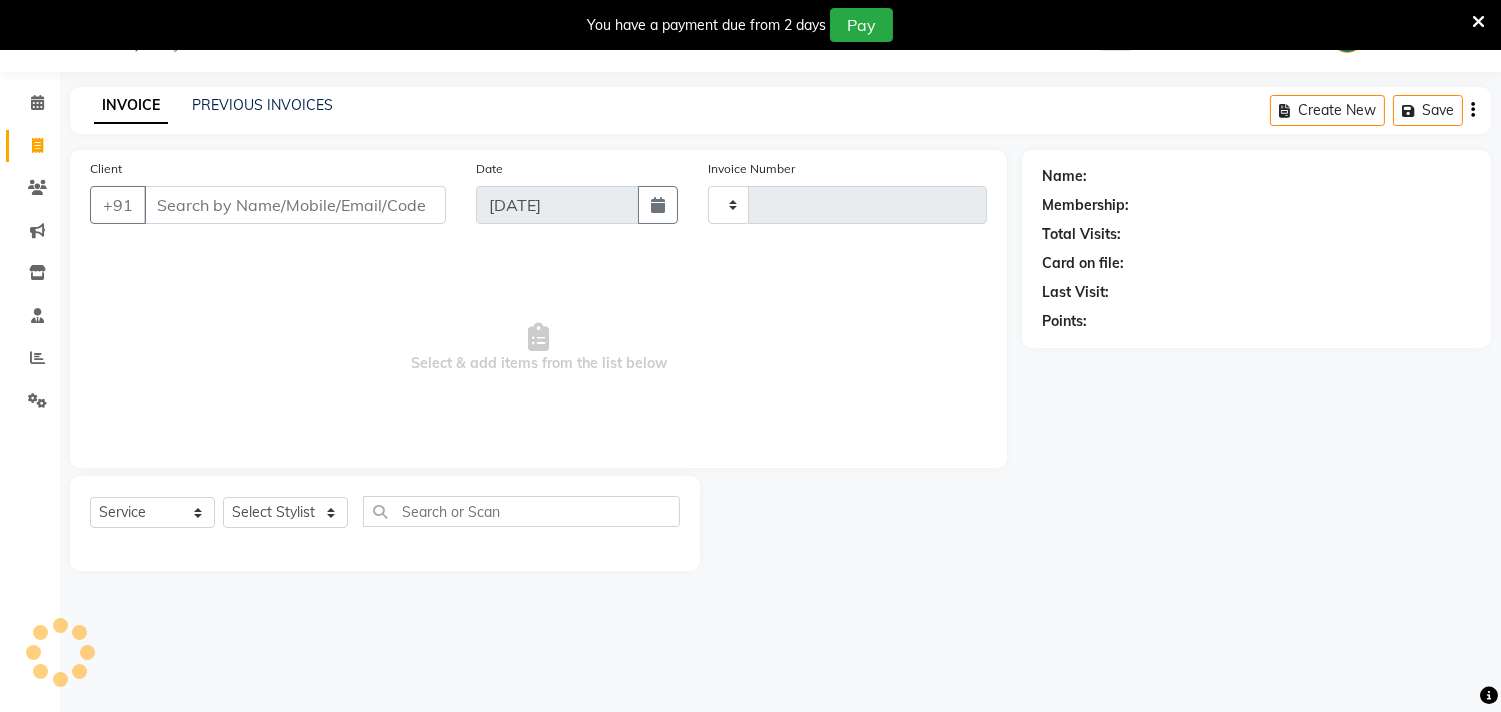 type on "2253" 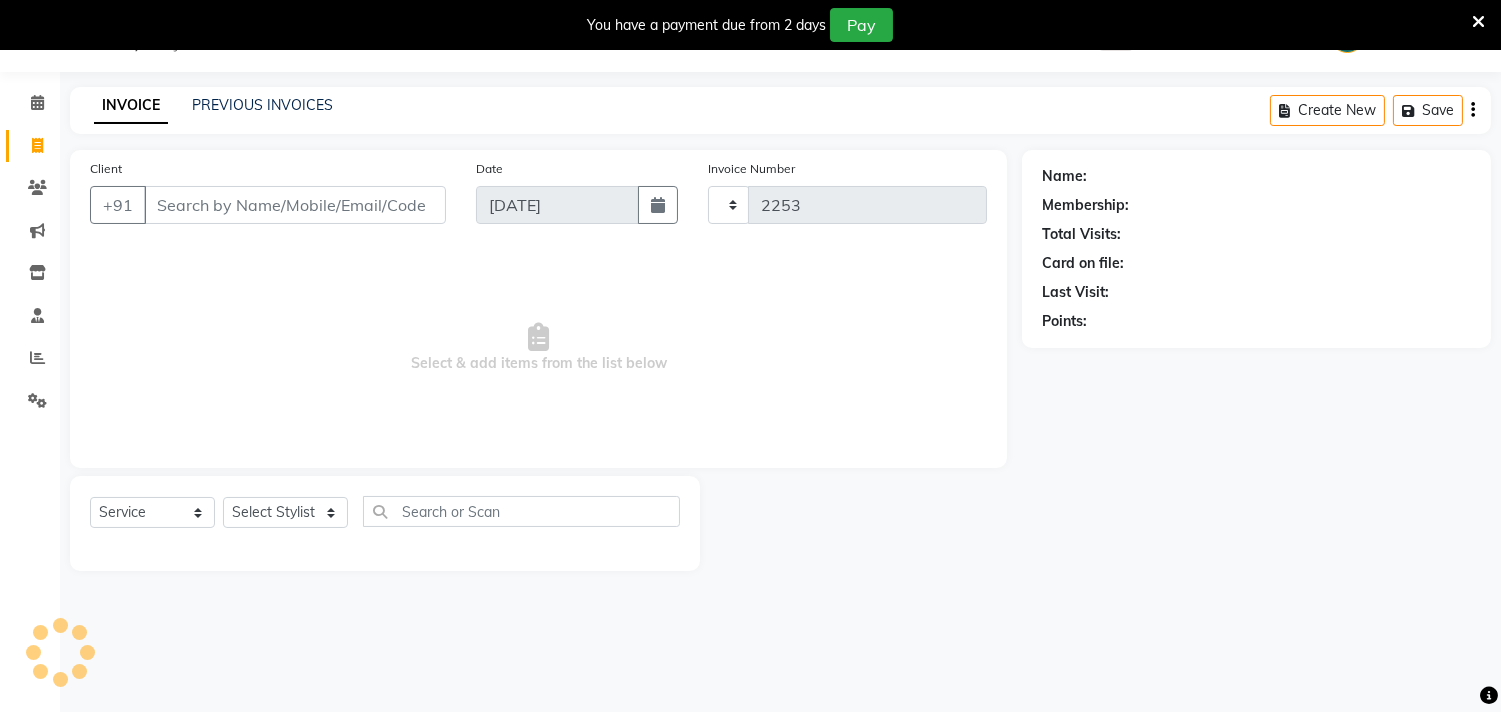 select on "4466" 